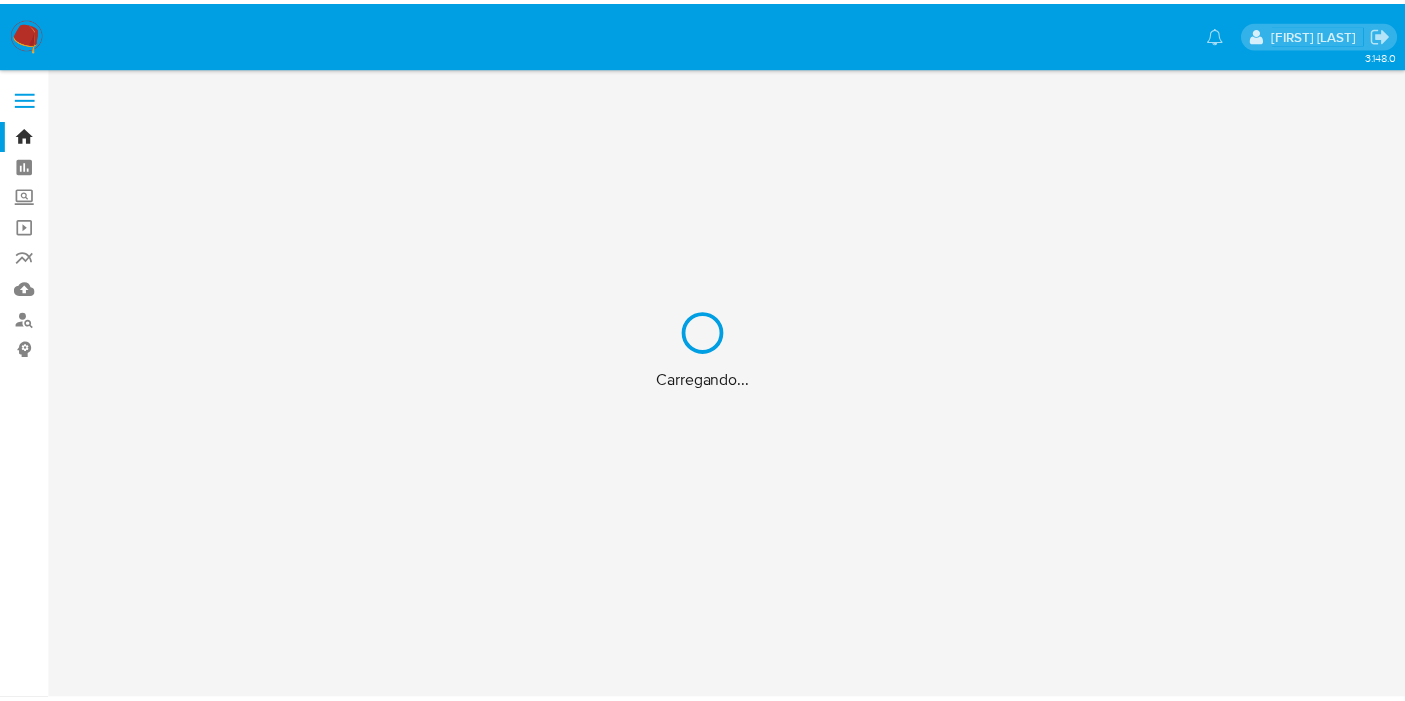 scroll, scrollTop: 0, scrollLeft: 0, axis: both 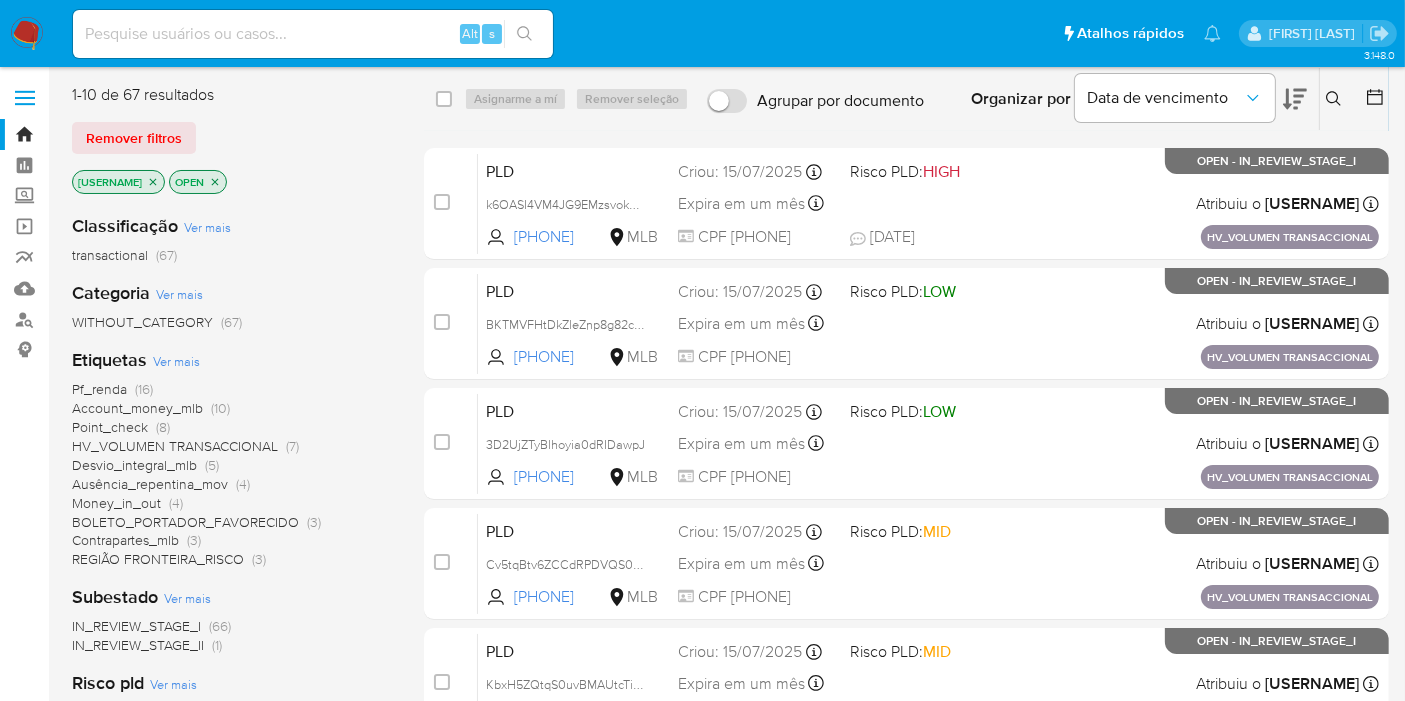 click on "Bandeja Painel Screening Pesquisa em Listas Watchlist Ferramentas Operações em massa relatórios Mulan Localizador de pessoas Consolidado" at bounding box center [24, 712] 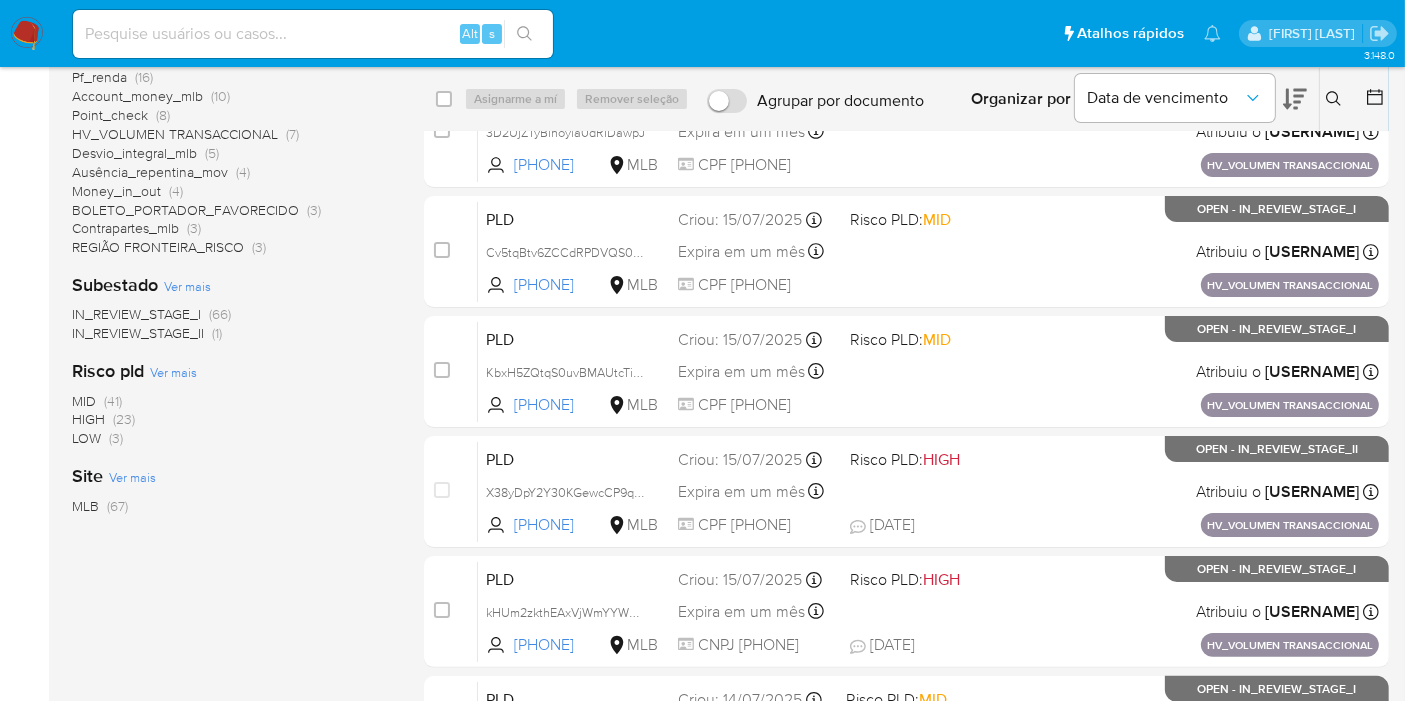 scroll, scrollTop: 333, scrollLeft: 0, axis: vertical 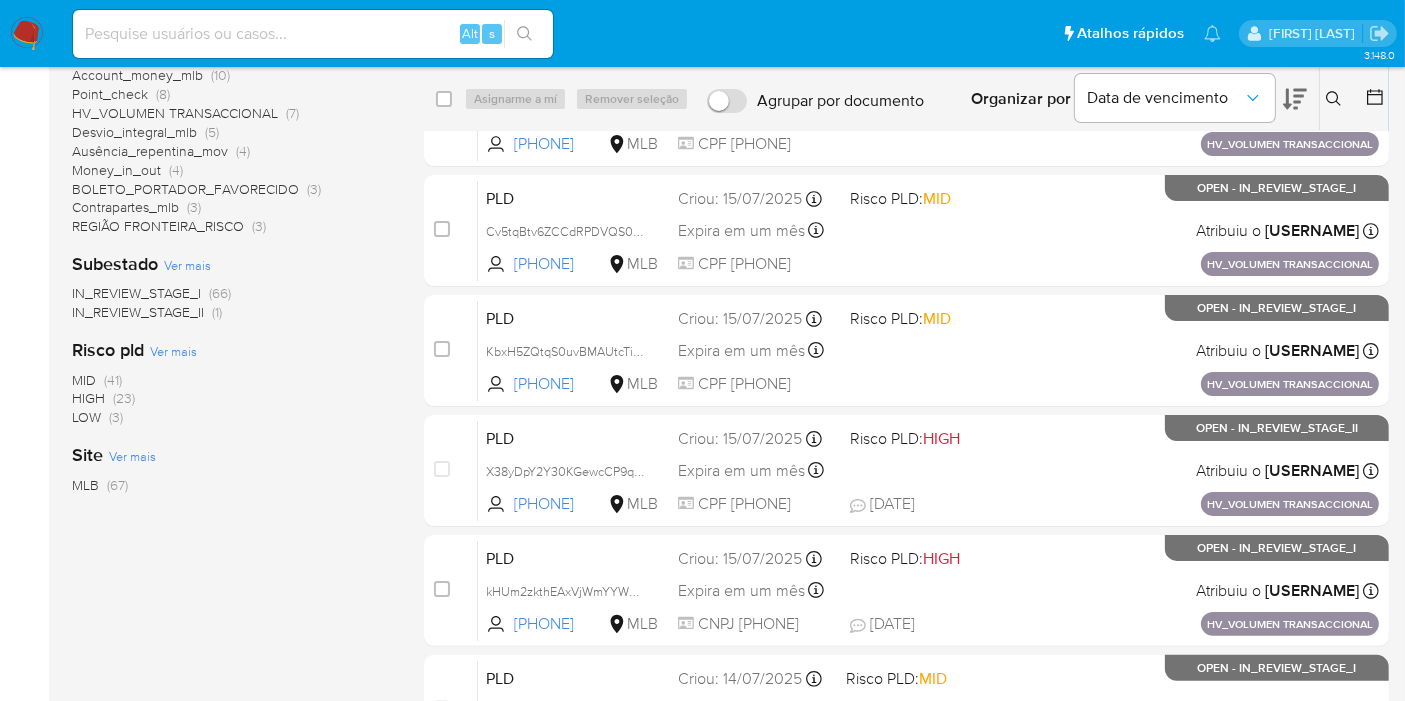 click on "HIGH" at bounding box center (88, 398) 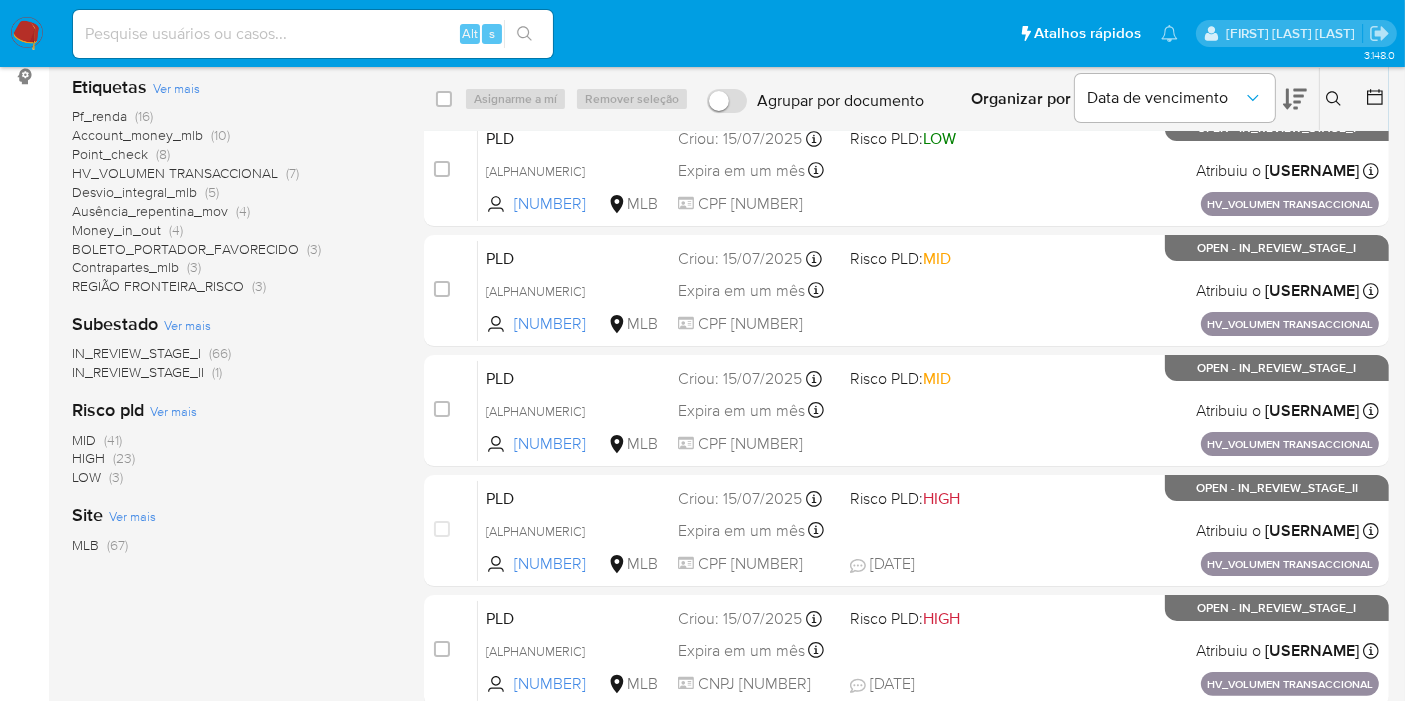 scroll, scrollTop: 333, scrollLeft: 0, axis: vertical 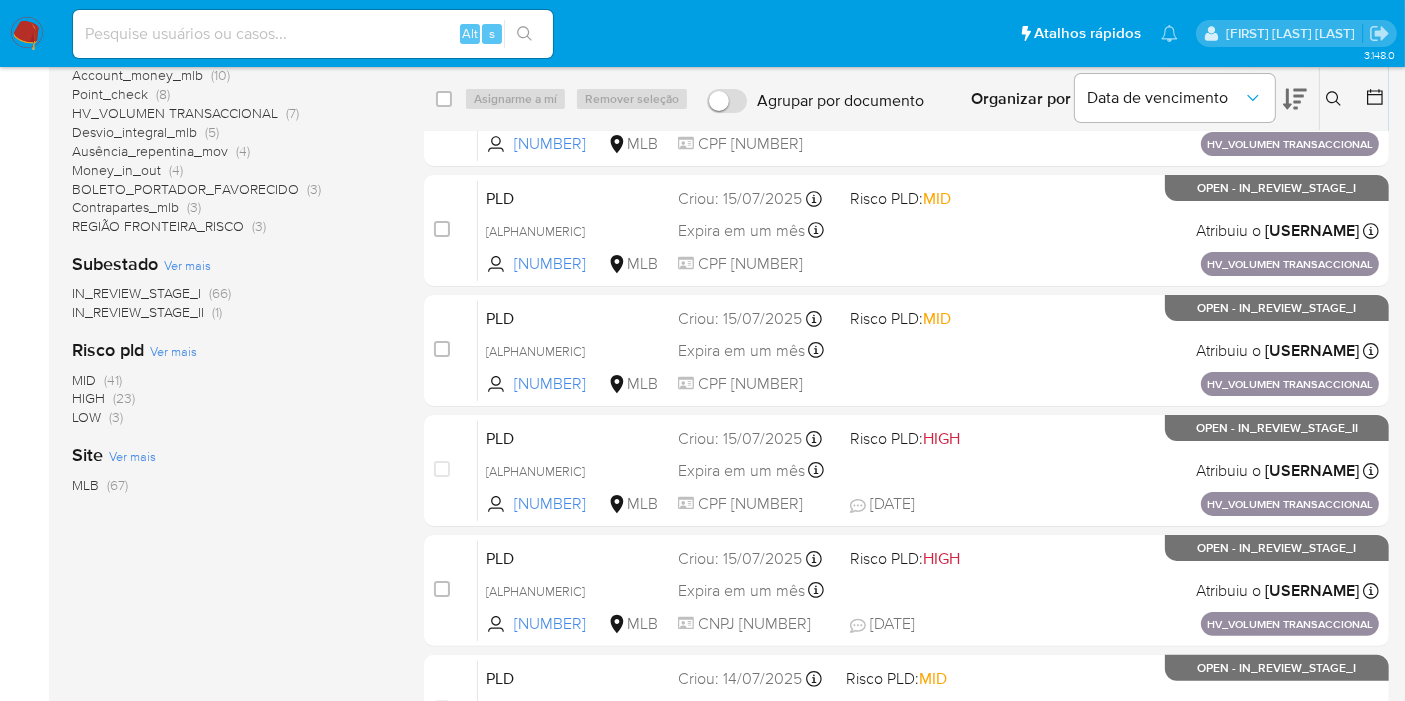 click on "(23)" at bounding box center (124, 398) 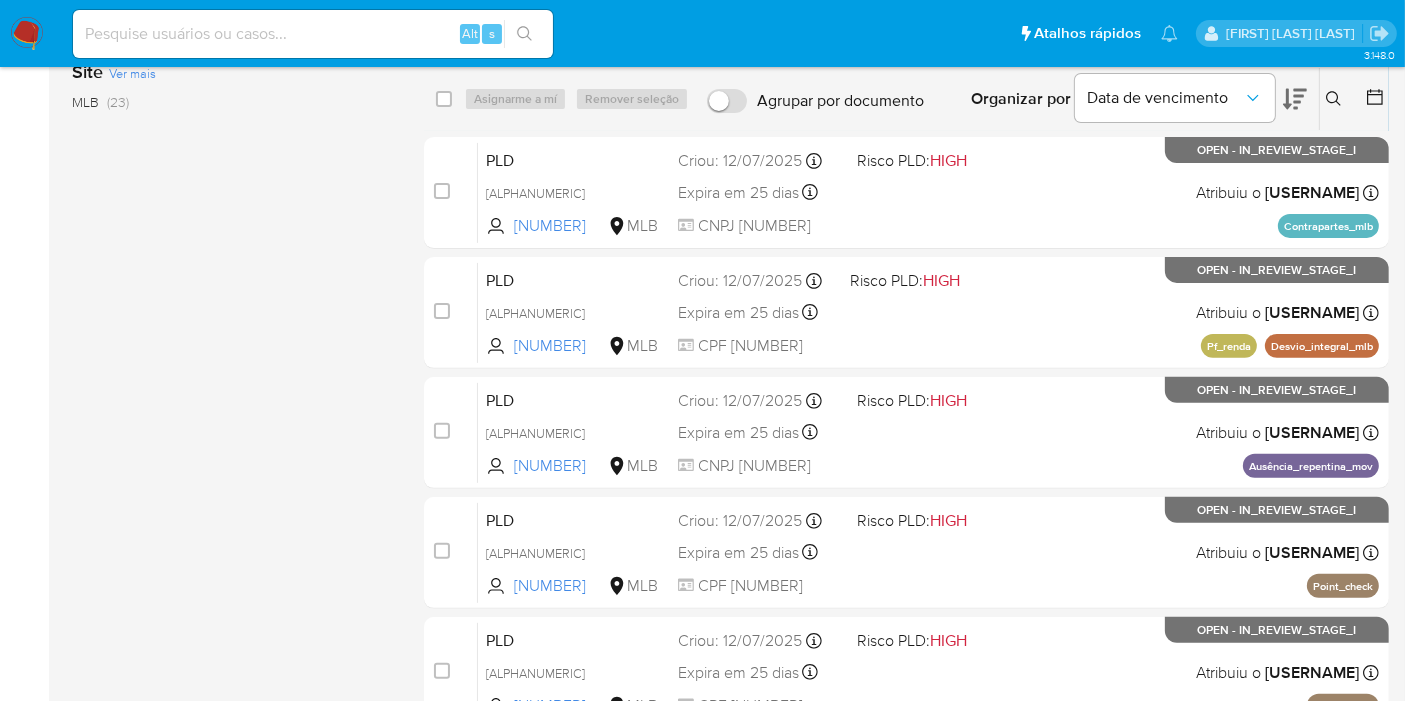 scroll, scrollTop: 722, scrollLeft: 0, axis: vertical 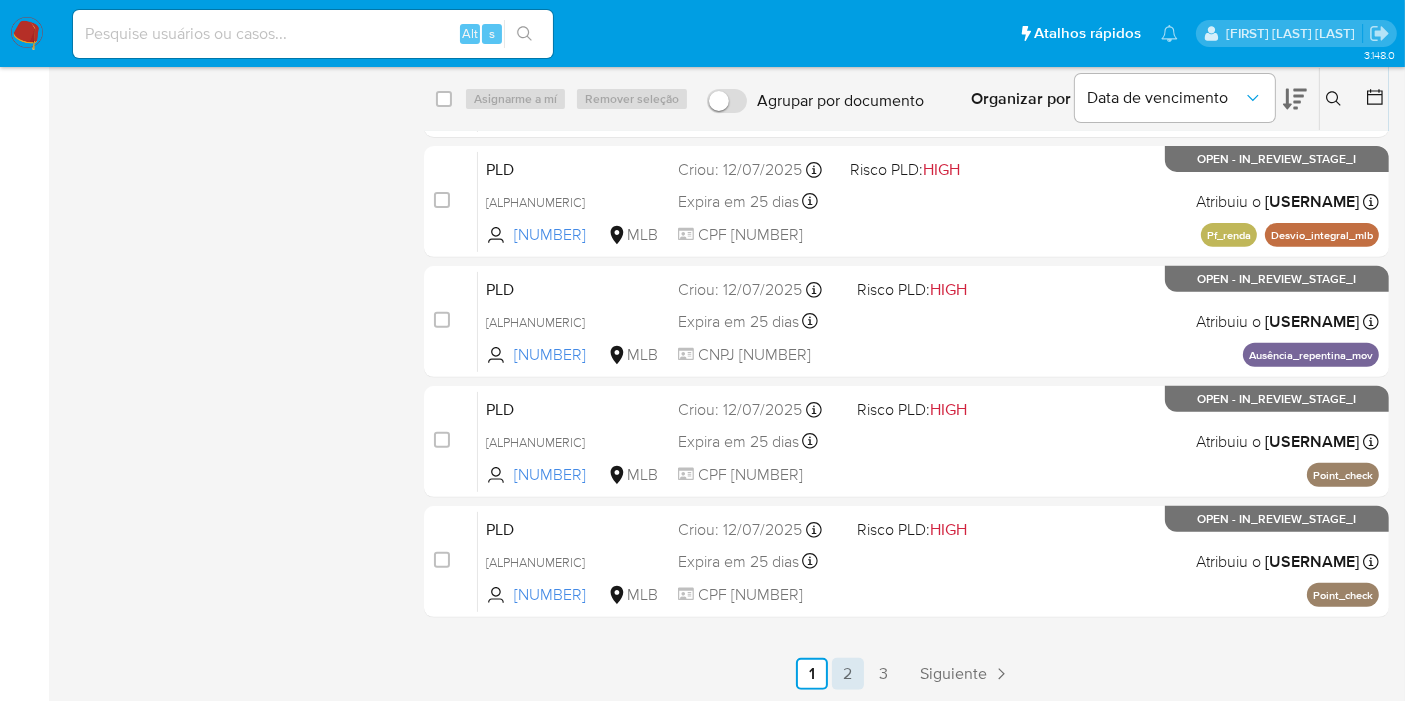 click on "2" at bounding box center (848, 674) 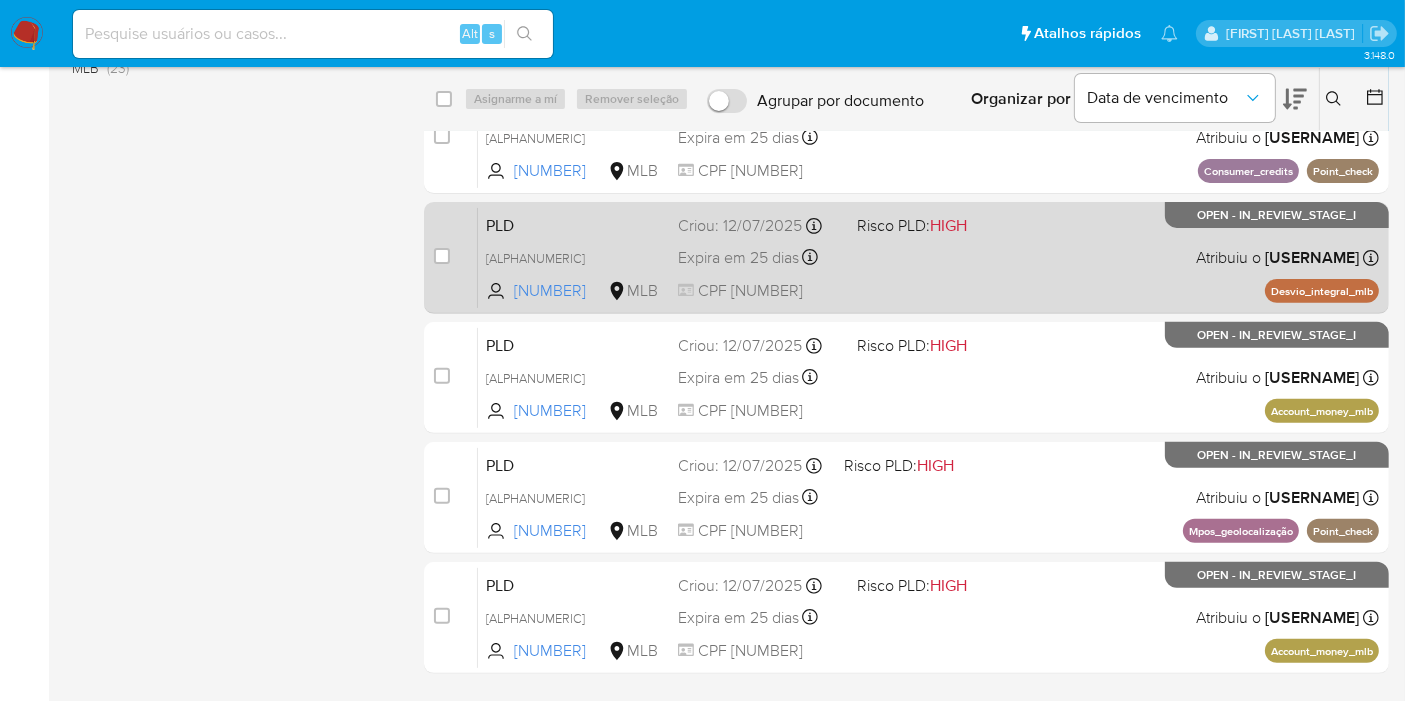 scroll, scrollTop: 722, scrollLeft: 0, axis: vertical 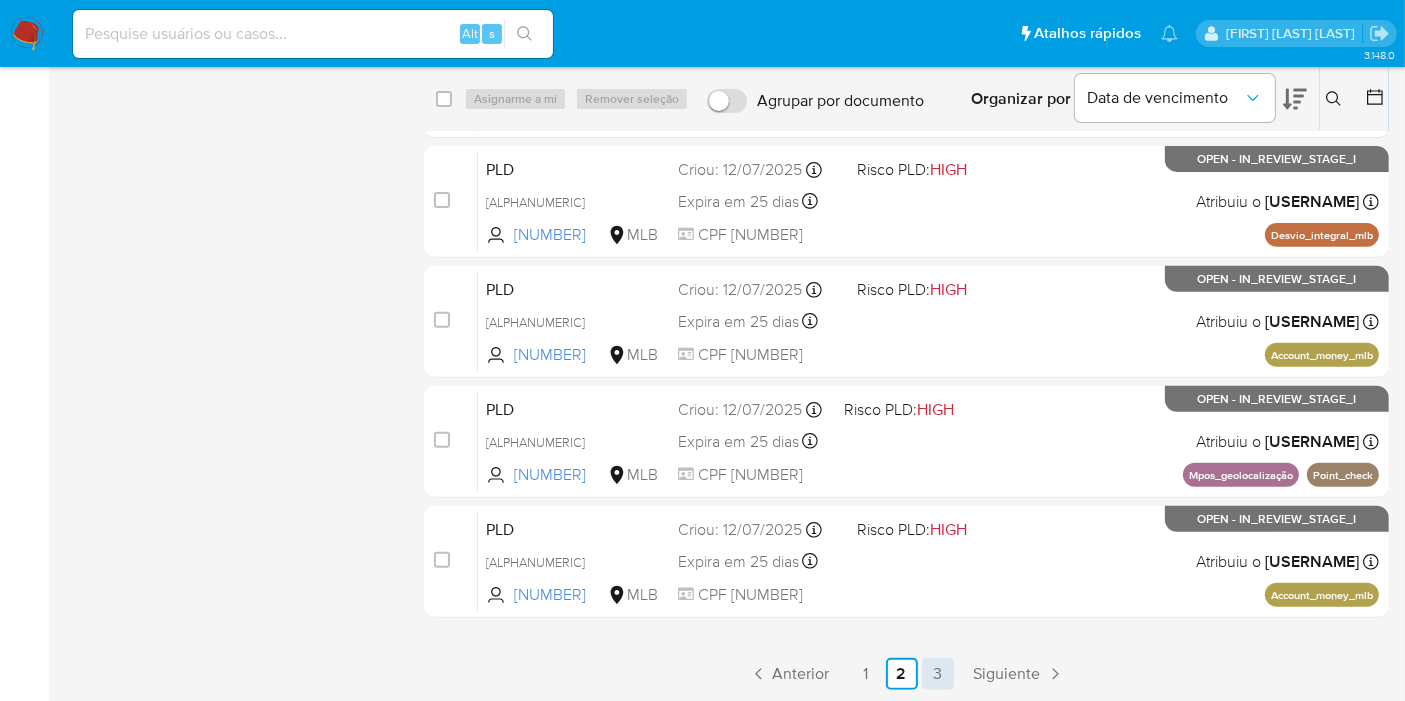 click on "3" at bounding box center [938, 674] 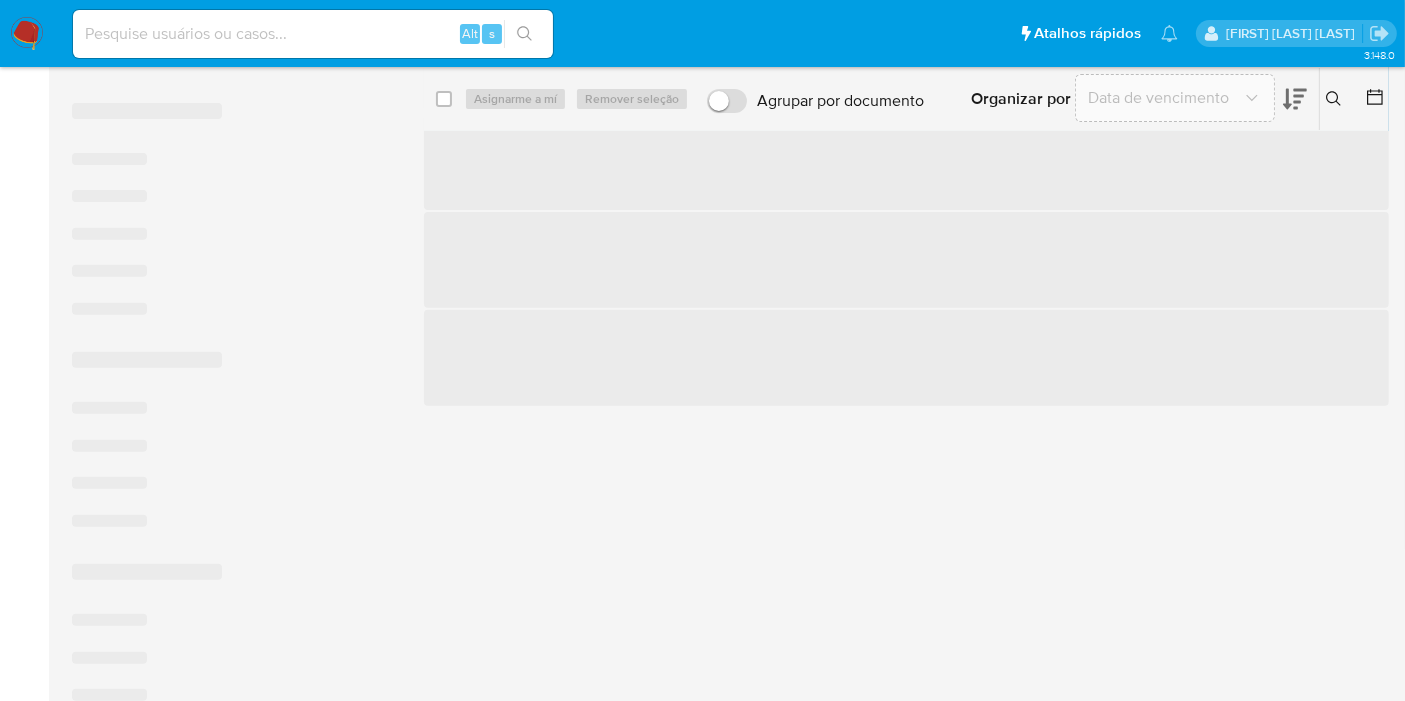 scroll, scrollTop: 0, scrollLeft: 0, axis: both 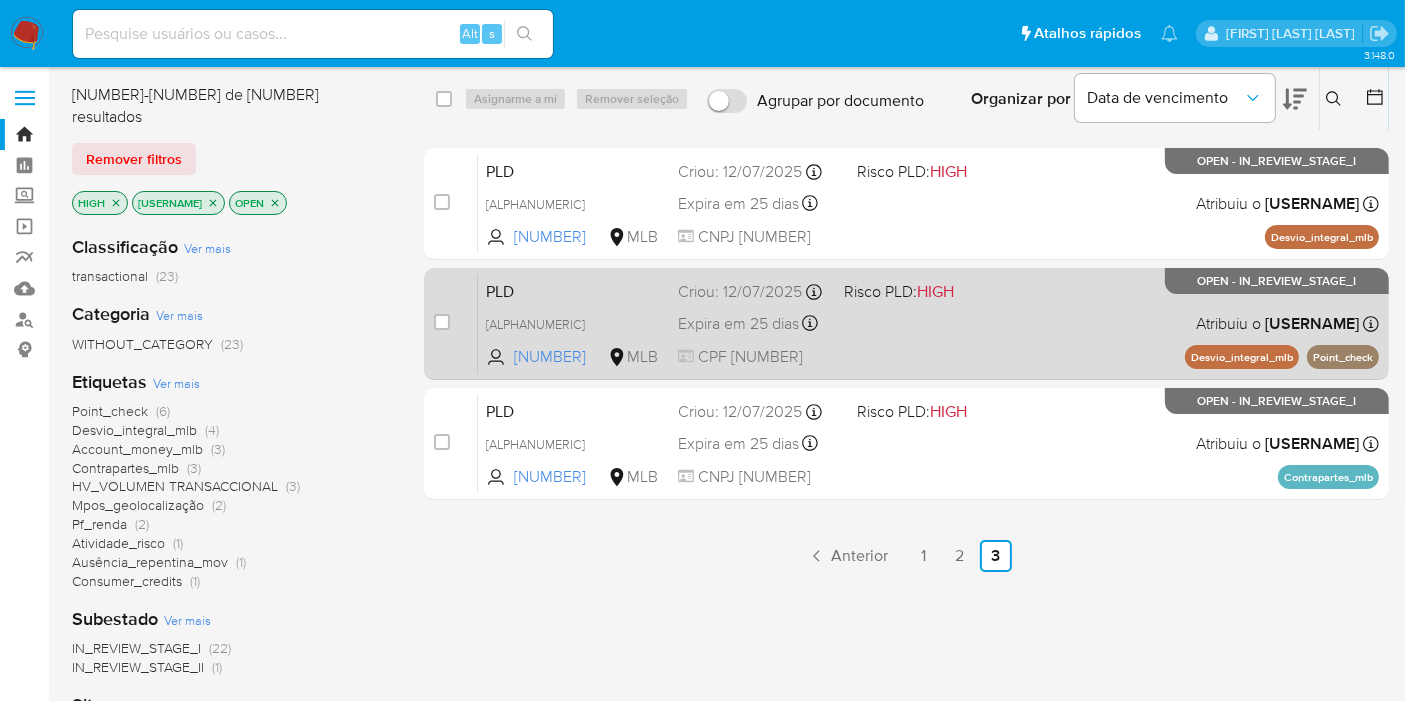 click on "PLD lyL3RYjQvMkHRG9jpNQi2sx9 38965257 MLB Risco PLD:  HIGH Criou: 12/07/2025   Criou: 12/07/2025 00:48:58 Expira em 25 dias   Expira em 26/08/2025 00:48:59 CPF   13926734884 Atribuiu o   lbarbozadeol   Asignado el: 24/07/2025 16:23:40 Desvio_integral_mlb Point_check OPEN - IN_REVIEW_STAGE_I" at bounding box center (928, 323) 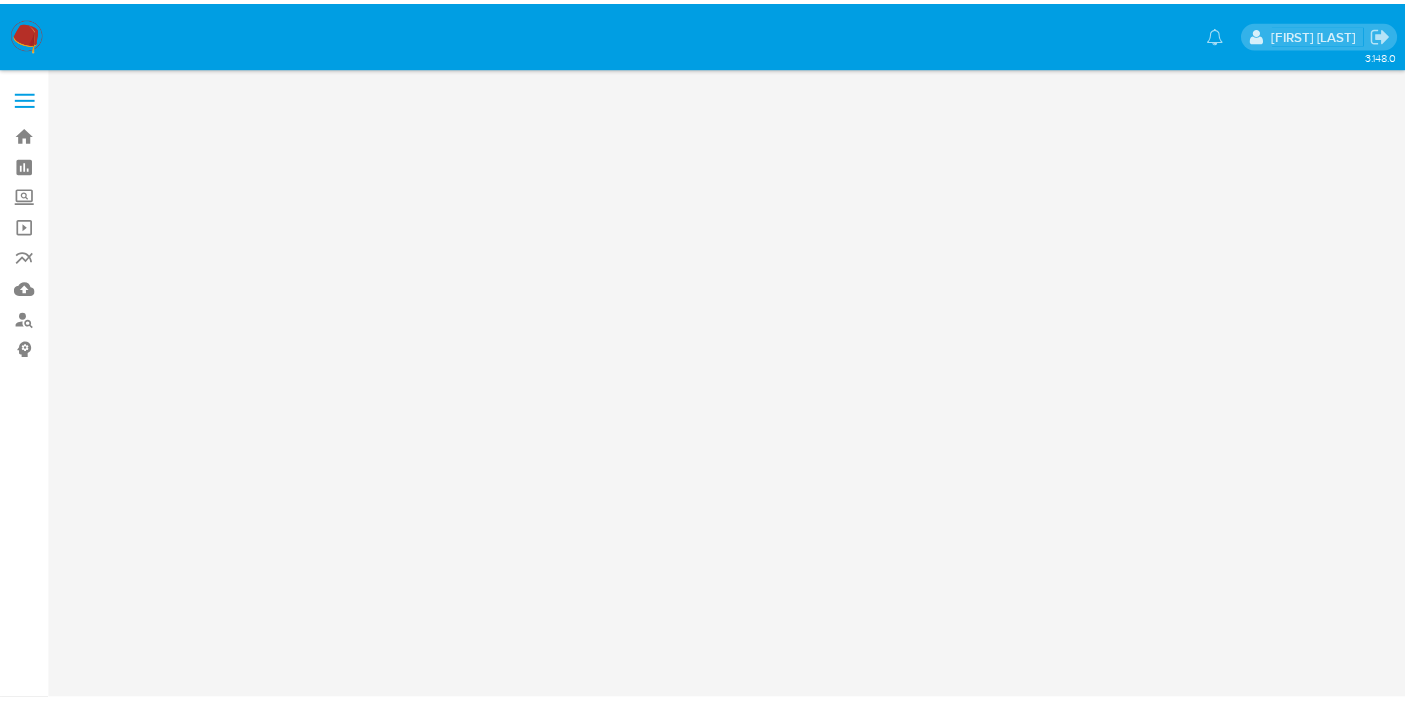 scroll, scrollTop: 0, scrollLeft: 0, axis: both 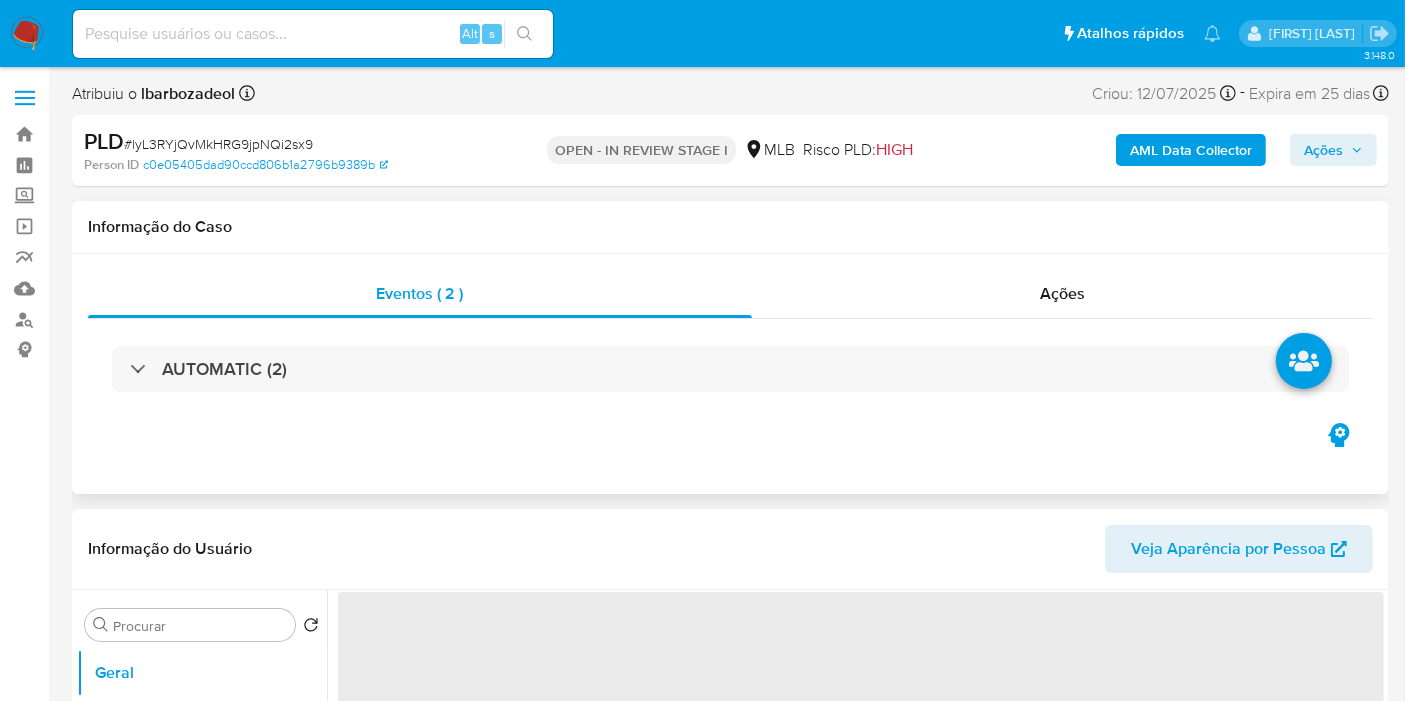 click on "Informação do Caso" at bounding box center [730, 227] 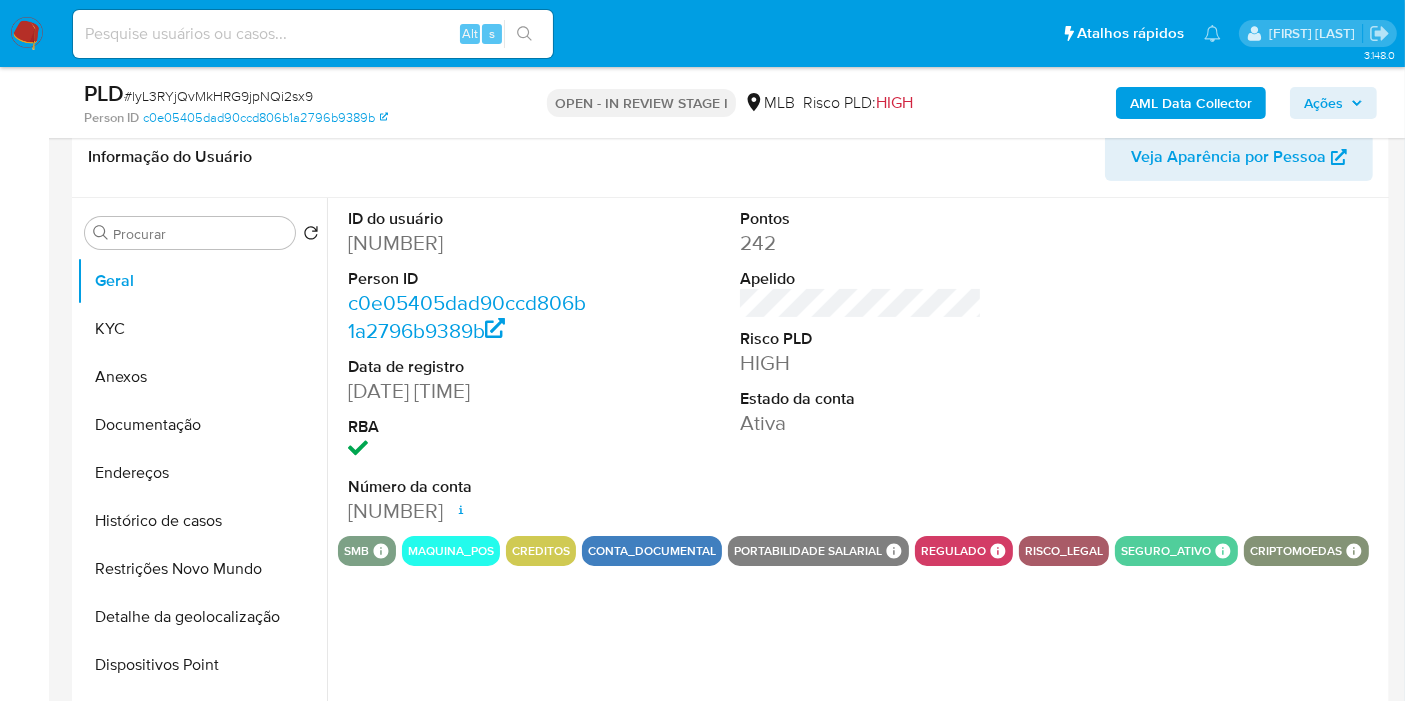 select on "10" 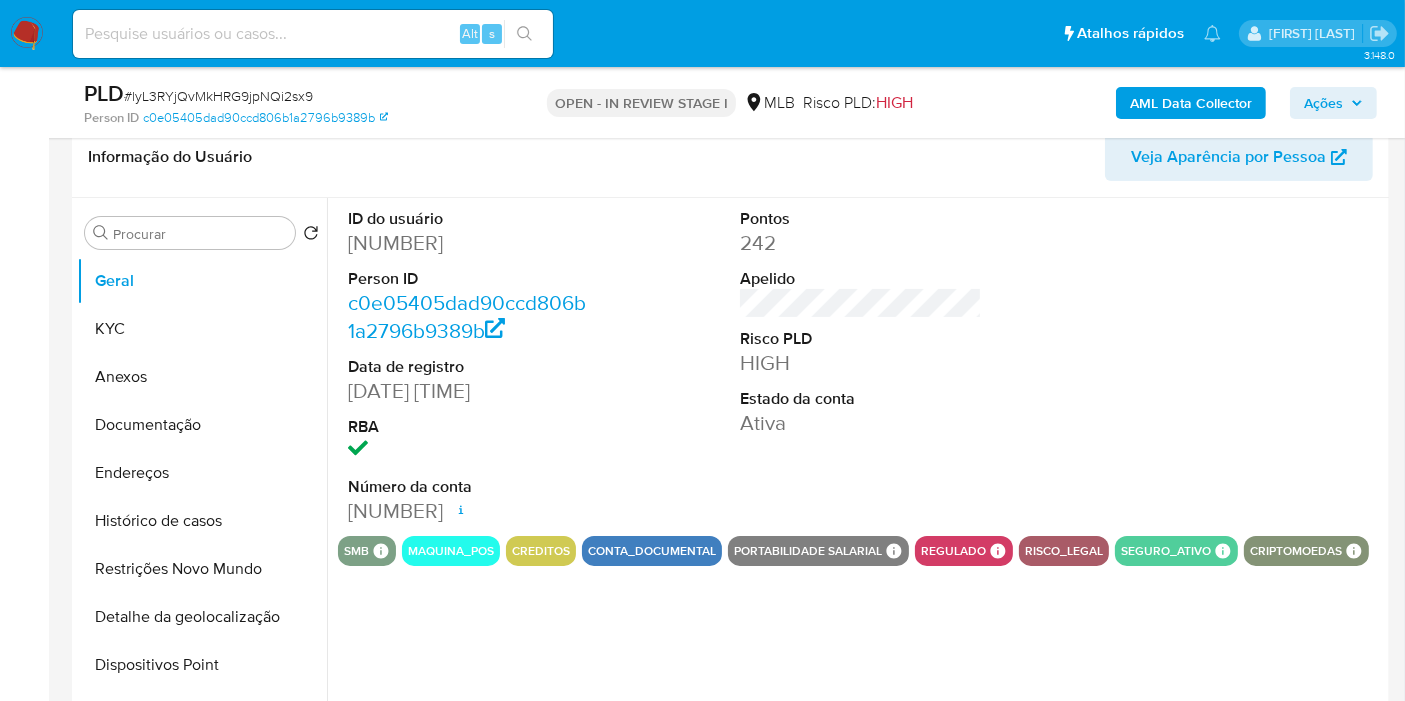 scroll, scrollTop: 333, scrollLeft: 0, axis: vertical 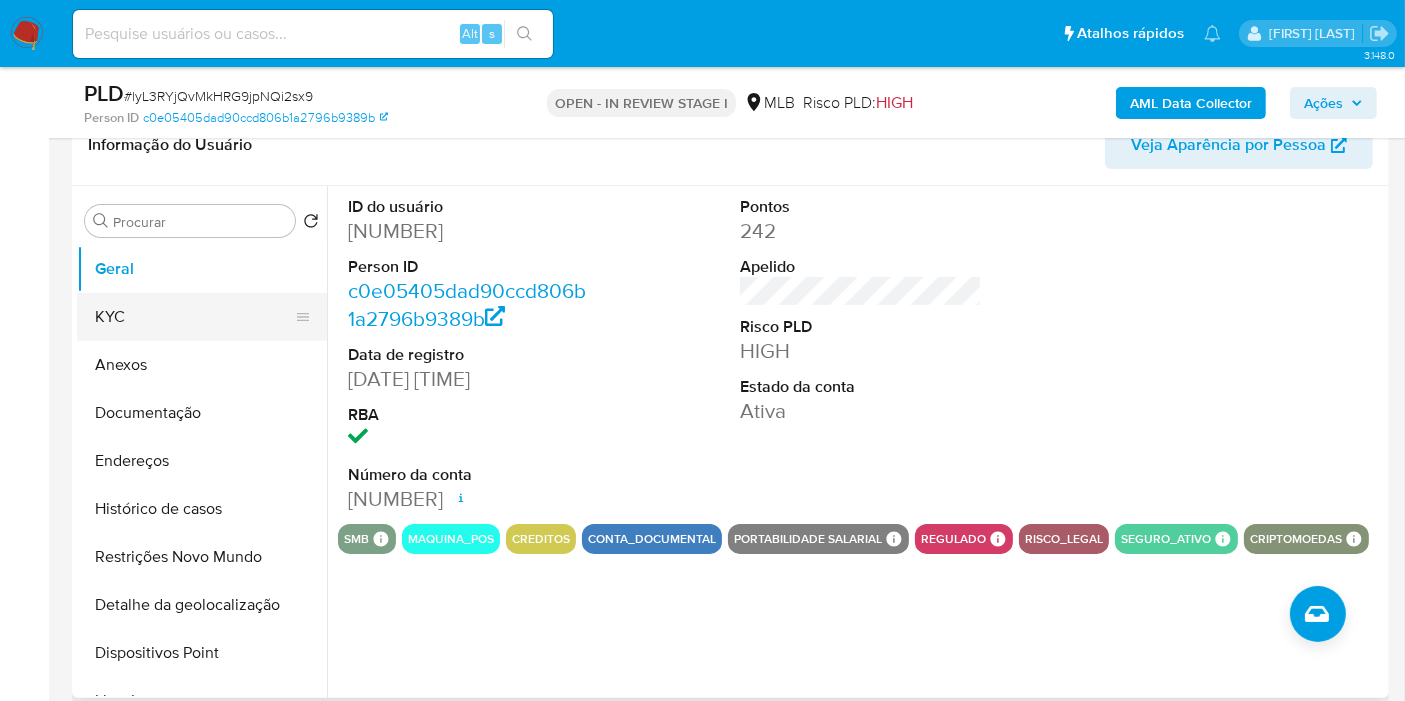 click on "KYC" at bounding box center [194, 317] 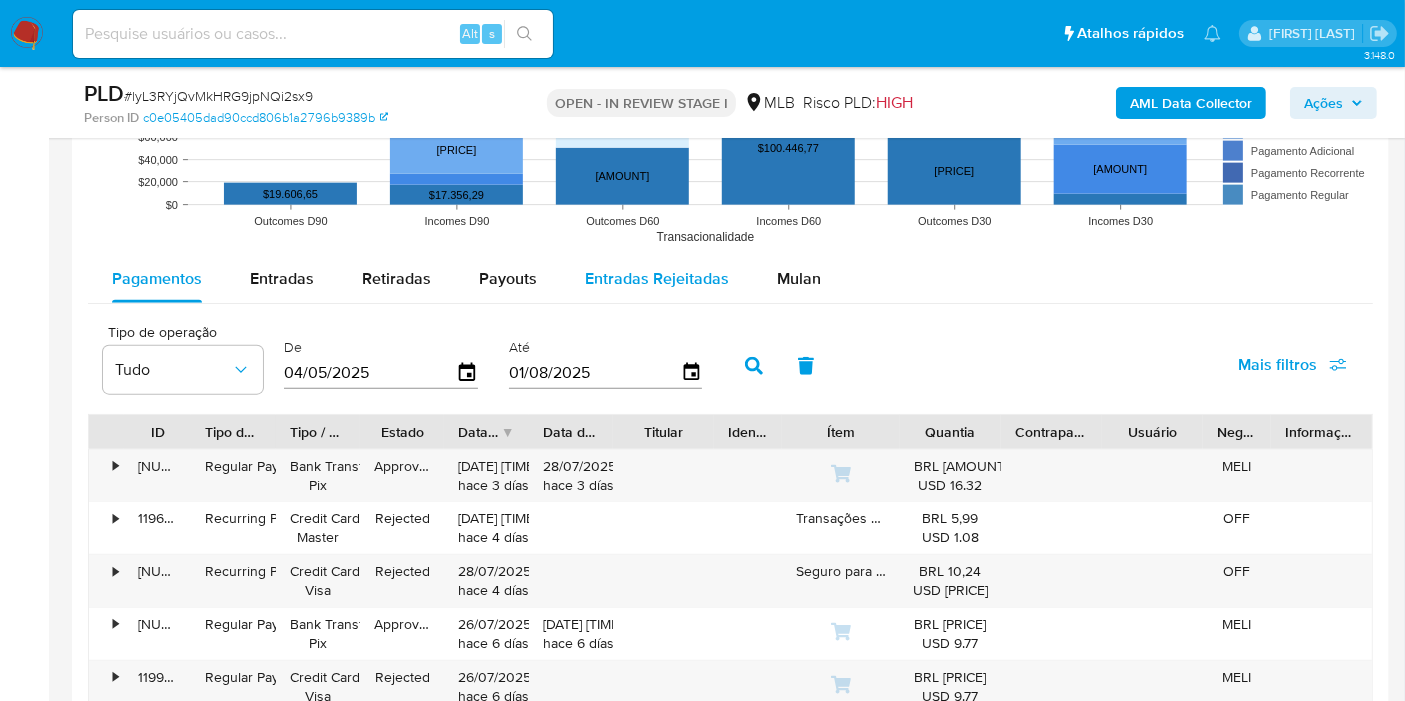 scroll, scrollTop: 2111, scrollLeft: 0, axis: vertical 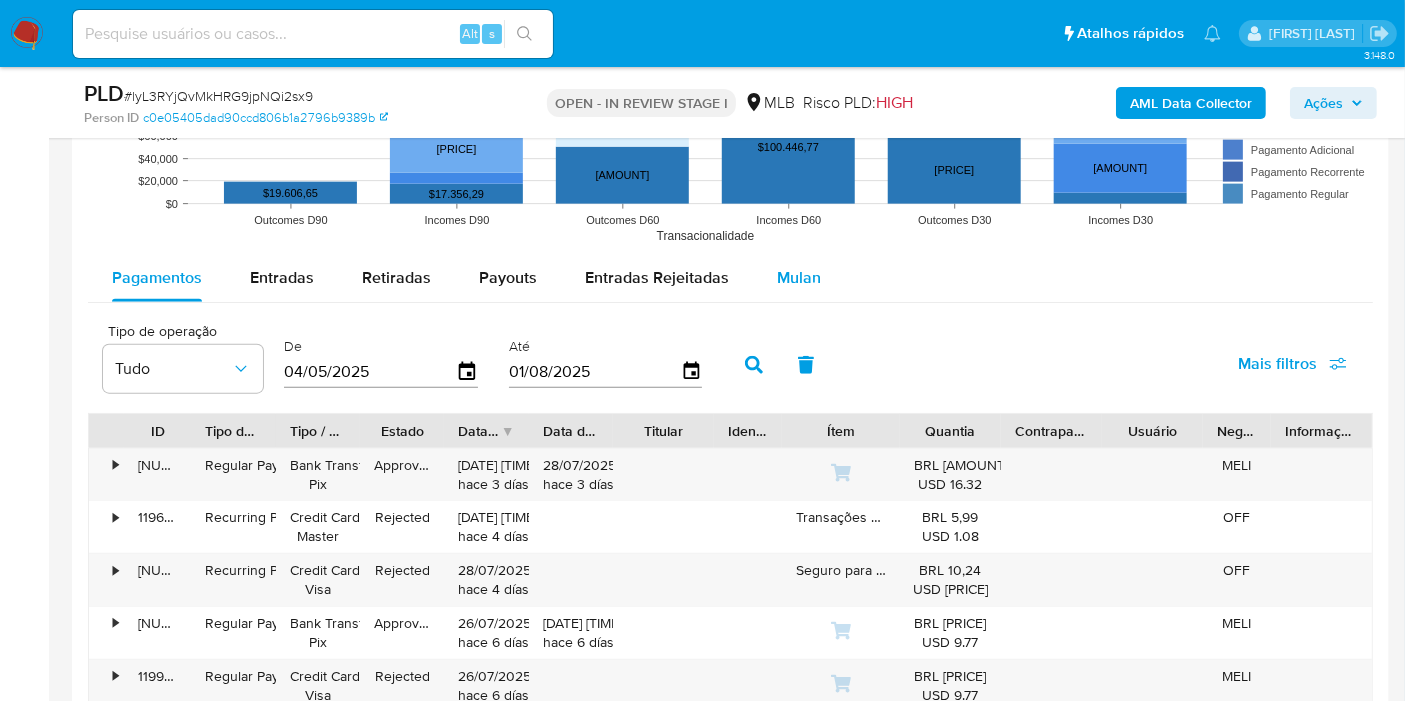 click on "Mulan" at bounding box center (799, 278) 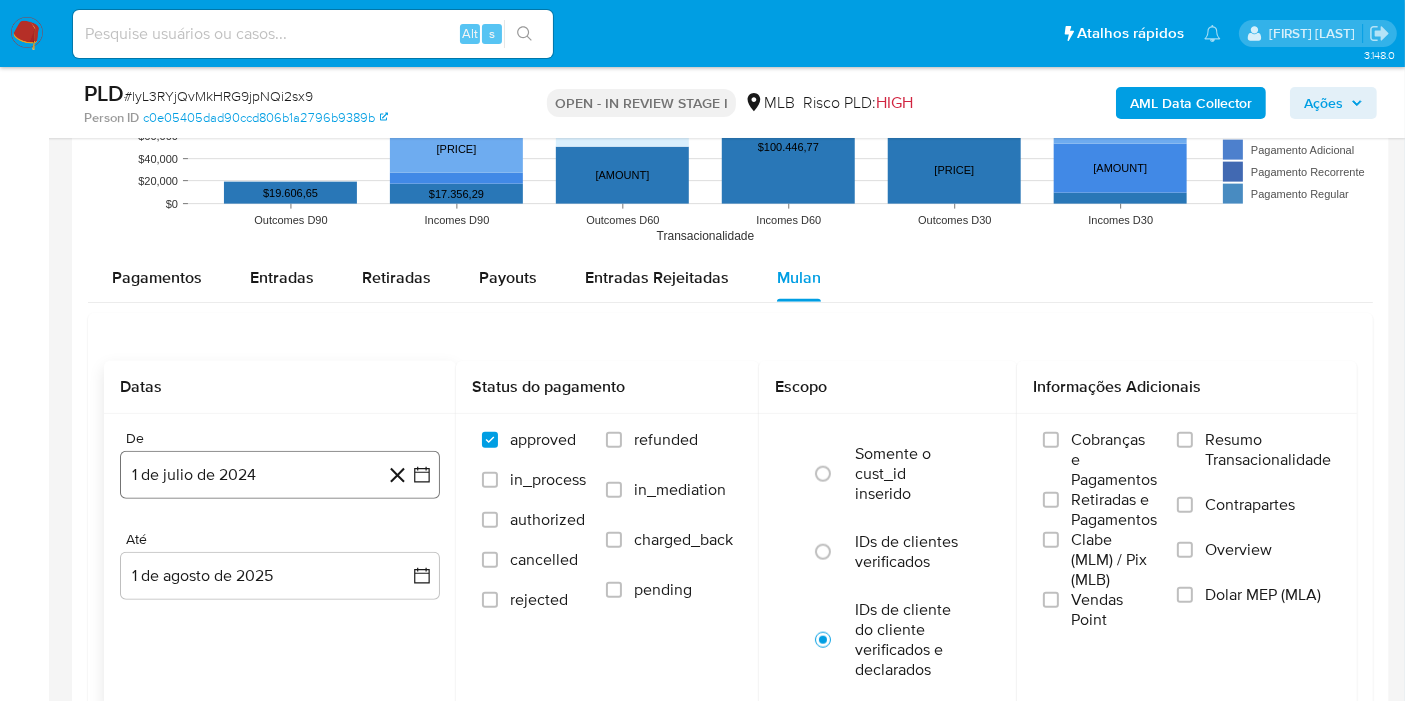 click on "1 de julio de 2024" at bounding box center [280, 475] 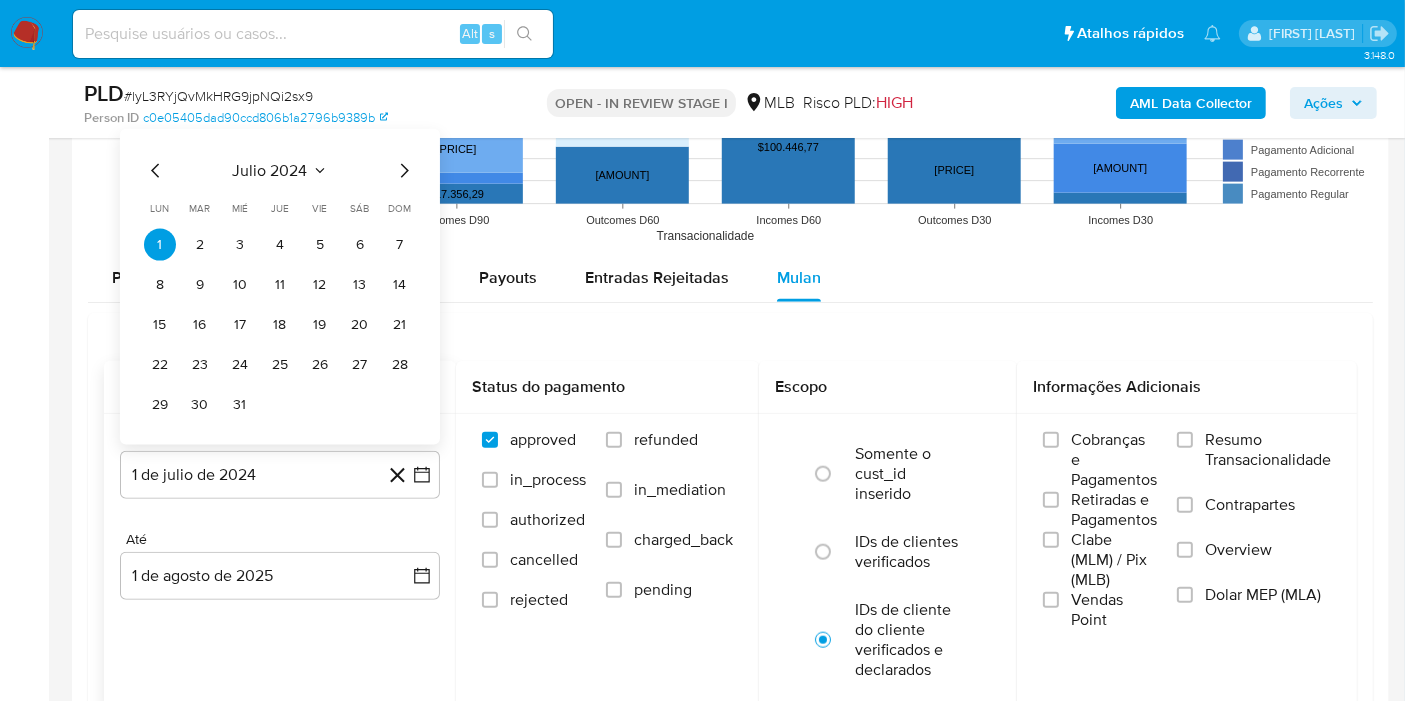 click on "julio 2024" at bounding box center (270, 171) 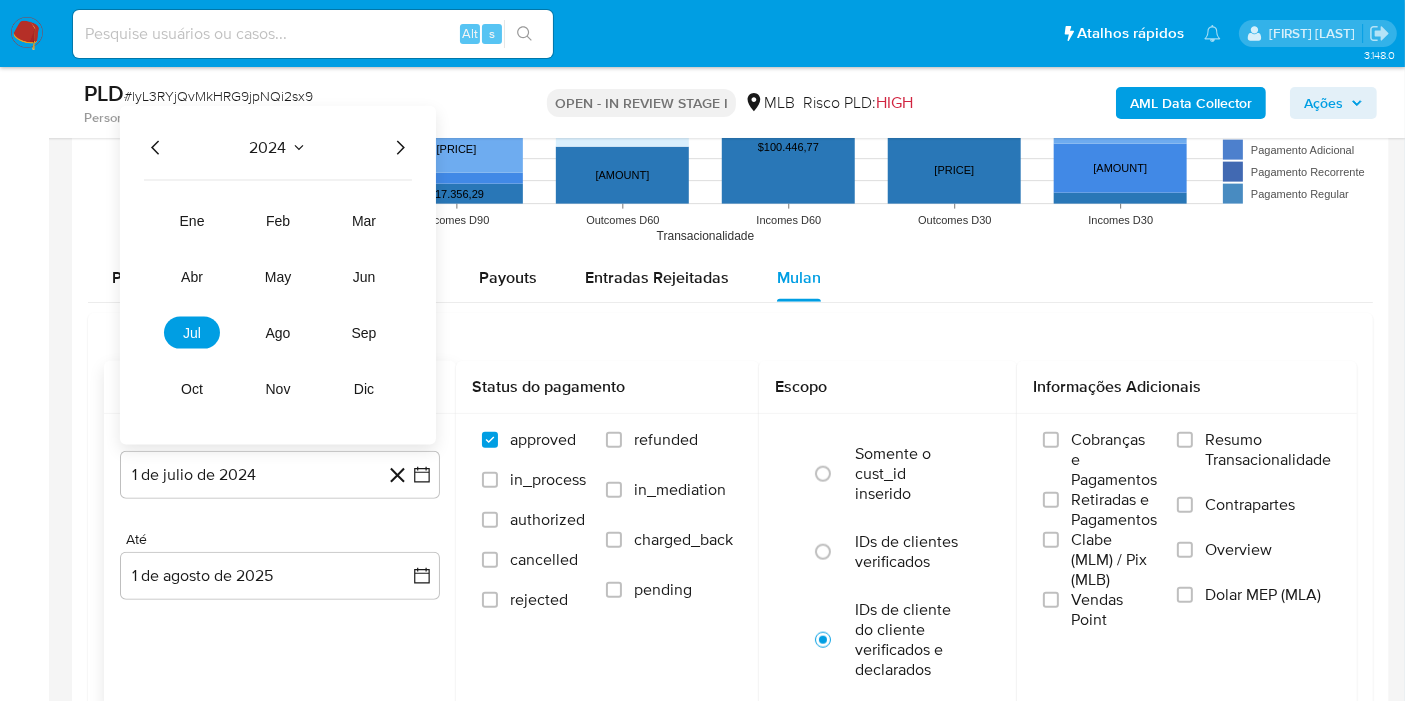 click 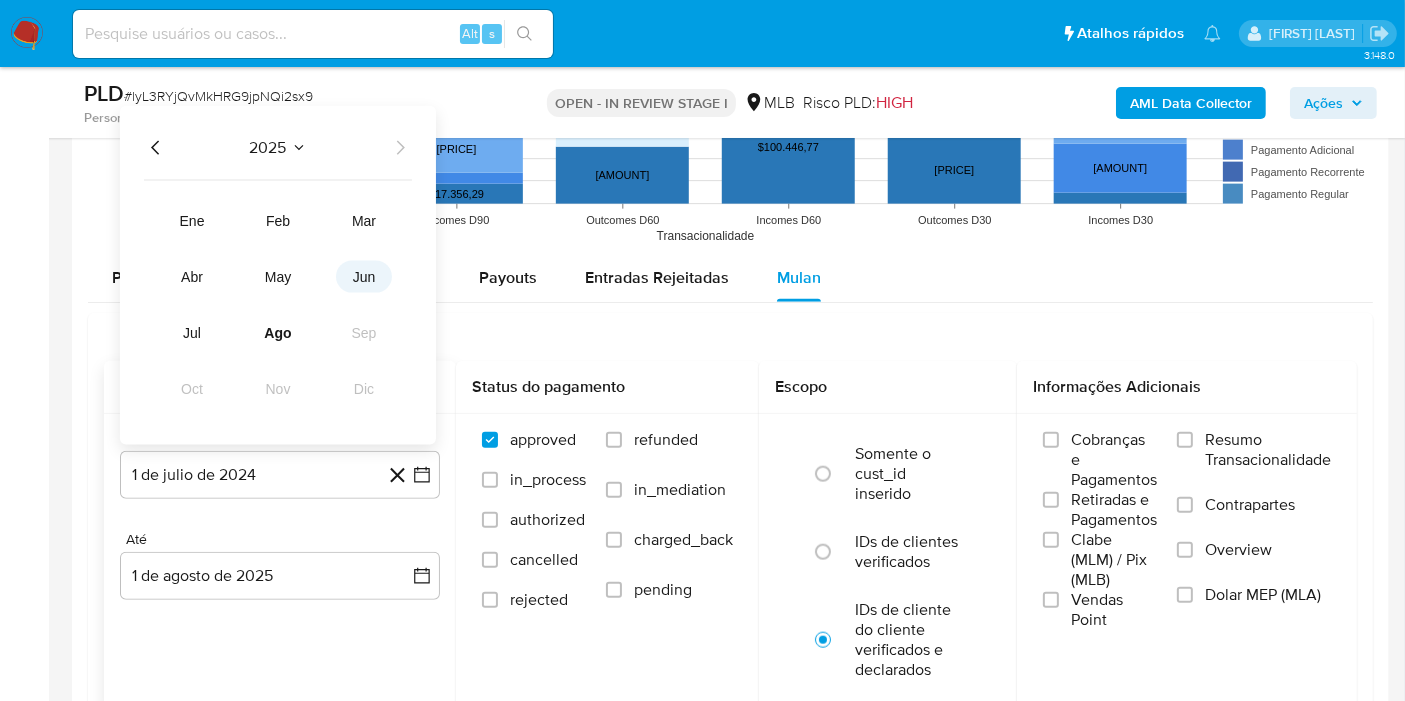 click on "jun" at bounding box center (364, 277) 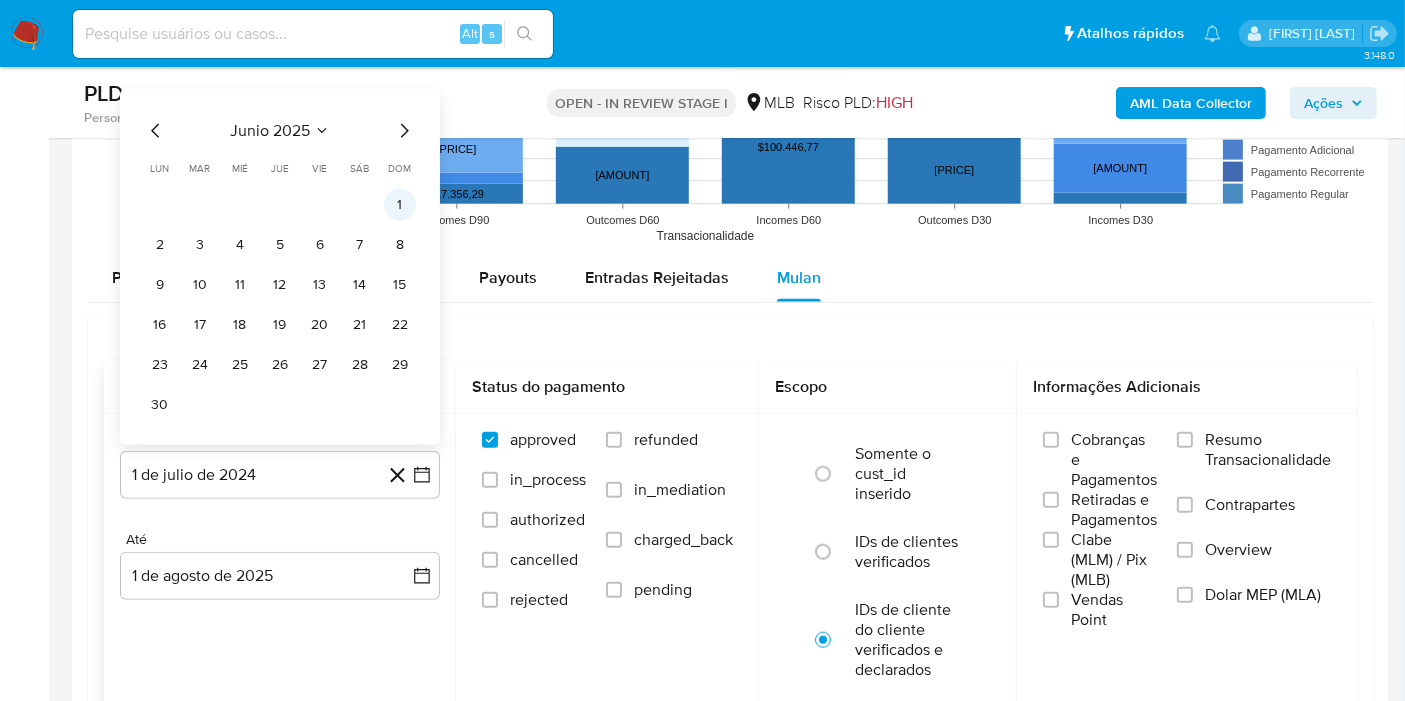 click on "1" at bounding box center [400, 205] 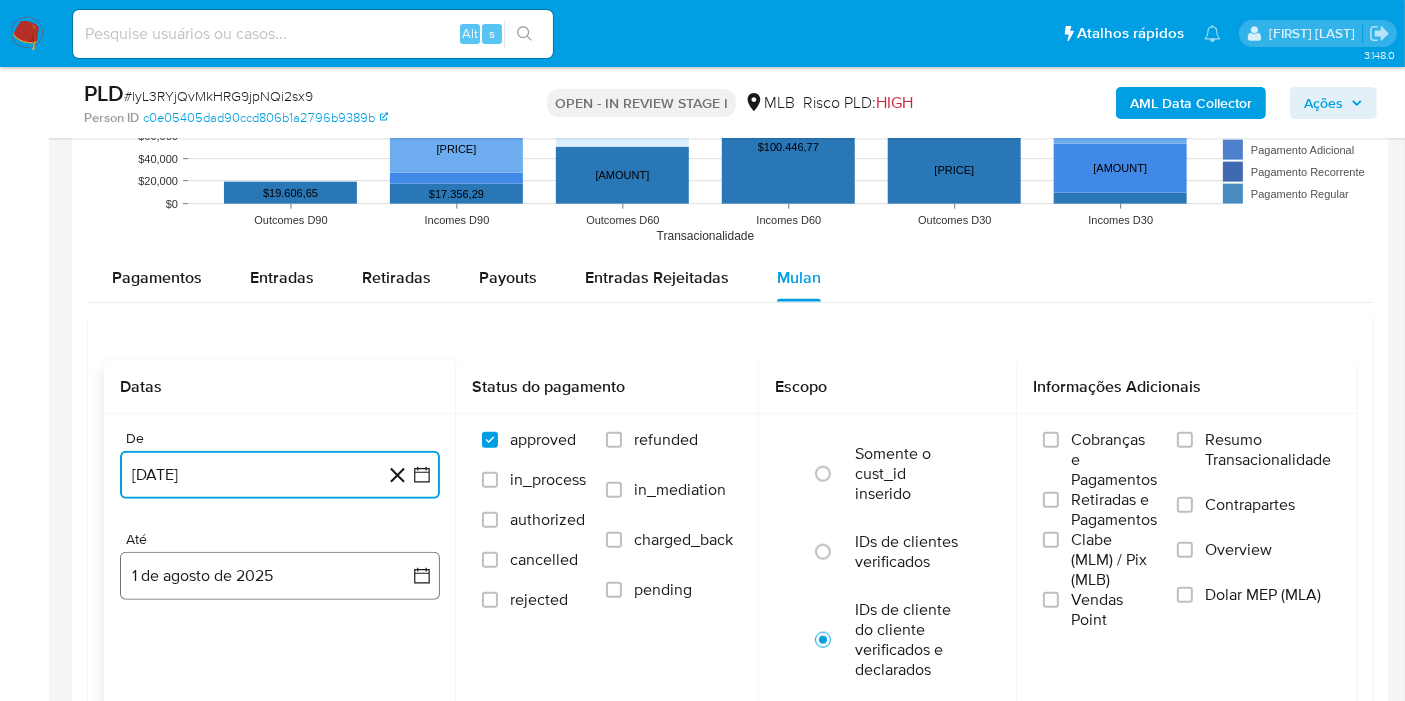 click on "1 de agosto de 2025" at bounding box center [280, 576] 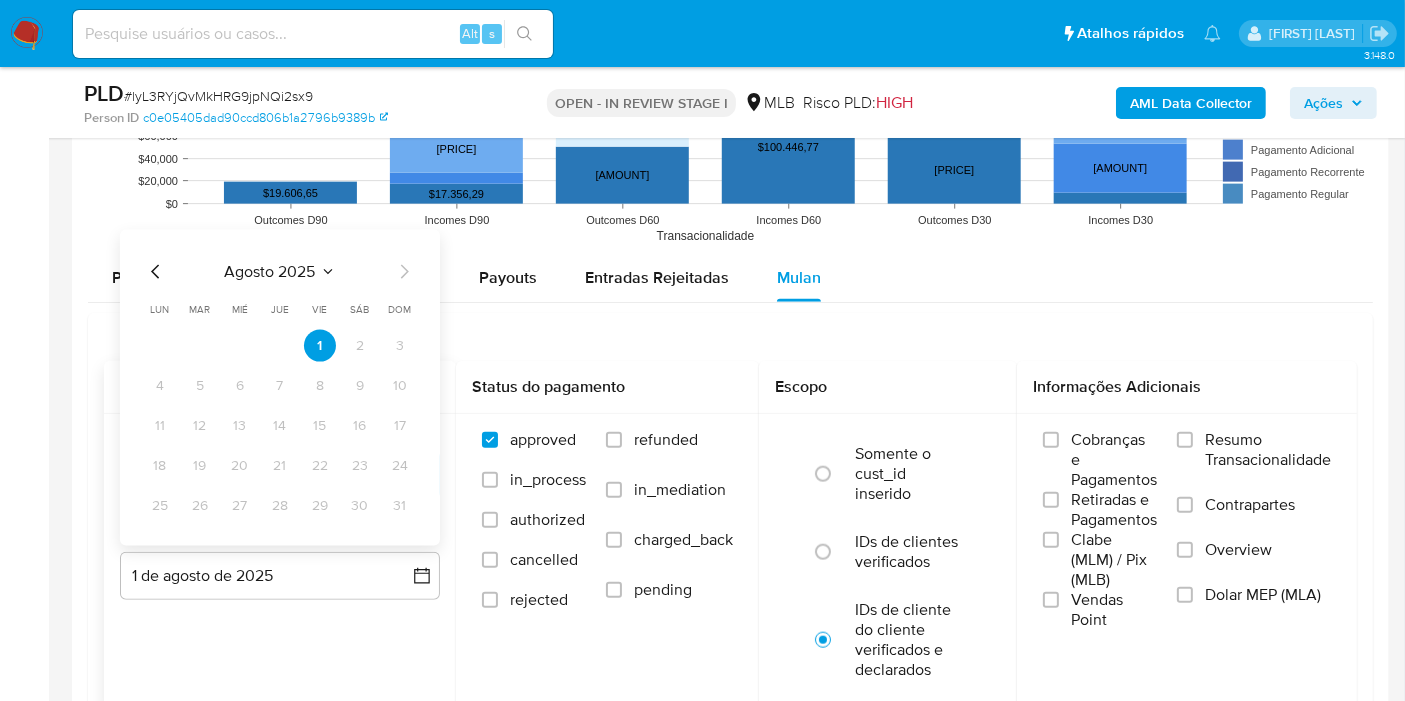 click 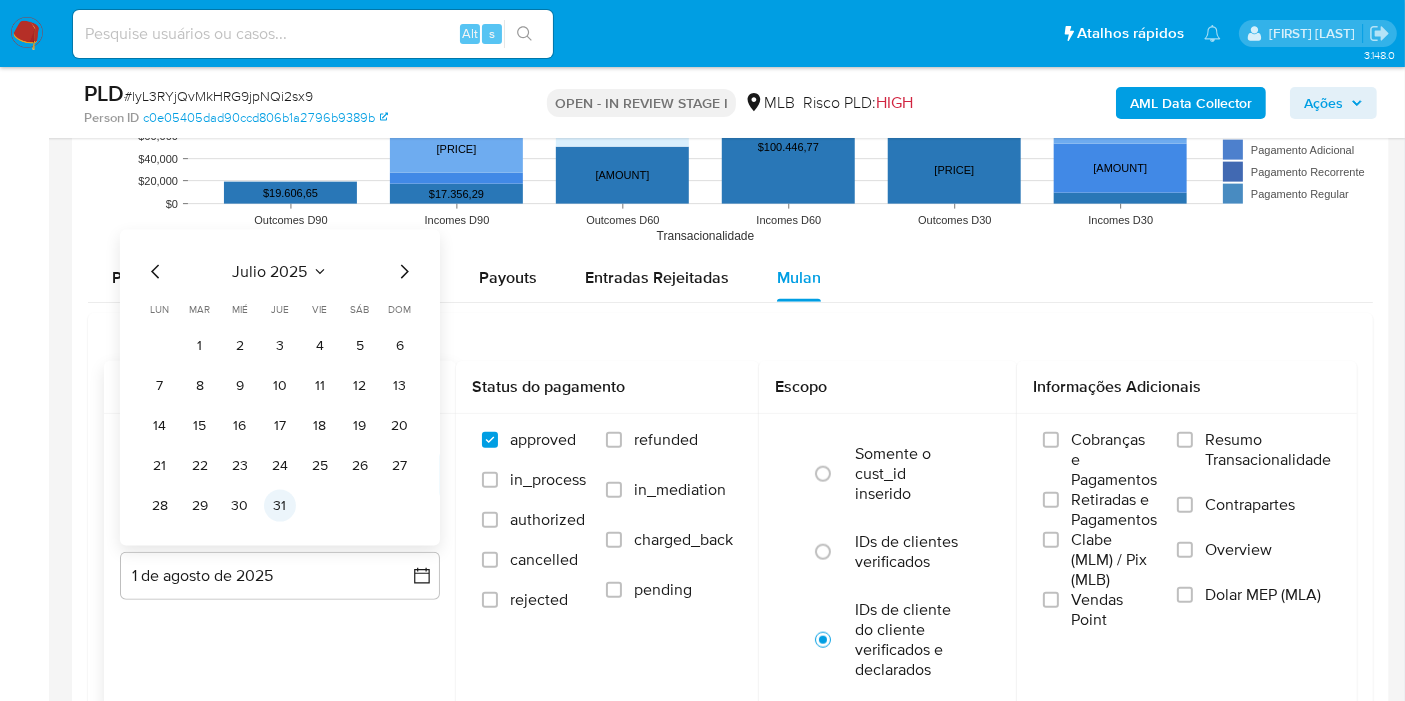 click on "31" at bounding box center (280, 506) 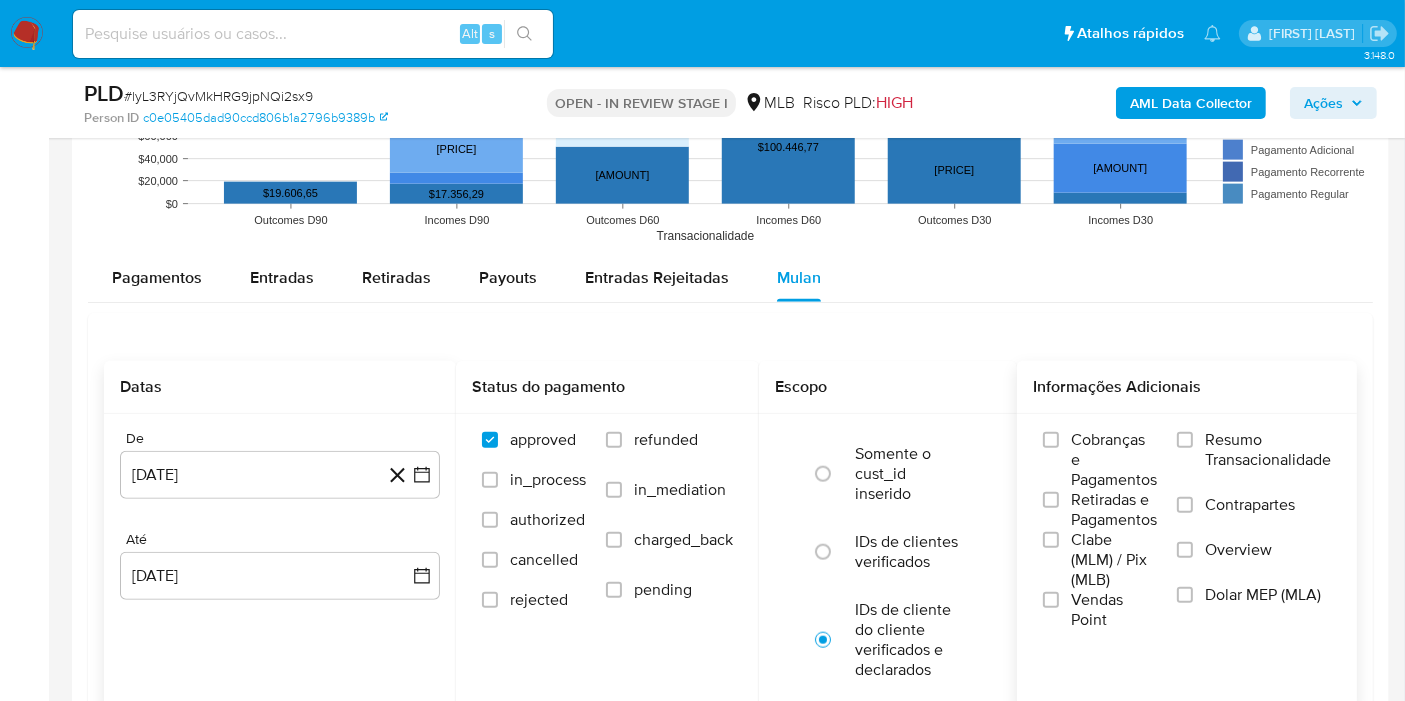 click on "Resumo Transacionalidade" at bounding box center (1254, 462) 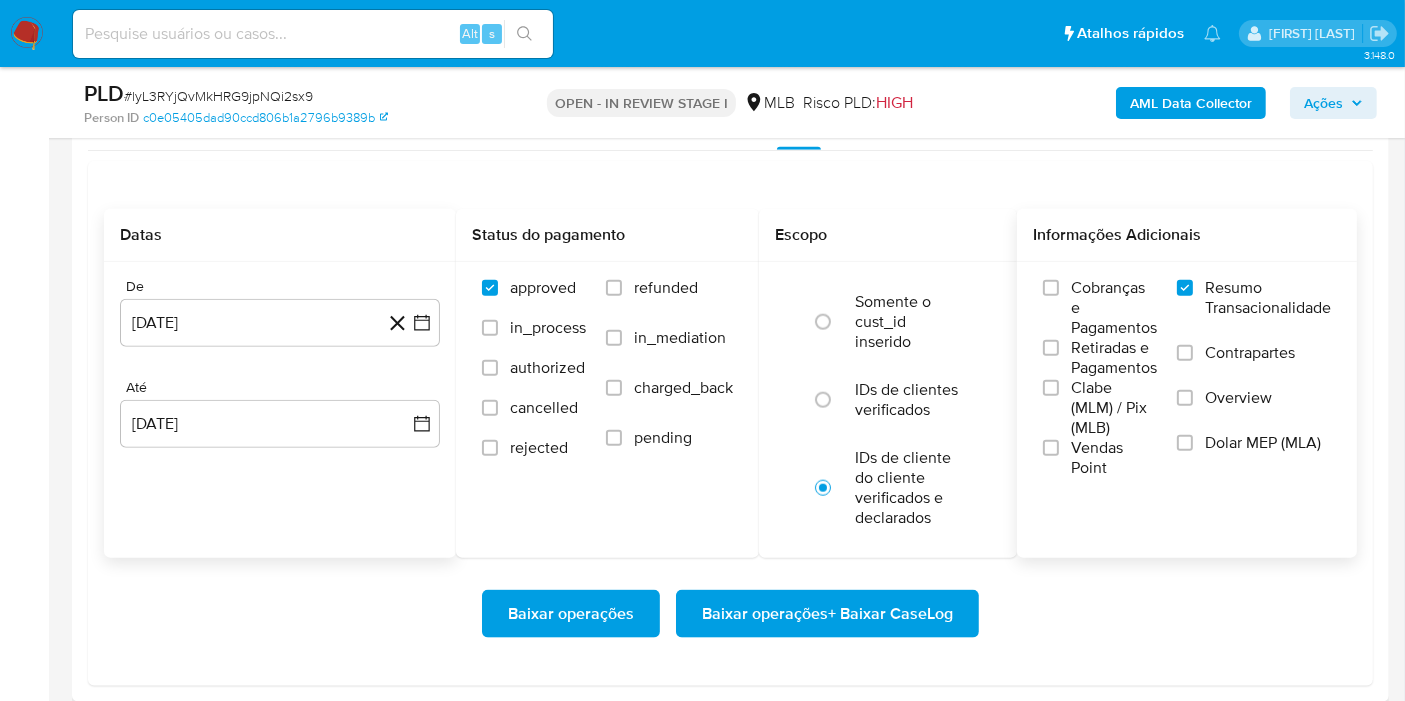 scroll, scrollTop: 2333, scrollLeft: 0, axis: vertical 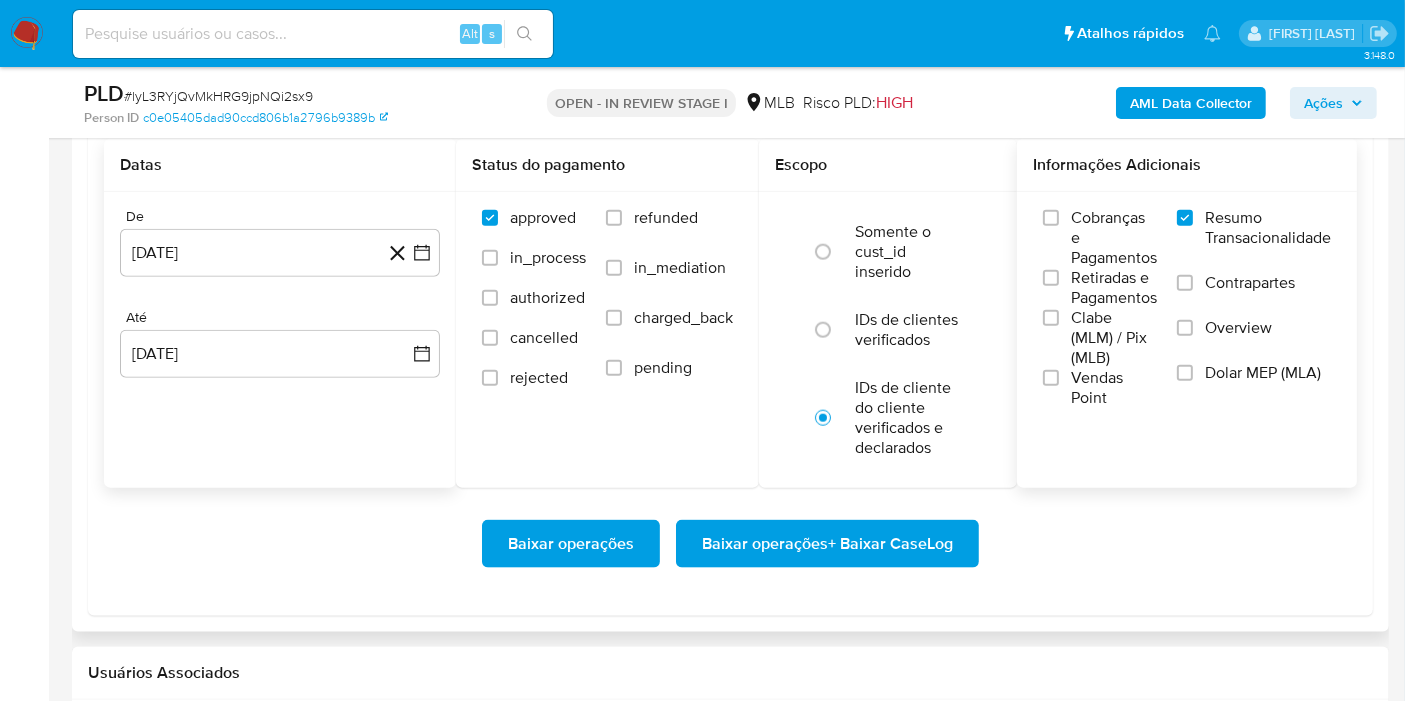 click on "Baixar operações  +   Baixar CaseLog" at bounding box center (827, 544) 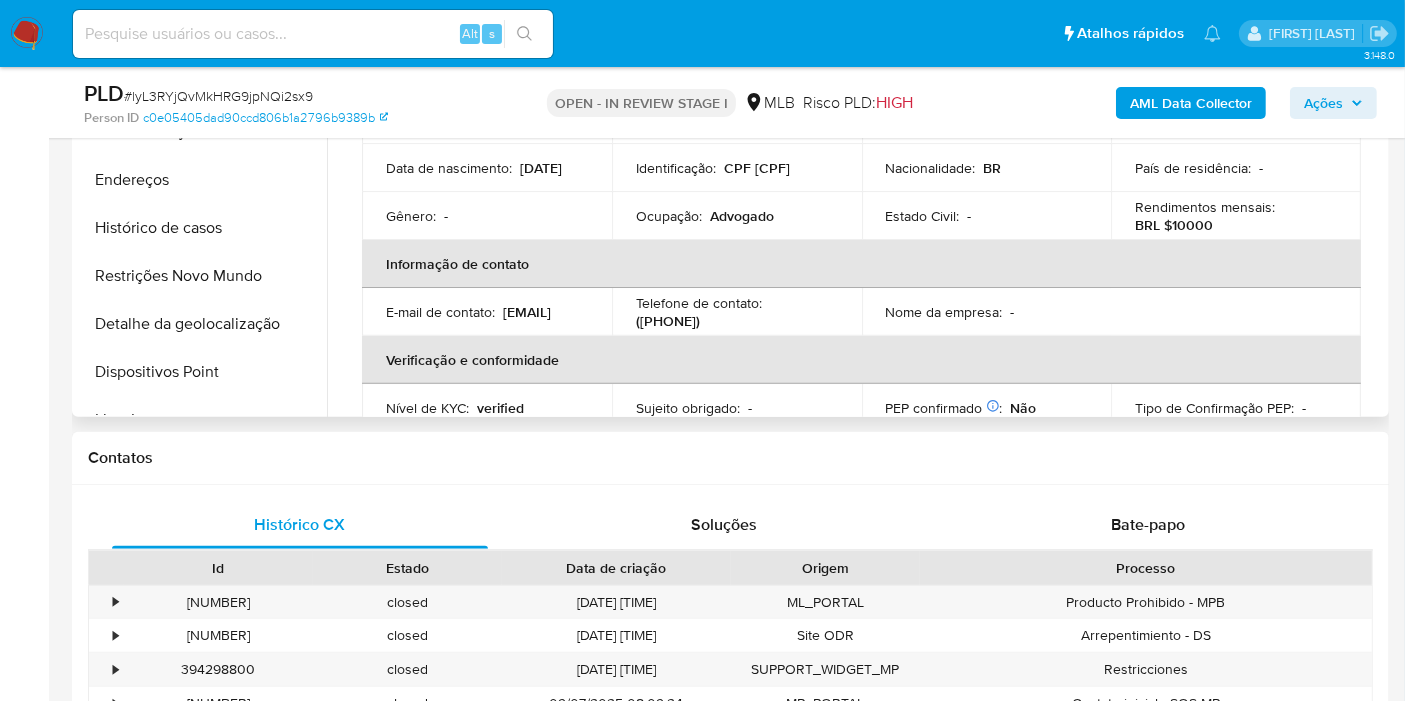 scroll, scrollTop: 366, scrollLeft: 0, axis: vertical 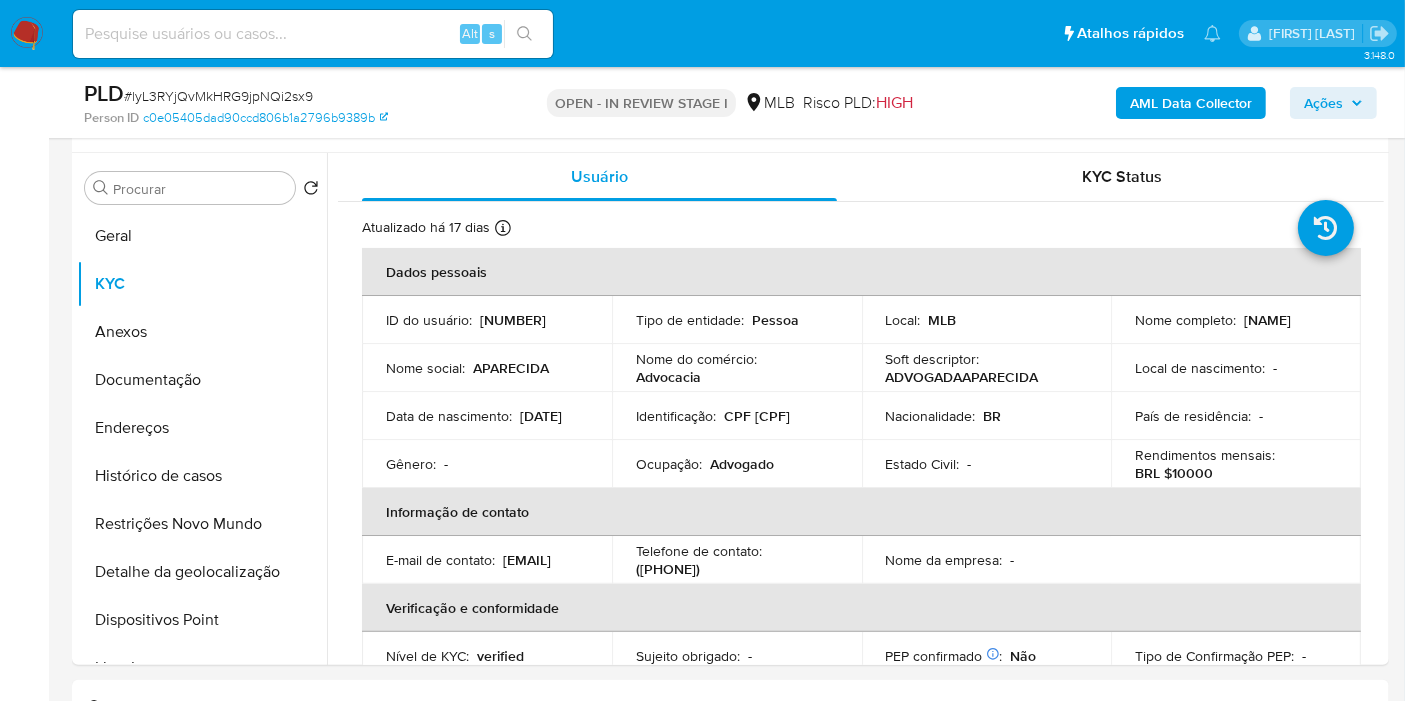 click on "Ações" at bounding box center [1323, 103] 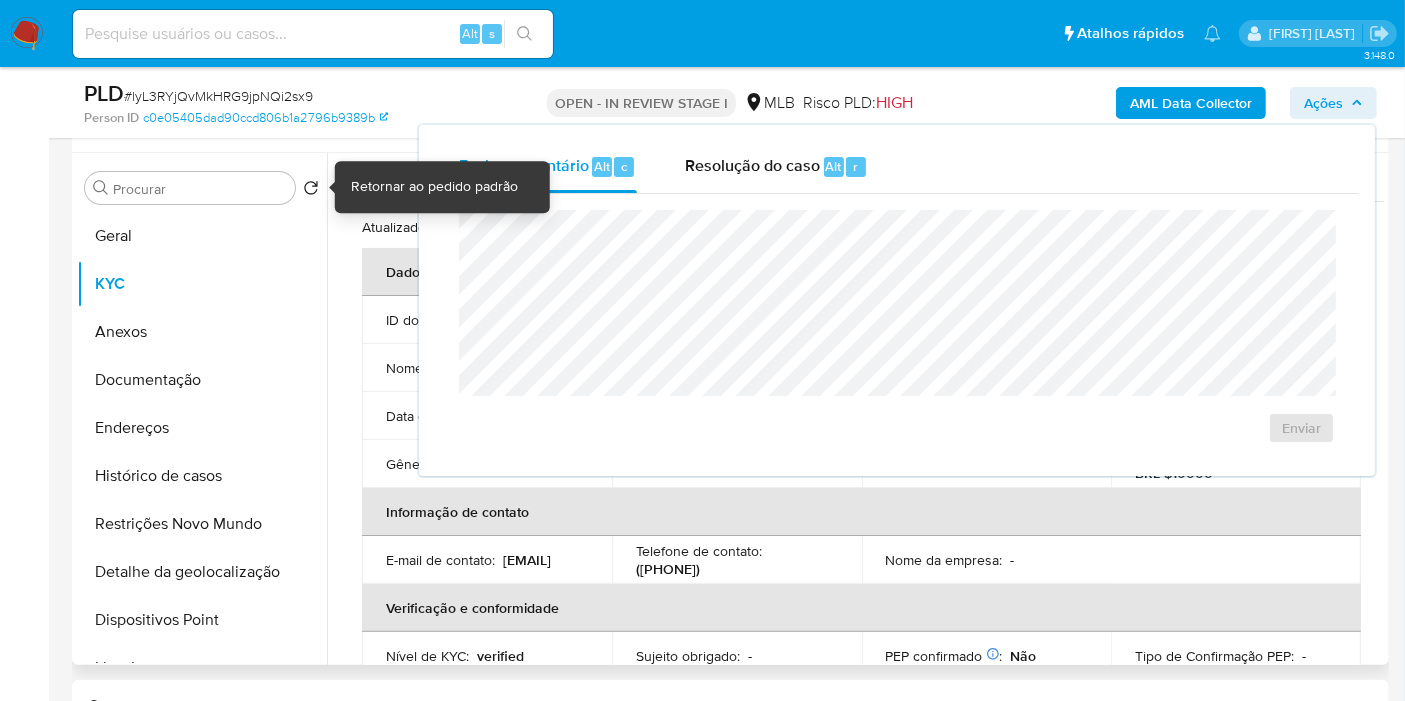 click on "Usuário KYC Status Atualizado há 17 dias   Criado: 13/03/2020 22:02:11 Atualizado: 15/07/2025 12:19:11 Dados pessoais   ID do usuário :    38965257   Tipo de entidade :    Pessoa   Local :    MLB   Nome completo :    Aparecida Luiz Monteiro   Nome social :    APARECIDA   Nome do comércio :    Advocacia   Soft descriptor :    ADVOGADAAPARECIDA   Local de nascimento :    -   Data de nascimento :    04/02/1968   Identificação :    CPF 13926734884   Nacionalidade :    BR   País de residência :    -   Gênero :    -   Ocupação :    Advogado   Estado Civil :    -   Rendimentos mensais :    BRL $10000 Informação de contato   E-mail de contato :    ci-monteiro@hotmail.com   Telefone de contato :    (11) 999424660   Nome da empresa :    - Verificação e conformidade   Nível de KYC :    verified   Sujeito obrigado :    -   PEP confirmado   Obtido de listas internas :    Não   Tipo de Confirmação PEP :    - Dados transacionais   Fundos recorrentes :    -   Rendimento documental :" at bounding box center (855, 409) 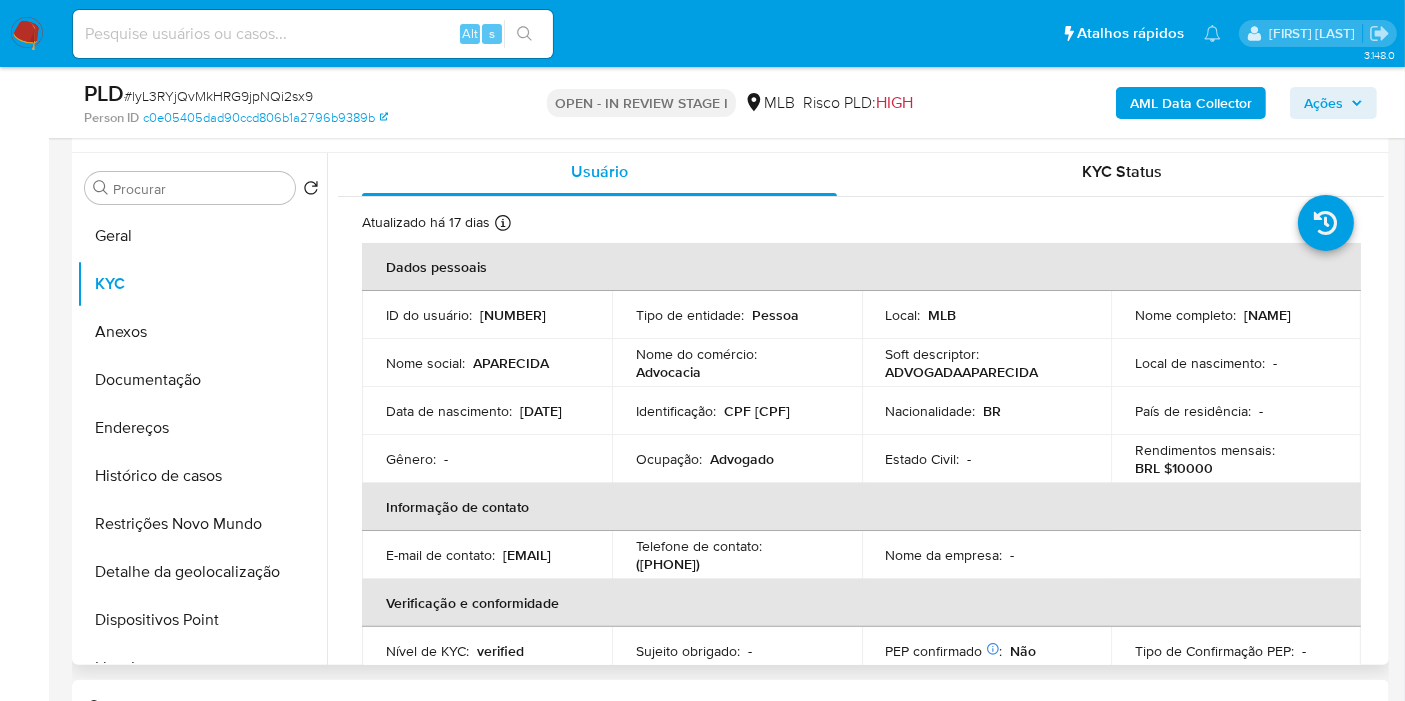 scroll, scrollTop: 0, scrollLeft: 0, axis: both 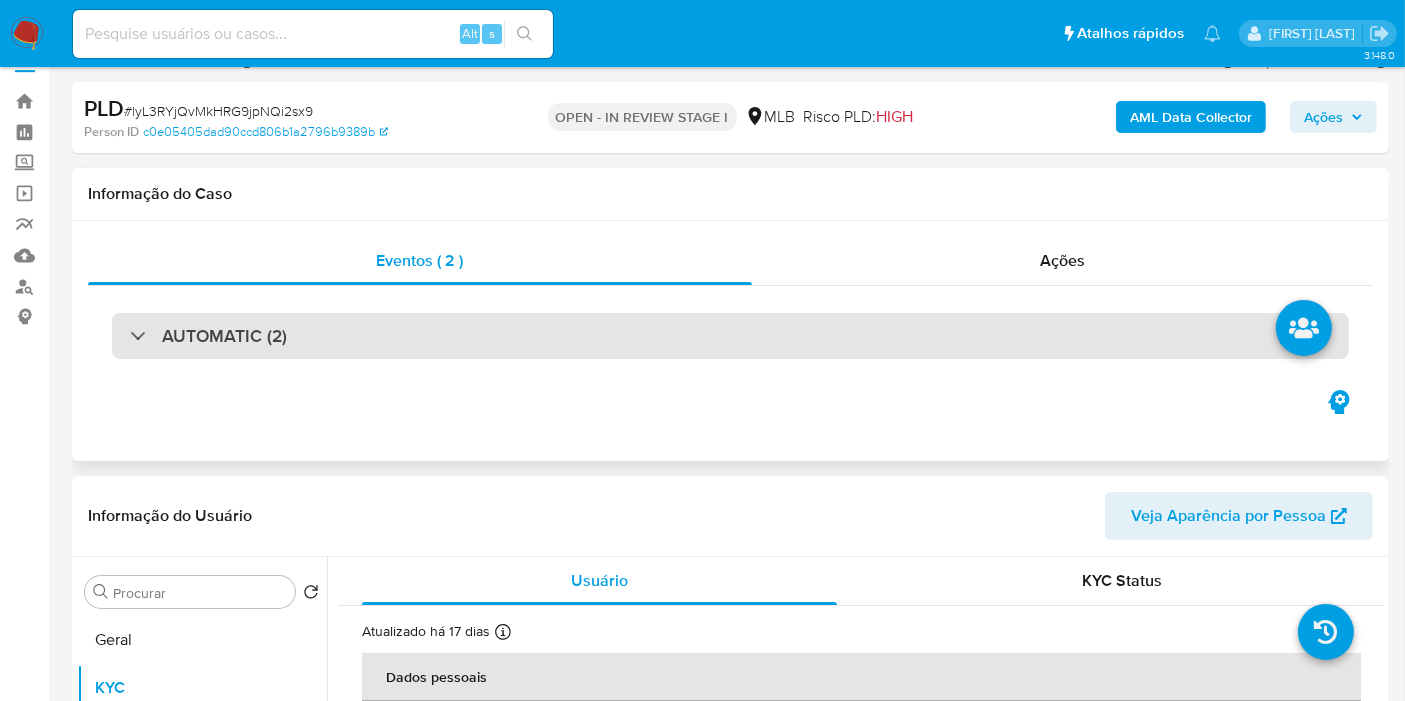click on "AUTOMATIC (2)" at bounding box center (730, 336) 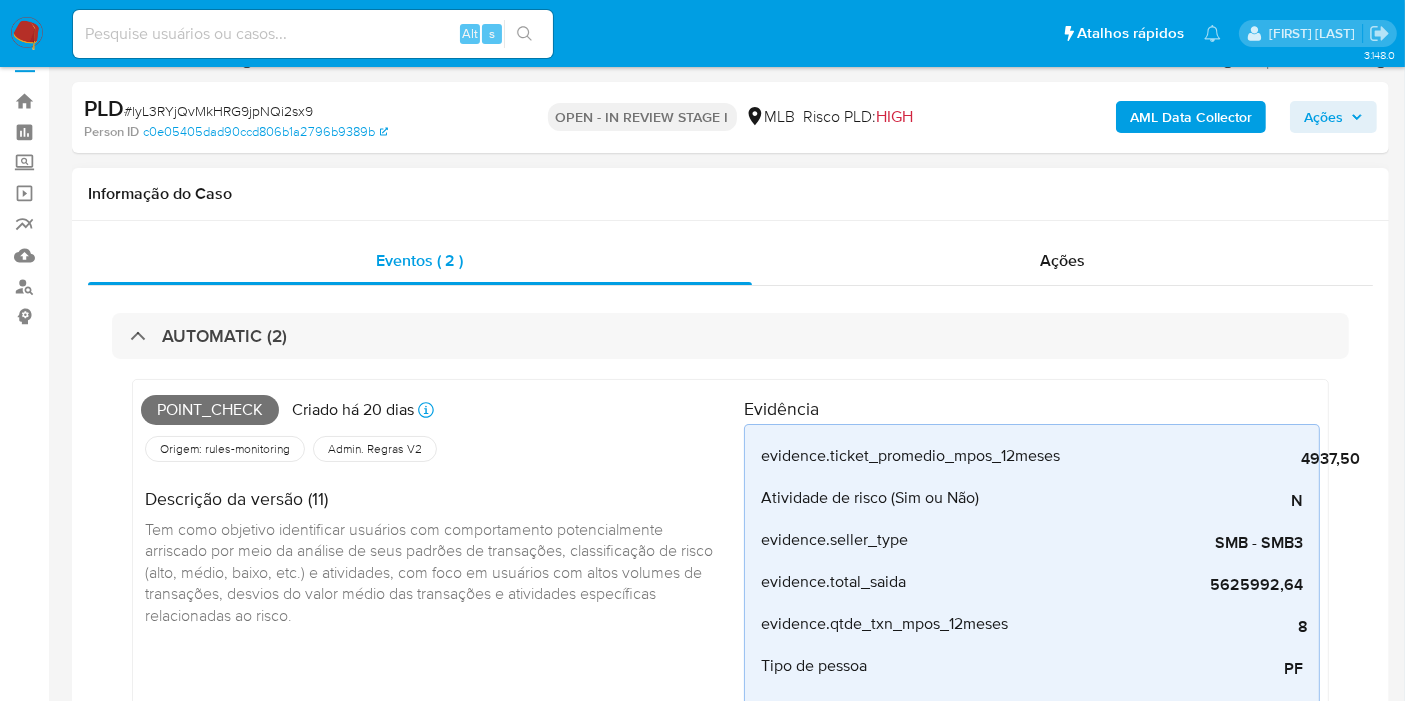 click on "Point_check" at bounding box center (210, 410) 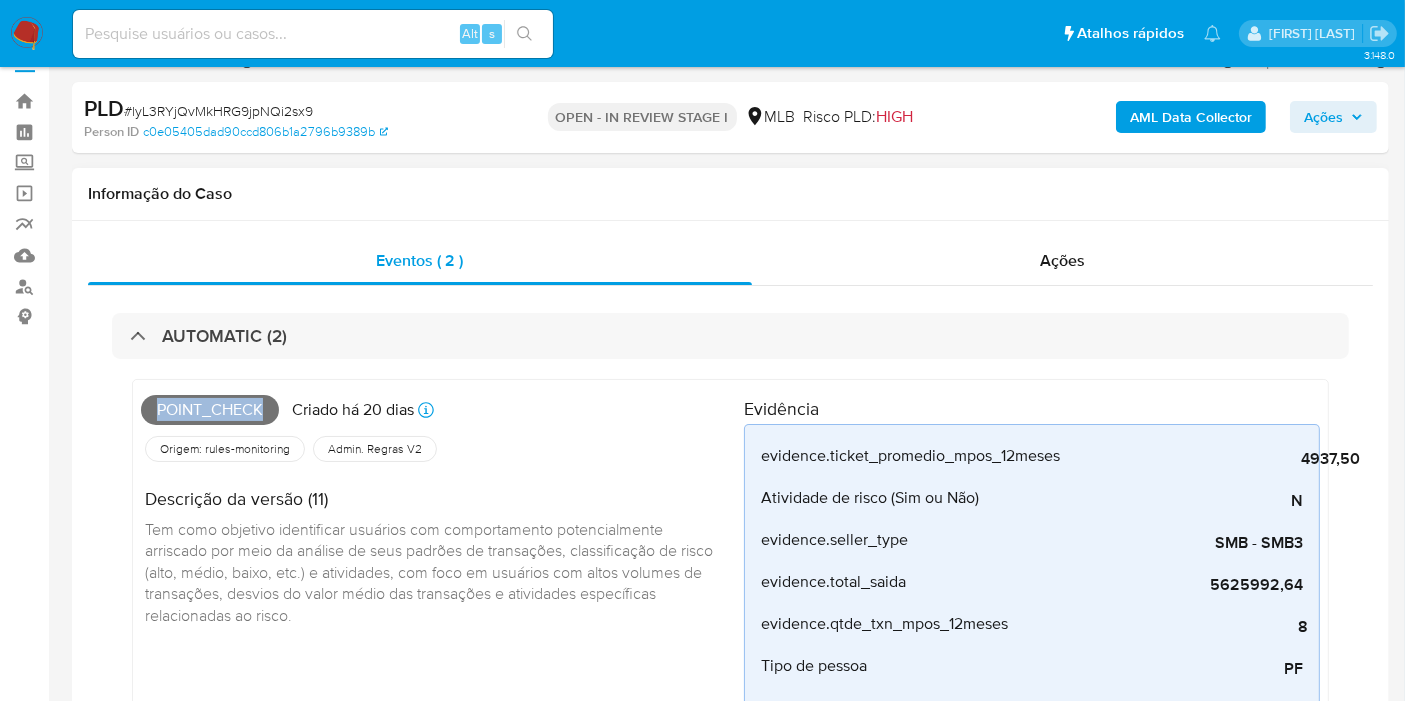 click on "Point_check" at bounding box center (210, 410) 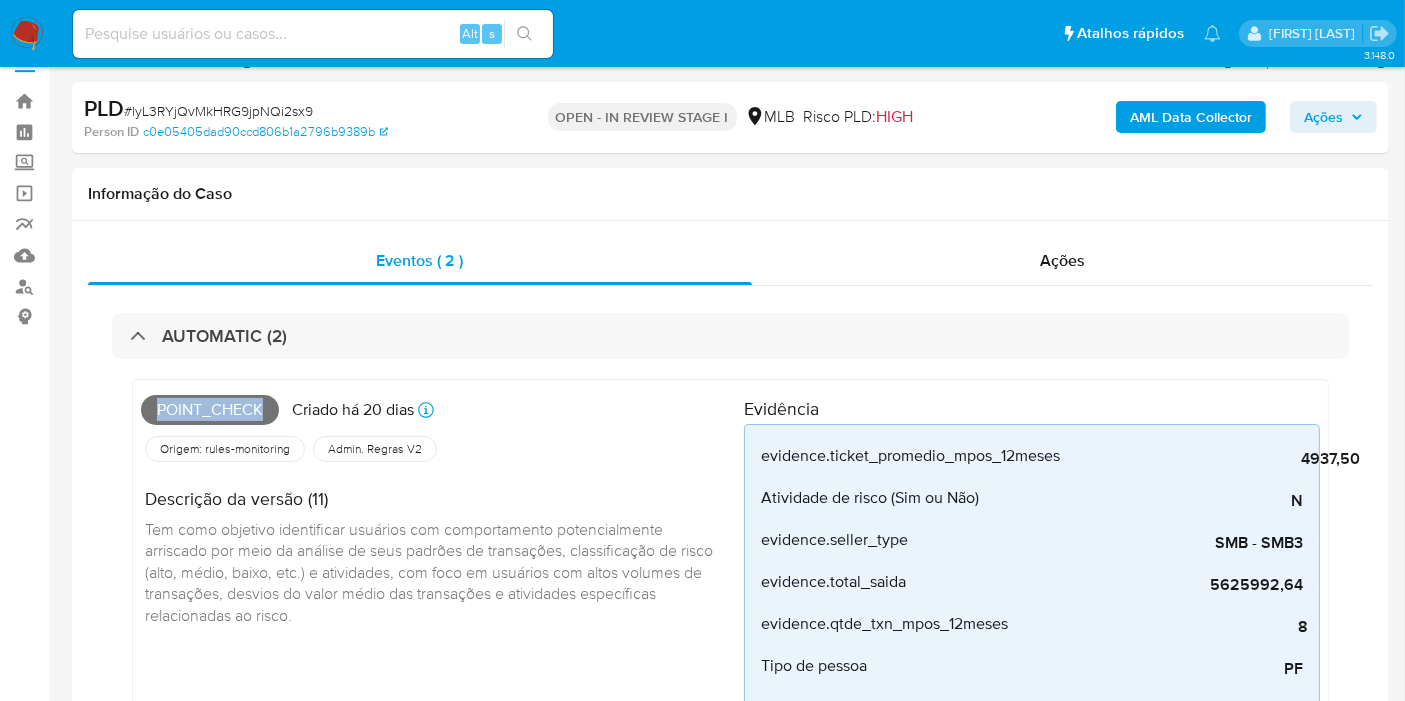 click on "Ações" at bounding box center (1333, 117) 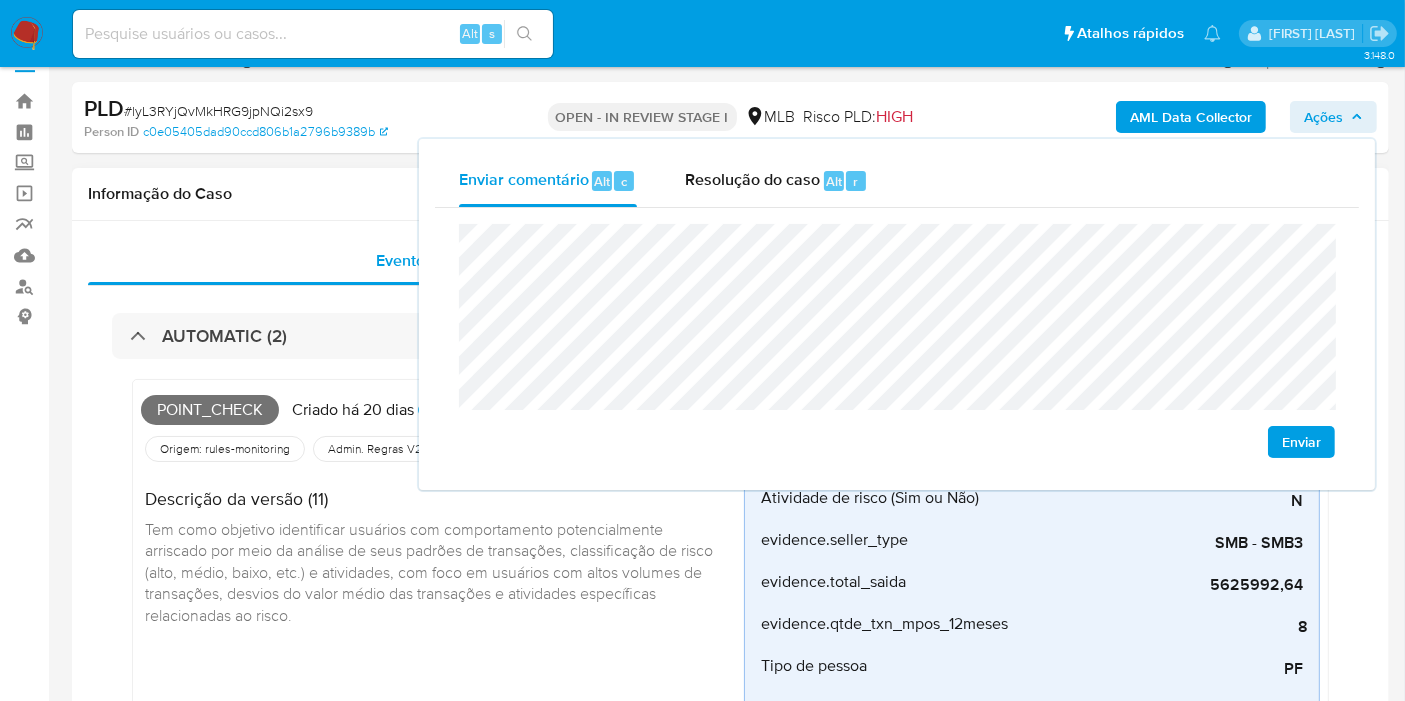 click on "Eventos ( 2 ) Ações AUTOMATIC (2) Point_check Criado há 20 dias   Criado: 12/07/2025 00:54:24 Origem: rules-monitoring    Referência ao id da tabela de resultados da regra em rules-monitoring Admin. Regras V2 Descrição da versão (11) Tem como objetivo identificar usuários com comportamento potencialmente arriscado por meio da análise de seus padrões de transações, classificação de risco (alto, médio, baixo, etc.) e atividades, com foco em usuários com altos volumes de transações, desvios do valor médio das transações e atividades específicas relacionadas ao risco. Evidência evidence.ticket_promedio_mpos_12meses 4937,50   evidence_description.ticket_promedio_mpos_12meses Atividade de risco (Sim ou Não) N   Usuário com atividade de risco (Sim ou Não) evidence.seller_type SMB - SMB3   evidence_description.seller_type evidence.total_saida 5625992,64   evidence_description.total_saida evidence.qtde_txn_mpos_12meses 8   evidence_description.qtde_txn_mpos_12meses Tipo de pessoa PF   23" at bounding box center [730, 1043] 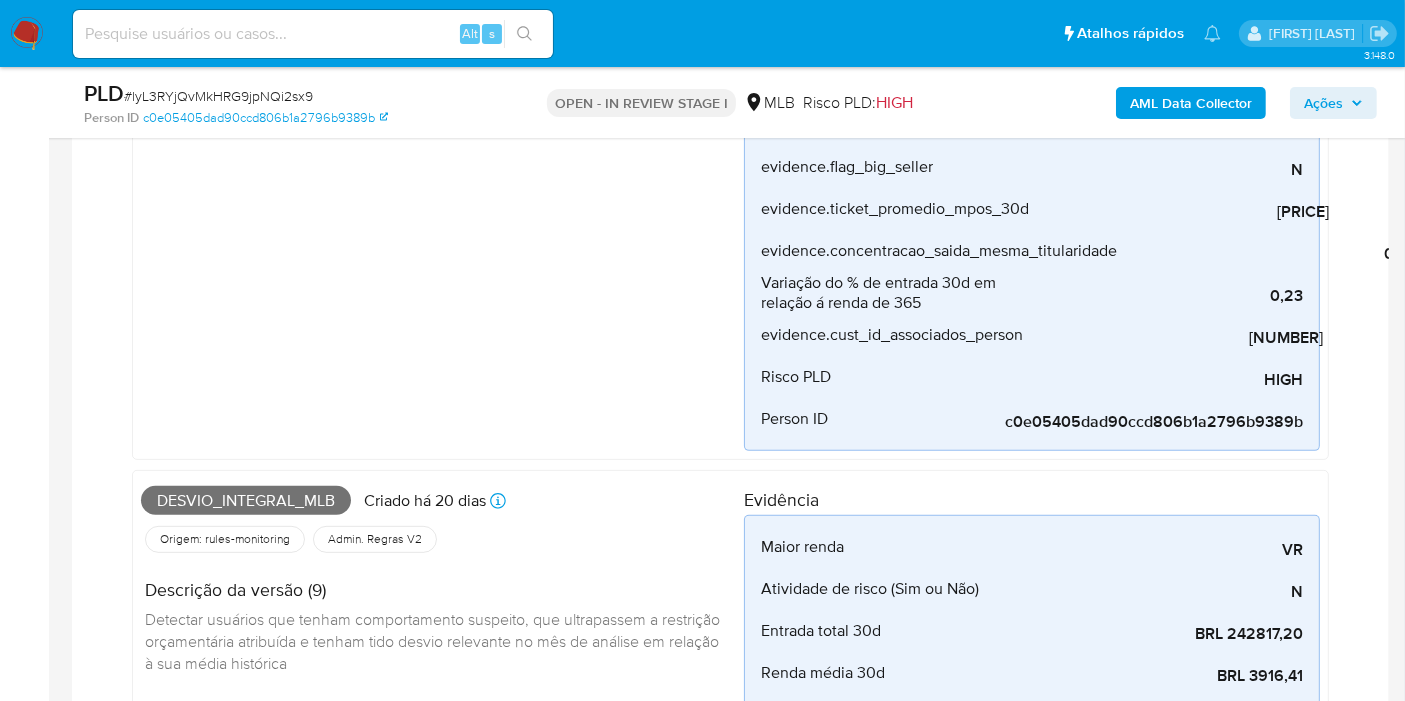 scroll, scrollTop: 700, scrollLeft: 0, axis: vertical 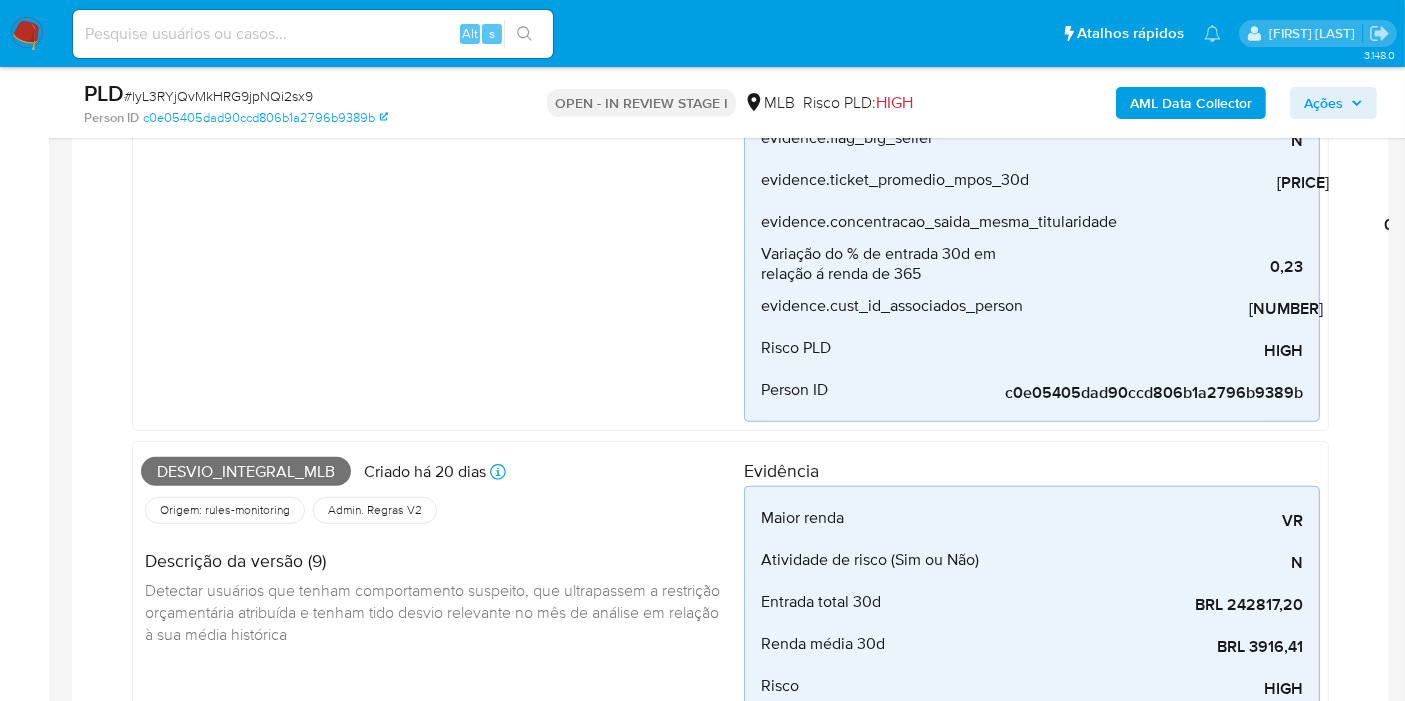click on "Desvio_integral_mlb" at bounding box center (246, 472) 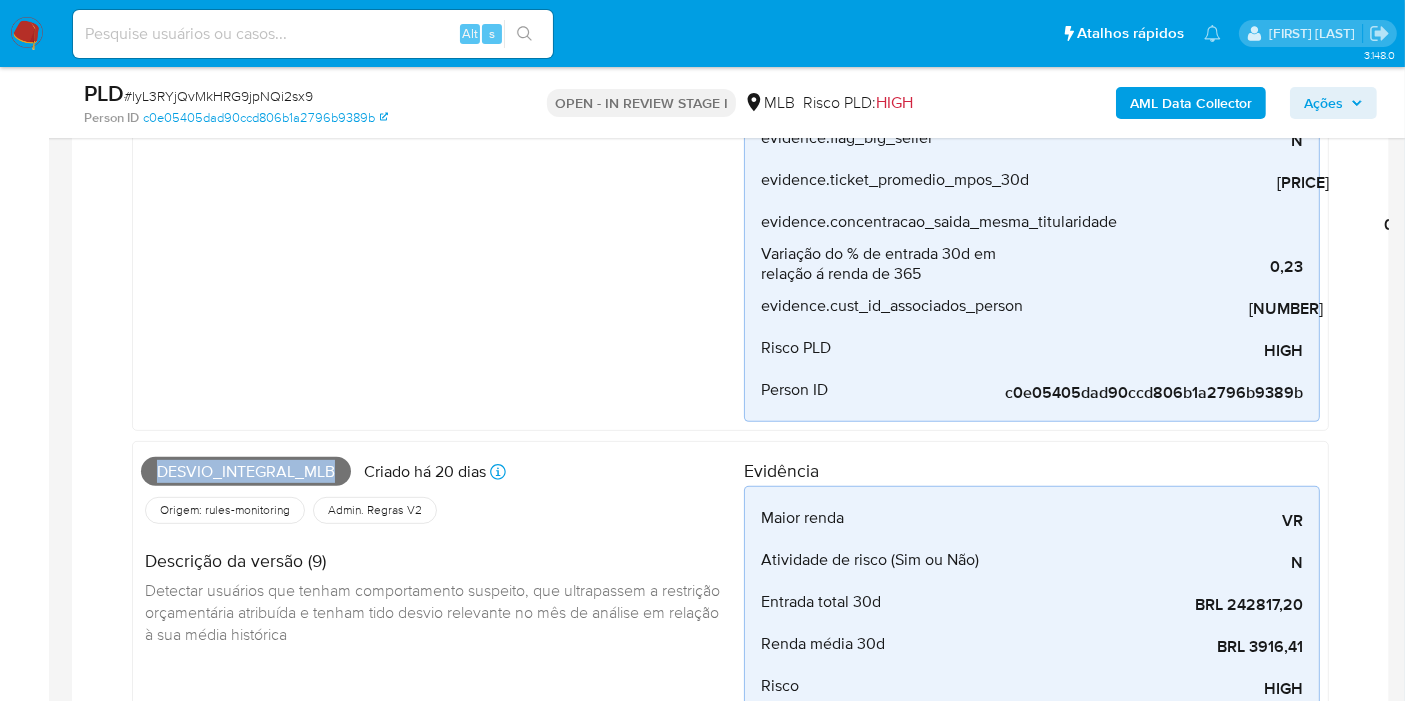 click on "Desvio_integral_mlb" at bounding box center [246, 472] 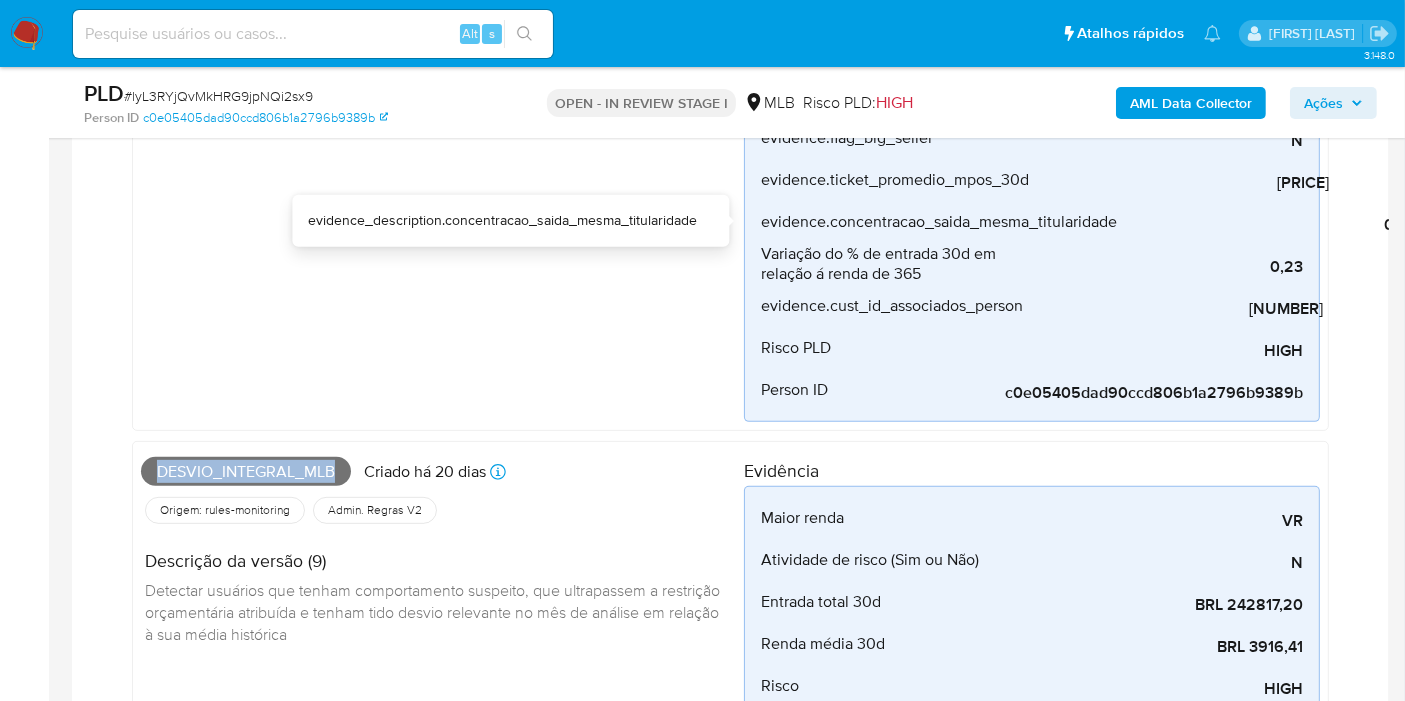 copy on "Desvio_integral_mlb" 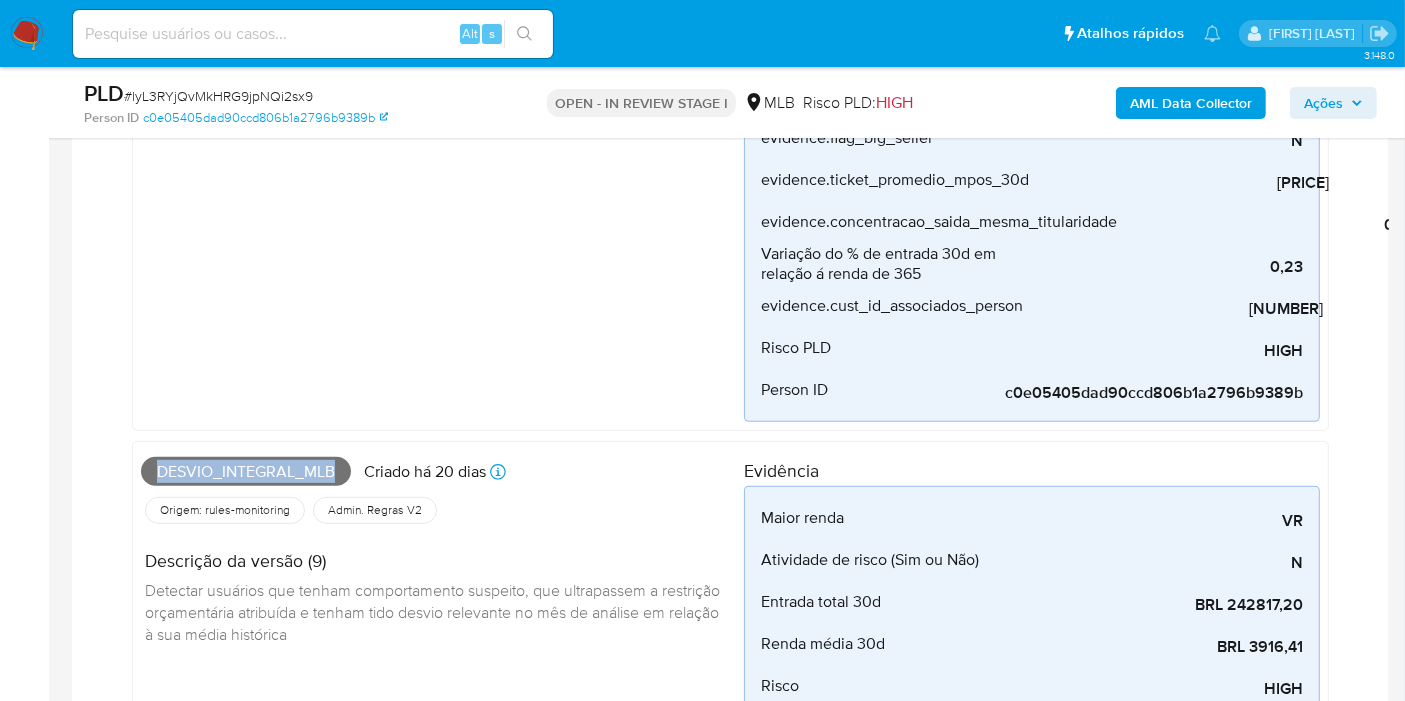click on "Ações" at bounding box center [1333, 103] 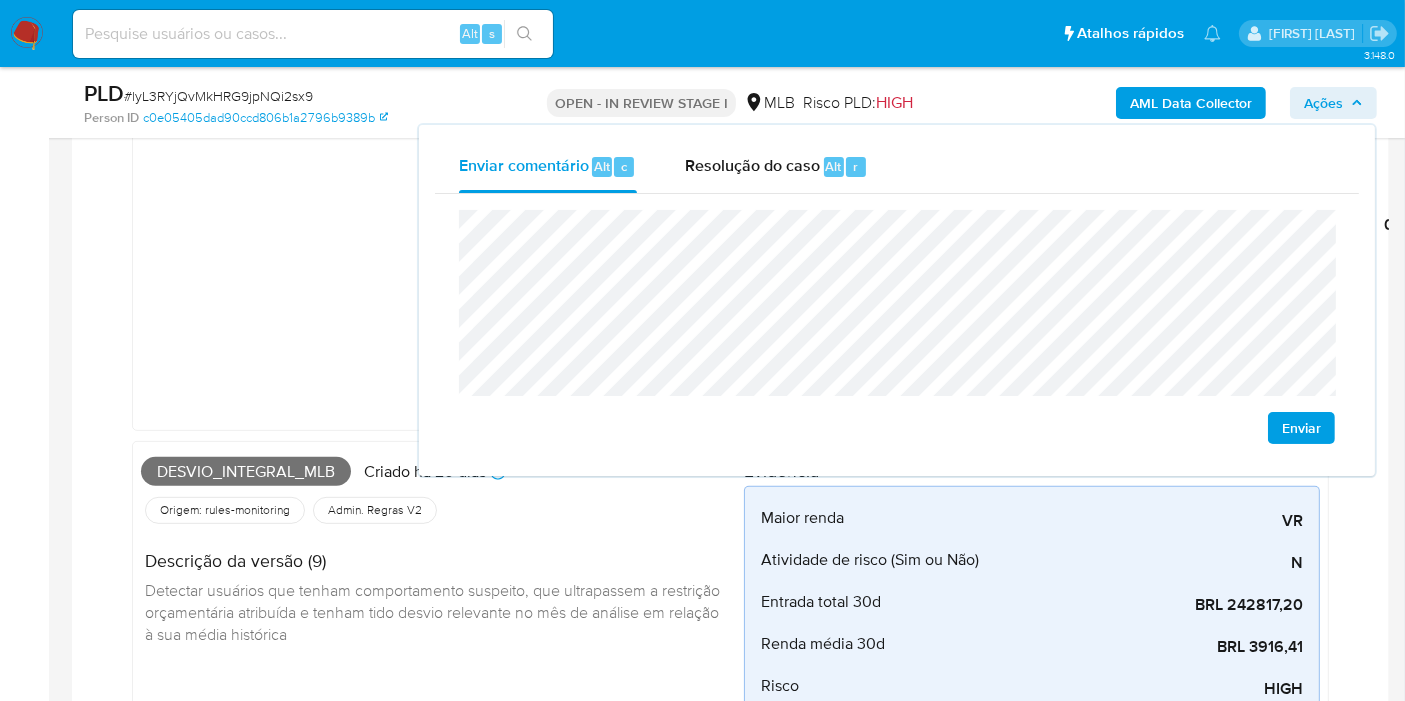 click on "Point_check Criado há 20 dias   Criado: 12/07/2025 00:54:24 Origem: rules-monitoring    Referência ao id da tabela de resultados da regra em rules-monitoring Admin. Regras V2 Descrição da versão (11) Tem como objetivo identificar usuários com comportamento potencialmente arriscado por meio da análise de seus padrões de transações, classificação de risco (alto, médio, baixo, etc.) e atividades, com foco em usuários com altos volumes de transações, desvios do valor médio das transações e atividades específicas relacionadas ao risco." at bounding box center [442, 36] 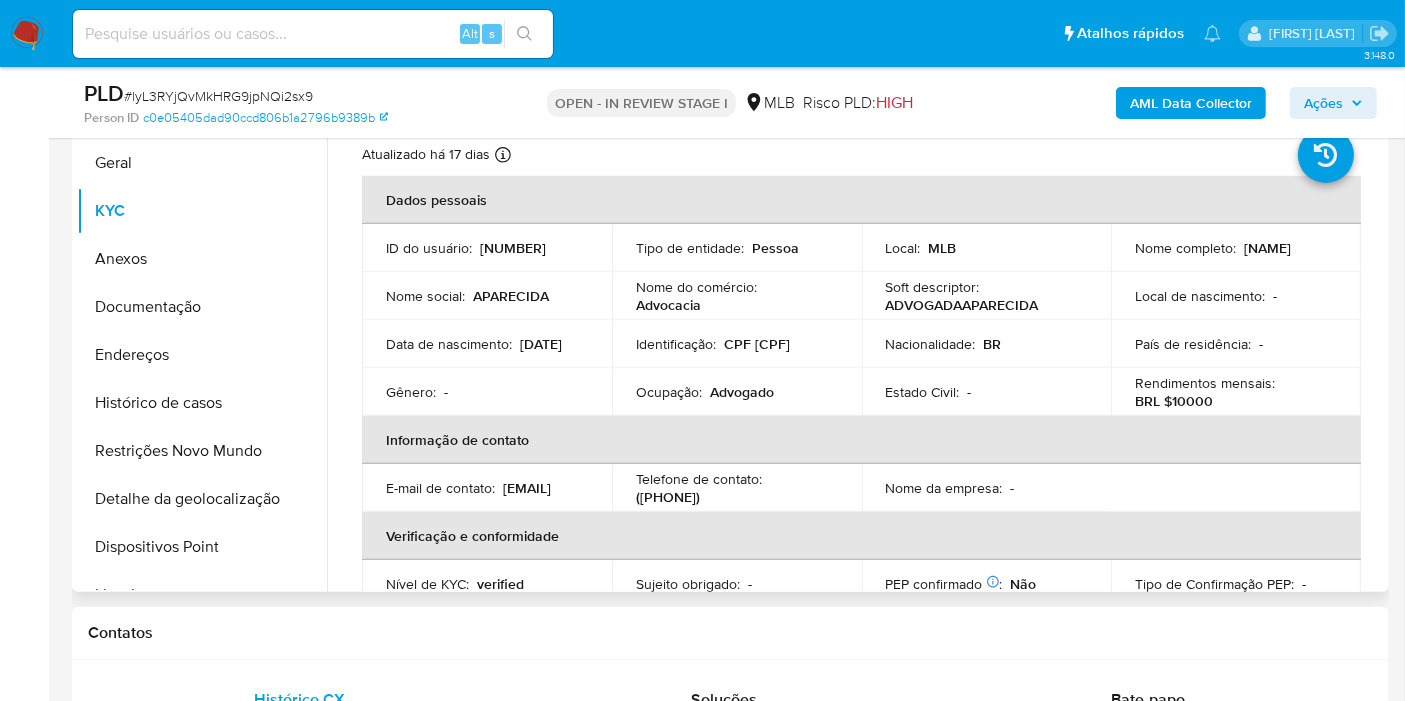 scroll, scrollTop: 1811, scrollLeft: 0, axis: vertical 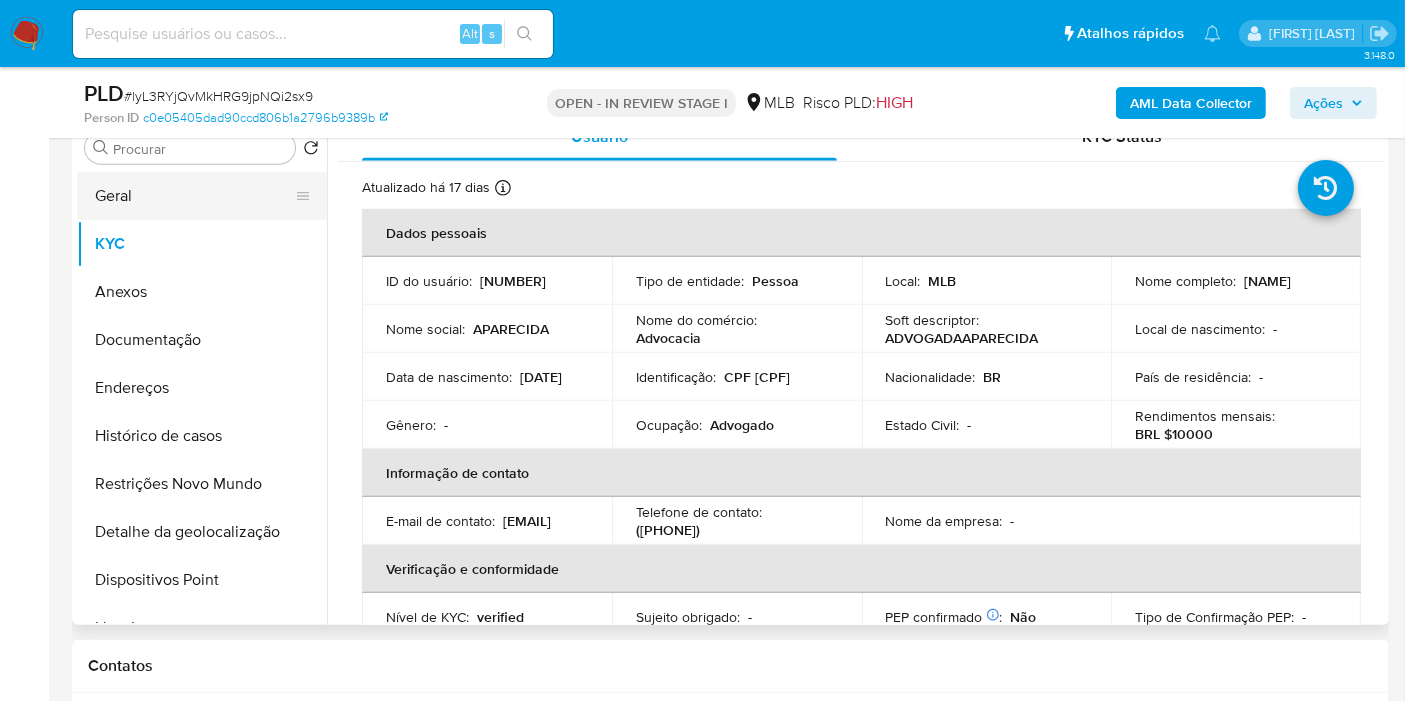click on "Geral" at bounding box center [194, 196] 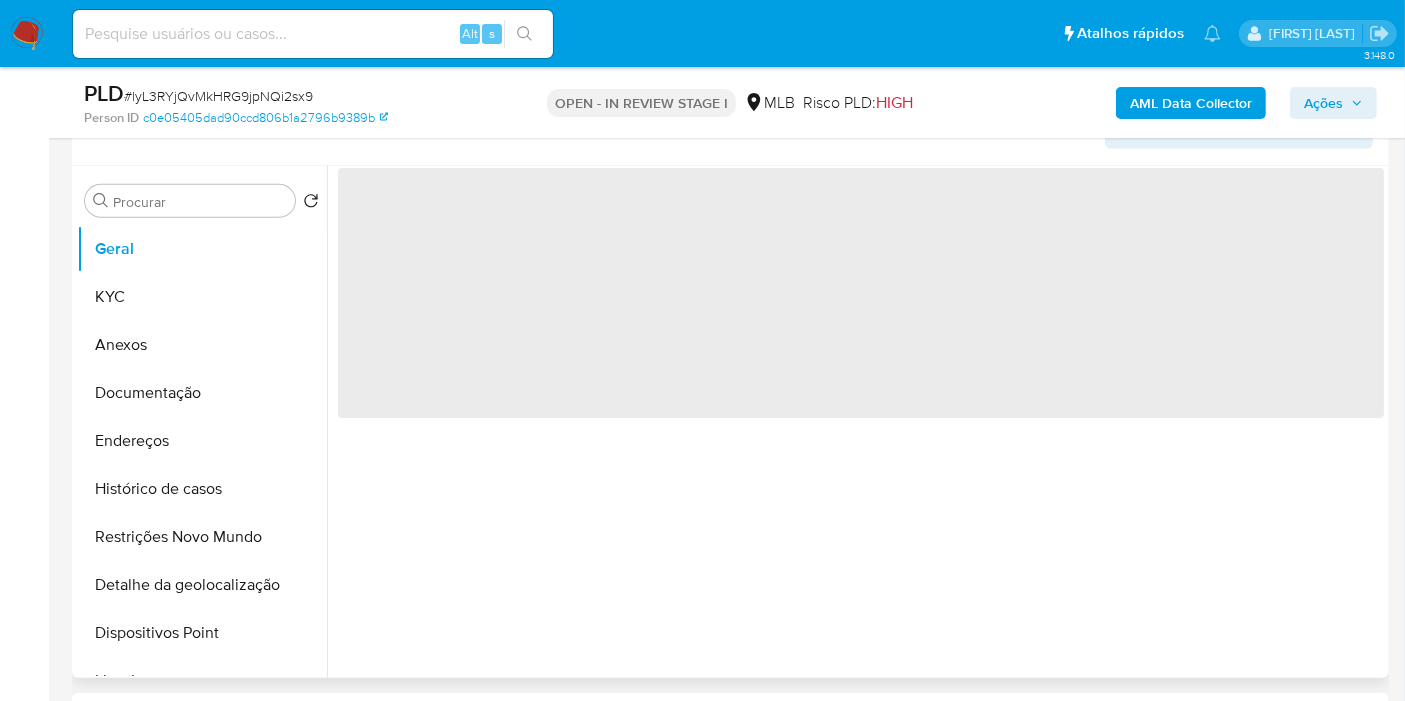 scroll, scrollTop: 1700, scrollLeft: 0, axis: vertical 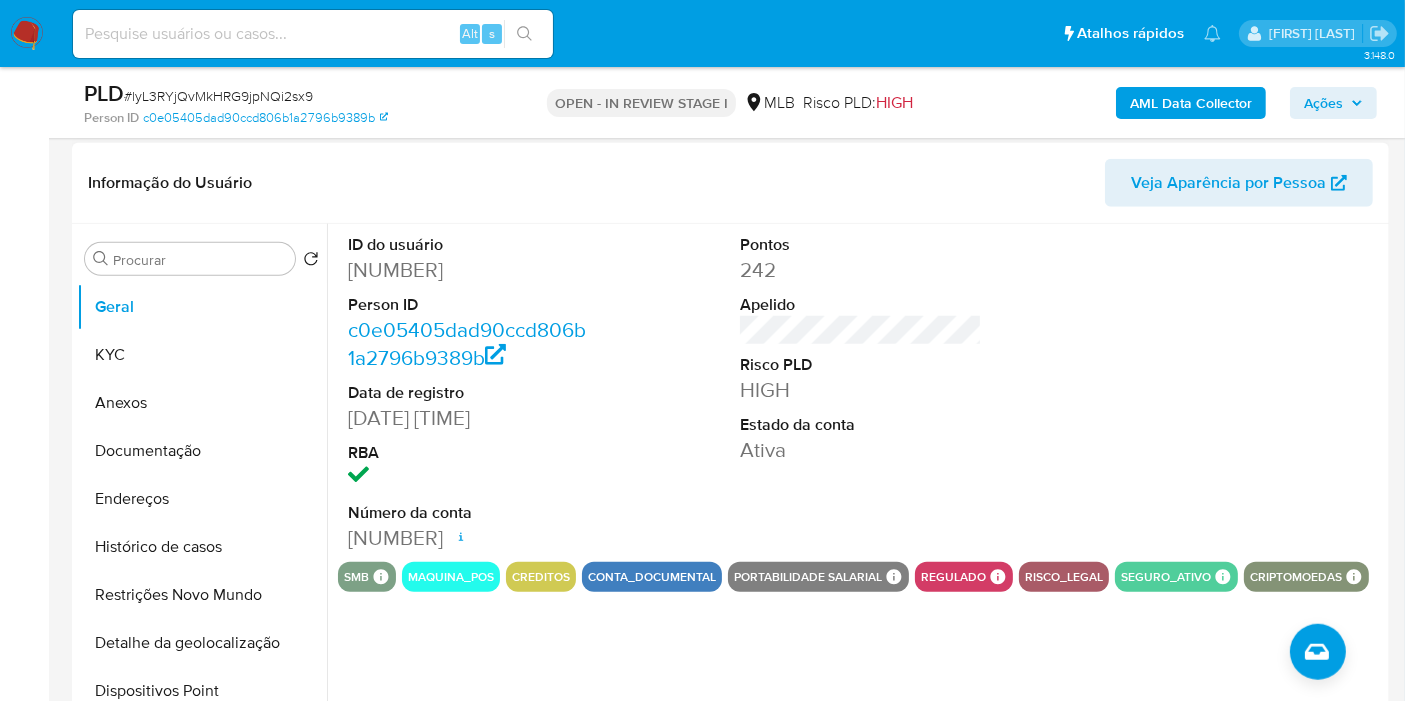 drag, startPoint x: 346, startPoint y: 267, endPoint x: 528, endPoint y: 535, distance: 323.9568 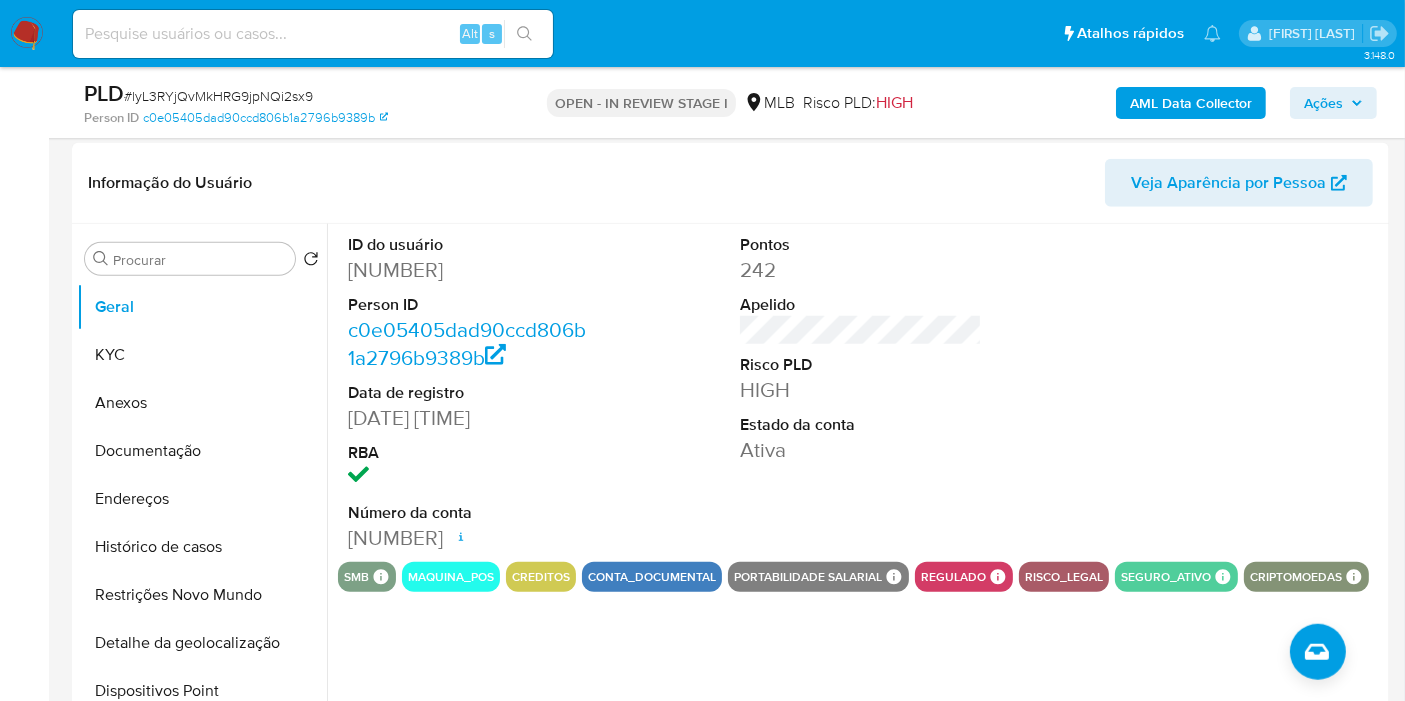 click on "Ações" at bounding box center [1323, 103] 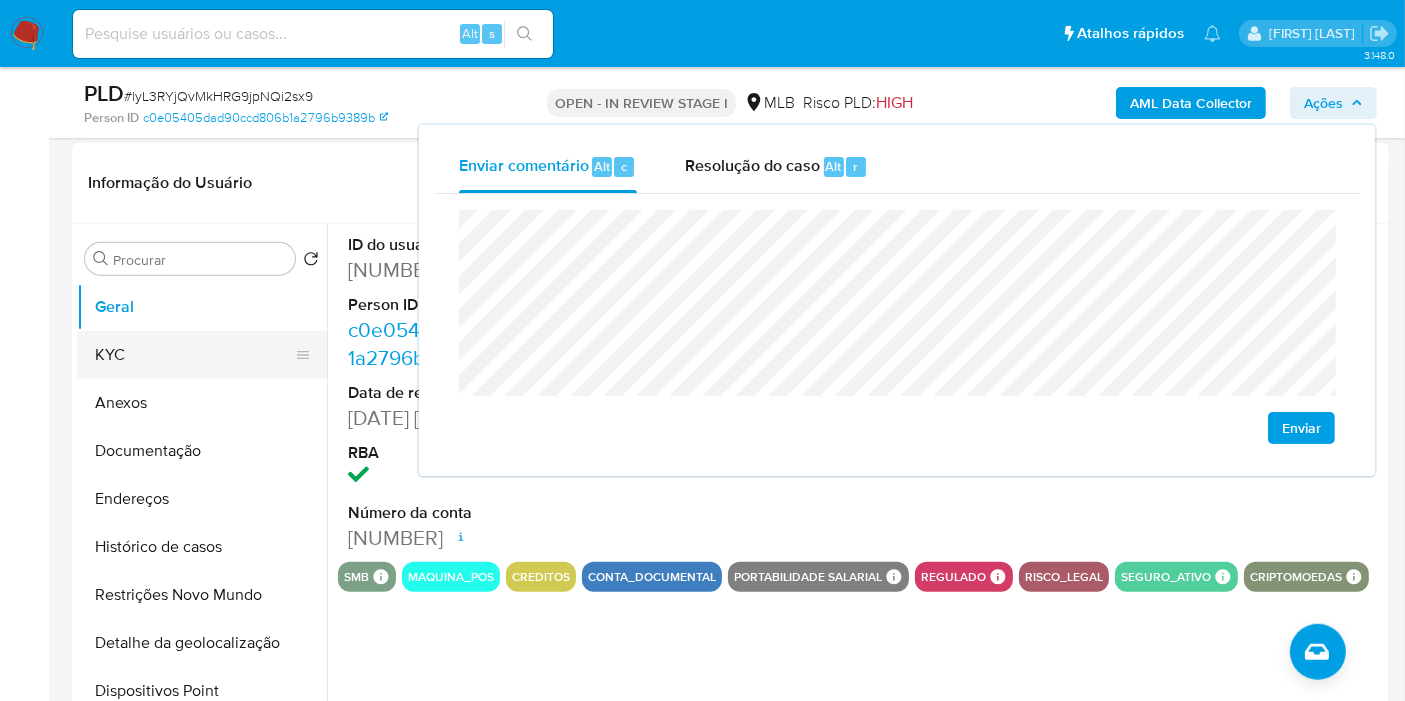 click on "KYC" at bounding box center (194, 355) 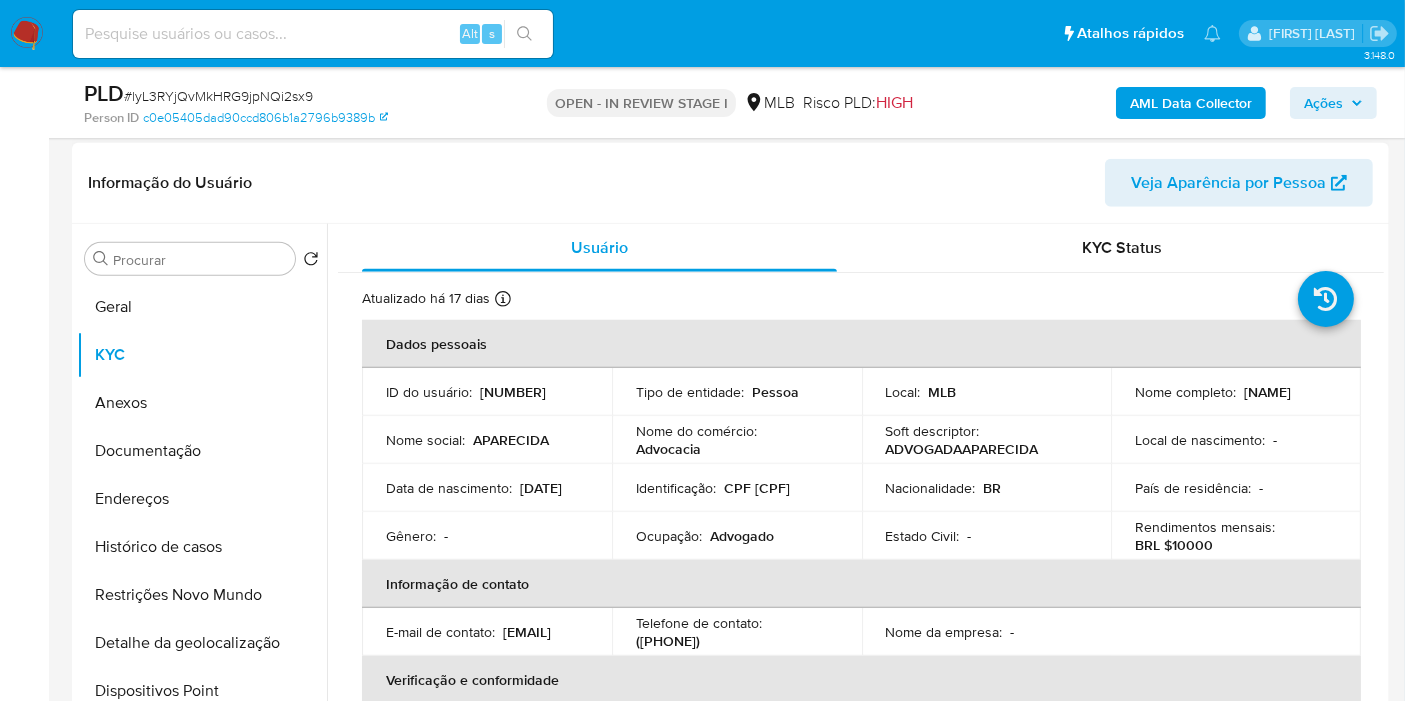 click on "Identificação :    CPF 13926734884" at bounding box center (737, 488) 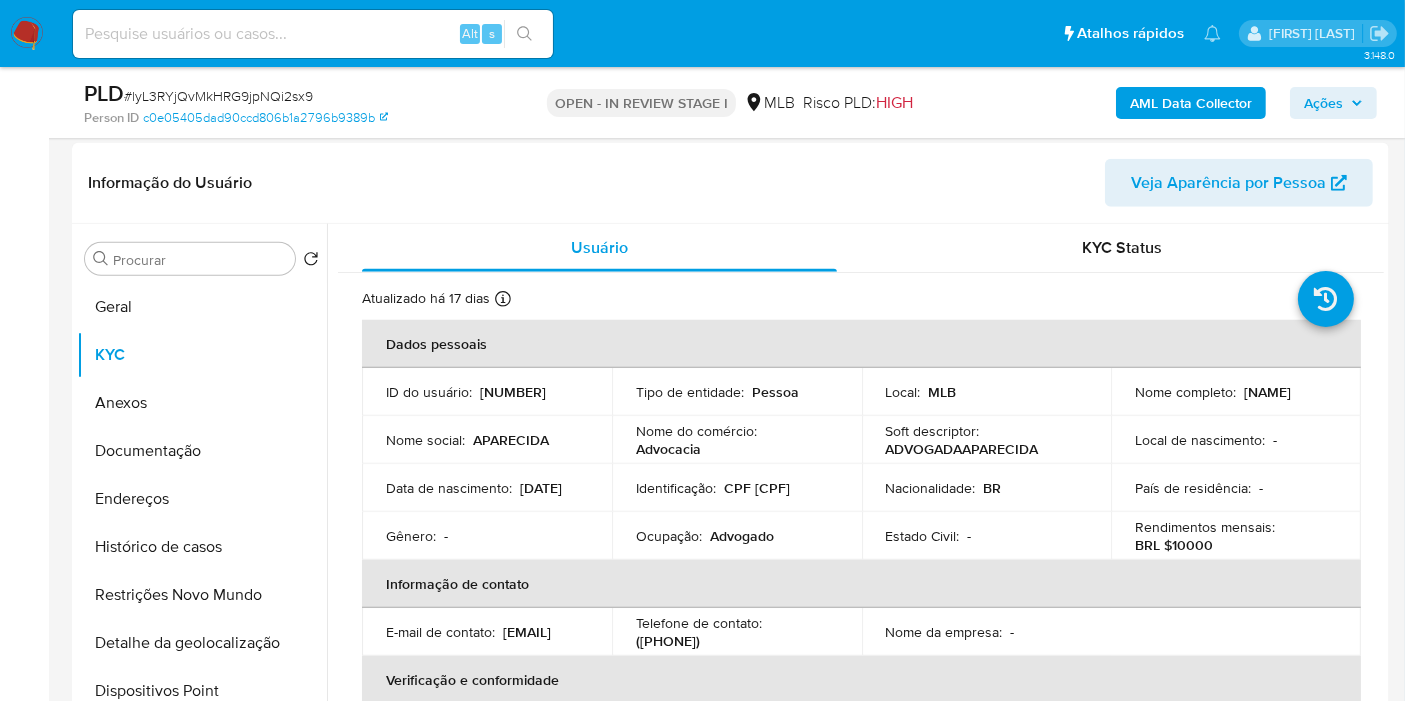 click on "Ações" at bounding box center [1323, 103] 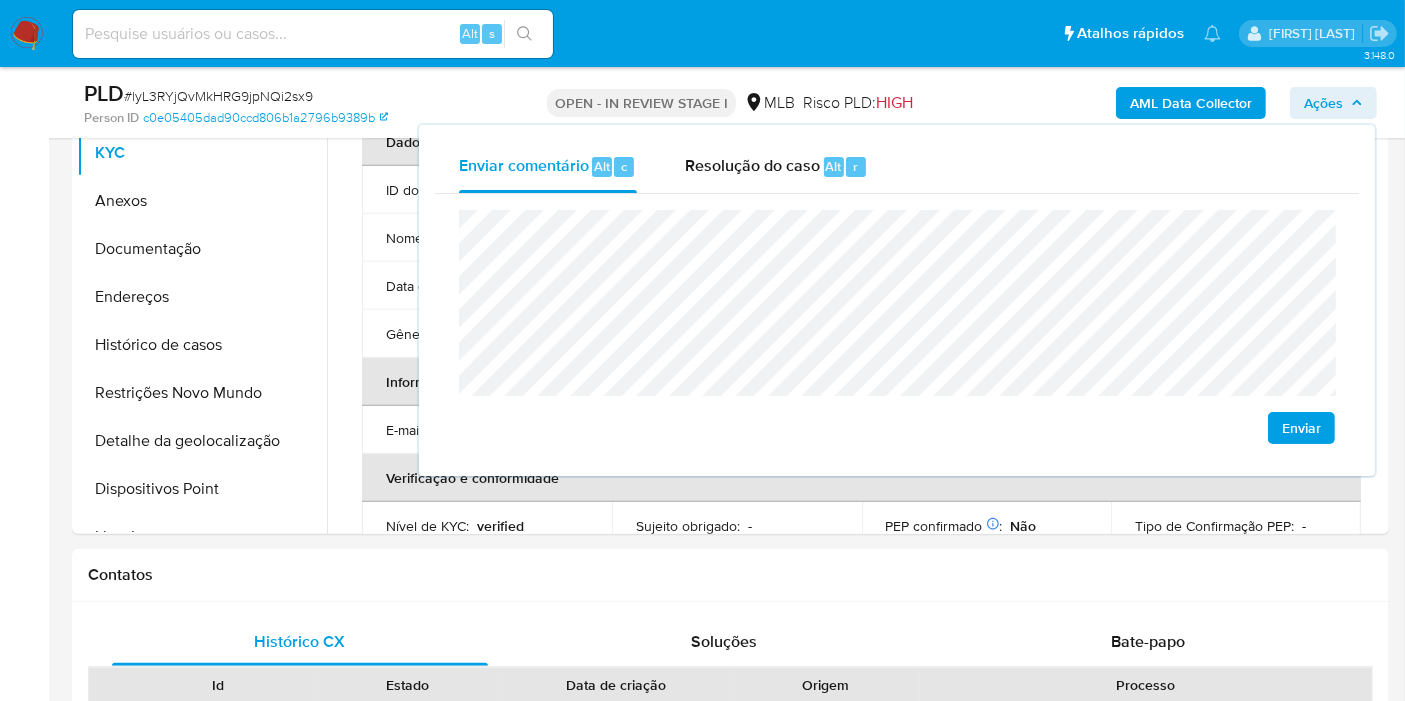 scroll, scrollTop: 2033, scrollLeft: 0, axis: vertical 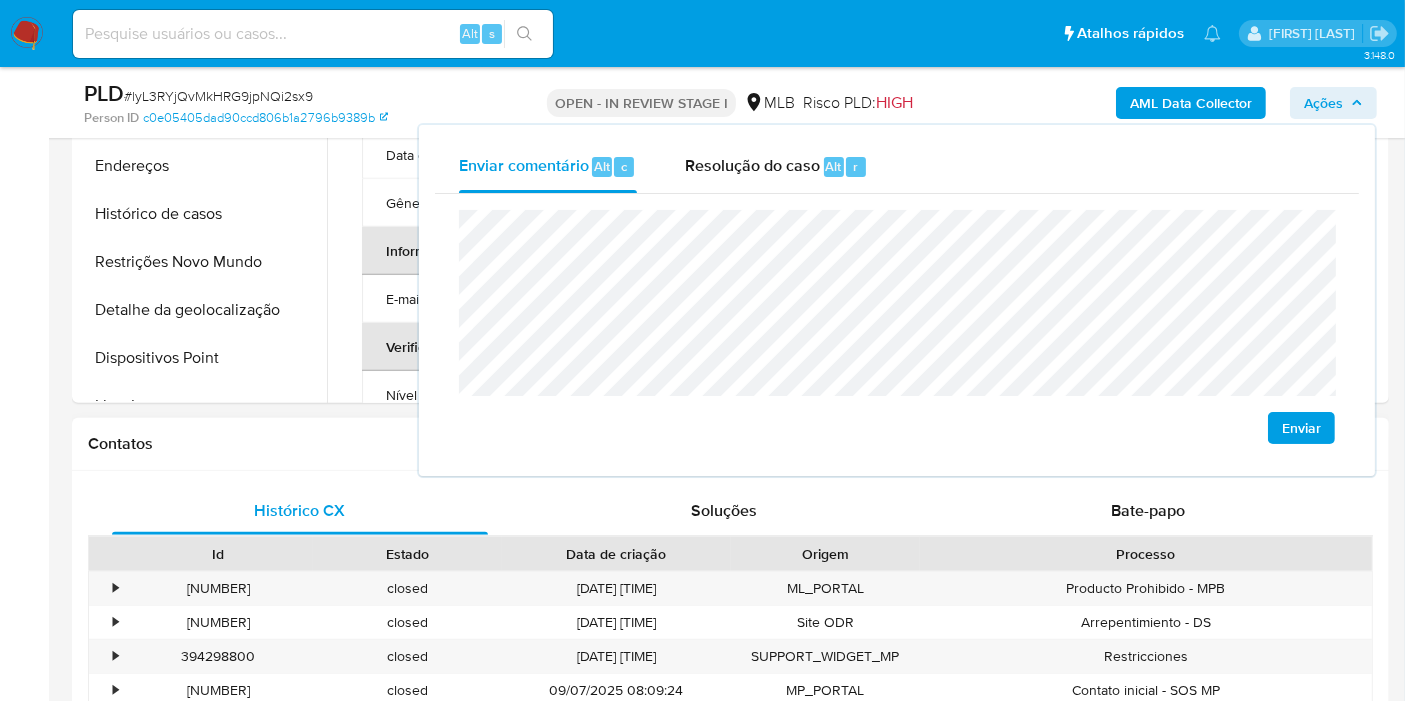 click on "Contatos" at bounding box center (730, 444) 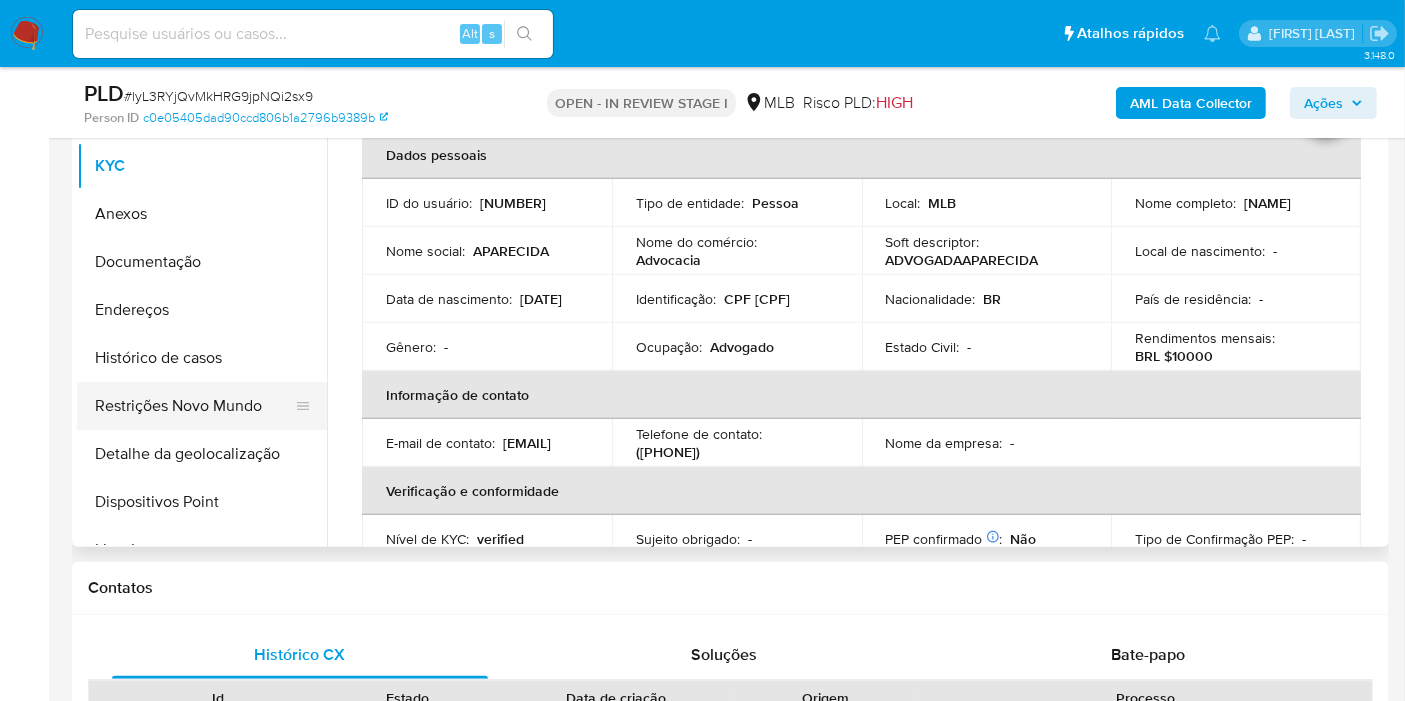 scroll, scrollTop: 1811, scrollLeft: 0, axis: vertical 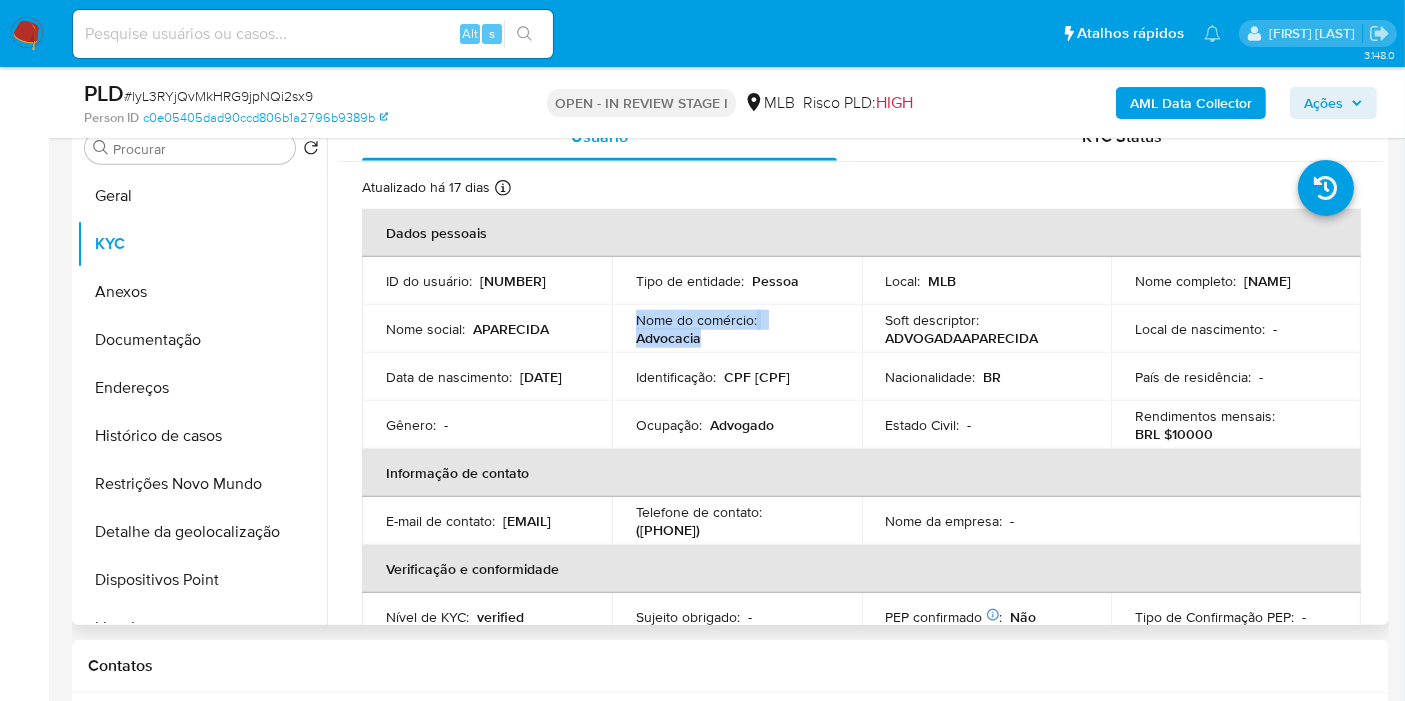 drag, startPoint x: 662, startPoint y: 324, endPoint x: 722, endPoint y: 327, distance: 60.074955 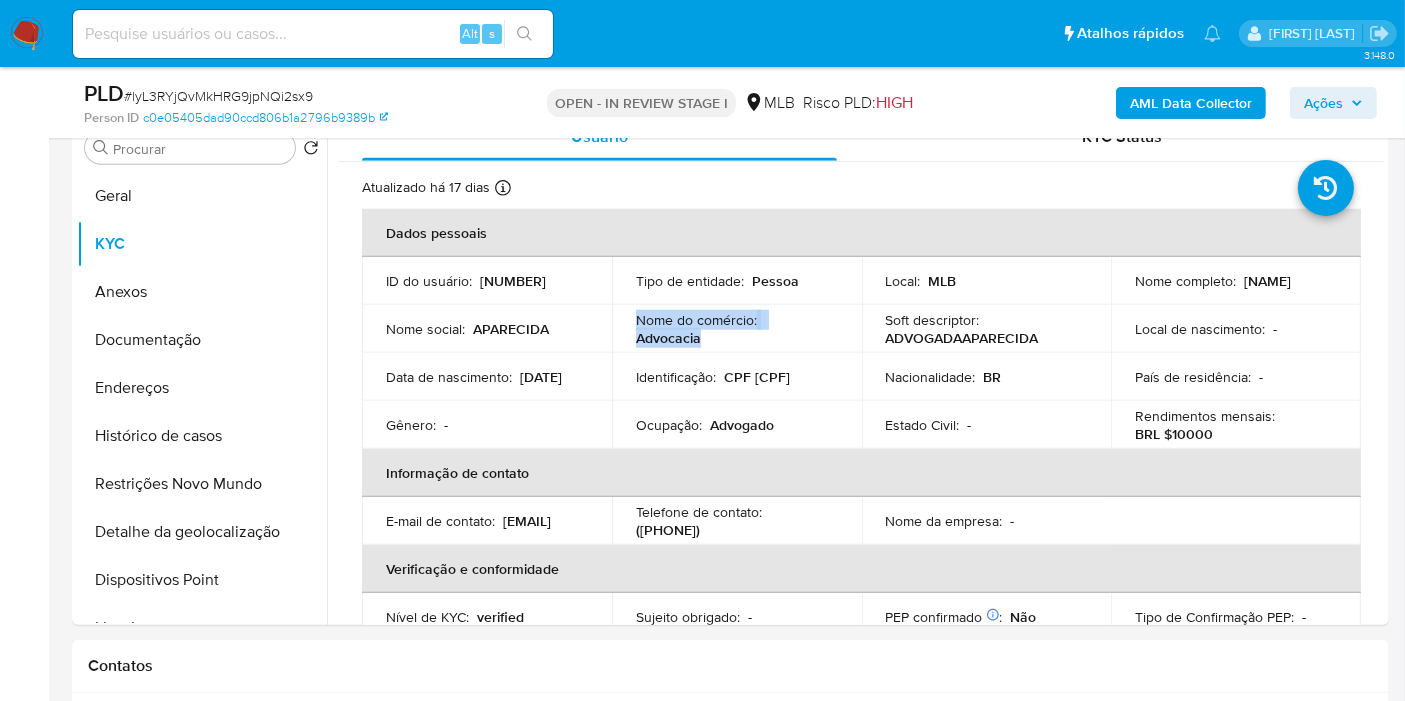 click on "Ações" at bounding box center [1323, 103] 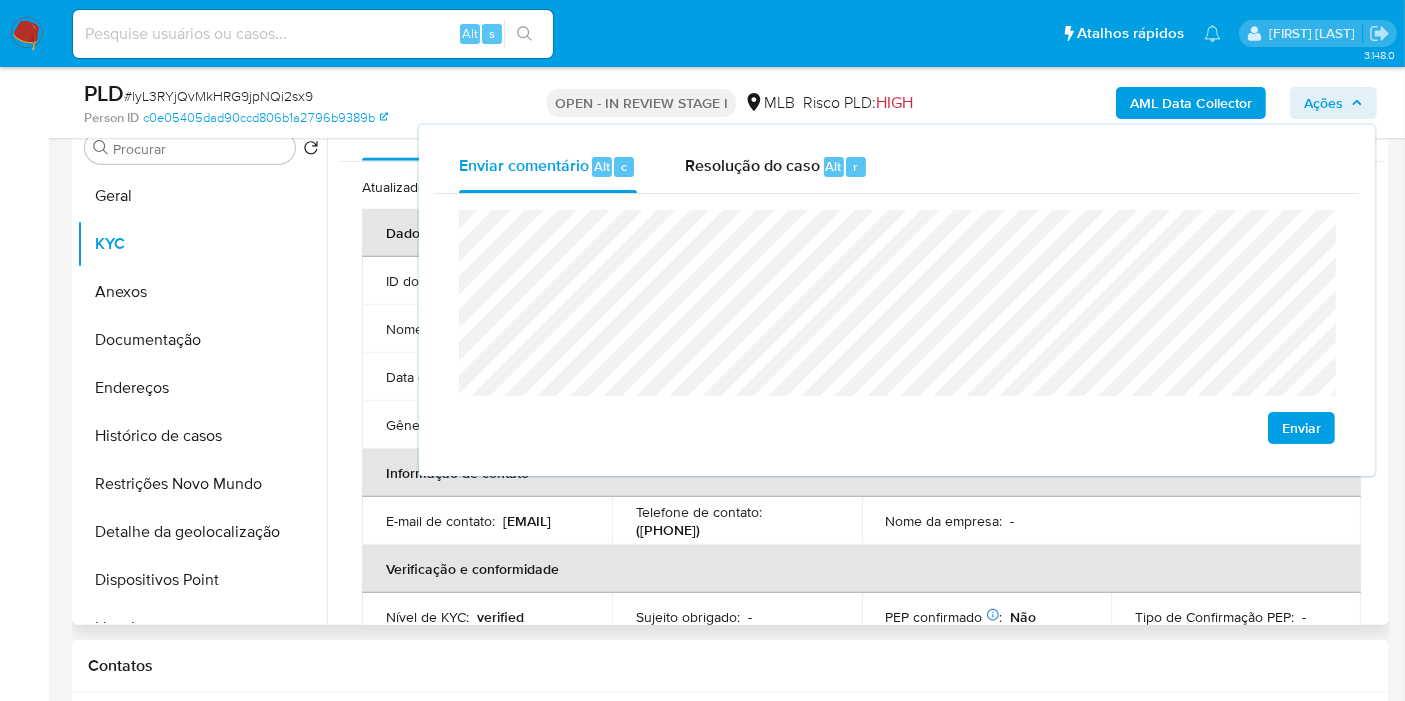 click on "Telefone de contato :" at bounding box center (699, 512) 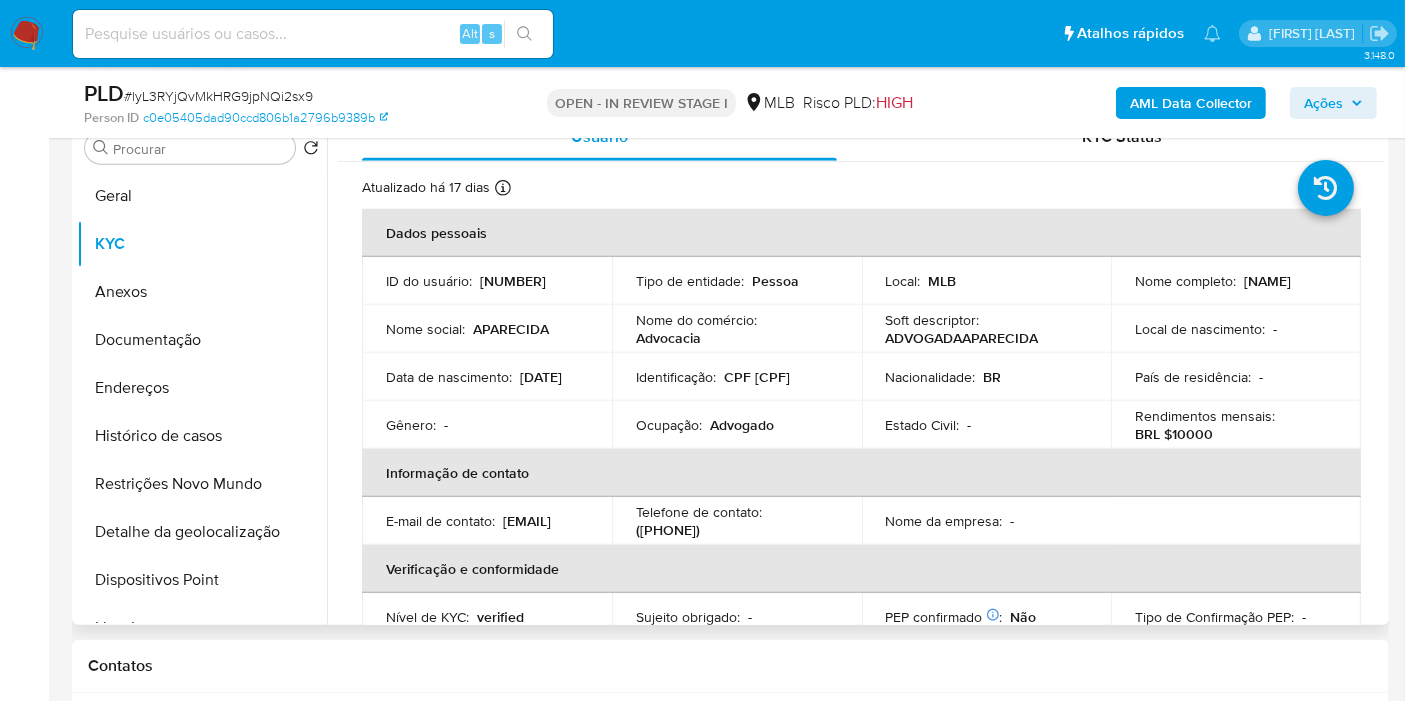 click on "Advogado" at bounding box center (742, 425) 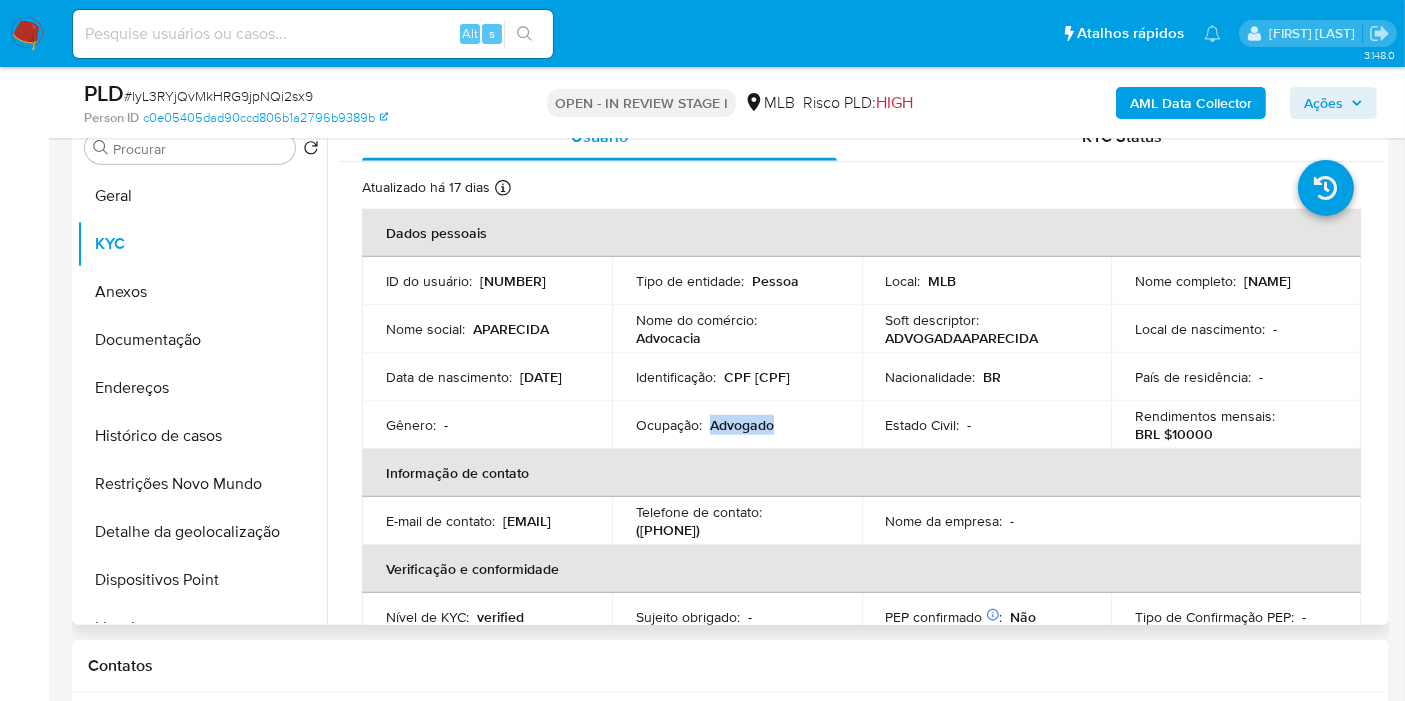 click on "Advogado" at bounding box center (742, 425) 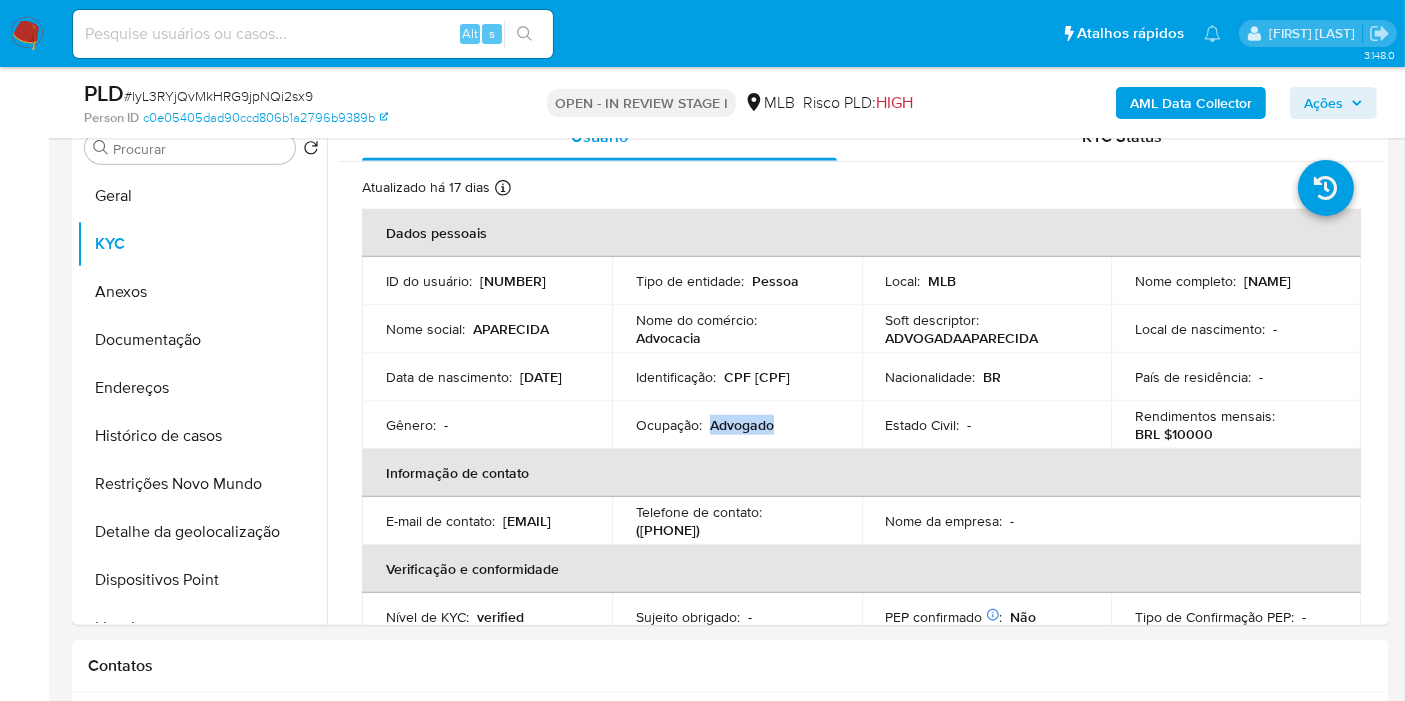 copy on "Advogado" 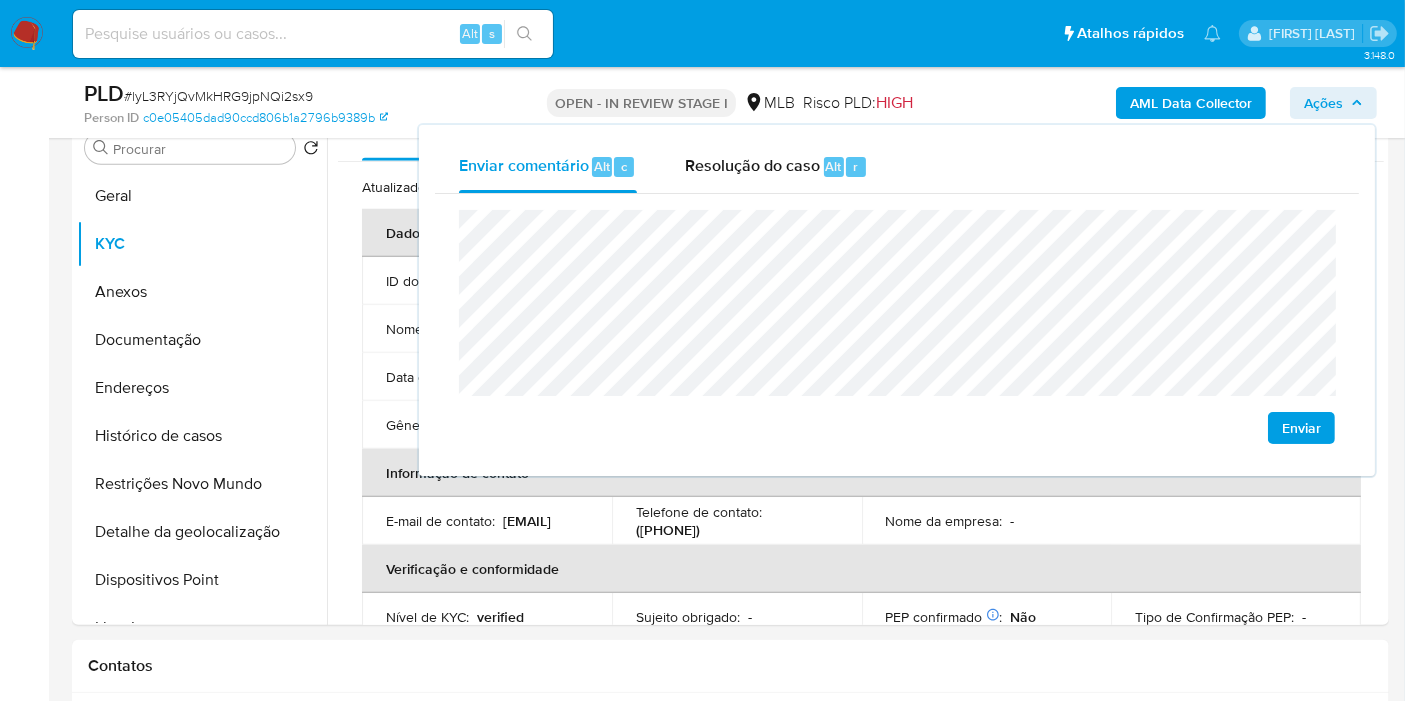click on "societ á ria" 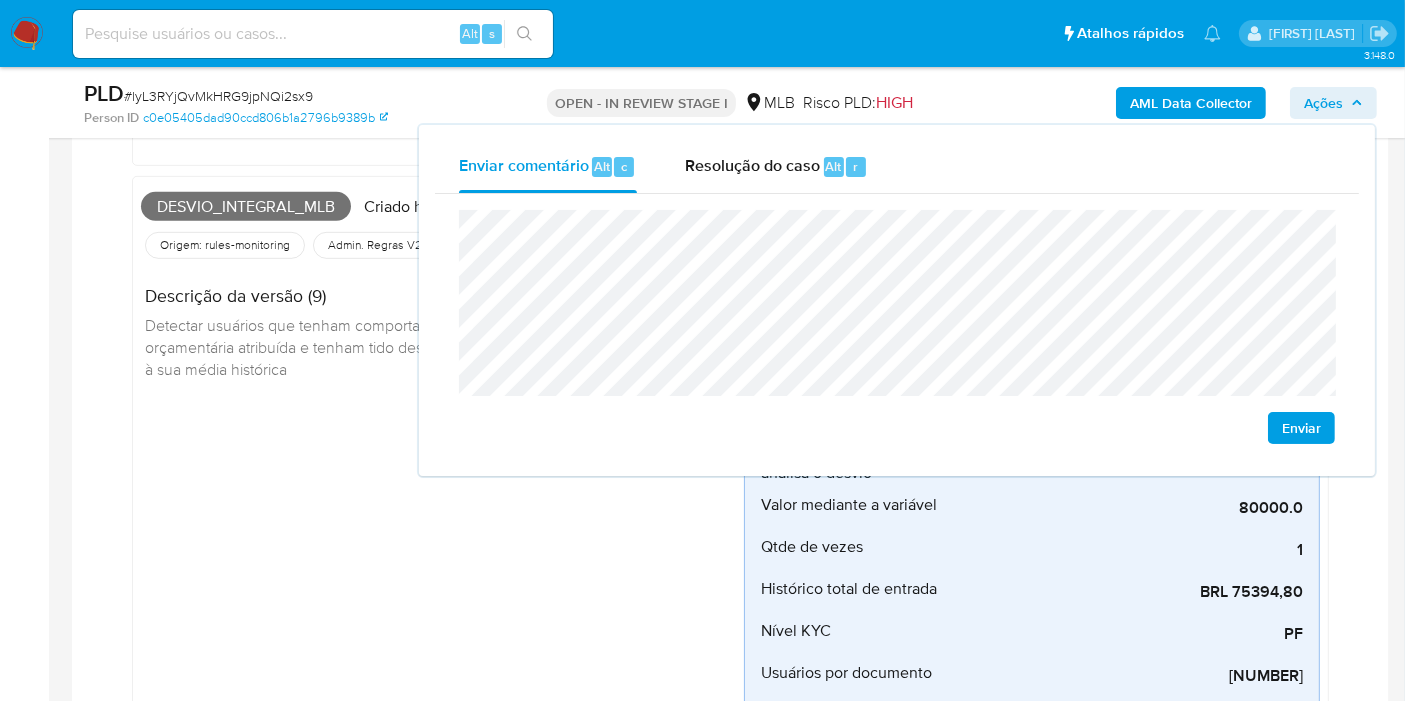 scroll, scrollTop: 922, scrollLeft: 0, axis: vertical 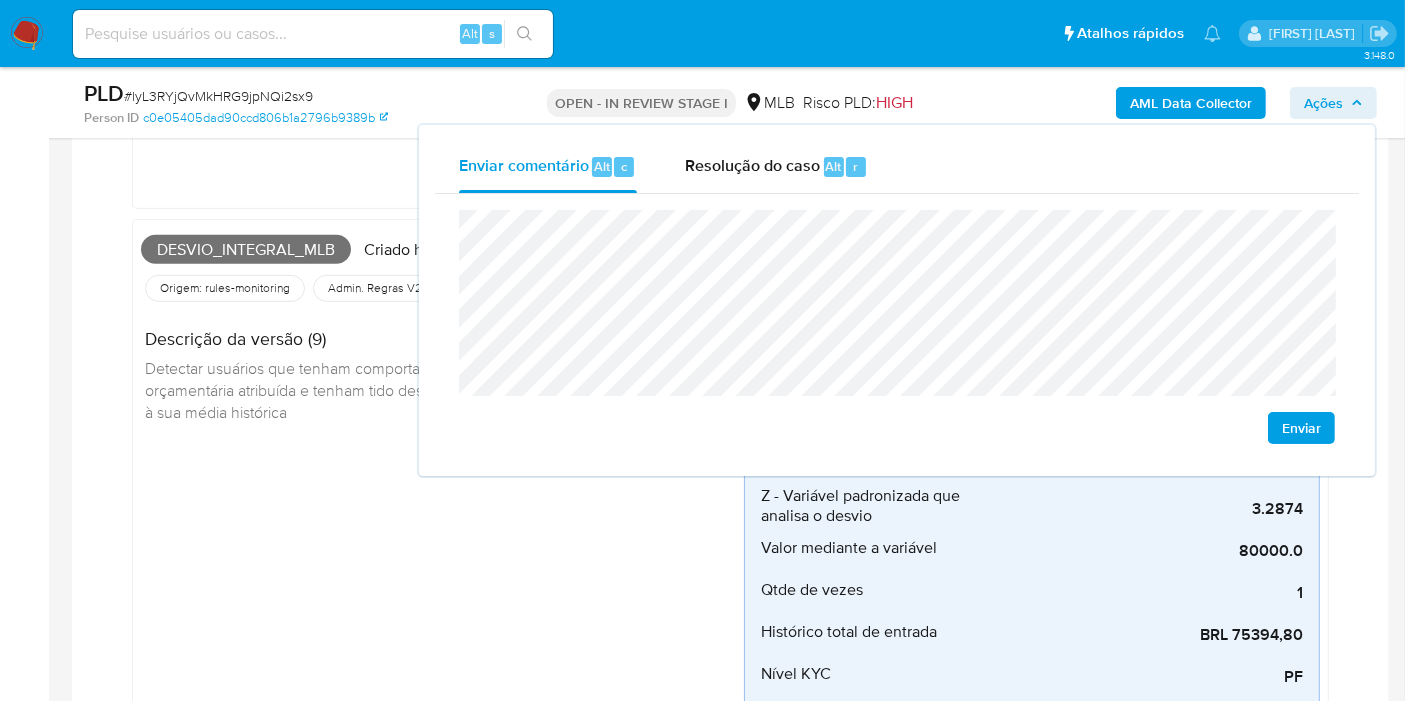 click on "Desvio_integral_mlb Criado há 20 dias   Criado: 12/07/2025 00:48:58 Origem: rules-monitoring    Referência ao id da tabela de resultados da regra em rules-monitoring Admin. Regras V2 Descrição da versão (9) Detectar usuários que tenham comportamento suspeito, que ultrapassem a restrição orçamentária atribuída e tenham tido desvio relevante no mês de análise em relação à sua média histórica" at bounding box center [442, 509] 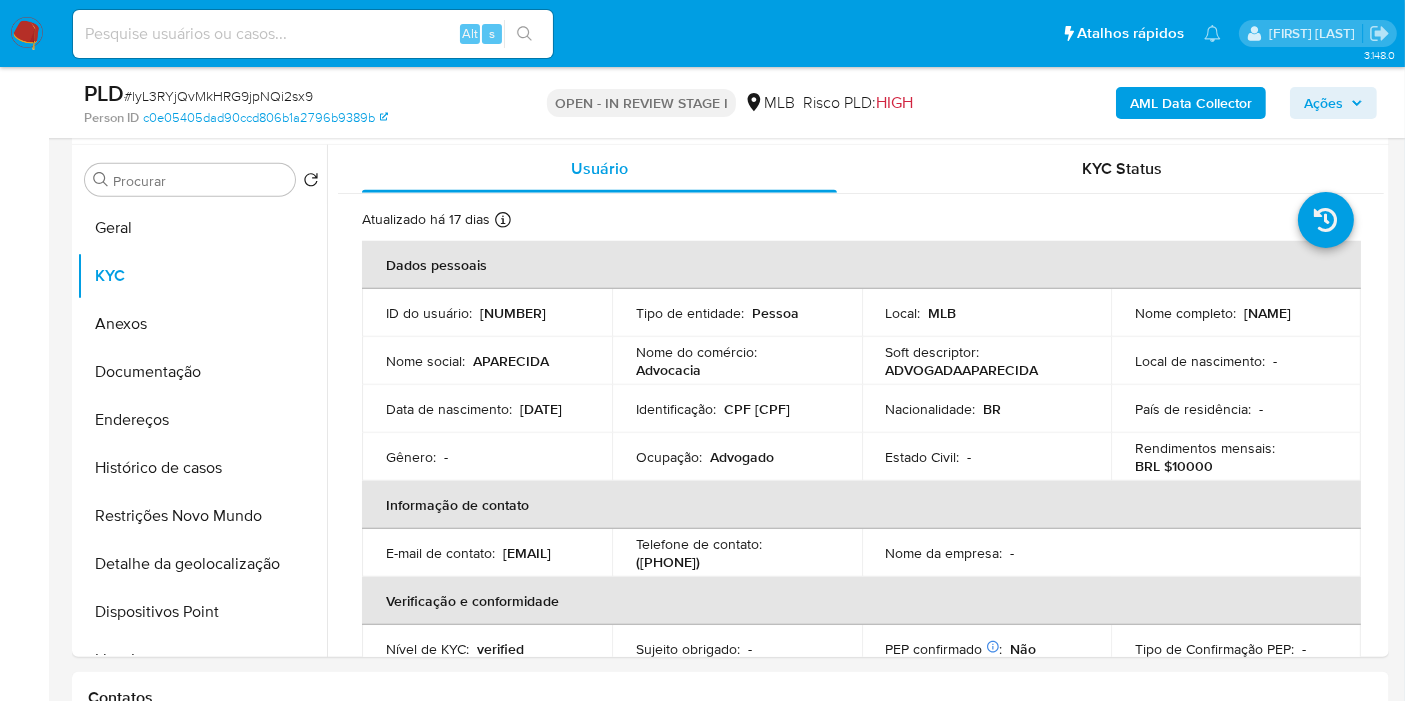 scroll, scrollTop: 1777, scrollLeft: 0, axis: vertical 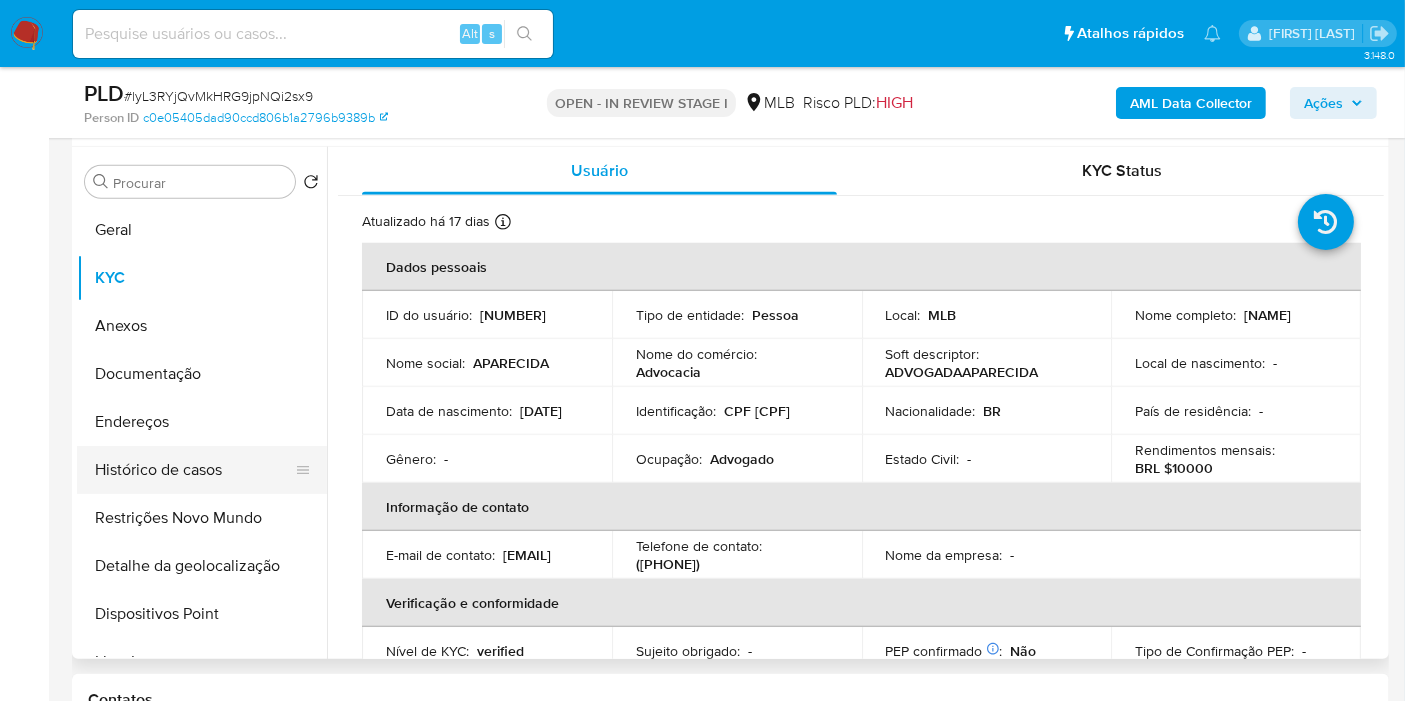 click on "Histórico de casos" at bounding box center (194, 470) 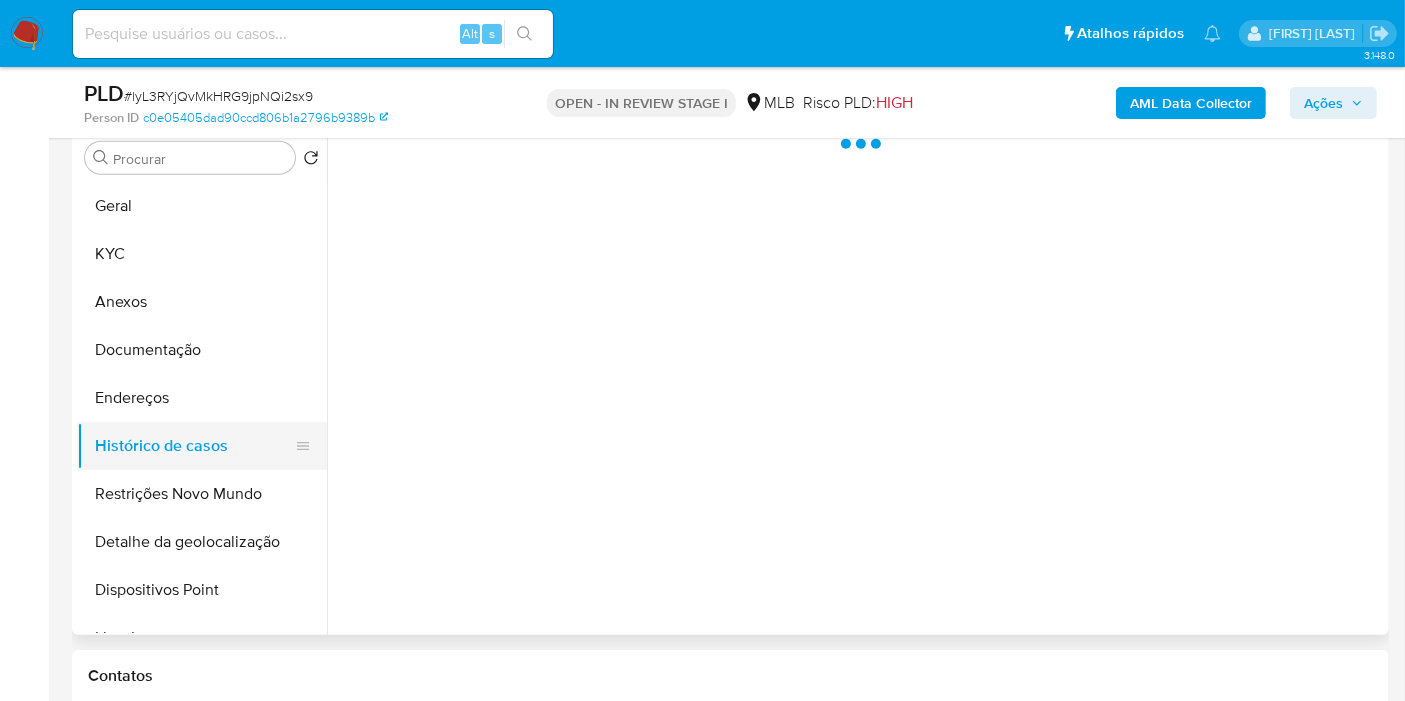 click on "Histórico de casos" at bounding box center (194, 446) 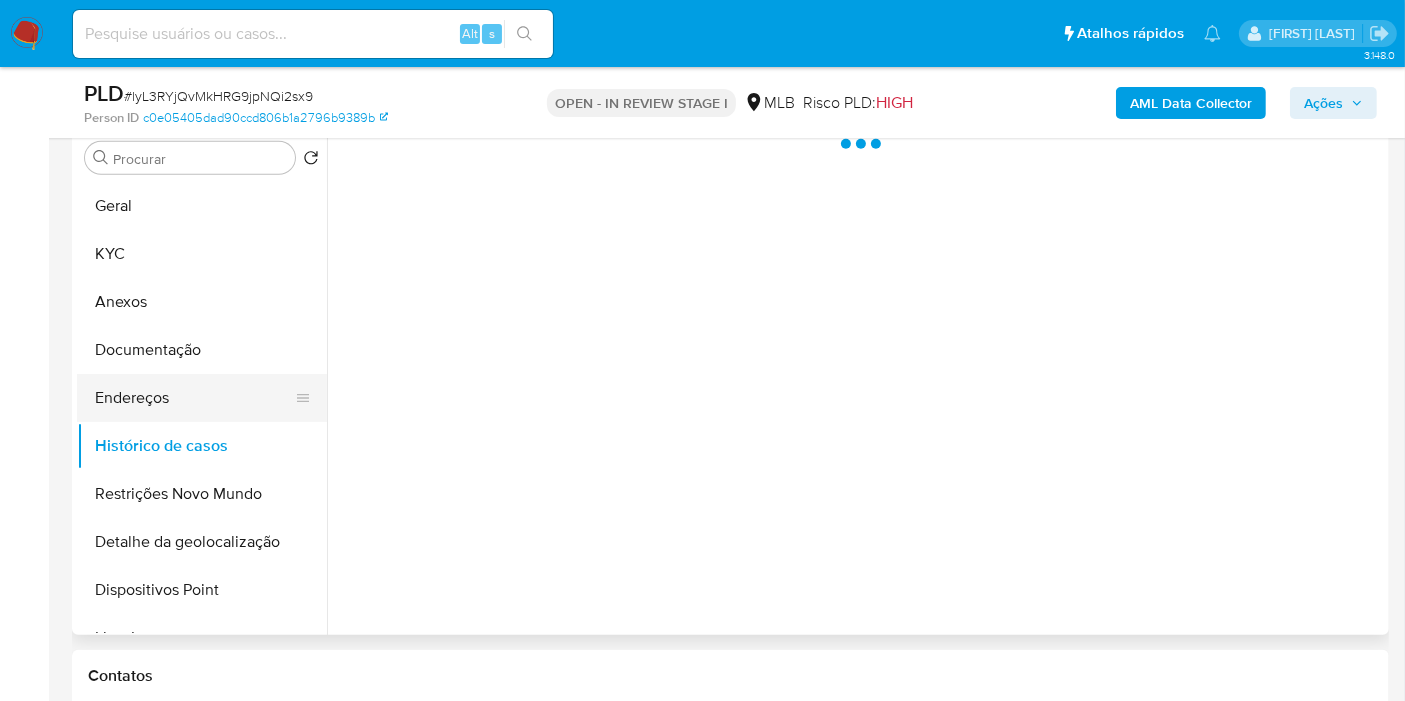 click on "Endereços" at bounding box center [194, 398] 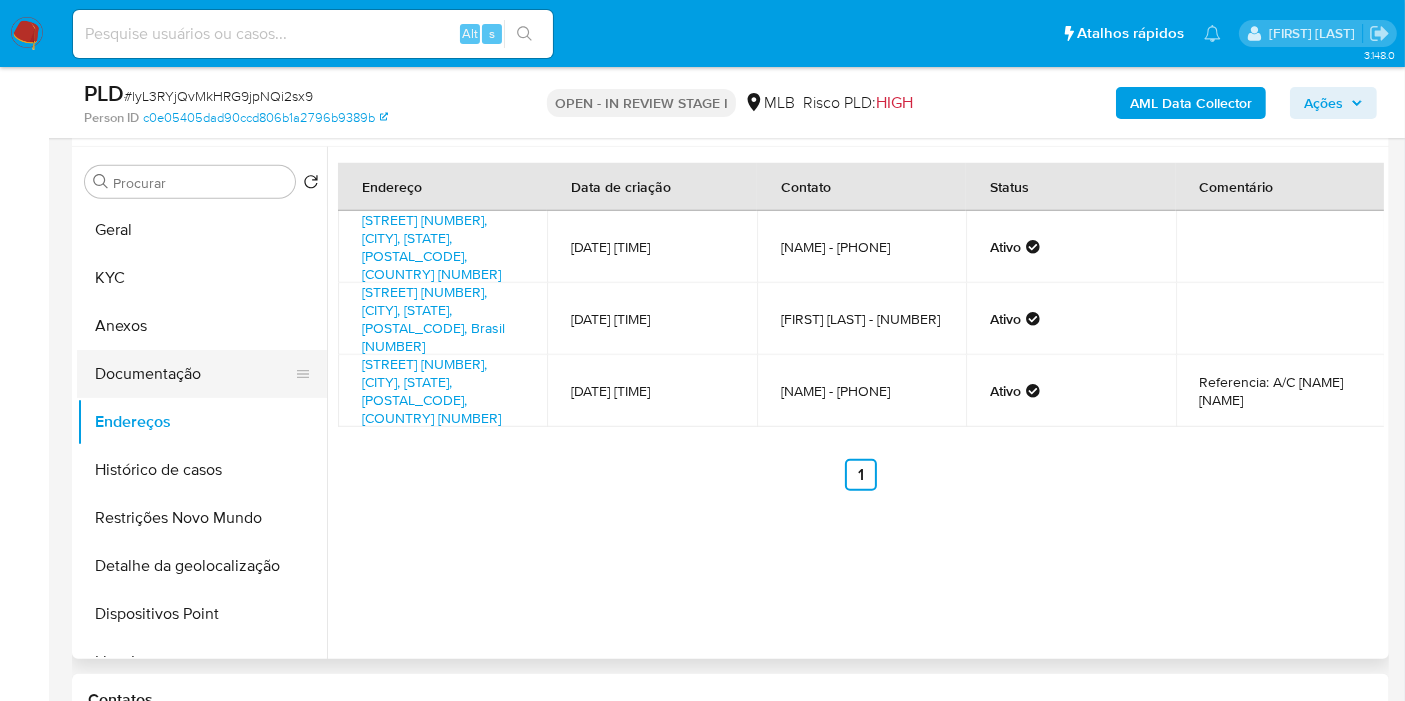 click on "Documentação" at bounding box center (194, 374) 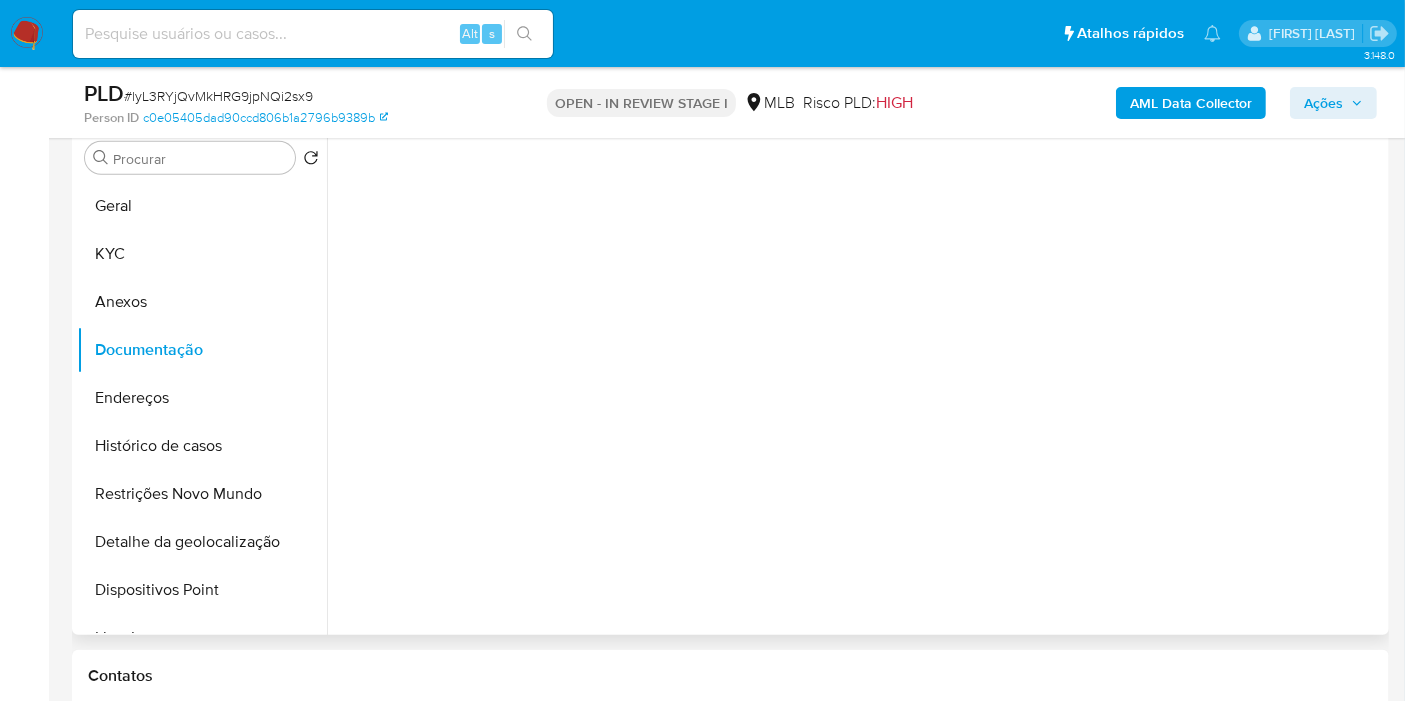 scroll, scrollTop: 1666, scrollLeft: 0, axis: vertical 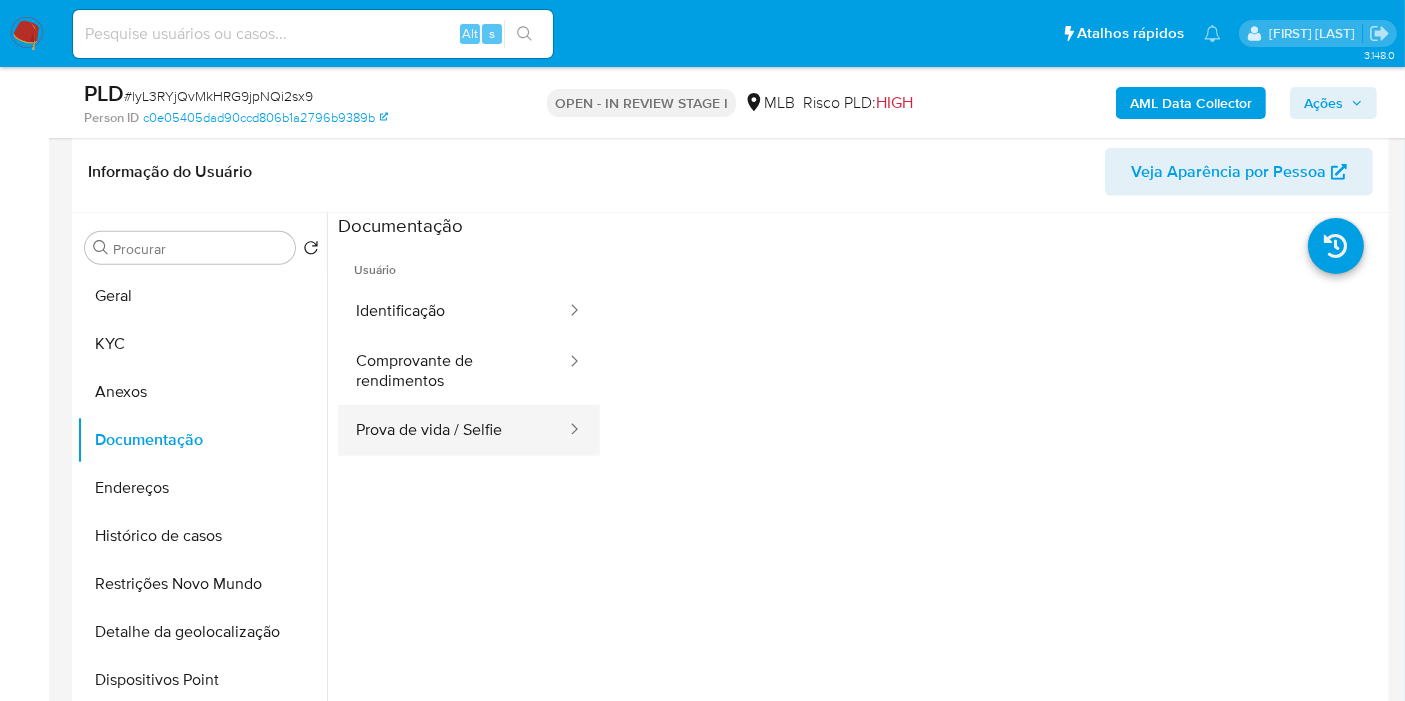 click on "Prova de vida / Selfie" at bounding box center (453, 430) 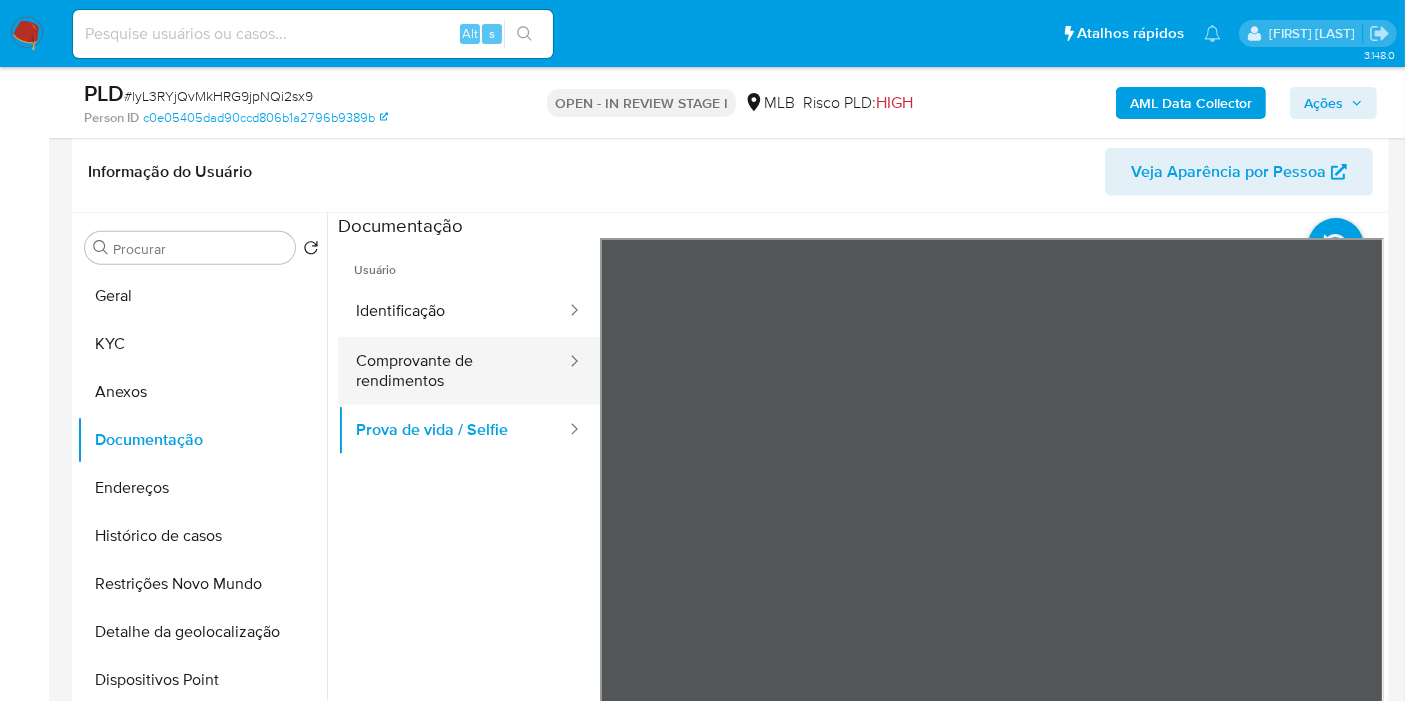 click on "Comprovante de rendimentos" at bounding box center (453, 371) 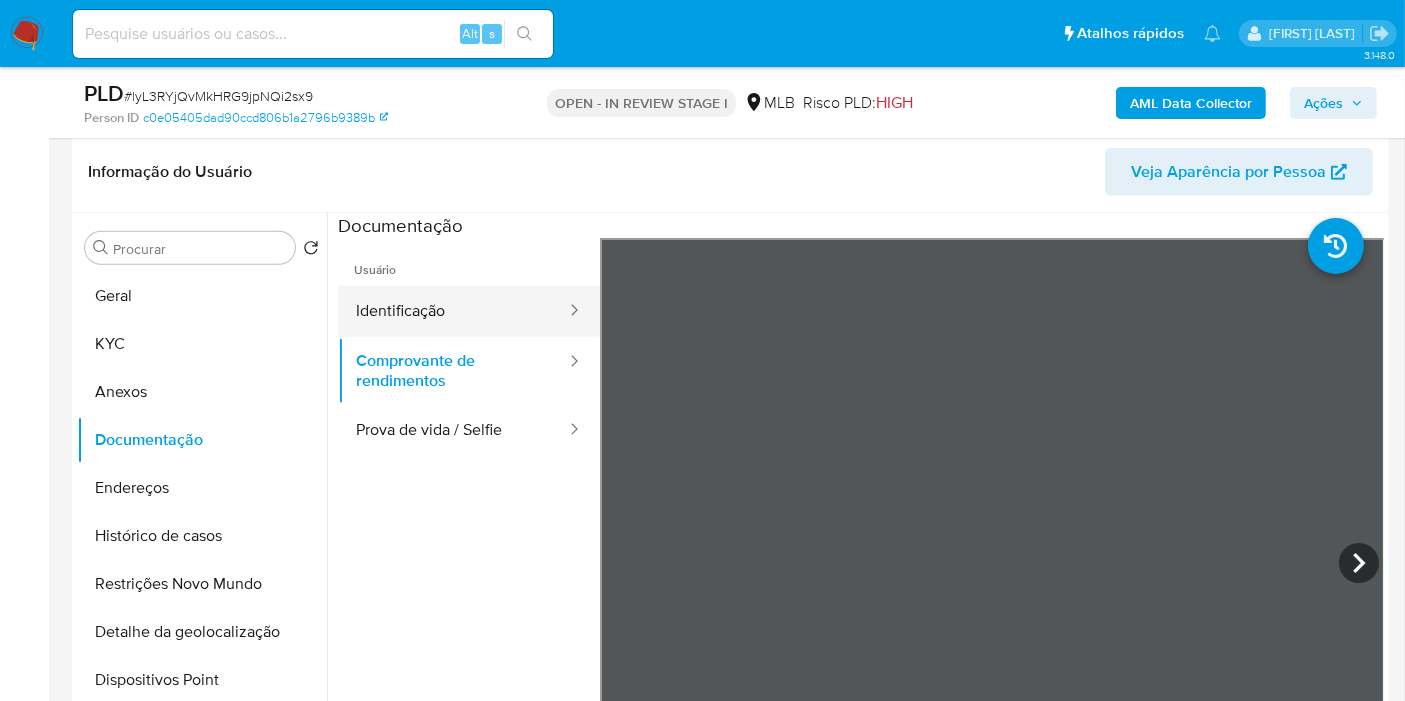 click on "Identificação" at bounding box center (453, 311) 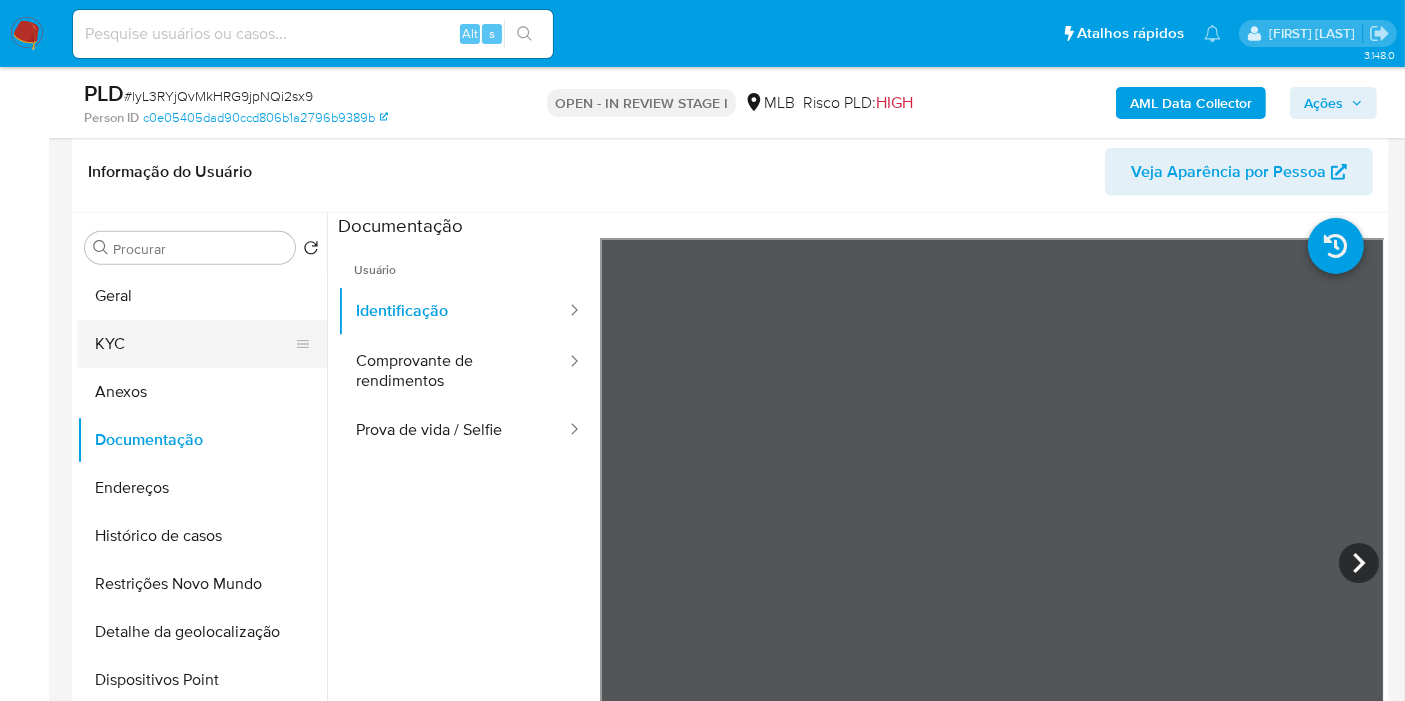 click on "KYC" at bounding box center [194, 344] 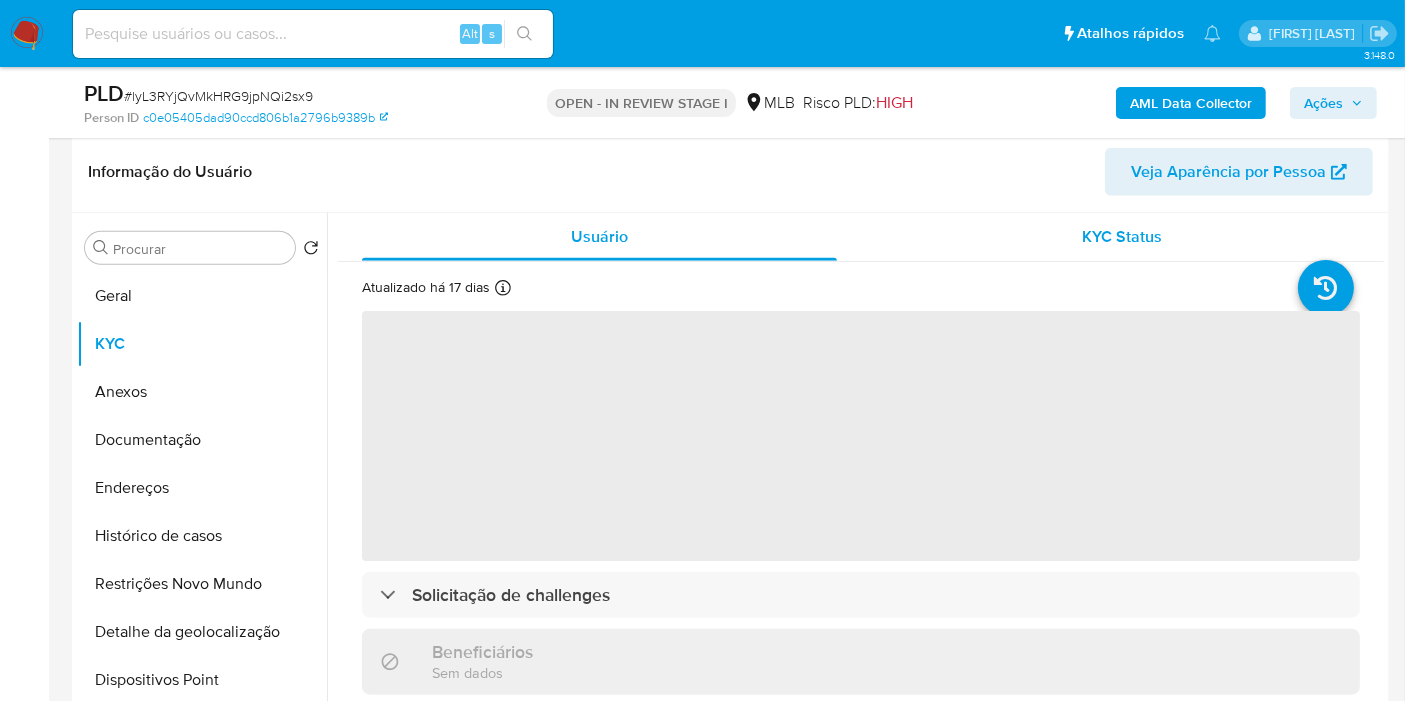click on "KYC Status" at bounding box center (1122, 237) 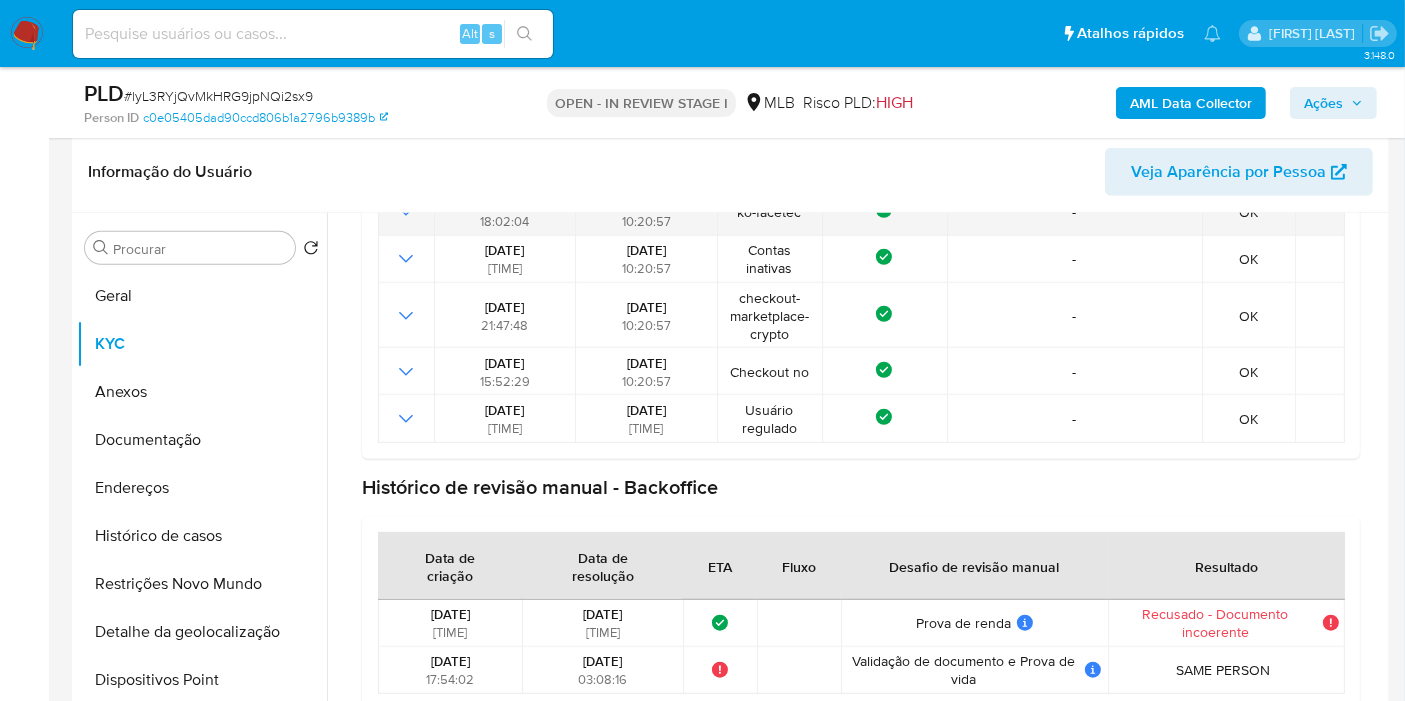scroll, scrollTop: 837, scrollLeft: 0, axis: vertical 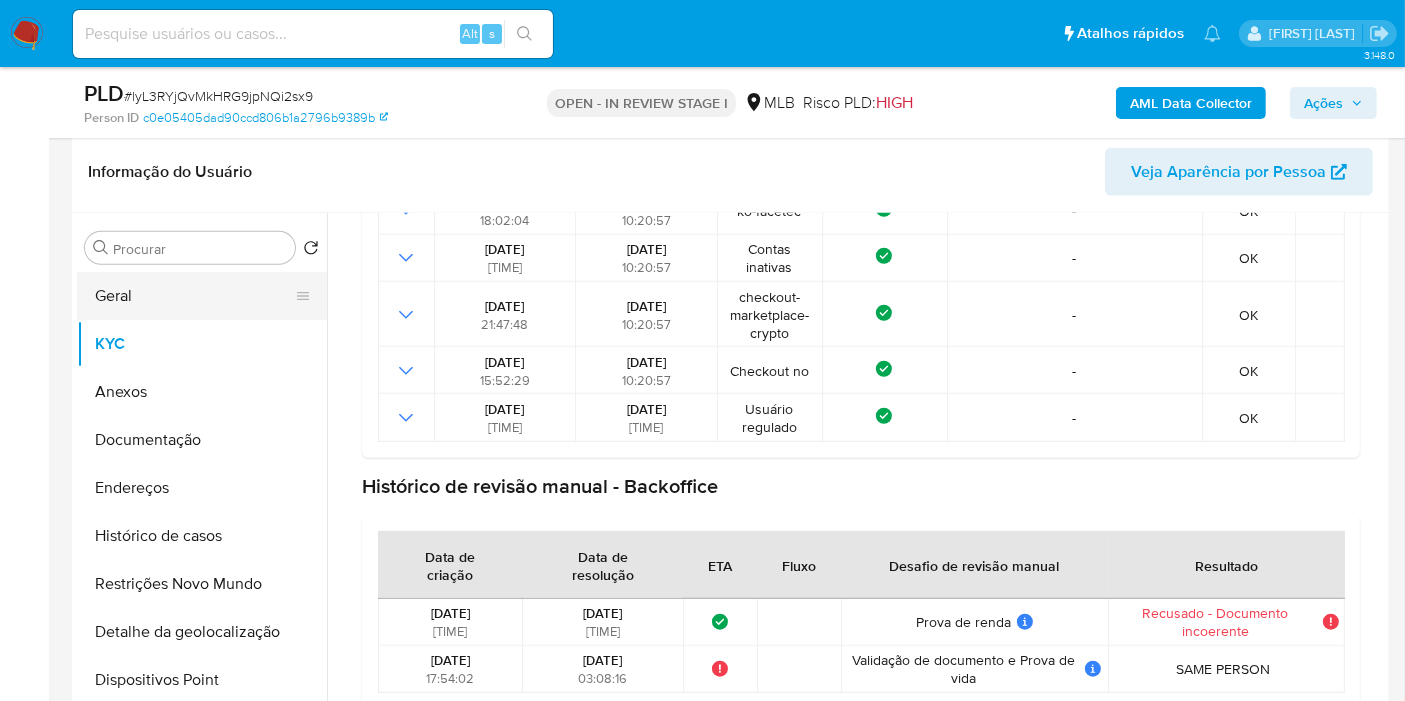 click on "Geral" at bounding box center [194, 296] 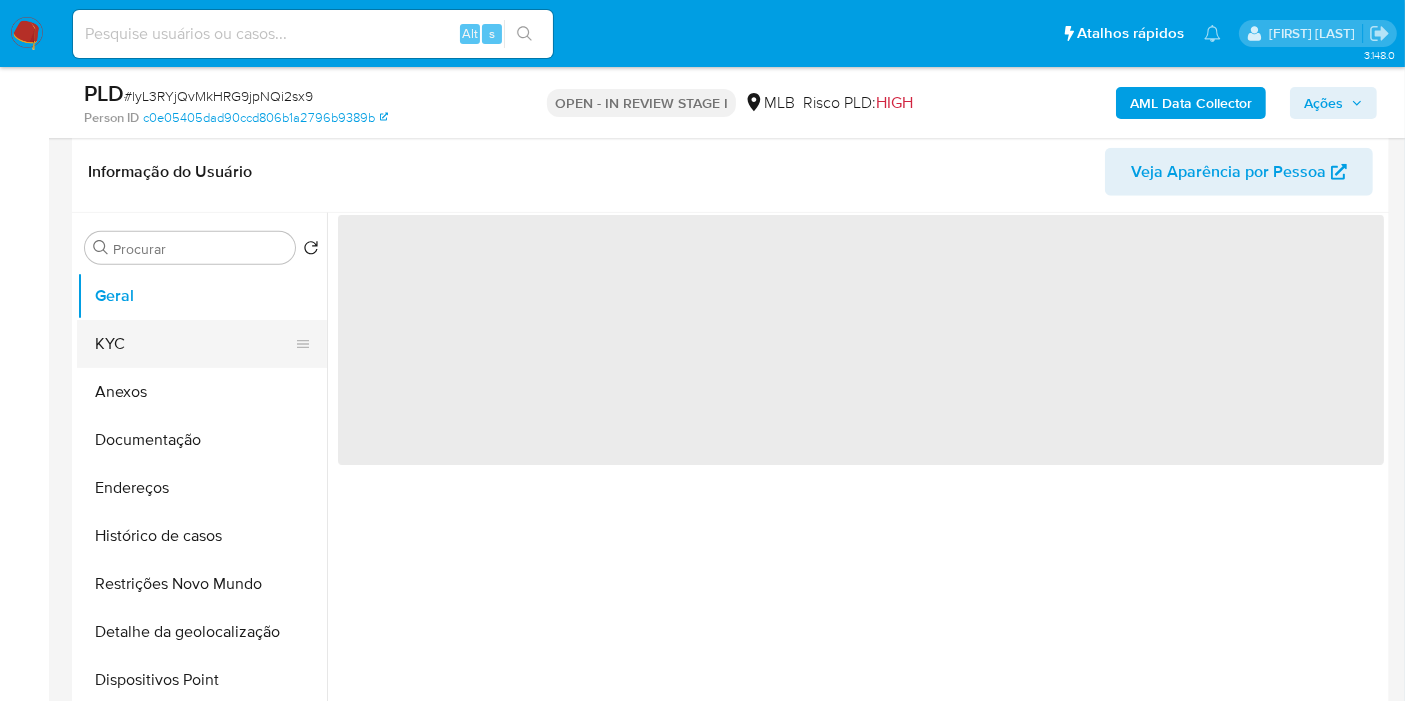 scroll, scrollTop: 0, scrollLeft: 0, axis: both 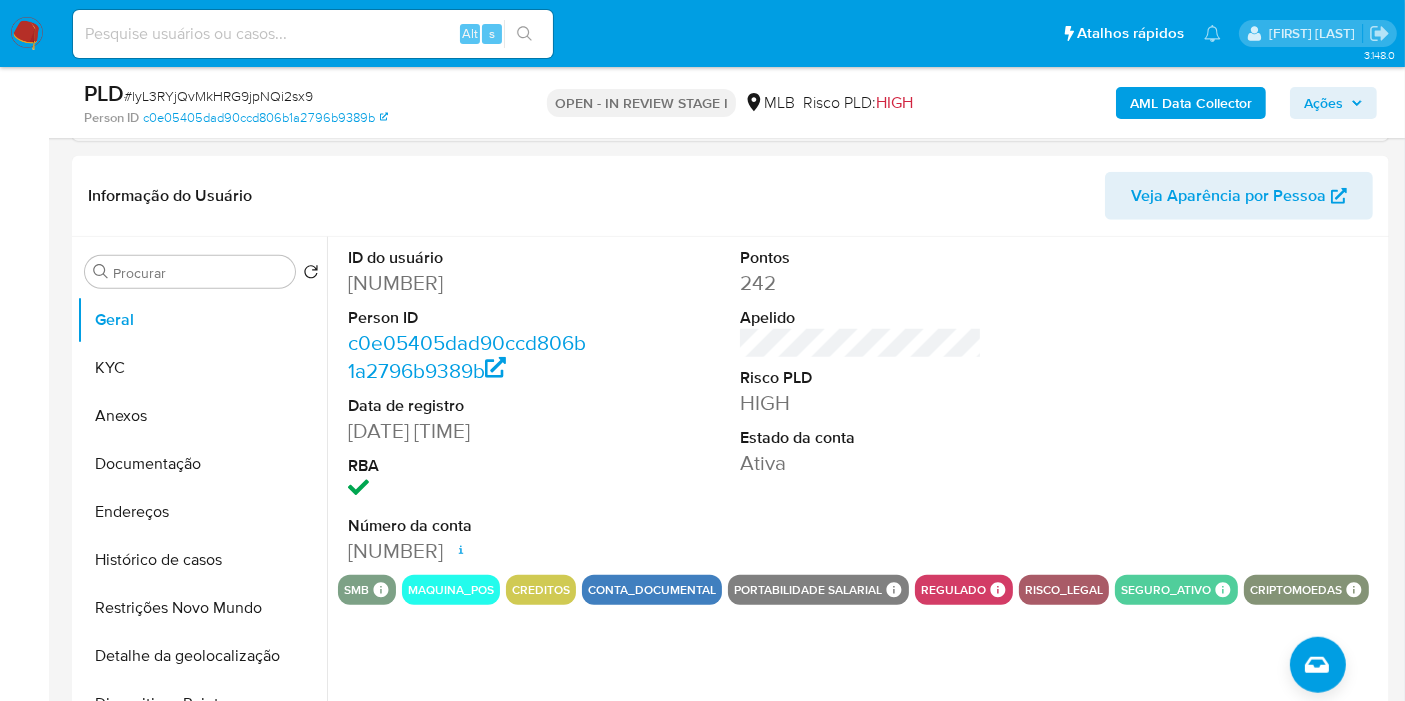 click on "Ações" at bounding box center [1323, 103] 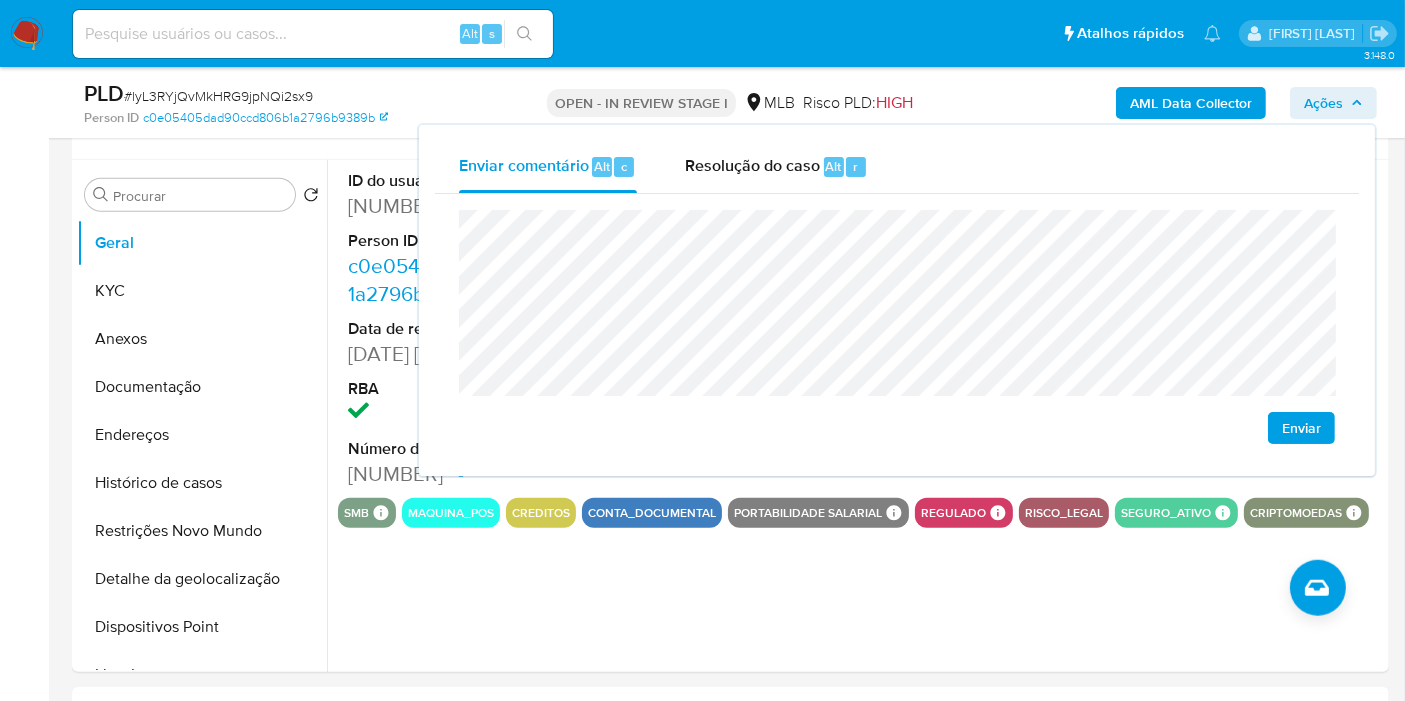 scroll, scrollTop: 1798, scrollLeft: 0, axis: vertical 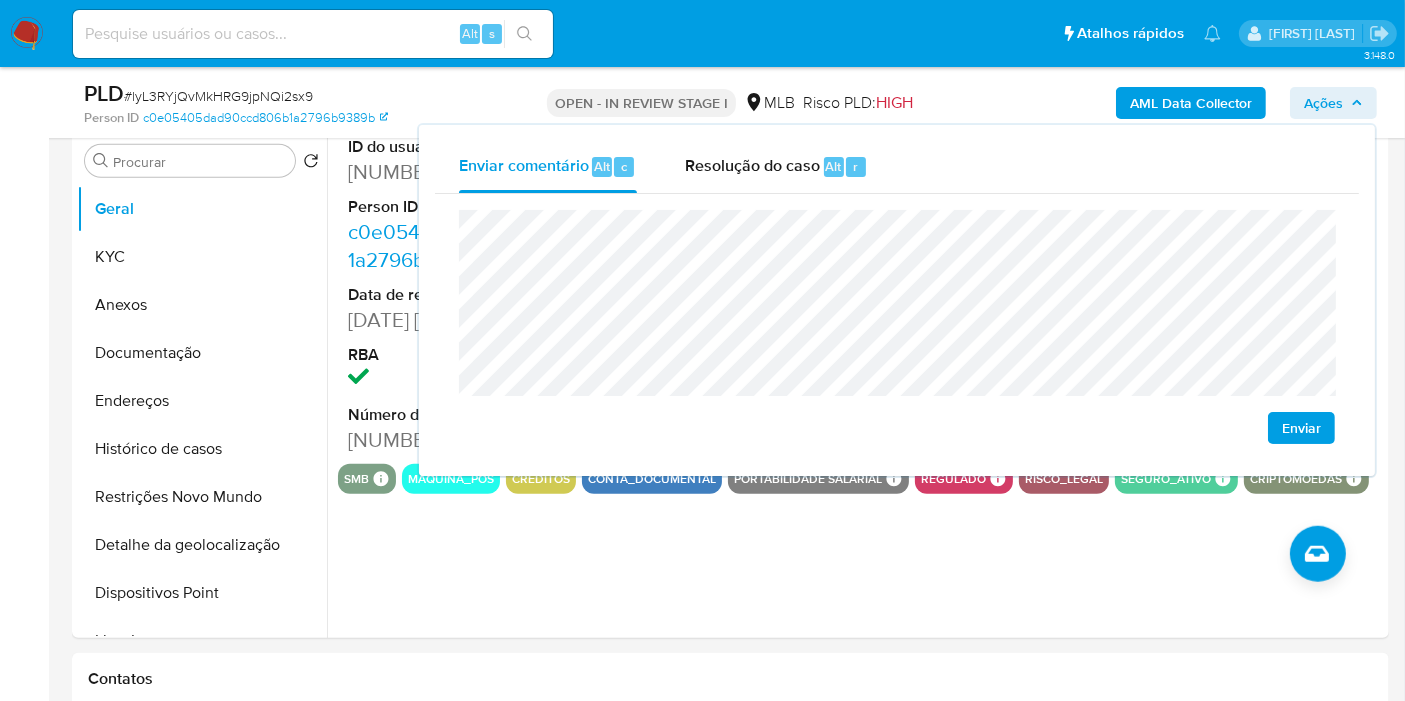 click on "Enviar" at bounding box center (897, 327) 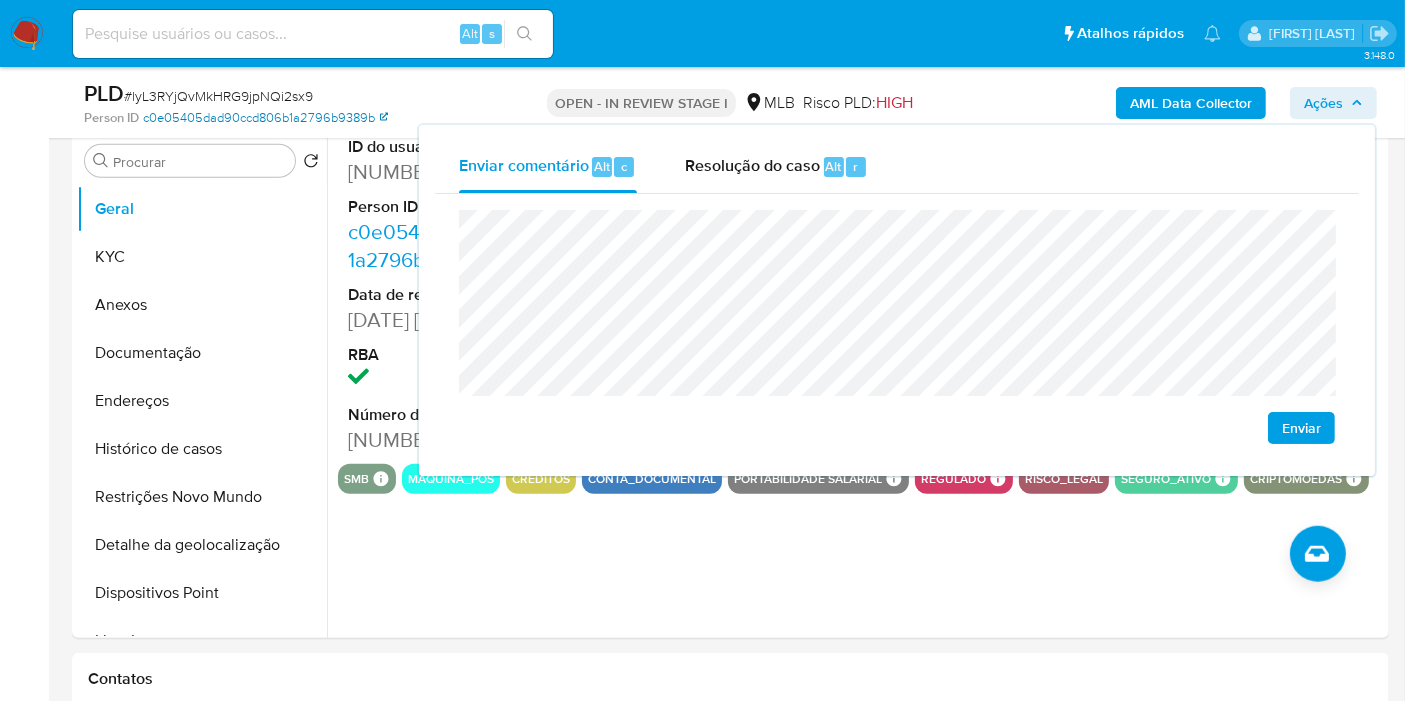 click on "Enviar" at bounding box center (897, 327) 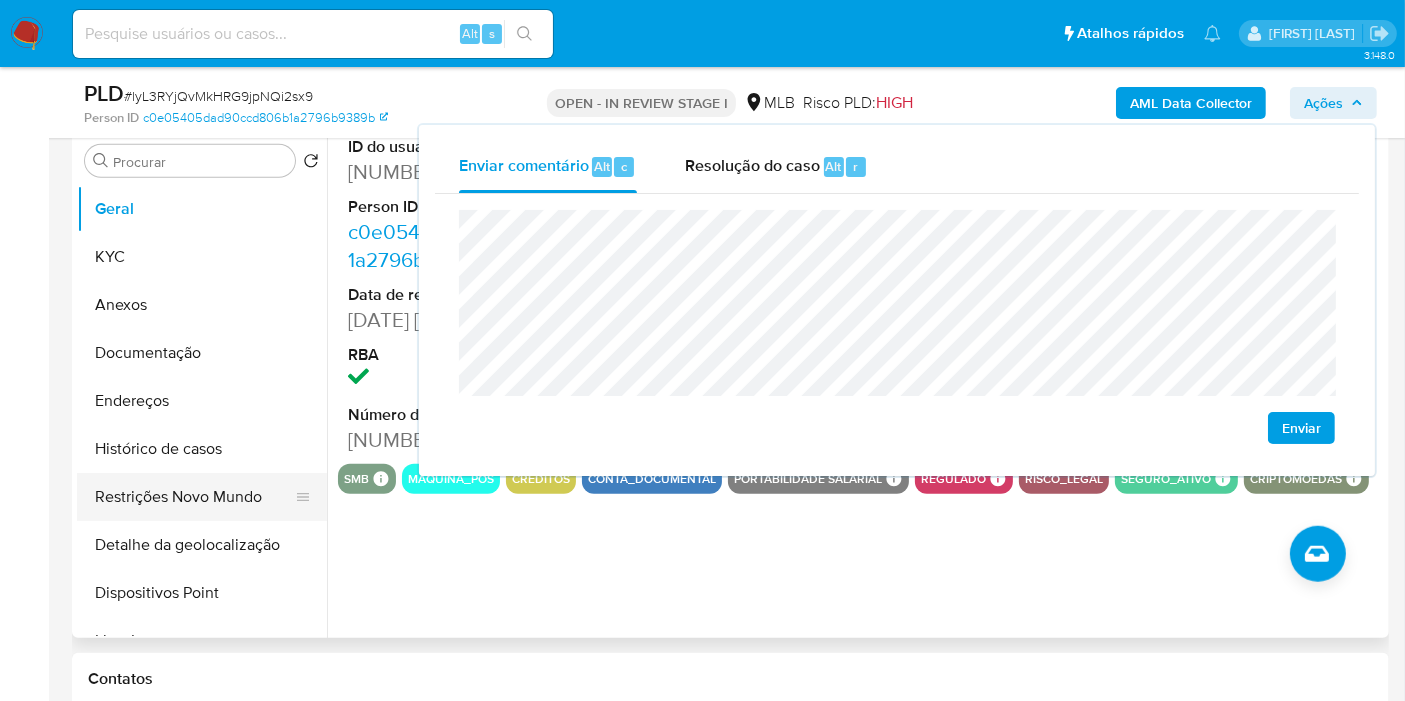 click on "Restrições Novo Mundo" at bounding box center (194, 497) 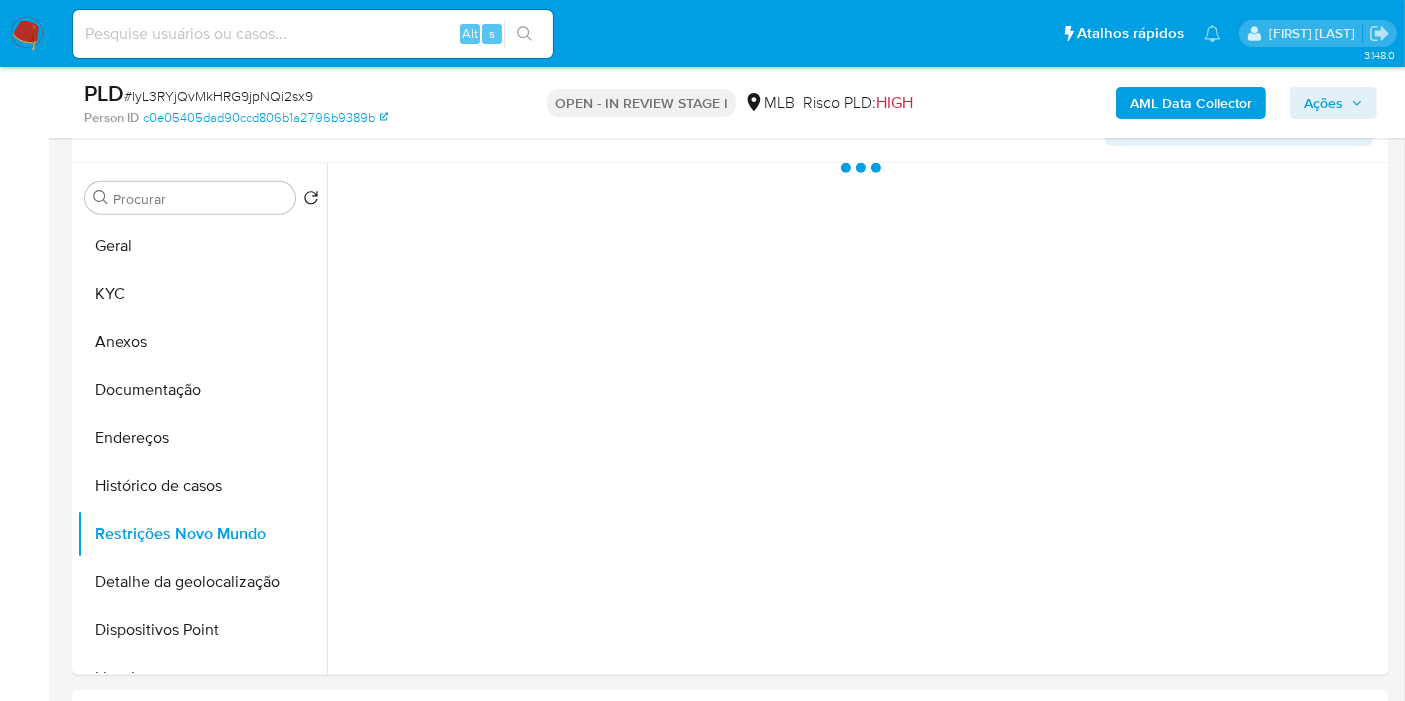 scroll, scrollTop: 1687, scrollLeft: 0, axis: vertical 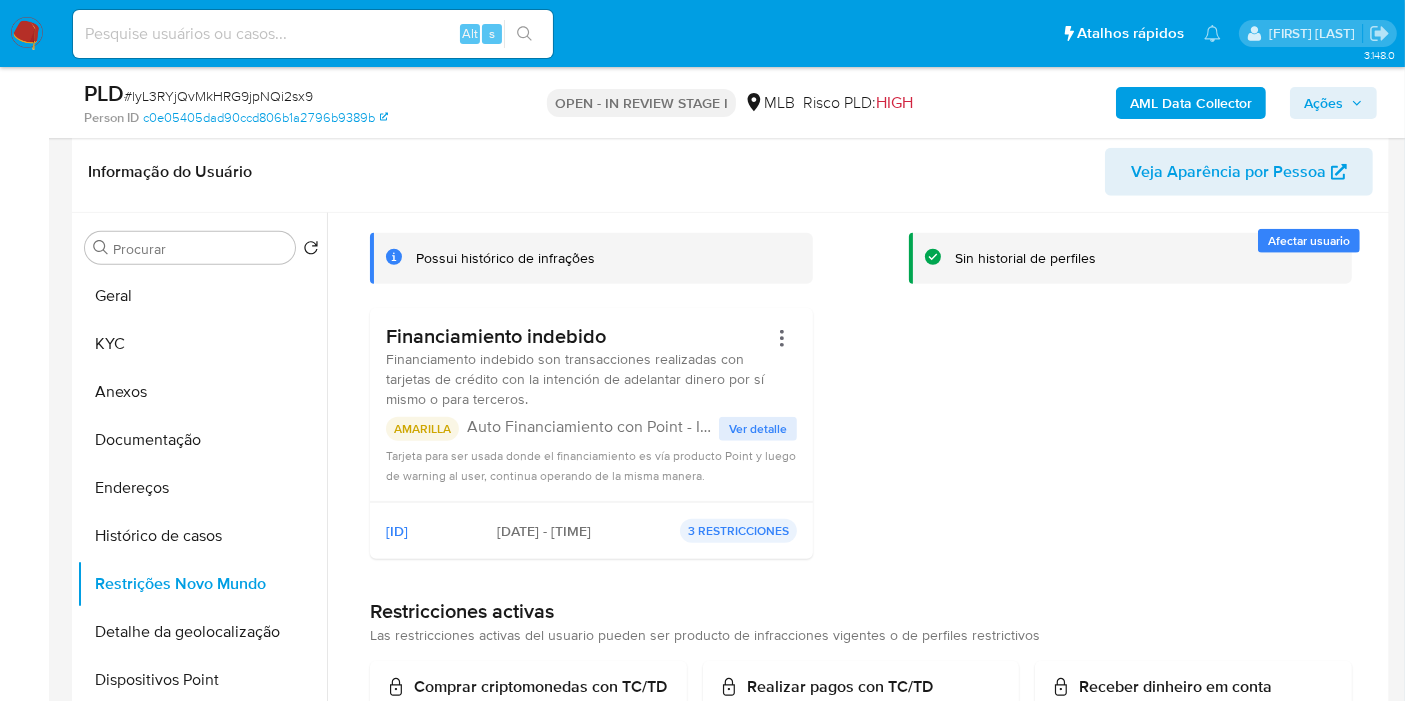 click on "Ver detalle" at bounding box center (758, 429) 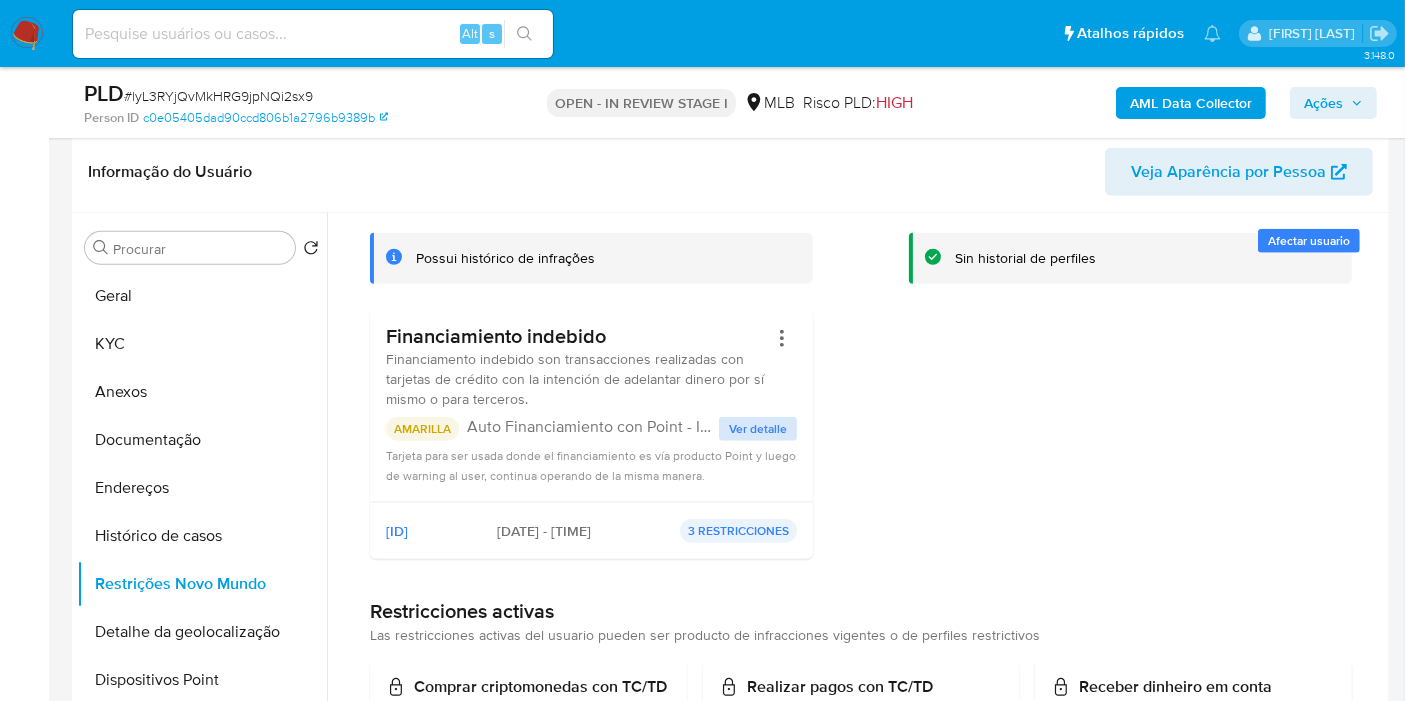 scroll, scrollTop: 0, scrollLeft: 0, axis: both 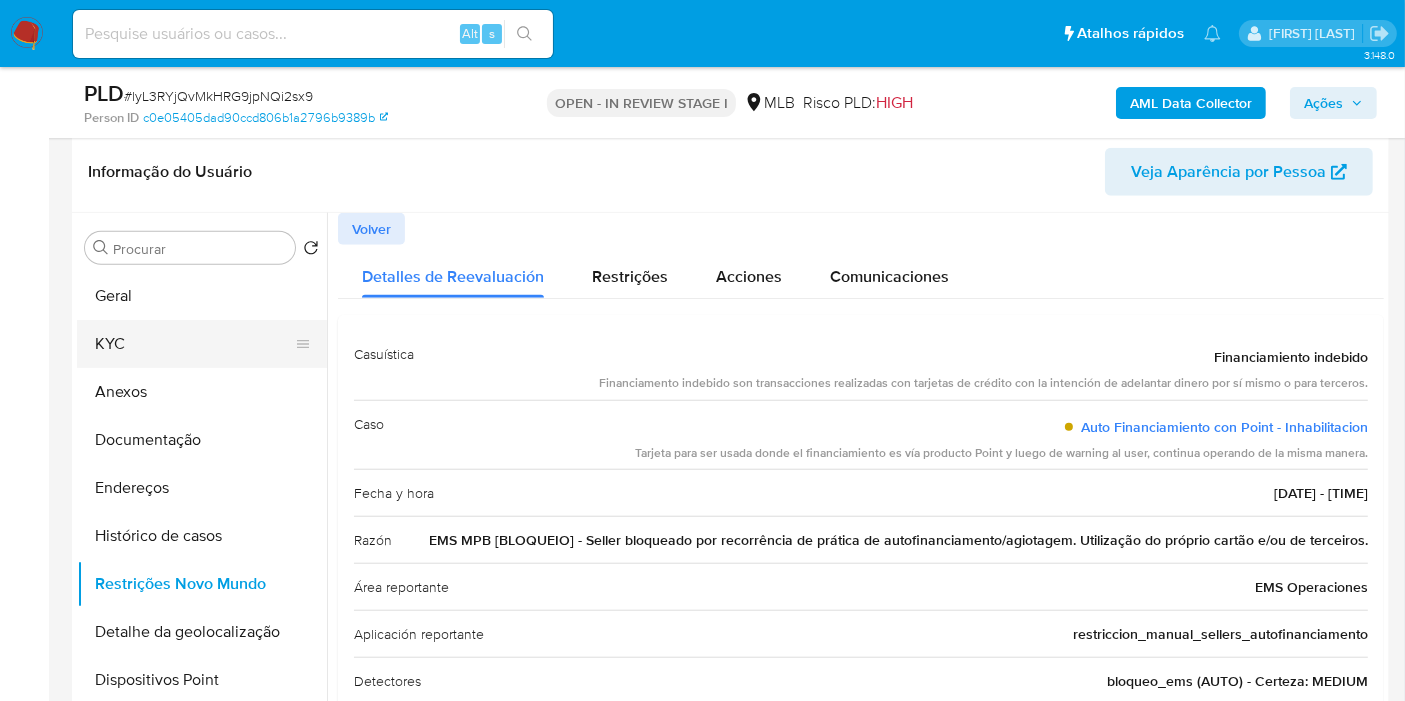 drag, startPoint x: 196, startPoint y: 328, endPoint x: 274, endPoint y: 323, distance: 78.160095 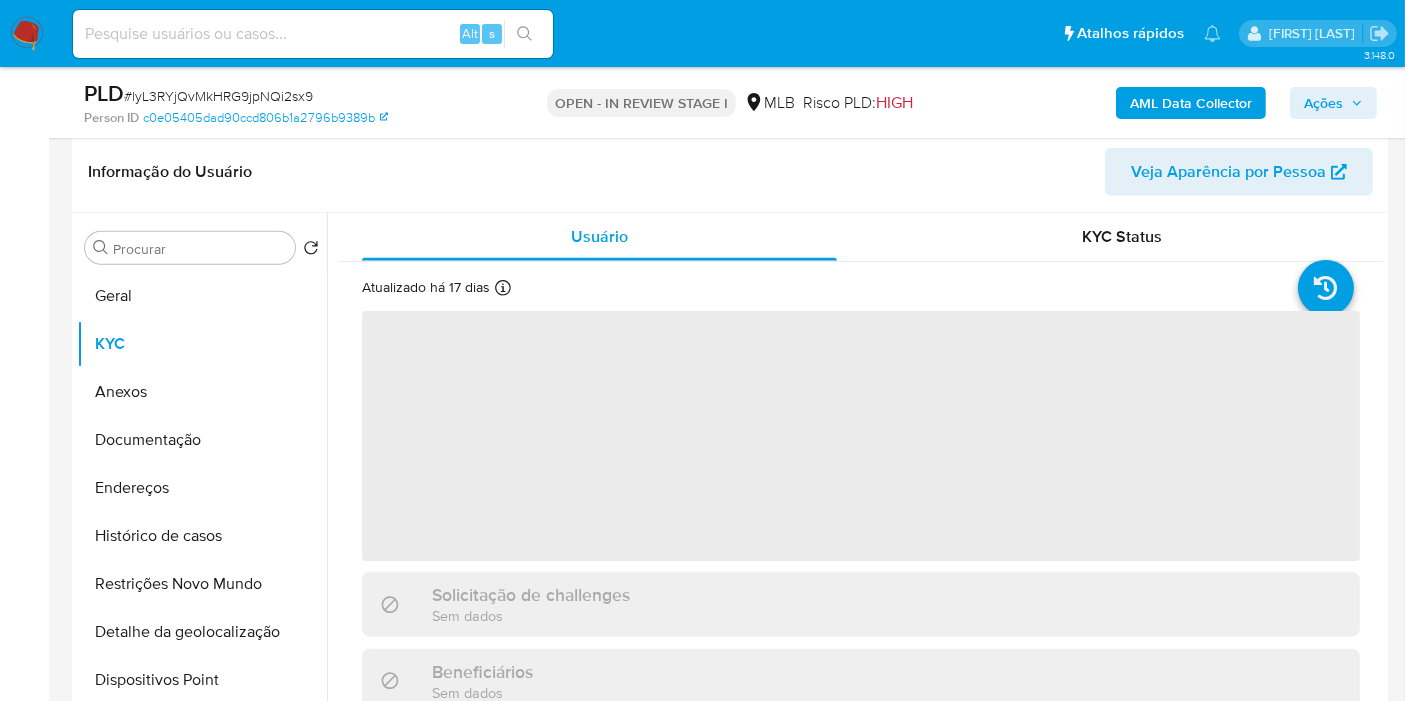 click 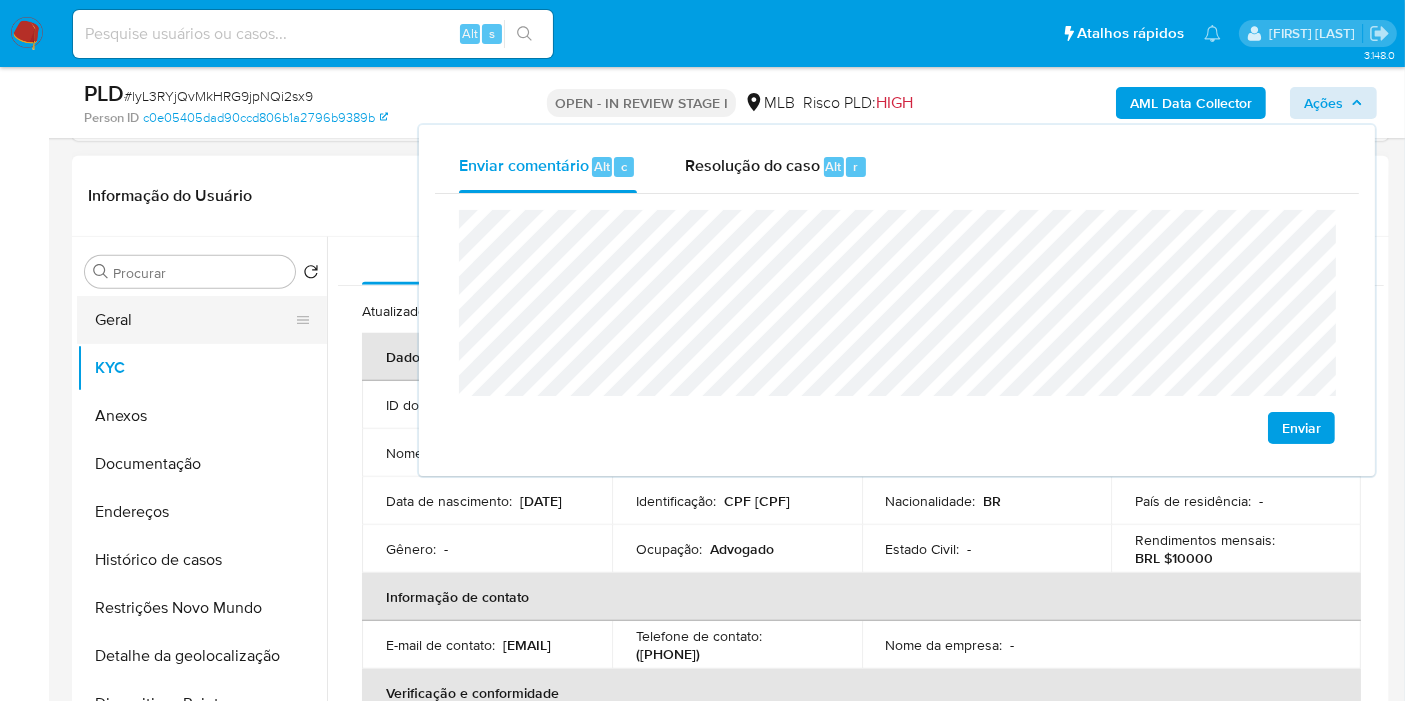 click on "Geral" at bounding box center (194, 320) 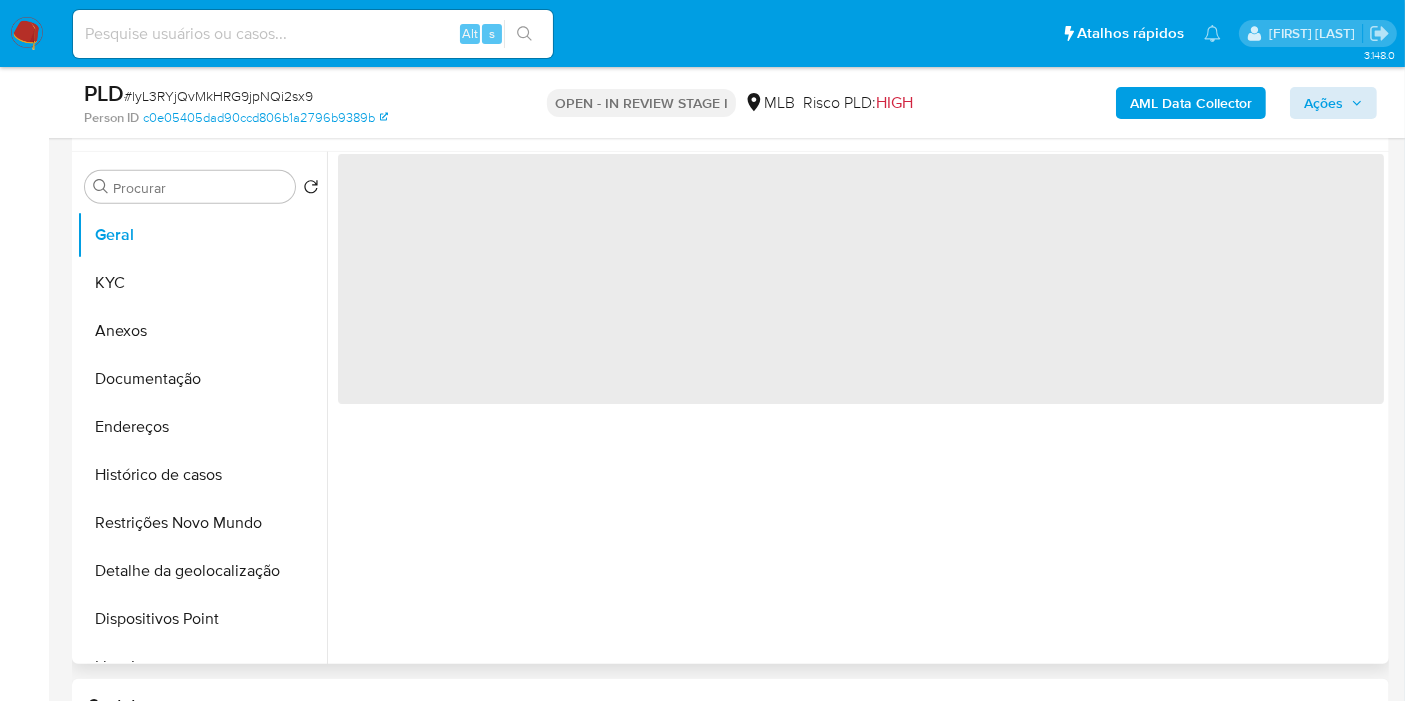scroll, scrollTop: 1798, scrollLeft: 0, axis: vertical 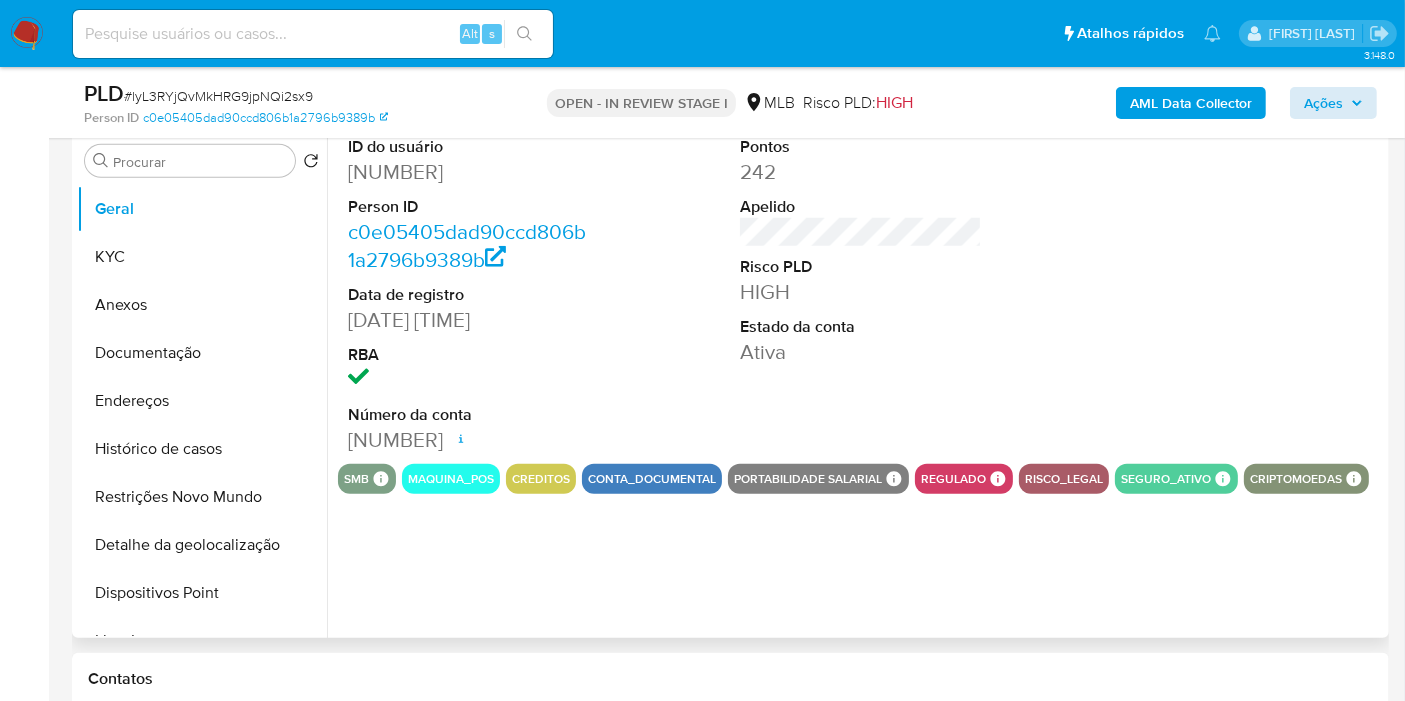 type 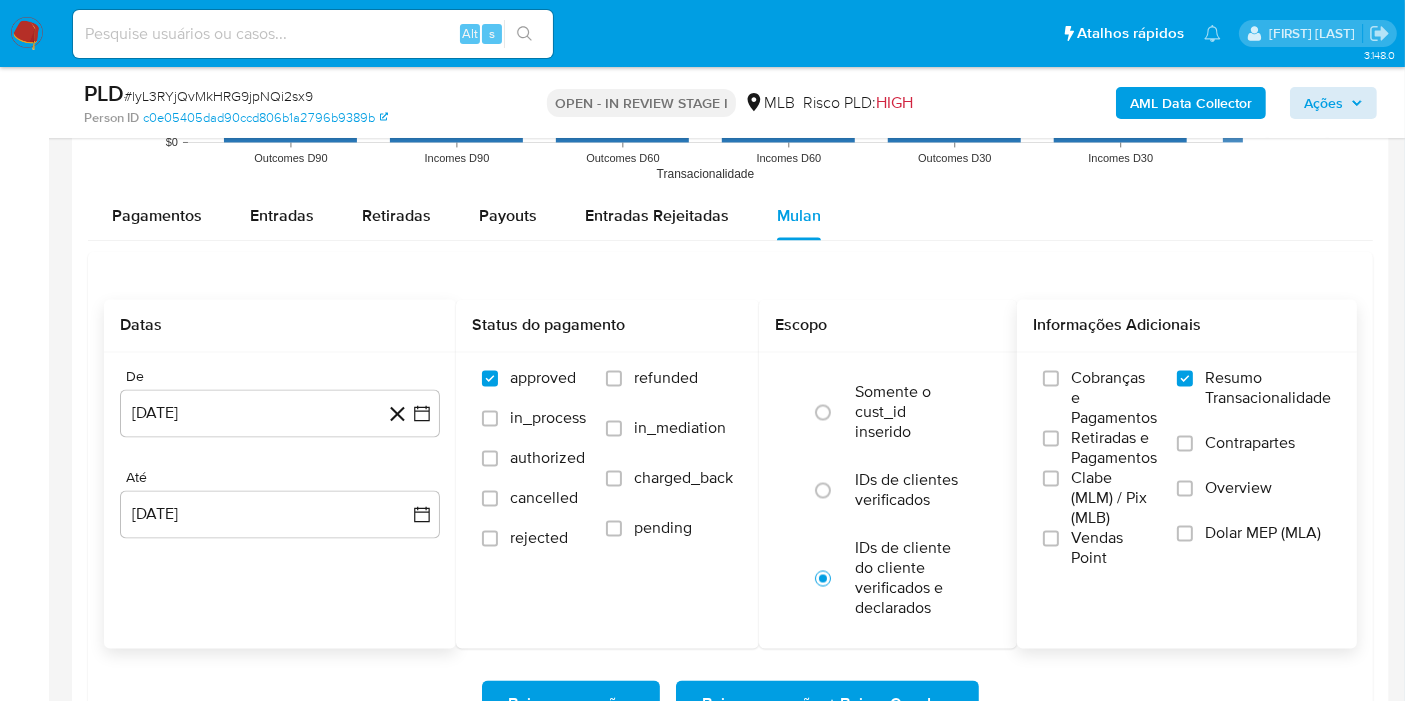 scroll, scrollTop: 3576, scrollLeft: 0, axis: vertical 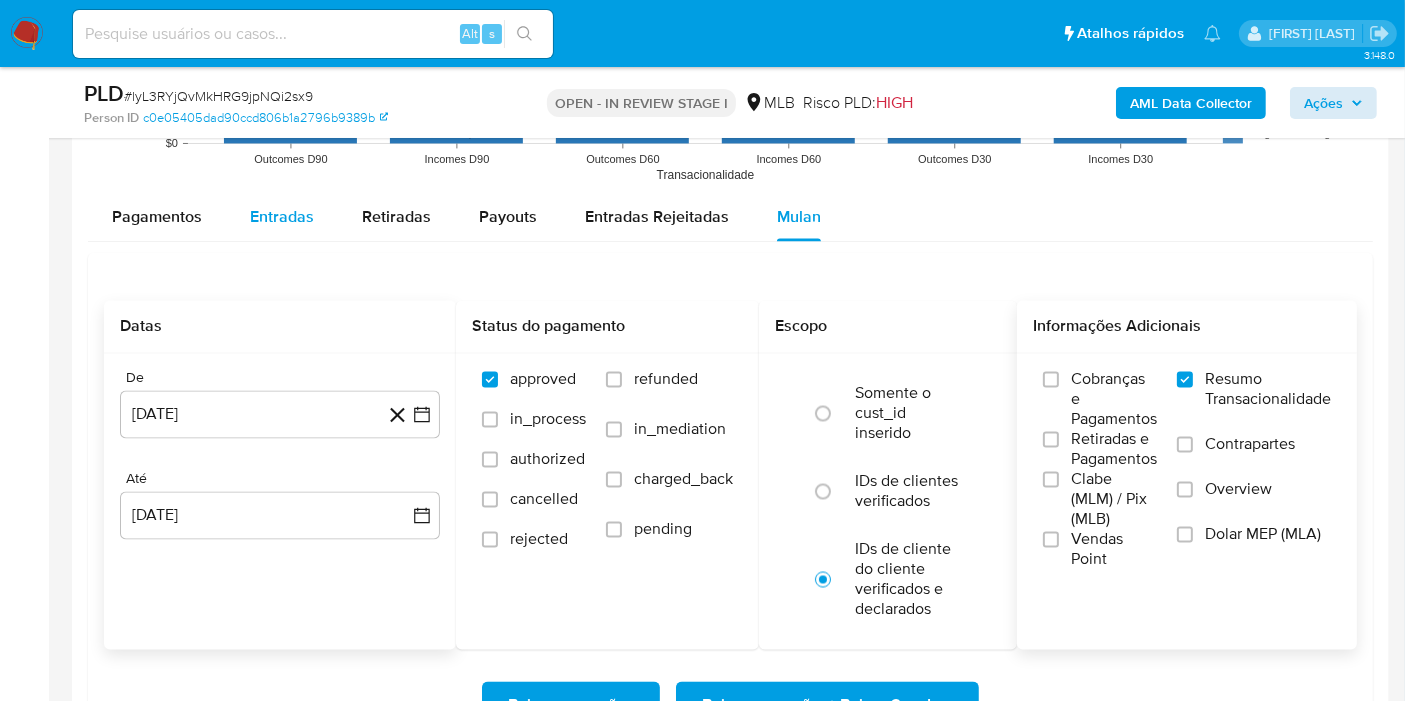 click on "Entradas" at bounding box center [282, 217] 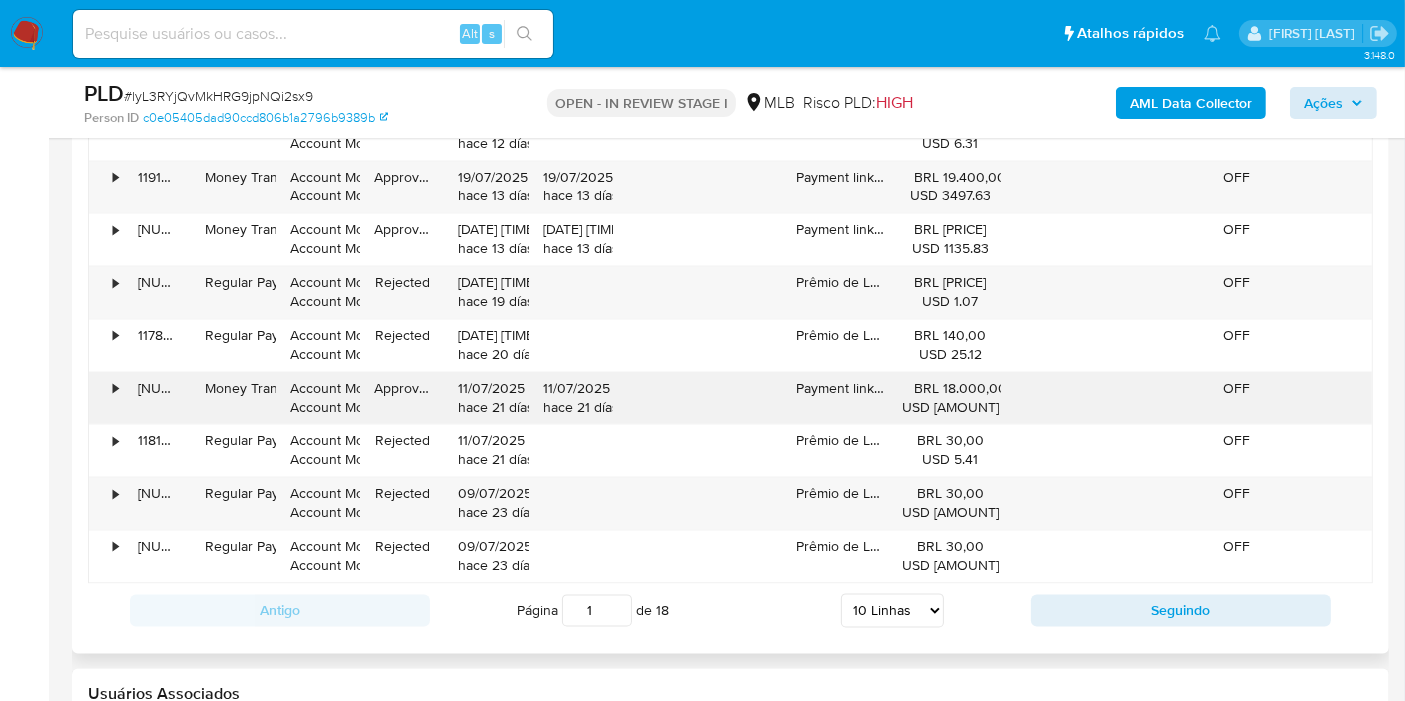 scroll, scrollTop: 3909, scrollLeft: 0, axis: vertical 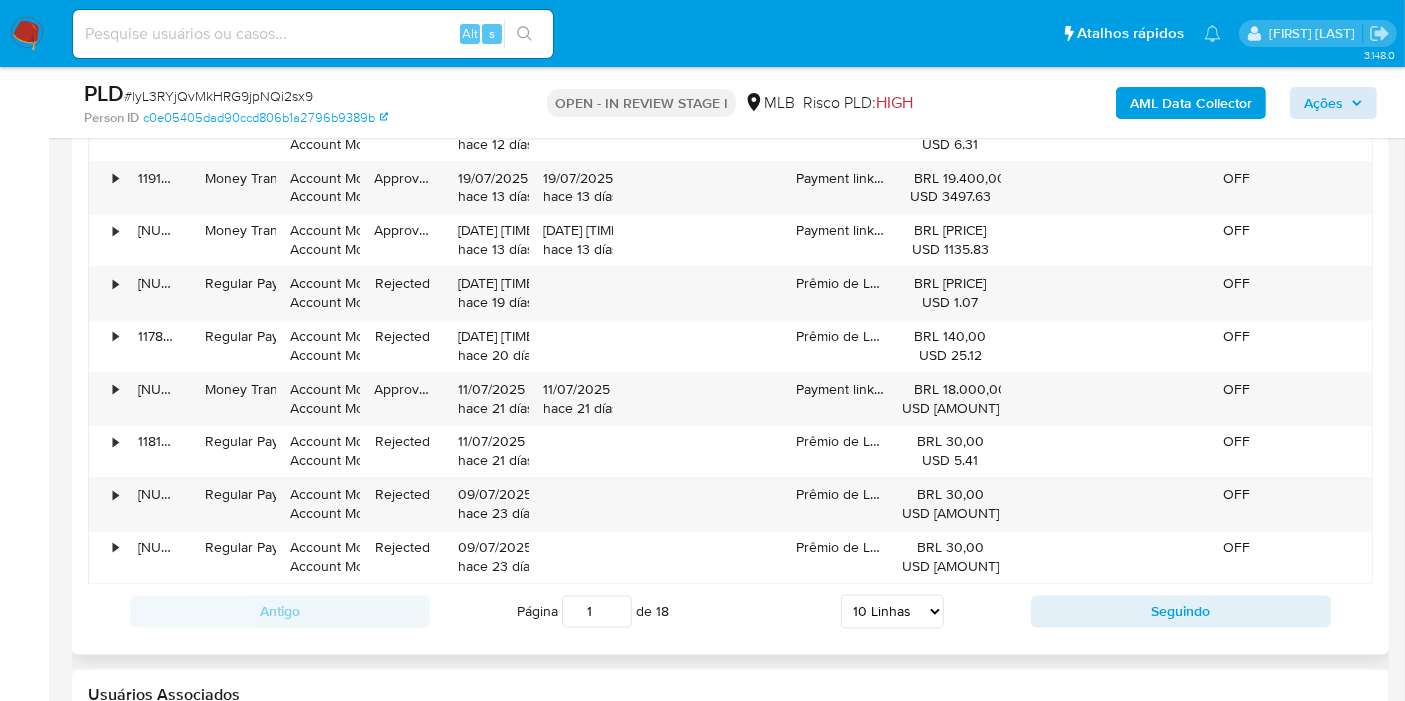 click on "5   Linhas 10   Linhas 20   Linhas 25   Linhas 50   Linhas 100   Linhas" at bounding box center [892, 611] 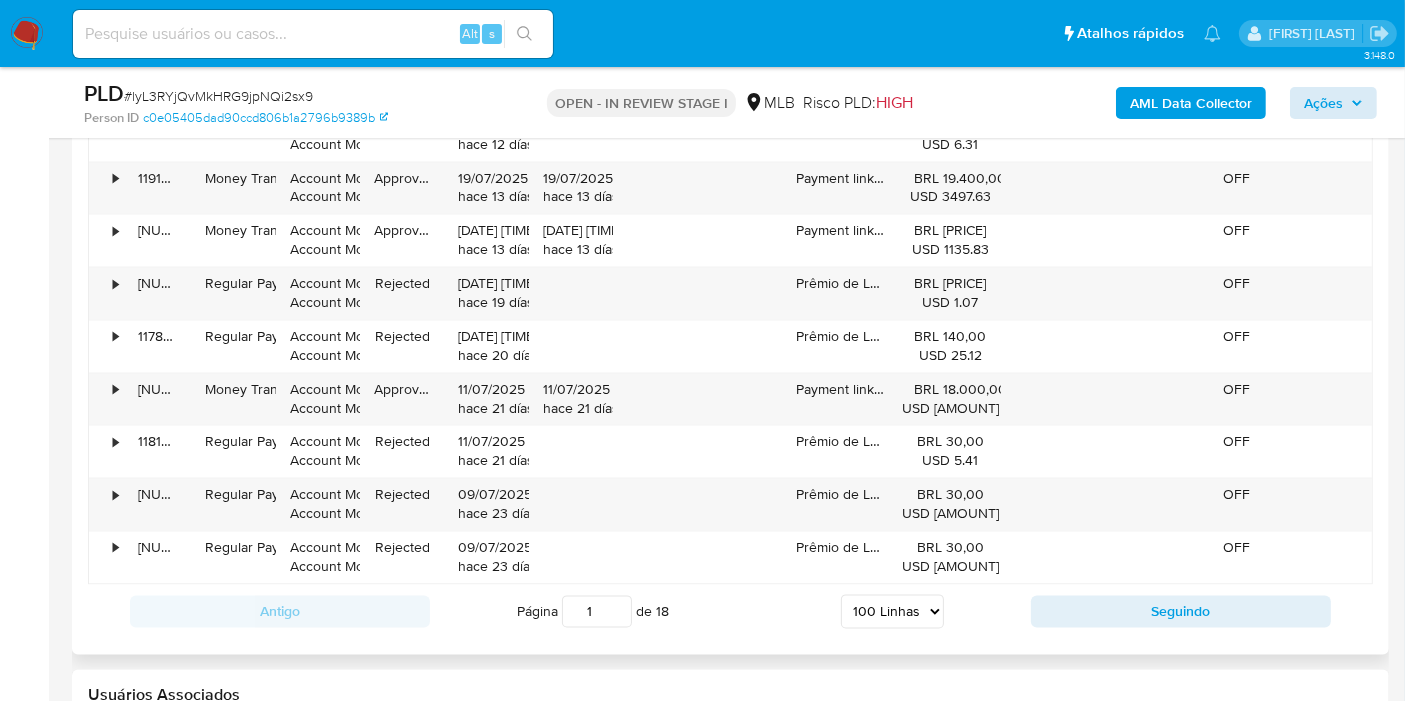 click on "5   Linhas 10   Linhas 20   Linhas 25   Linhas 50   Linhas 100   Linhas" at bounding box center [892, 611] 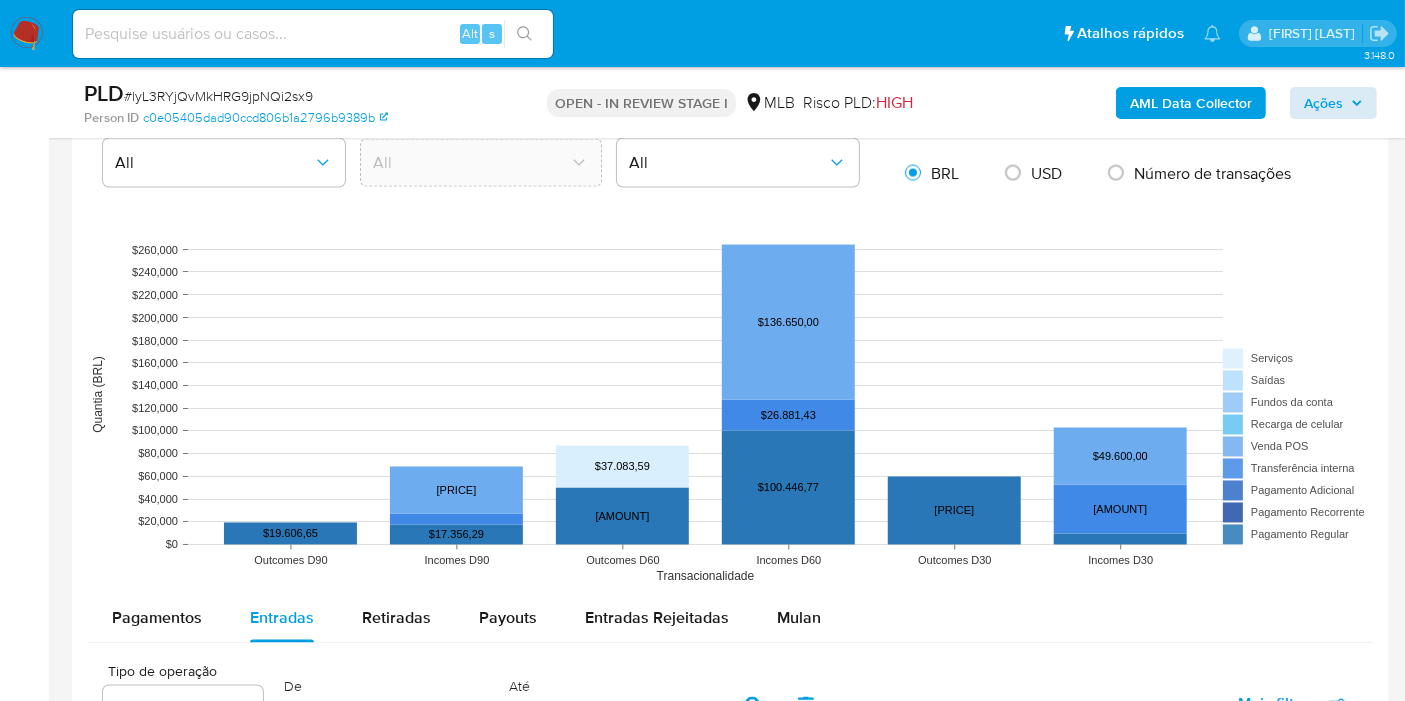 scroll, scrollTop: 2798, scrollLeft: 0, axis: vertical 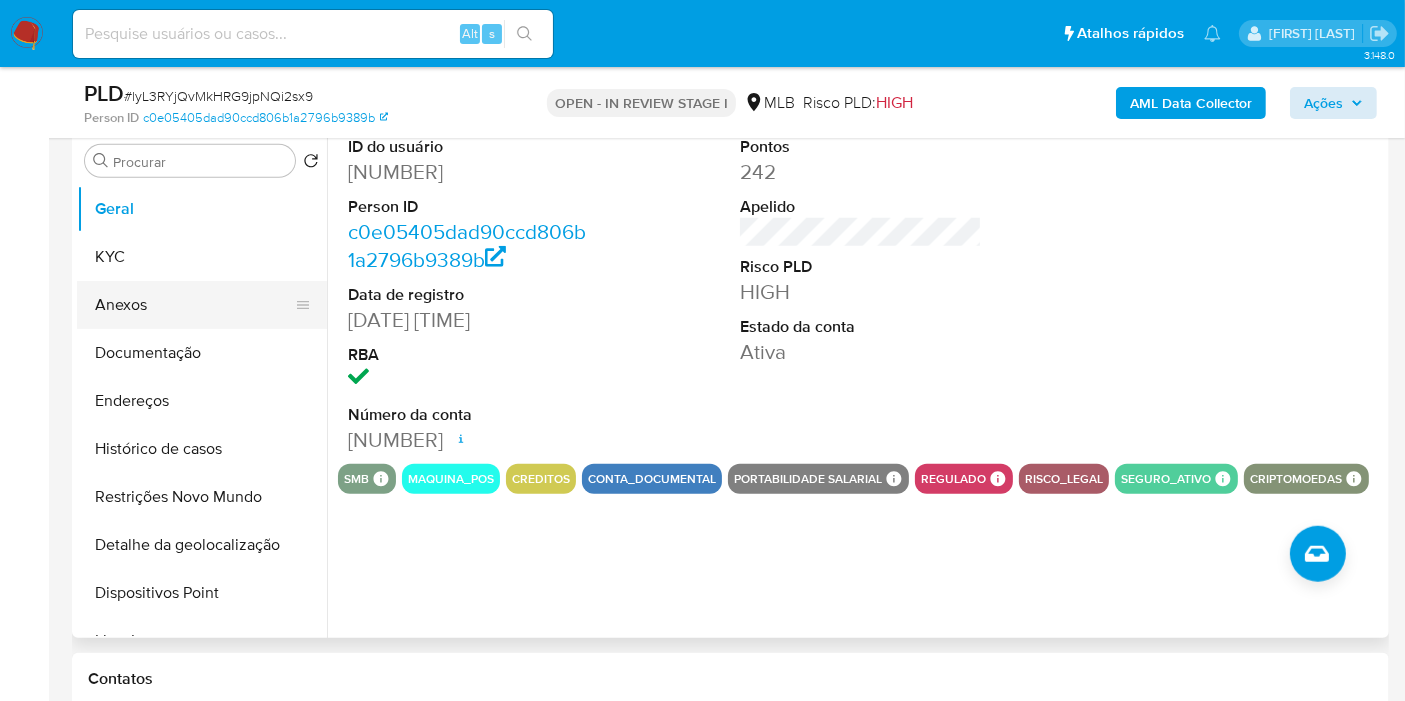 click on "KYC" at bounding box center (202, 257) 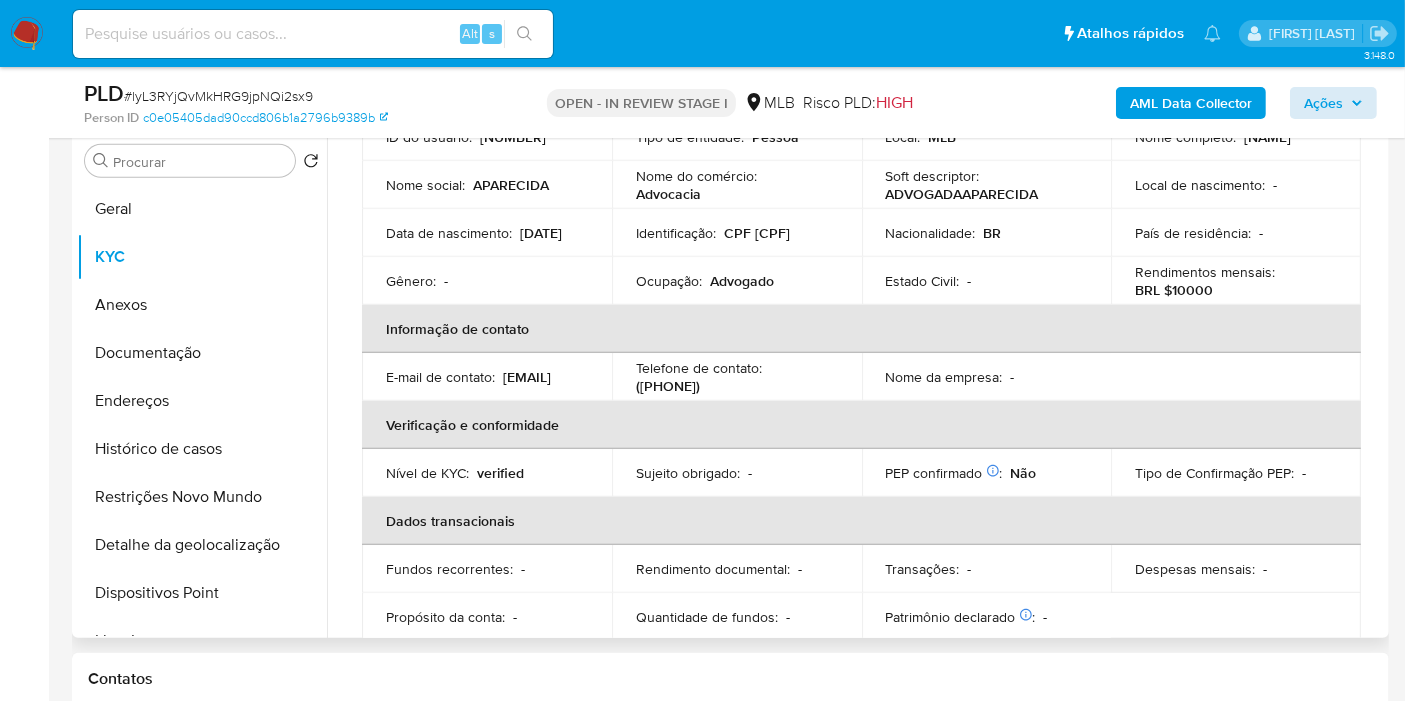 scroll, scrollTop: 20, scrollLeft: 0, axis: vertical 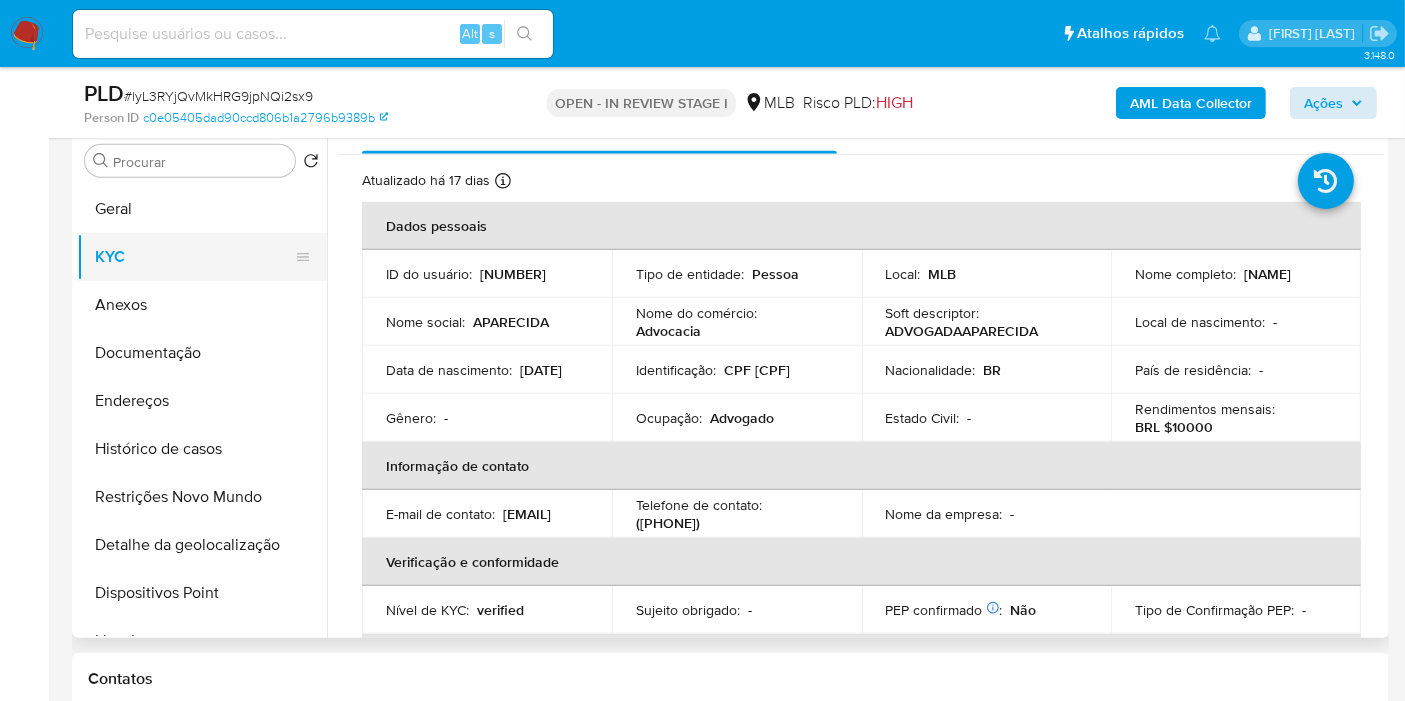 click on "Geral" at bounding box center [202, 209] 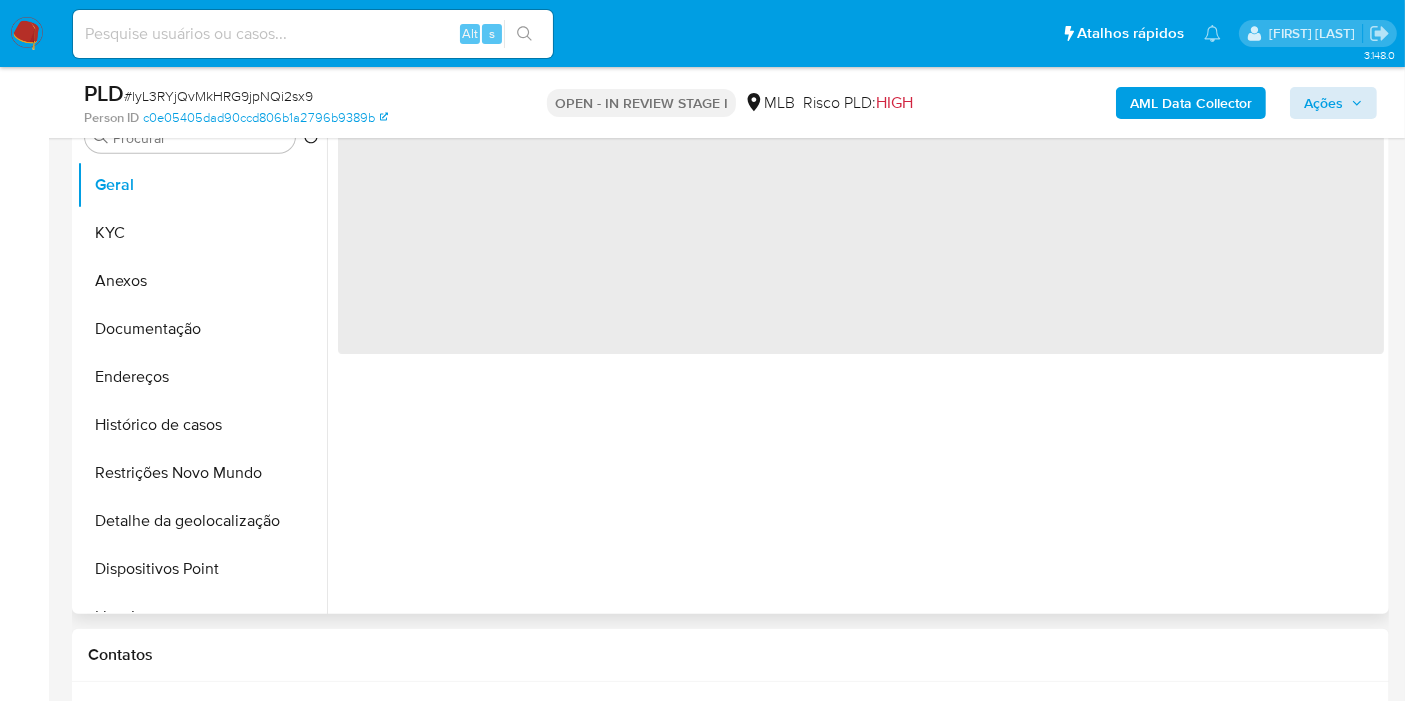 scroll, scrollTop: 0, scrollLeft: 0, axis: both 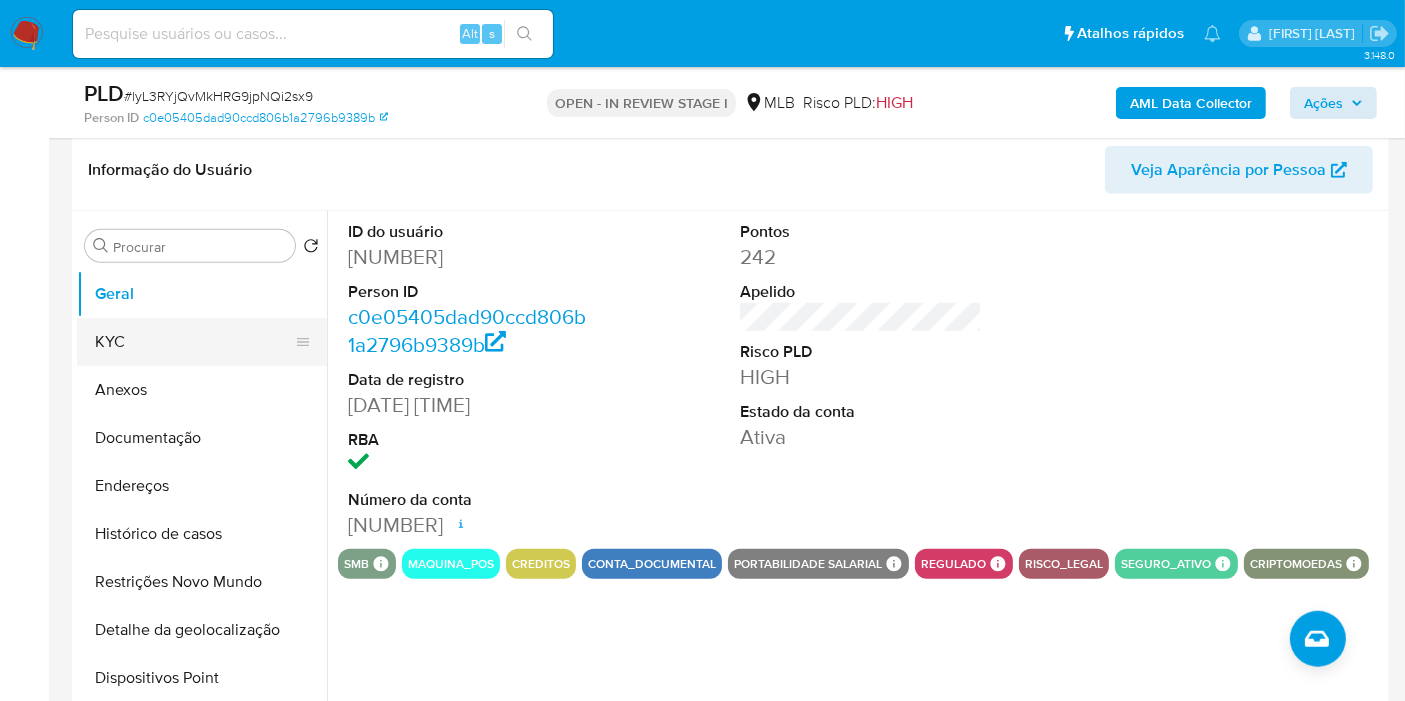 click on "KYC" at bounding box center [194, 342] 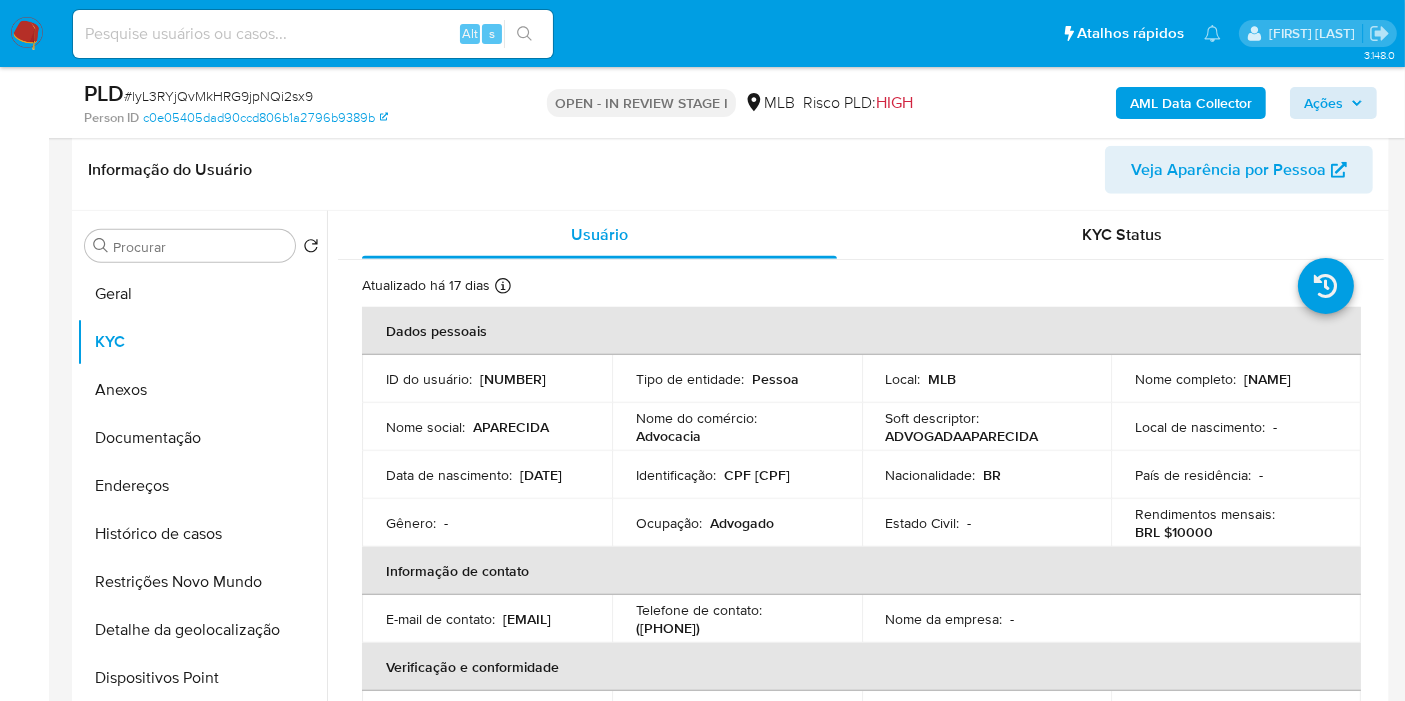 type 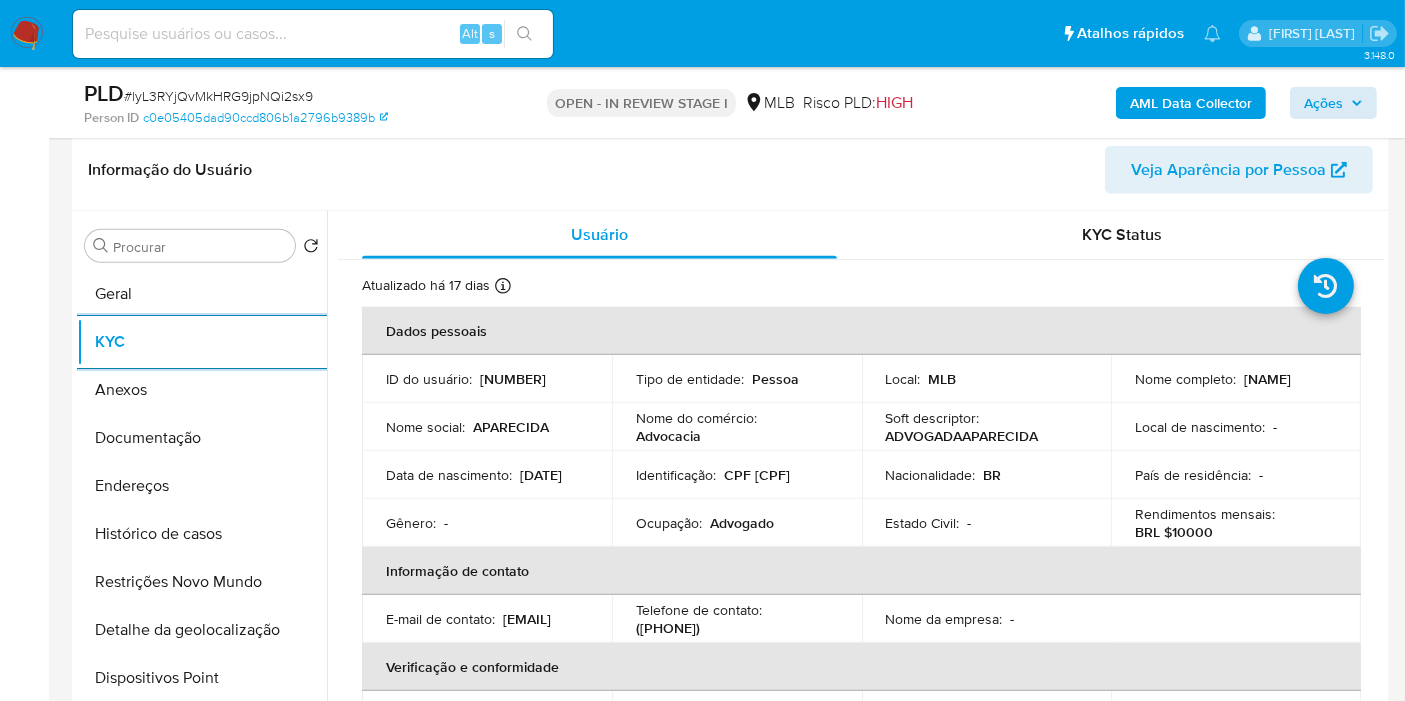 click on "Endereços" at bounding box center (202, 486) 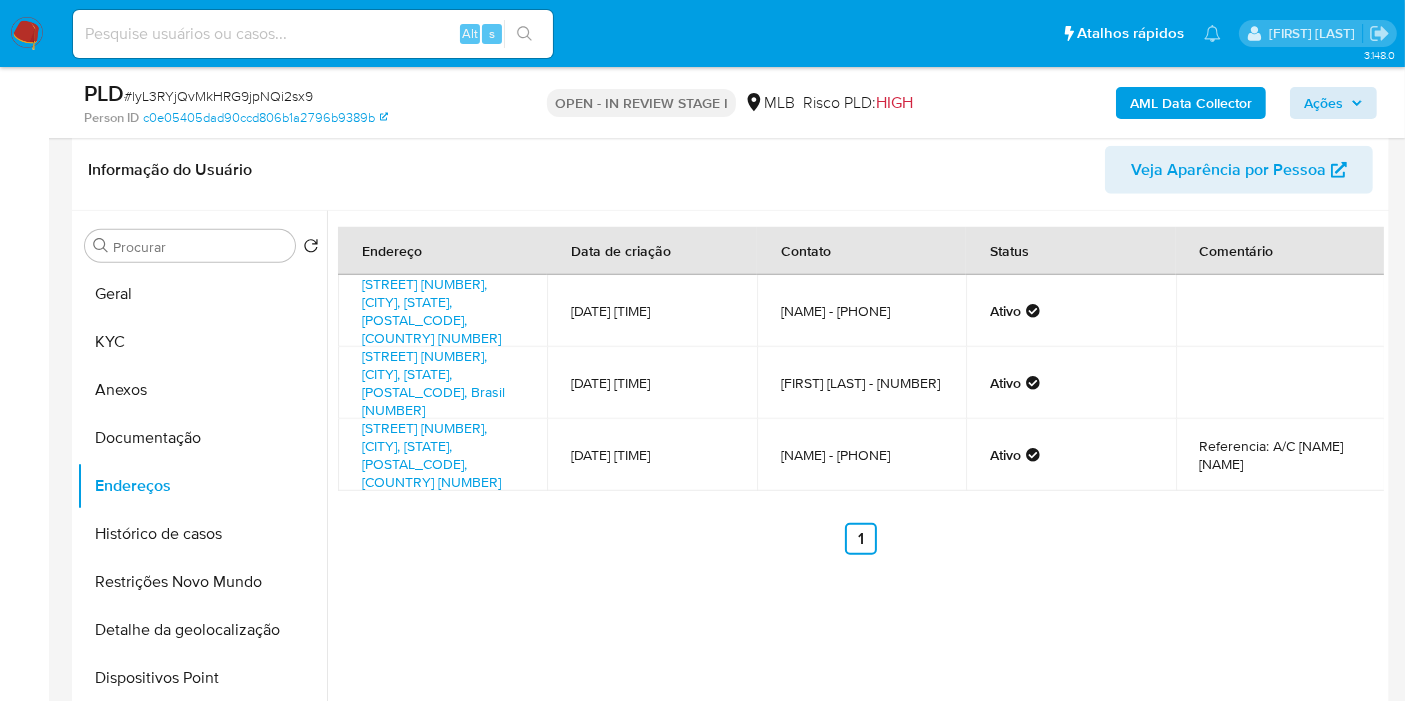 type 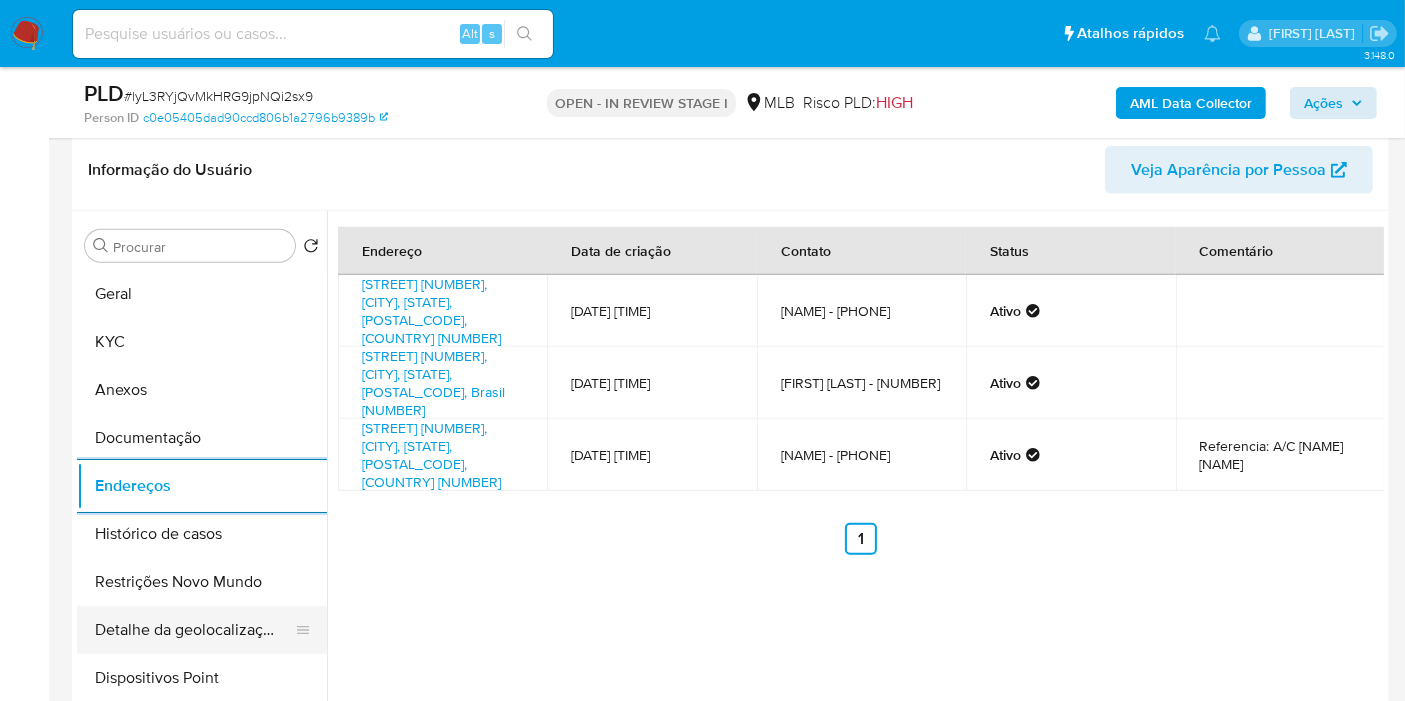 click on "Detalhe da geolocalização" at bounding box center (194, 630) 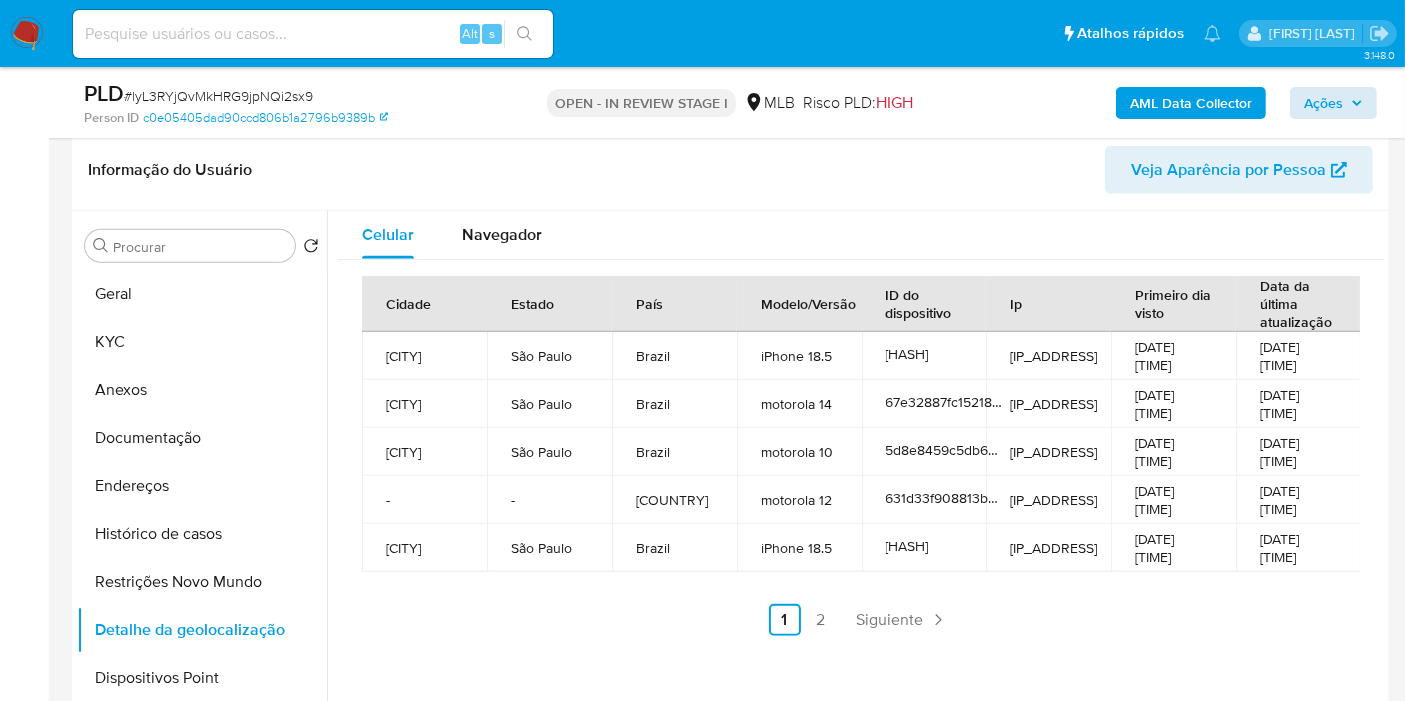 type 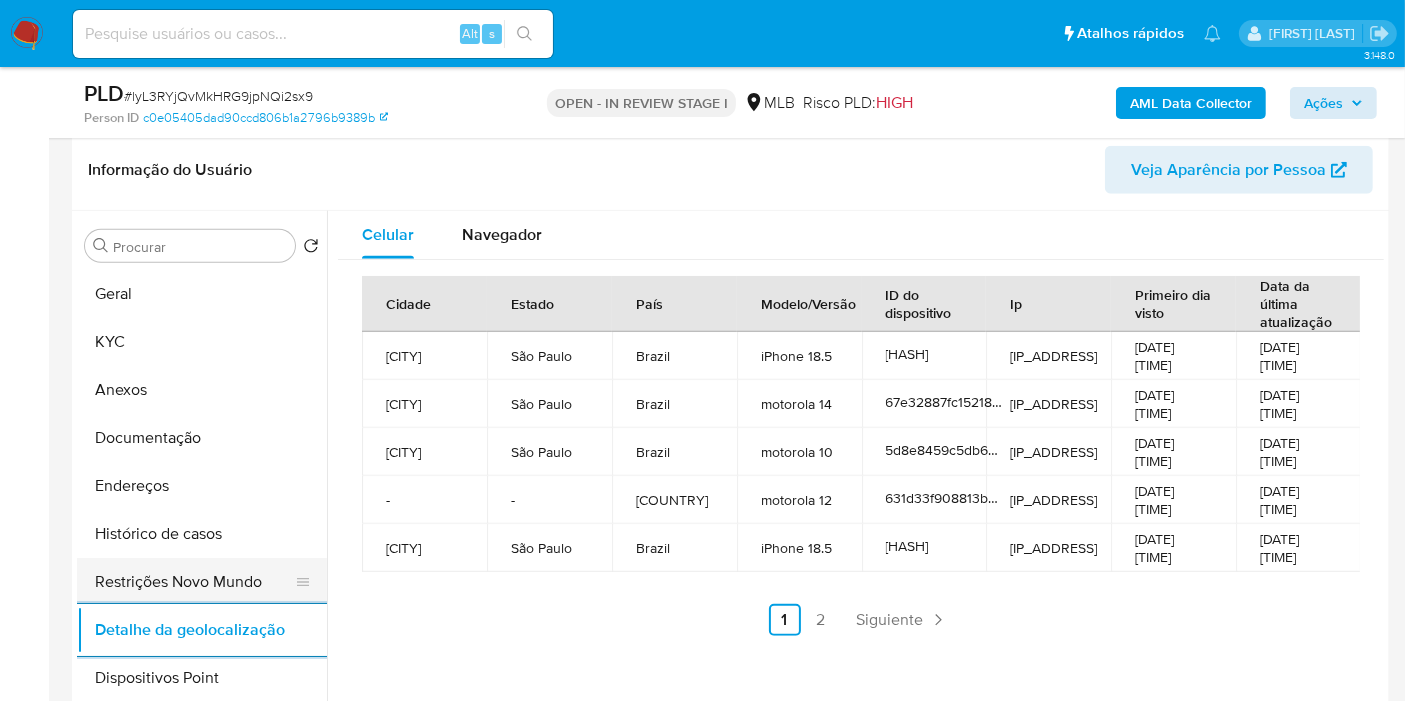 click on "Restrições Novo Mundo" at bounding box center [194, 582] 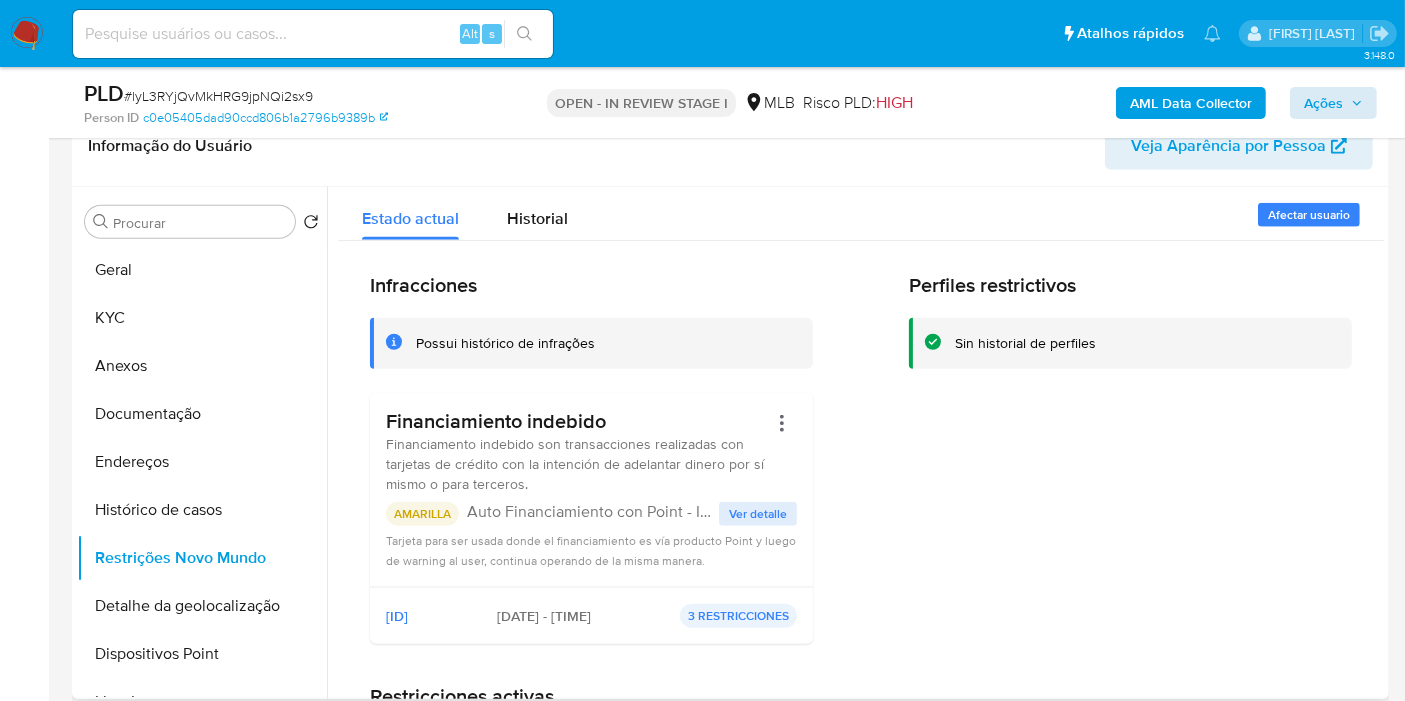 type 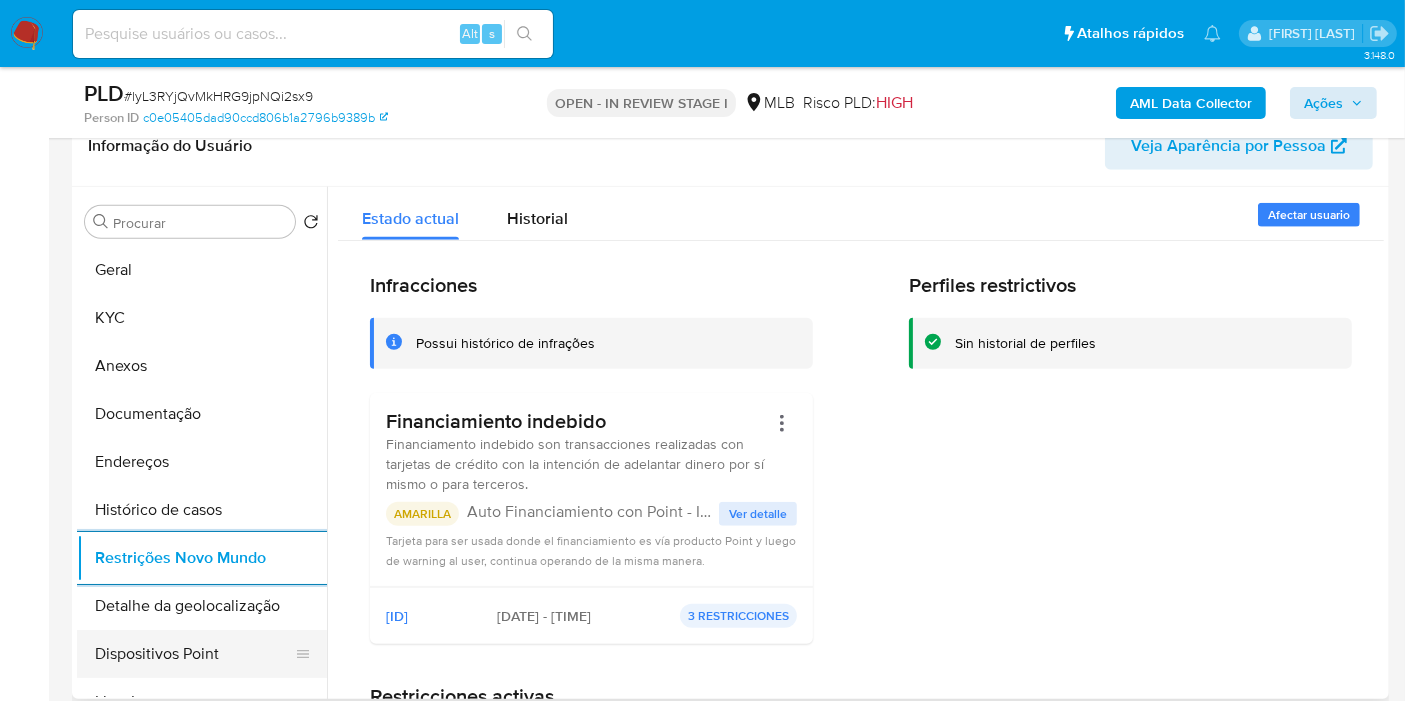 click on "Dispositivos Point" at bounding box center (194, 654) 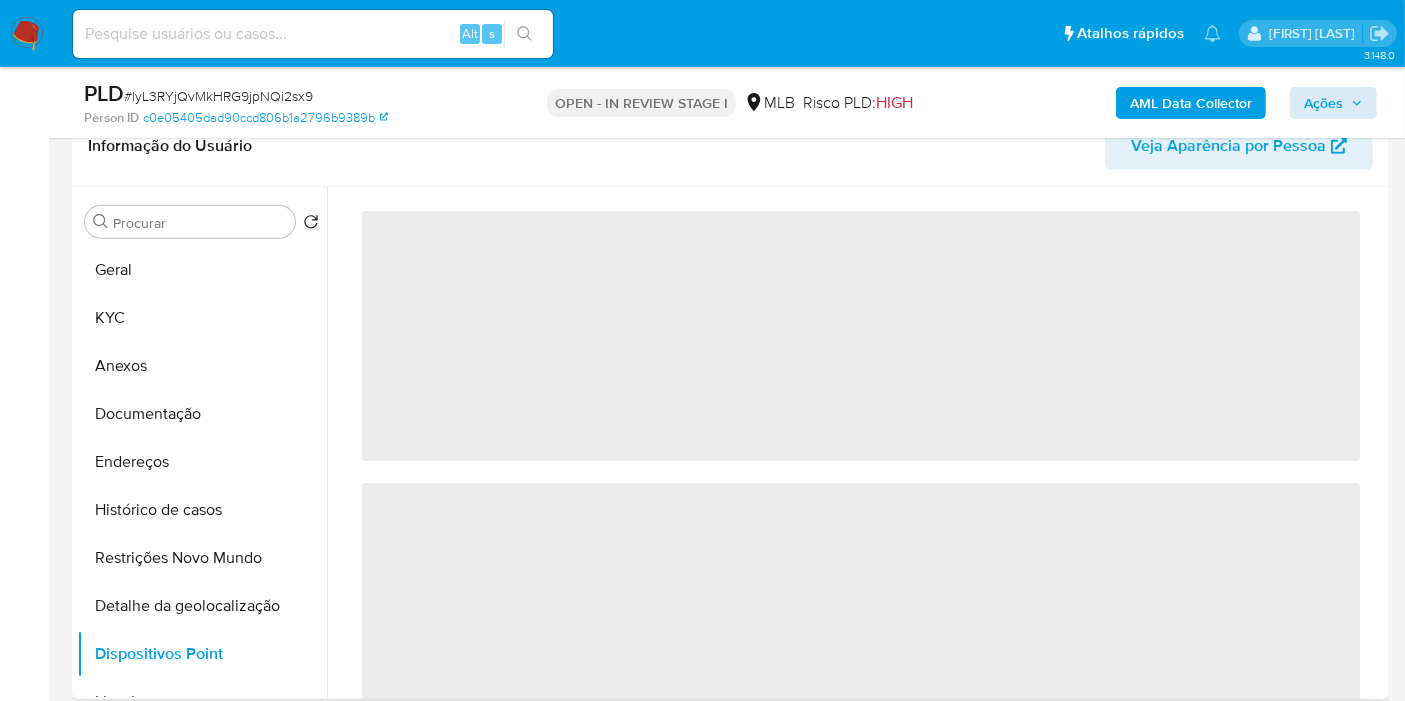 type 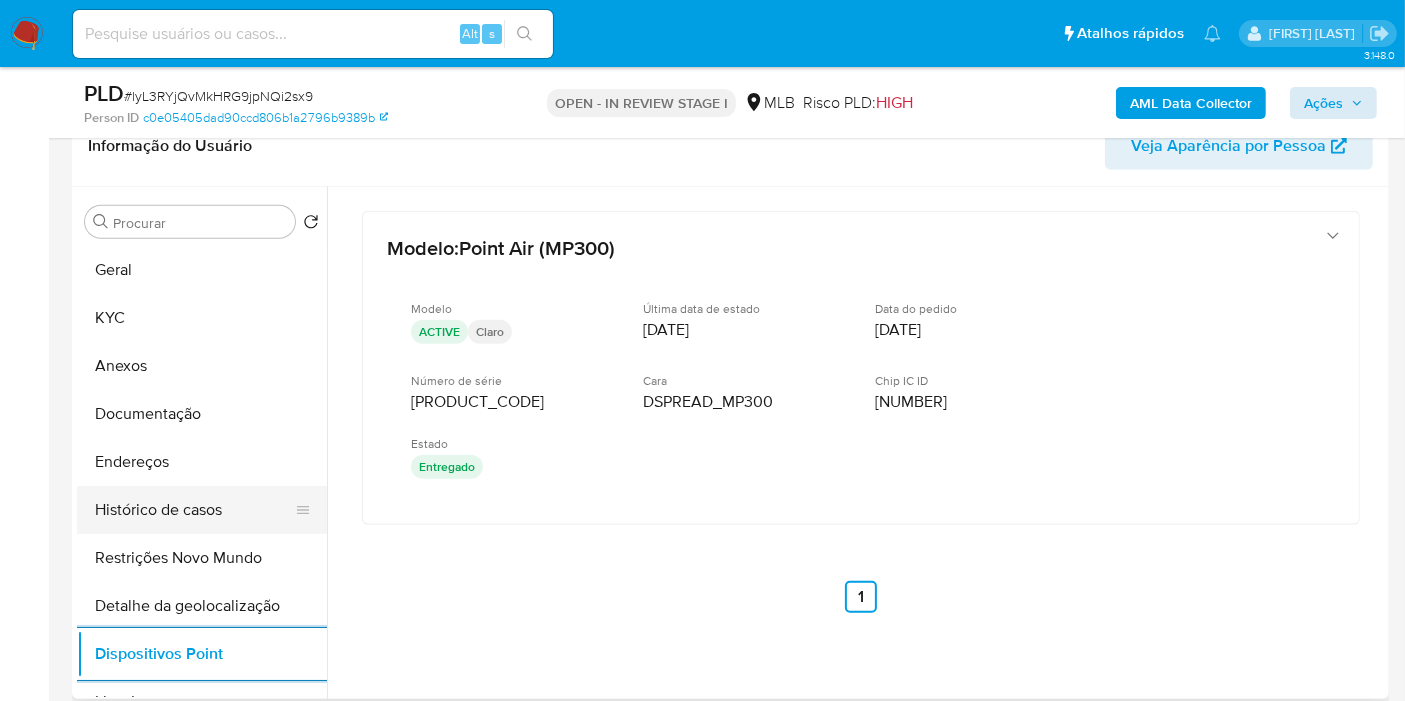 click on "Histórico de casos" at bounding box center (194, 510) 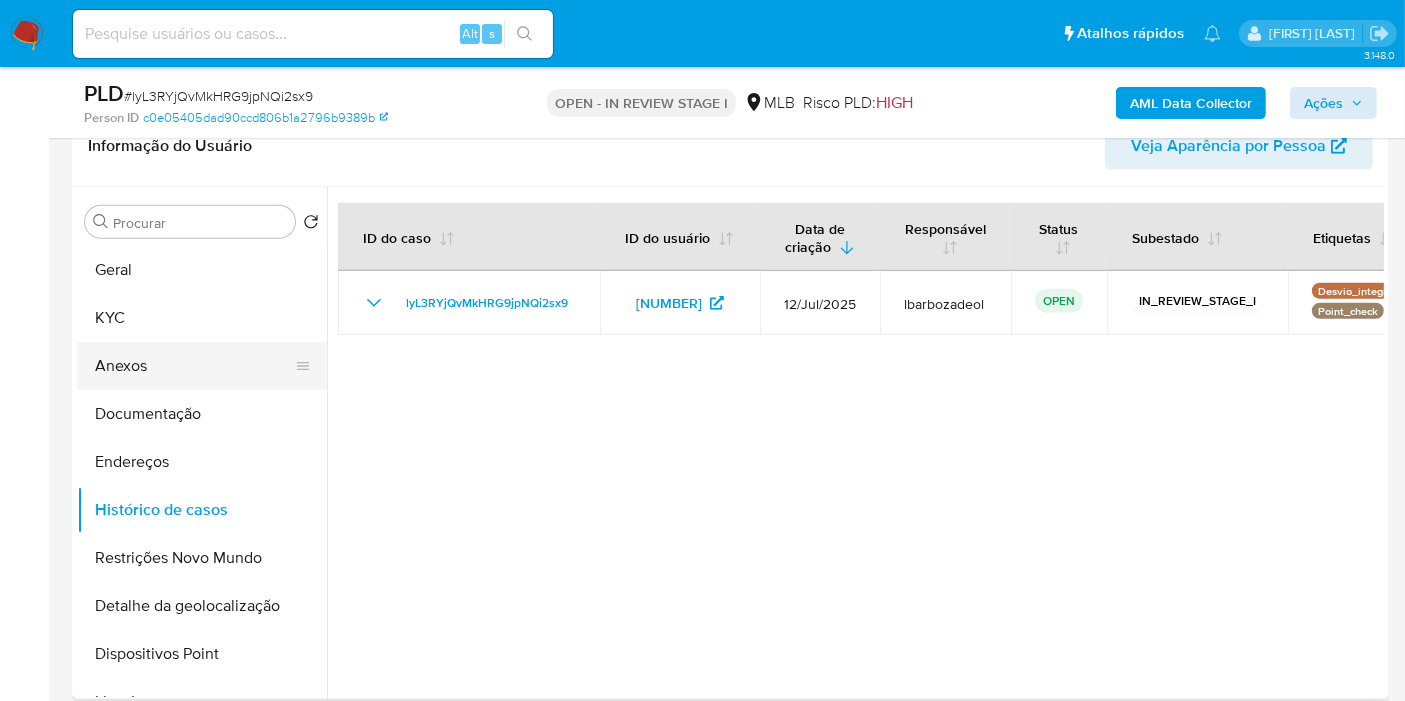 click on "Anexos" at bounding box center [194, 366] 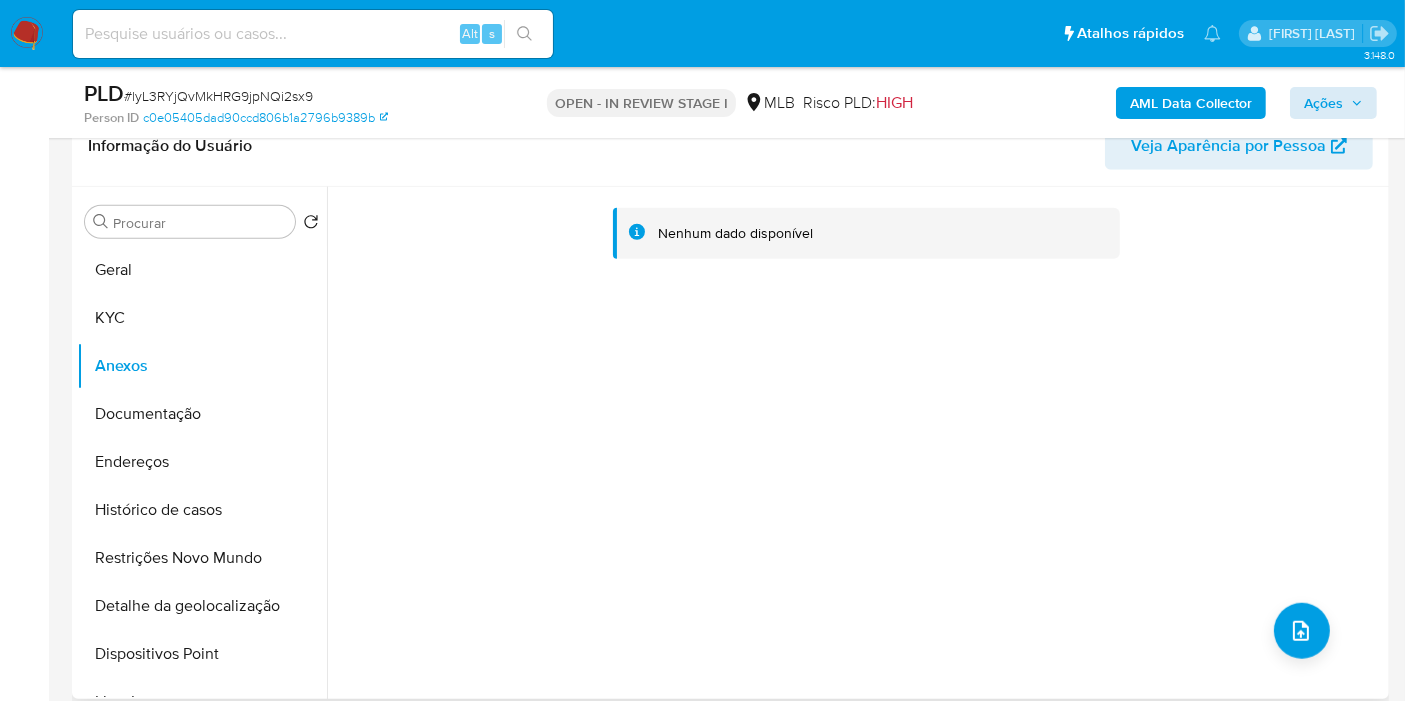 type 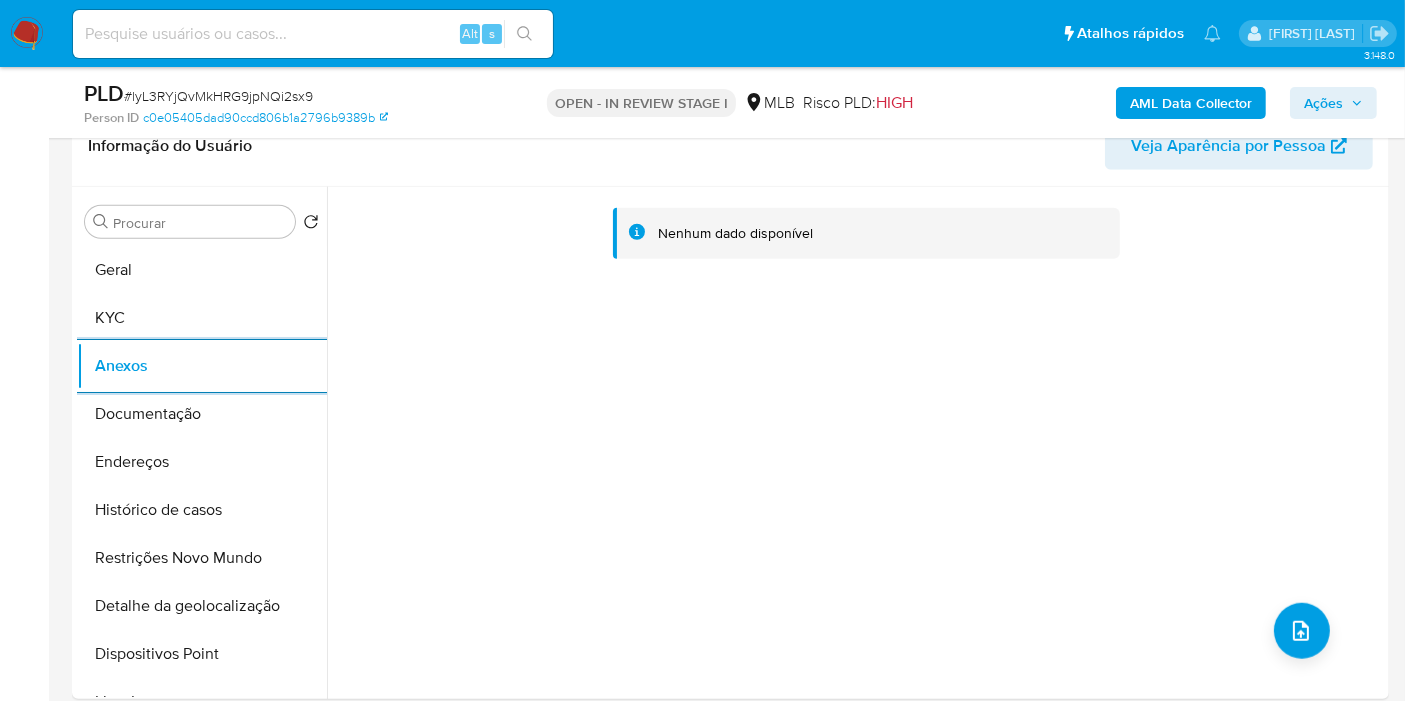 drag, startPoint x: 1326, startPoint y: 96, endPoint x: 1291, endPoint y: 115, distance: 39.824615 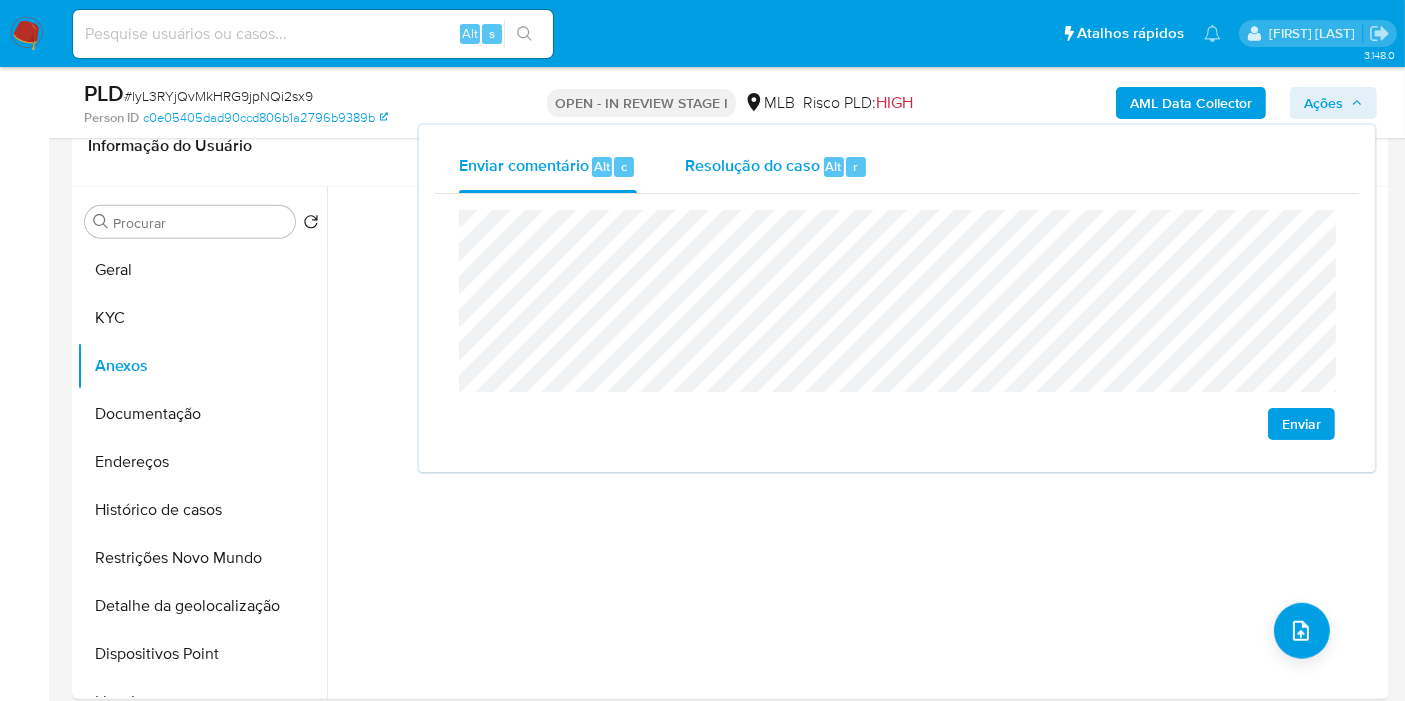 click on "Resolução do caso Alt r" at bounding box center [776, 167] 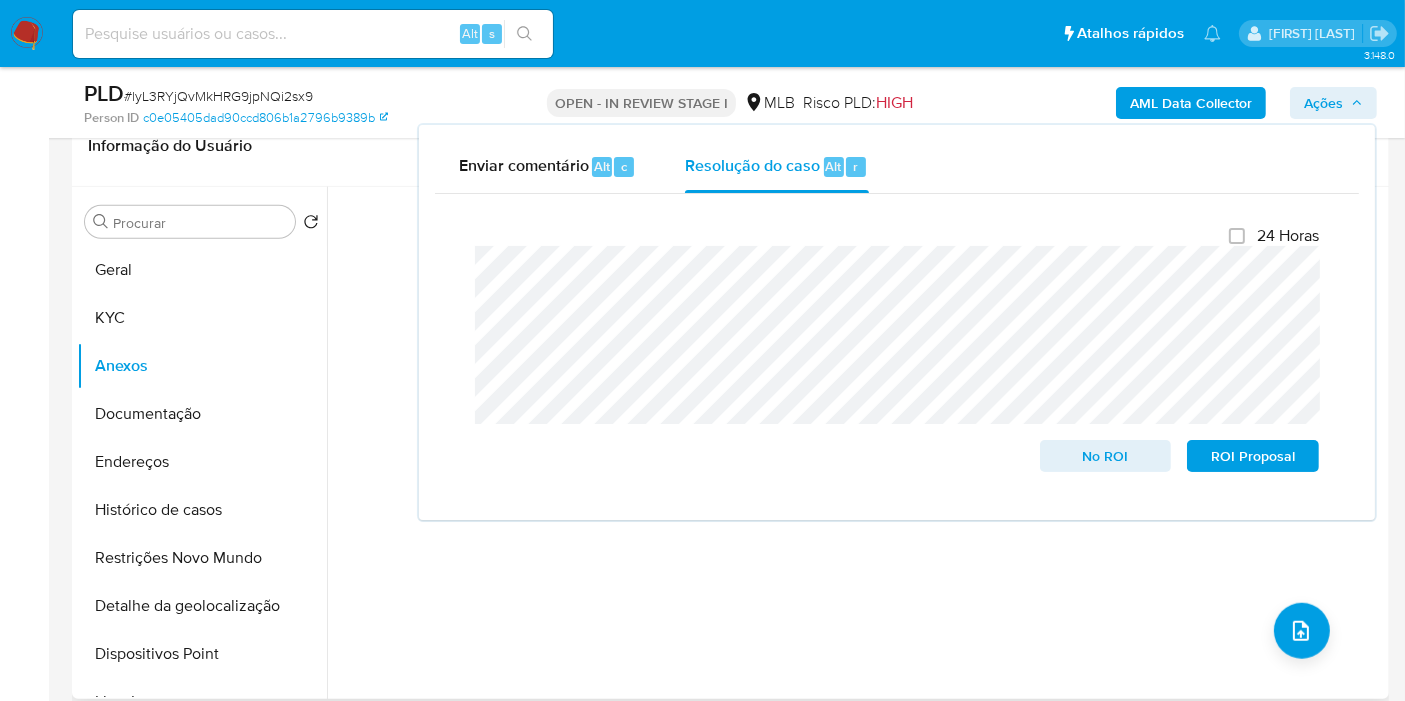 drag, startPoint x: 925, startPoint y: 643, endPoint x: 935, endPoint y: 641, distance: 10.198039 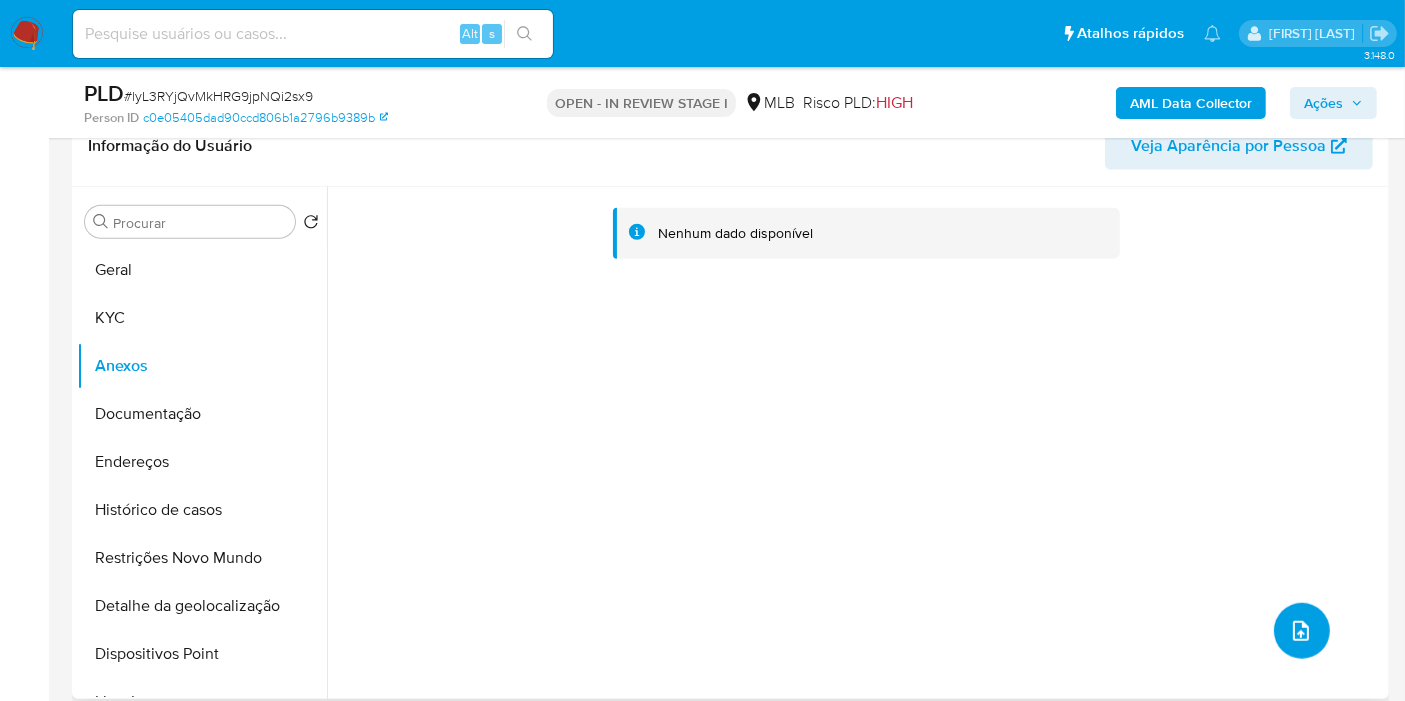 click at bounding box center (1301, 631) 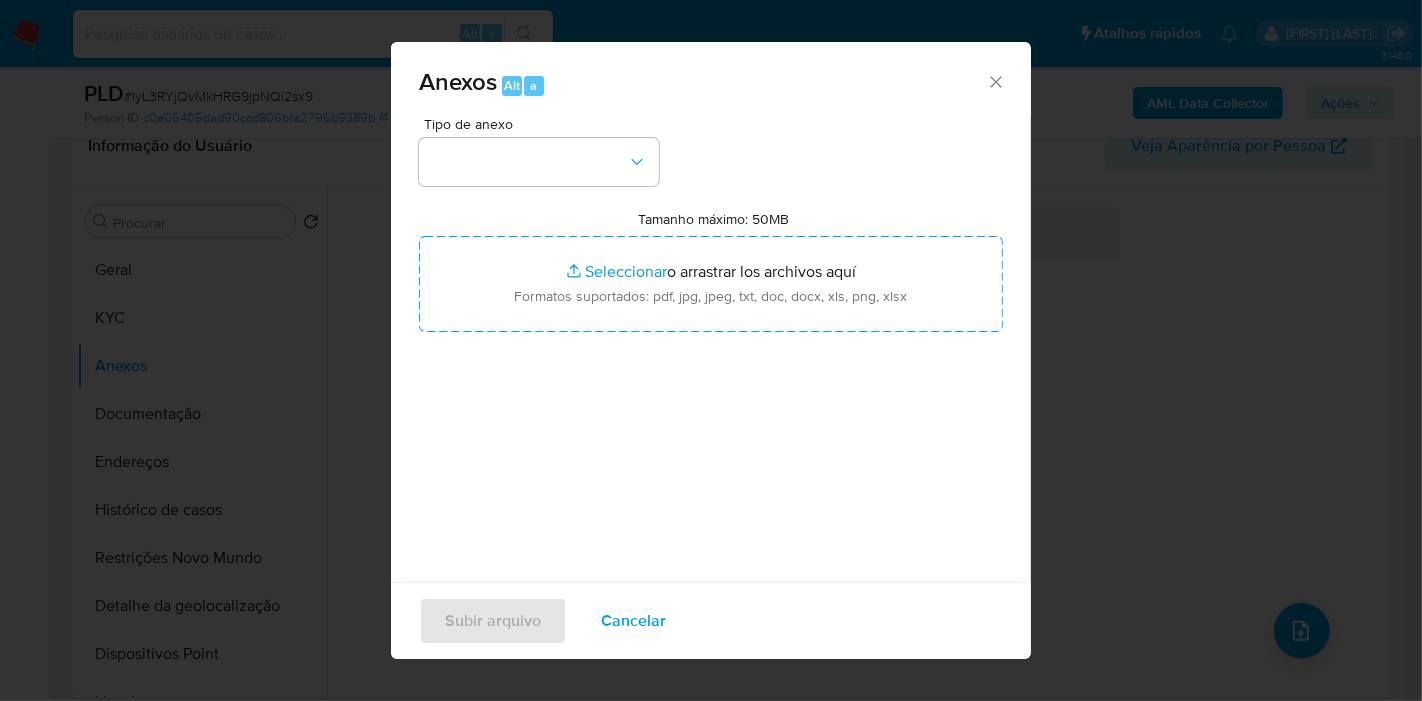 click on "Tipo de anexo Tamanho máximo: 50MB Seleccionar archivos Seleccionar  o arrastrar los archivos aquí Formatos suportados: pdf, jpg, jpeg, txt, doc, docx, xls, png, xlsx" at bounding box center [711, 353] 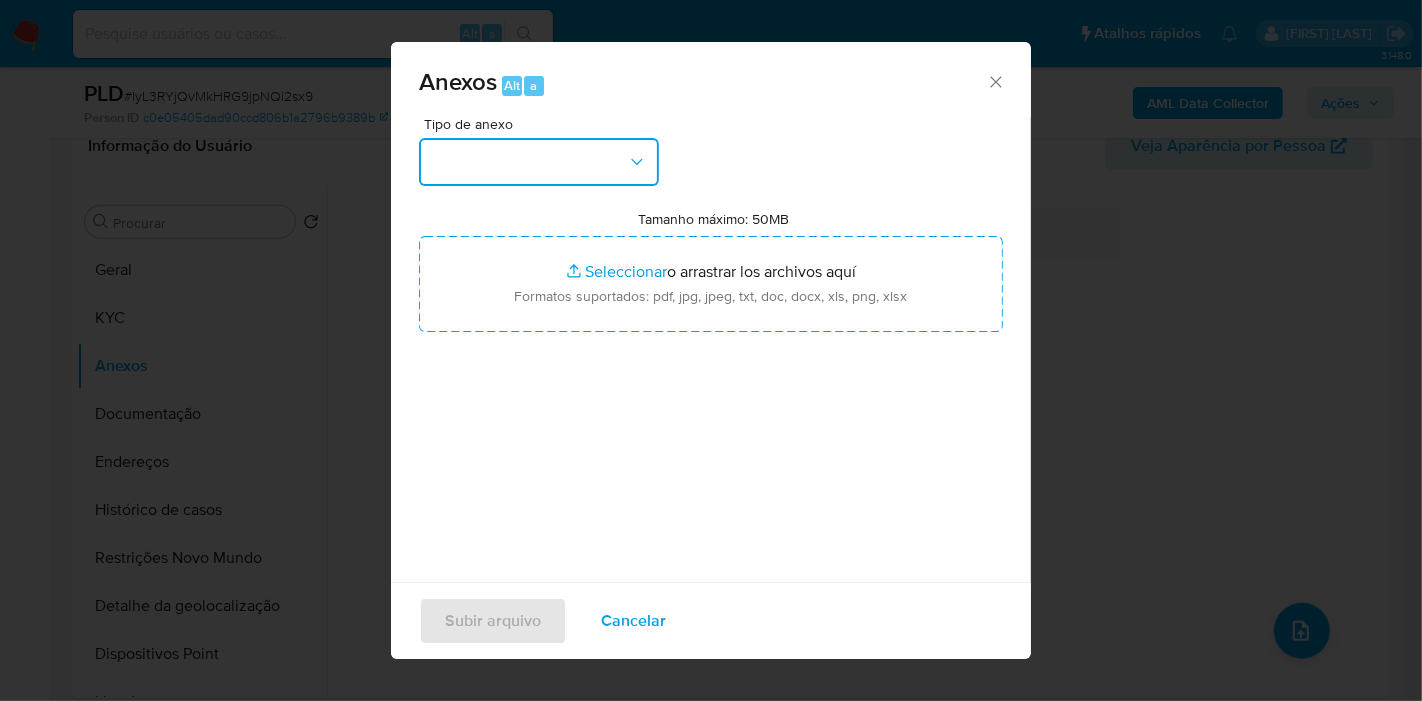 click at bounding box center (539, 162) 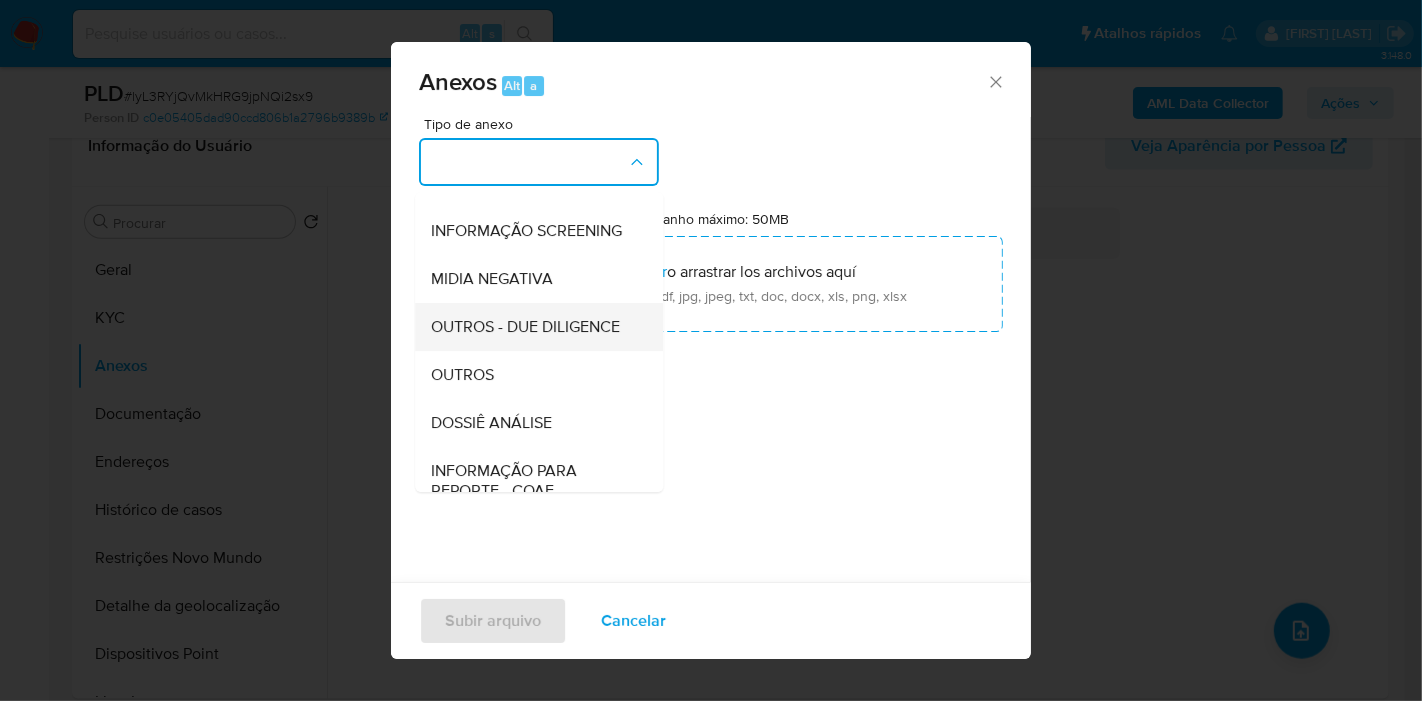 scroll, scrollTop: 307, scrollLeft: 0, axis: vertical 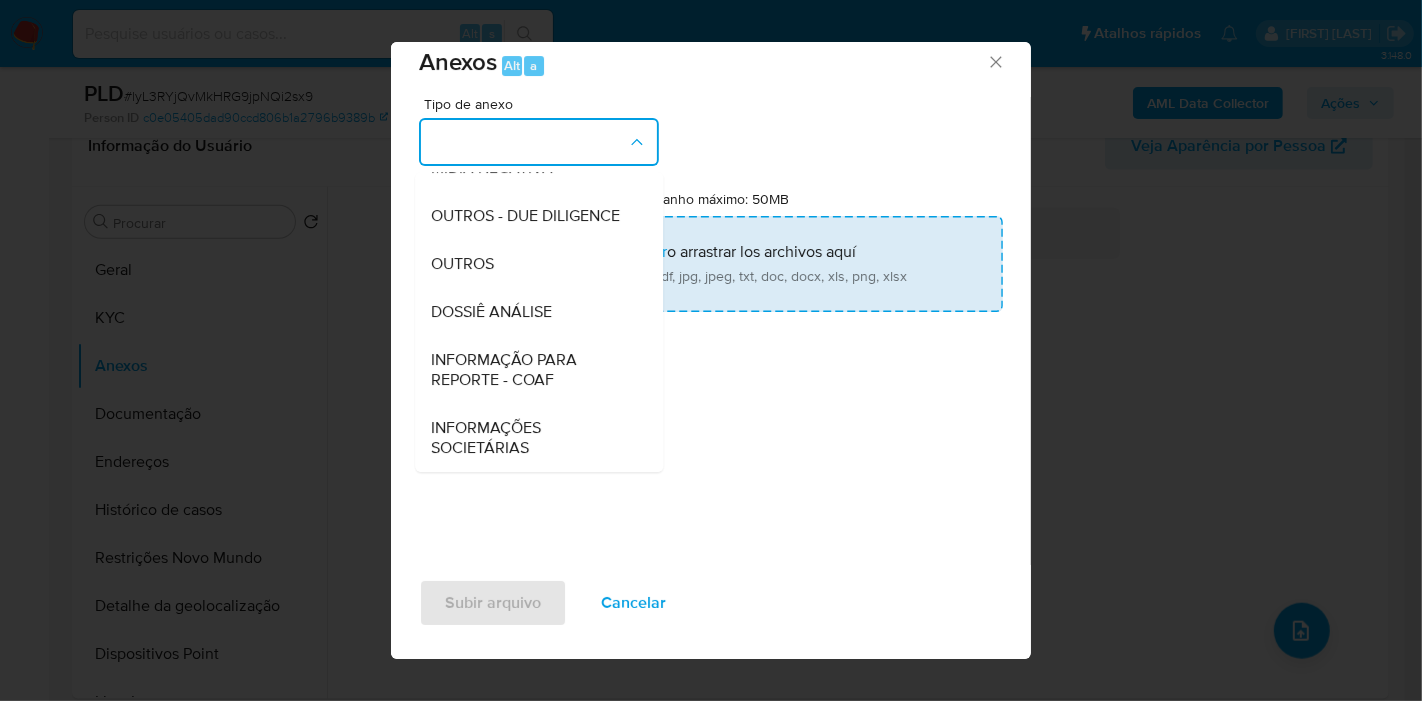 click on "OUTROS" at bounding box center (533, 264) 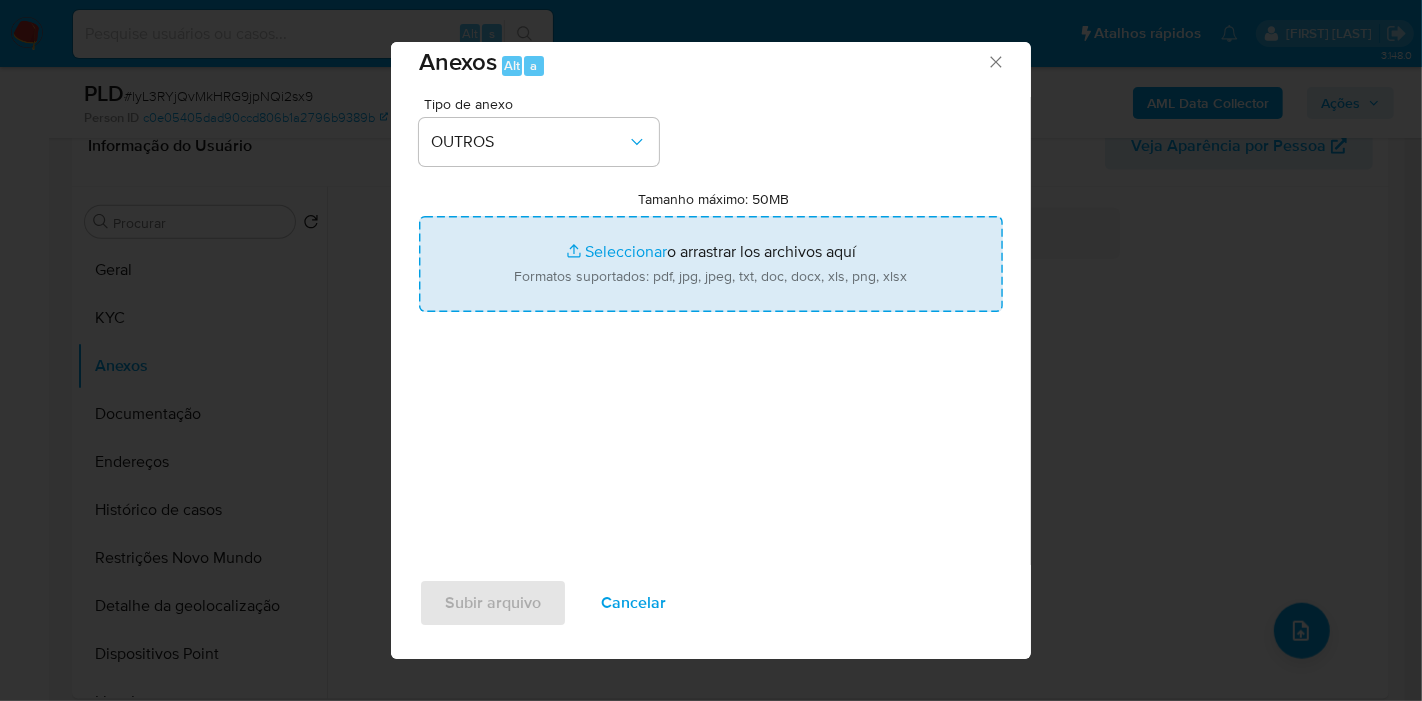 click on "Tamanho máximo: 50MB Seleccionar archivos" at bounding box center [711, 264] 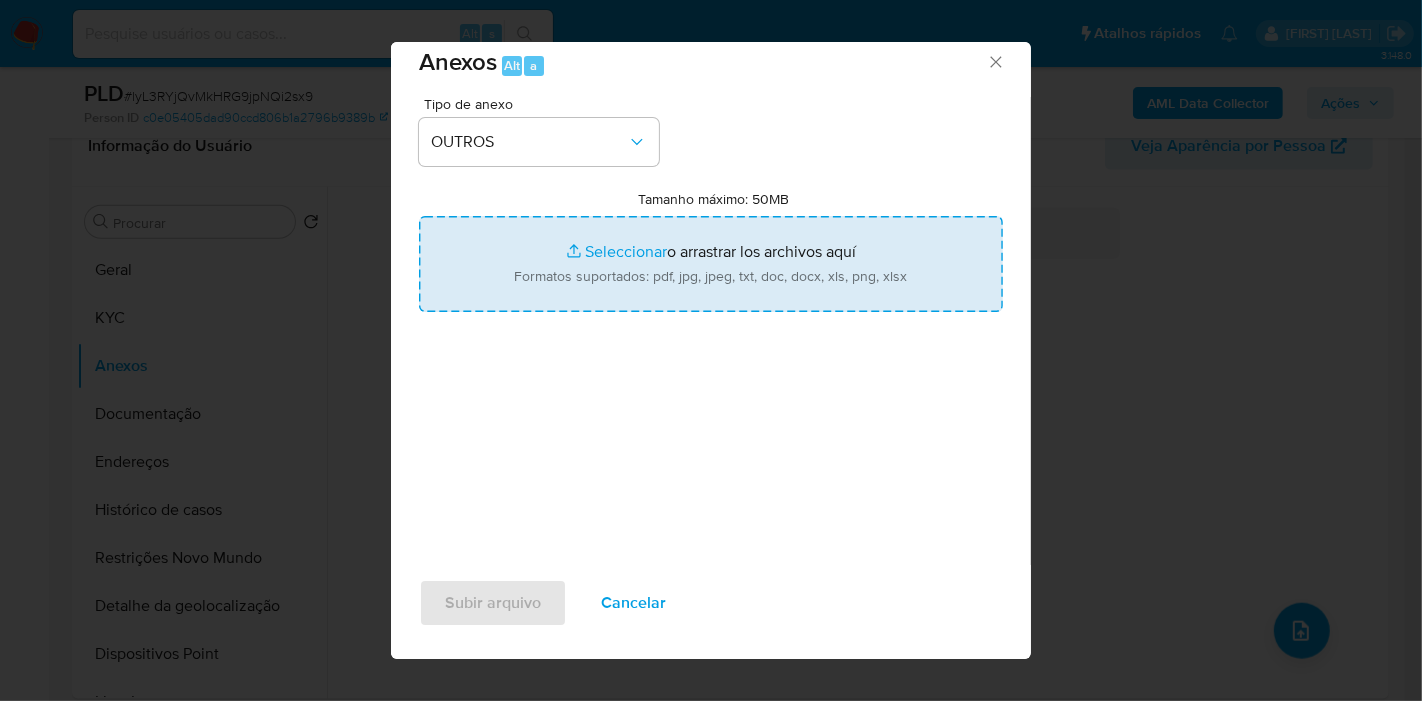 type on "C:\fakepath\SAR - XXX - CPF 13926734884 - APARECIDA LUIZ MONTEIRO.pdf" 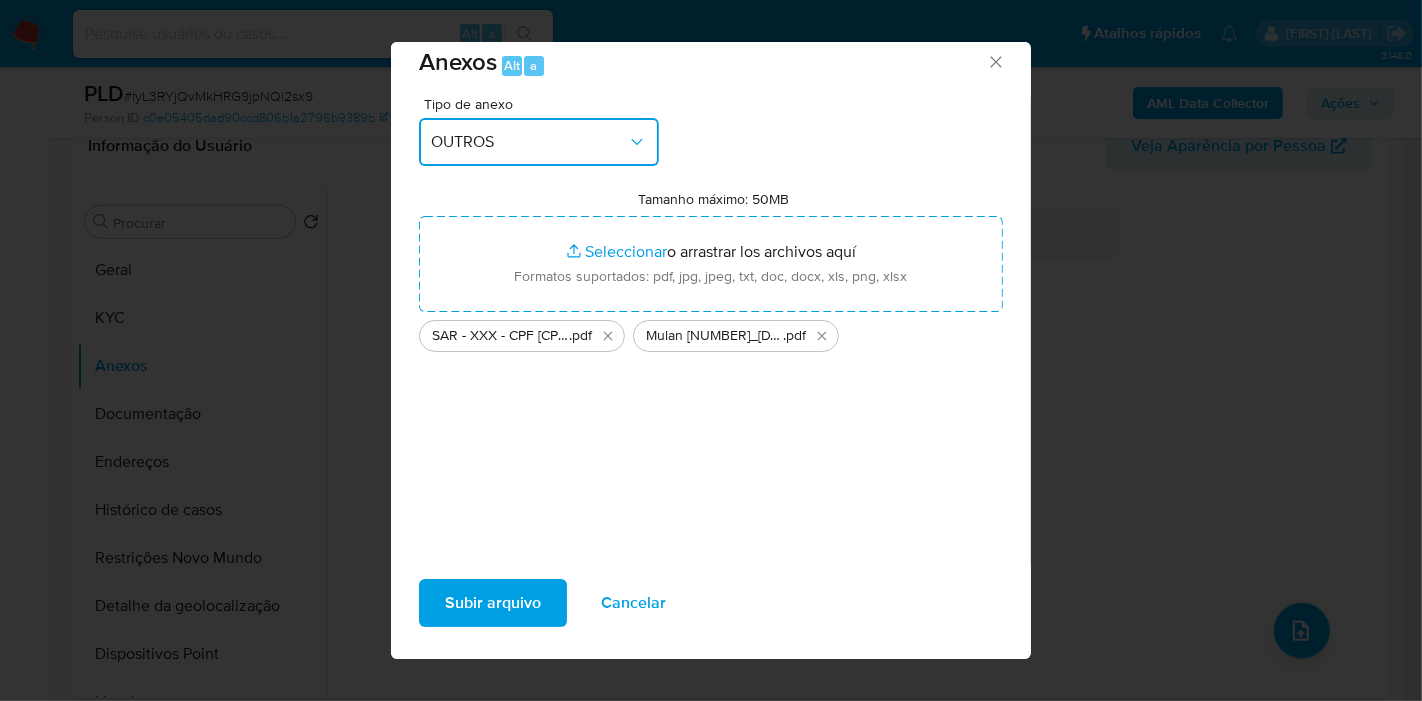 click on "OUTROS" at bounding box center [529, 142] 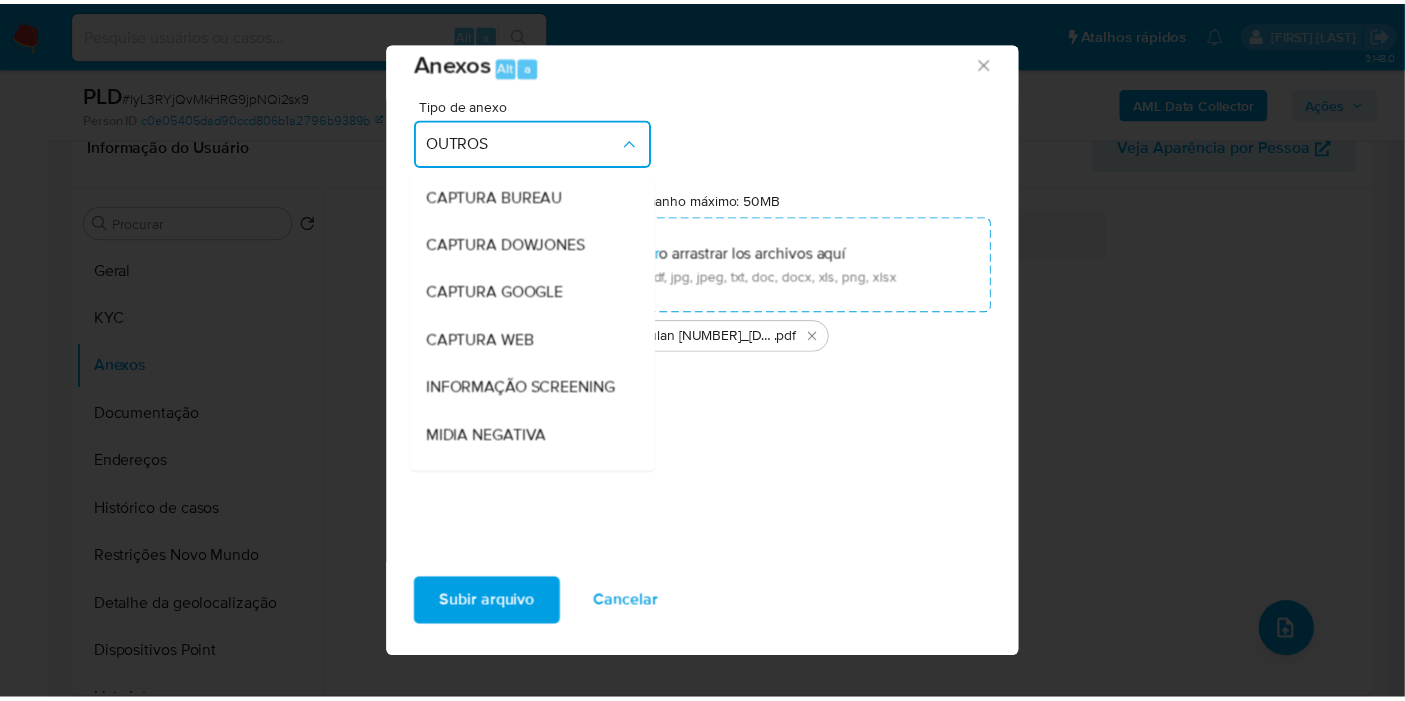 scroll, scrollTop: 249, scrollLeft: 0, axis: vertical 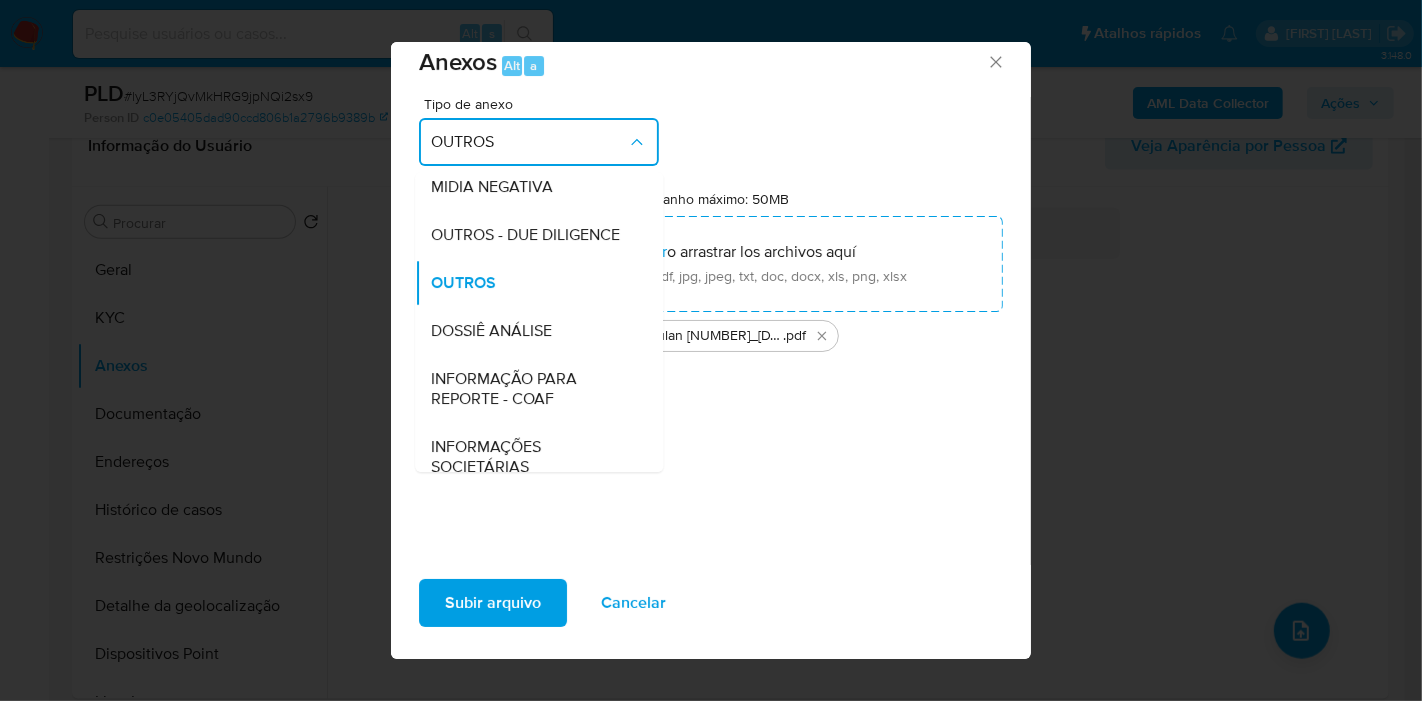 click on "DOSSIÊ ANÁLISE" at bounding box center [533, 331] 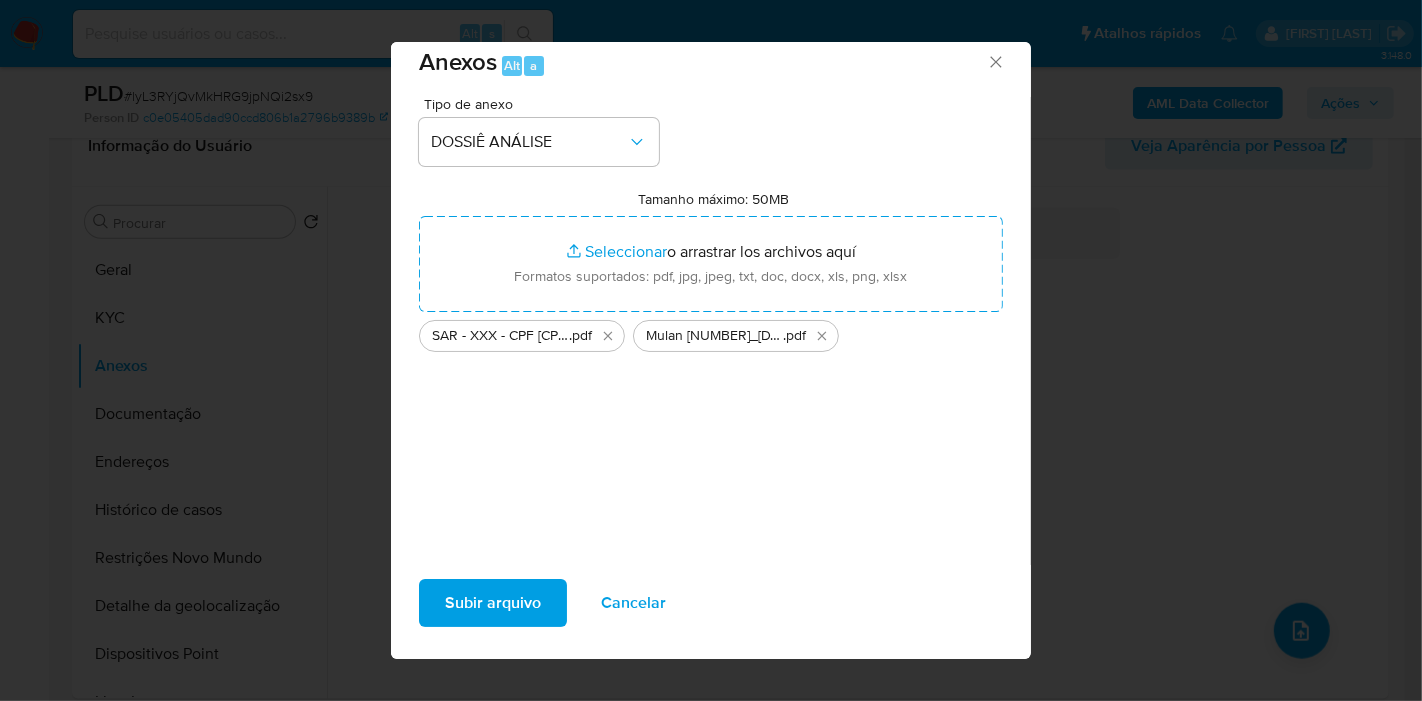 click on "Subir arquivo" at bounding box center [493, 603] 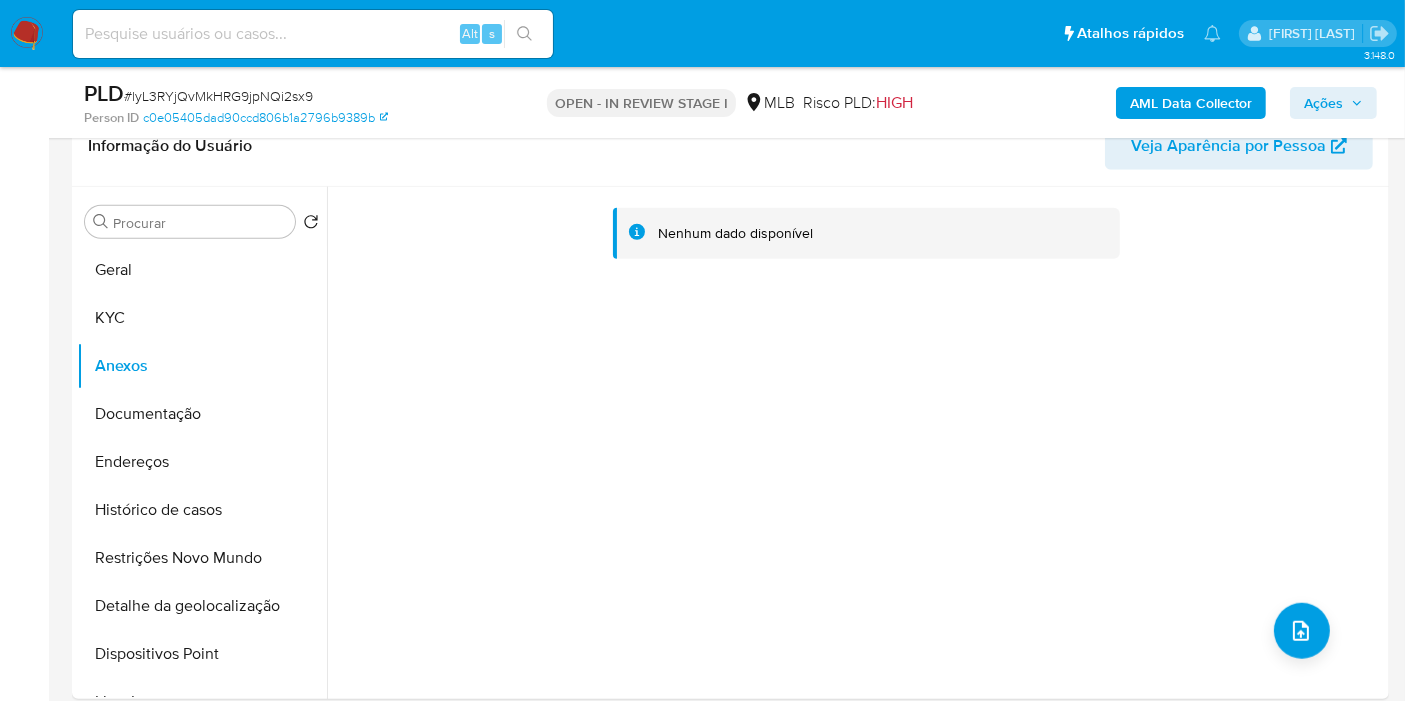 click 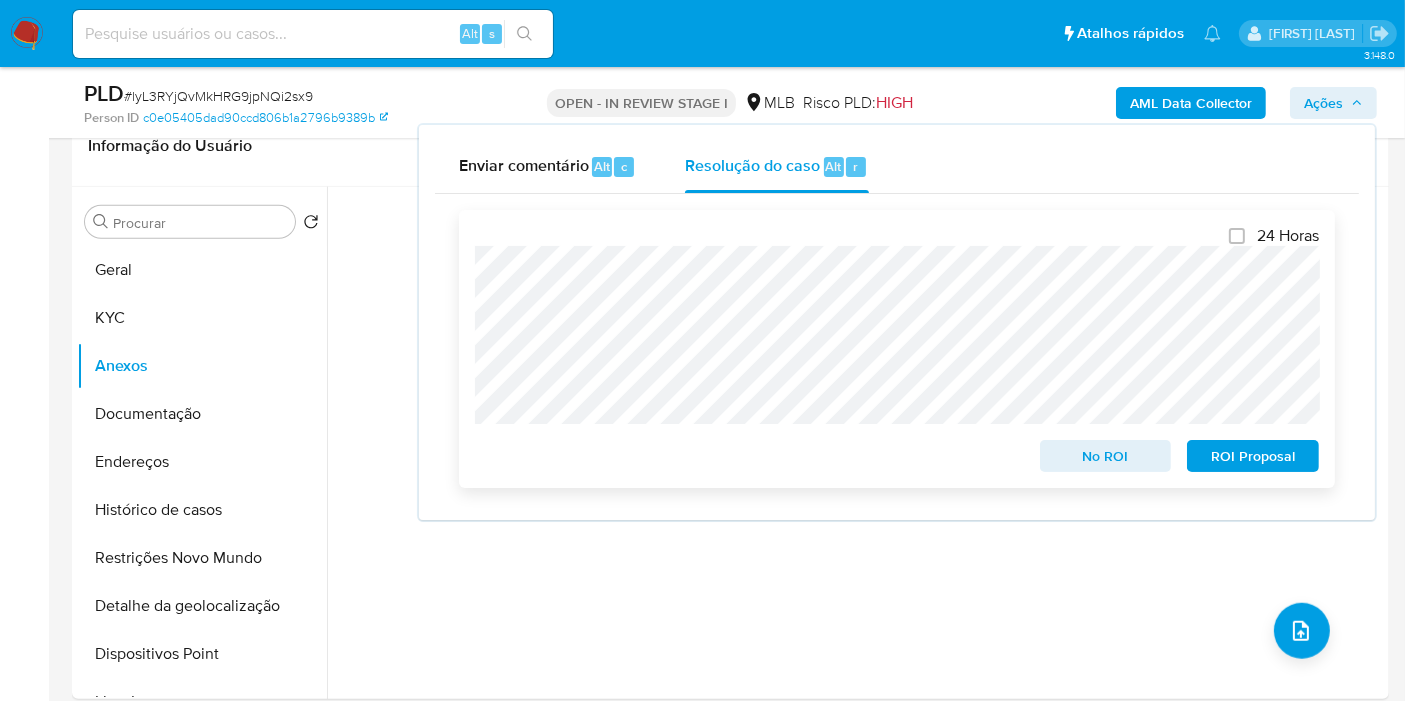 click on "ROI Proposal" at bounding box center [1253, 456] 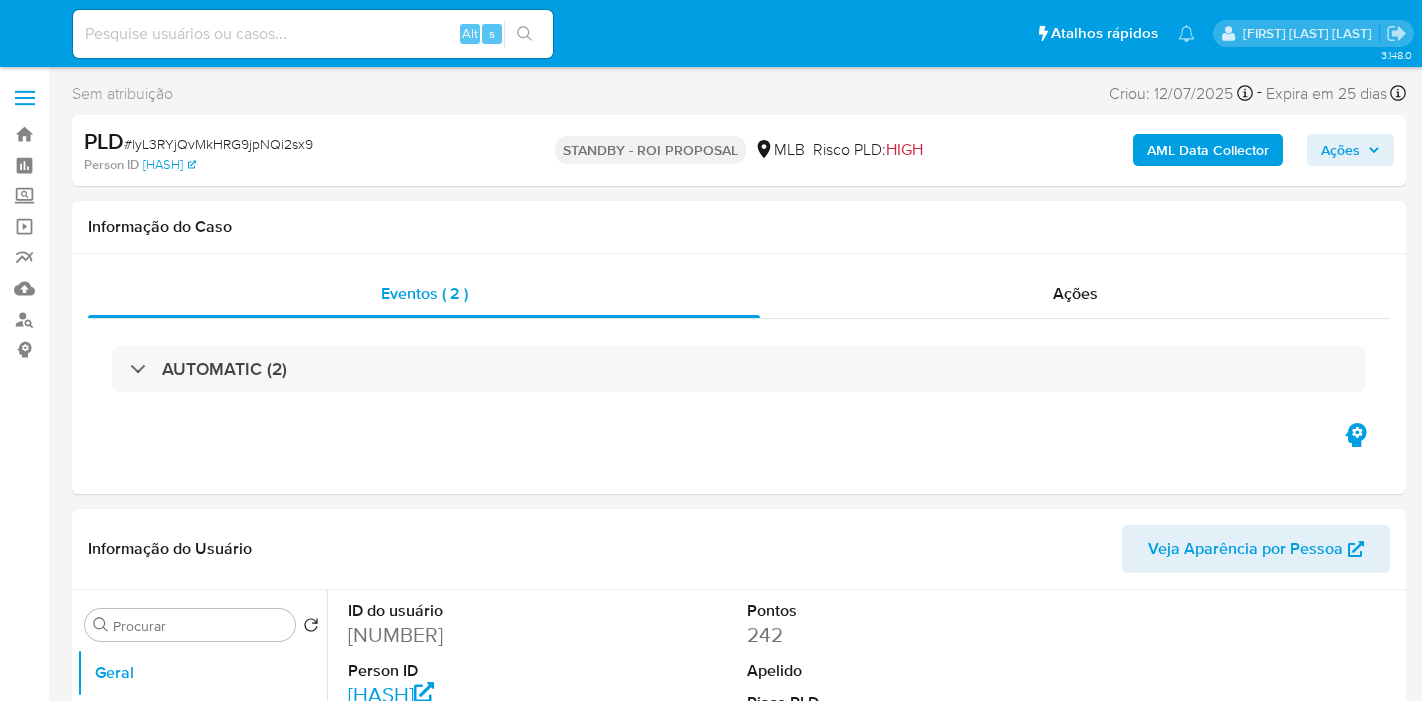 select on "10" 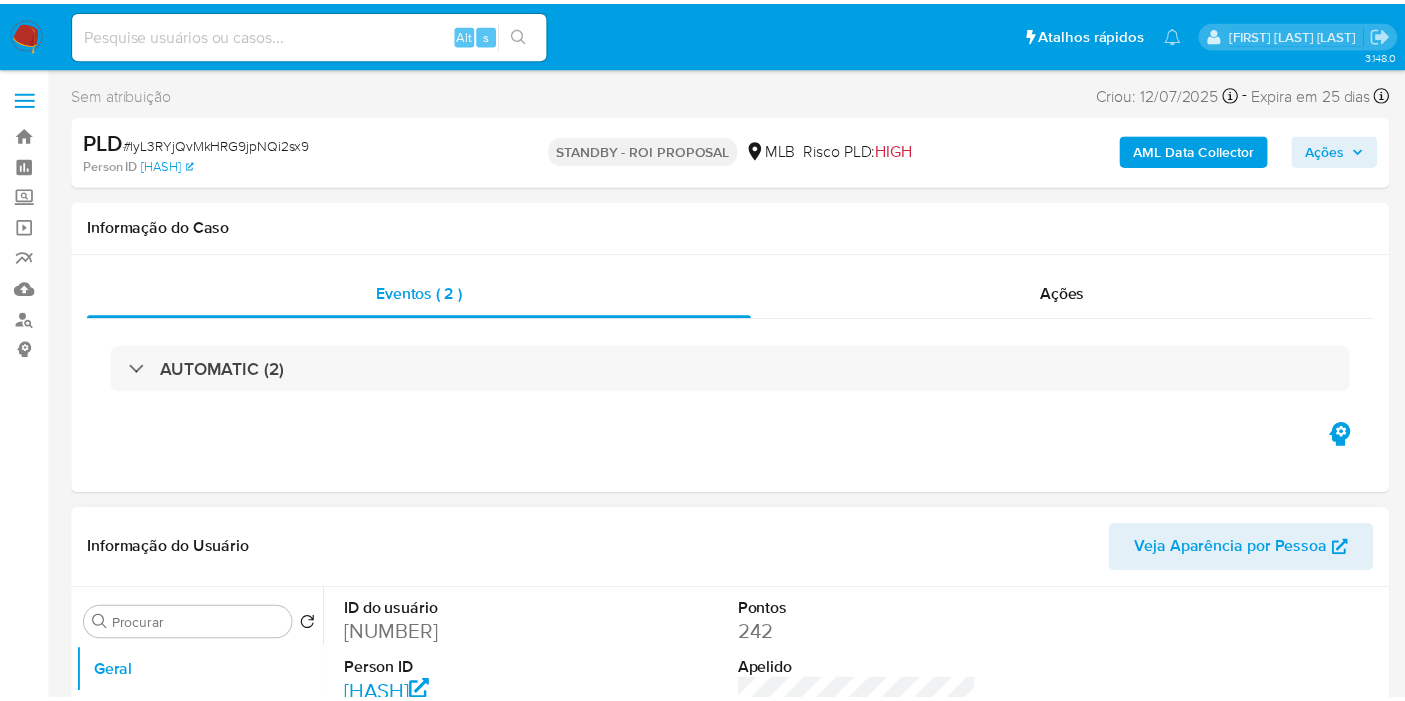 scroll, scrollTop: 0, scrollLeft: 0, axis: both 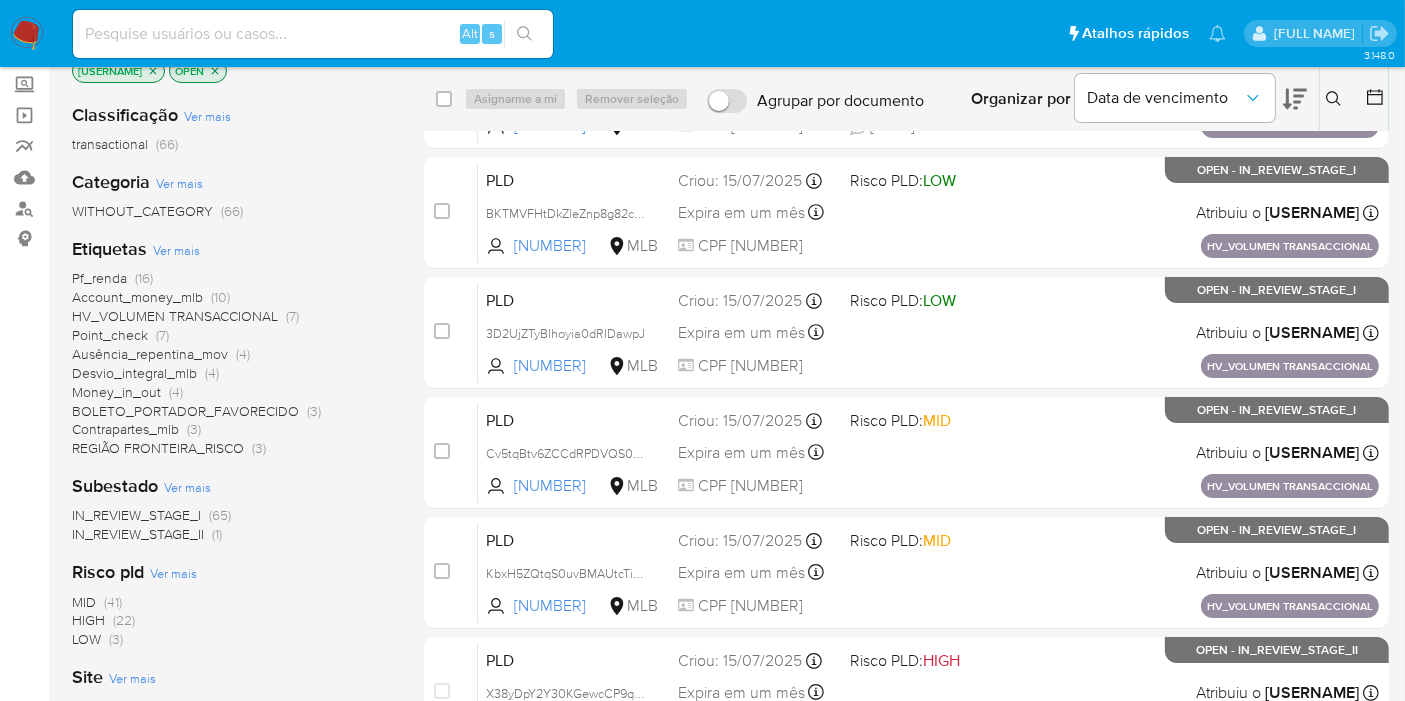 click on "(22)" at bounding box center [124, 620] 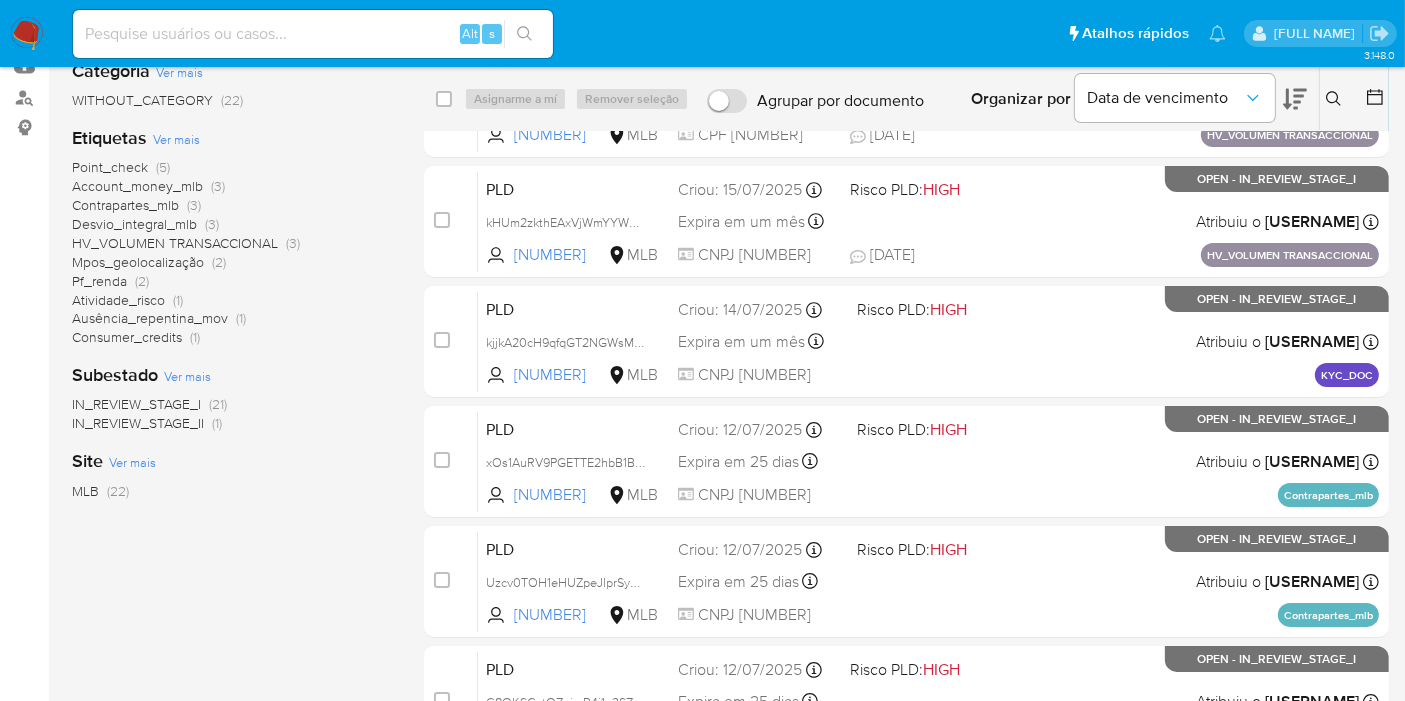 scroll, scrollTop: 222, scrollLeft: 0, axis: vertical 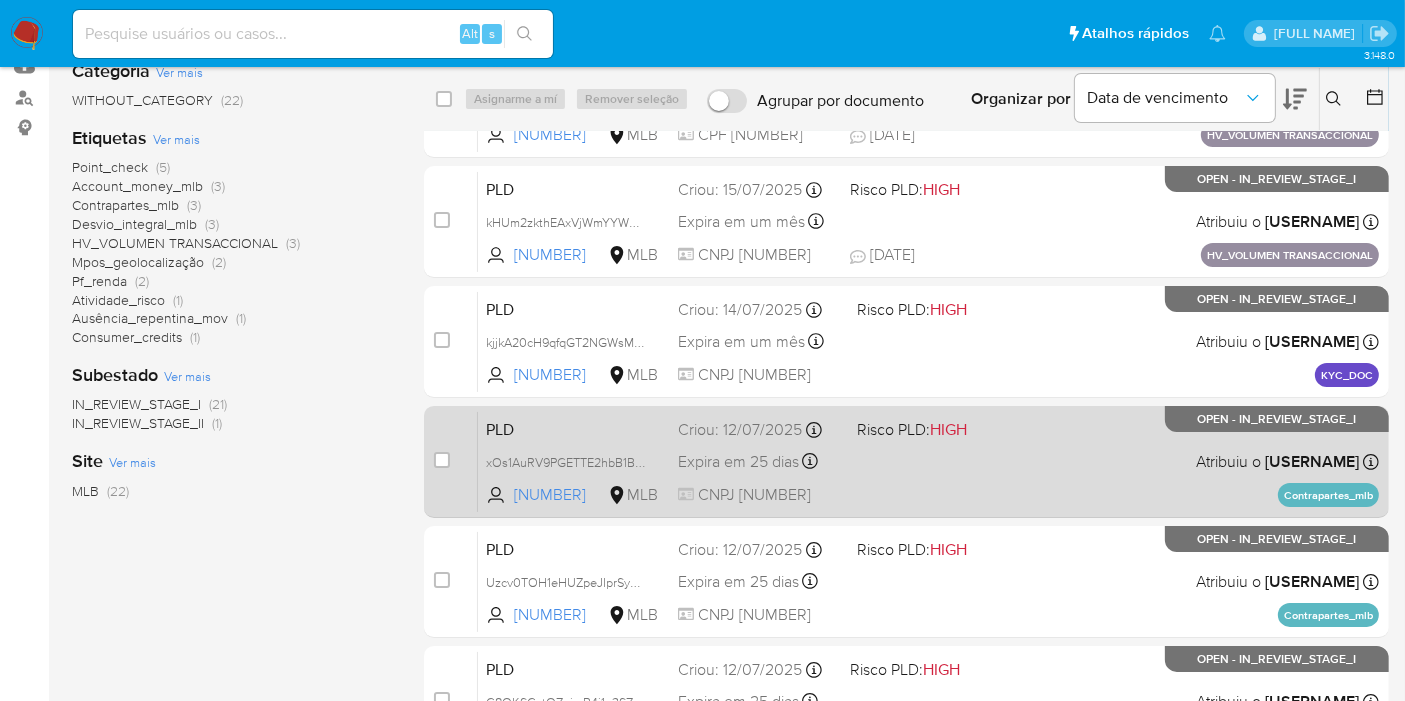 click on "[CATEGORY] [TEXT] [NUMBER] [TEXT] [CATEGORY]: [CATEGORY] Criou: [DATE]   Criou: [DATE] [TIME] Expira em [NUMBER] dias   Expira em [DATE] [TIME] [TEXT]   [NUMBER] Atribuiu o   [USERNAME]   Asignado el: [DATE] [TIME] Contrapartes_mlb OPEN - IN_REVIEW_STAGE_I" at bounding box center (928, 461) 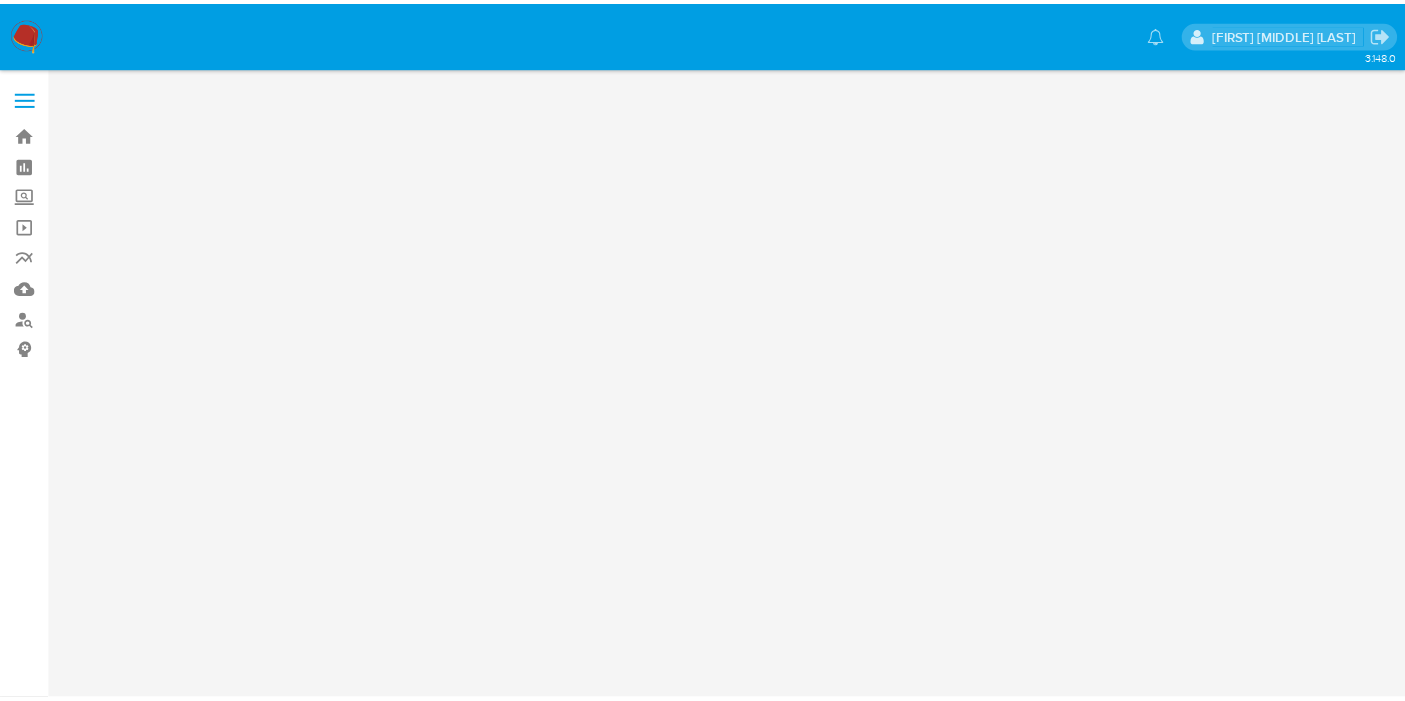scroll, scrollTop: 0, scrollLeft: 0, axis: both 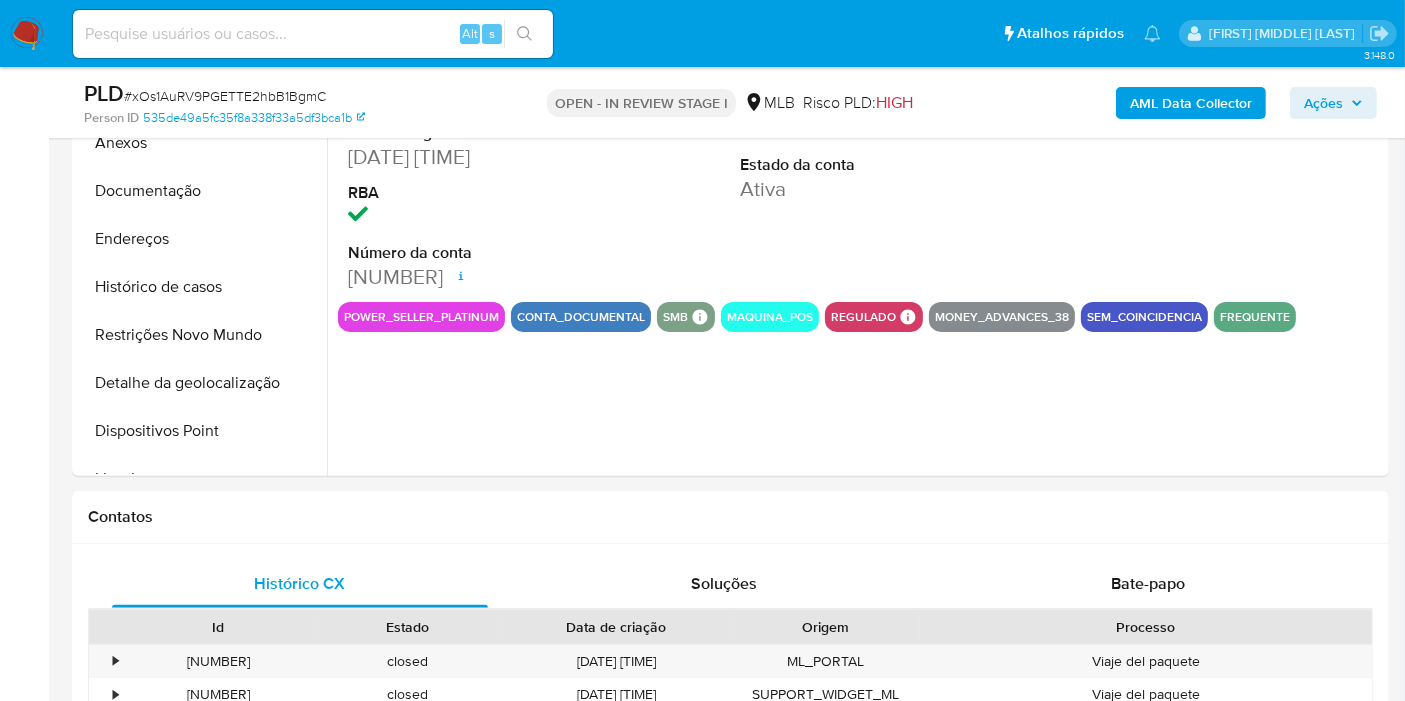 select on "10" 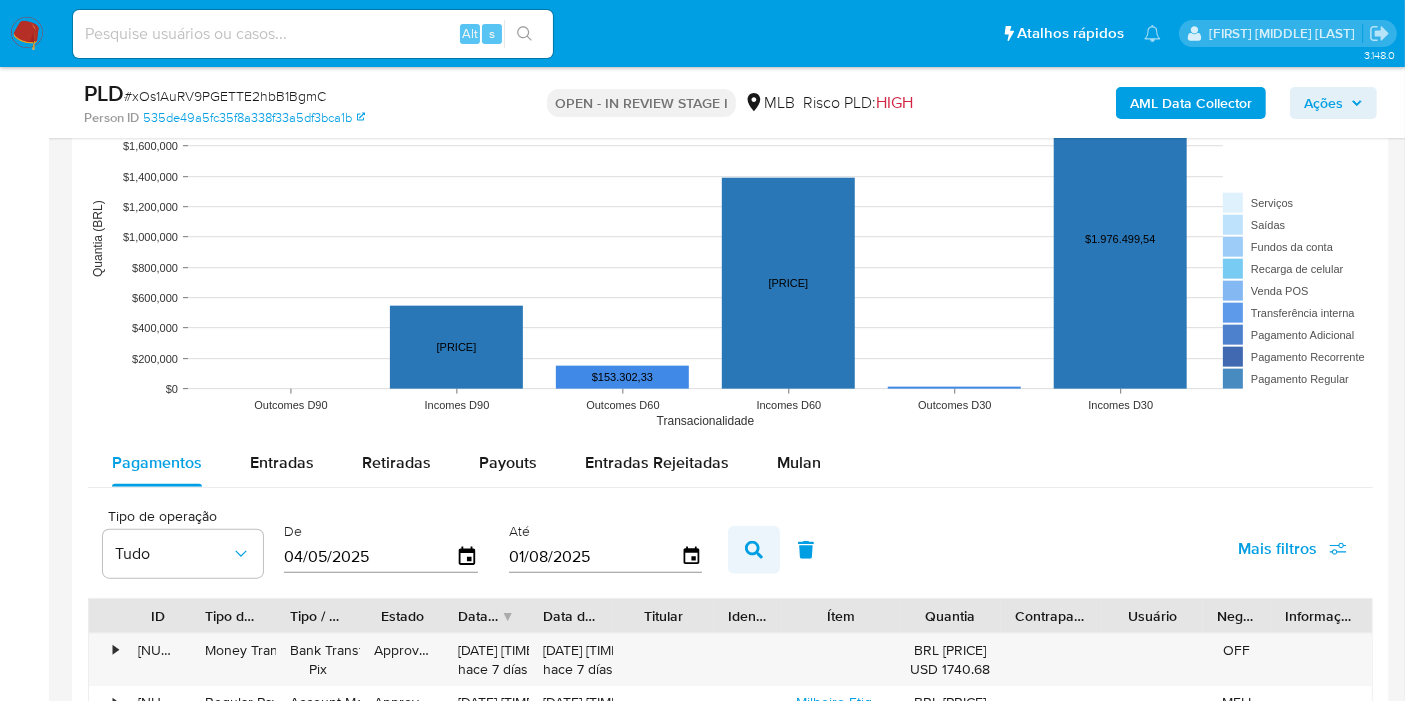 scroll, scrollTop: 2111, scrollLeft: 0, axis: vertical 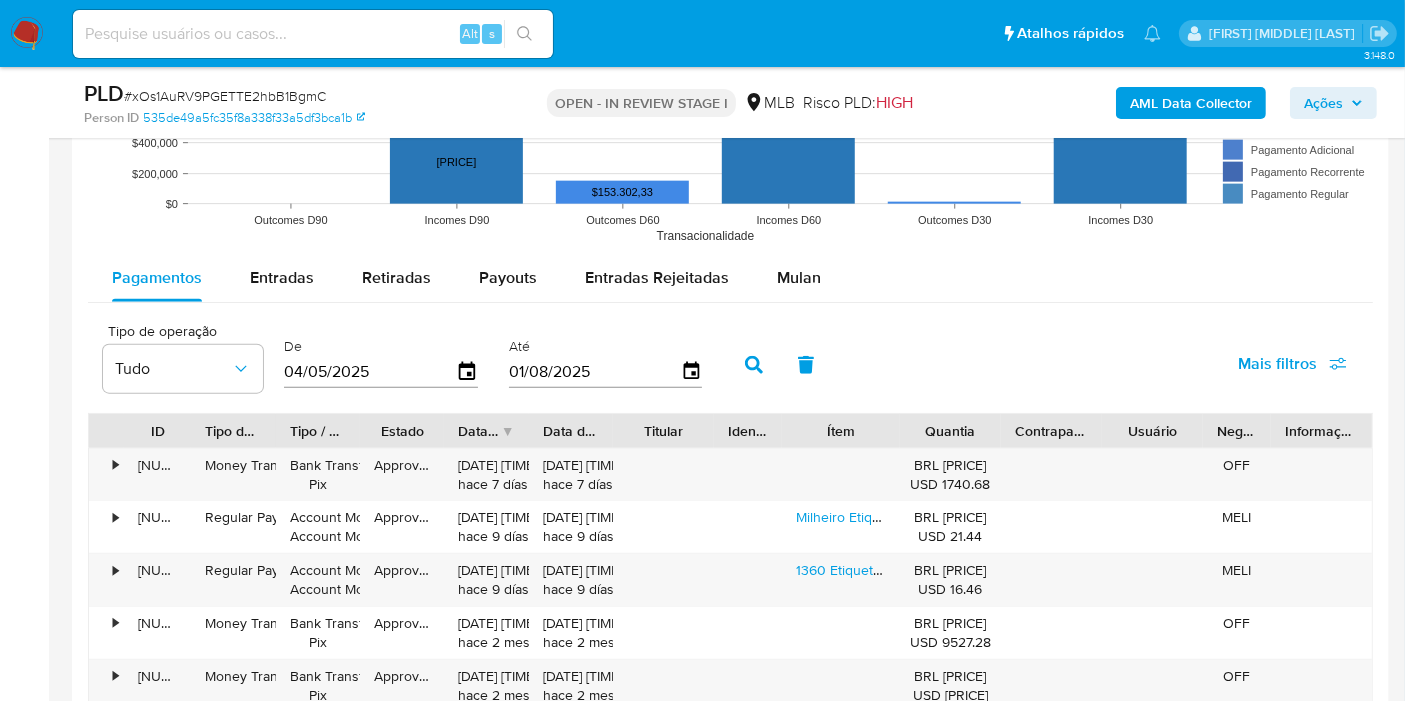 drag, startPoint x: 786, startPoint y: 270, endPoint x: 743, endPoint y: 299, distance: 51.86521 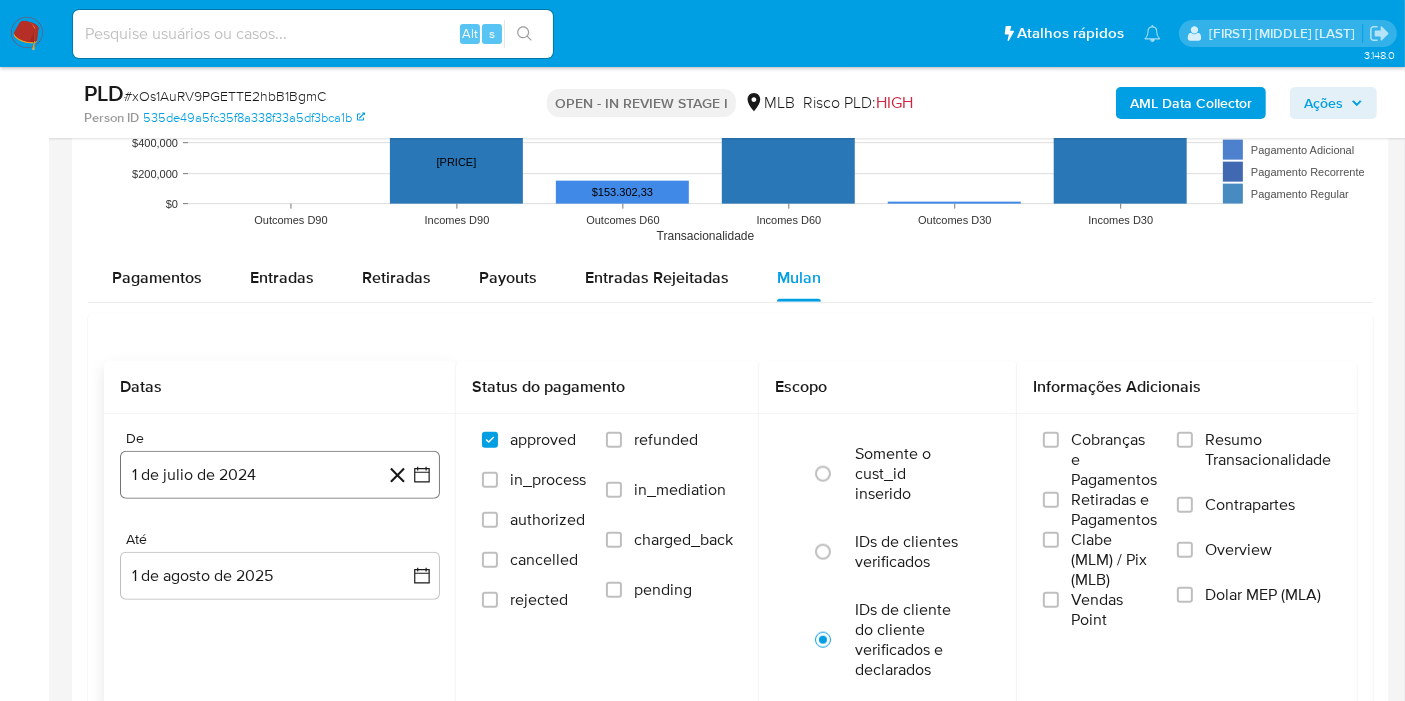 click on "1 de julio de 2024" at bounding box center (280, 475) 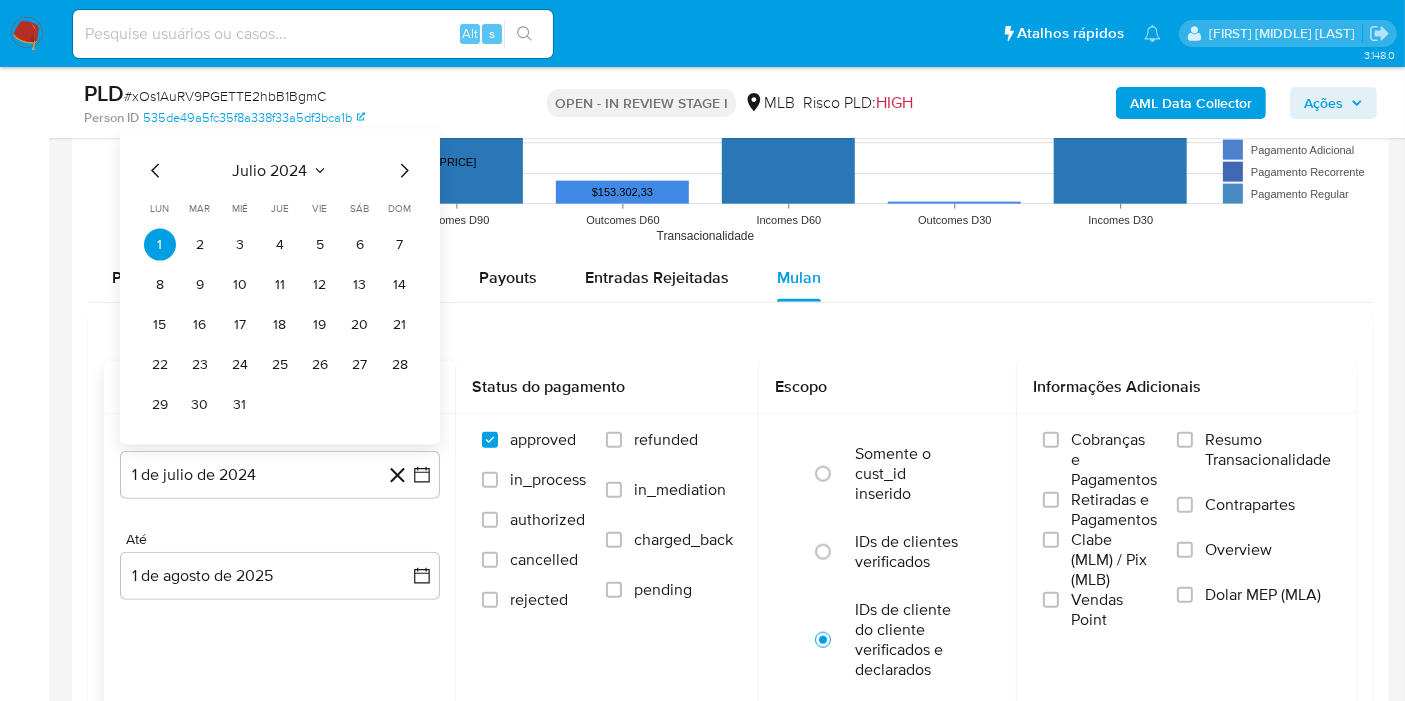 click on "julio 2024" at bounding box center [270, 171] 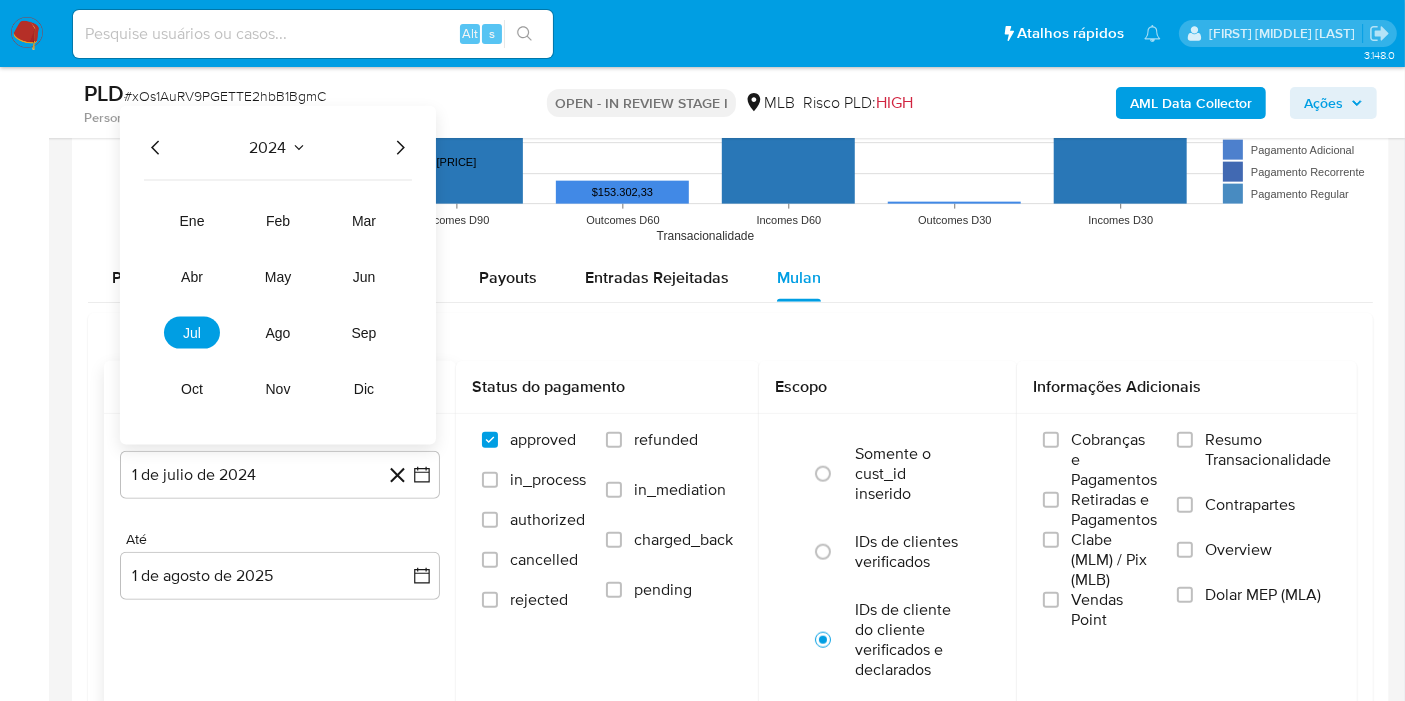 click 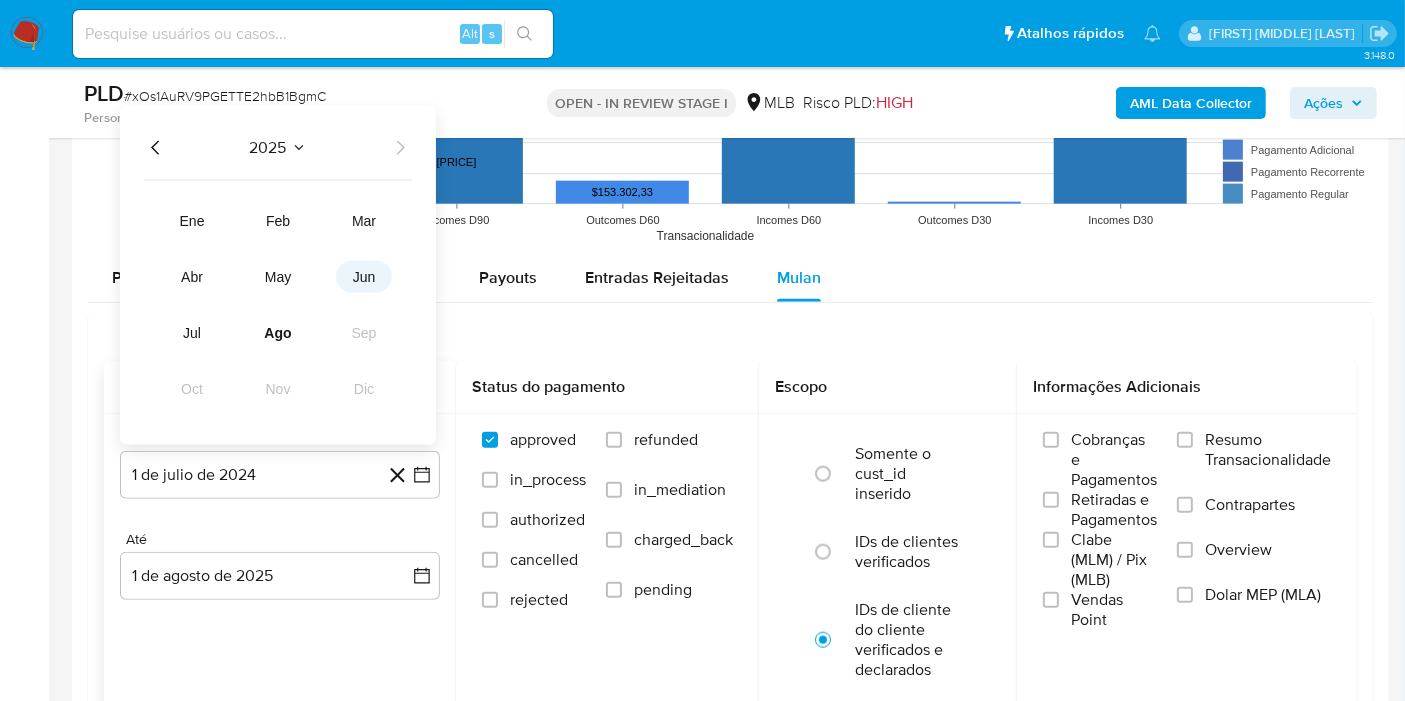 click on "jun" at bounding box center (364, 277) 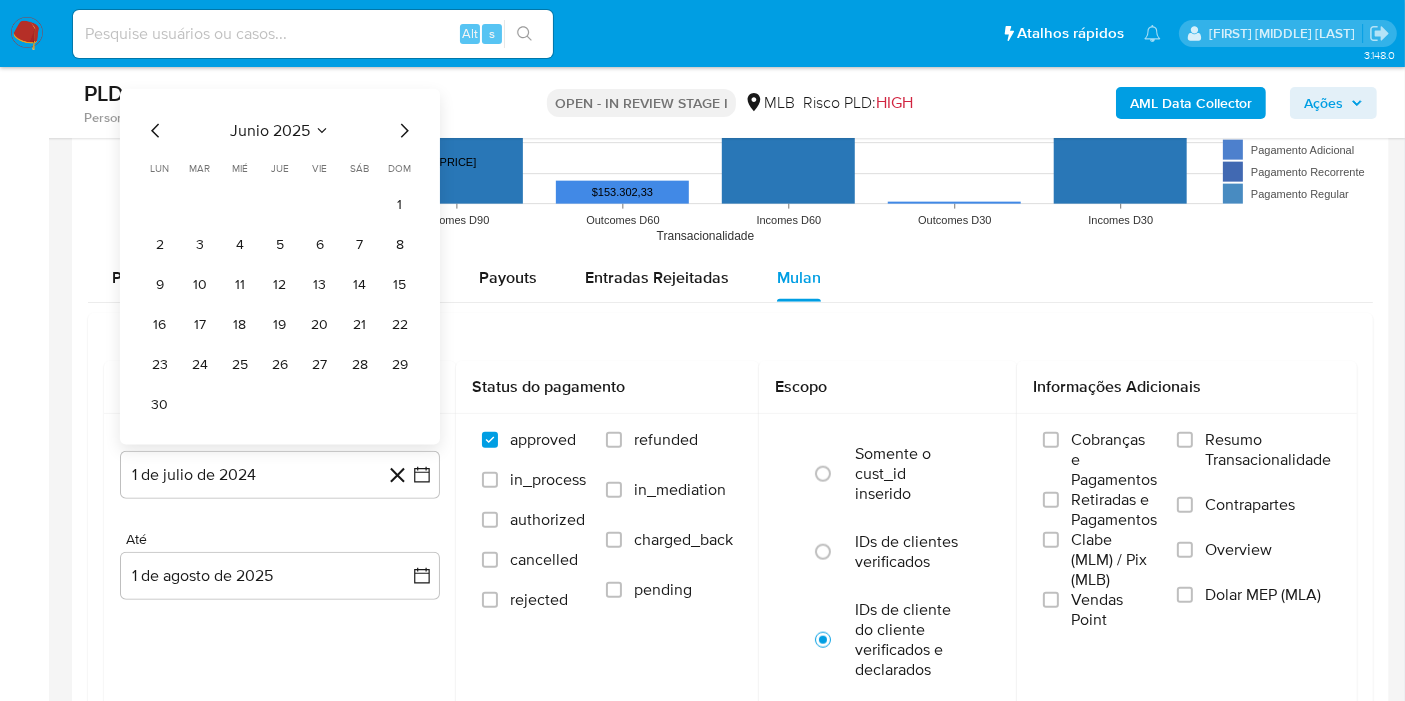 drag, startPoint x: 395, startPoint y: 199, endPoint x: 313, endPoint y: 316, distance: 142.87407 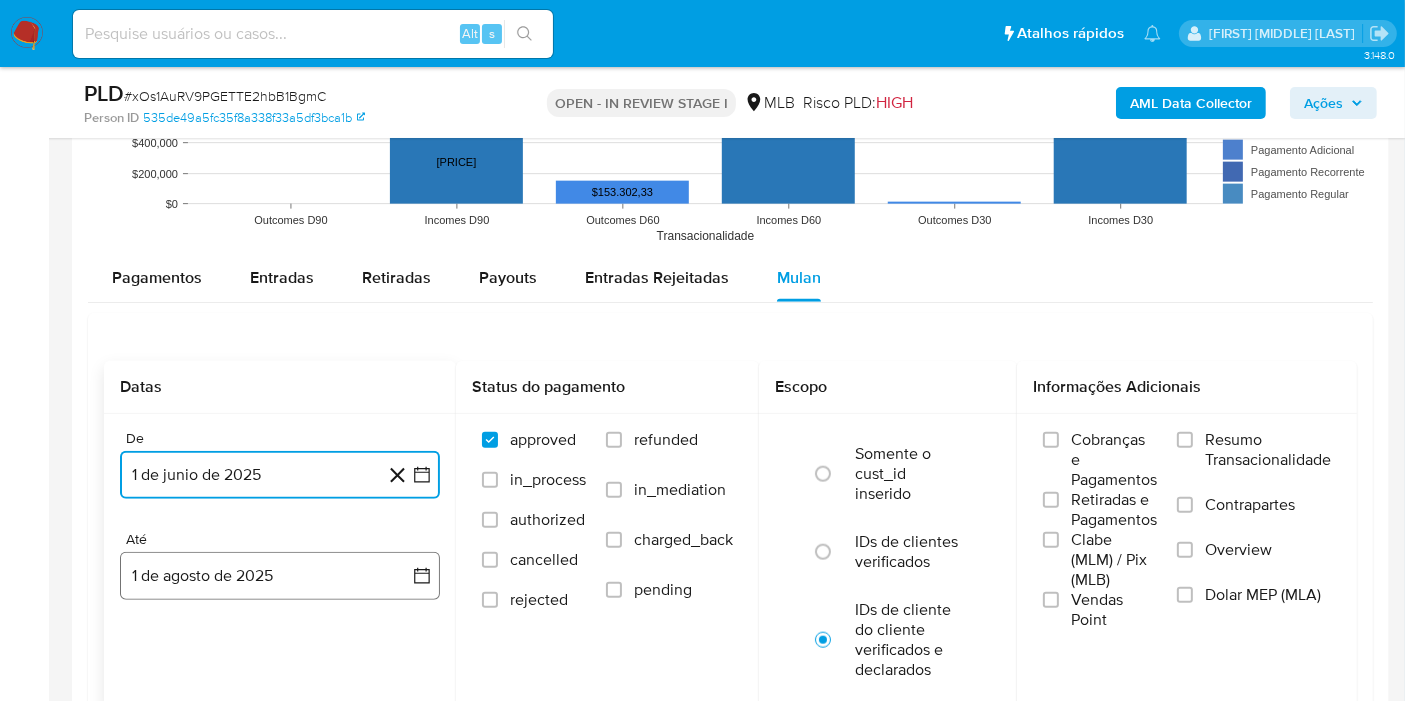 click on "1 de agosto de 2025" at bounding box center (280, 576) 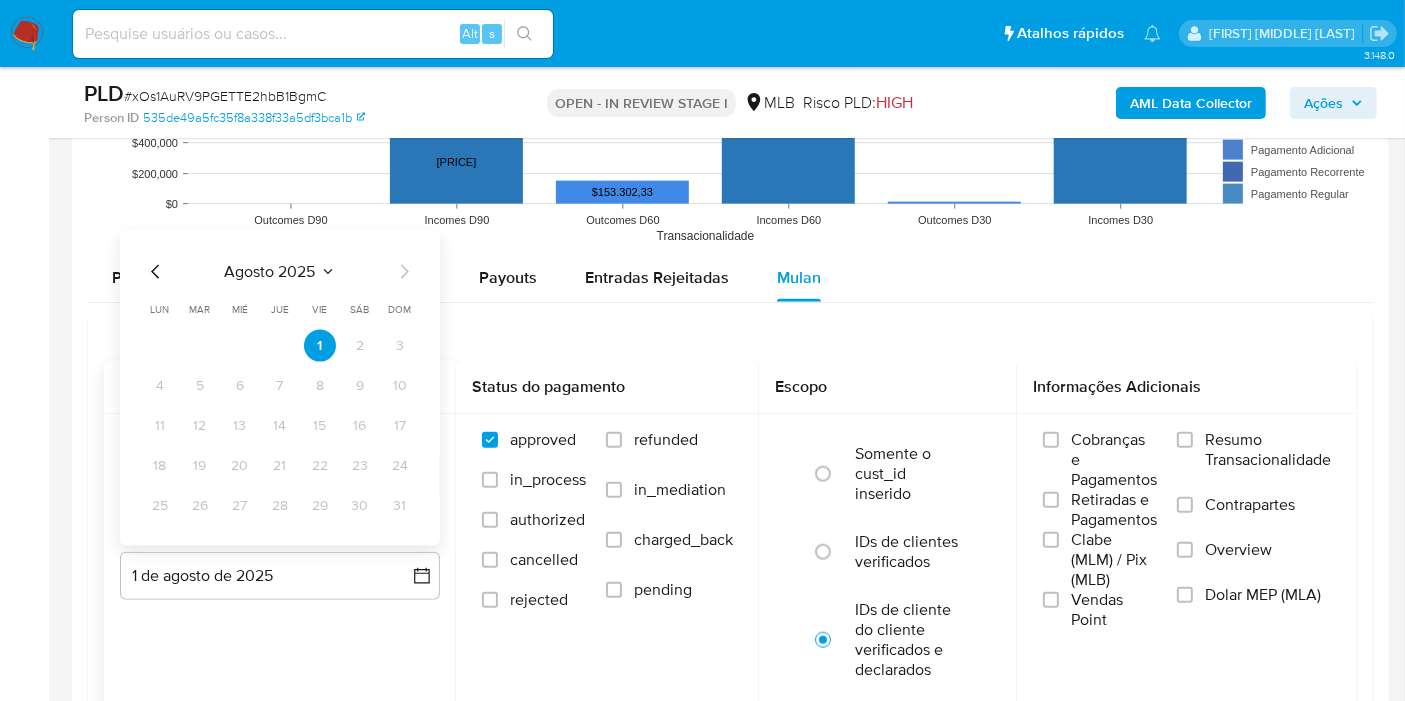 click 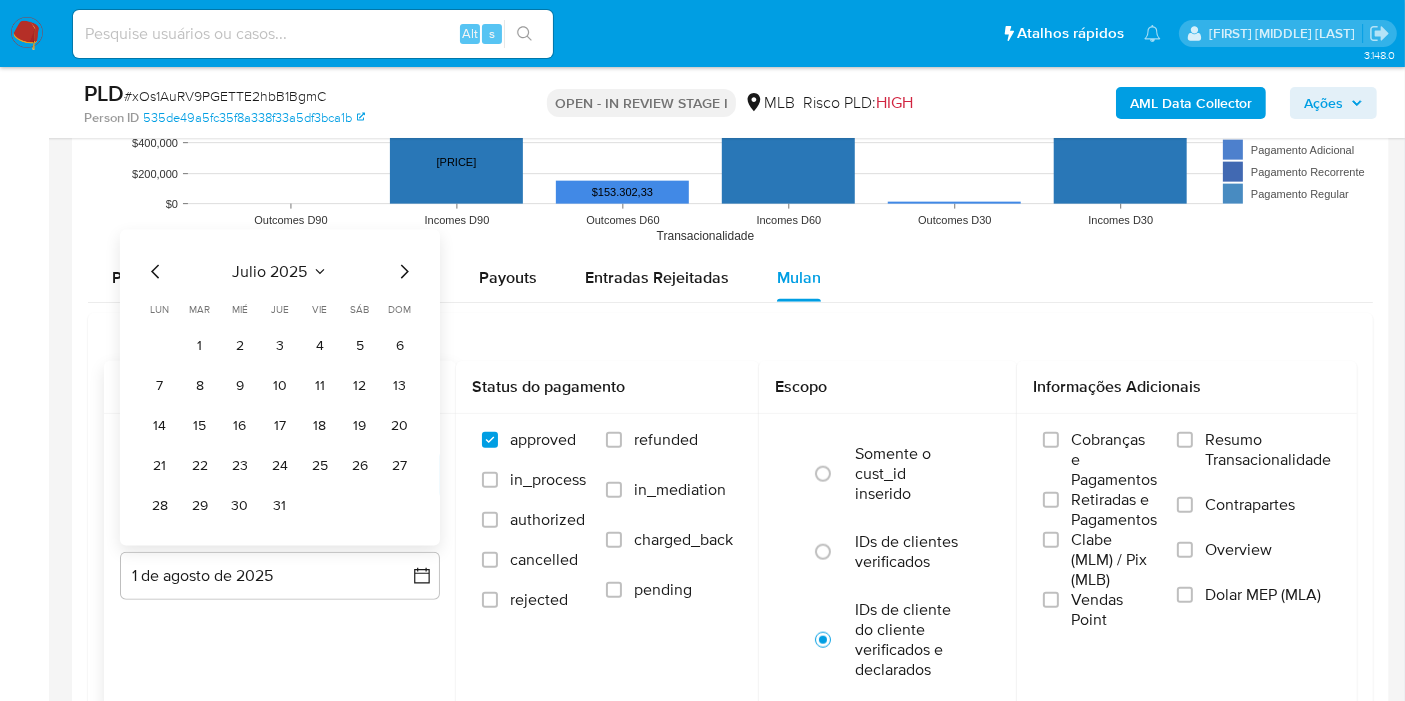 click on "31" at bounding box center [280, 506] 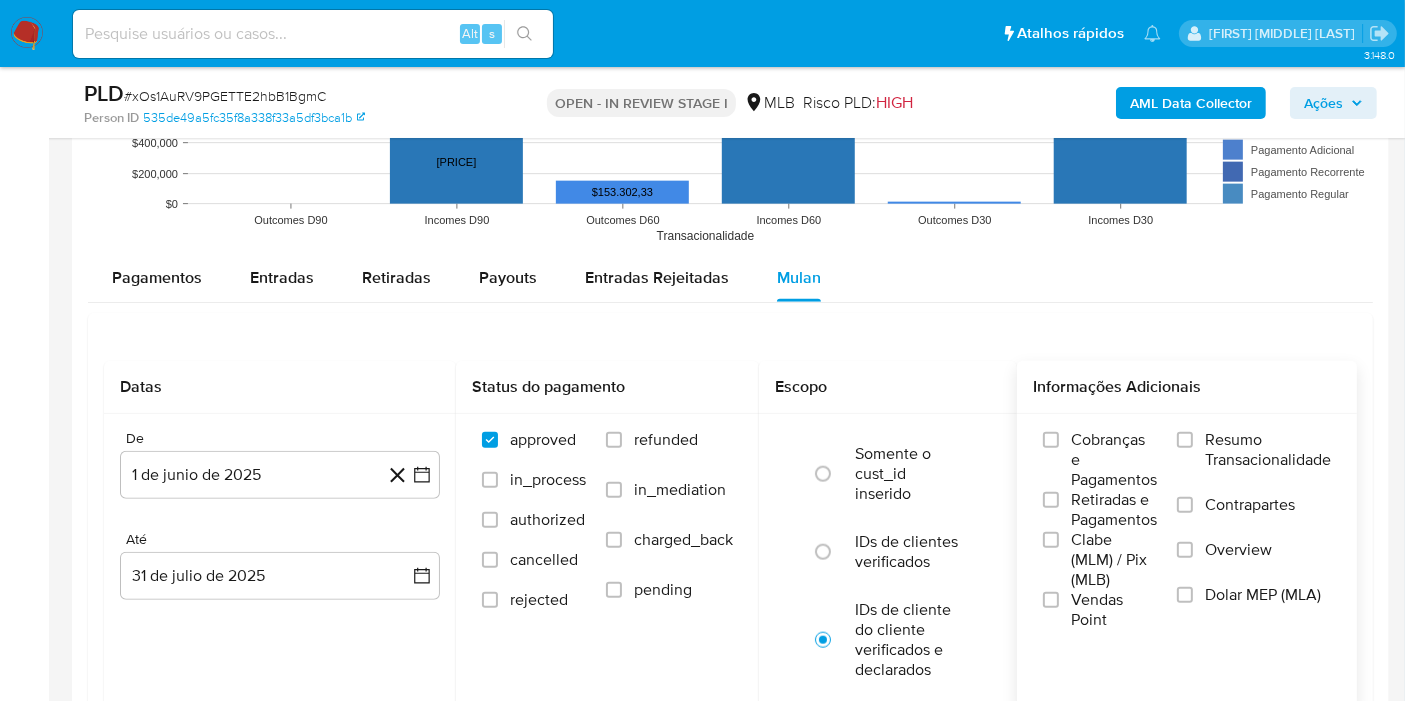 click on "Resumo Transacionalidade" at bounding box center [1254, 462] 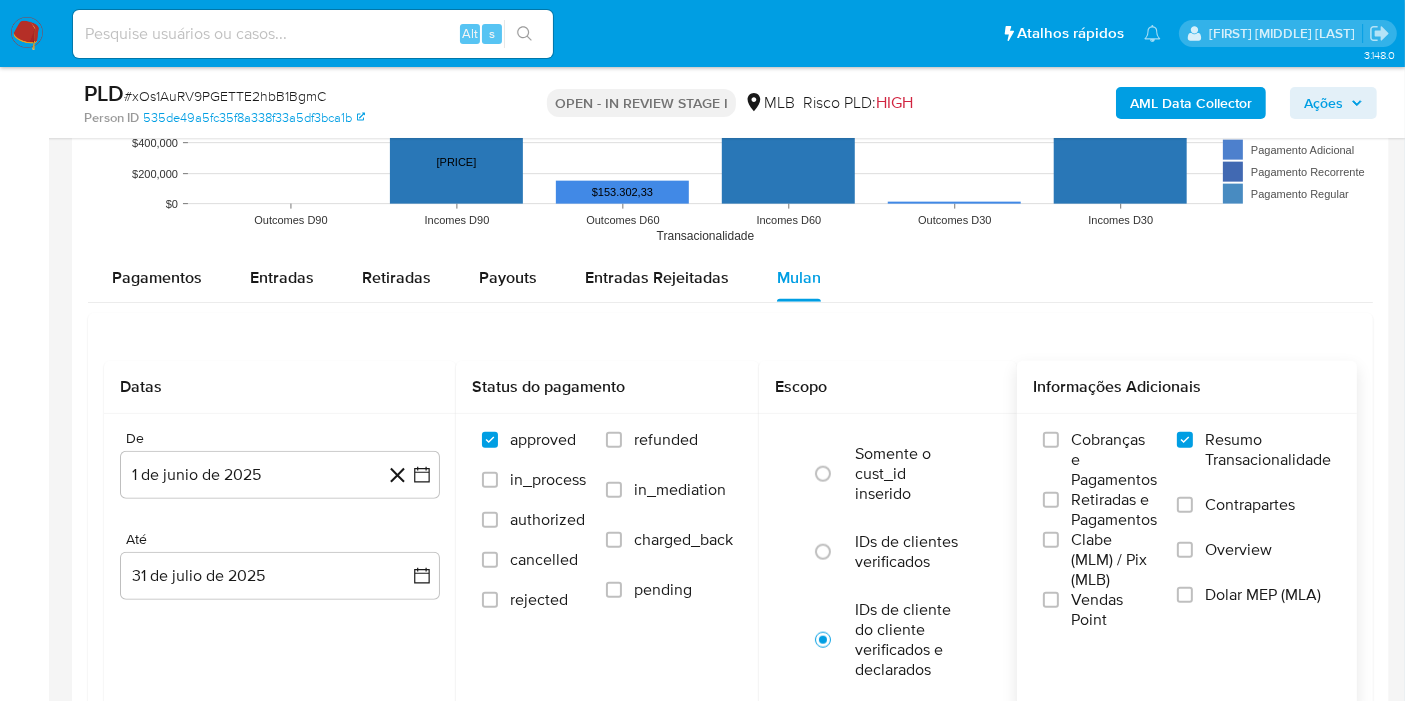 scroll, scrollTop: 2222, scrollLeft: 0, axis: vertical 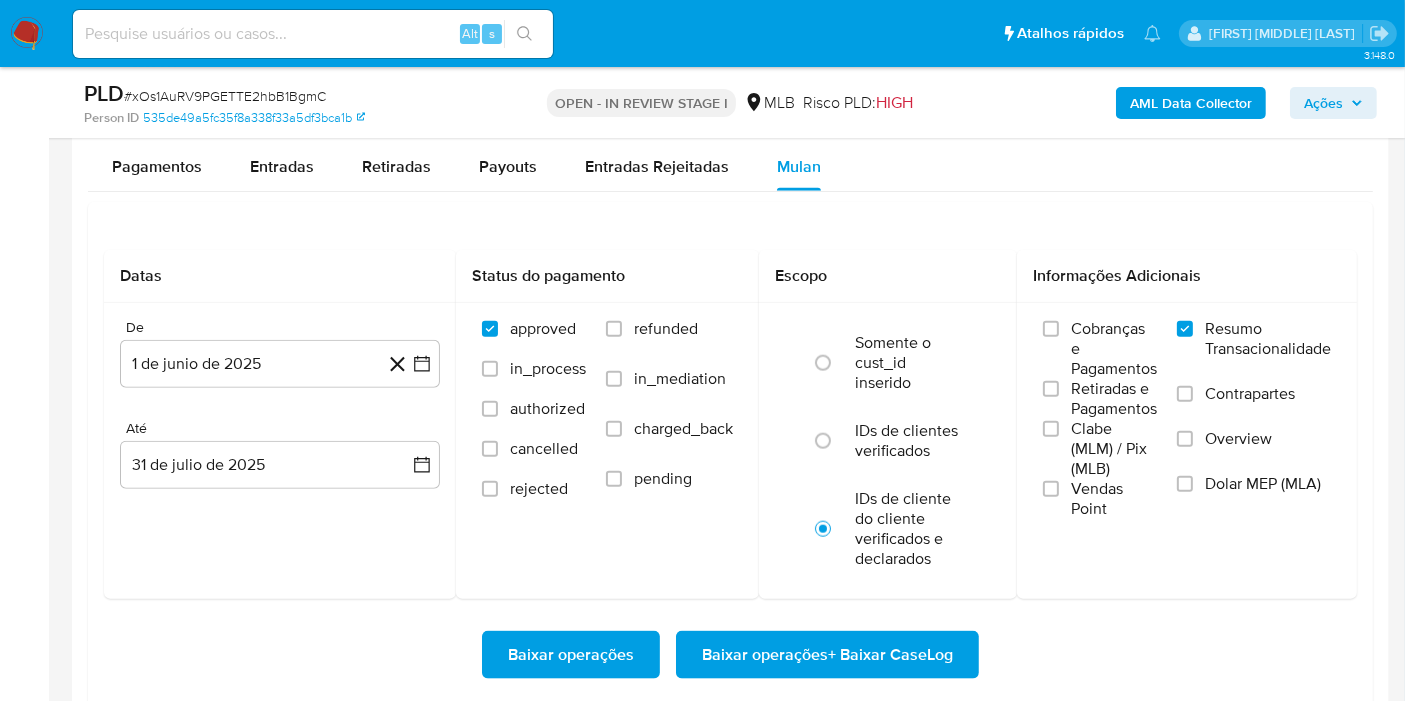 click on "Baixar operações  +   Baixar CaseLog" at bounding box center [827, 655] 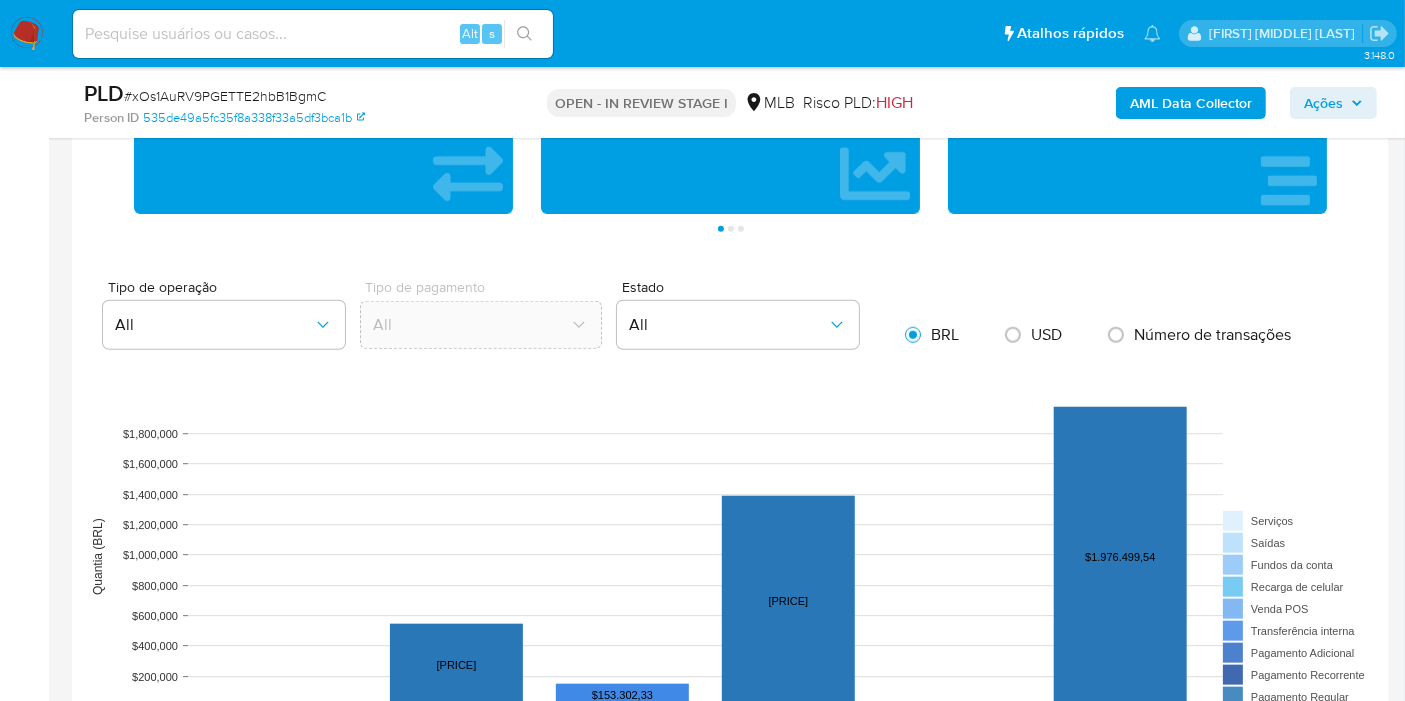 scroll, scrollTop: 176, scrollLeft: 0, axis: vertical 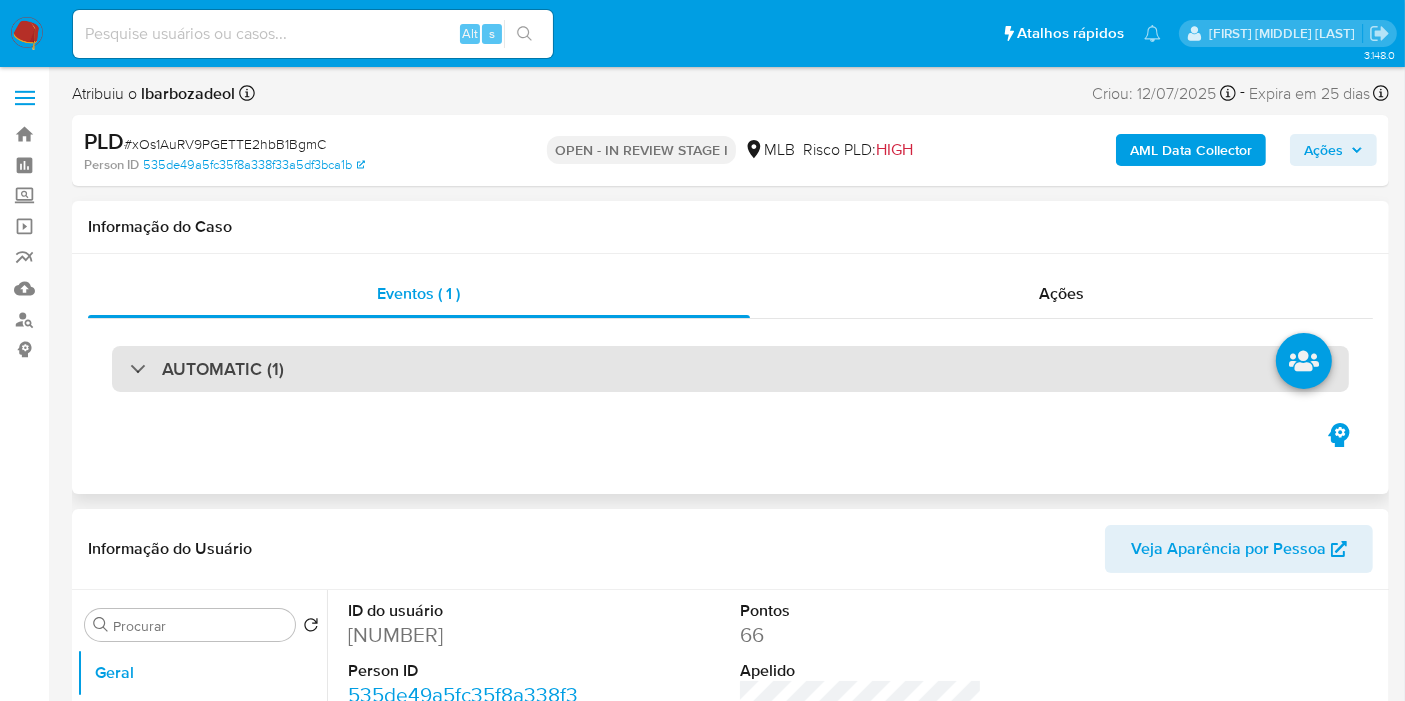 click on "AUTOMATIC (1)" at bounding box center [730, 369] 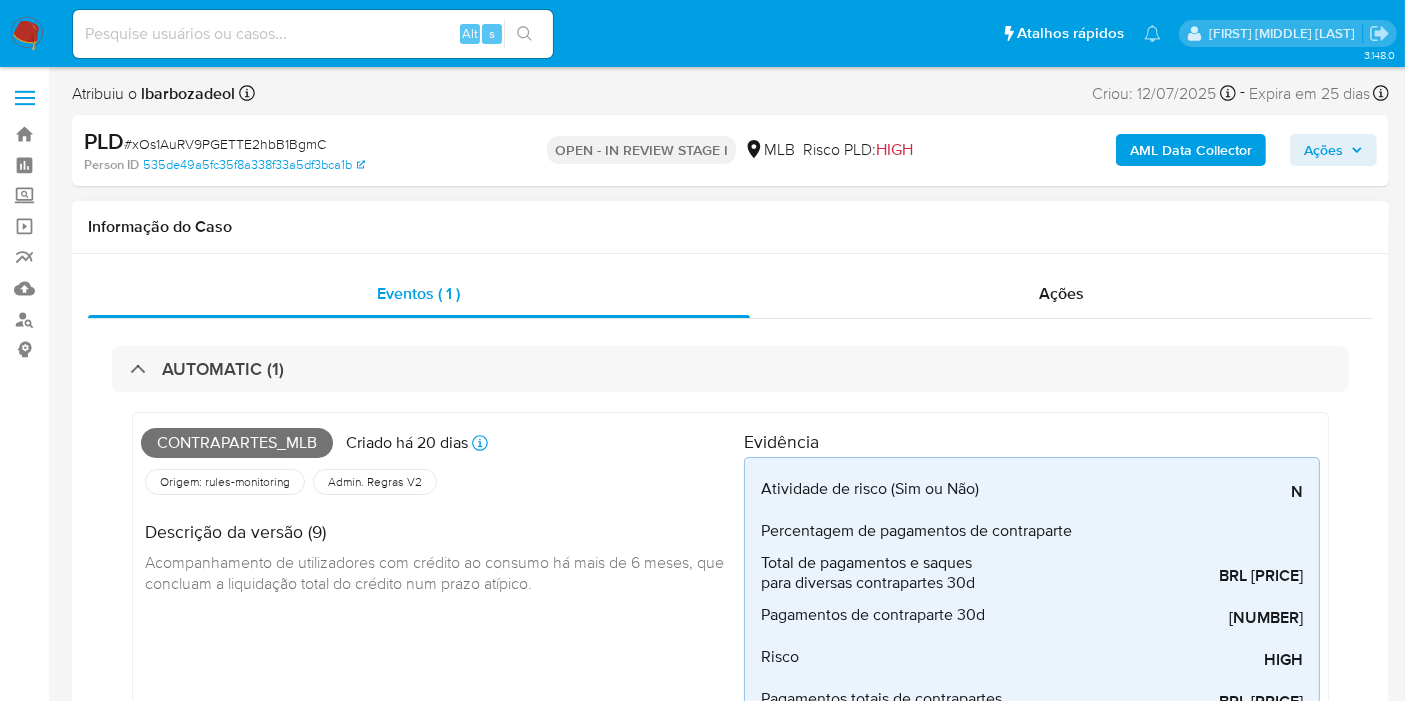 click on "Contrapartes_mlb" at bounding box center (237, 443) 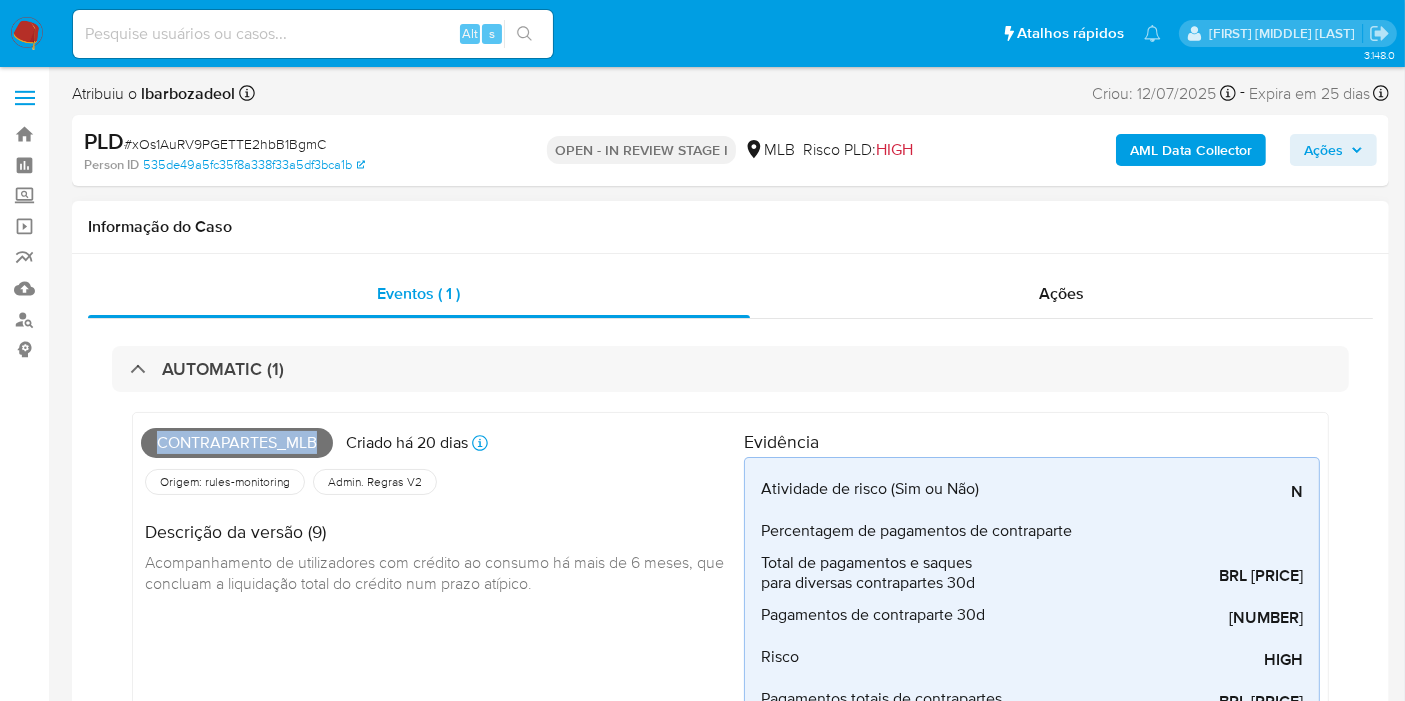 drag, startPoint x: 292, startPoint y: 440, endPoint x: 446, endPoint y: 406, distance: 157.70859 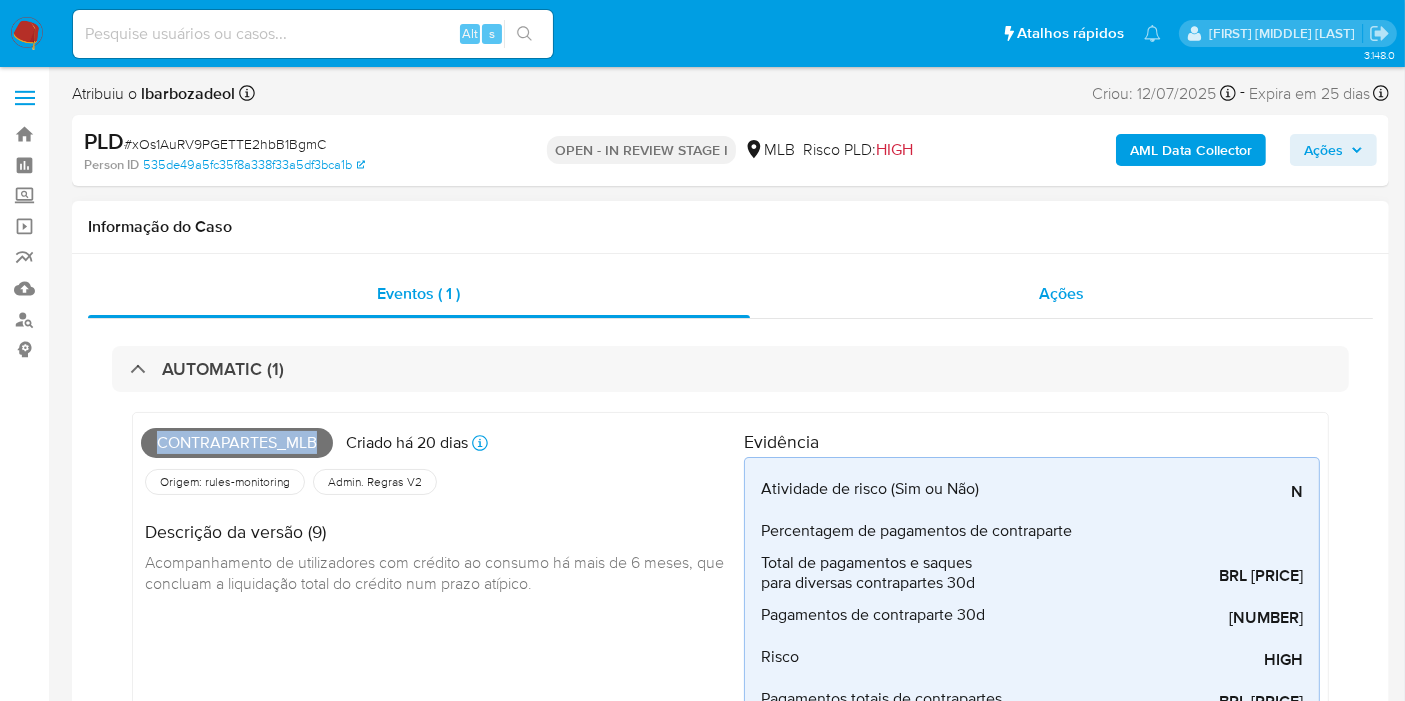 copy on "Contrapartes_mlb" 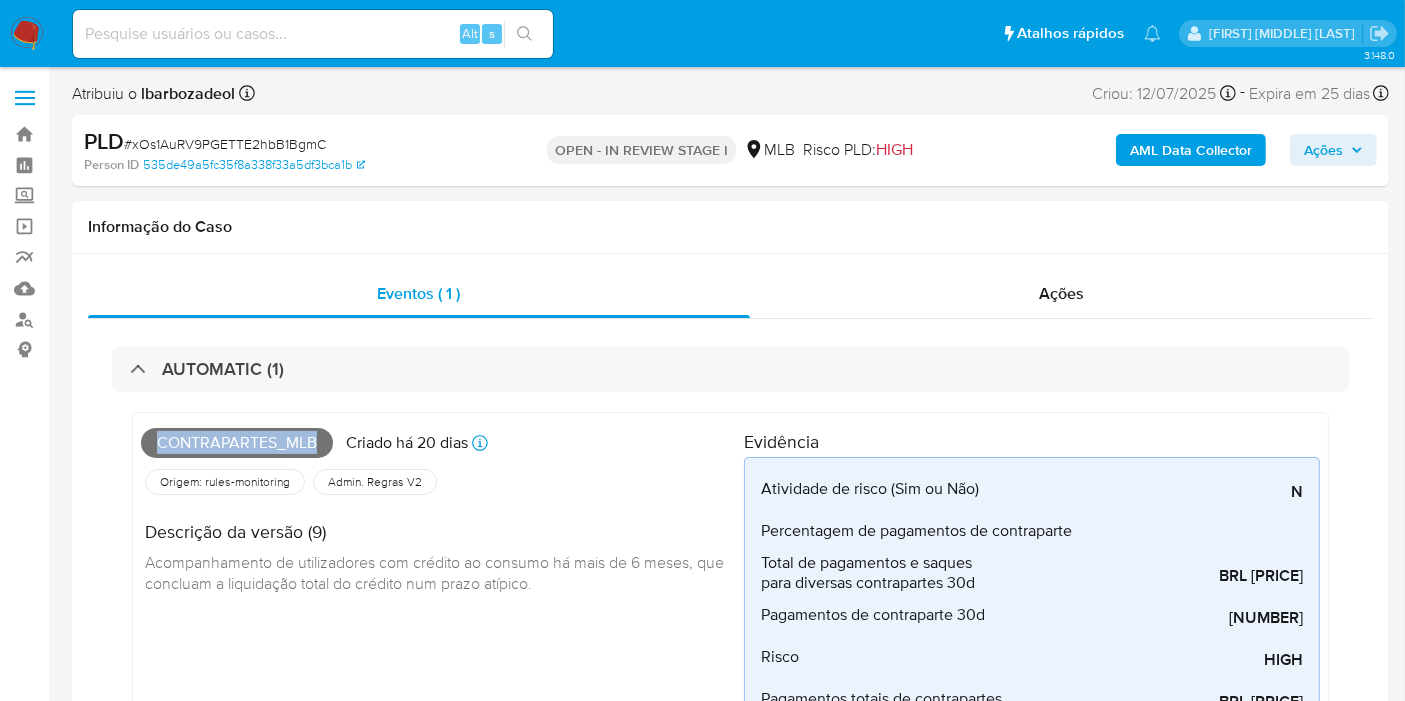click on "Ações" at bounding box center (1323, 150) 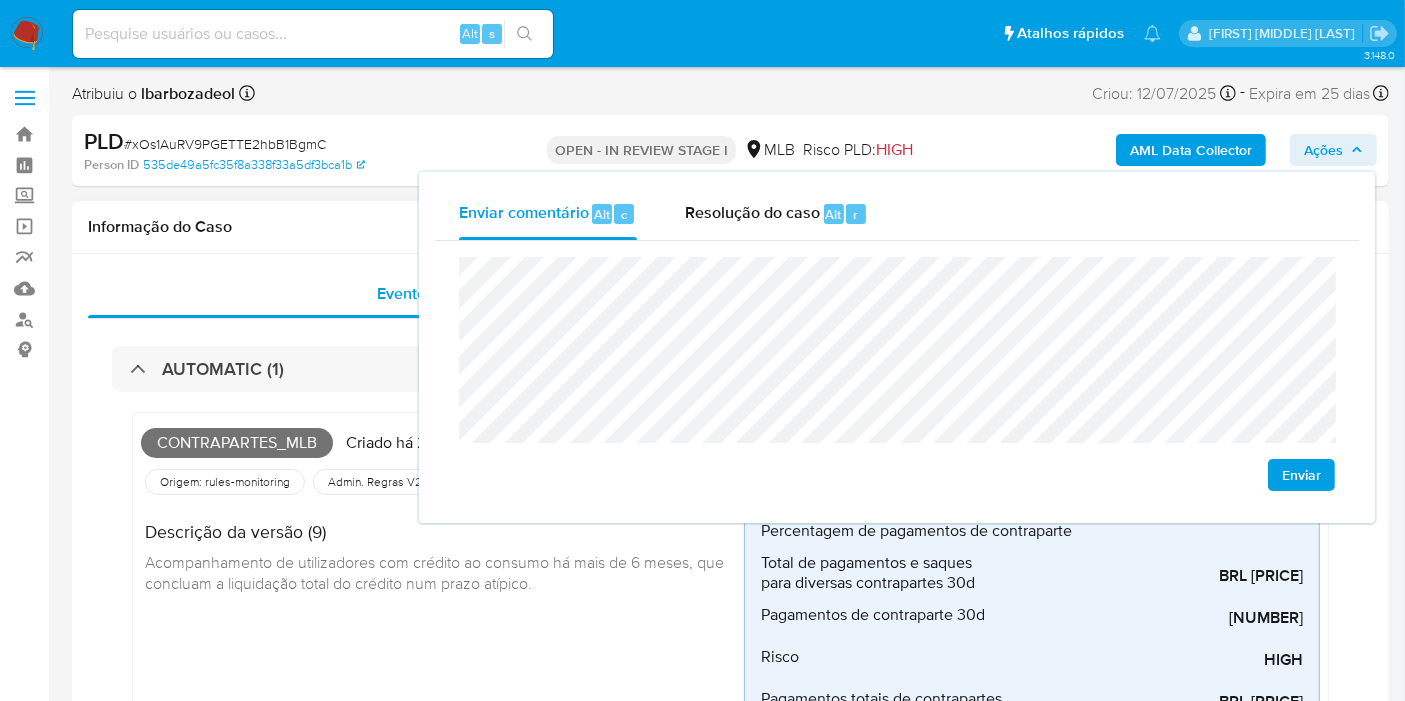 click on "Informação do Caso" at bounding box center [730, 227] 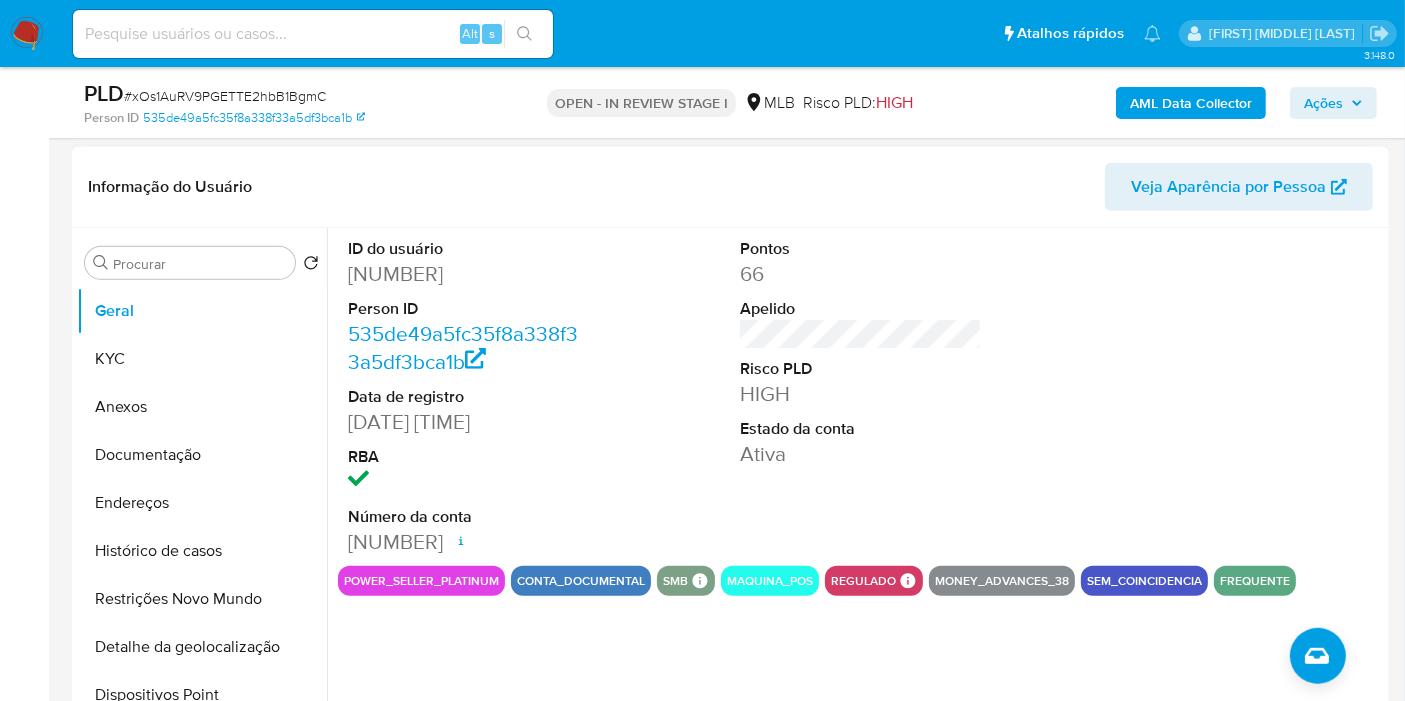 scroll, scrollTop: 888, scrollLeft: 0, axis: vertical 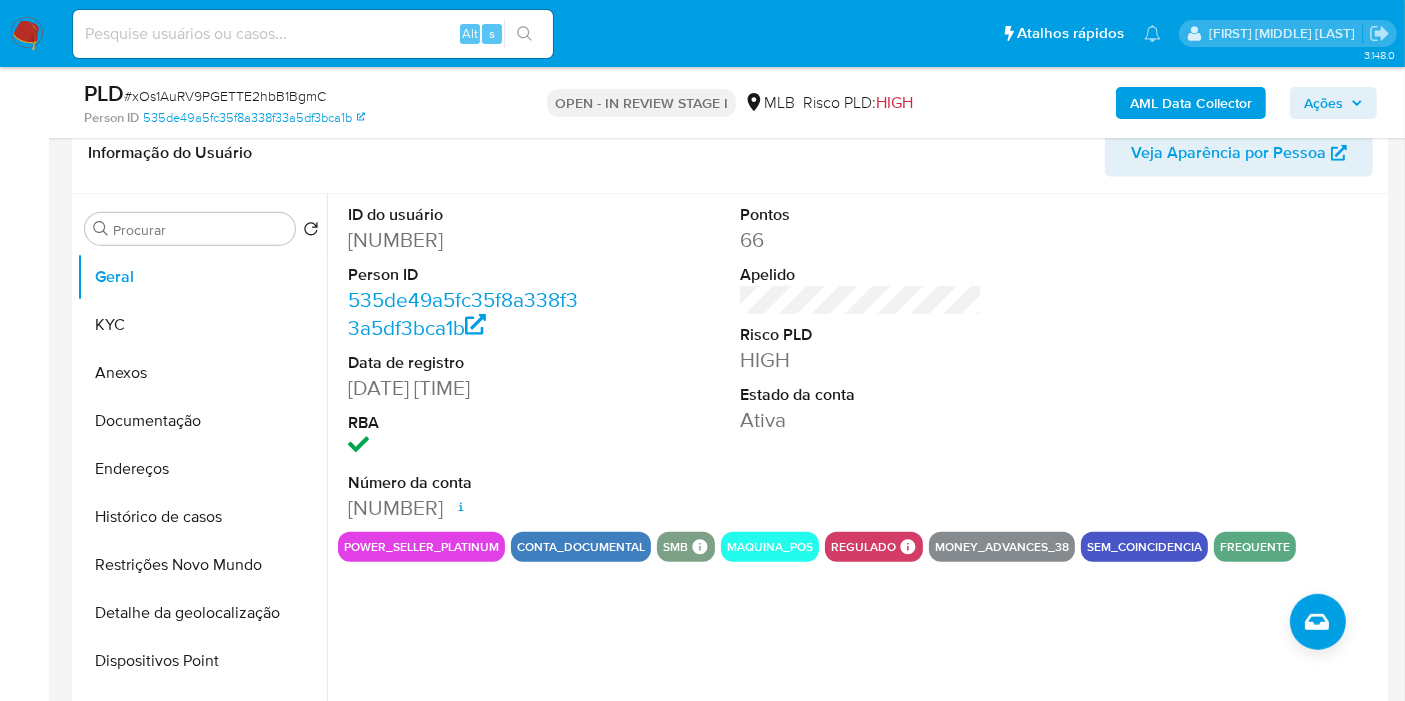 drag, startPoint x: 392, startPoint y: 252, endPoint x: 522, endPoint y: 506, distance: 285.3349 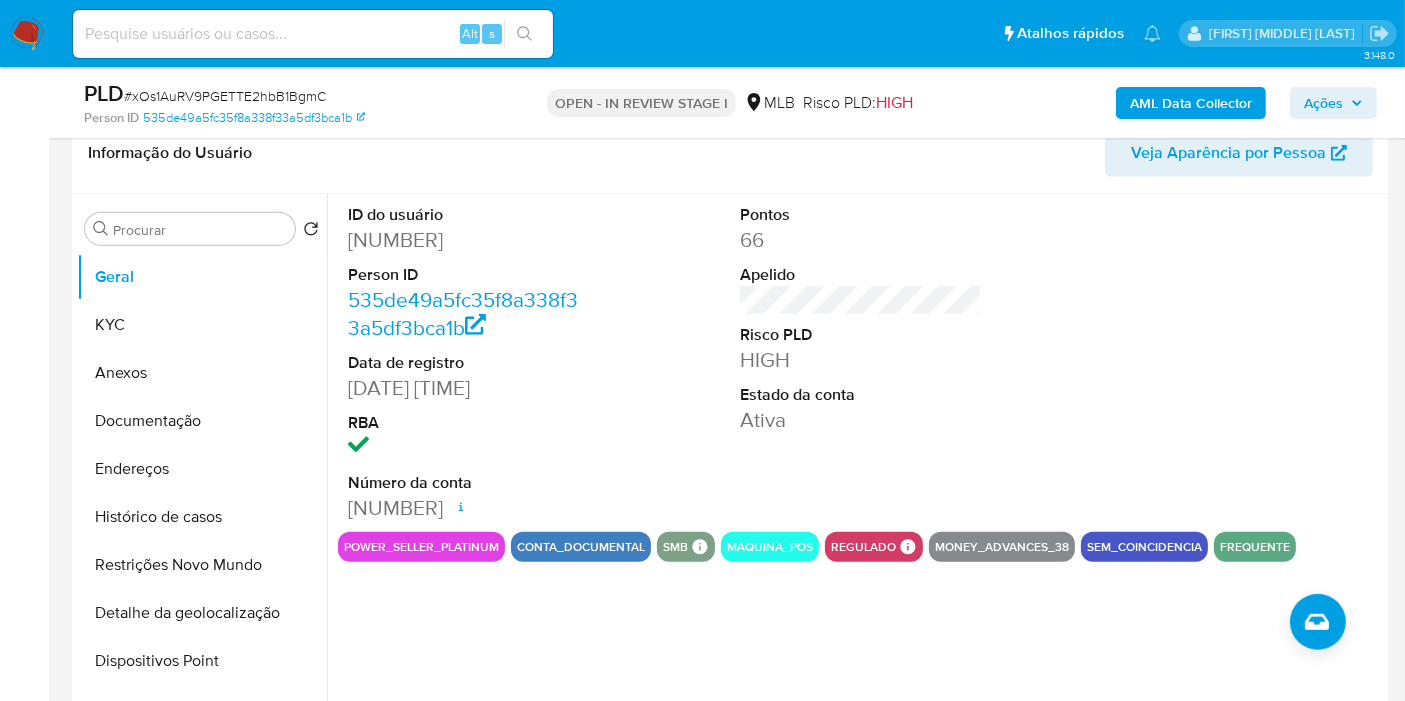 click on "Ações" at bounding box center [1323, 103] 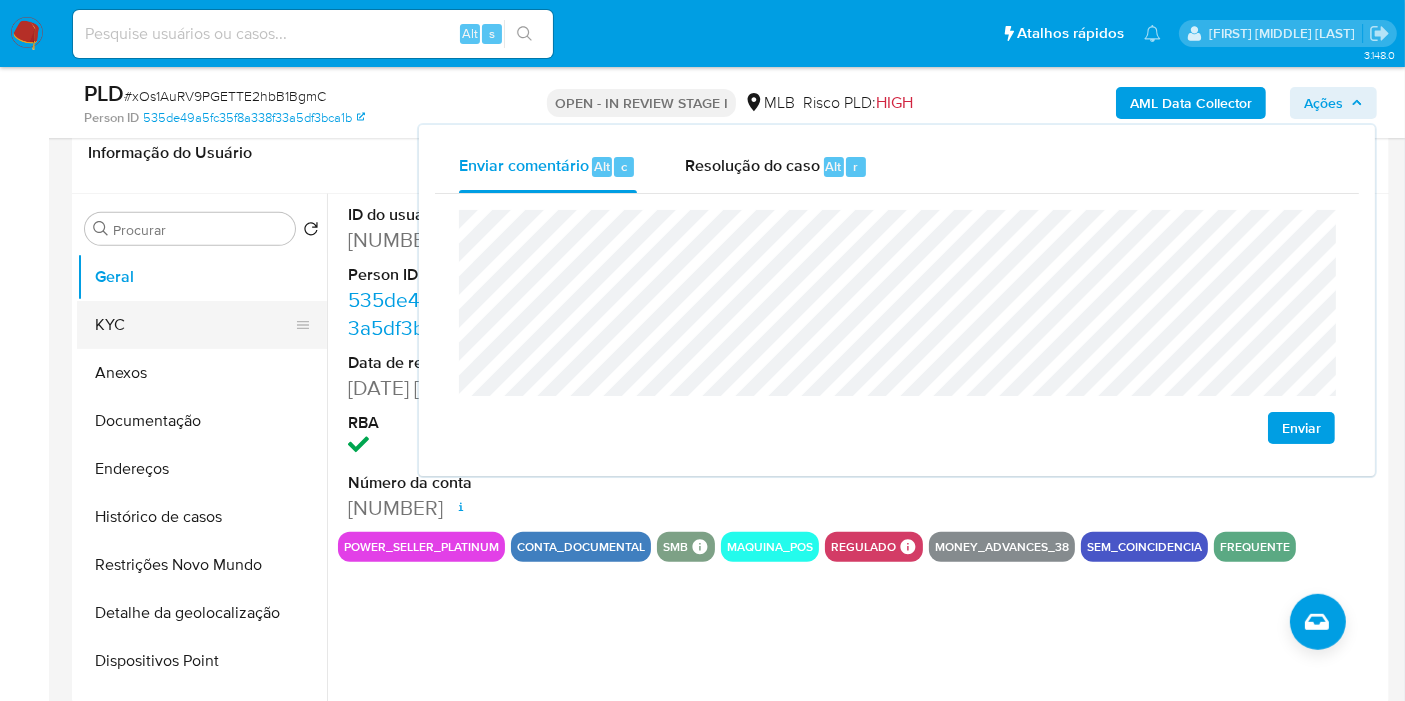 click on "KYC" at bounding box center [194, 325] 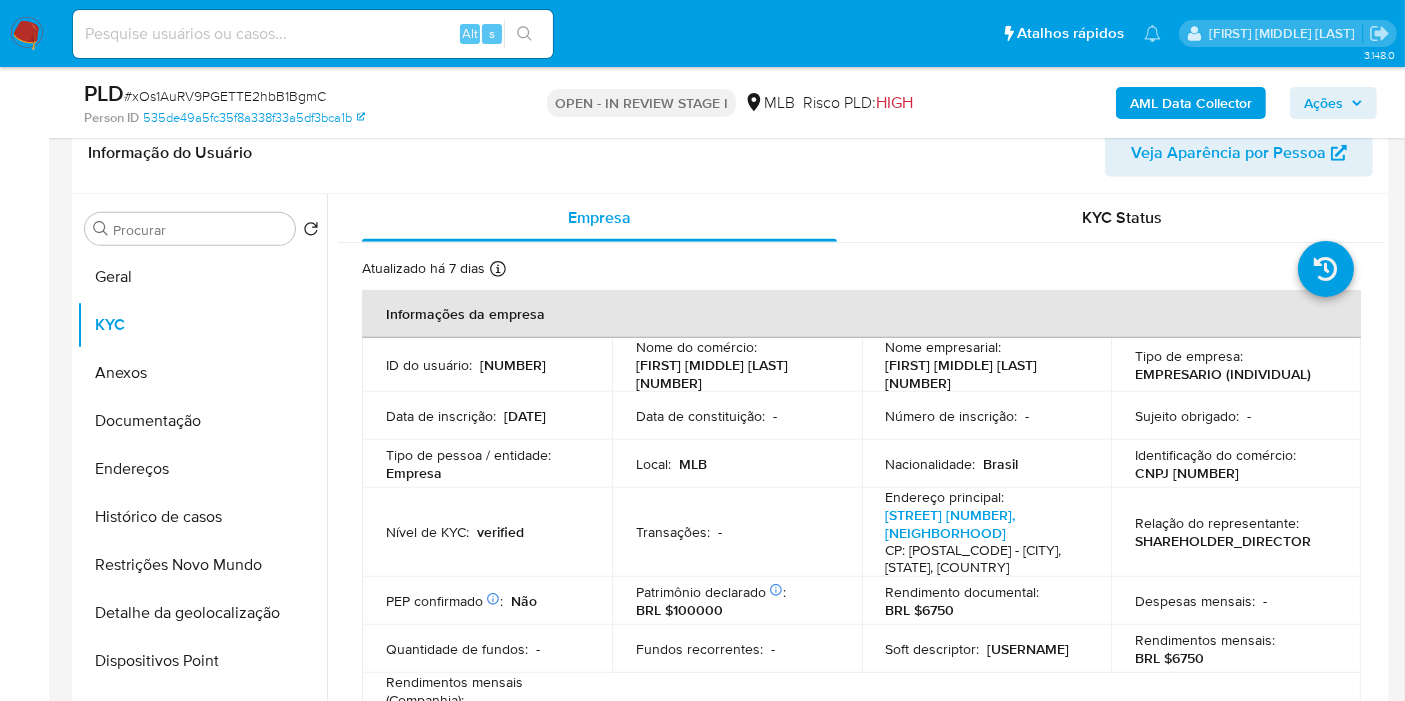 click on "Atualizado há 7 dias   Criado: 15/03/2020 10:37:16 Atualizado: 25/07/2025 17:48:18 Informações da empresa   ID do usuário :    6721148   Nome do comércio :    EDUARDO JORGE FREITAS VIEIRA 39108706867   Nome empresarial :    EDUARDO JORGE FREITAS VIEIRA 39108706867   Tipo de empresa :    EMPRESARIO (INDIVIDUAL)   Data de inscrição :    18/08/2020   Data de constituição :    -   Número de inscrição :    -   Sujeito obrigado :    -   Tipo de pessoa / entidade :    Empresa   Local :    MLB   Nacionalidade :    Brasil   Identificação do comércio :    CNPJ 38136466000191   Nível de KYC :    verified   Transações :    -   Endereço principal :    Avenida Fagundes Filho 191, Vila Monte Alegre CP: 04304010 - São Paulo, São Paulo, Brasil   Relação do representante :    SHAREHOLDER_DIRECTOR   PEP confirmado   Obtido de listas internas :    Não   Patrimônio declarado   Conformado por Dinheiro Sim Bens móveis Sim Participação dos sócios Sim Investimentos financeiros Sim Não :" at bounding box center [861, 1077] 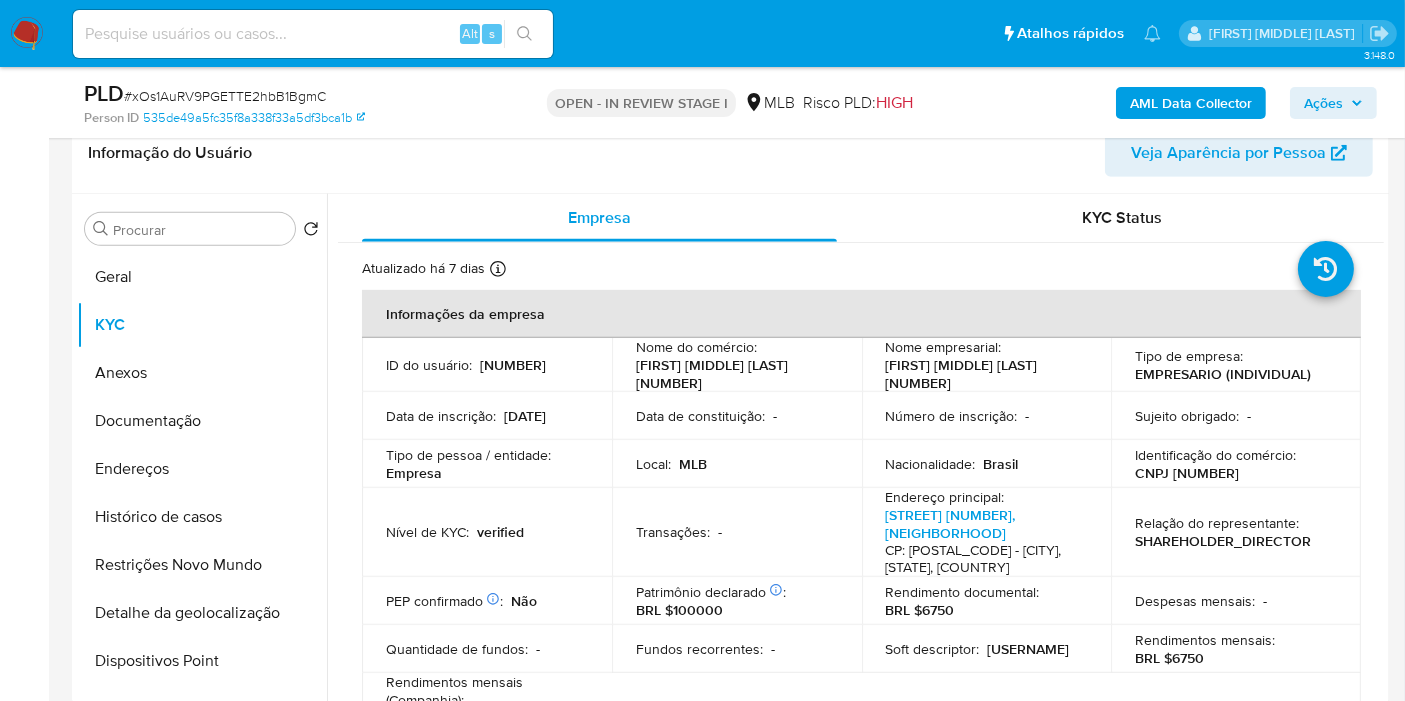 click on "Ações" at bounding box center (1323, 103) 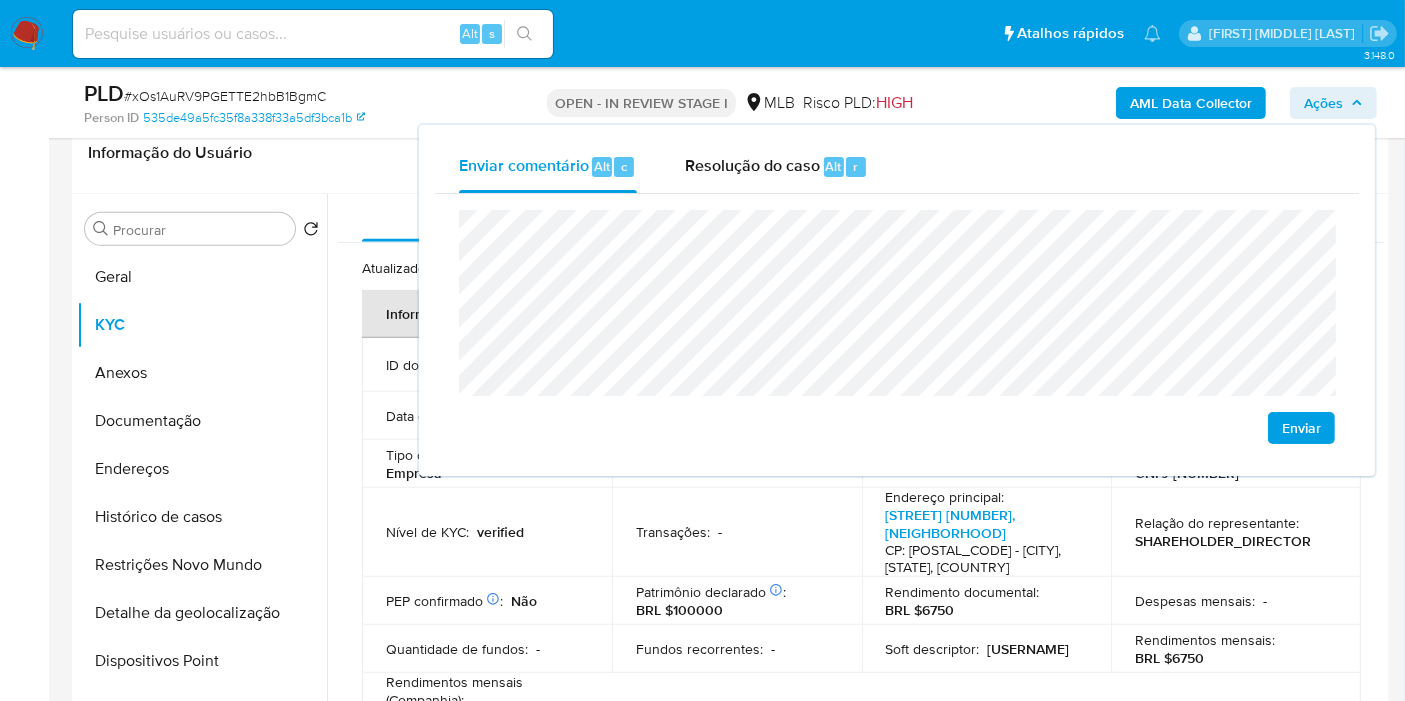 click on "Transações :    -" at bounding box center (737, 532) 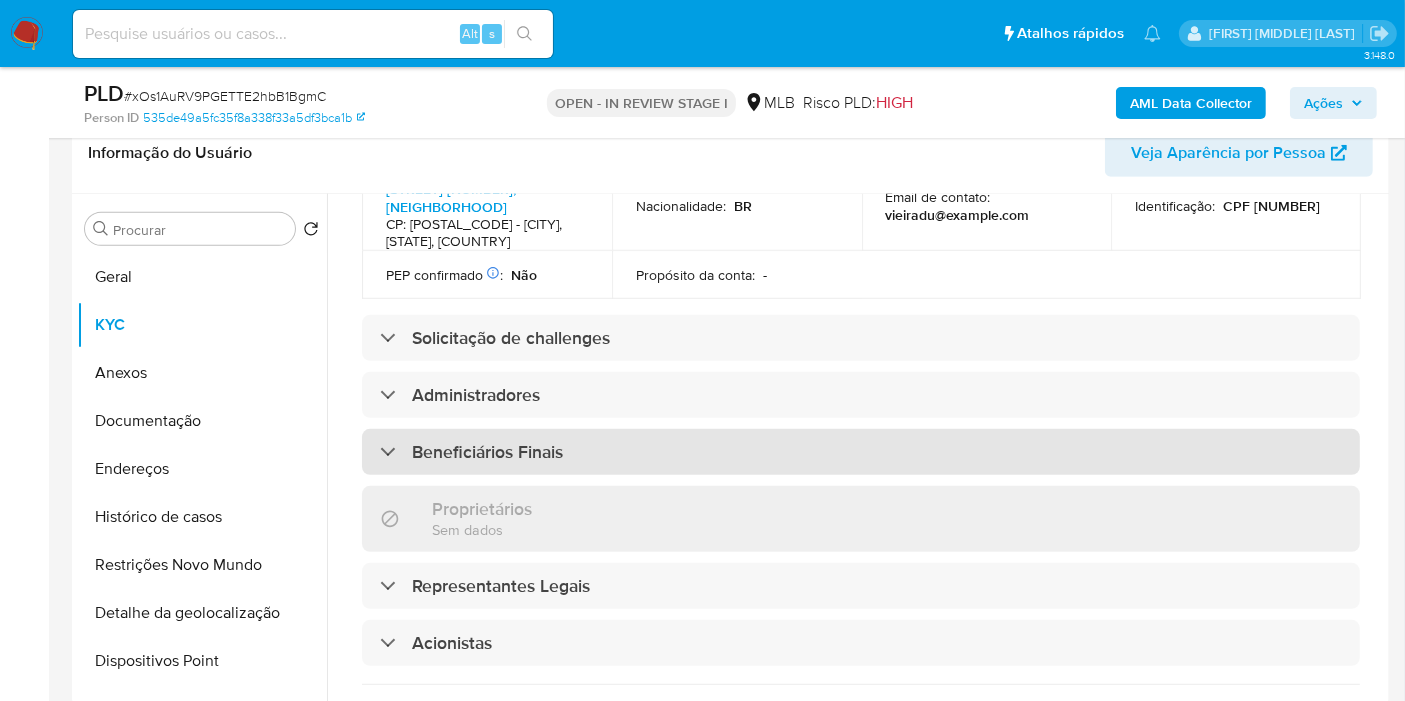 scroll, scrollTop: 777, scrollLeft: 0, axis: vertical 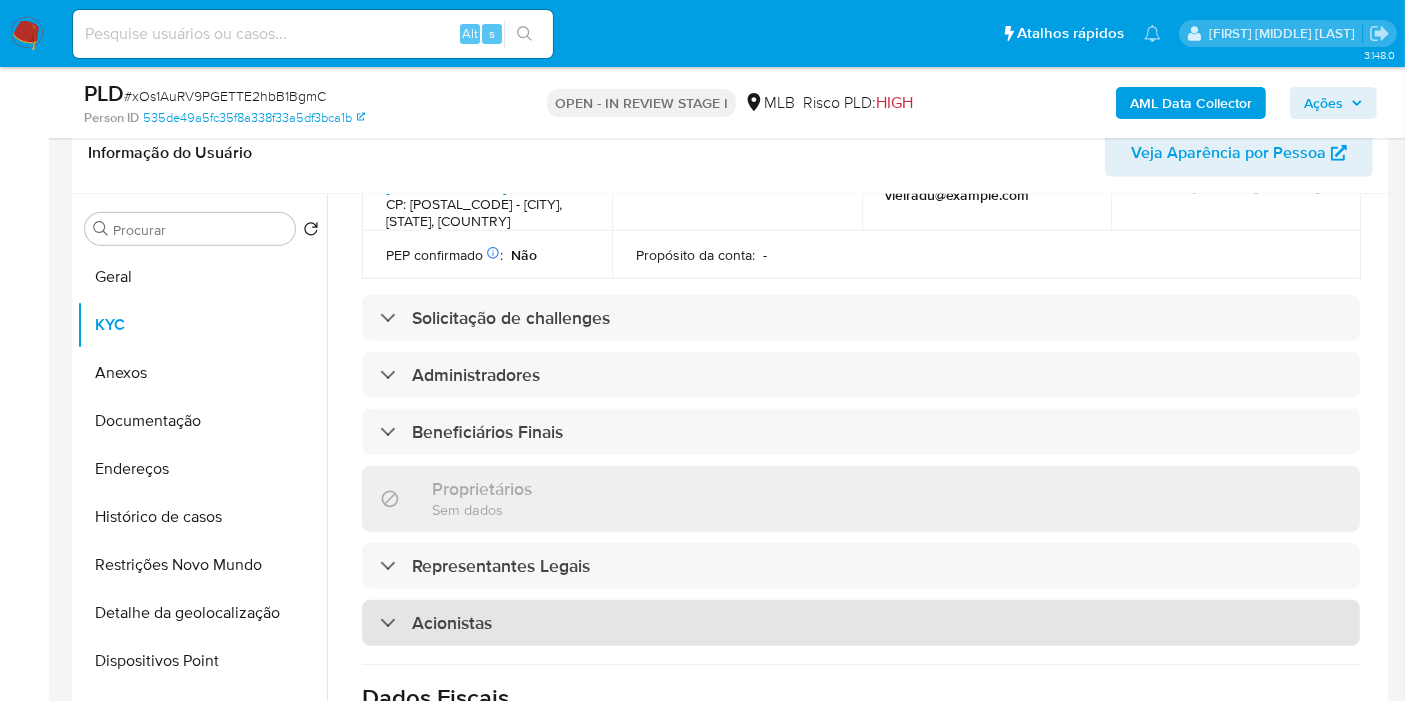 click on "Acionistas" at bounding box center [861, 623] 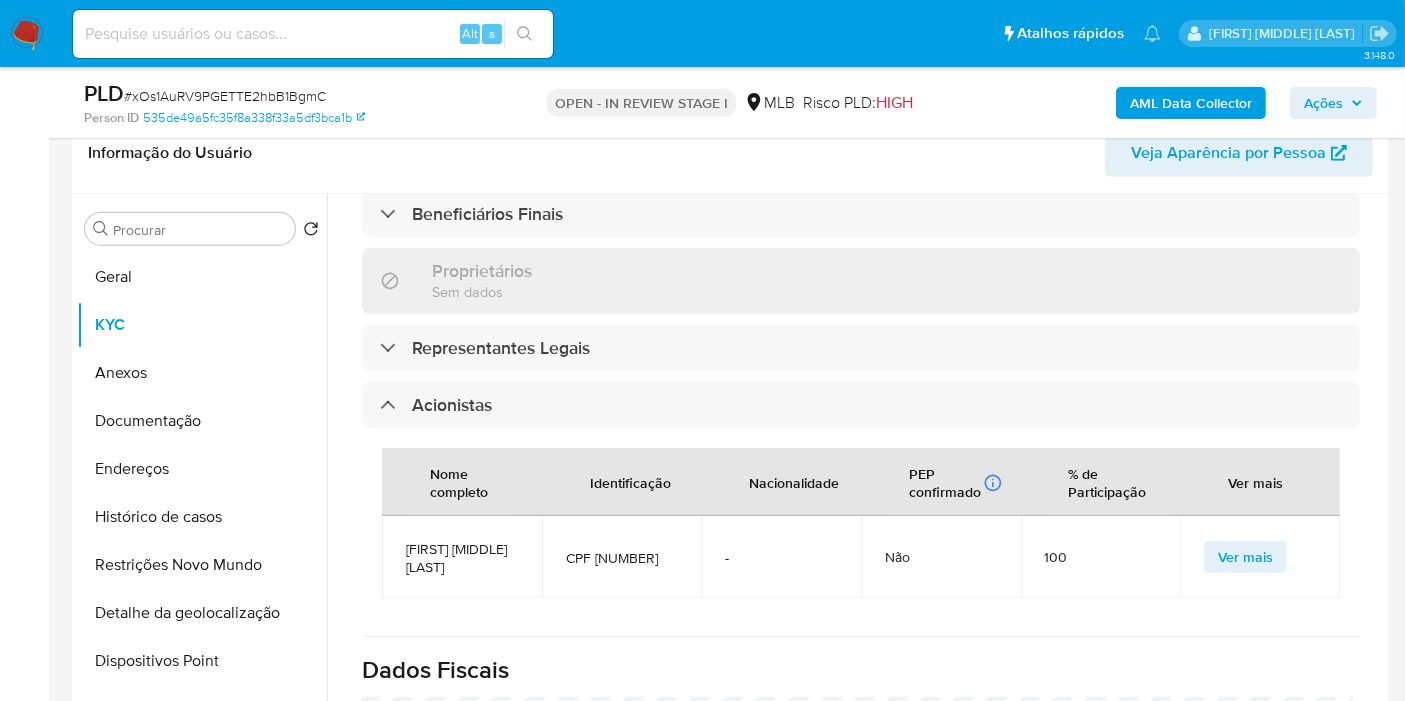 scroll, scrollTop: 1000, scrollLeft: 0, axis: vertical 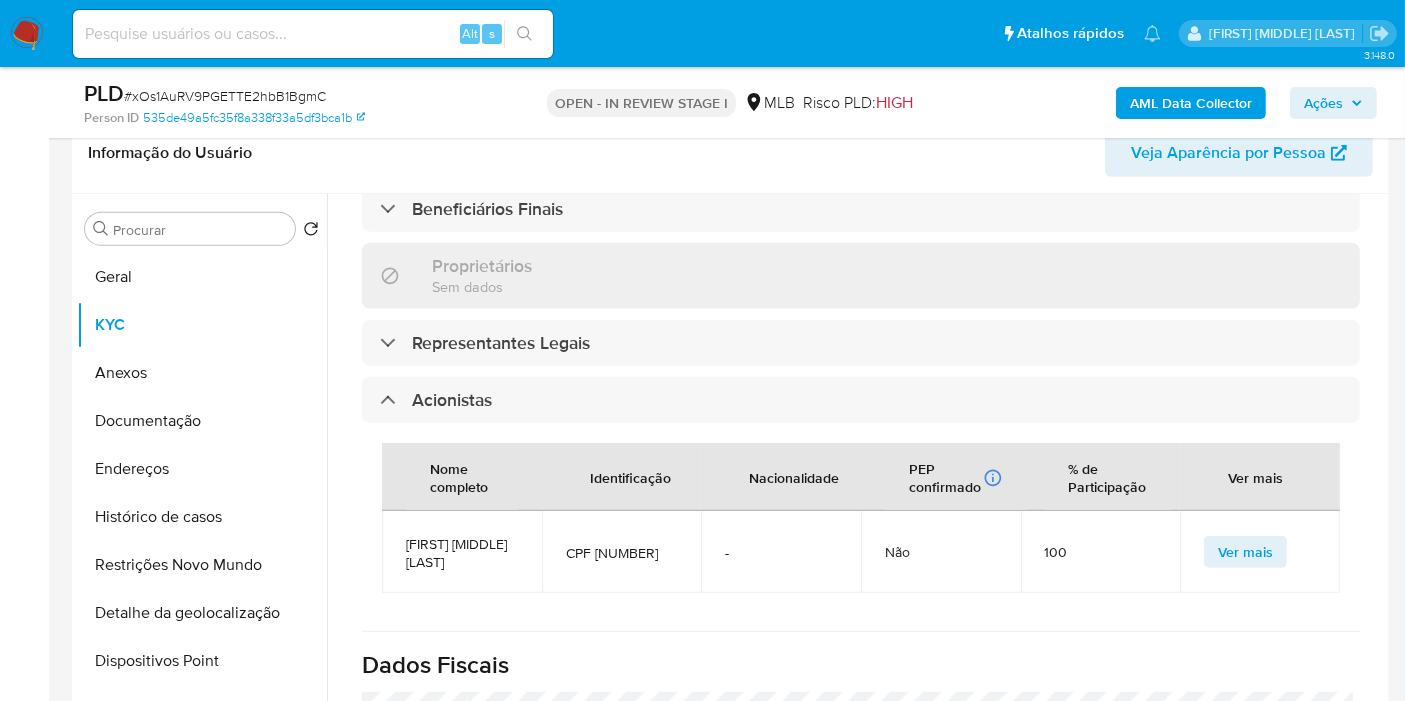 click on "CPF 39108706867" at bounding box center [622, 553] 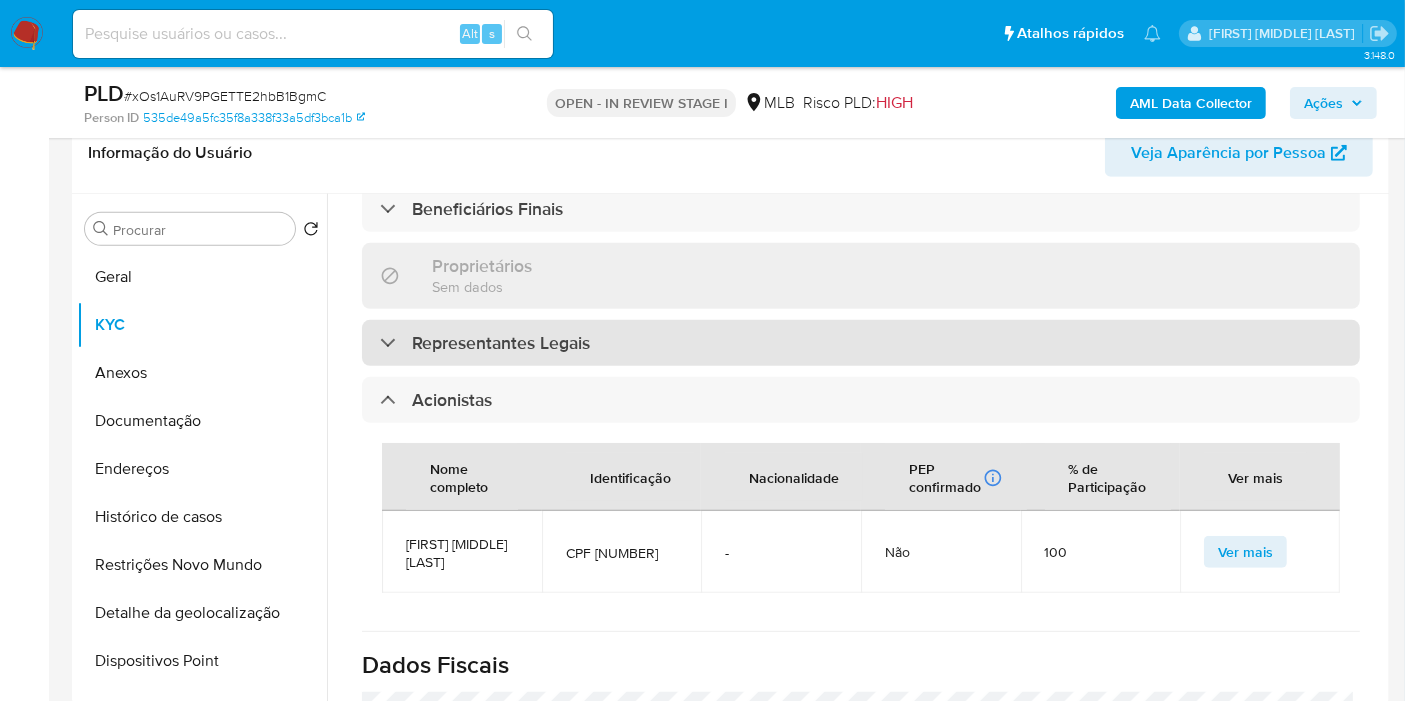 click on "Representantes Legais" at bounding box center (861, 343) 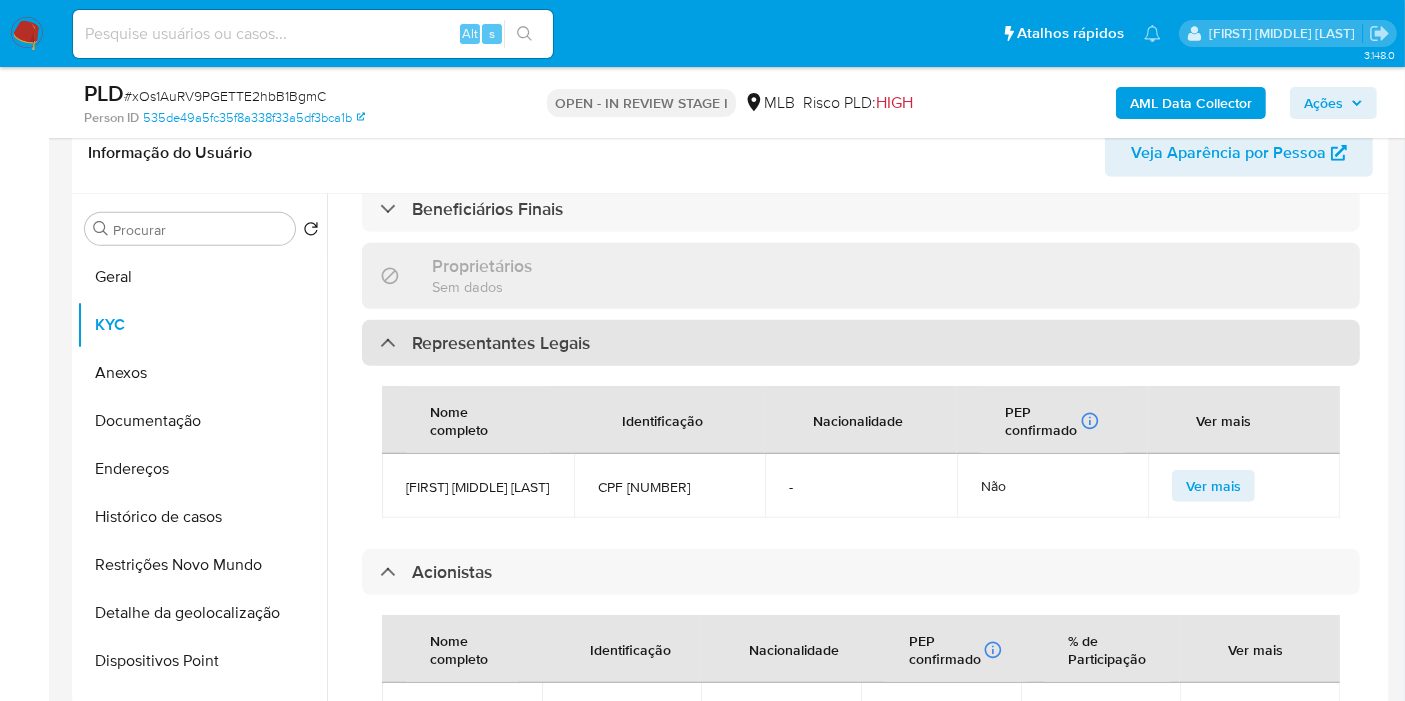 scroll, scrollTop: 888, scrollLeft: 0, axis: vertical 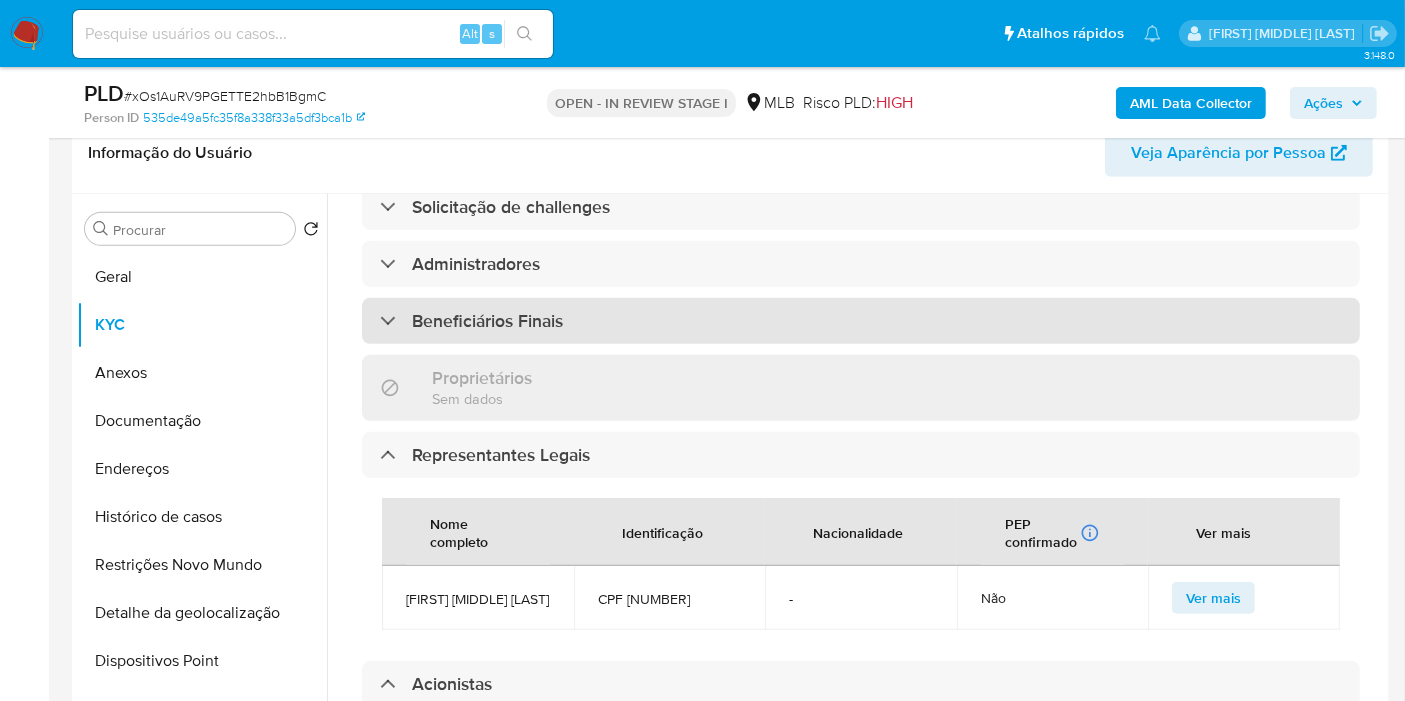 click on "Beneficiários Finais" at bounding box center [861, 321] 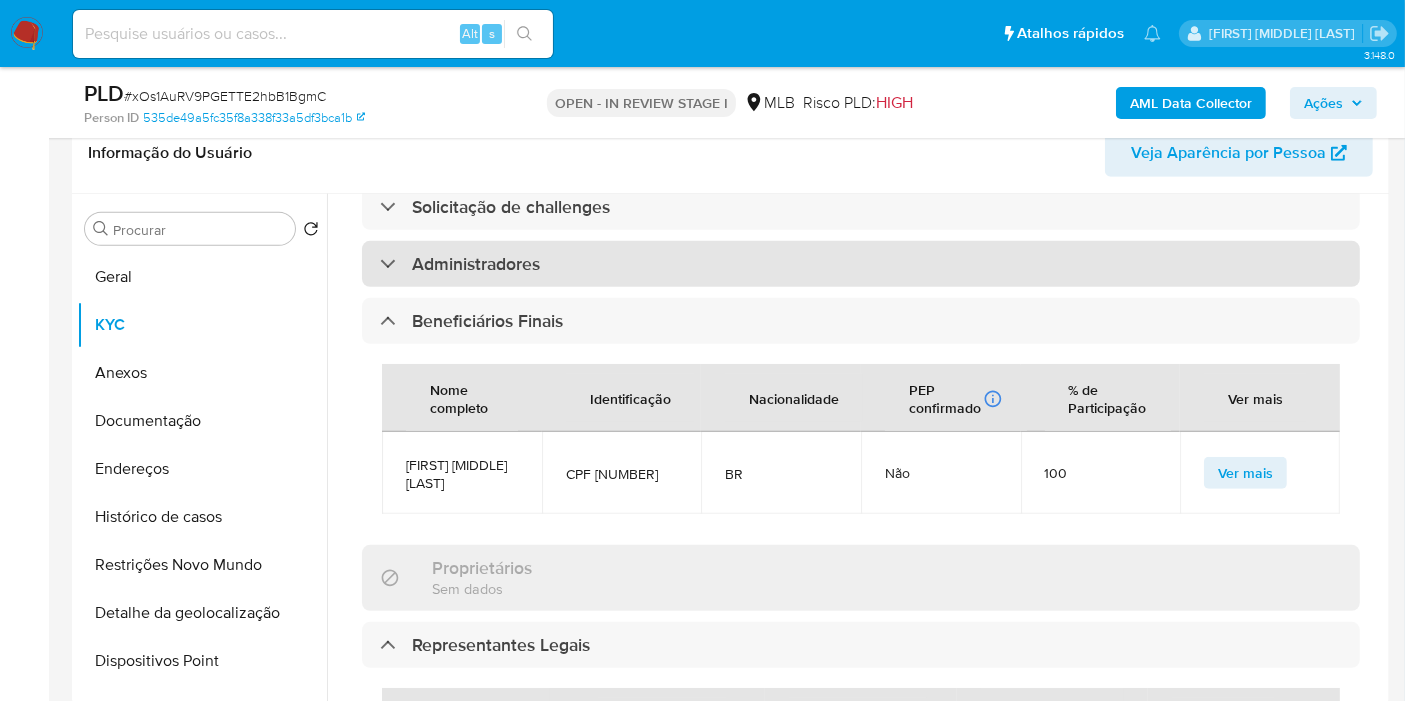 click on "Administradores" at bounding box center [861, 264] 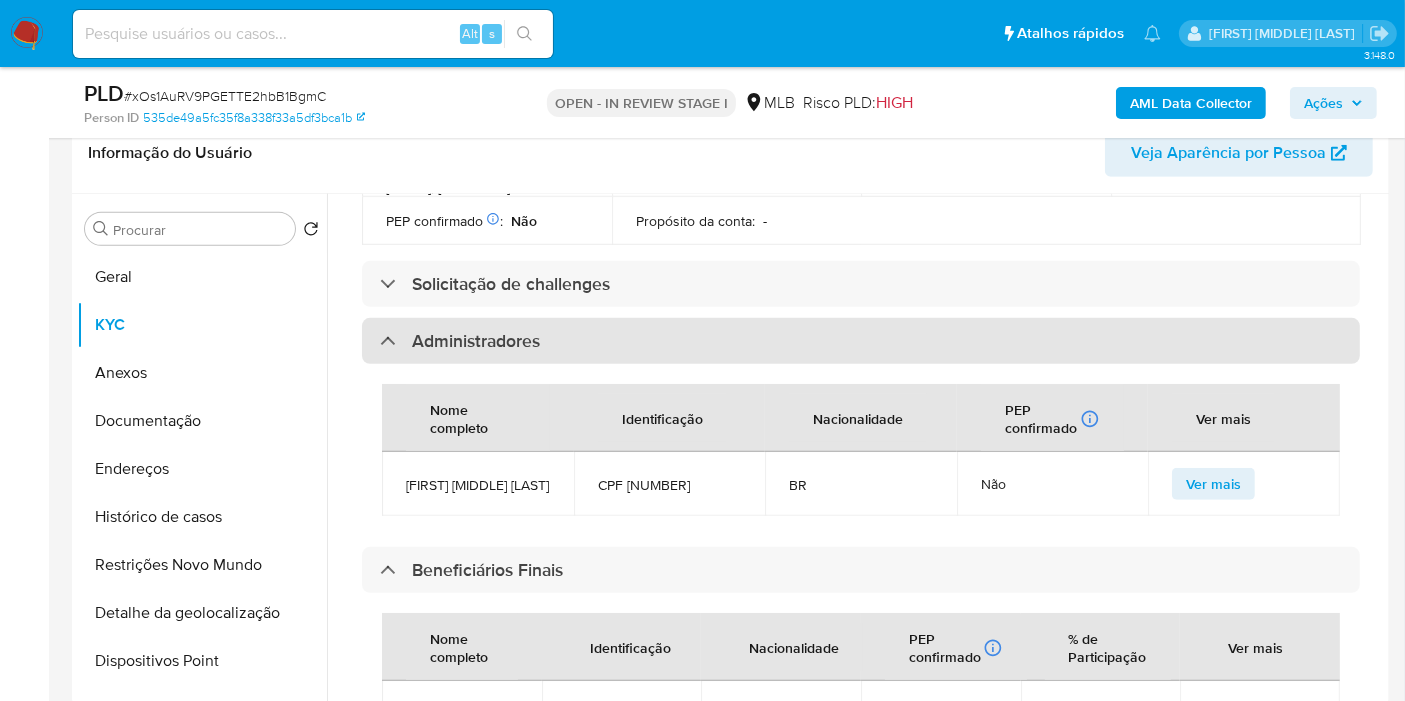 scroll, scrollTop: 777, scrollLeft: 0, axis: vertical 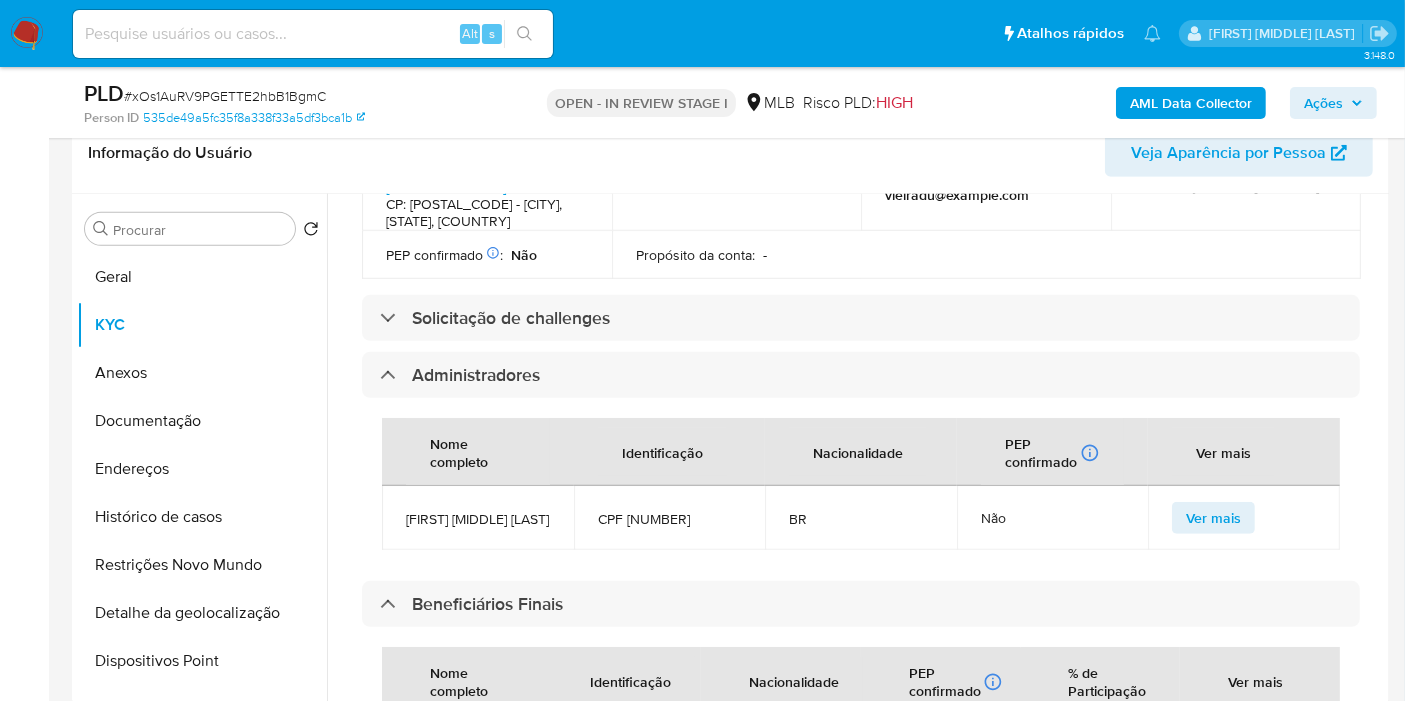 click on "Ações" at bounding box center (1323, 103) 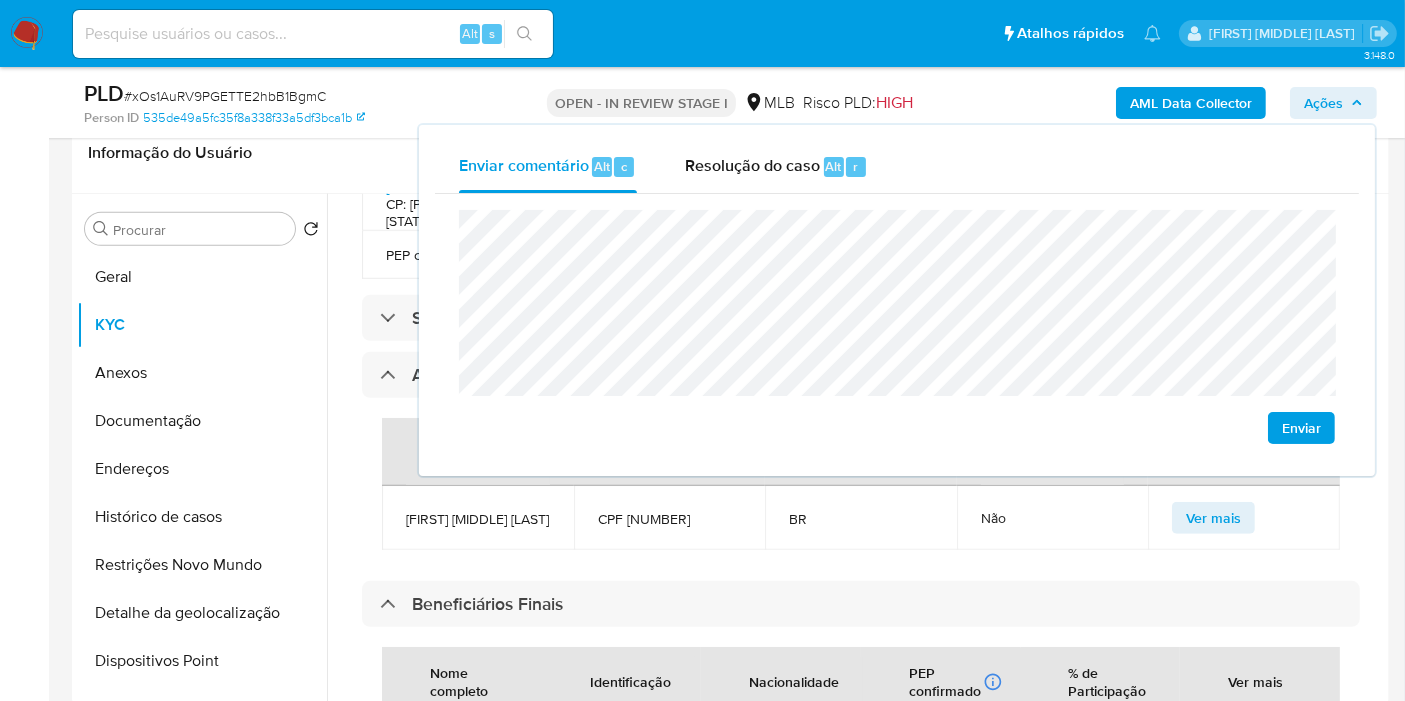 click on "Informação do Usuário Veja Aparência por Pessoa" at bounding box center (730, 153) 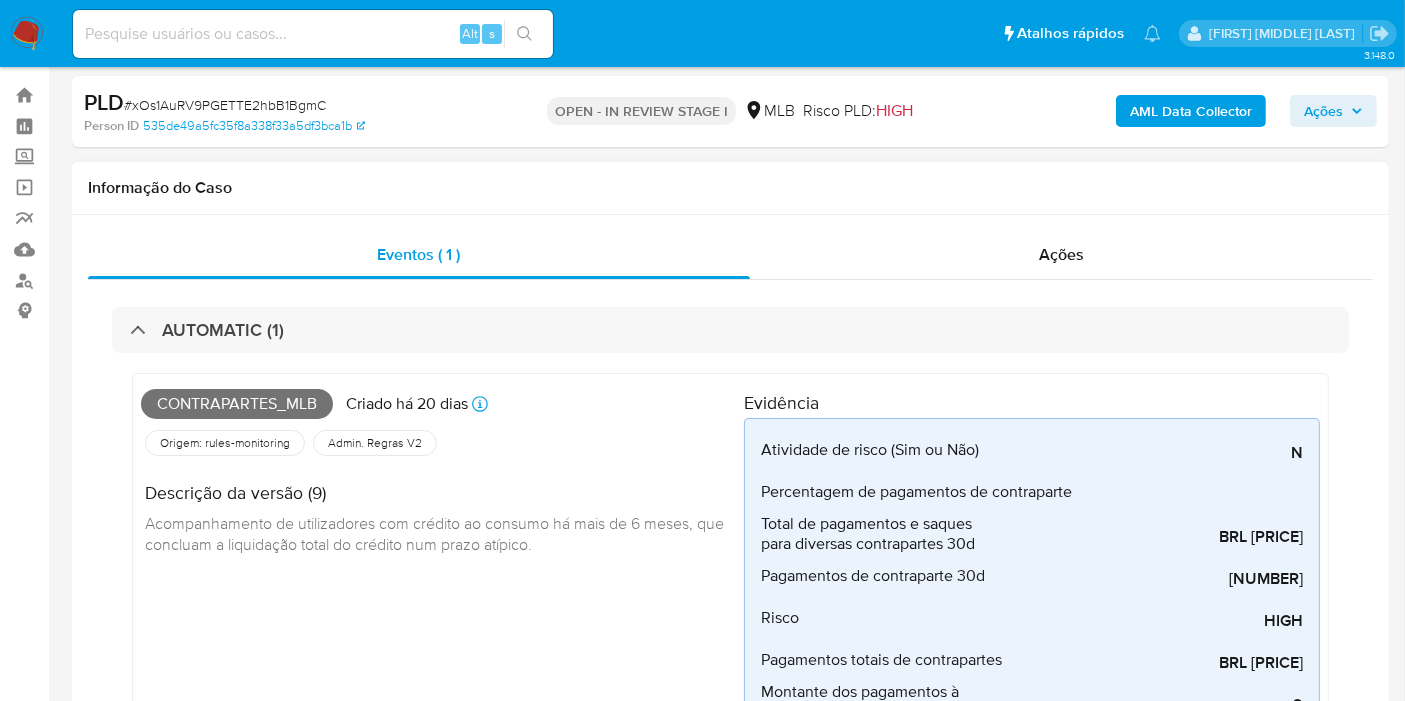 scroll, scrollTop: 0, scrollLeft: 0, axis: both 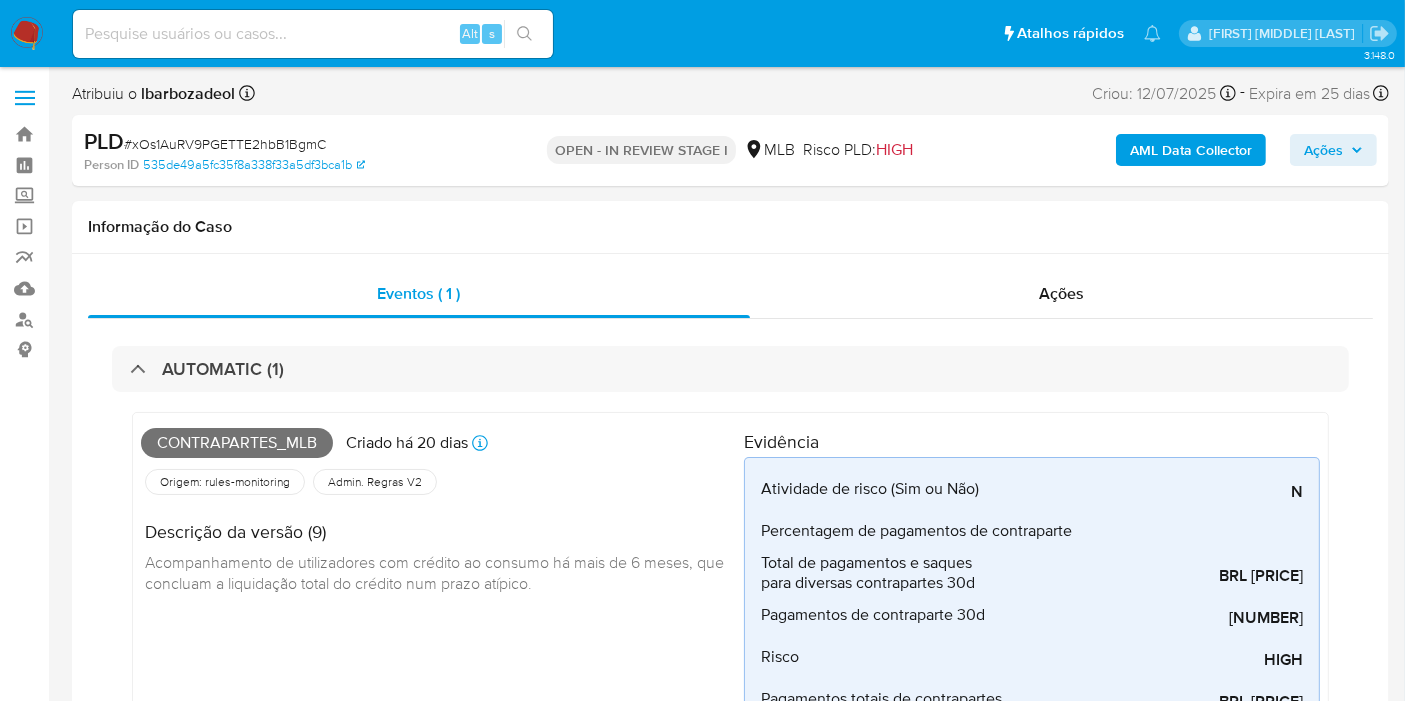 click 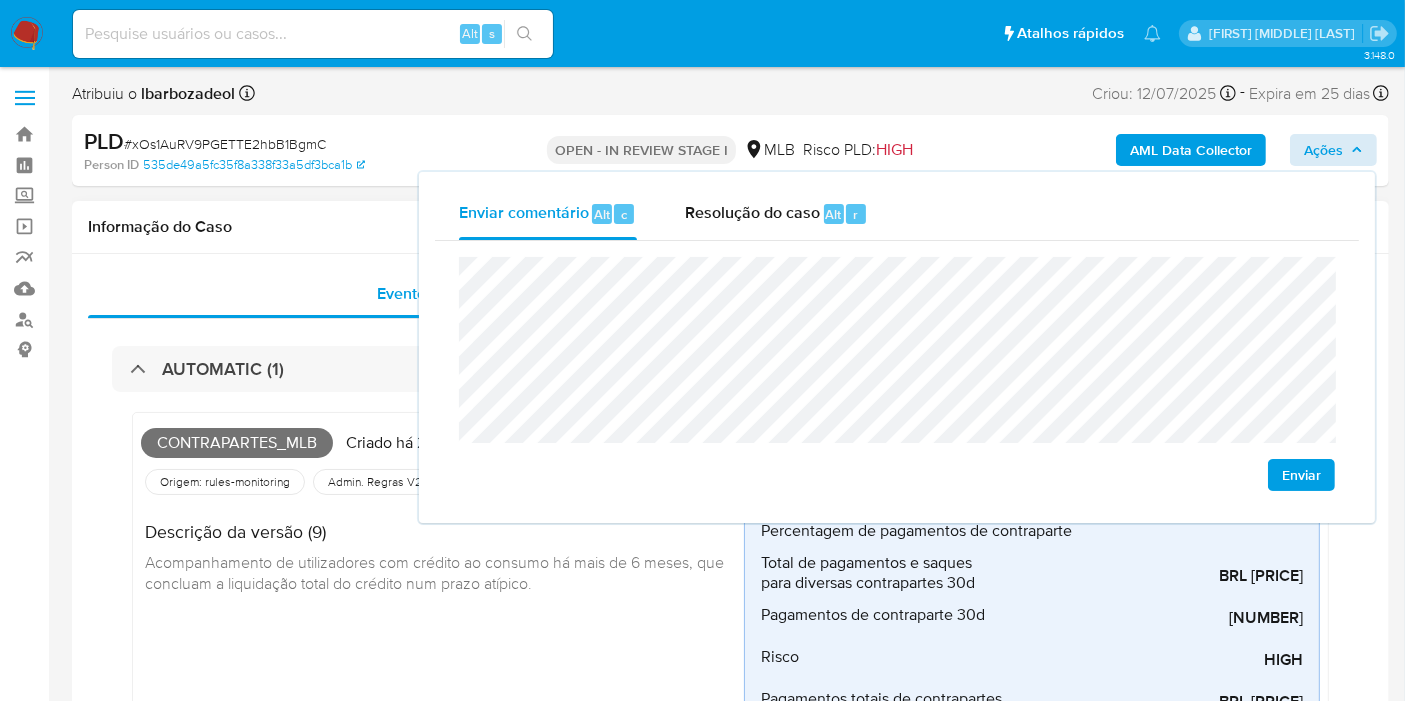 drag, startPoint x: 321, startPoint y: 578, endPoint x: 328, endPoint y: 570, distance: 10.630146 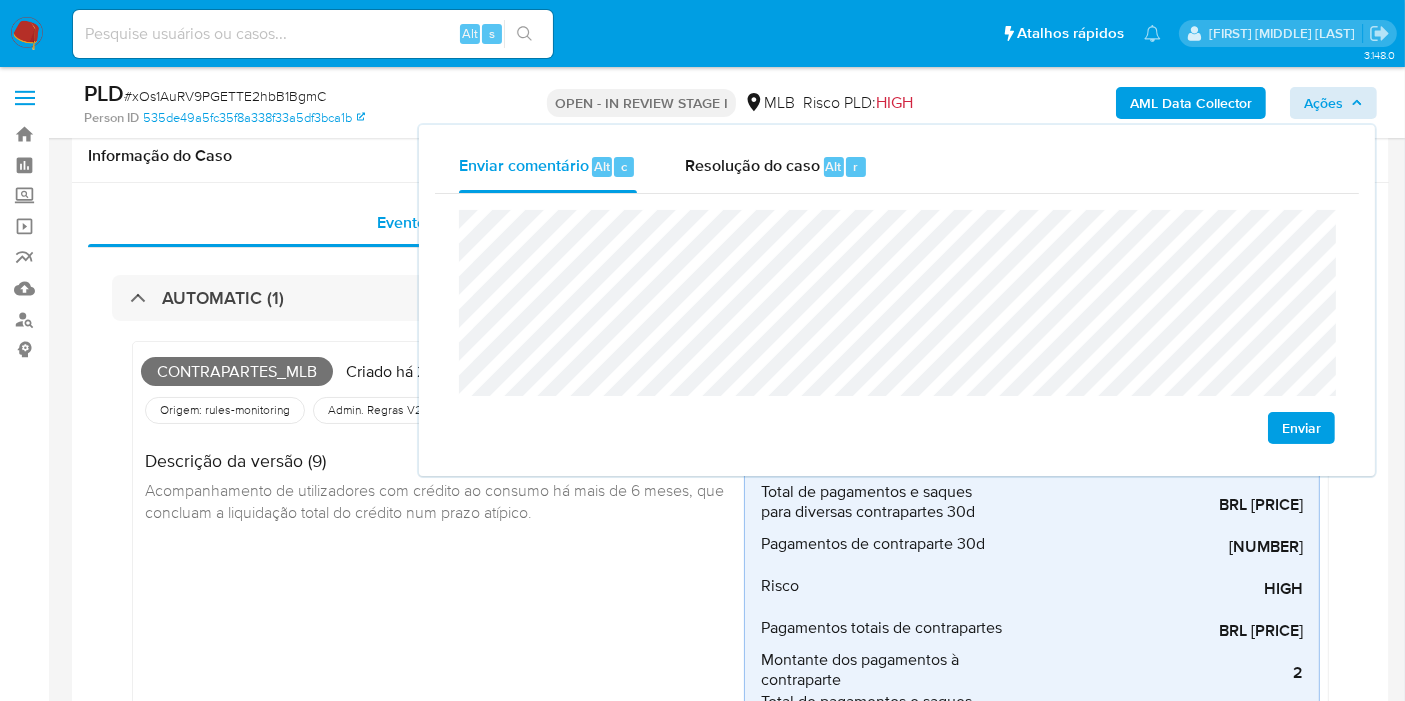 scroll, scrollTop: 666, scrollLeft: 0, axis: vertical 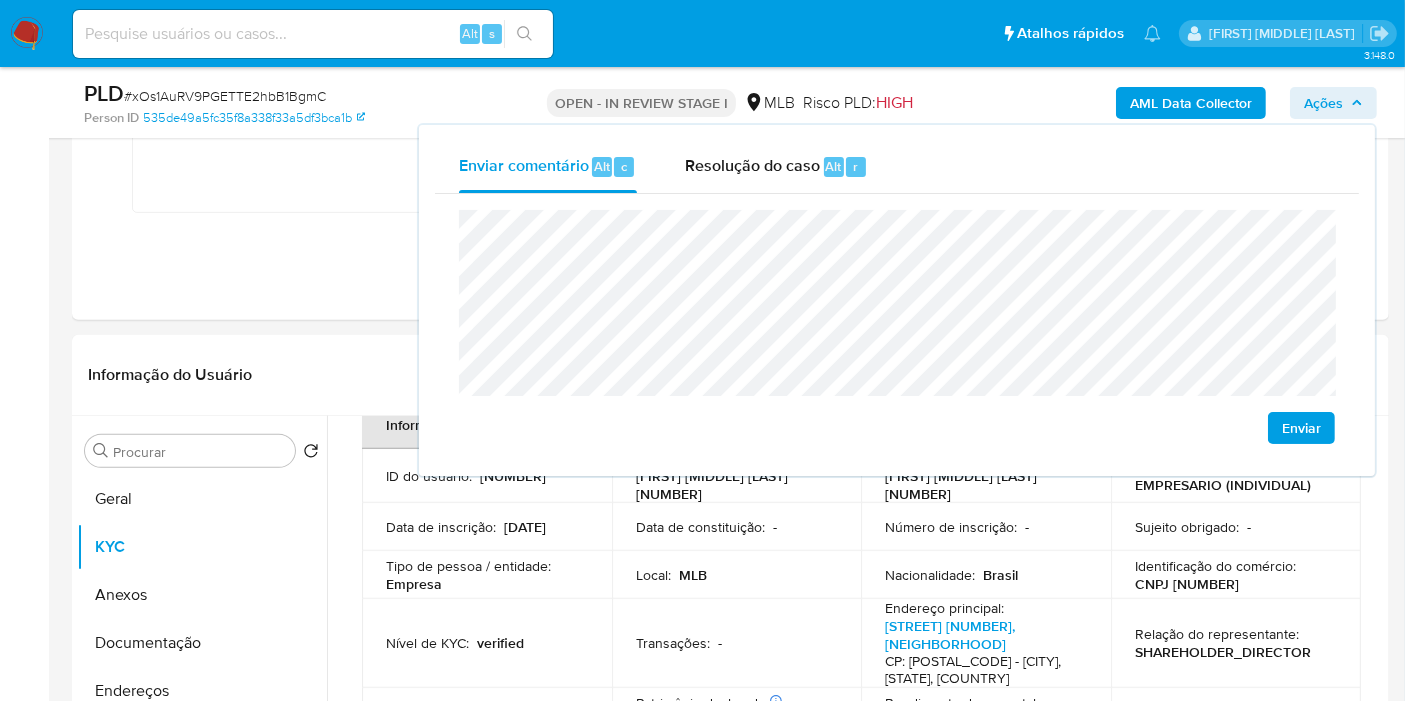 click on "Ações" at bounding box center [1323, 103] 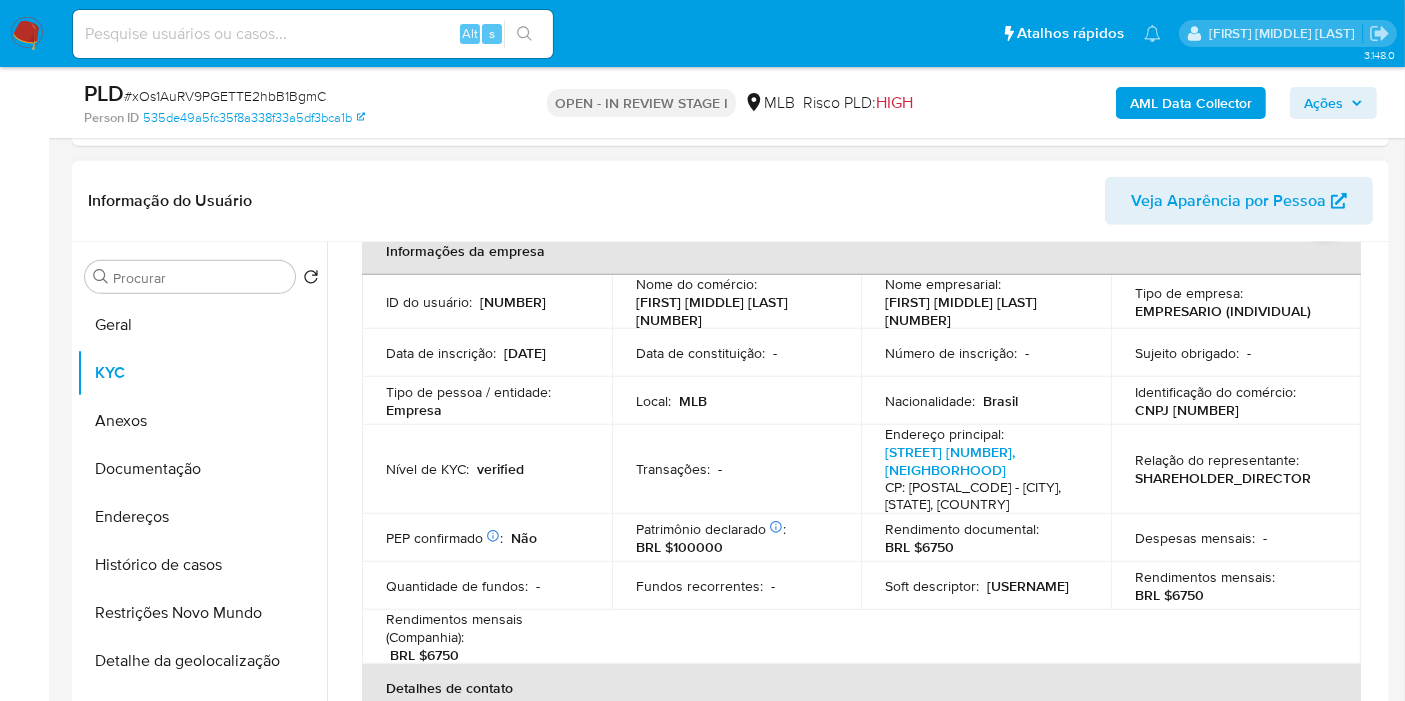 scroll, scrollTop: 888, scrollLeft: 0, axis: vertical 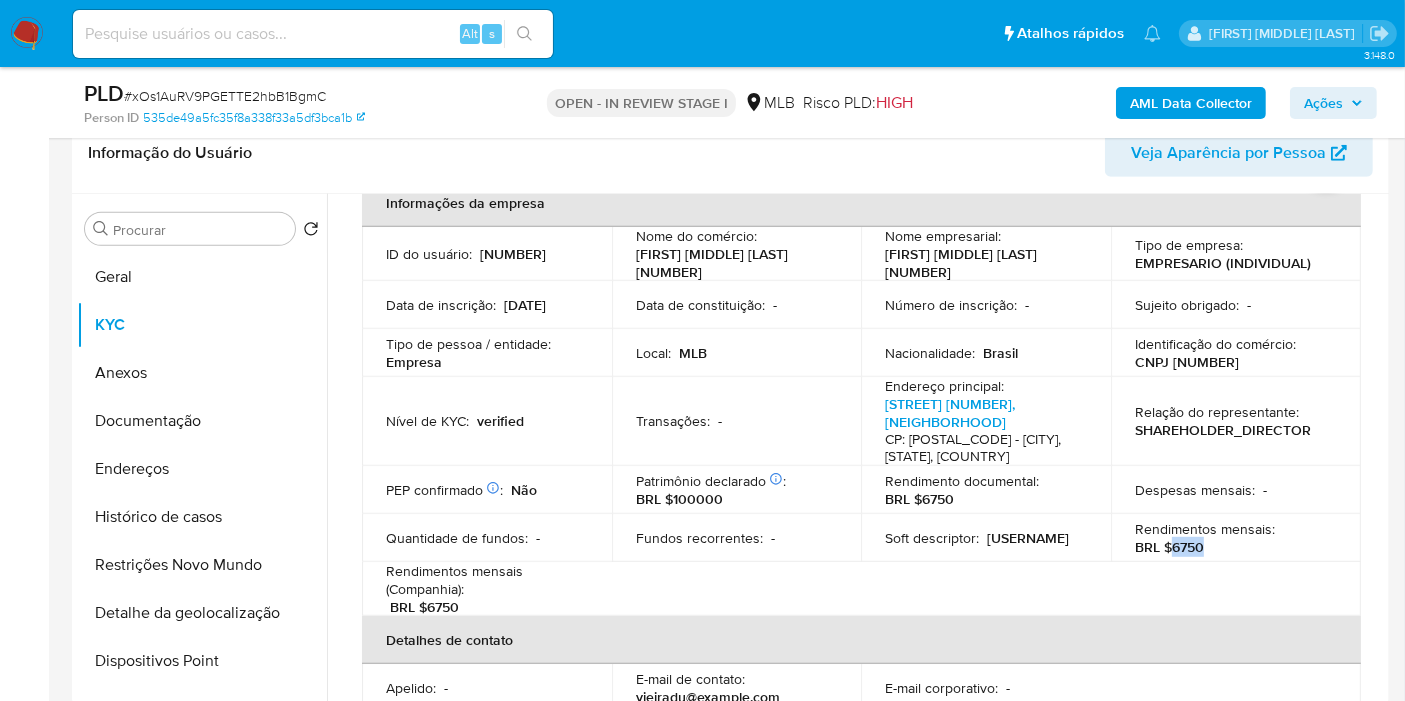 drag, startPoint x: 1168, startPoint y: 547, endPoint x: 1223, endPoint y: 540, distance: 55.443665 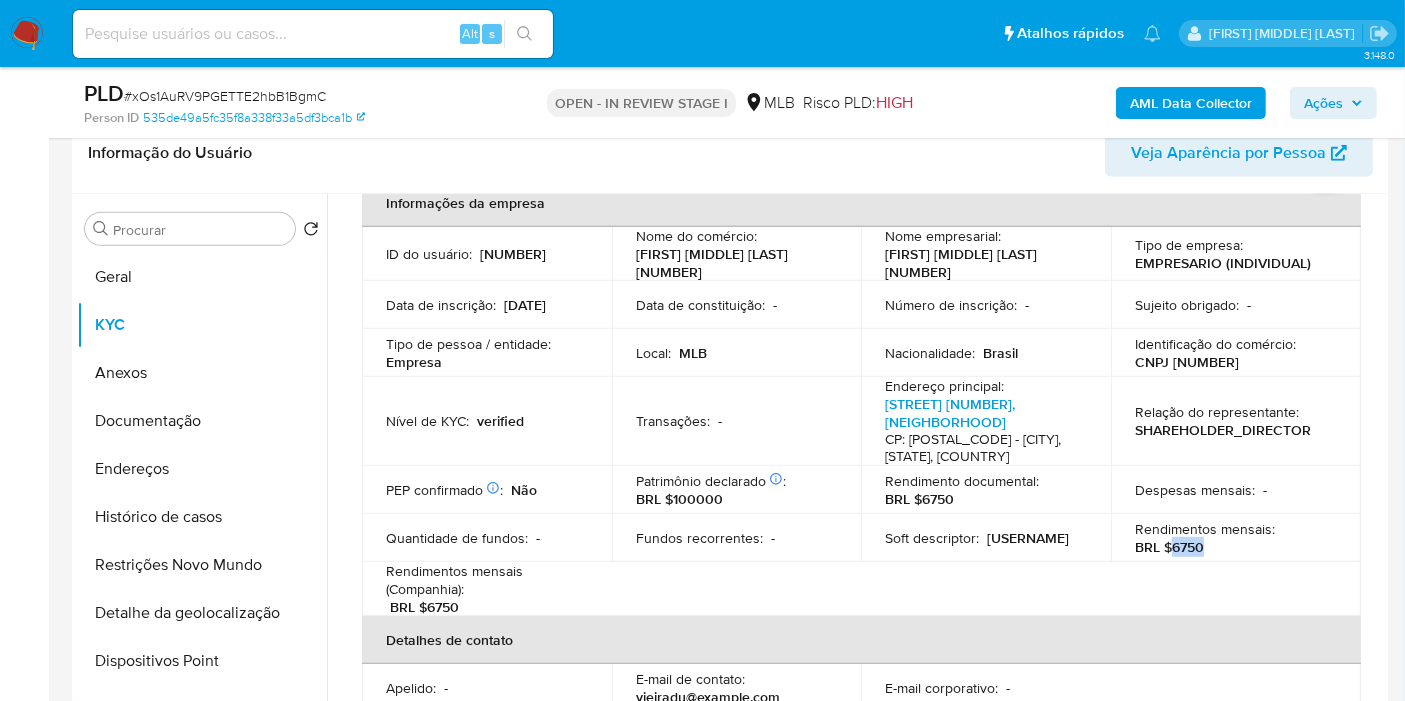 click on "Ações" at bounding box center [1333, 103] 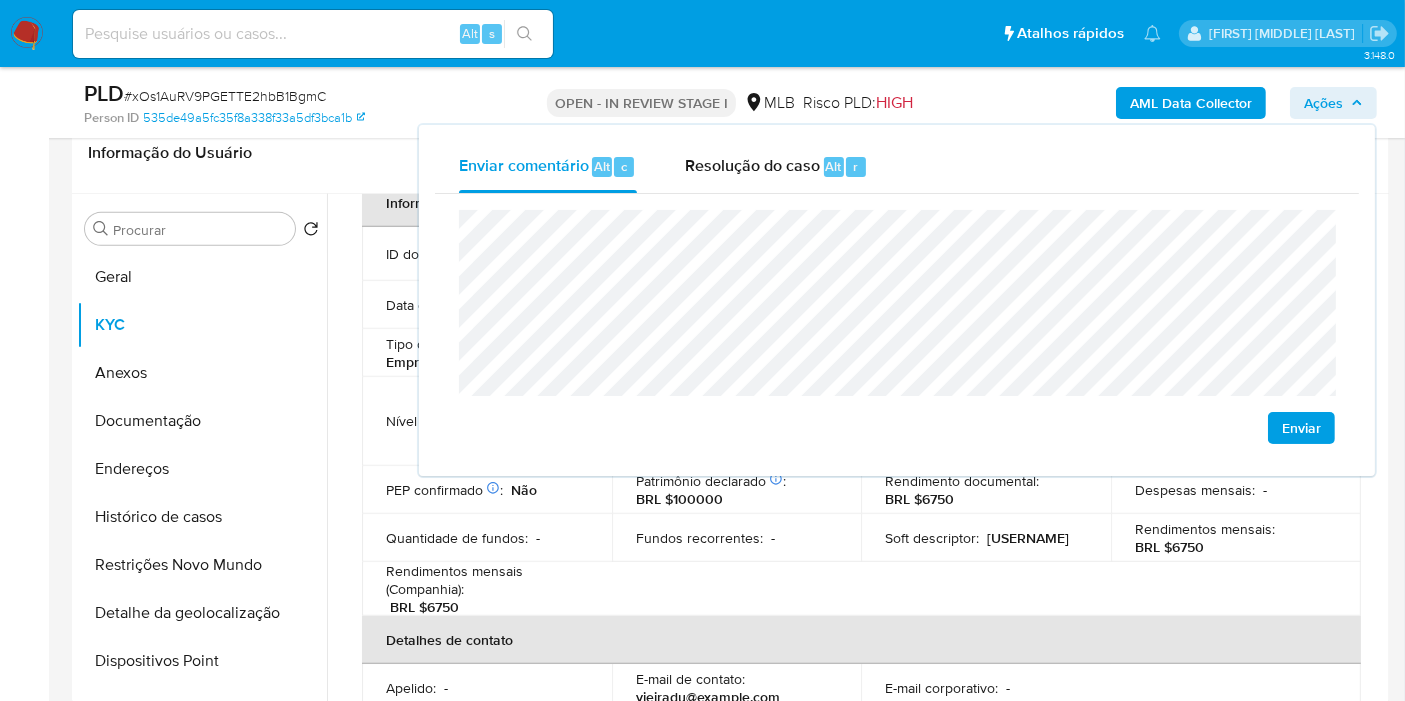 click on "Bandeja Painel Screening Pesquisa em Listas Watchlist Ferramentas Operações em massa relatórios Mulan Localizador de pessoas Consolidado" at bounding box center (24, 1388) 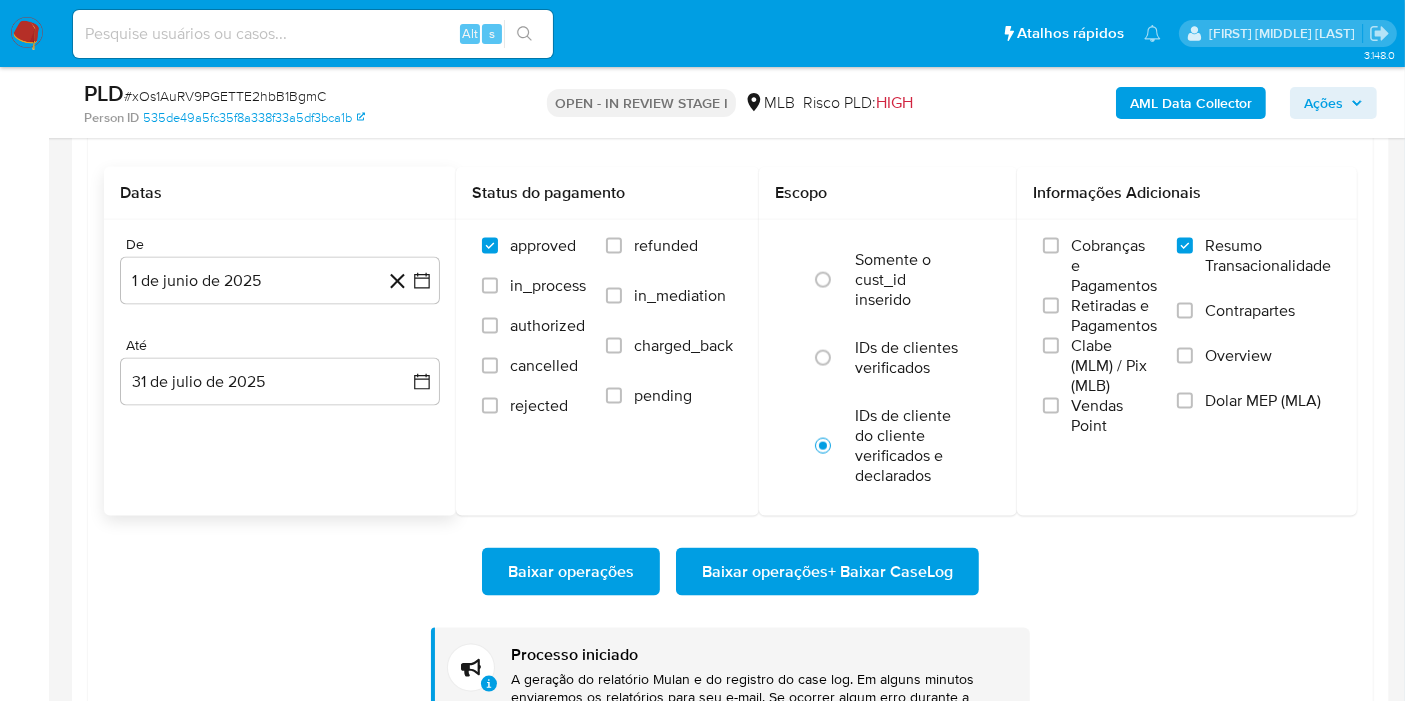 scroll, scrollTop: 2777, scrollLeft: 0, axis: vertical 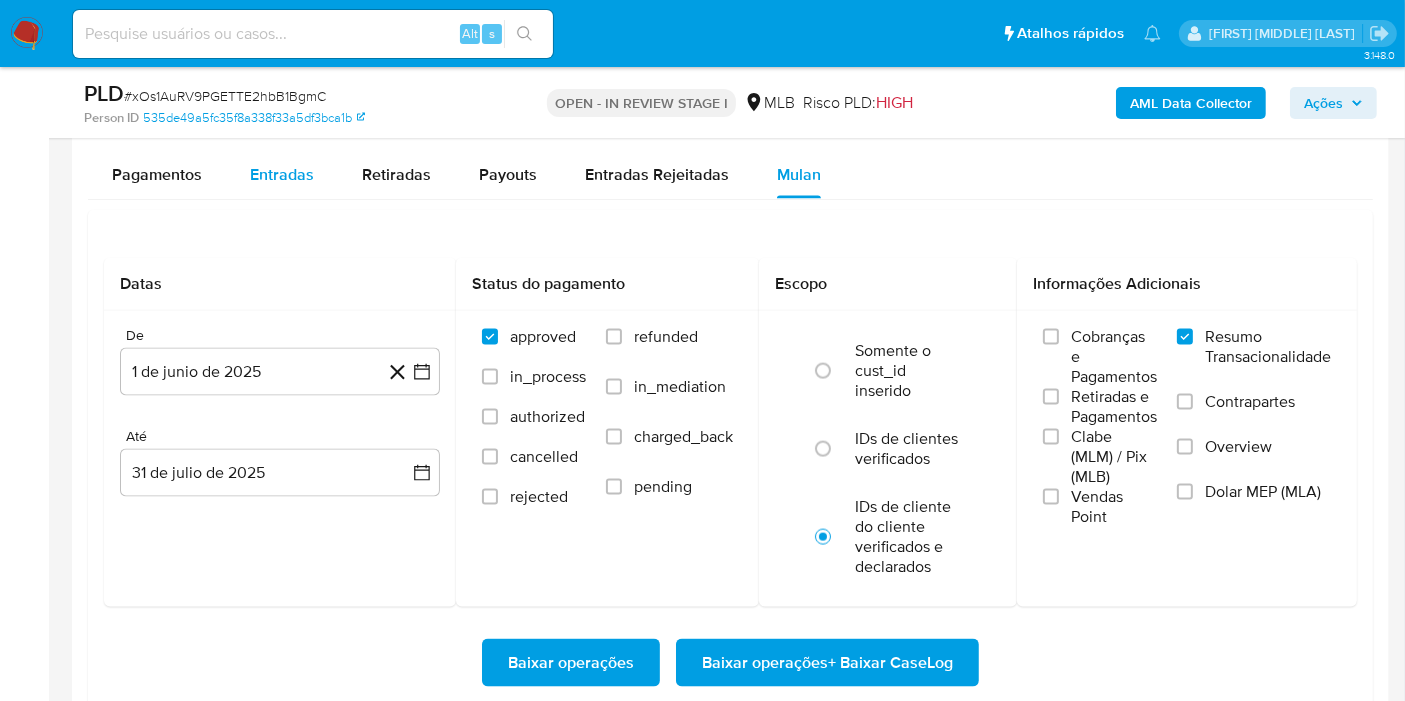 click on "Entradas" at bounding box center [282, 175] 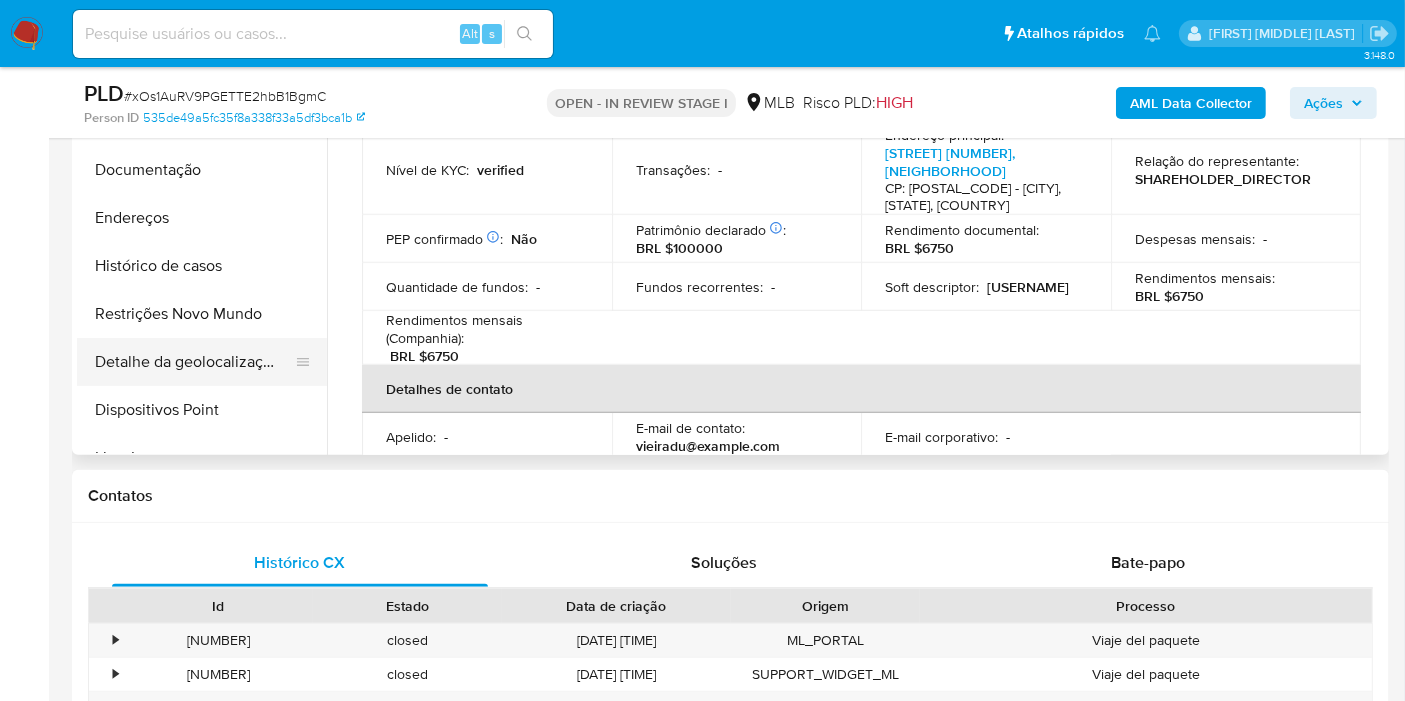 scroll, scrollTop: 1111, scrollLeft: 0, axis: vertical 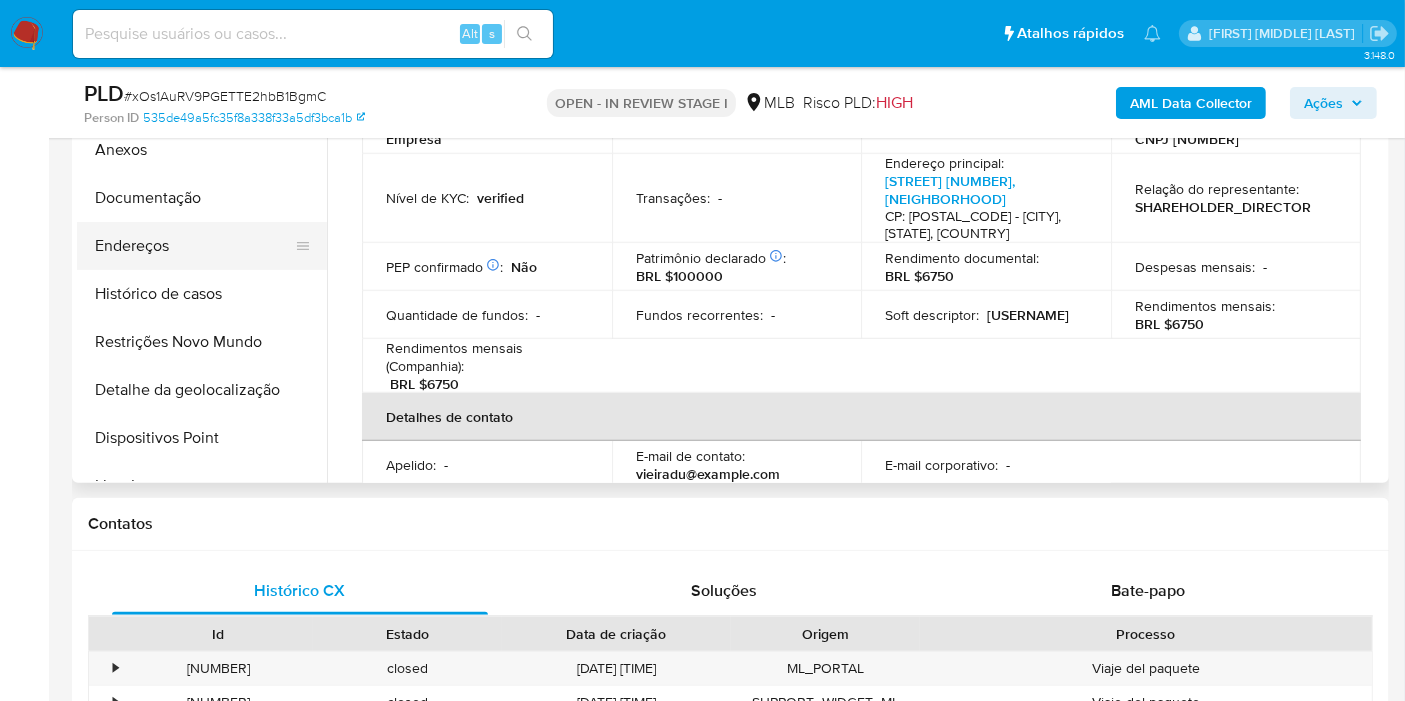 click on "Endereços" at bounding box center (194, 246) 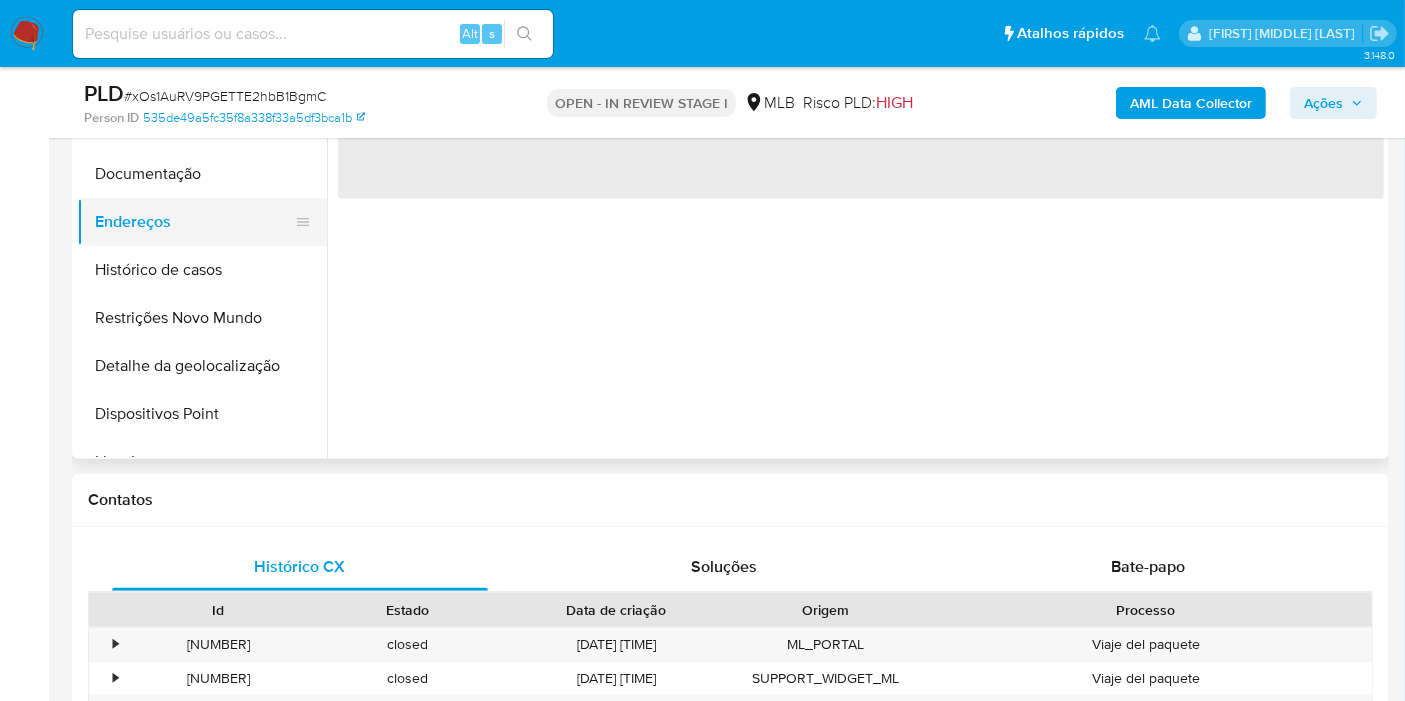 scroll, scrollTop: 0, scrollLeft: 0, axis: both 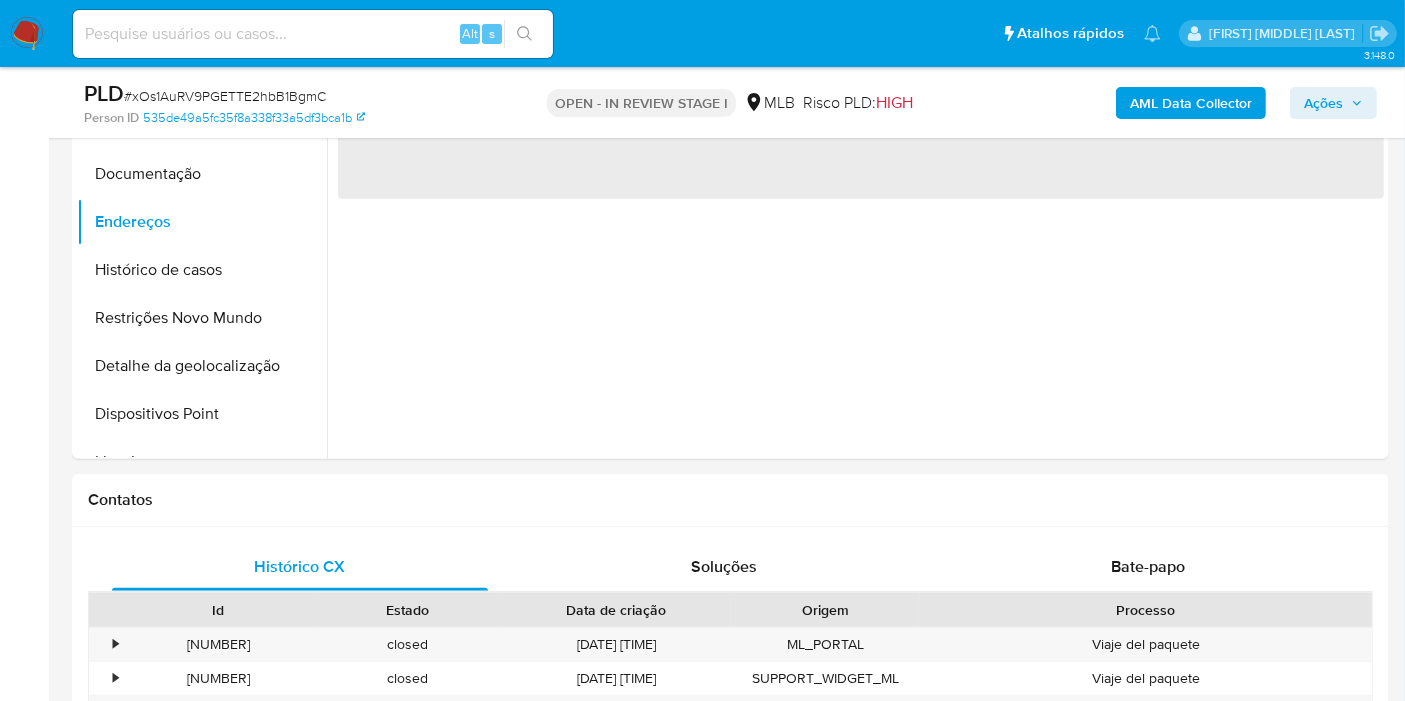 click on "Ações" at bounding box center [1333, 103] 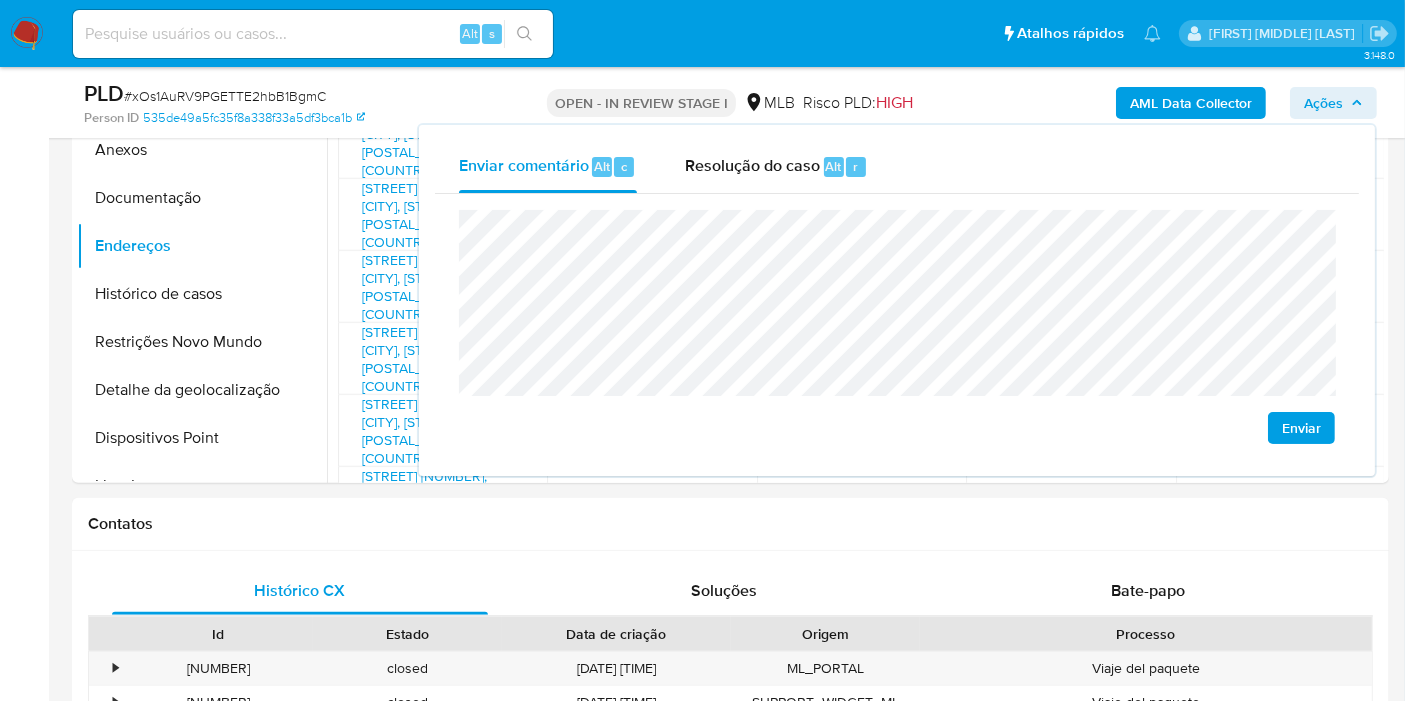 type 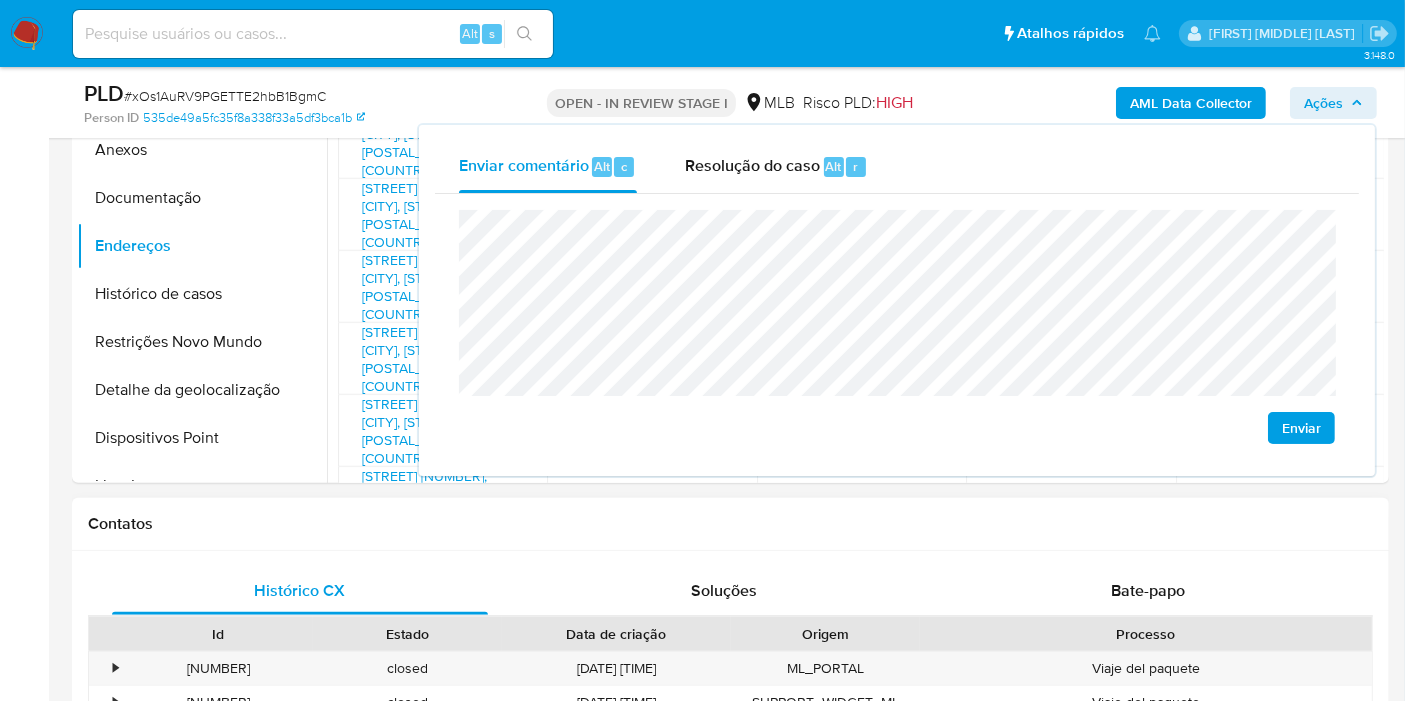 click on "Contatos" at bounding box center (730, 524) 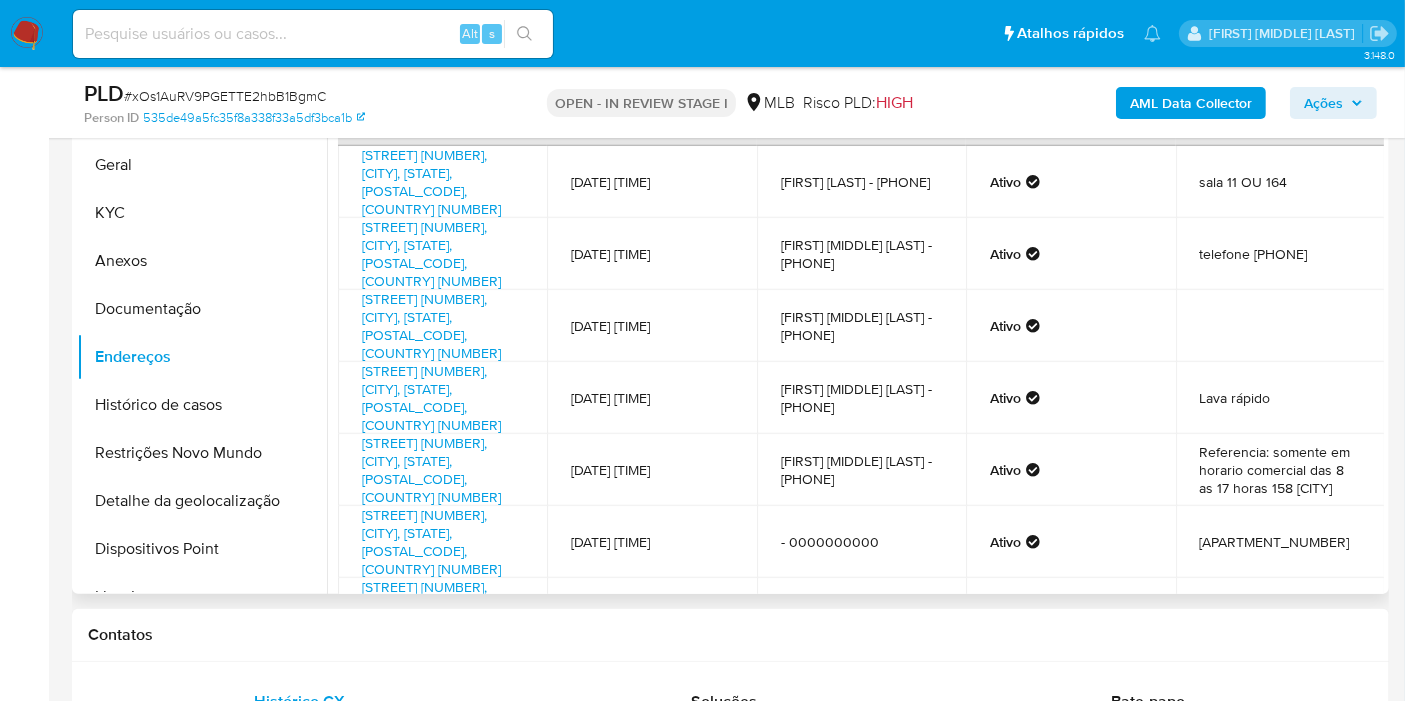 scroll, scrollTop: 888, scrollLeft: 0, axis: vertical 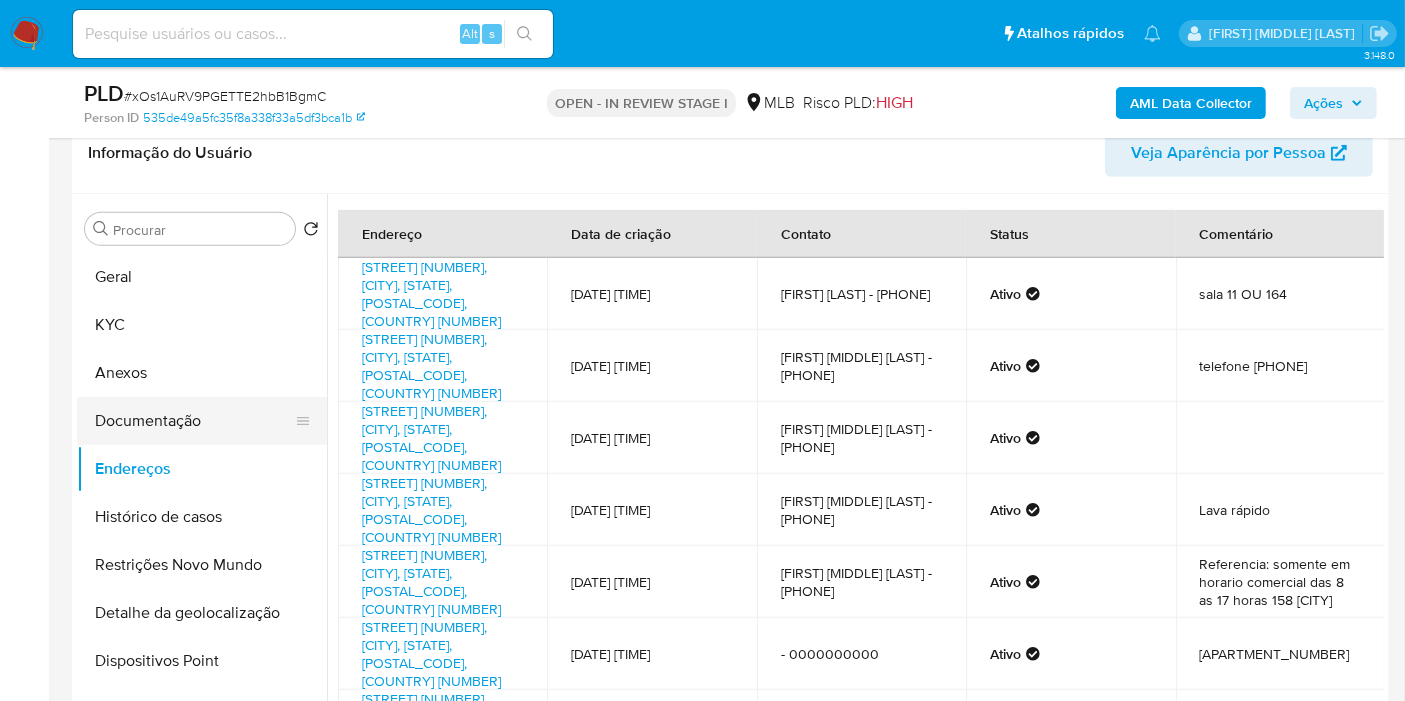 drag, startPoint x: 190, startPoint y: 417, endPoint x: 229, endPoint y: 410, distance: 39.623226 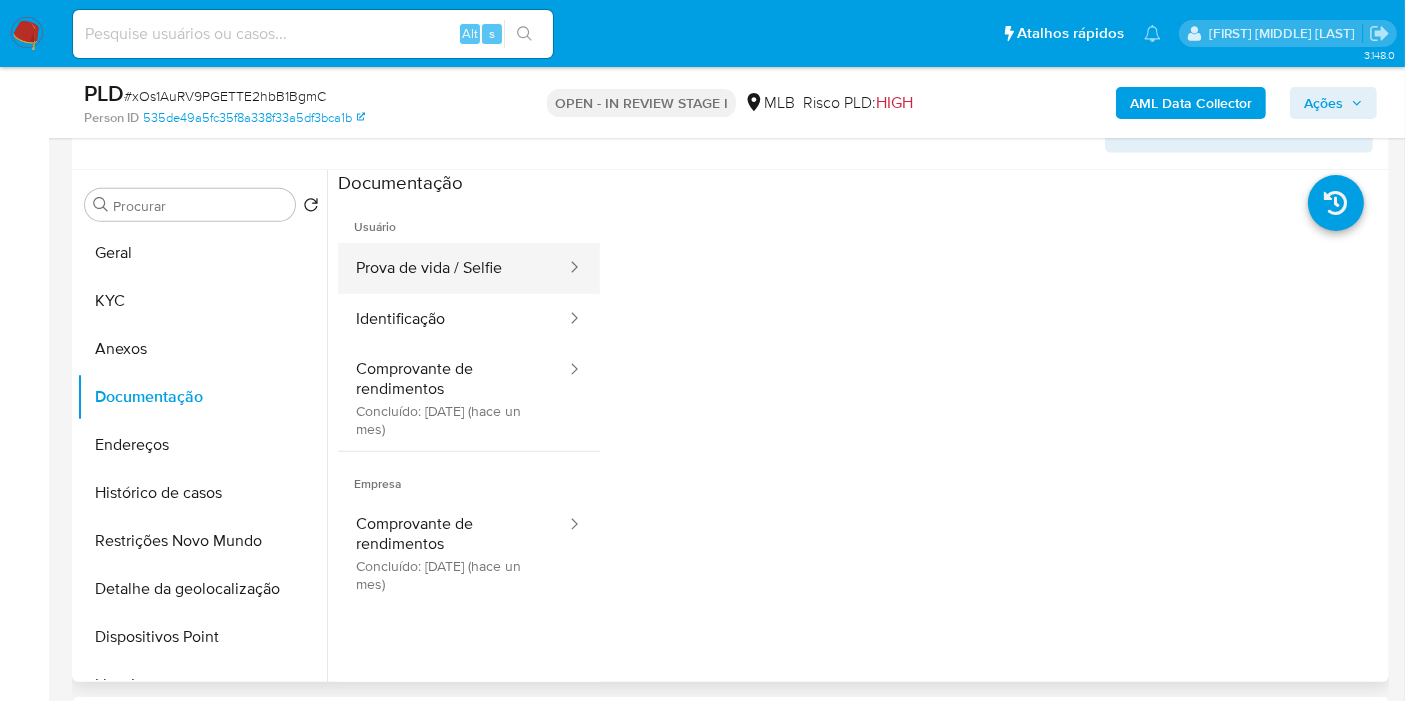 click on "Prova de vida / Selfie" at bounding box center [453, 268] 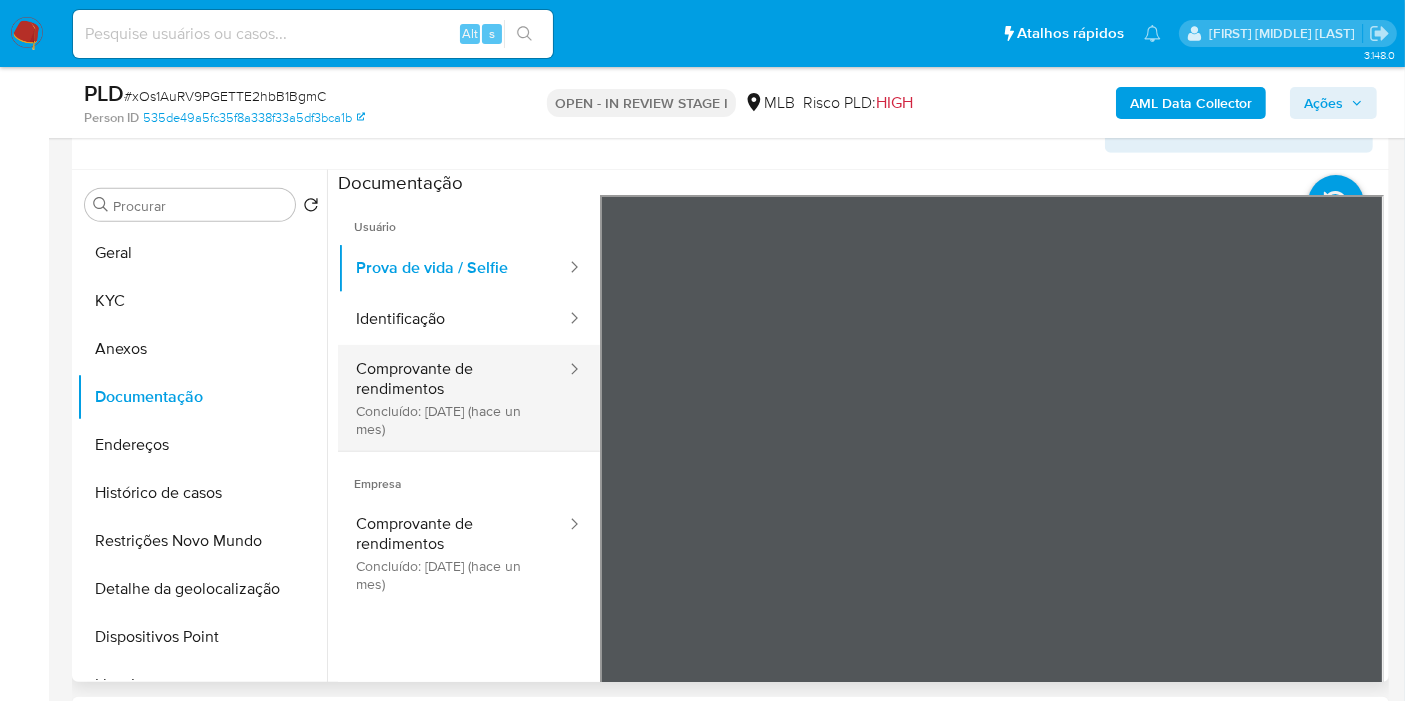 click on "Comprovante de rendimentos Concluído: 03/07/2025 (hace un mes)" at bounding box center [453, 398] 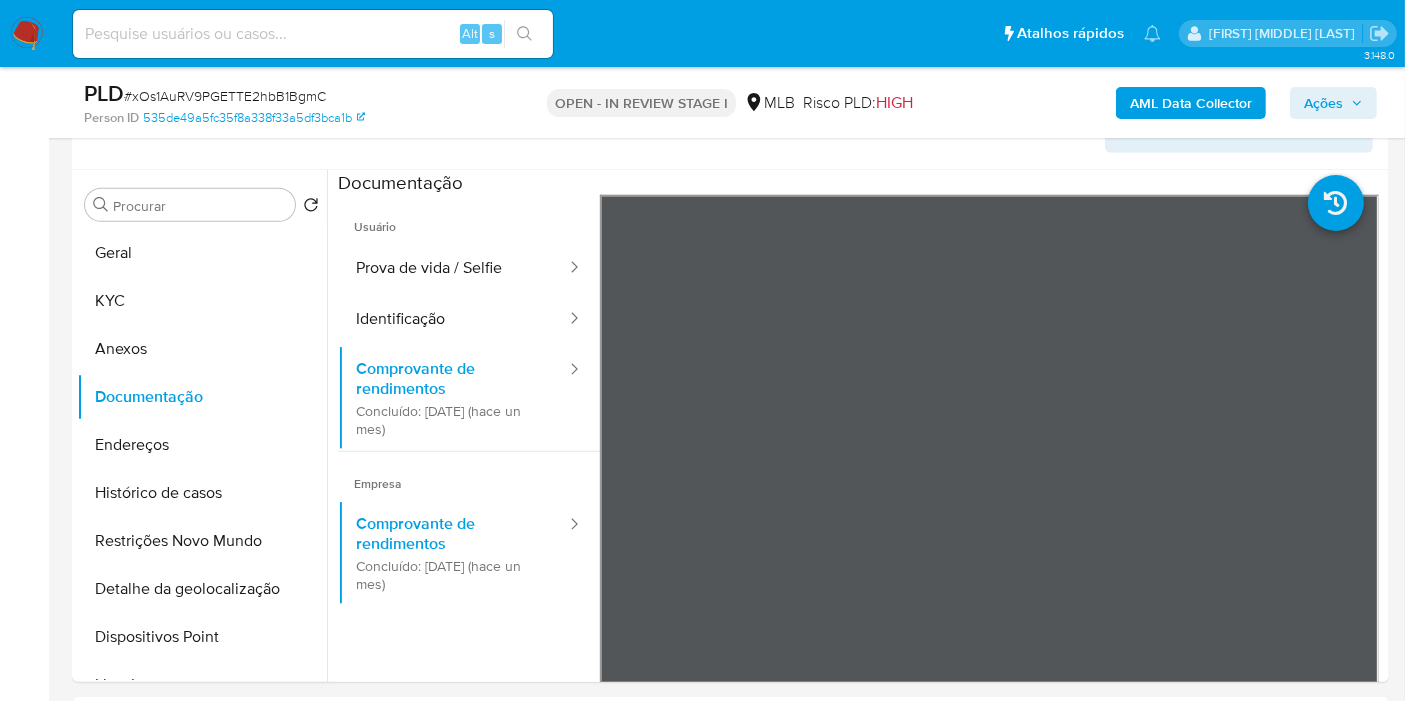 click on "AML Data Collector Ações" at bounding box center [1164, 102] 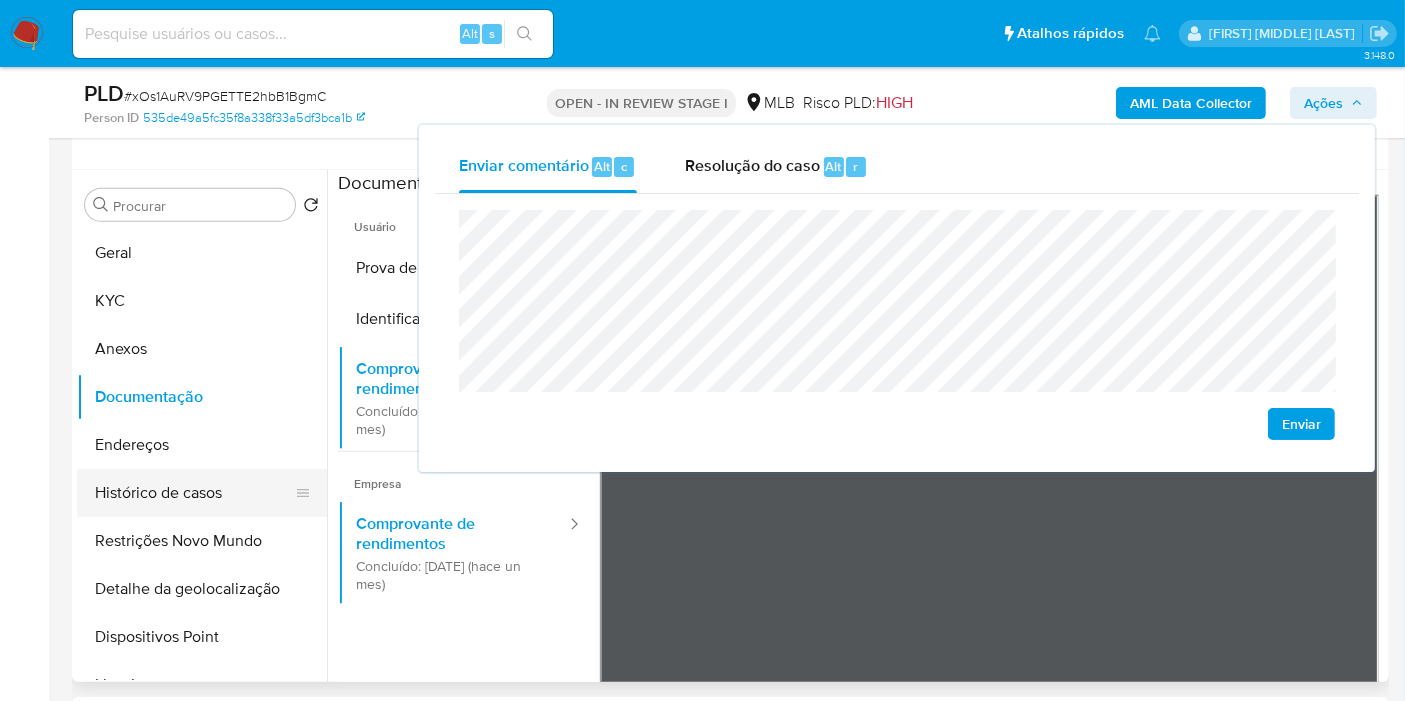 click on "Histórico de casos" at bounding box center (194, 493) 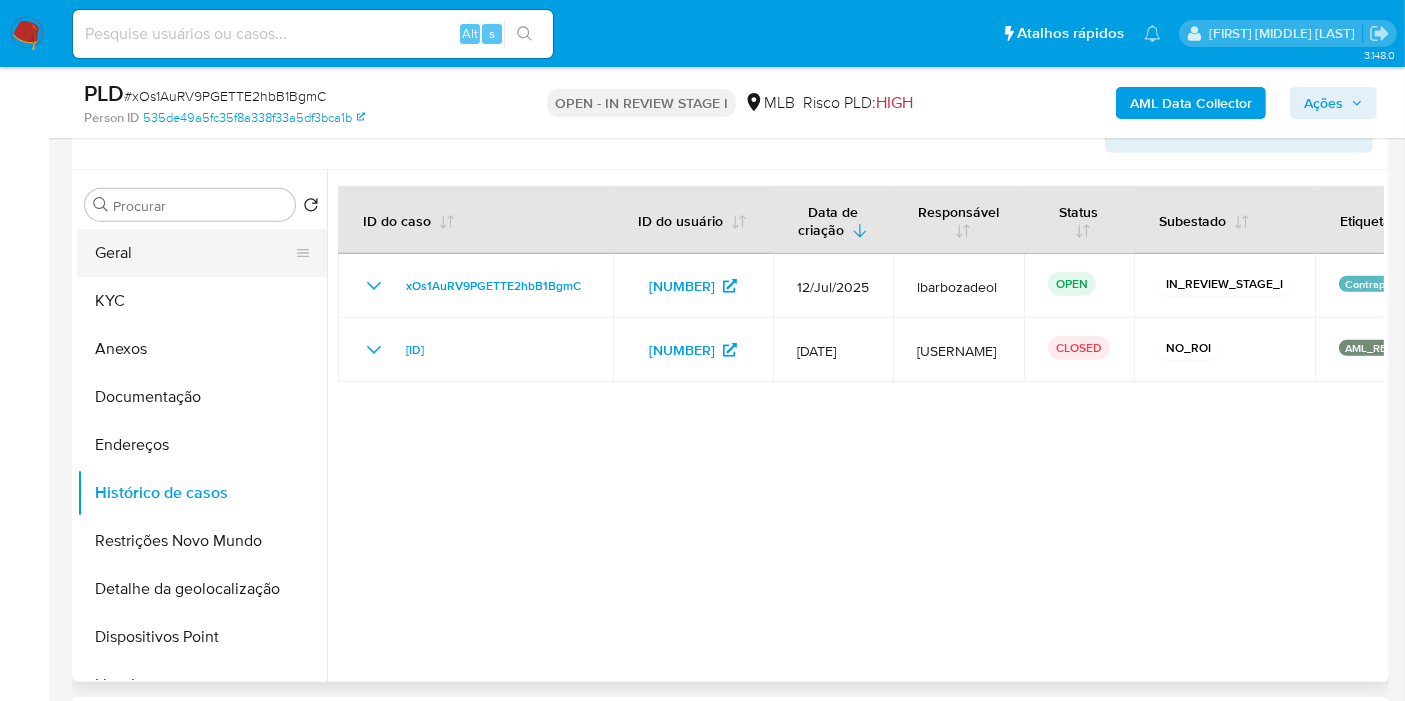 click on "Geral" at bounding box center (194, 253) 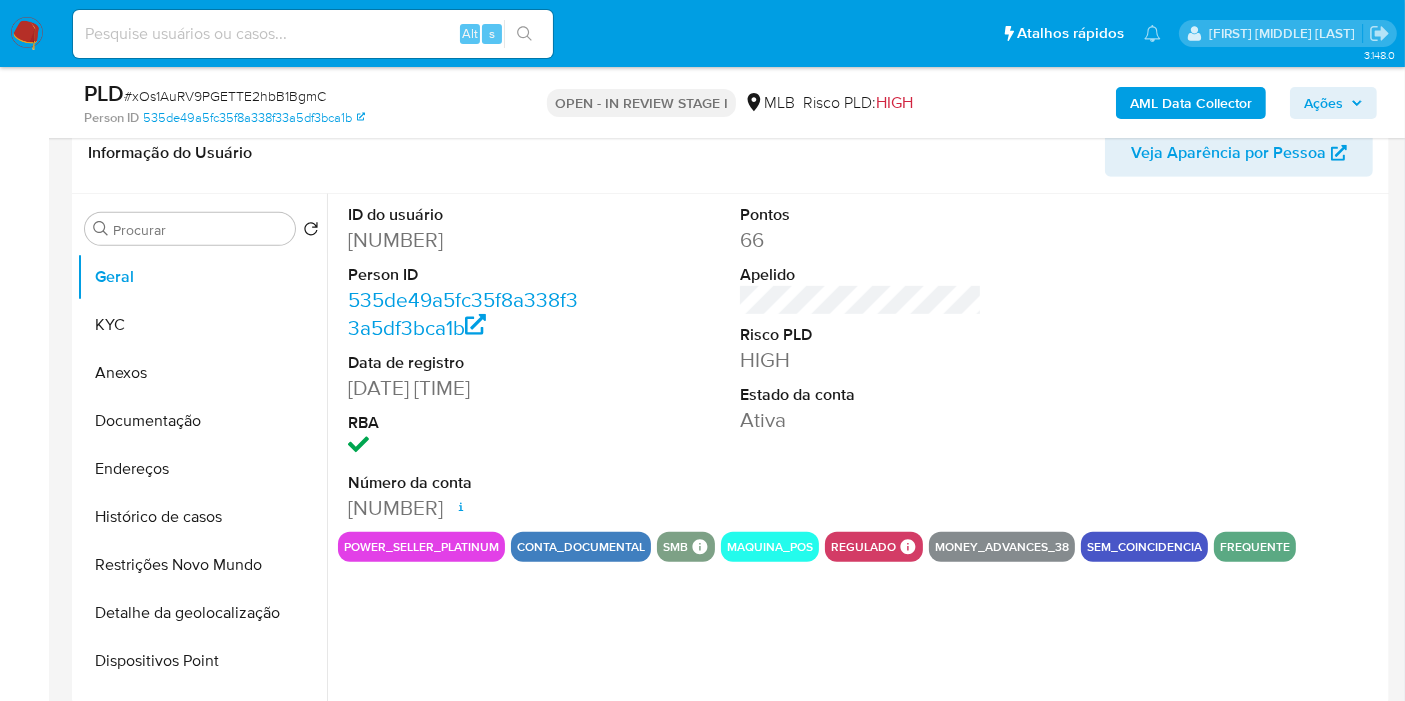 scroll, scrollTop: 1000, scrollLeft: 0, axis: vertical 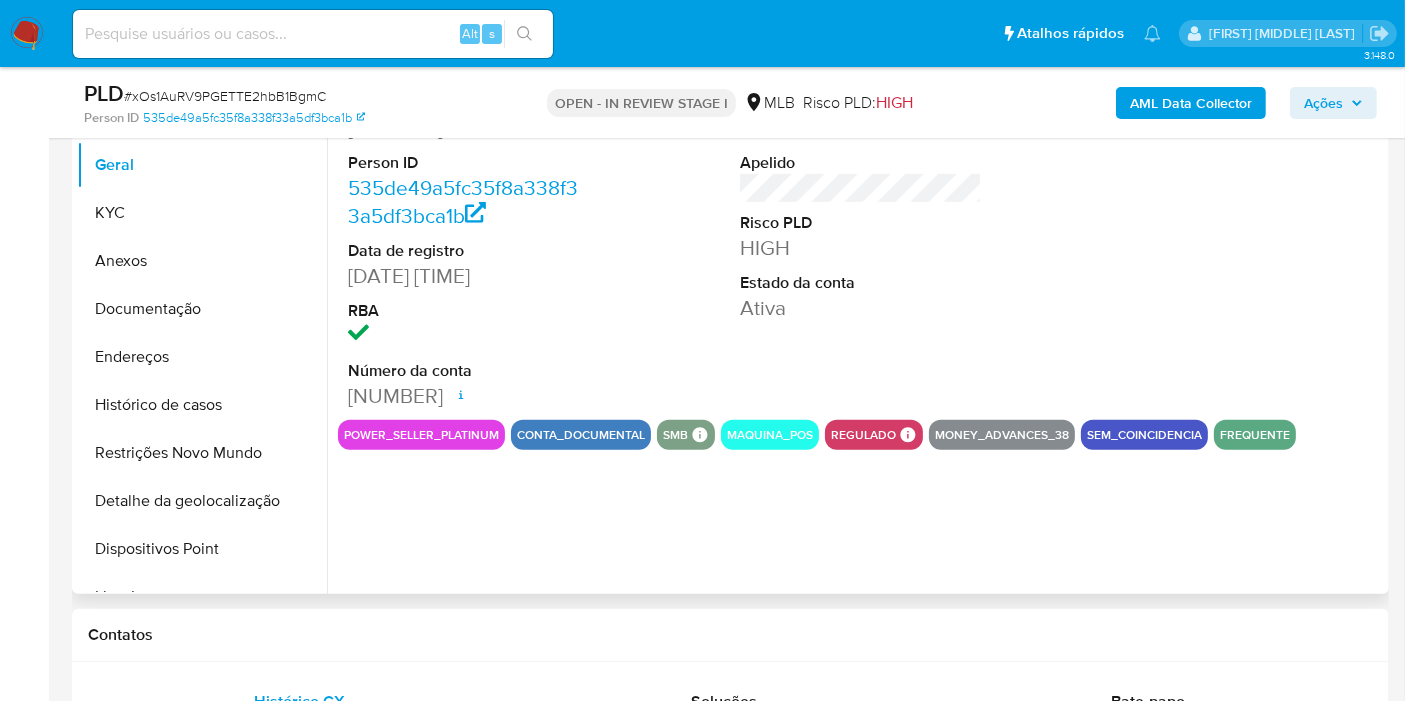 type 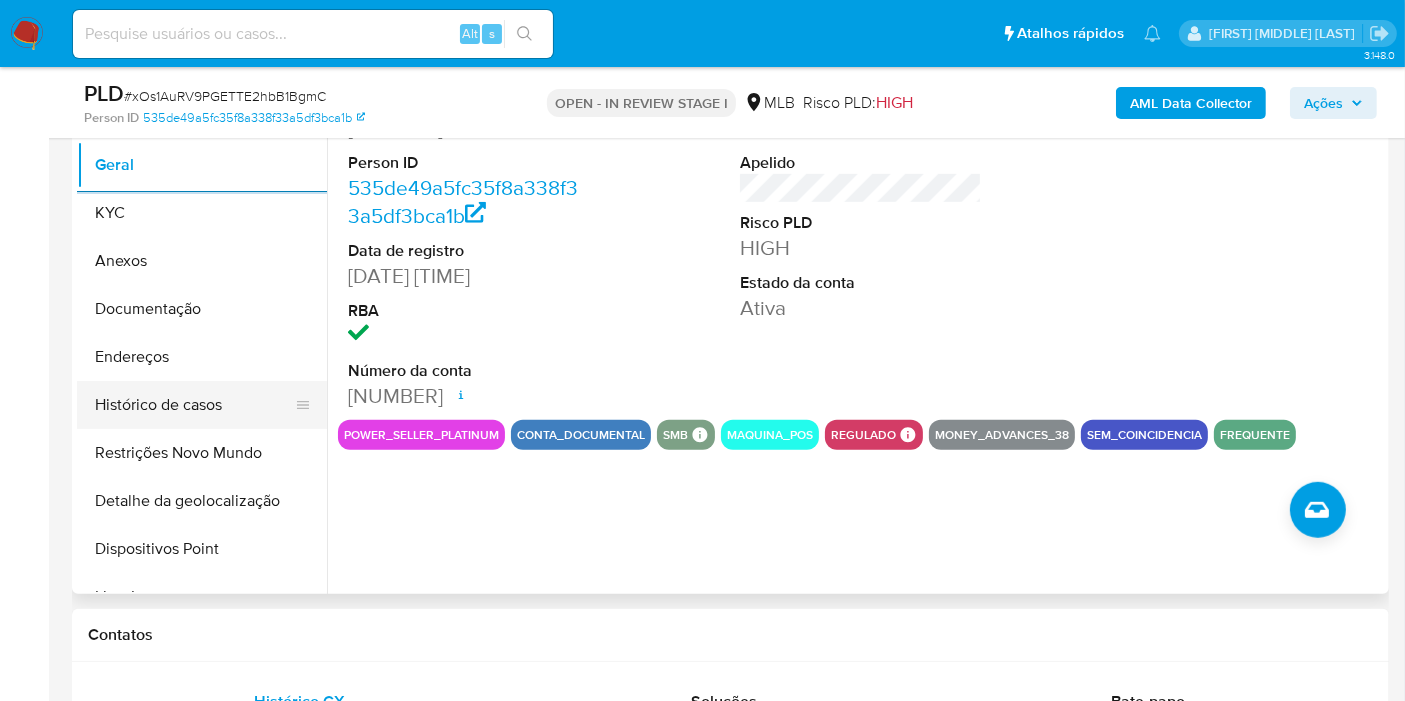 click on "Endereços" at bounding box center [202, 357] 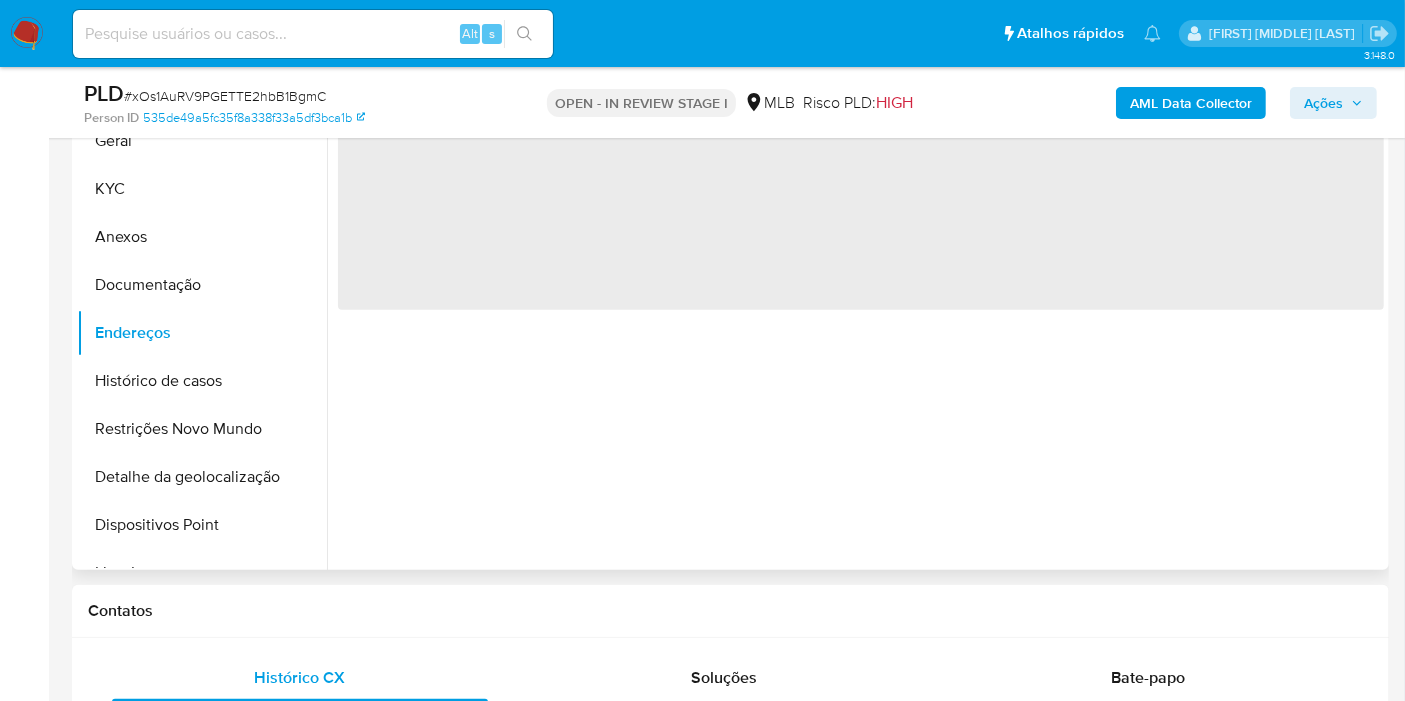 scroll, scrollTop: 888, scrollLeft: 0, axis: vertical 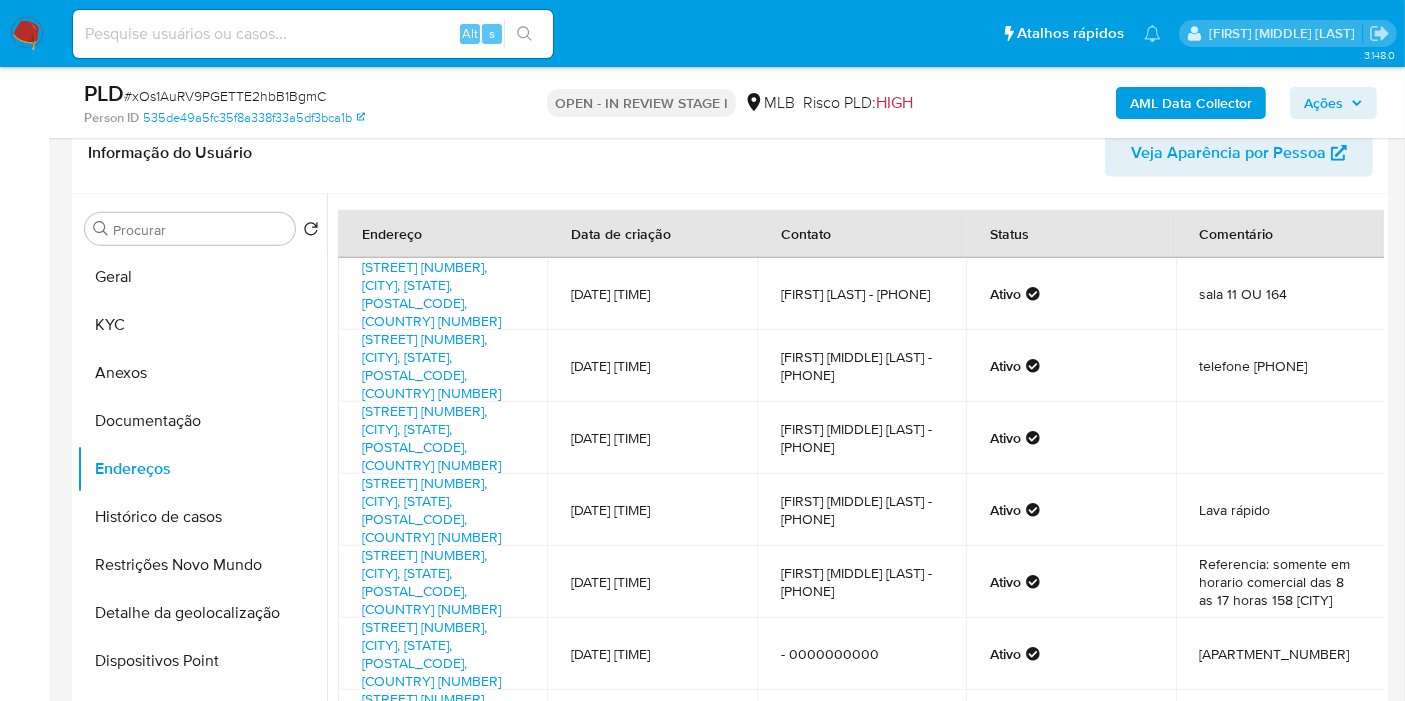 type 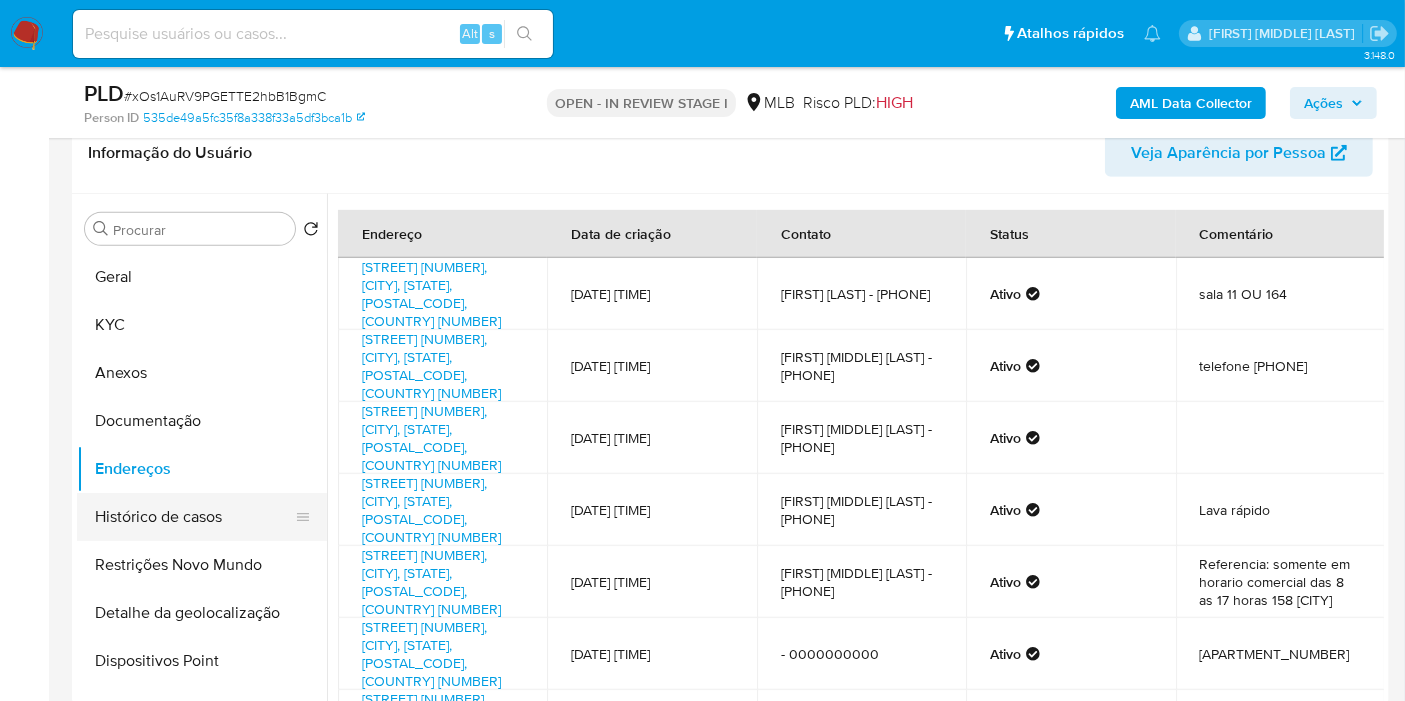 click on "Histórico de casos" at bounding box center [194, 517] 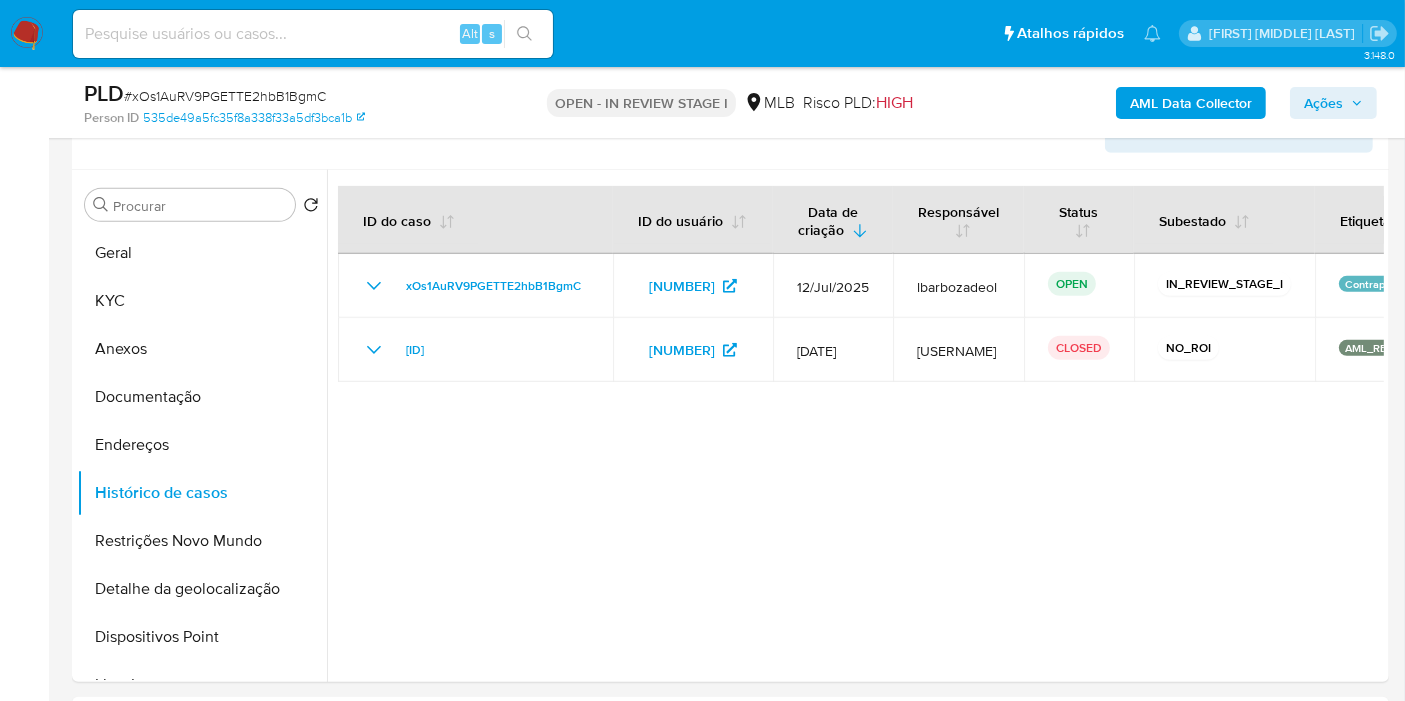 click on "Ações" at bounding box center [1323, 103] 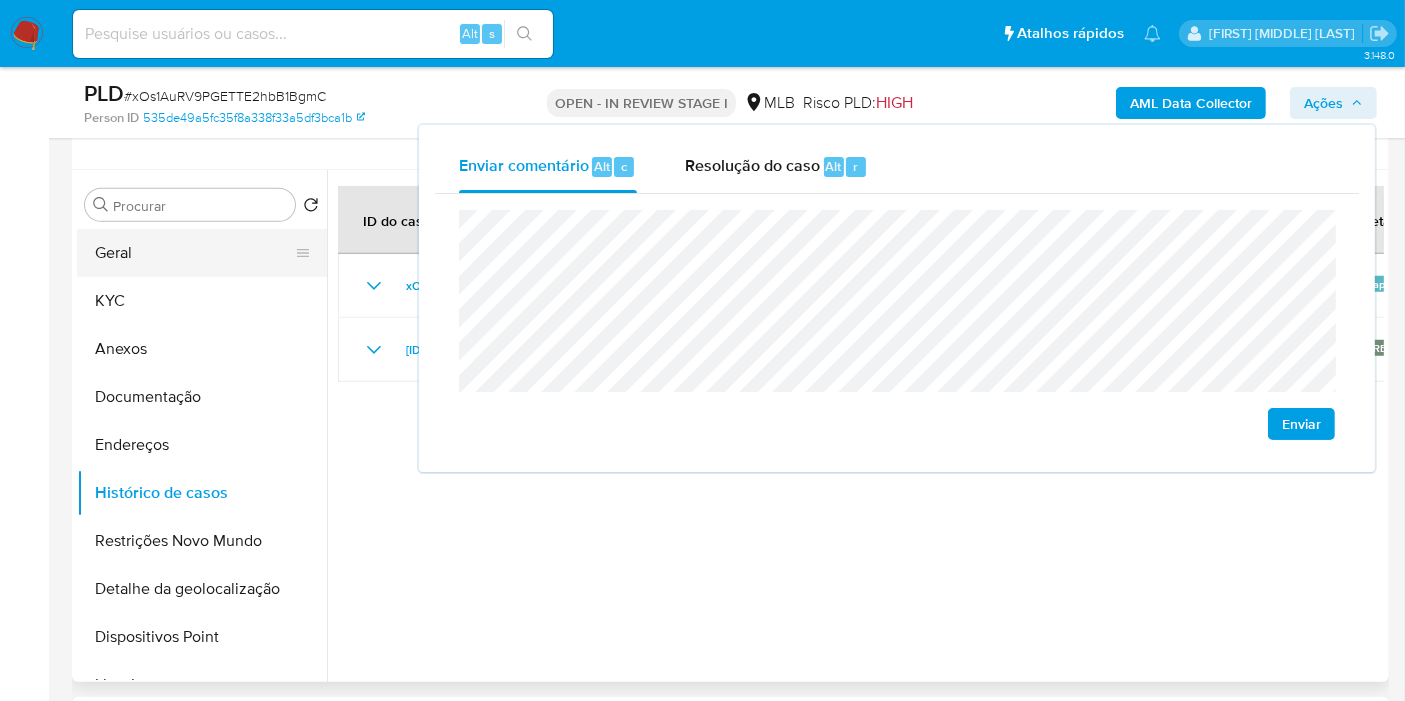 click on "Geral" at bounding box center [194, 253] 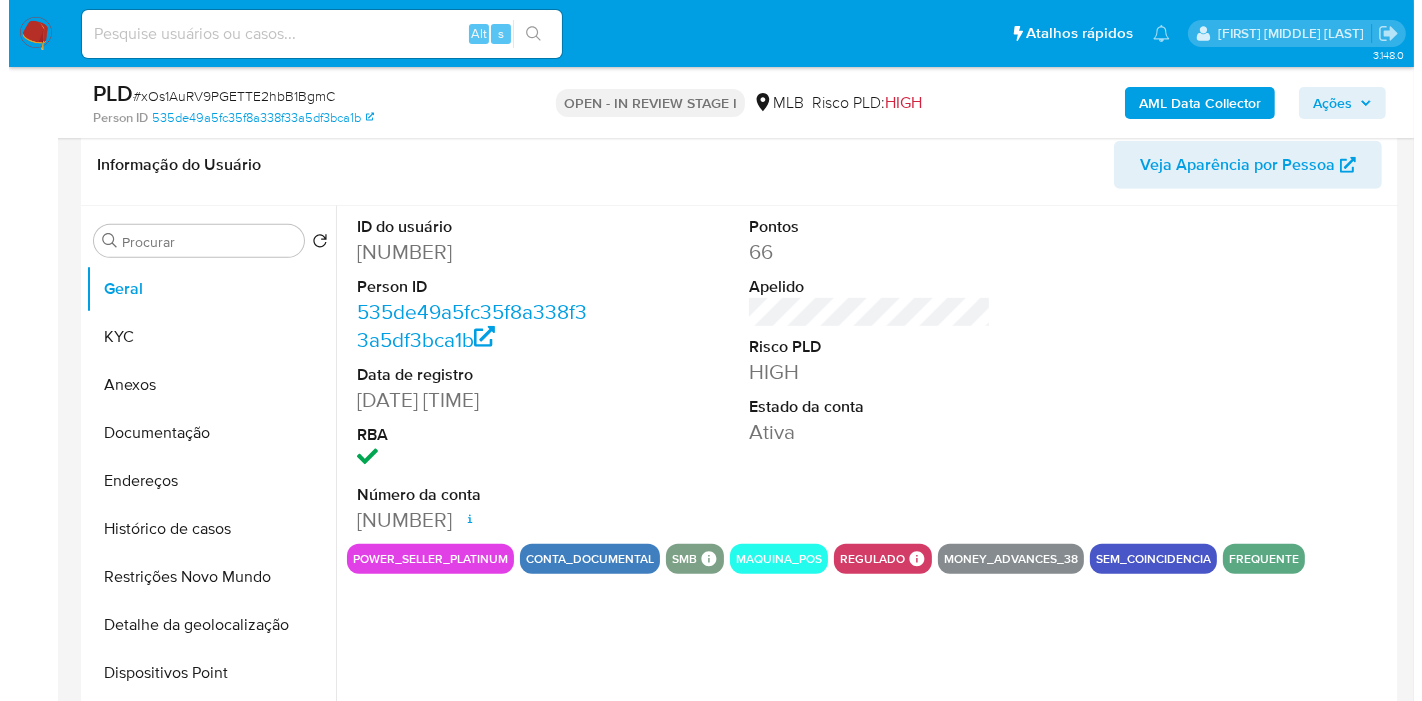 scroll, scrollTop: 886, scrollLeft: 0, axis: vertical 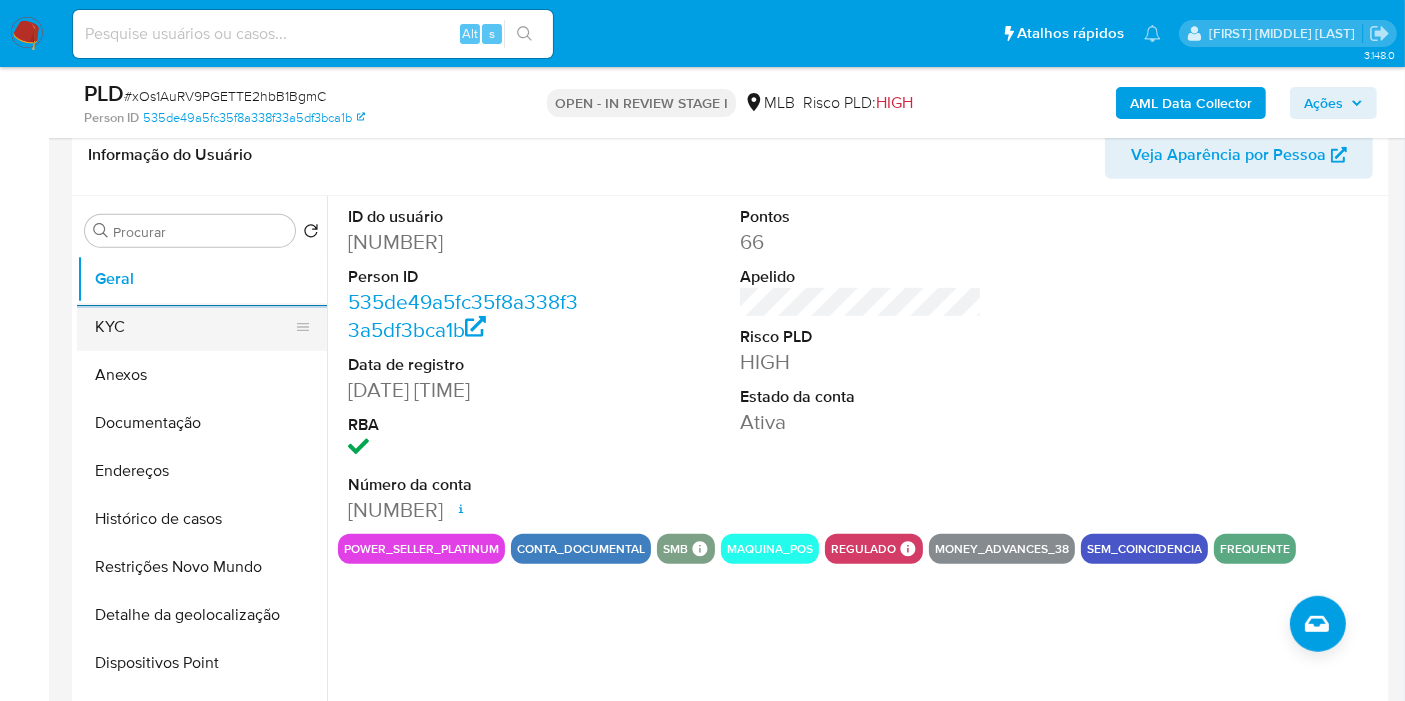 click on "KYC" at bounding box center [194, 327] 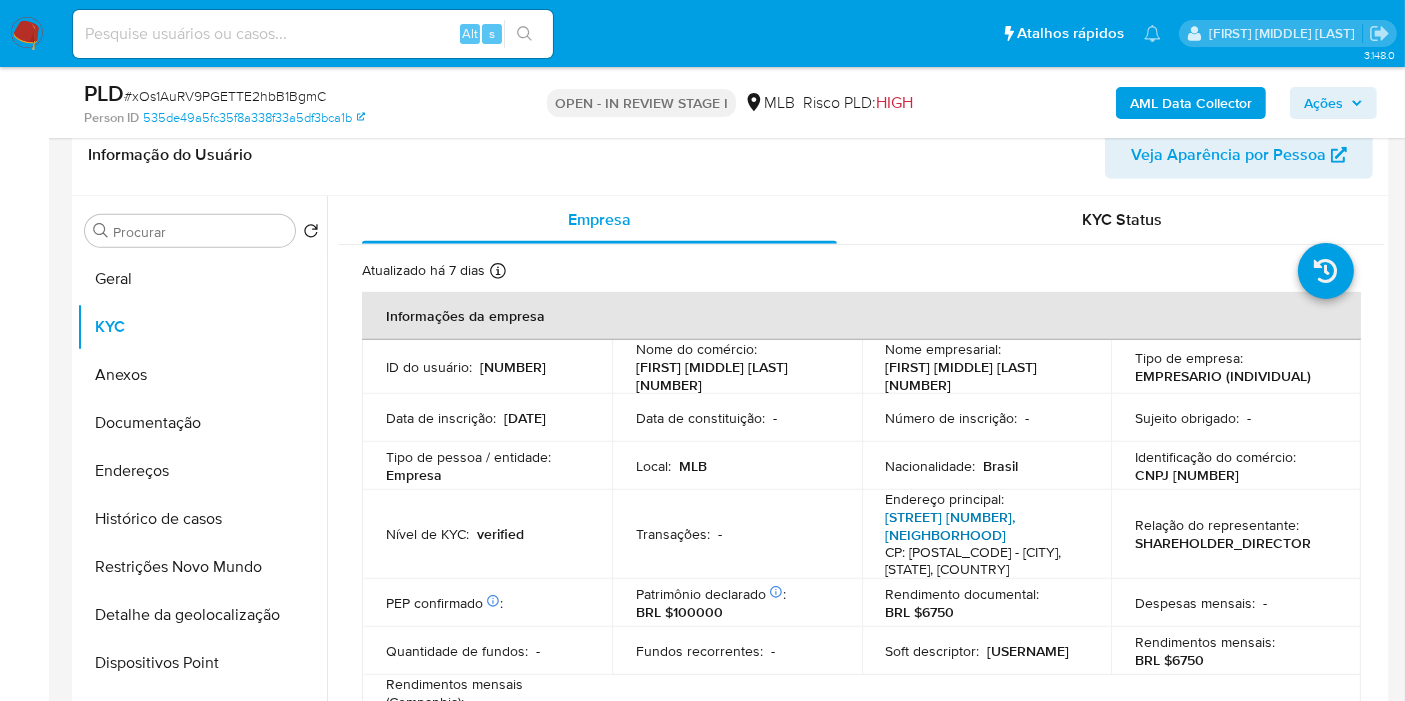 type 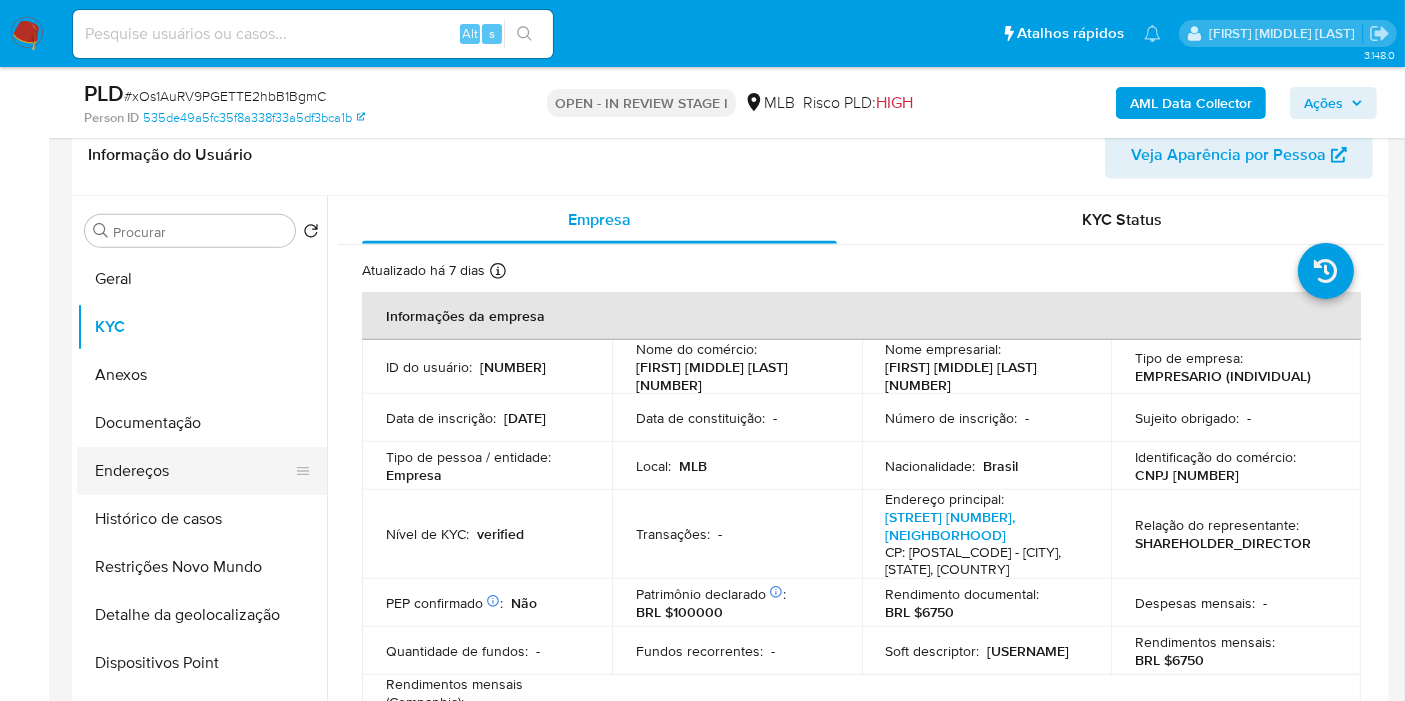 click on "Endereços" at bounding box center [194, 471] 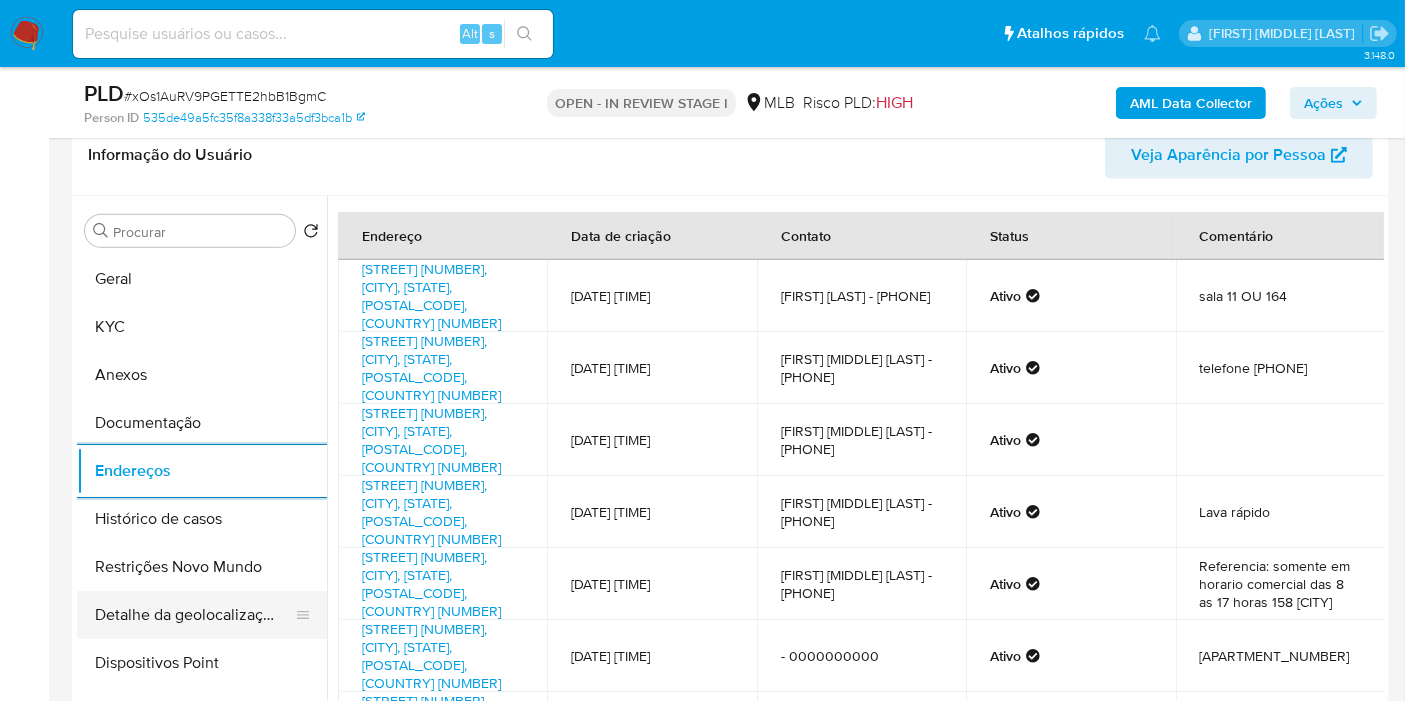 click on "Detalhe da geolocalização" at bounding box center (194, 615) 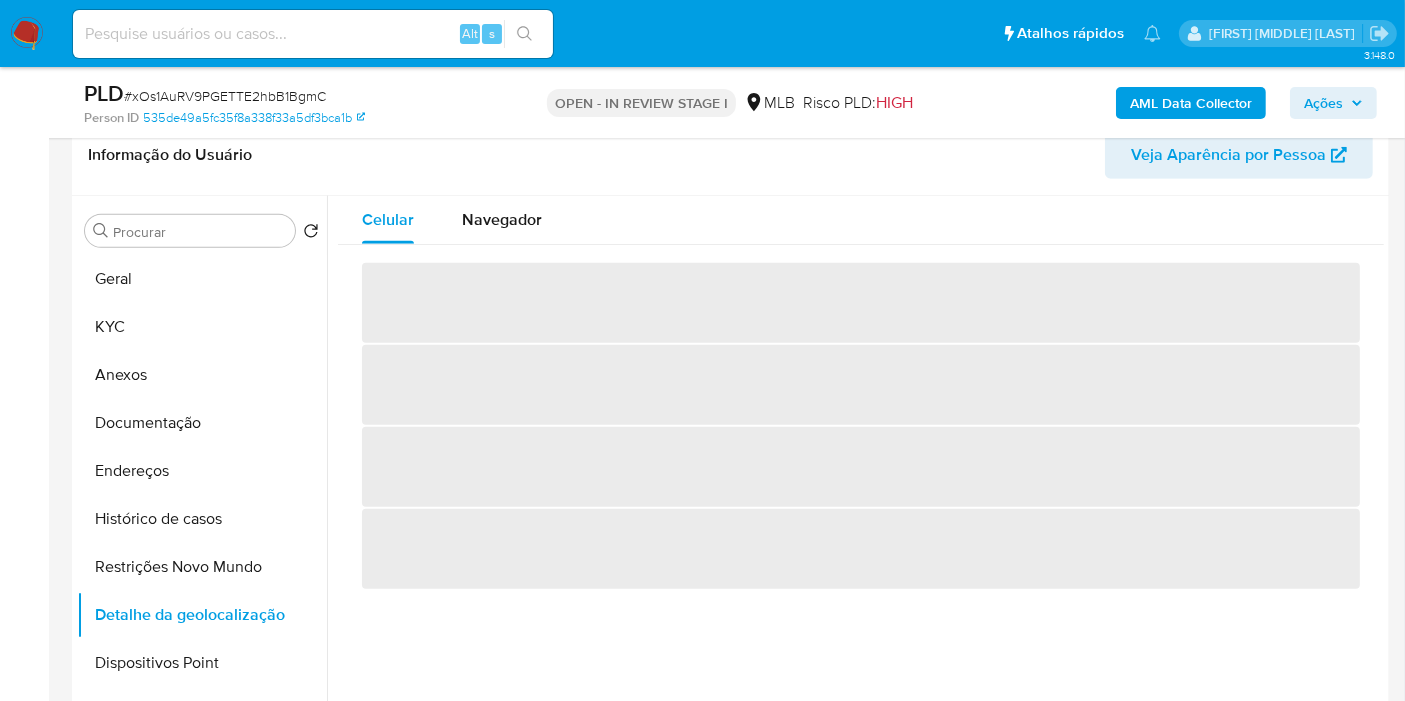 type 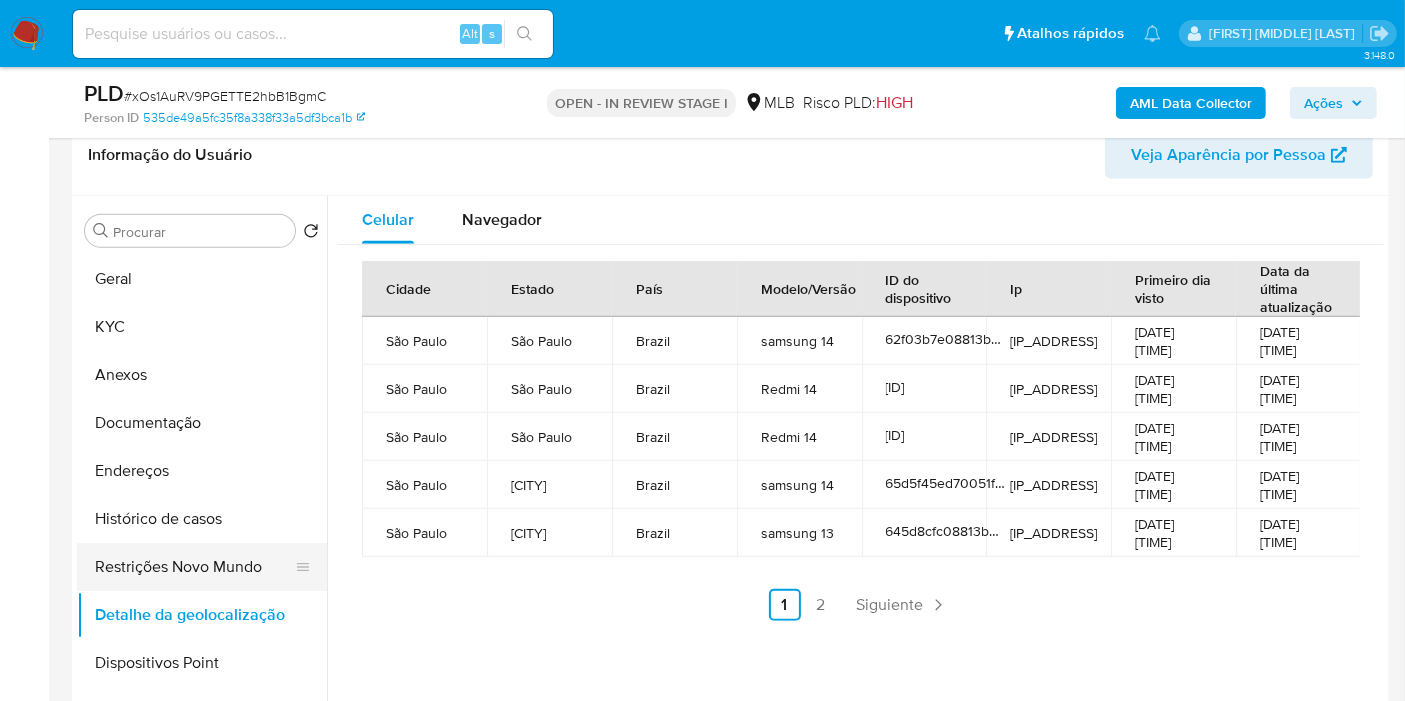click on "Restrições Novo Mundo" at bounding box center [194, 567] 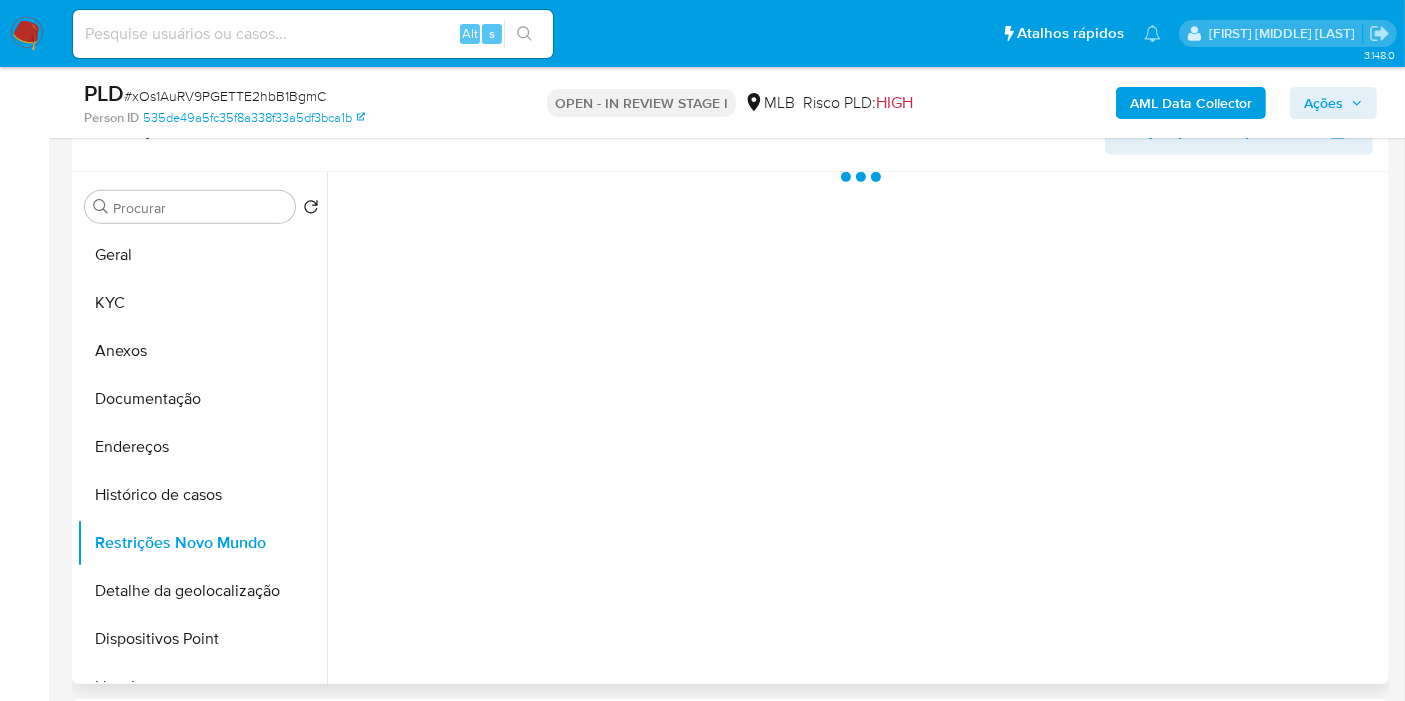 type 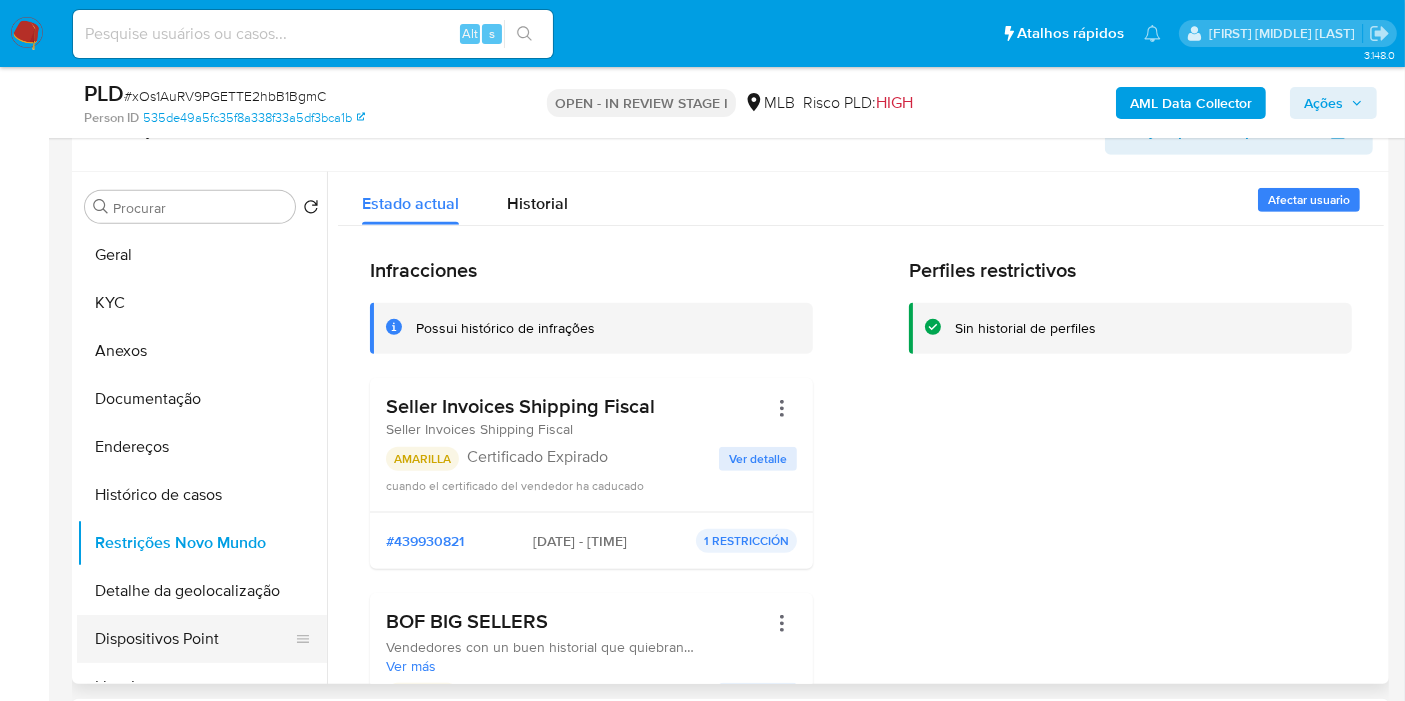 click on "Dispositivos Point" at bounding box center (194, 639) 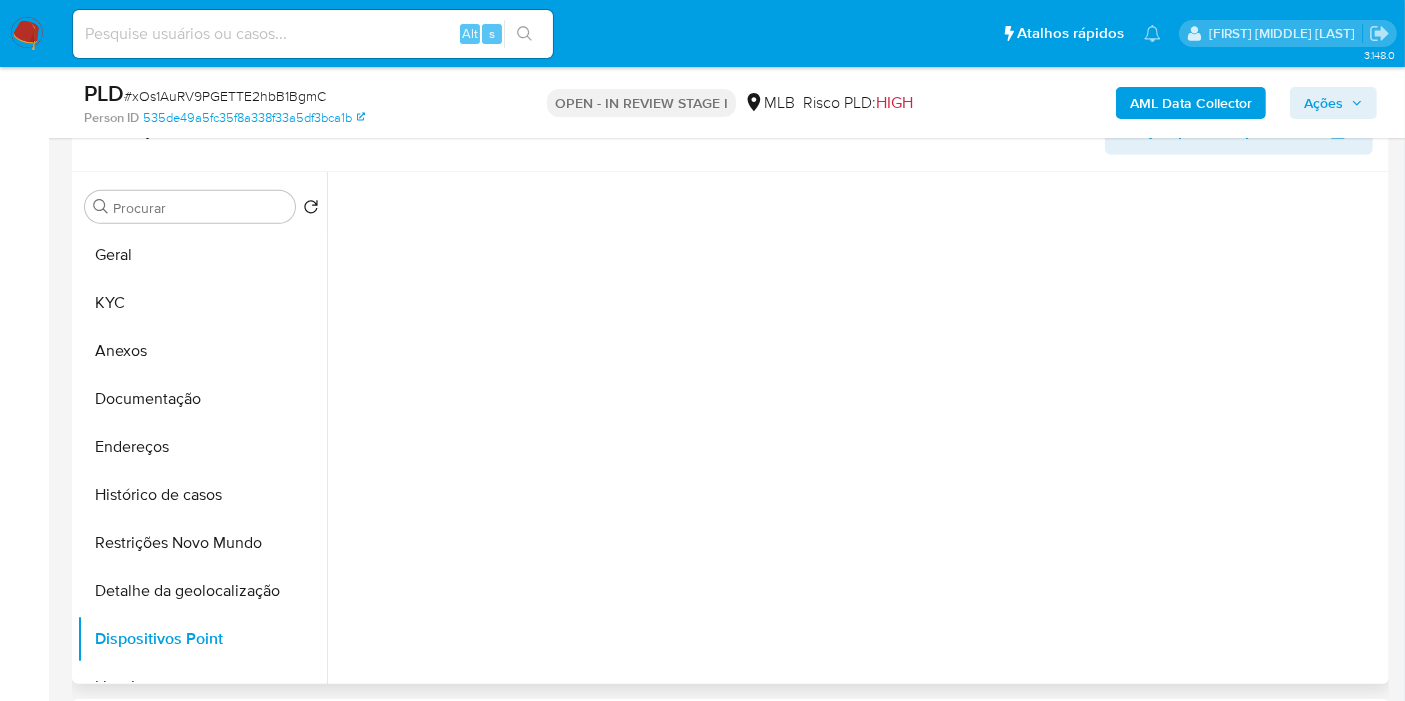 type 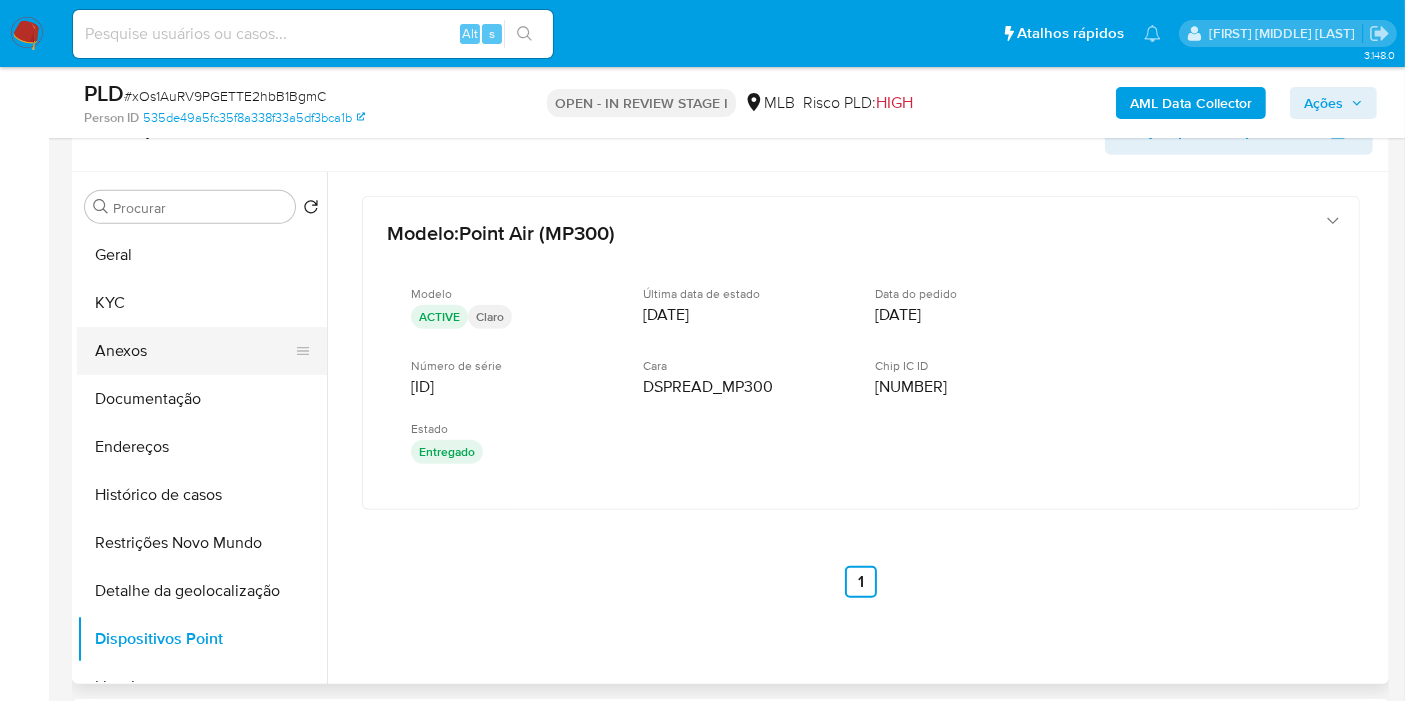 click on "Anexos" at bounding box center (194, 351) 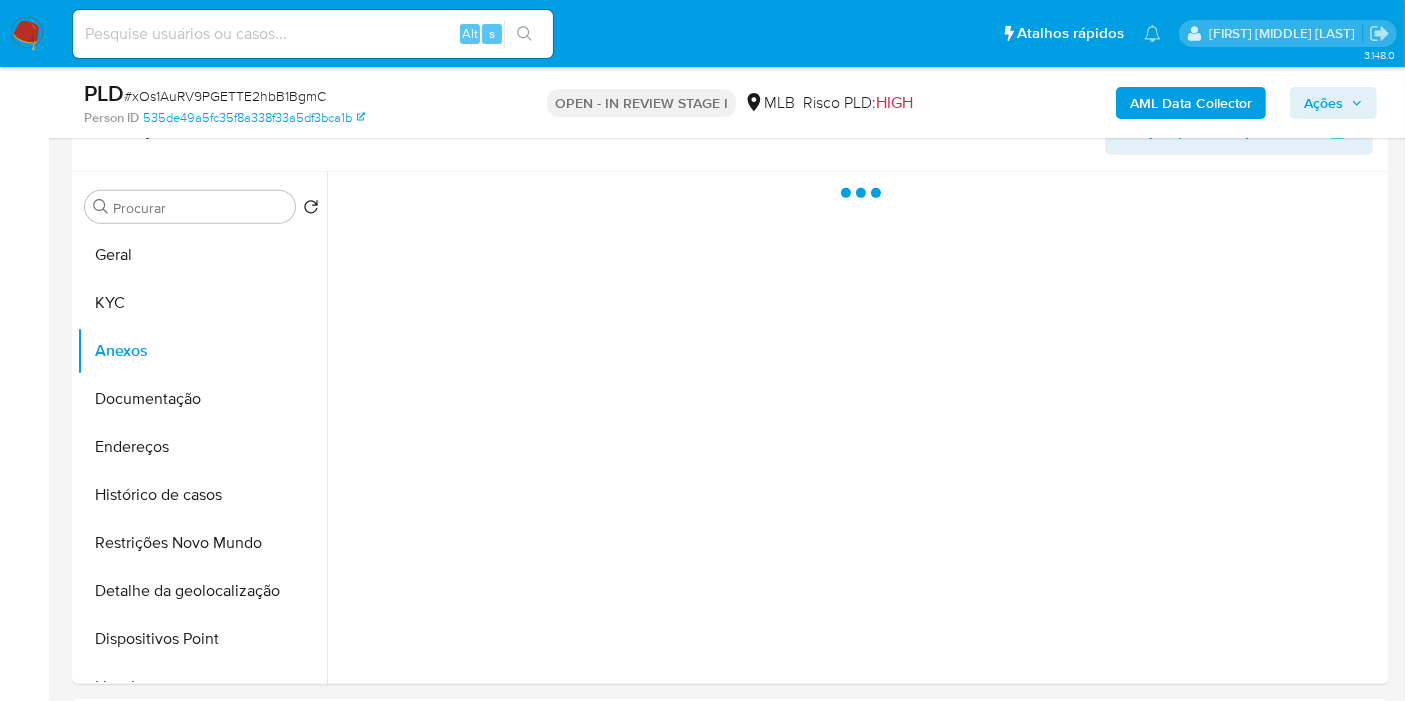 click on "Ações" at bounding box center (1323, 103) 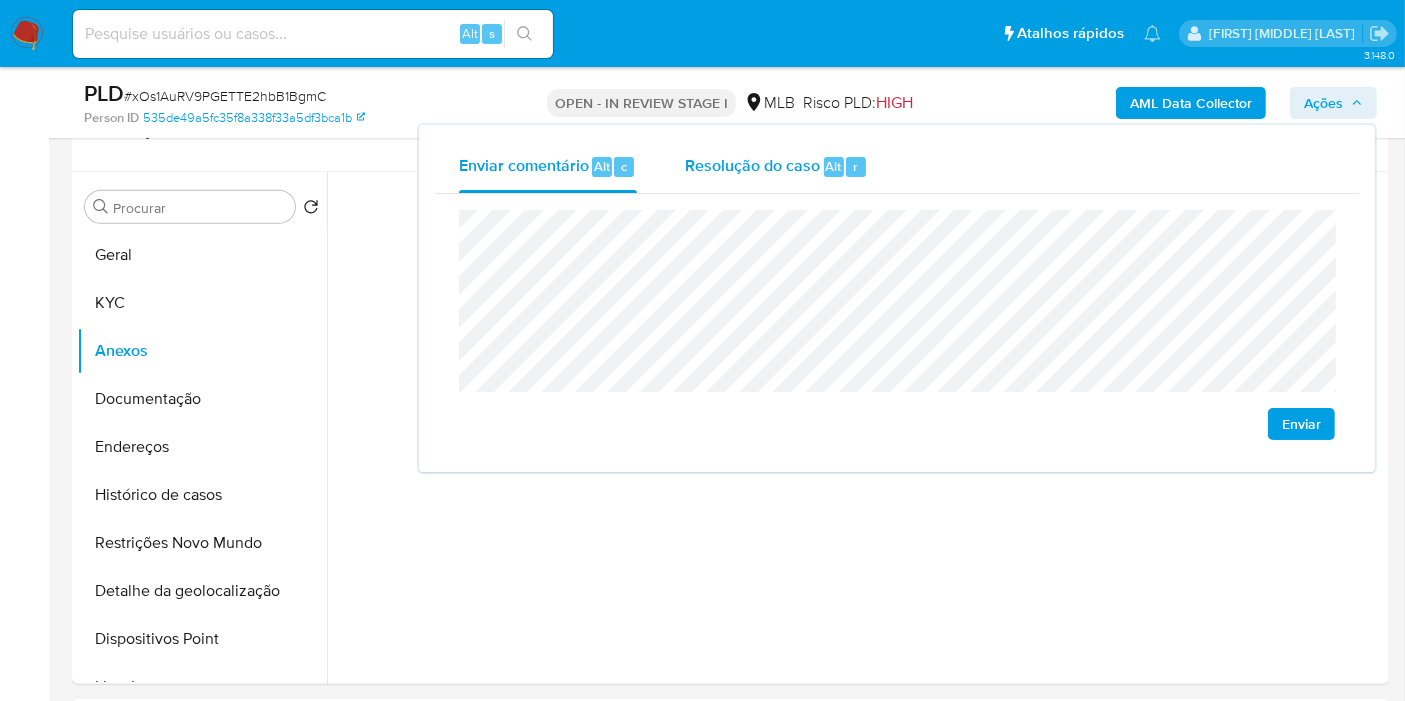click on "Resolução do caso" at bounding box center (752, 165) 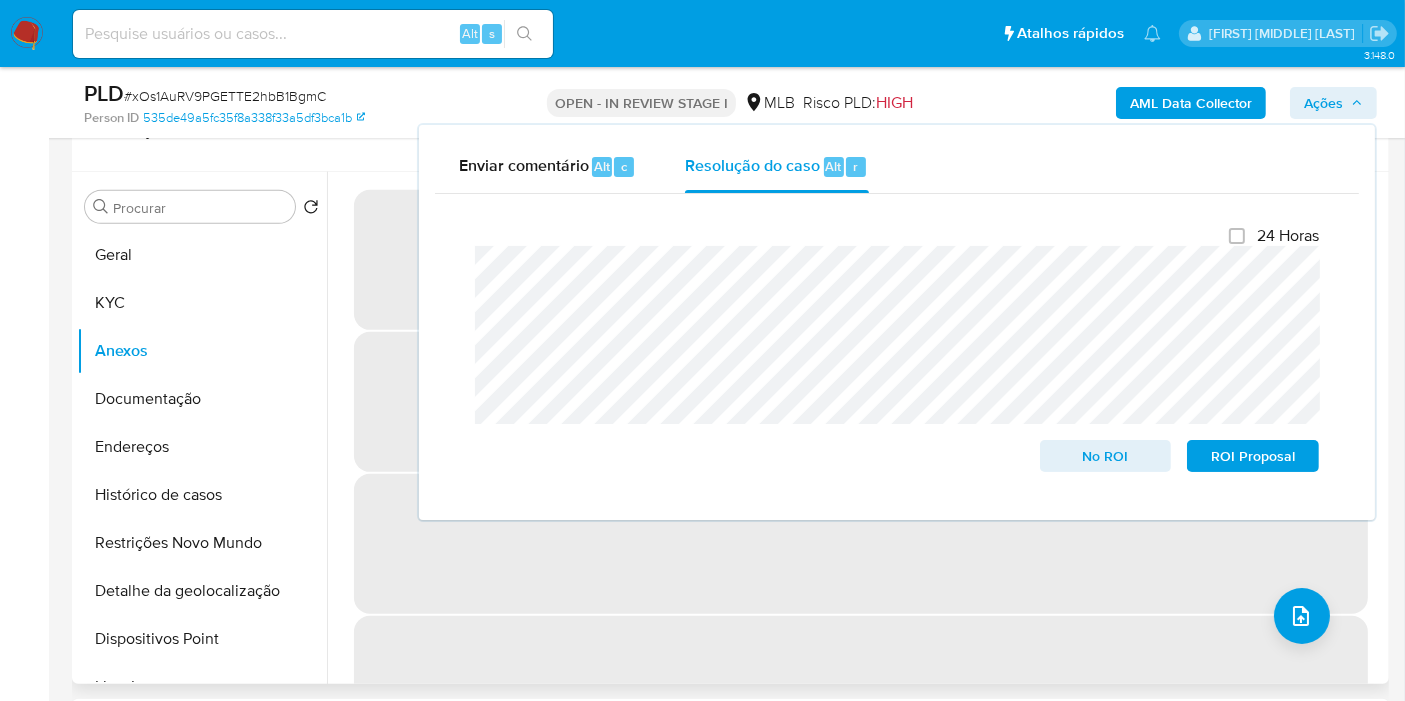 click on "‌" at bounding box center (861, 544) 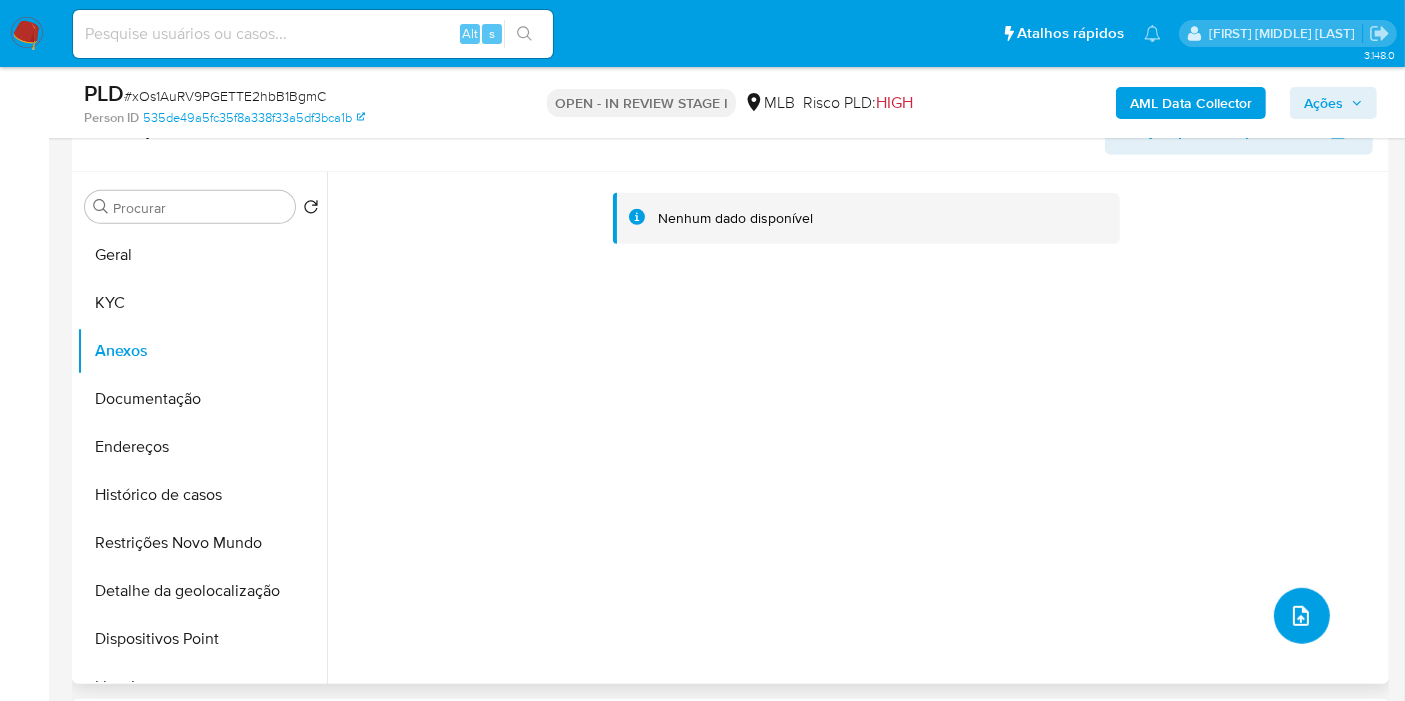 click at bounding box center (1302, 616) 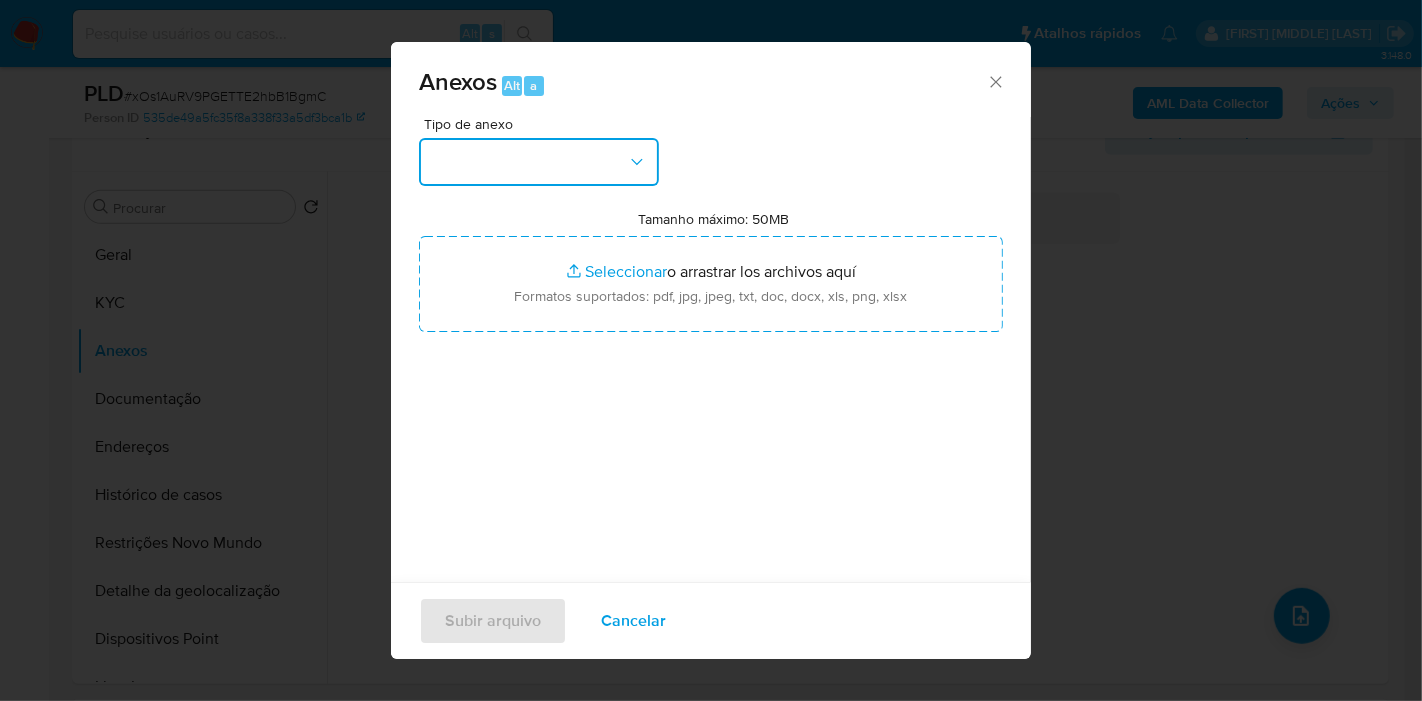 click at bounding box center (539, 162) 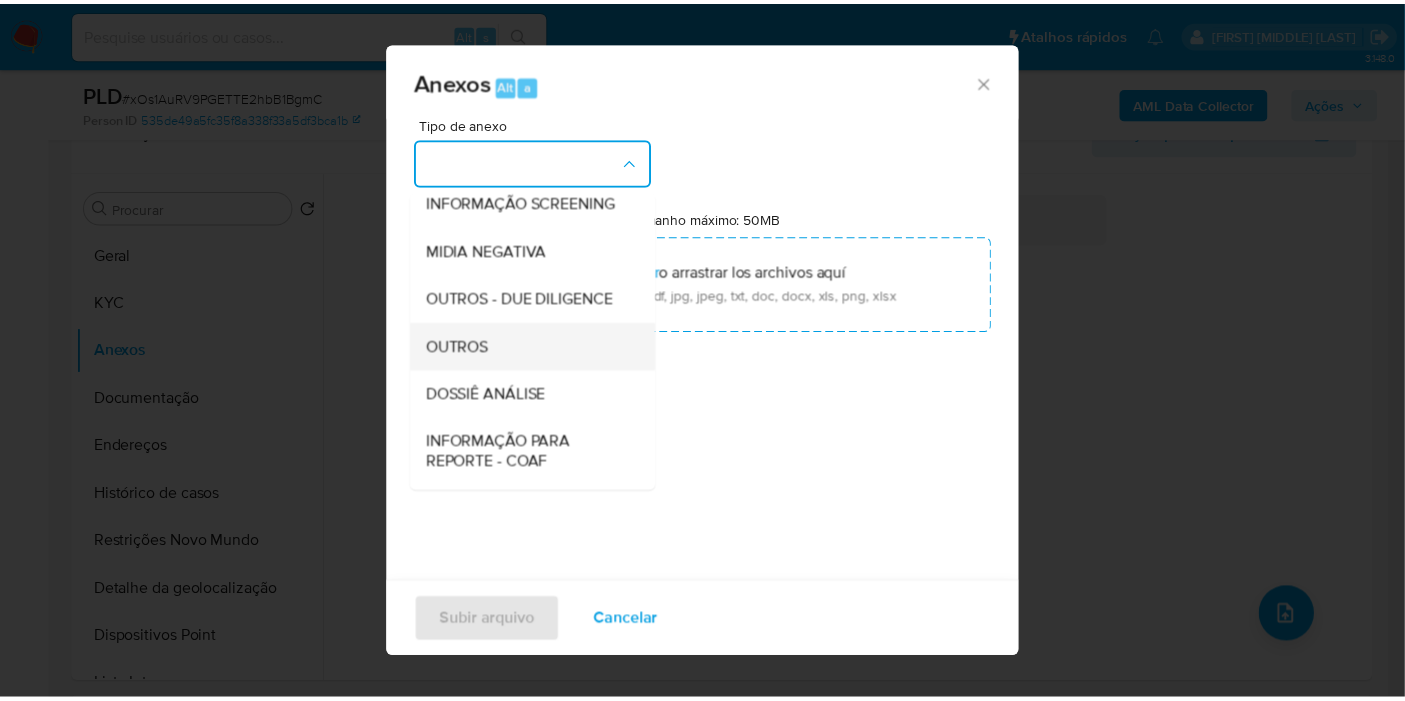 scroll, scrollTop: 307, scrollLeft: 0, axis: vertical 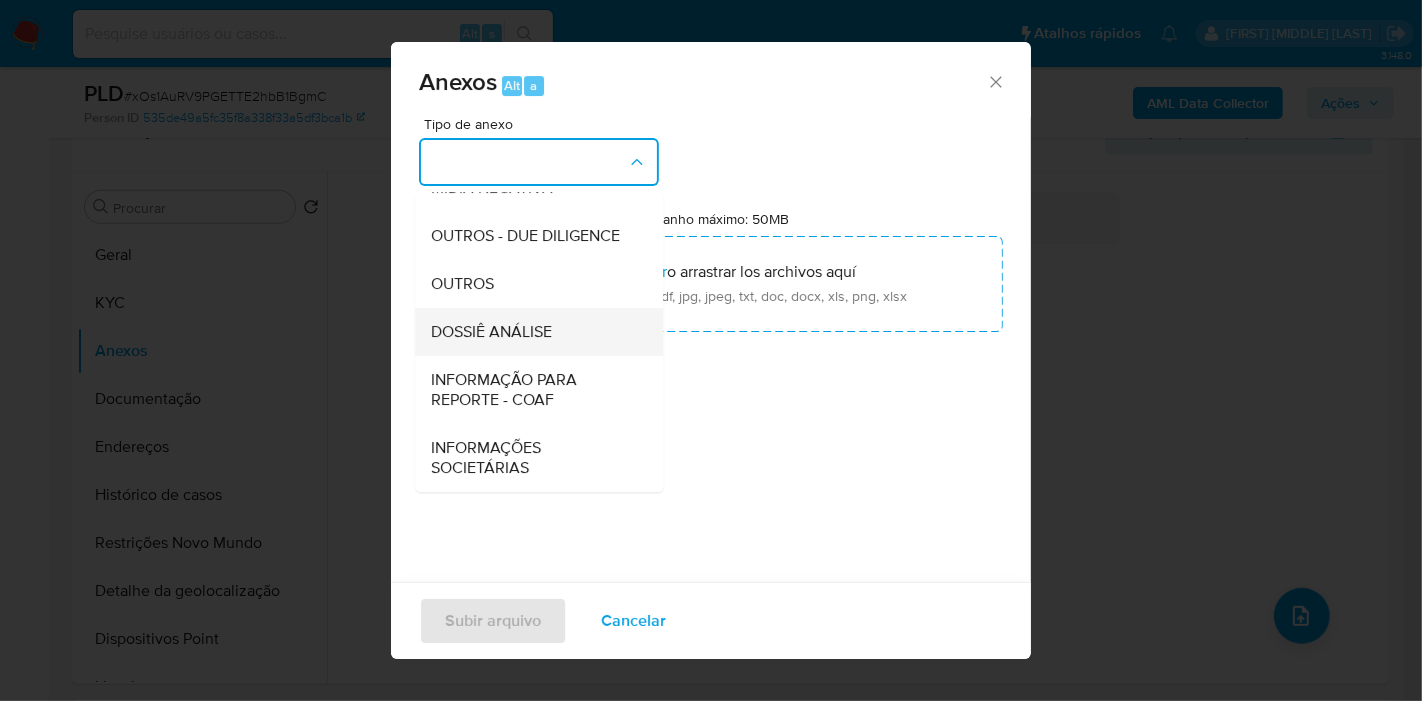 click on "DOSSIÊ ANÁLISE" at bounding box center (533, 332) 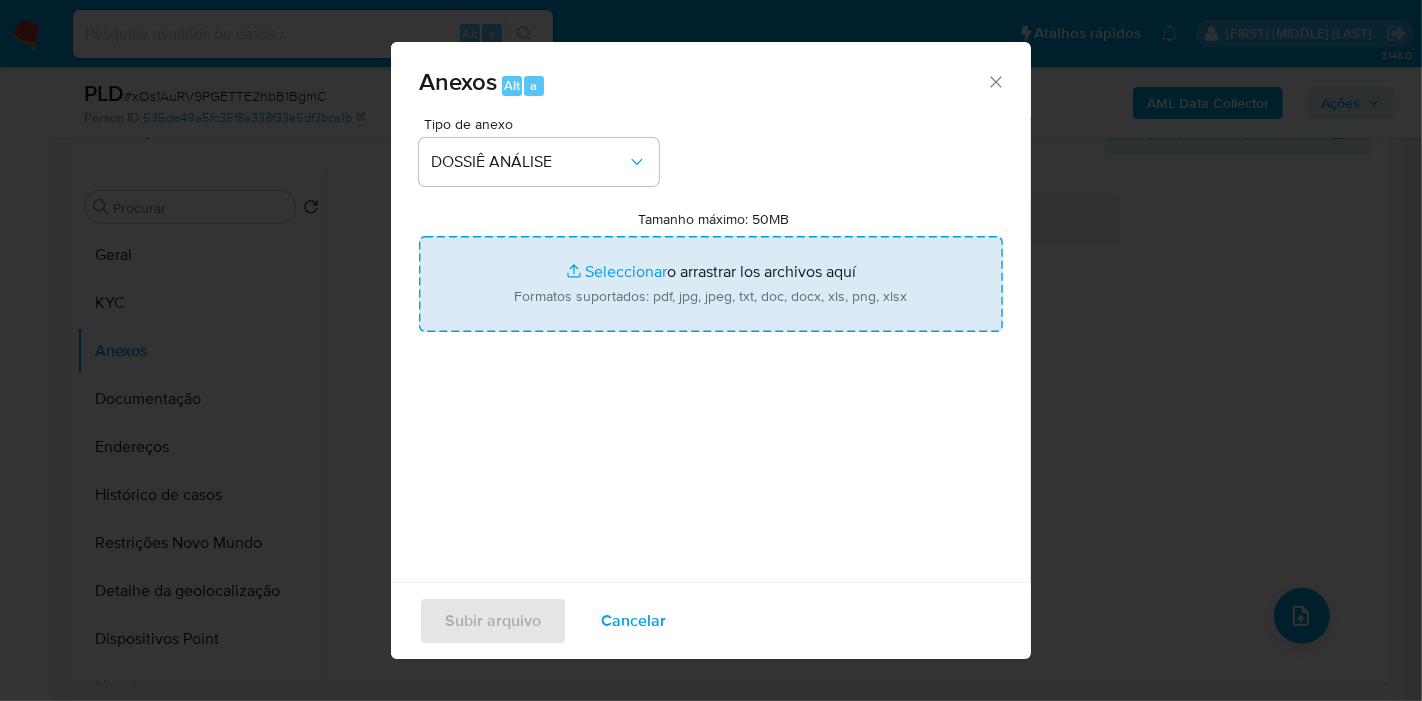 click on "Tamanho máximo: 50MB Seleccionar archivos" at bounding box center [711, 284] 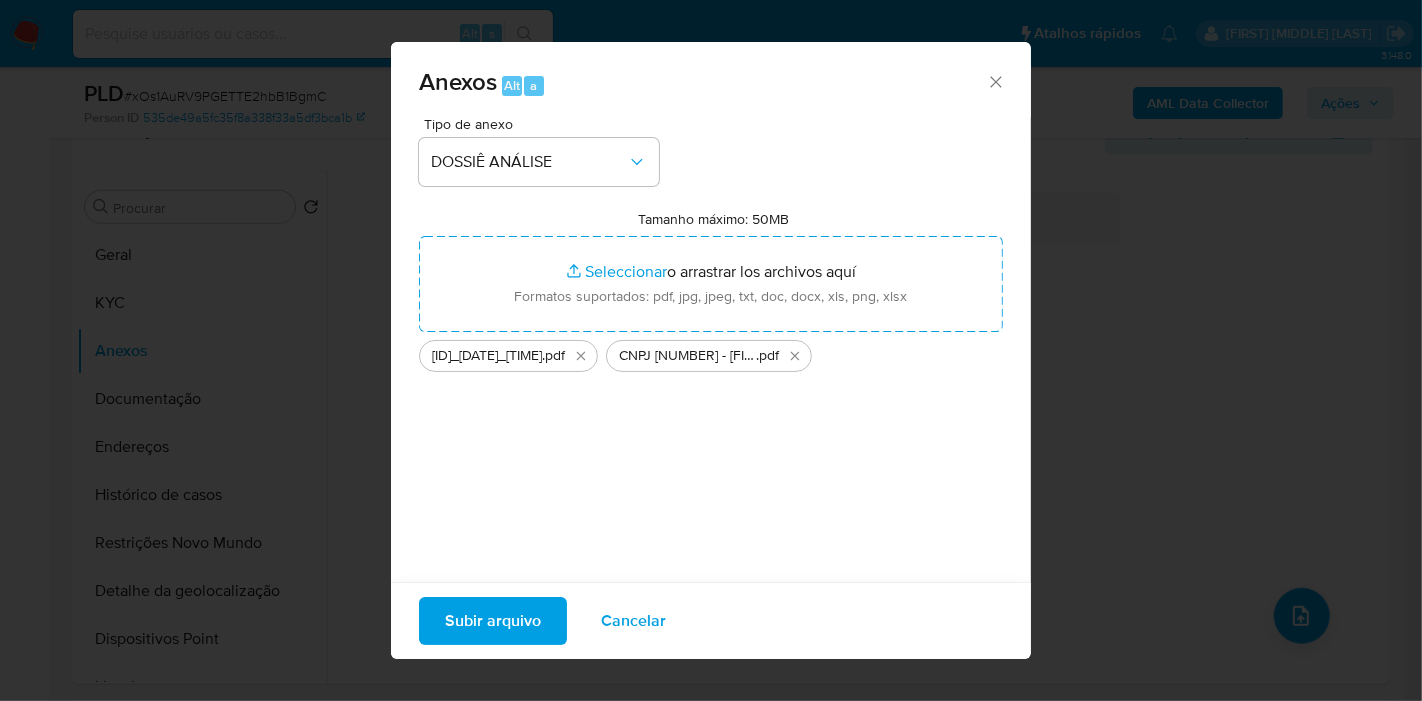 click on "Subir arquivo" at bounding box center [493, 621] 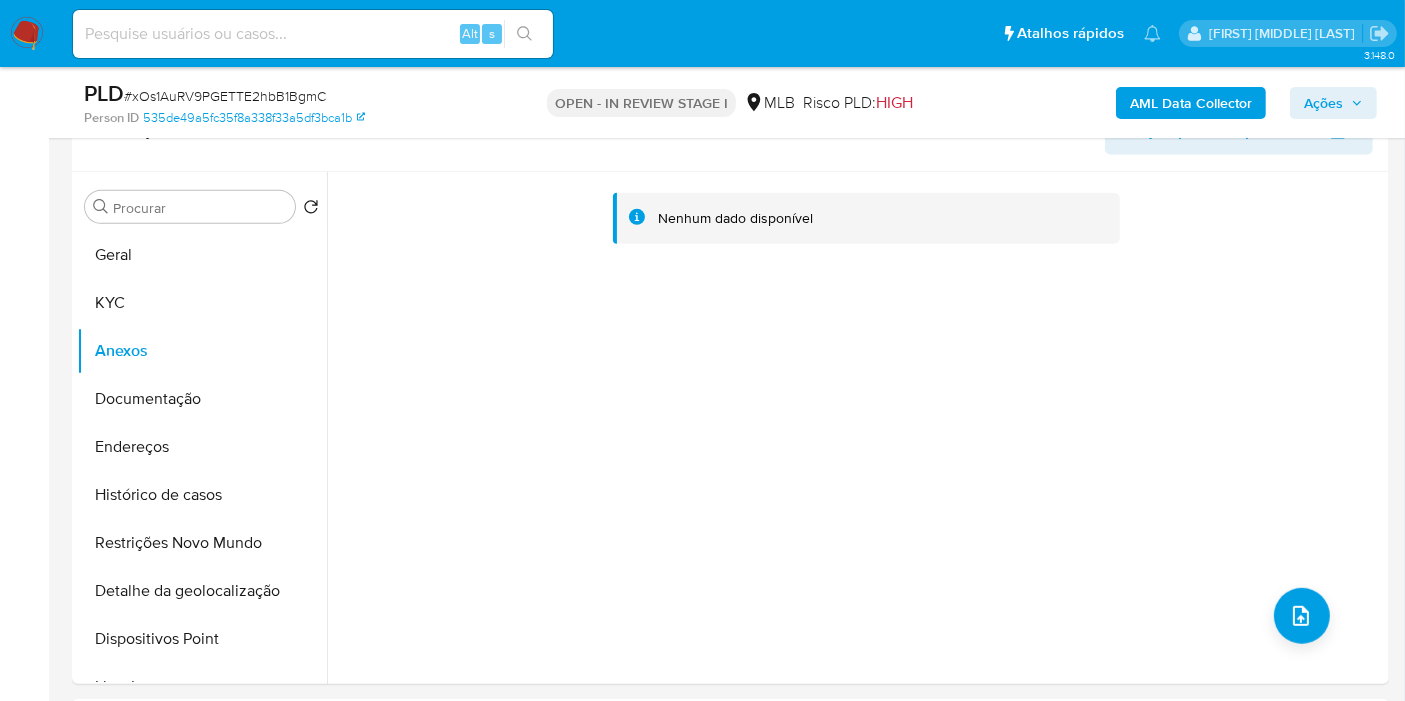 click on "Ações" at bounding box center (1323, 103) 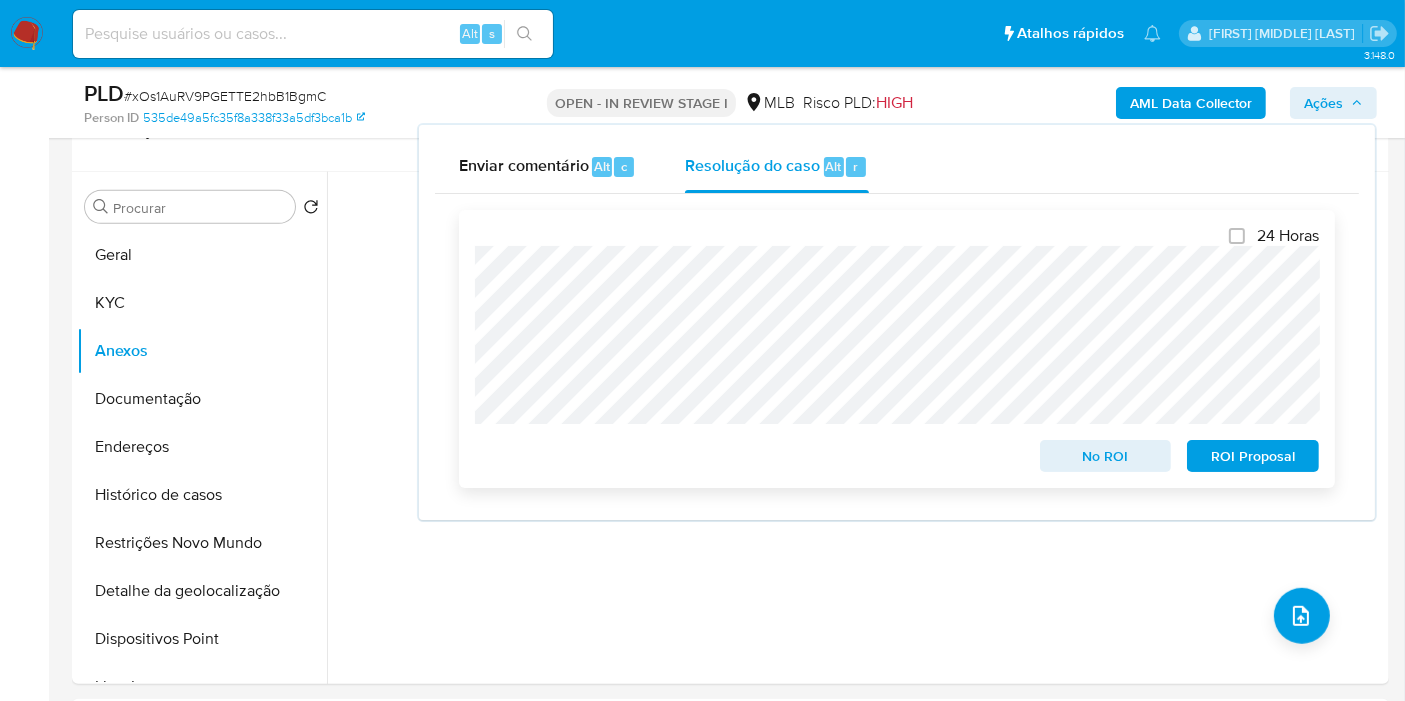 click on "ROI Proposal" at bounding box center (1253, 456) 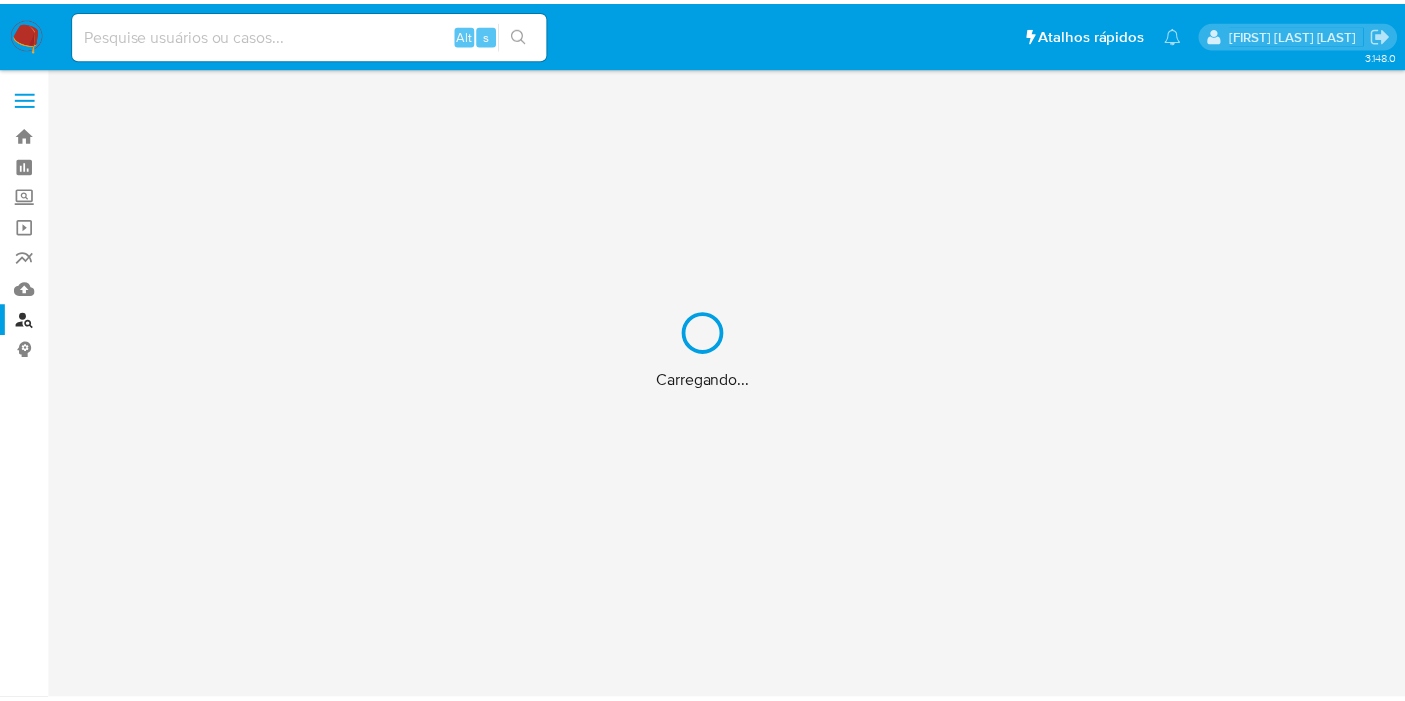 scroll, scrollTop: 0, scrollLeft: 0, axis: both 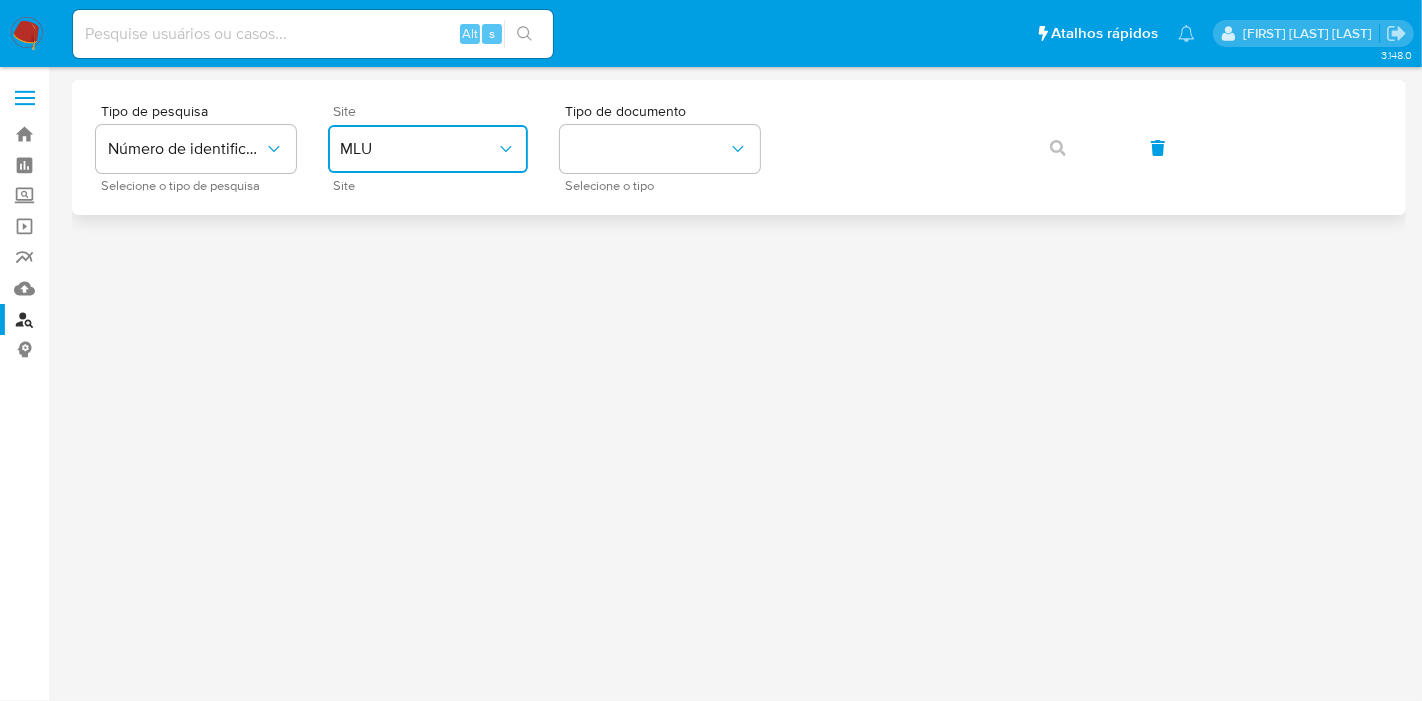 click on "MLU" at bounding box center [418, 149] 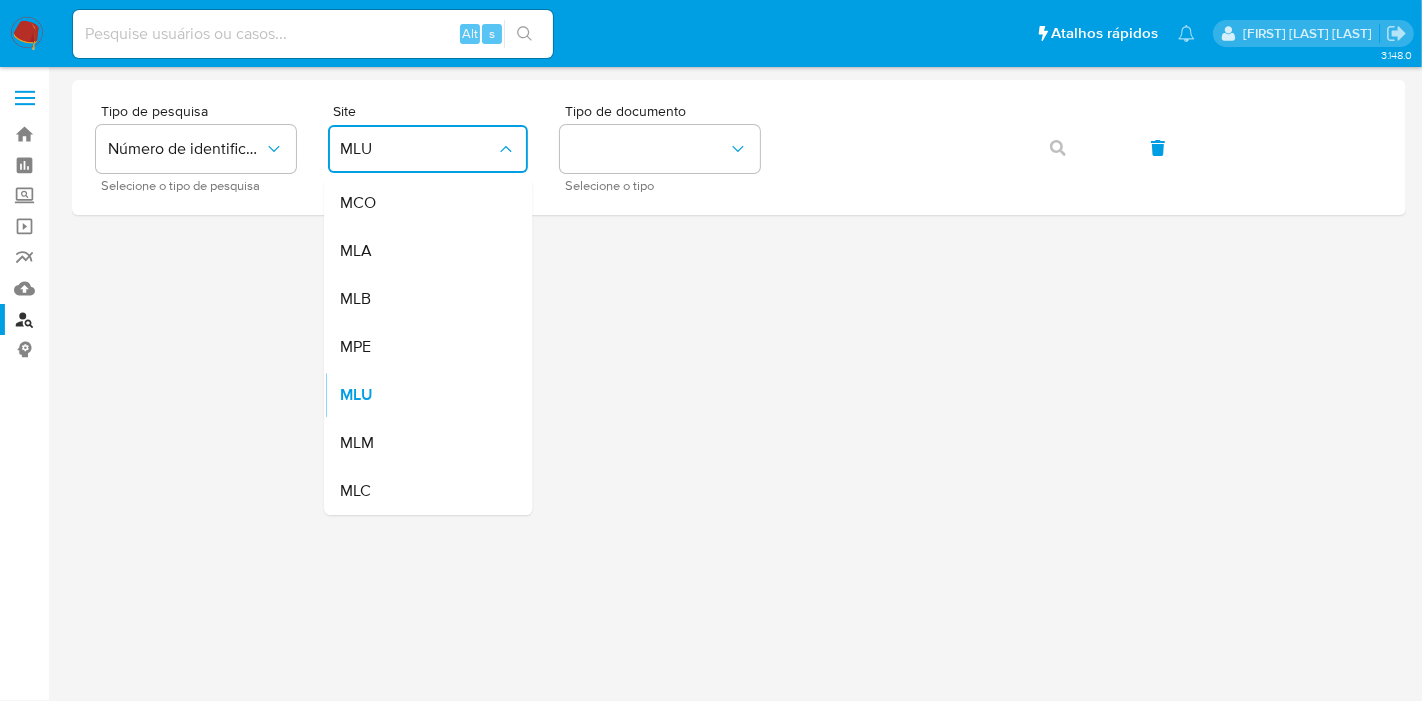 click on "MLB" at bounding box center [422, 299] 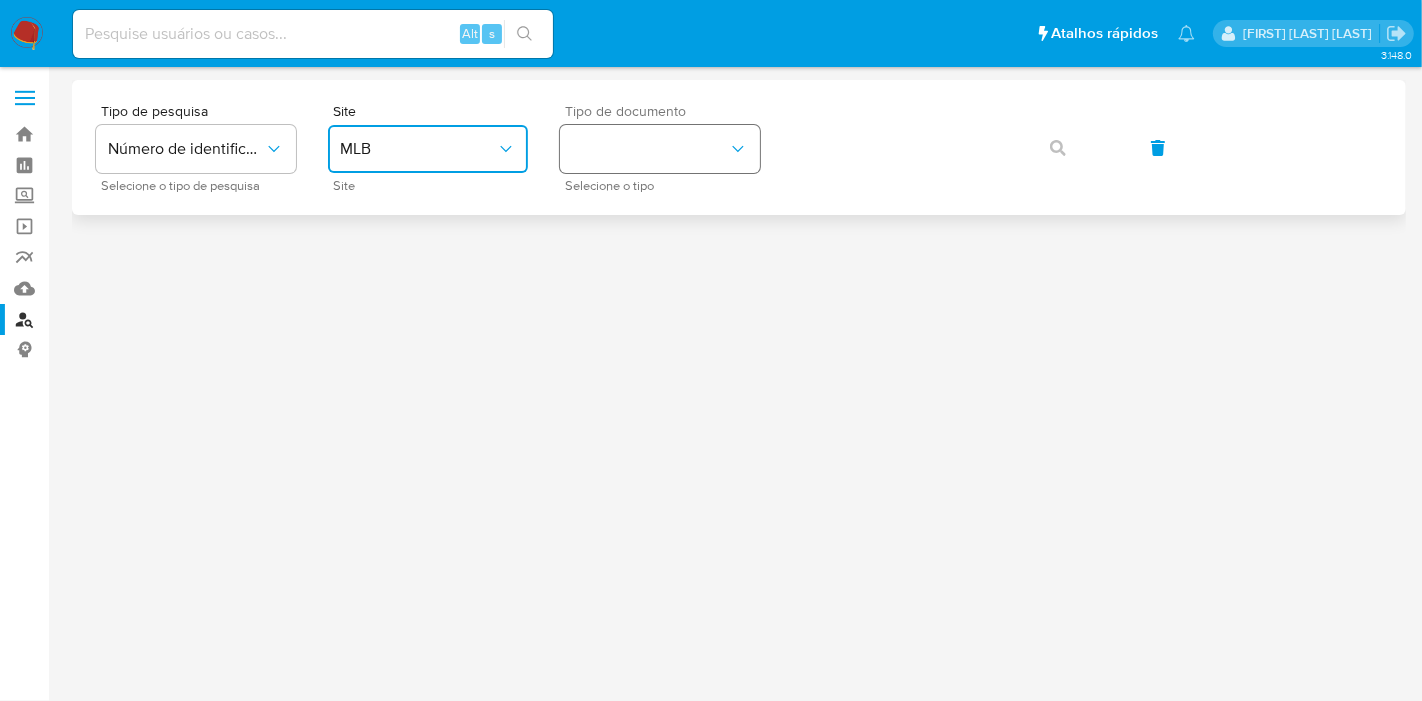click at bounding box center (660, 149) 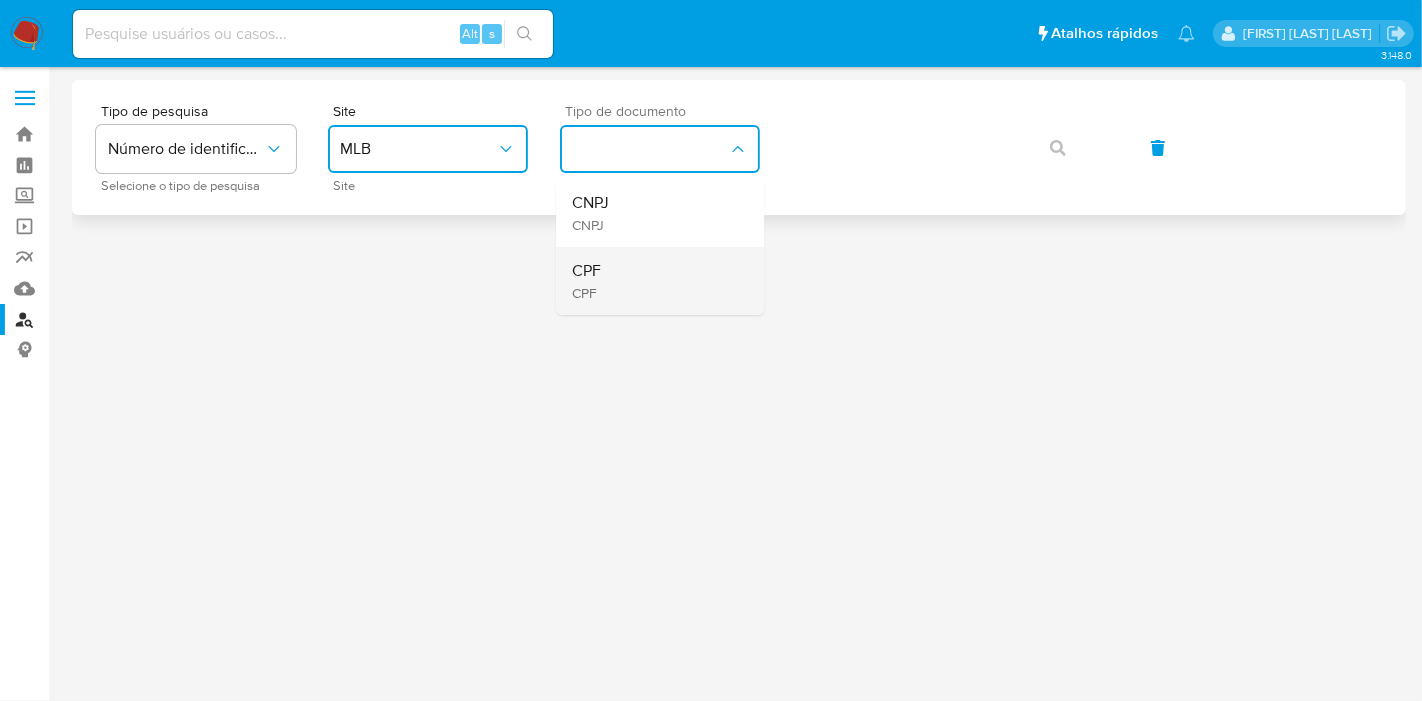 click on "CPF CPF" at bounding box center [654, 281] 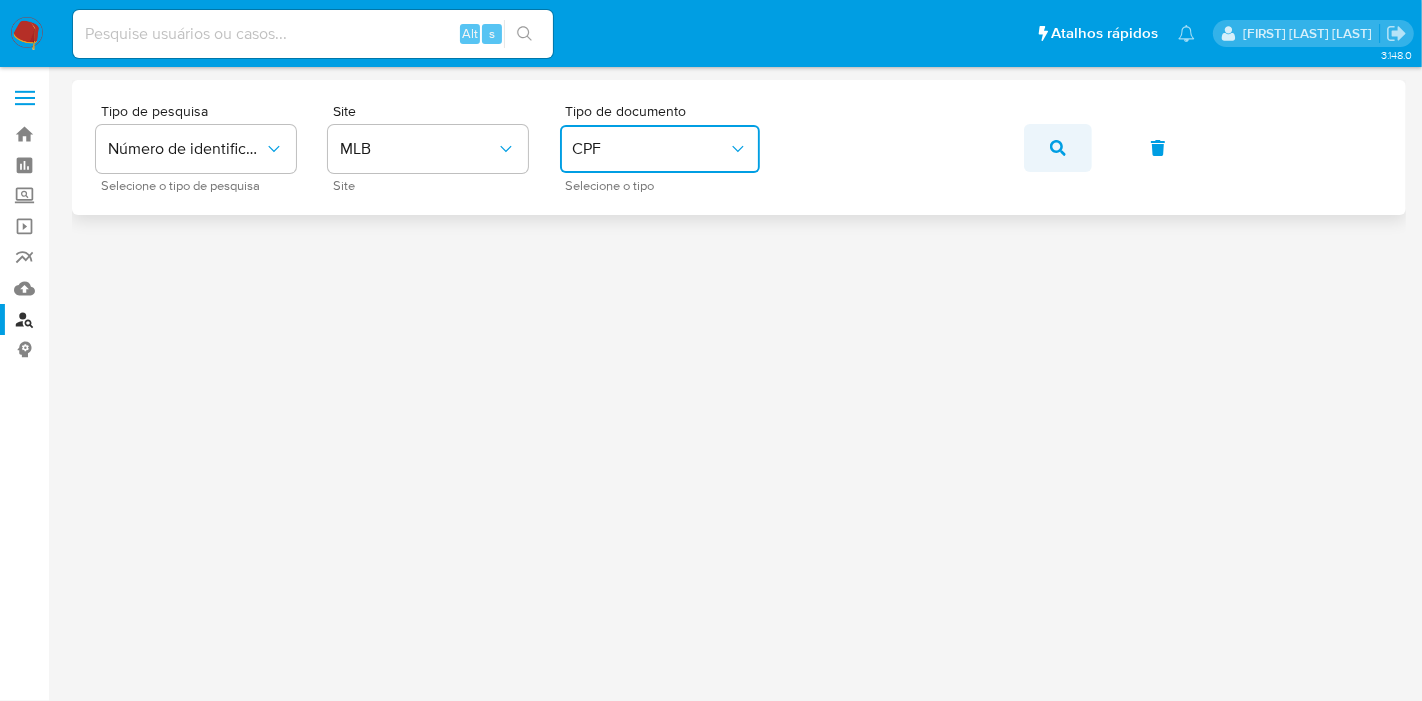click at bounding box center (1058, 148) 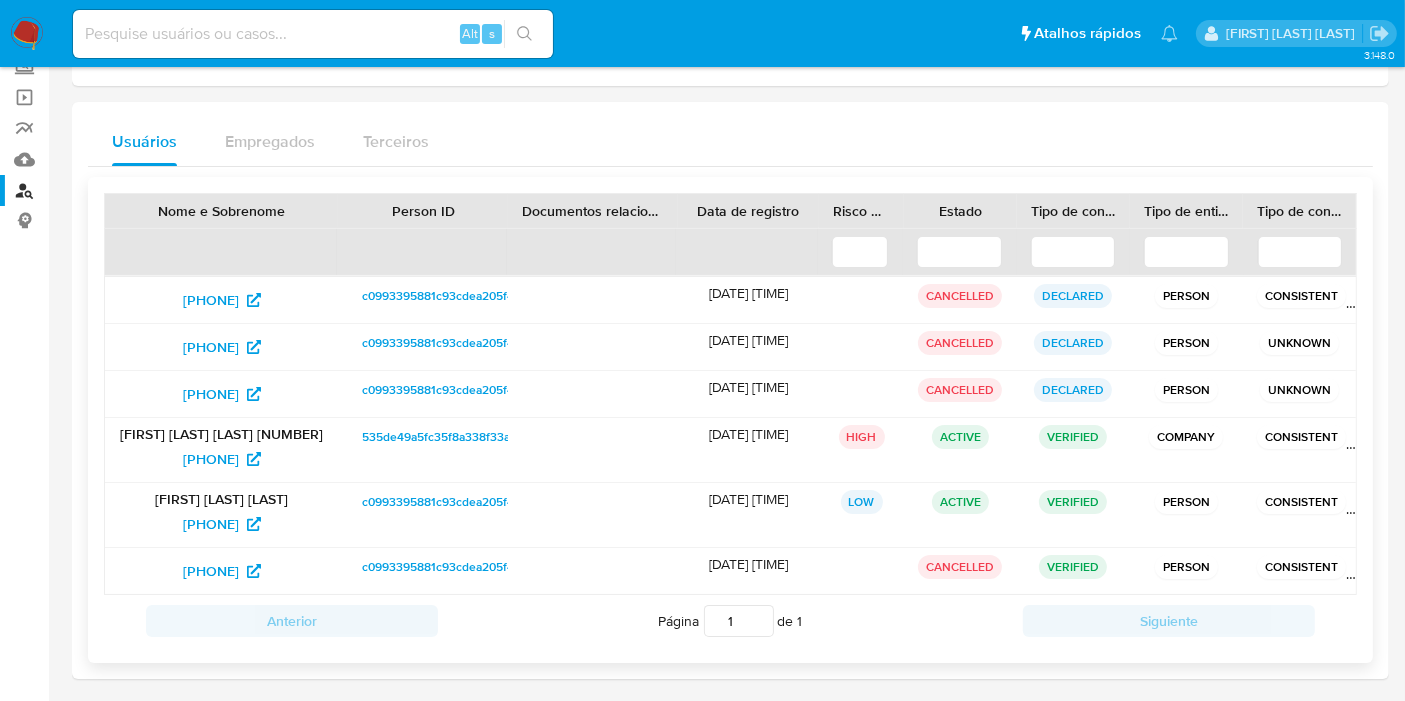 scroll, scrollTop: 131, scrollLeft: 0, axis: vertical 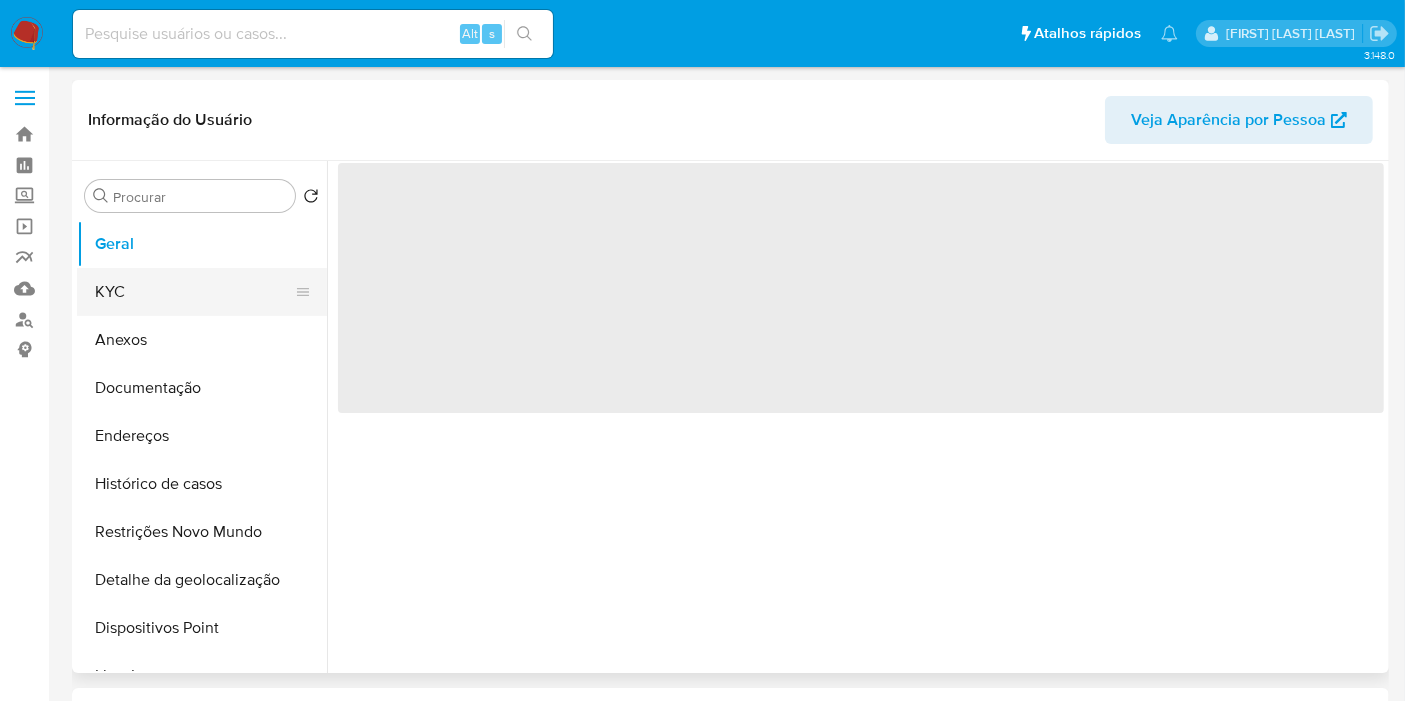 click on "KYC" at bounding box center (194, 292) 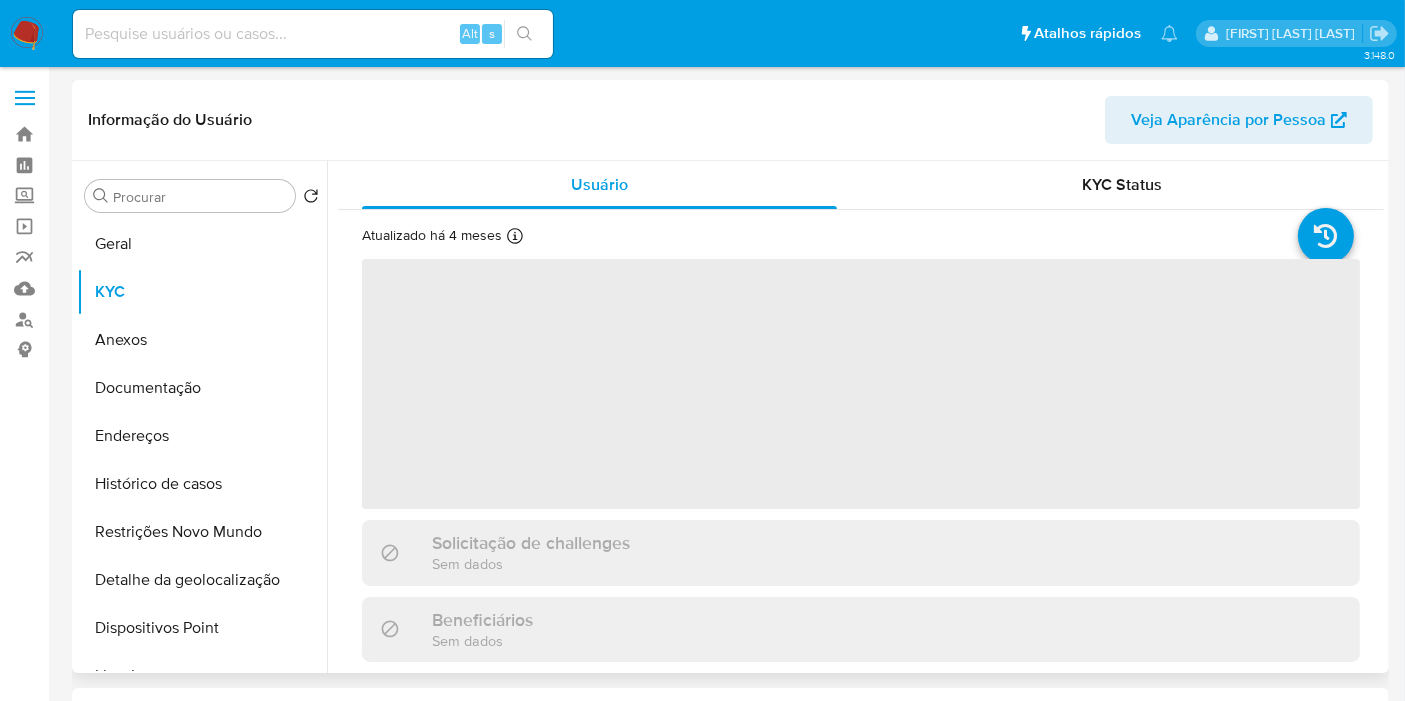 select on "10" 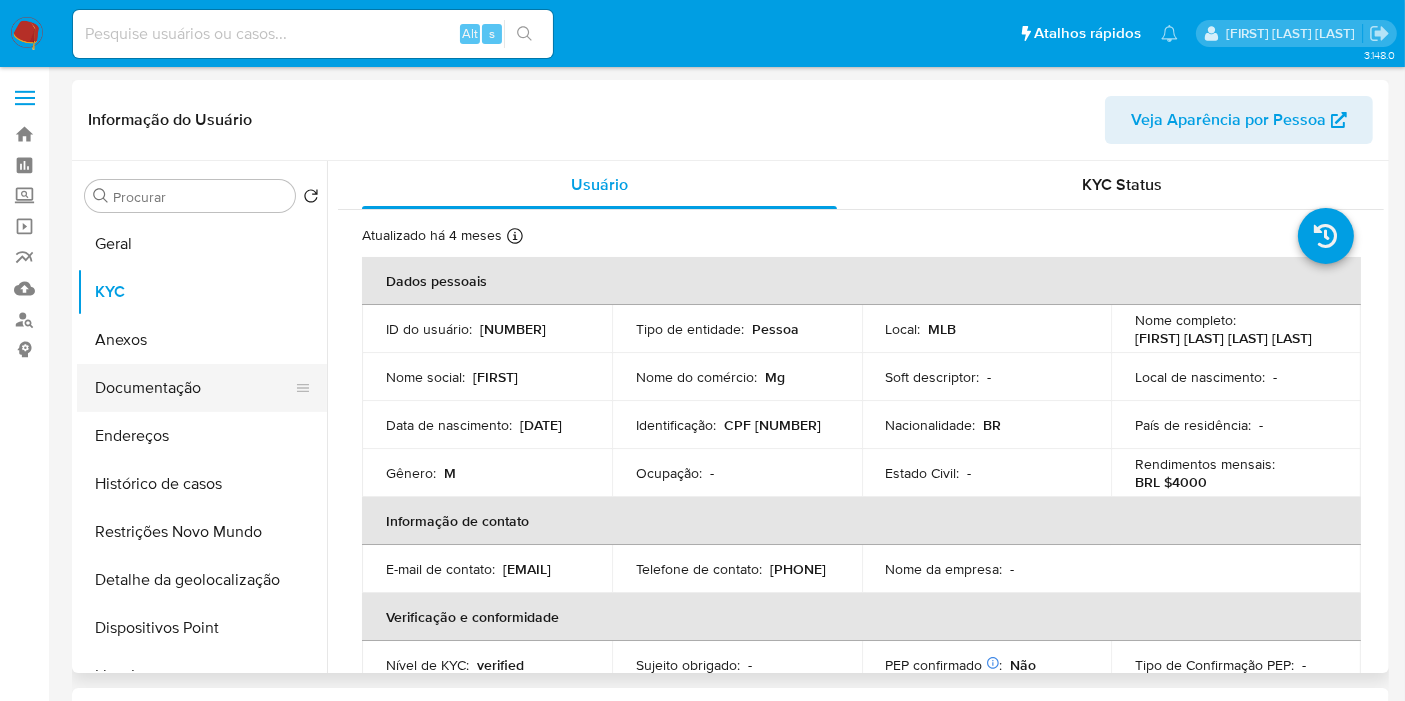 click on "Documentação" at bounding box center (194, 388) 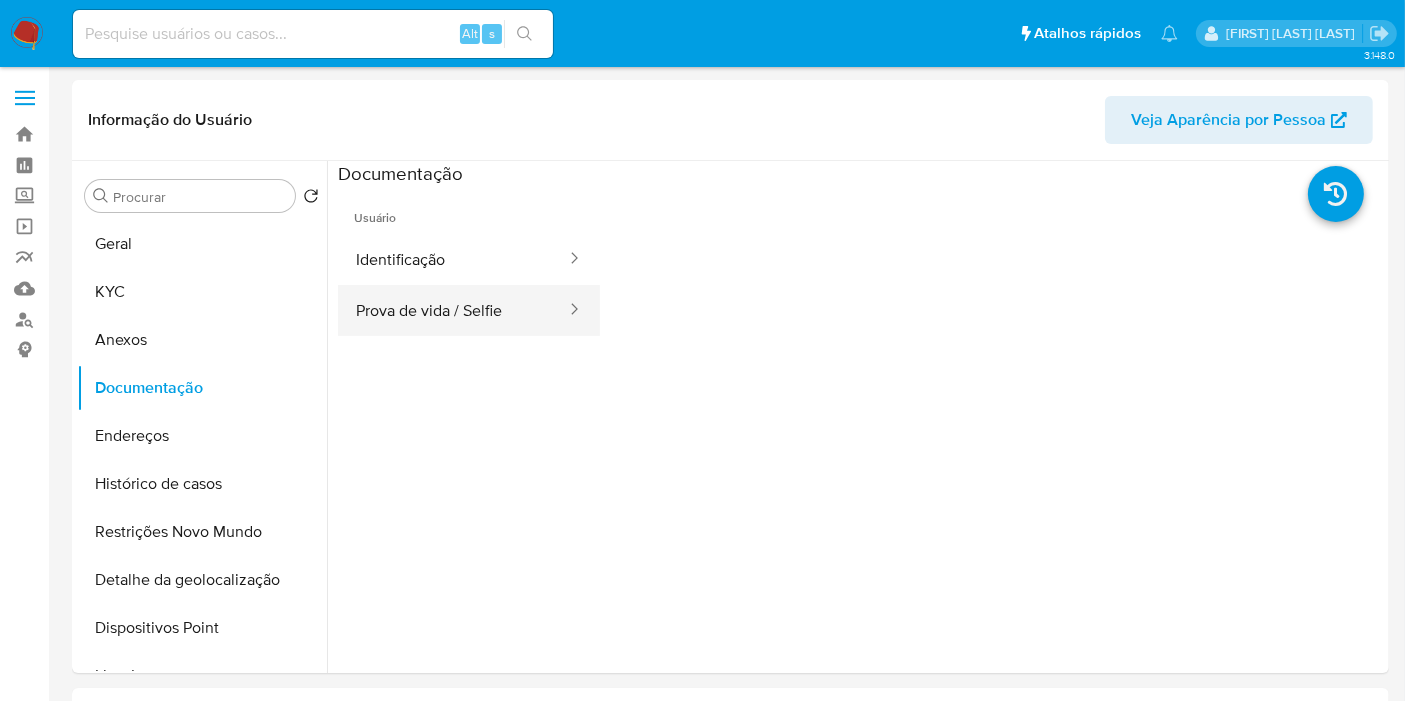 click on "Prova de vida / Selfie" at bounding box center [453, 310] 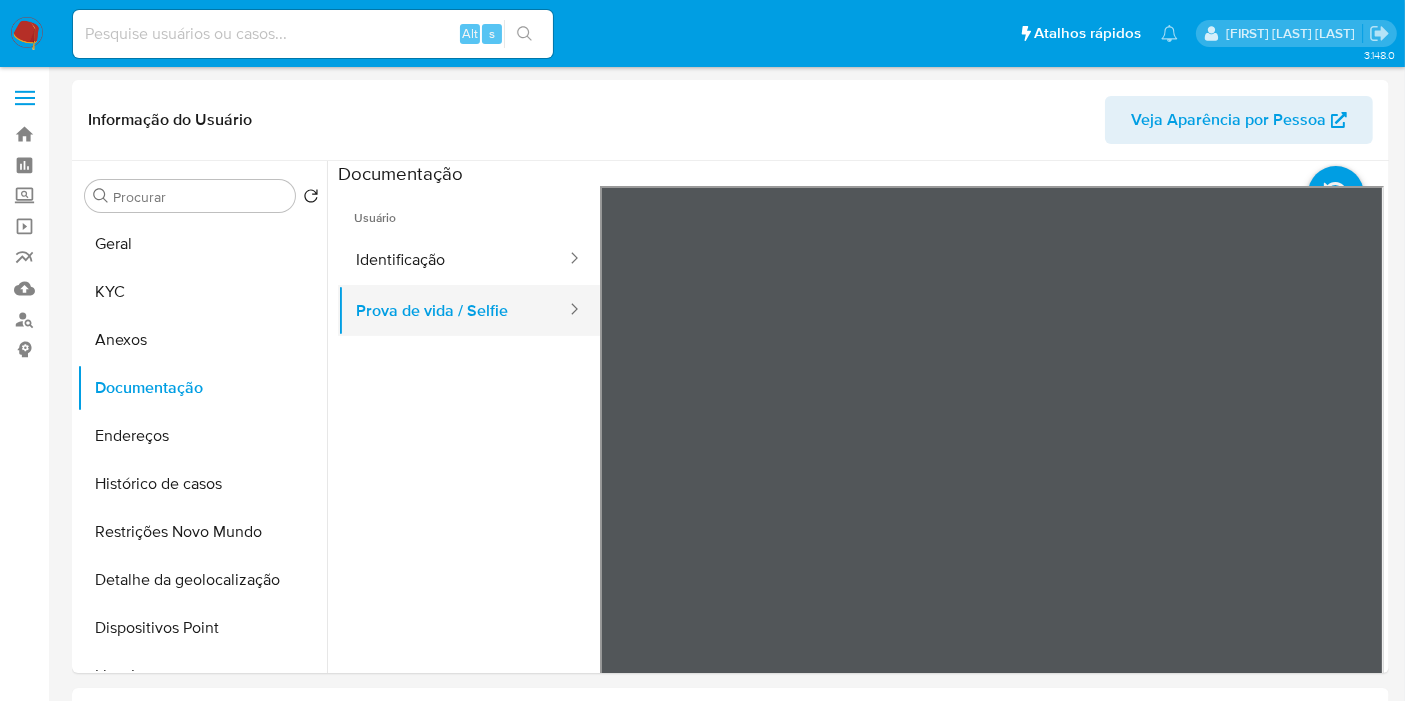 type 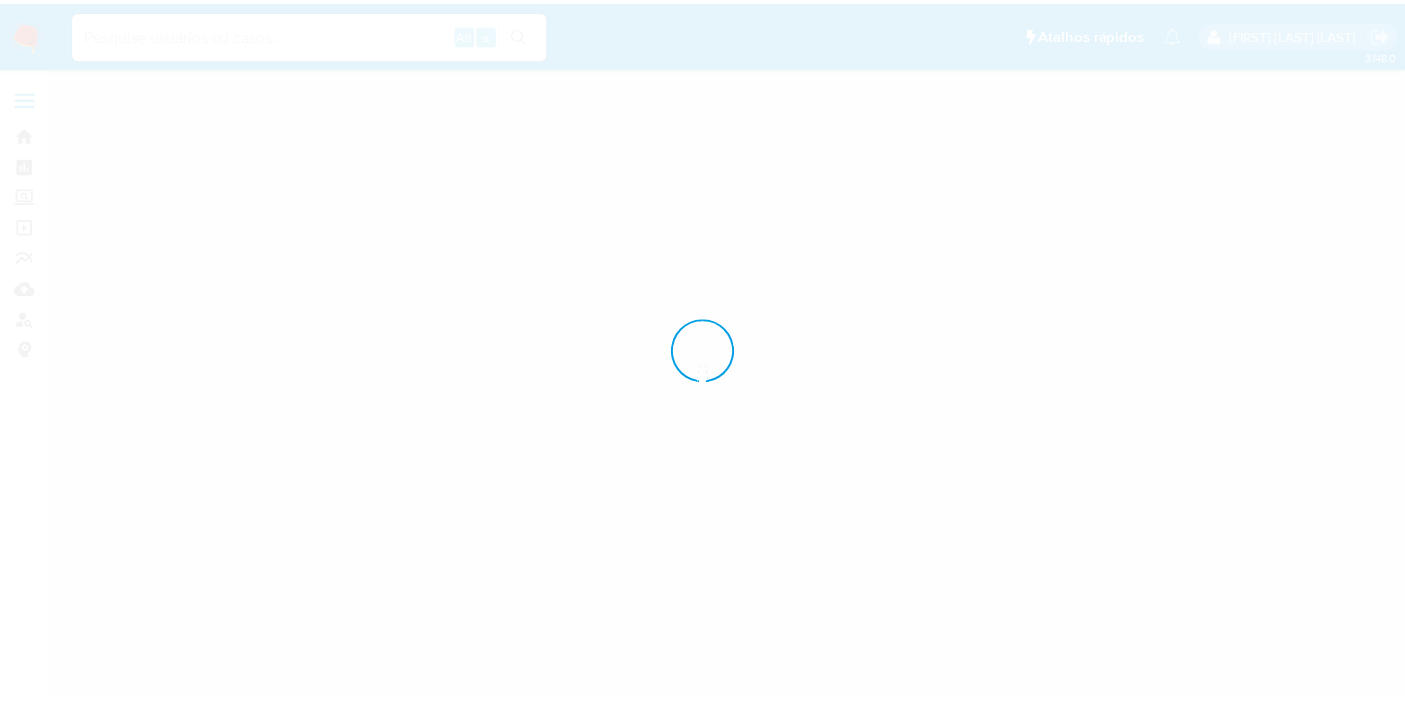 scroll, scrollTop: 0, scrollLeft: 0, axis: both 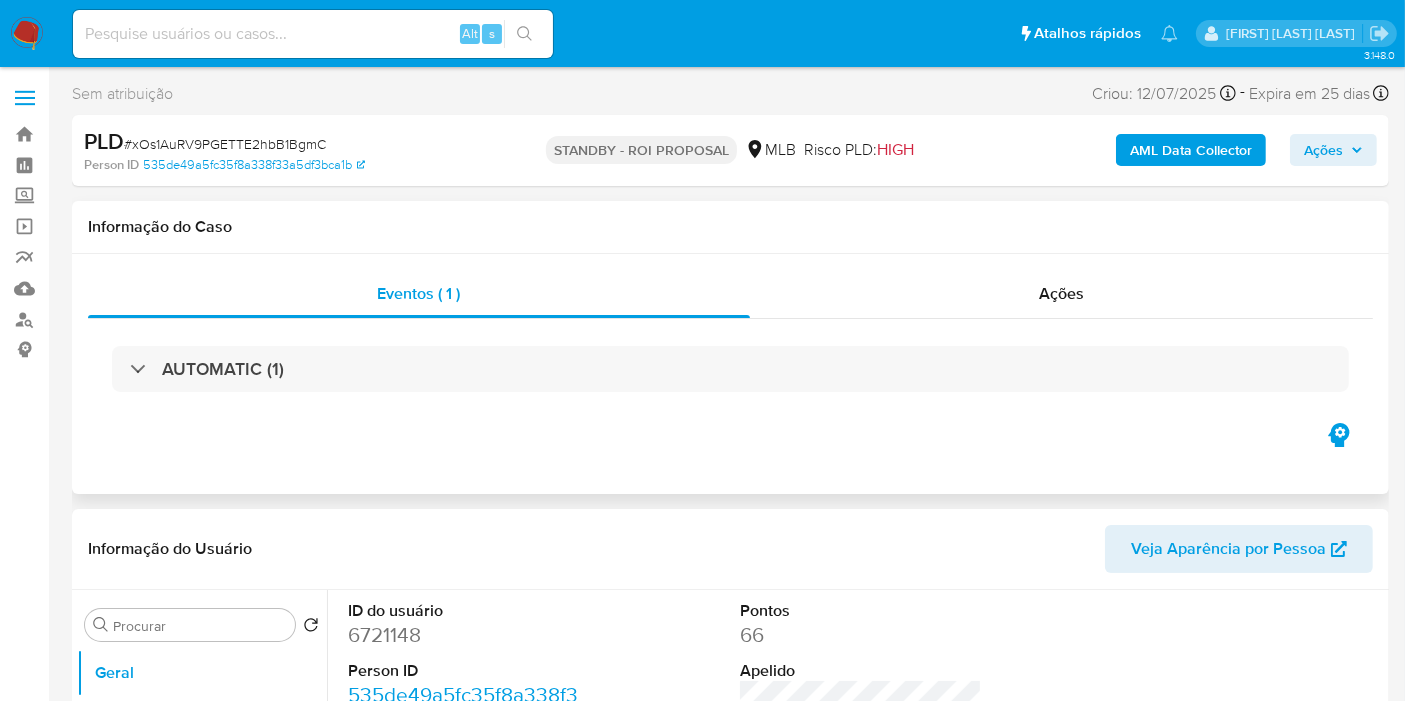 select on "10" 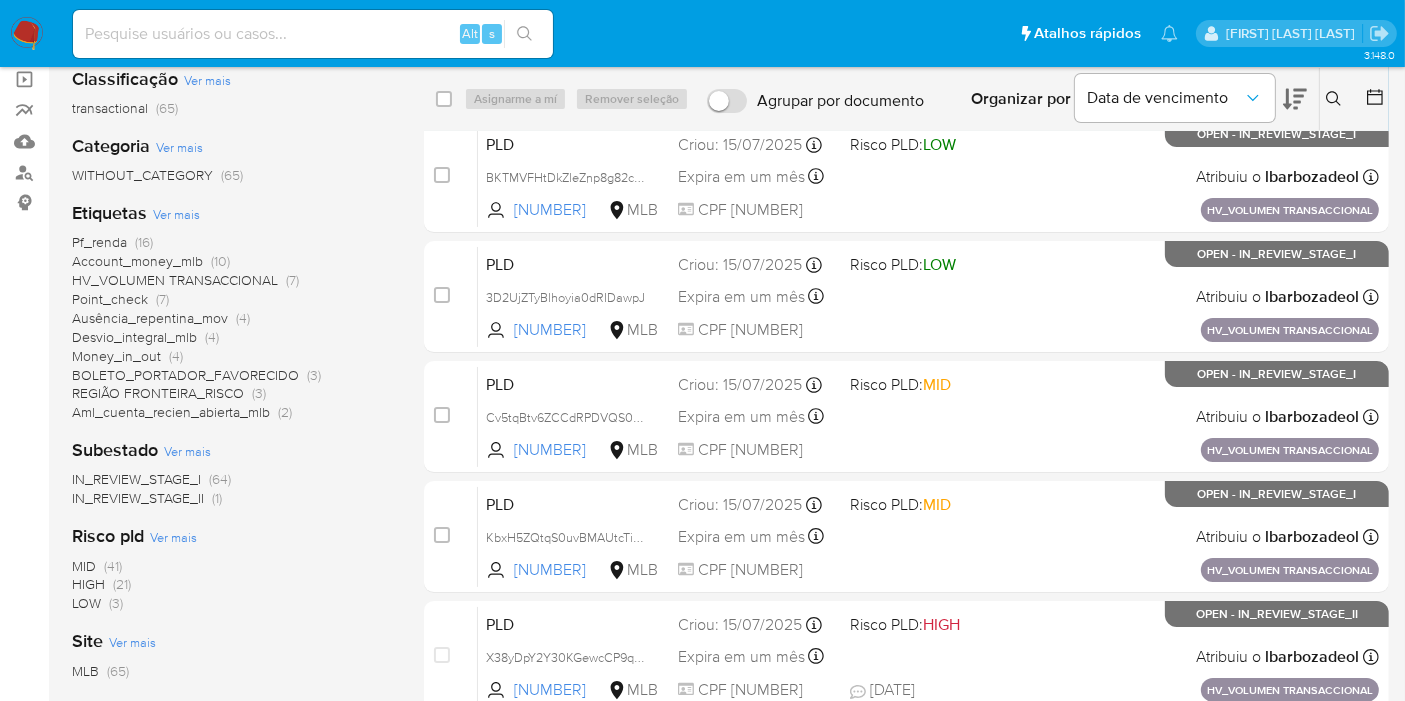 scroll, scrollTop: 222, scrollLeft: 0, axis: vertical 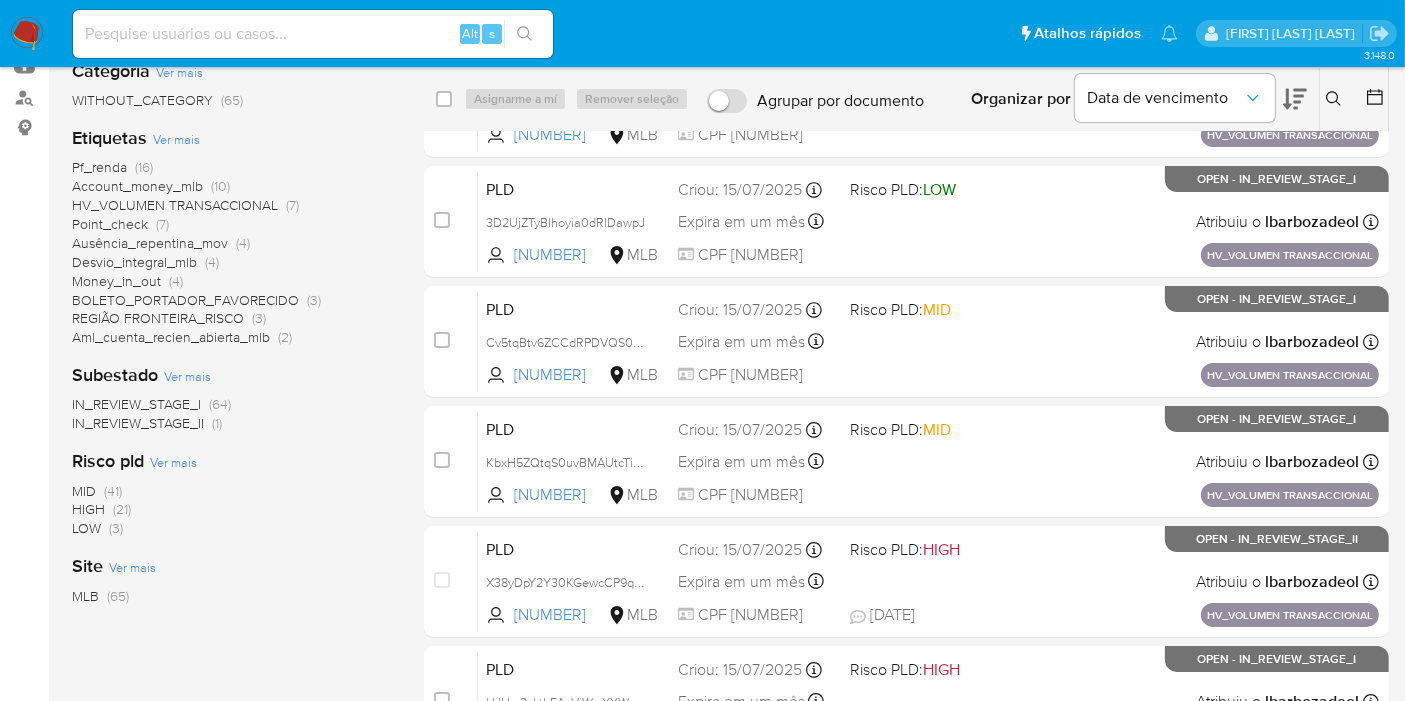 click on "(21)" at bounding box center [122, 509] 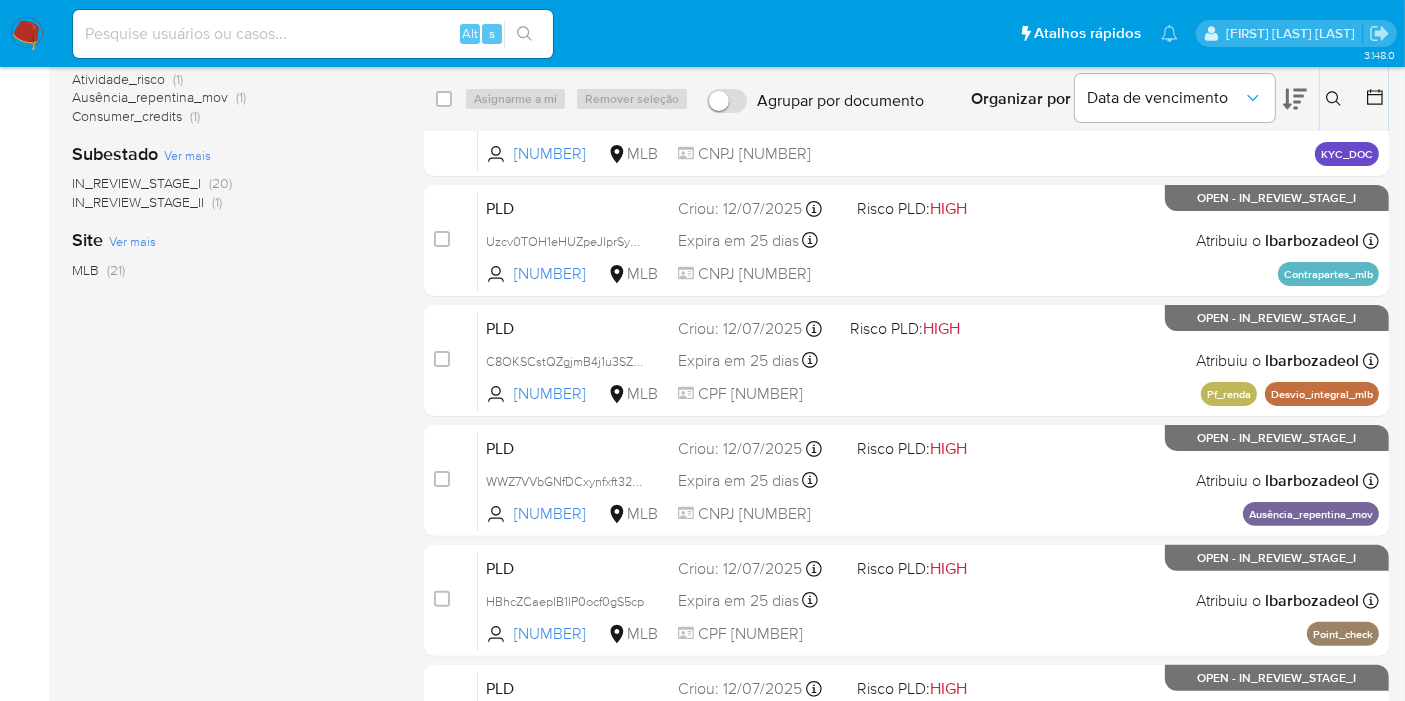 scroll, scrollTop: 444, scrollLeft: 0, axis: vertical 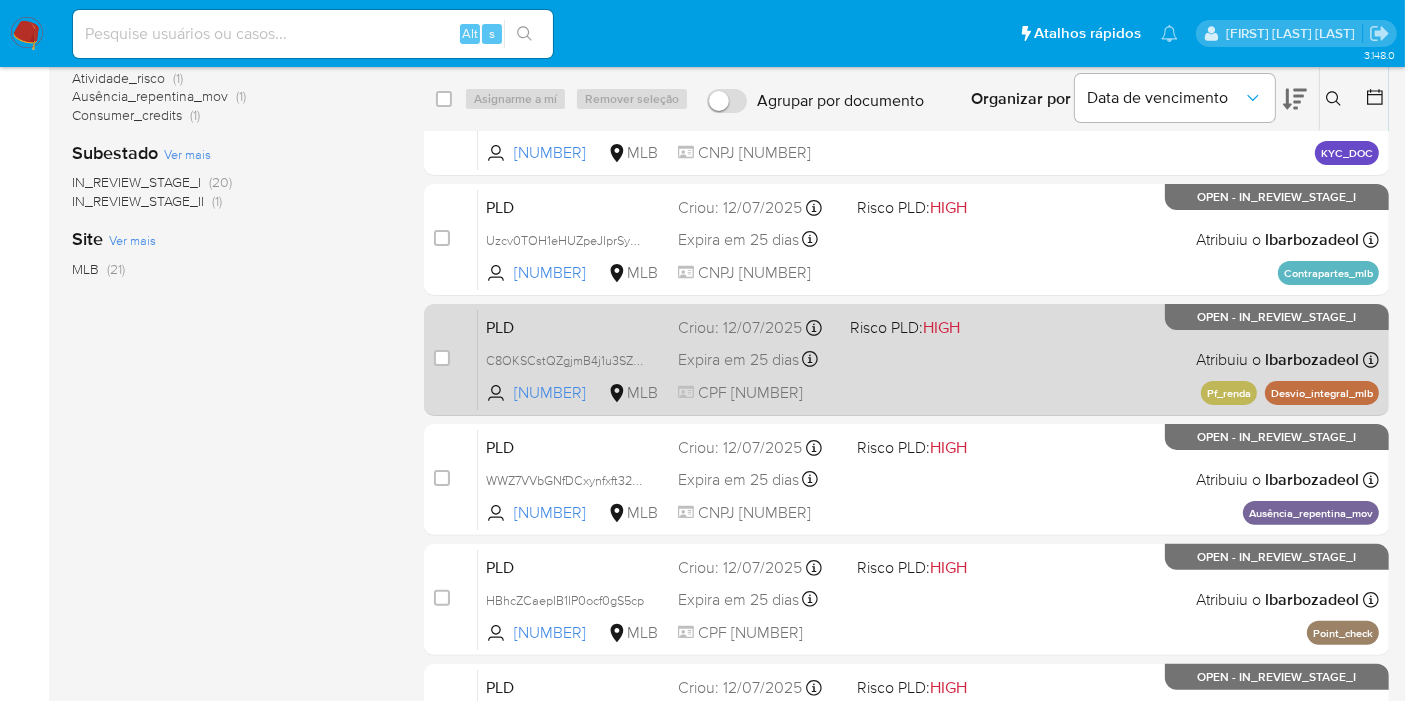 click on "PLD C8OKSCstQZgjmB4j1u3SZN6b [NUMBER] MLB Risco PLD: HIGH Criou: [DATE] Criou: [DATE] [TIME] Expira em [NUMBER] dias Expira em [DATE] [TIME] CPF [NUMBER] Atribuiu o [USERNAME] Asignado el: [DATE] [TIME] Pf_renda Desvio_integral_mlb OPEN - IN_REVIEW_STAGE_I" at bounding box center (928, 359) 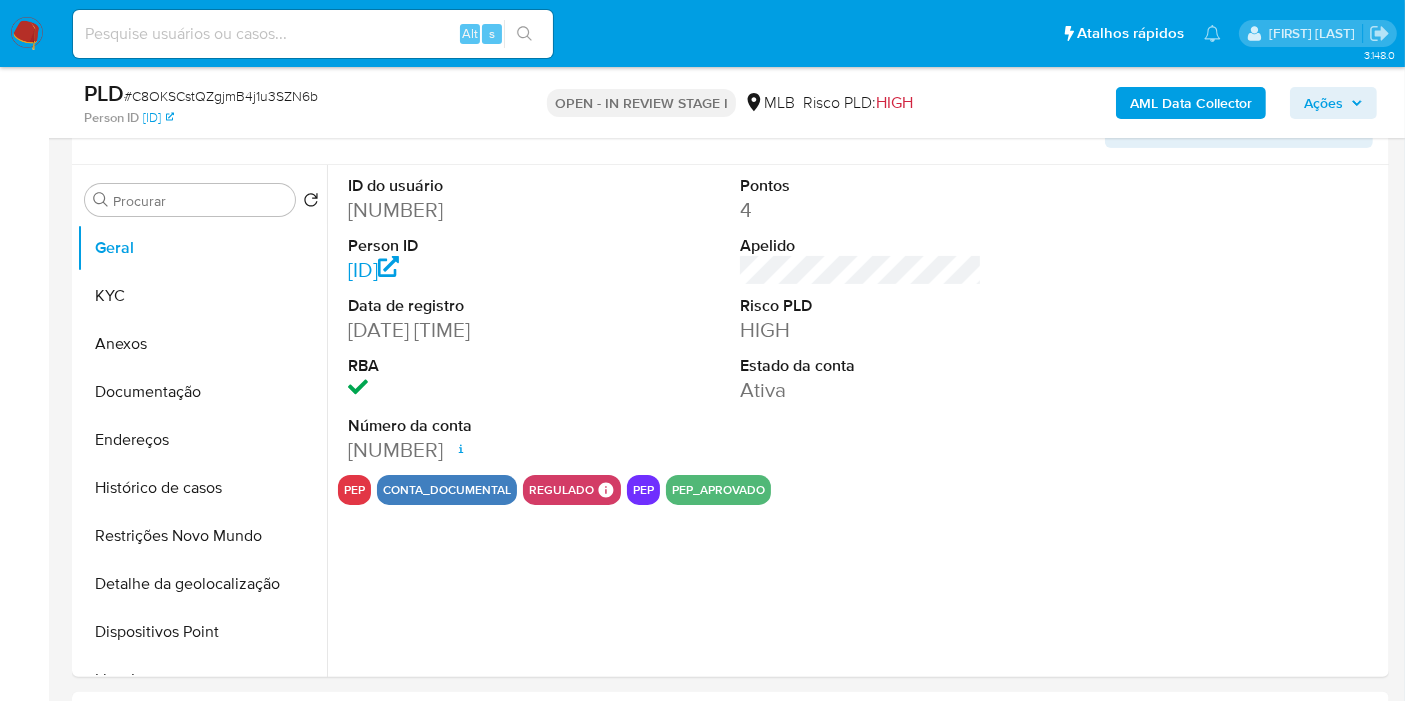 scroll, scrollTop: 333, scrollLeft: 0, axis: vertical 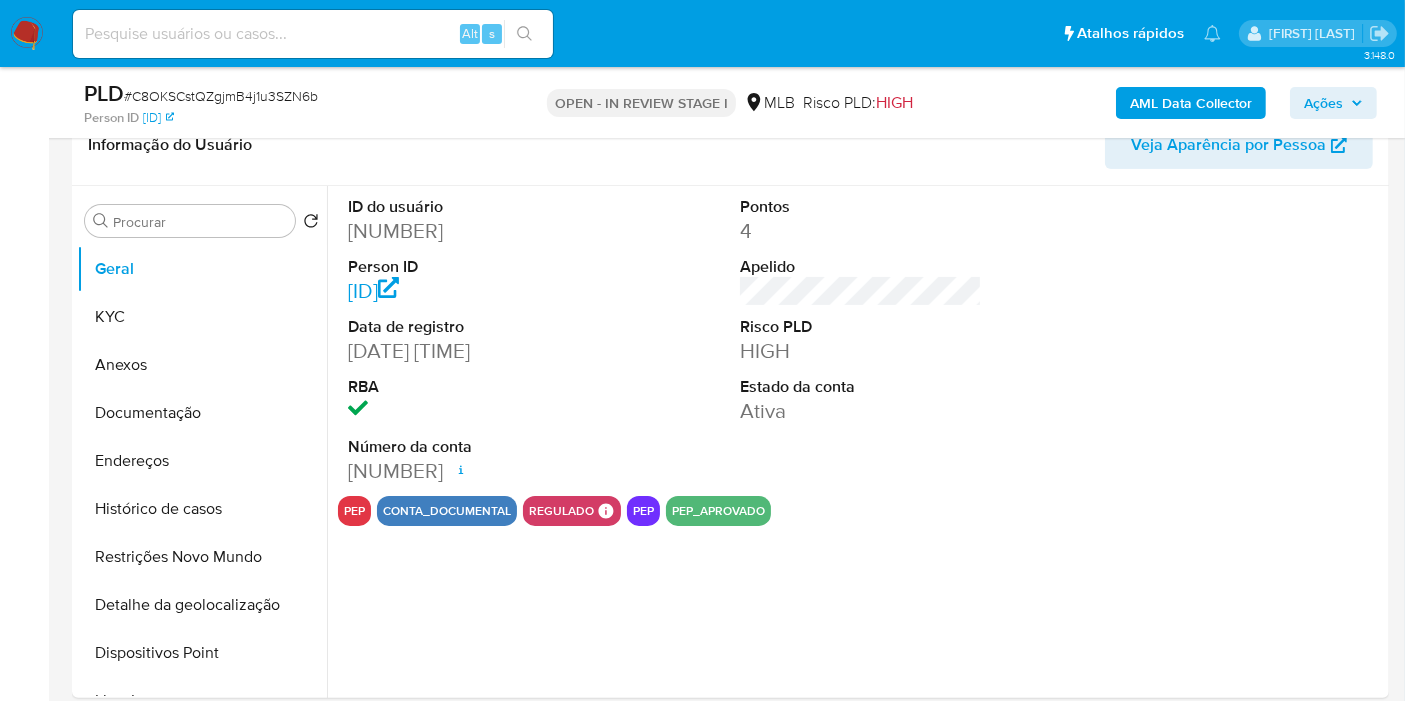 select on "10" 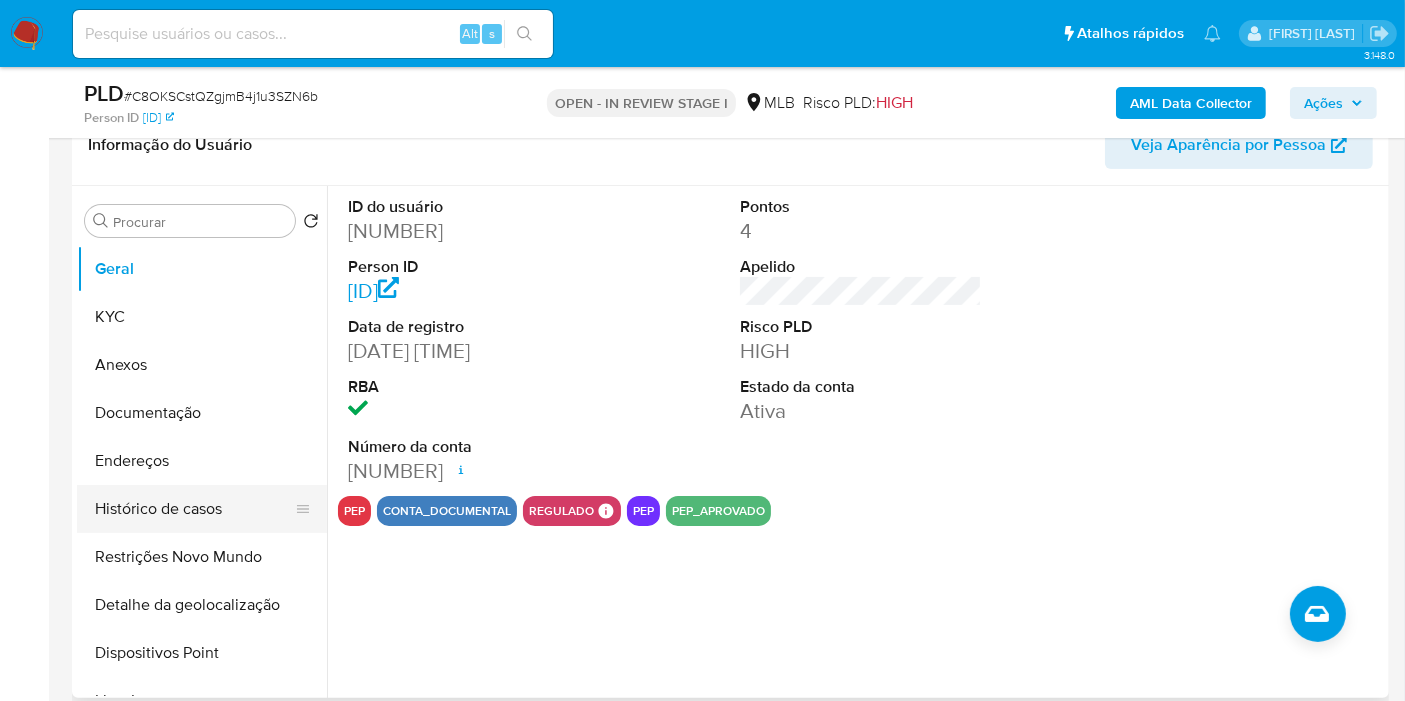 scroll, scrollTop: 111, scrollLeft: 0, axis: vertical 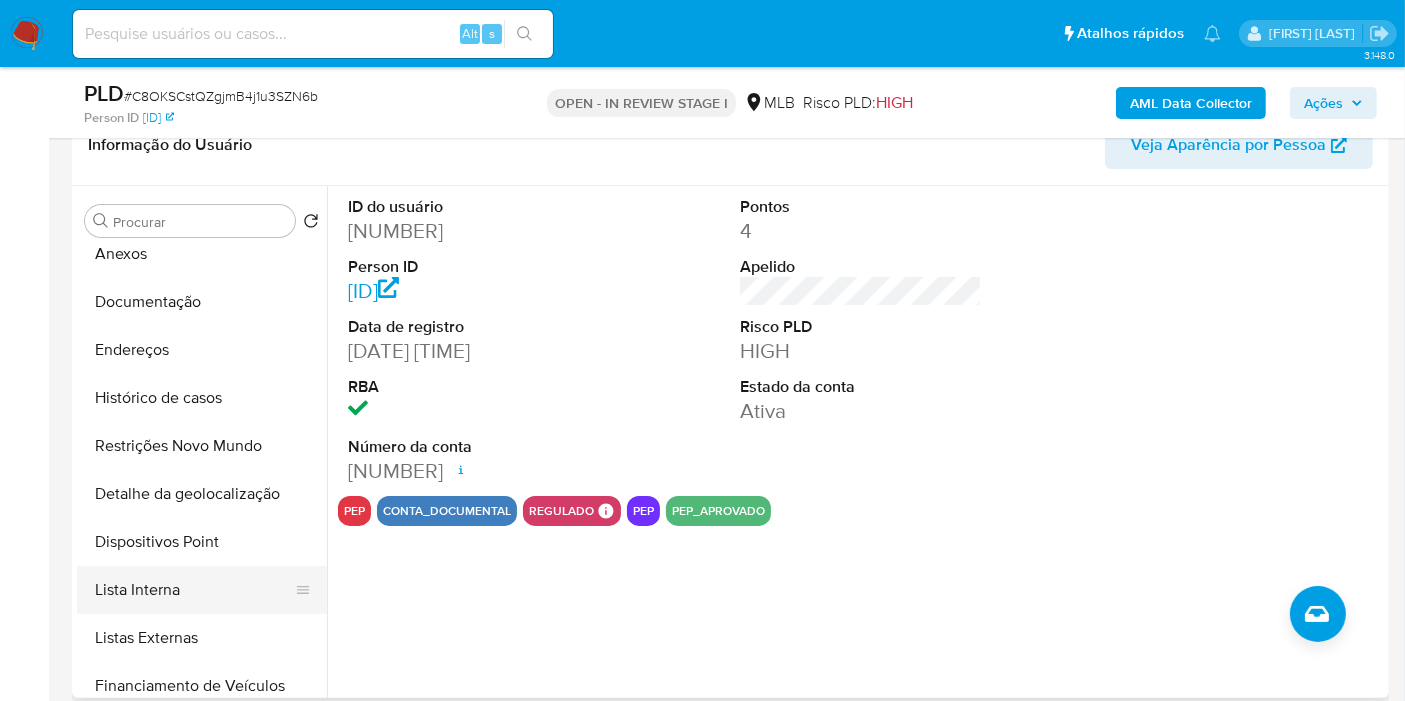 click on "Lista Interna" at bounding box center (194, 590) 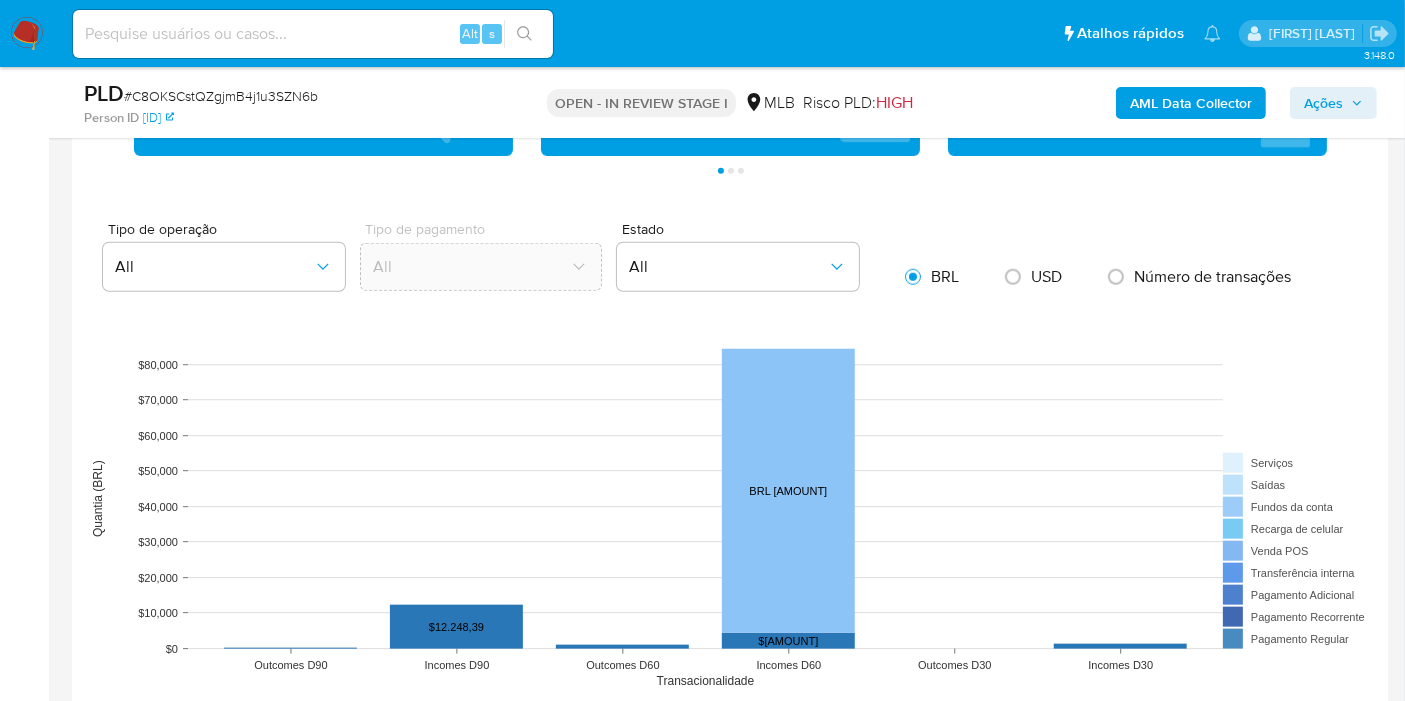 scroll, scrollTop: 2000, scrollLeft: 0, axis: vertical 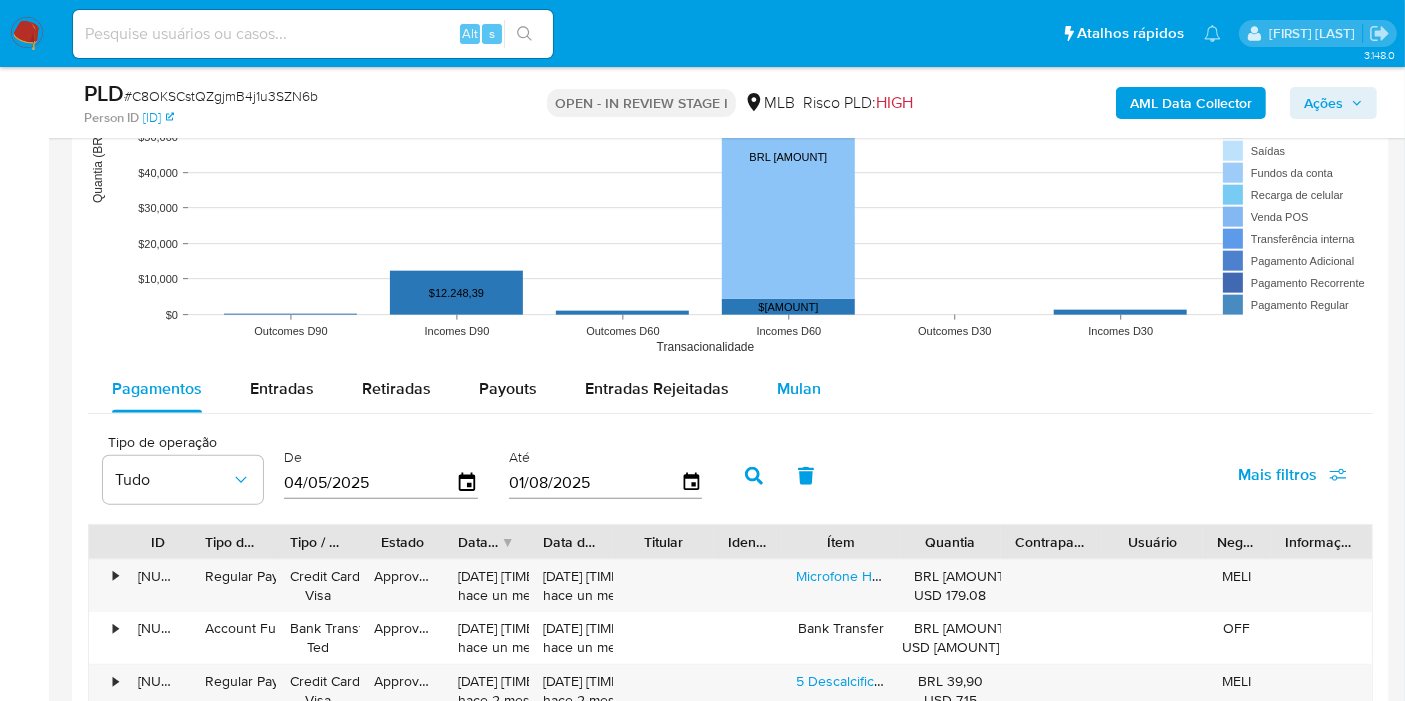 click on "Mulan" at bounding box center (799, 388) 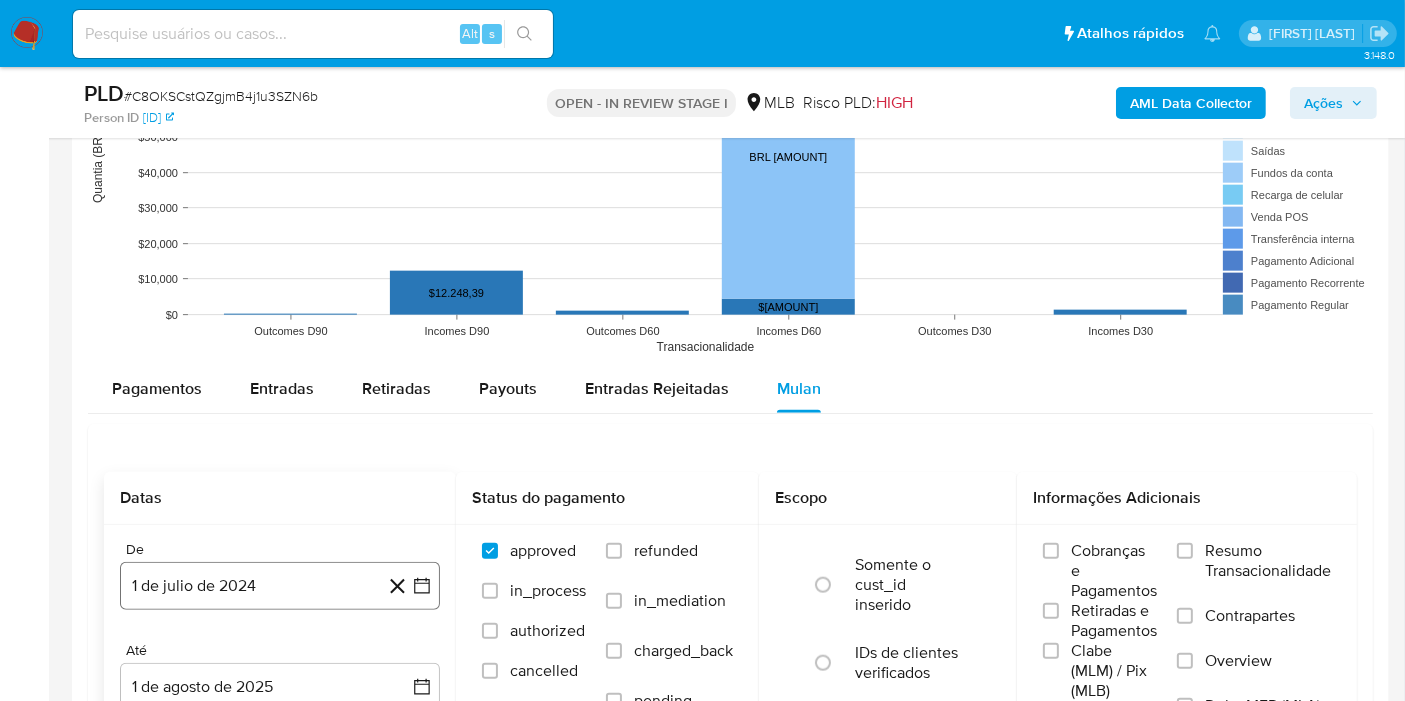 click on "1 de julio de 2024" at bounding box center [280, 586] 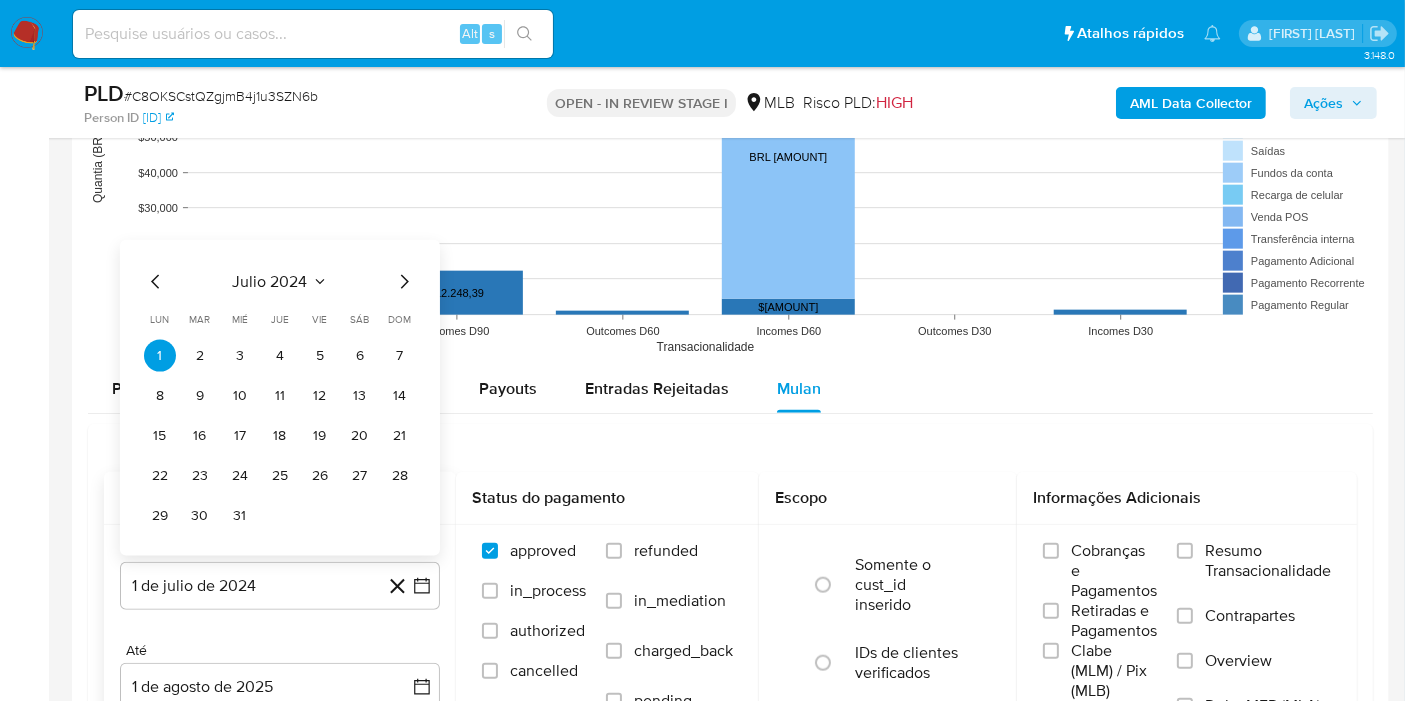click on "julio 2024" at bounding box center (270, 282) 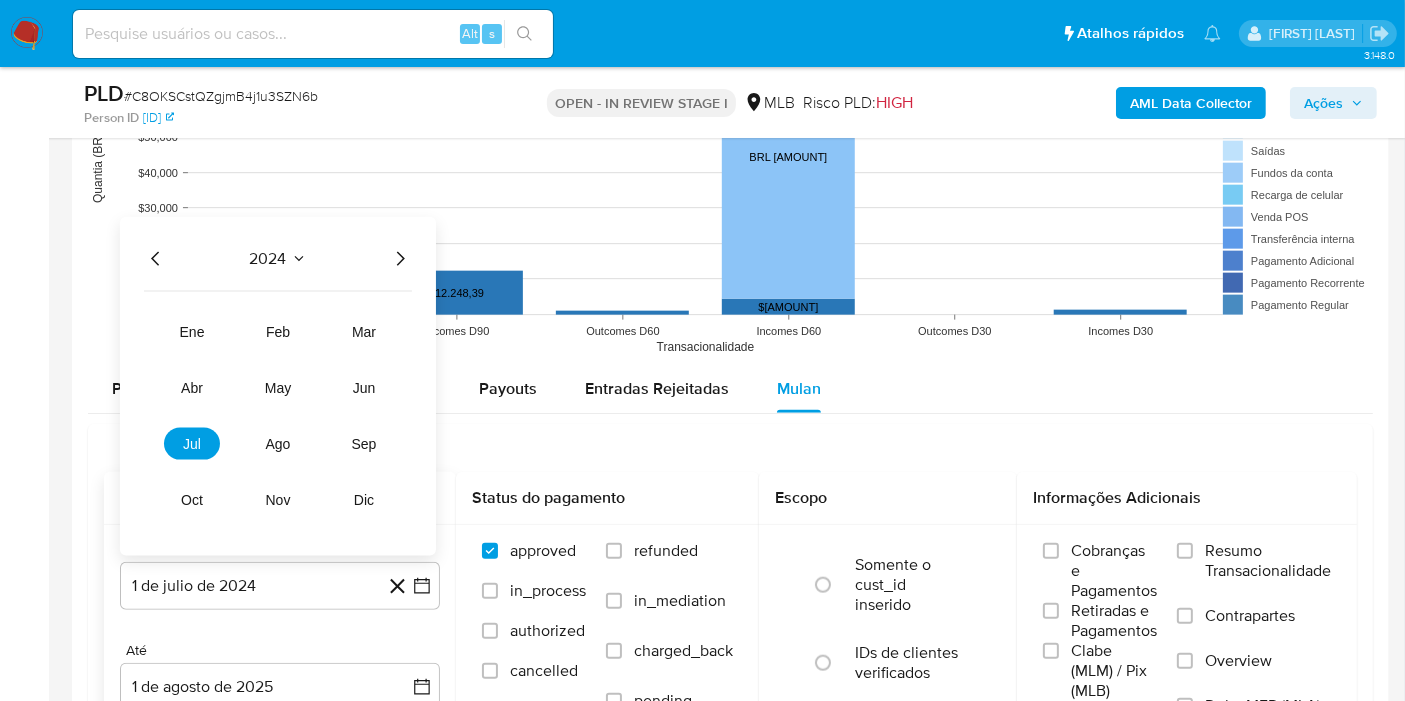 click 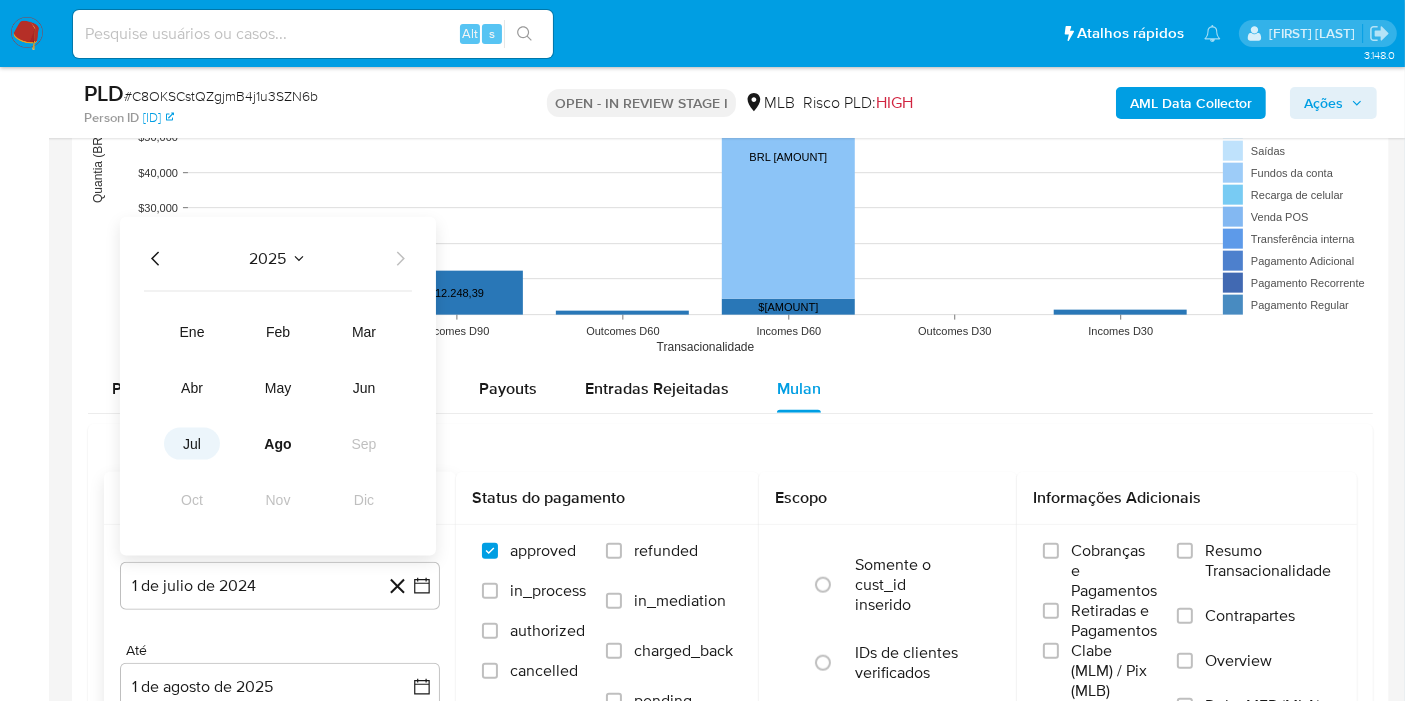 click on "jul" at bounding box center (192, 444) 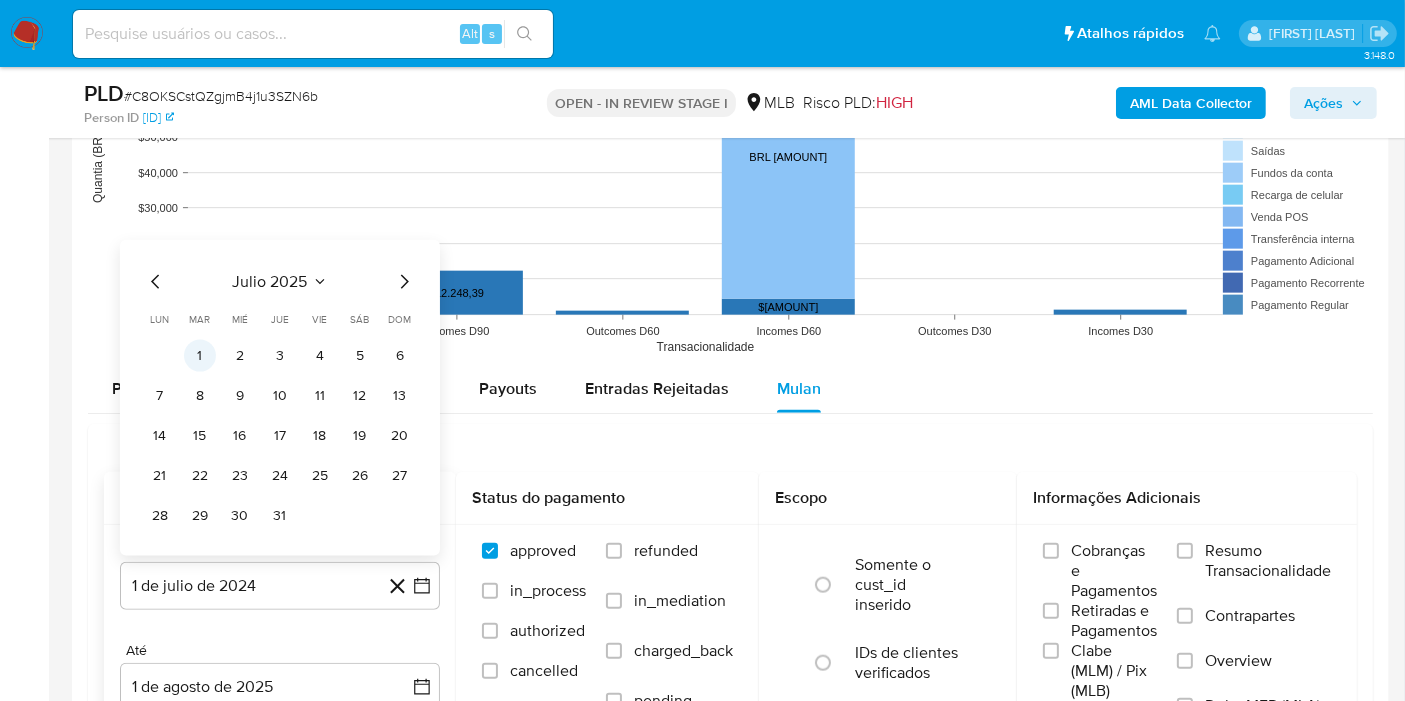 click on "1" at bounding box center [200, 356] 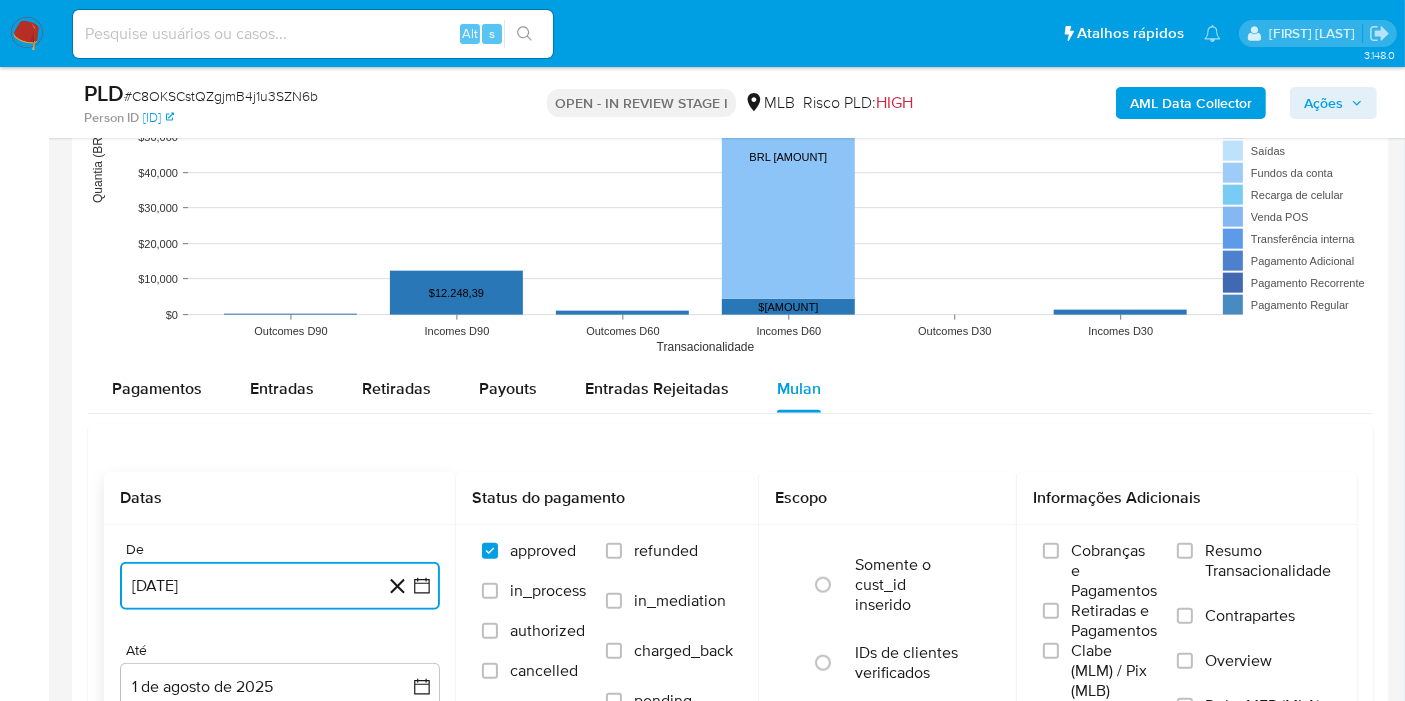 click on "1 de julio de 2025" at bounding box center [280, 586] 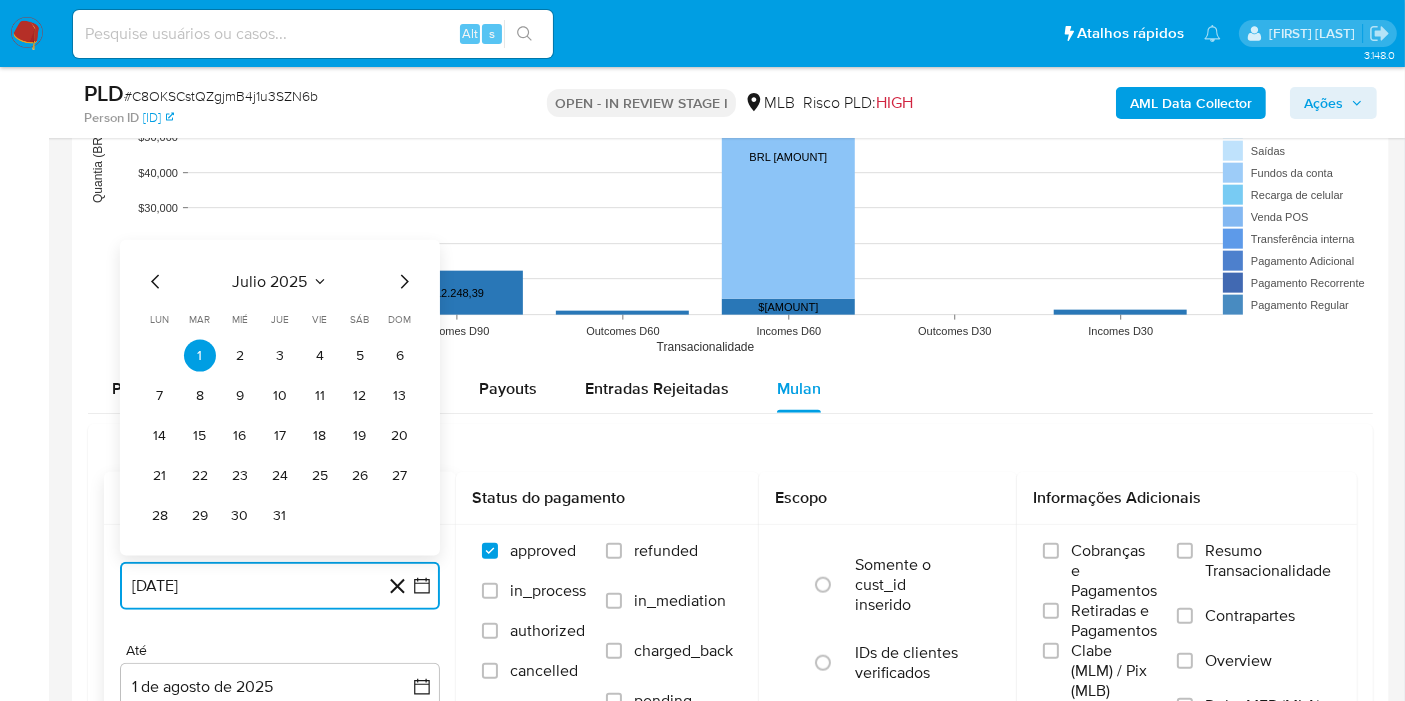 click on "julio 2025" at bounding box center (270, 282) 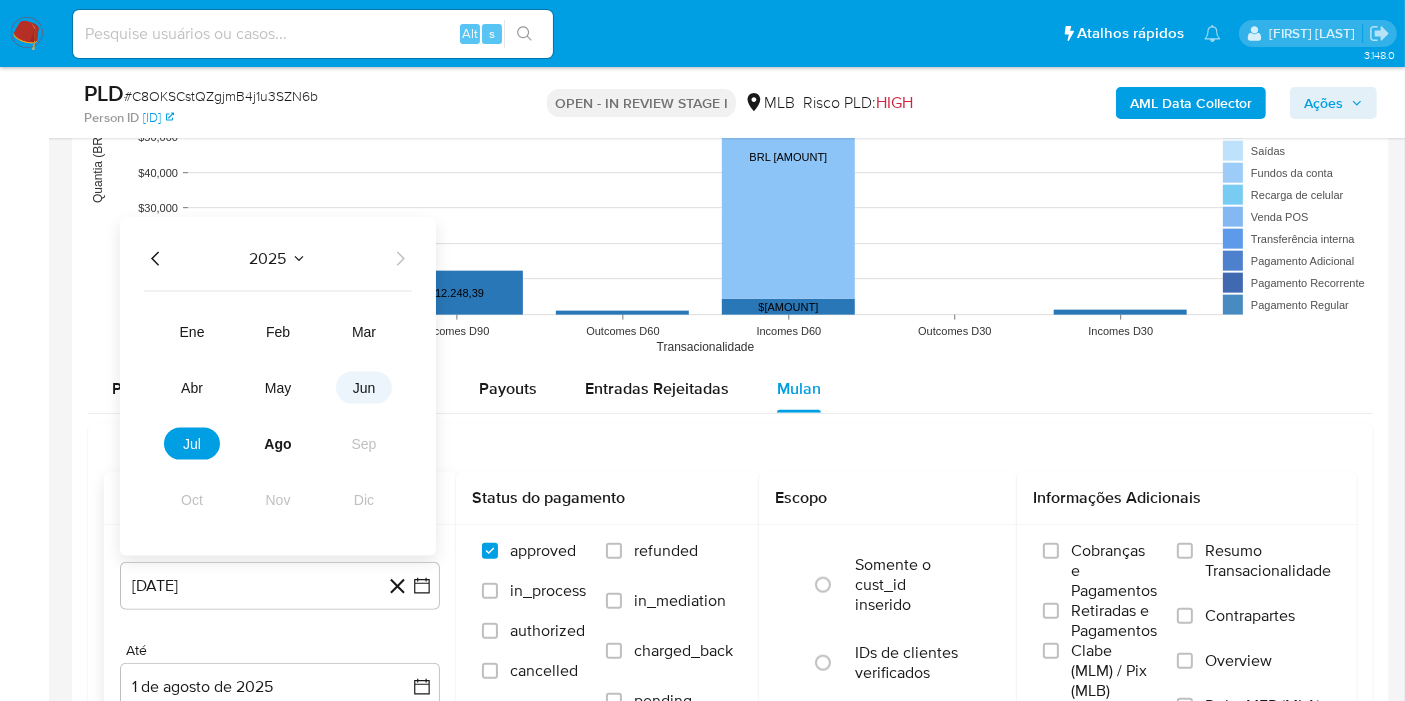 click on "jun" at bounding box center (364, 388) 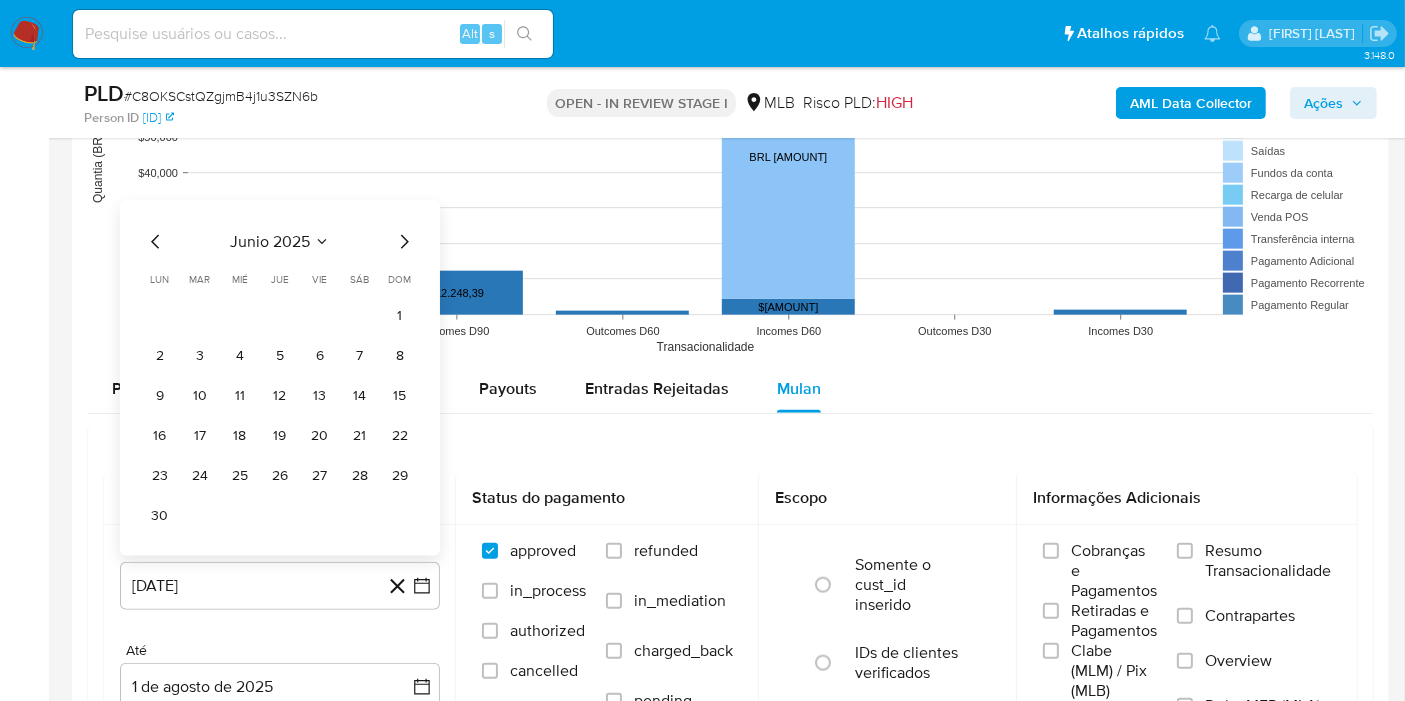 click on "1" at bounding box center [400, 316] 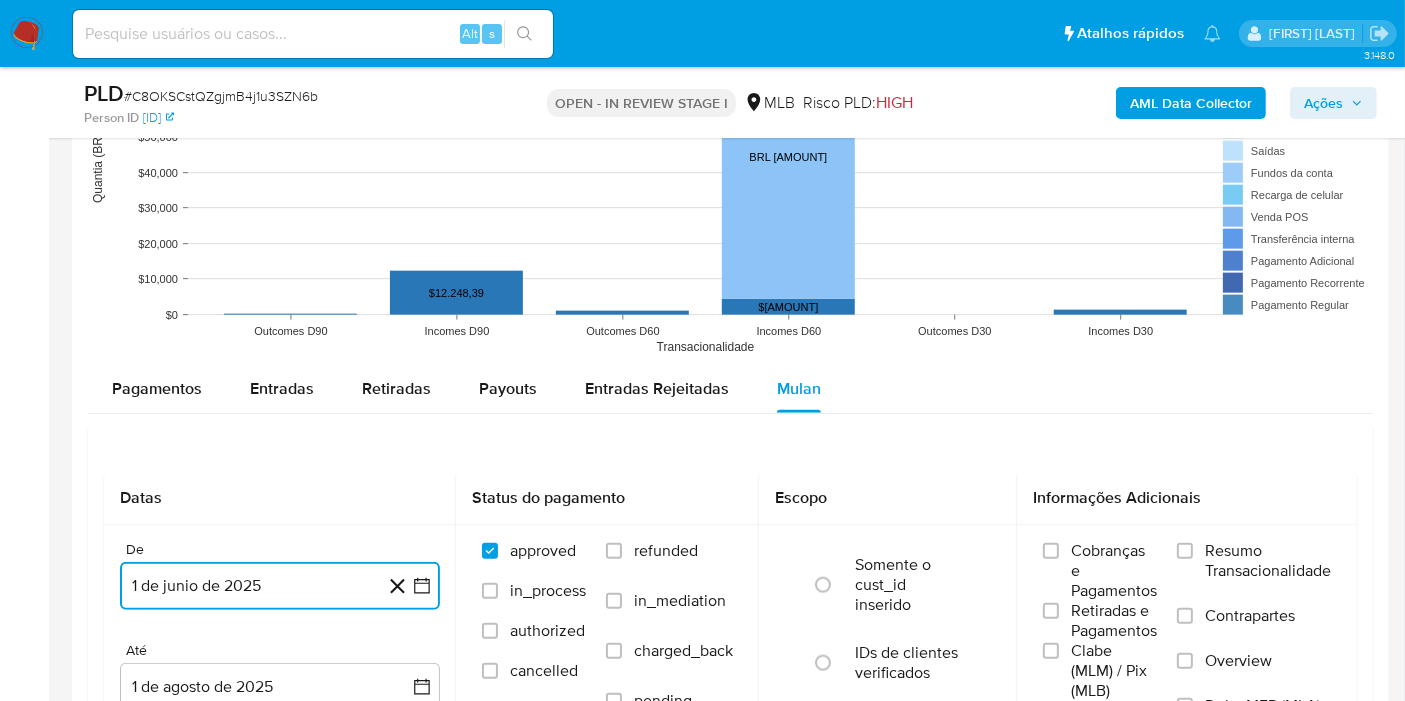 scroll, scrollTop: 2111, scrollLeft: 0, axis: vertical 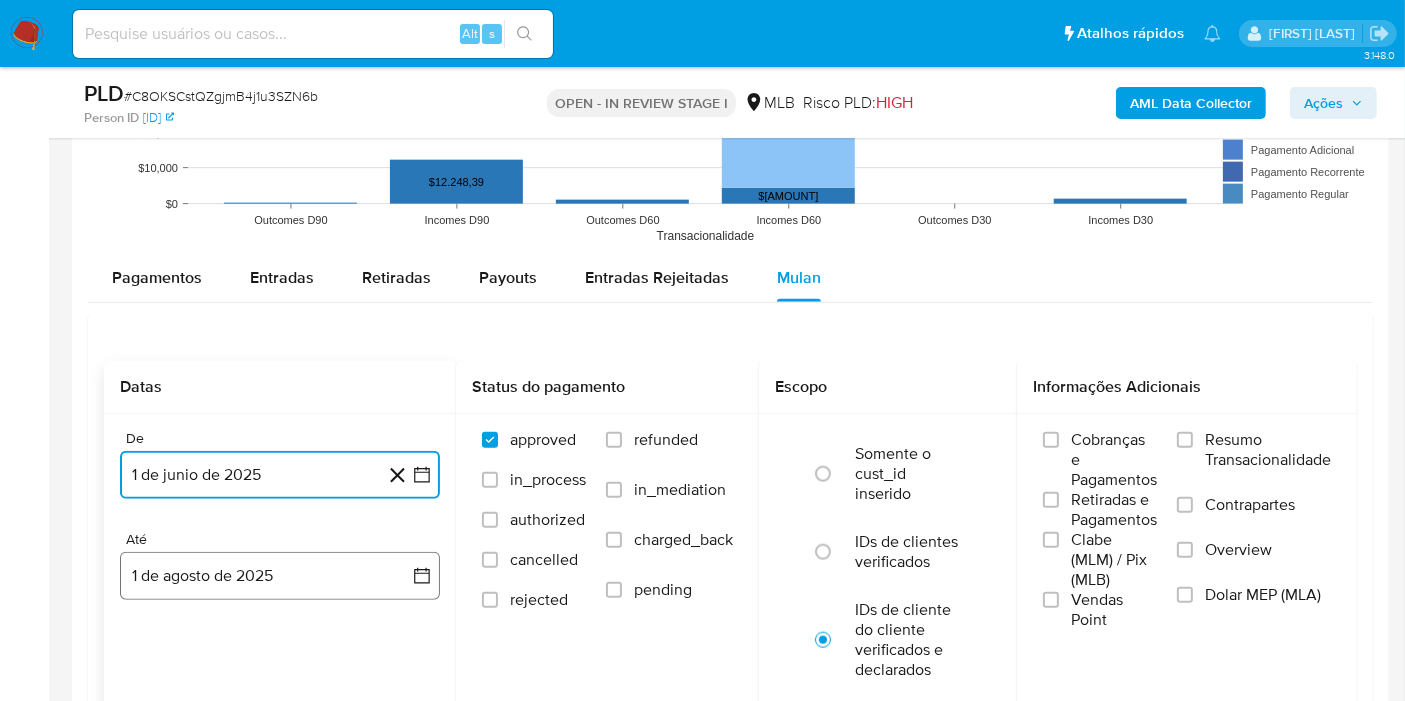 click on "1 de agosto de 2025" at bounding box center (280, 576) 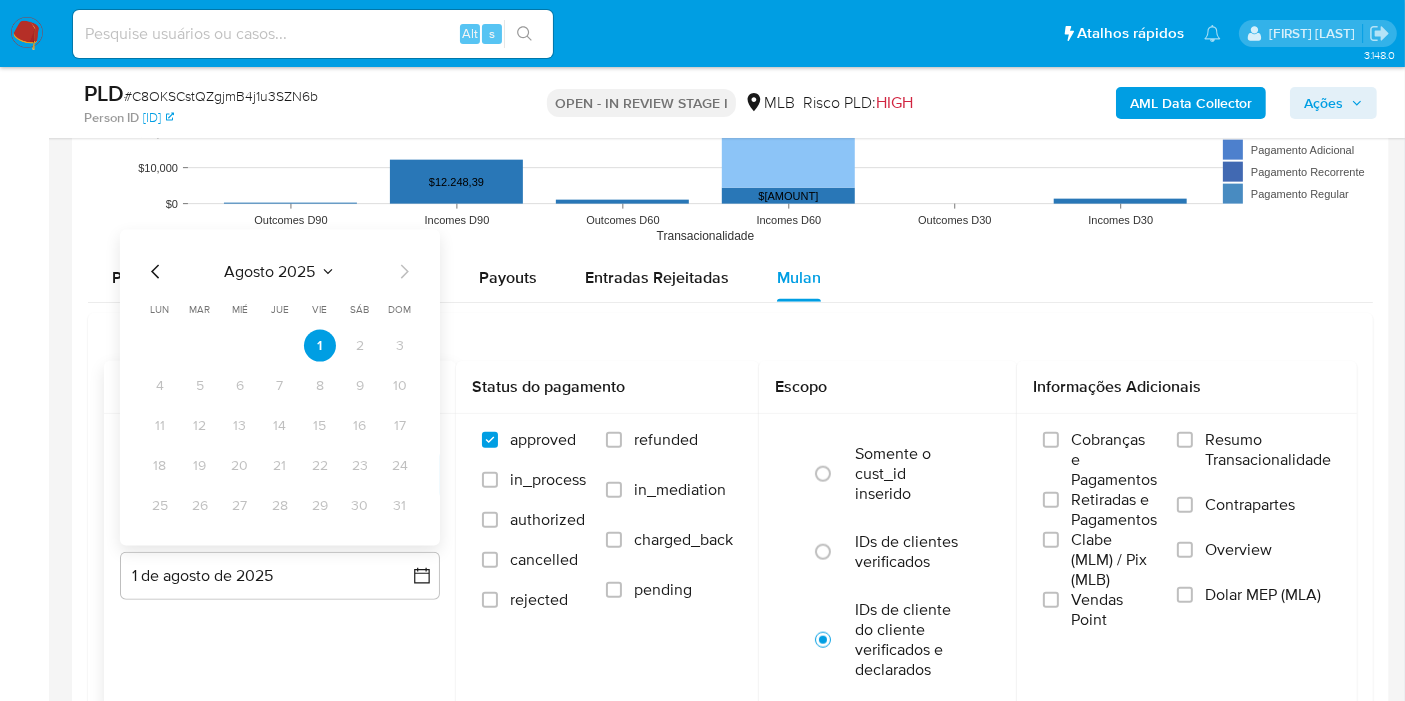 drag, startPoint x: 162, startPoint y: 267, endPoint x: 174, endPoint y: 284, distance: 20.808653 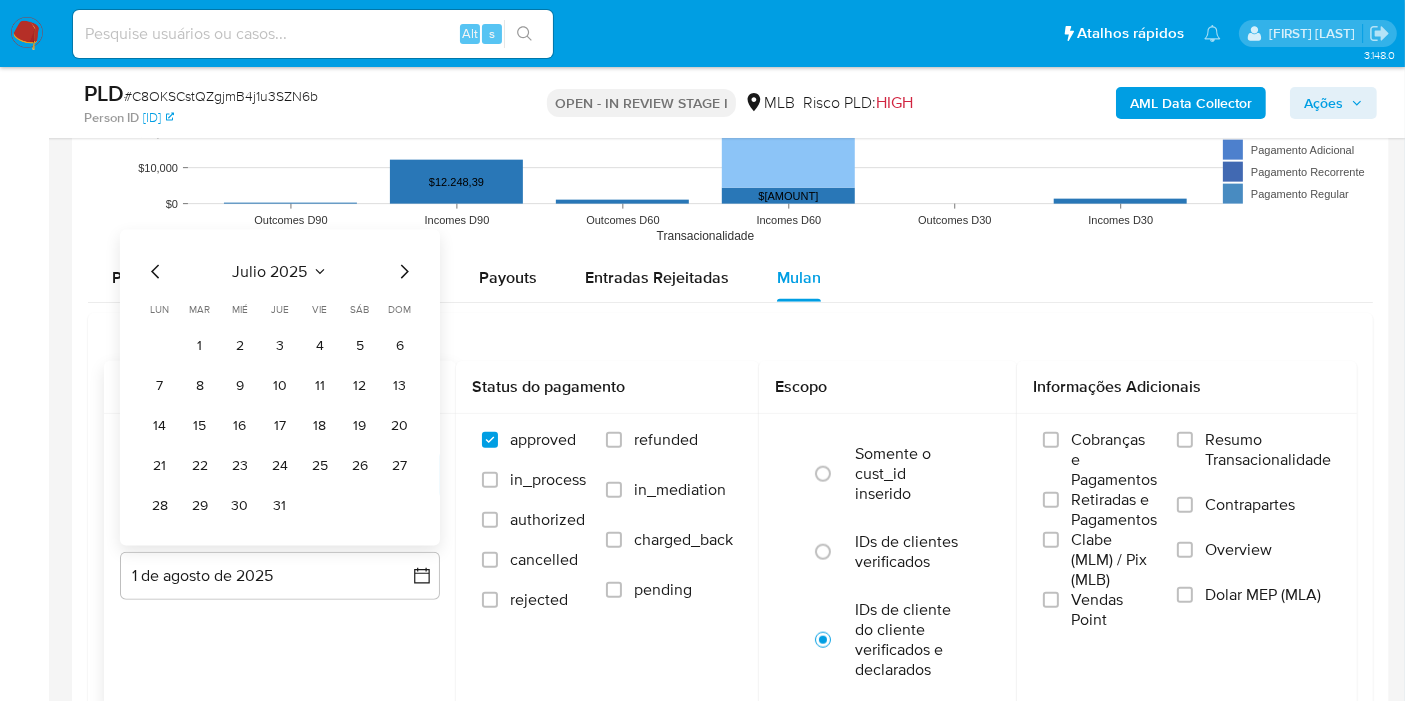 click on "31" at bounding box center [280, 506] 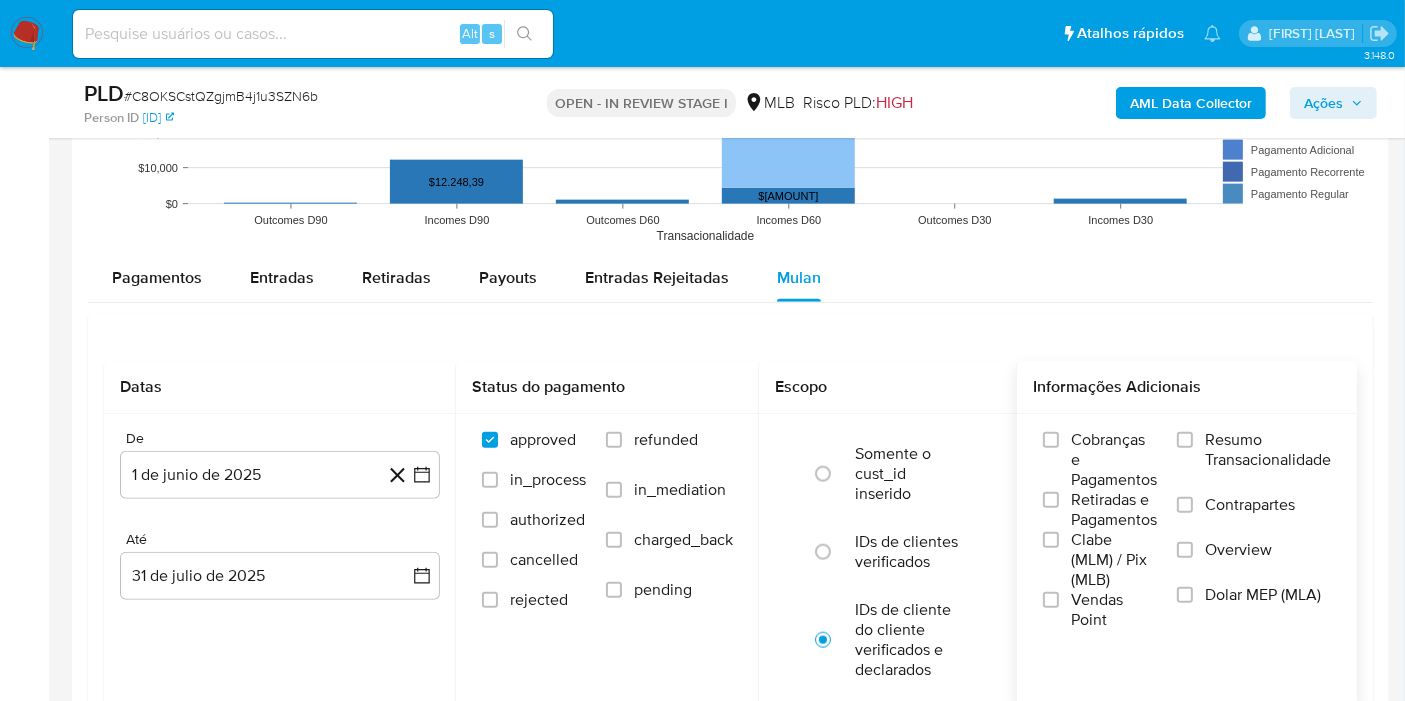 click on "Resumo Transacionalidade" at bounding box center (1254, 462) 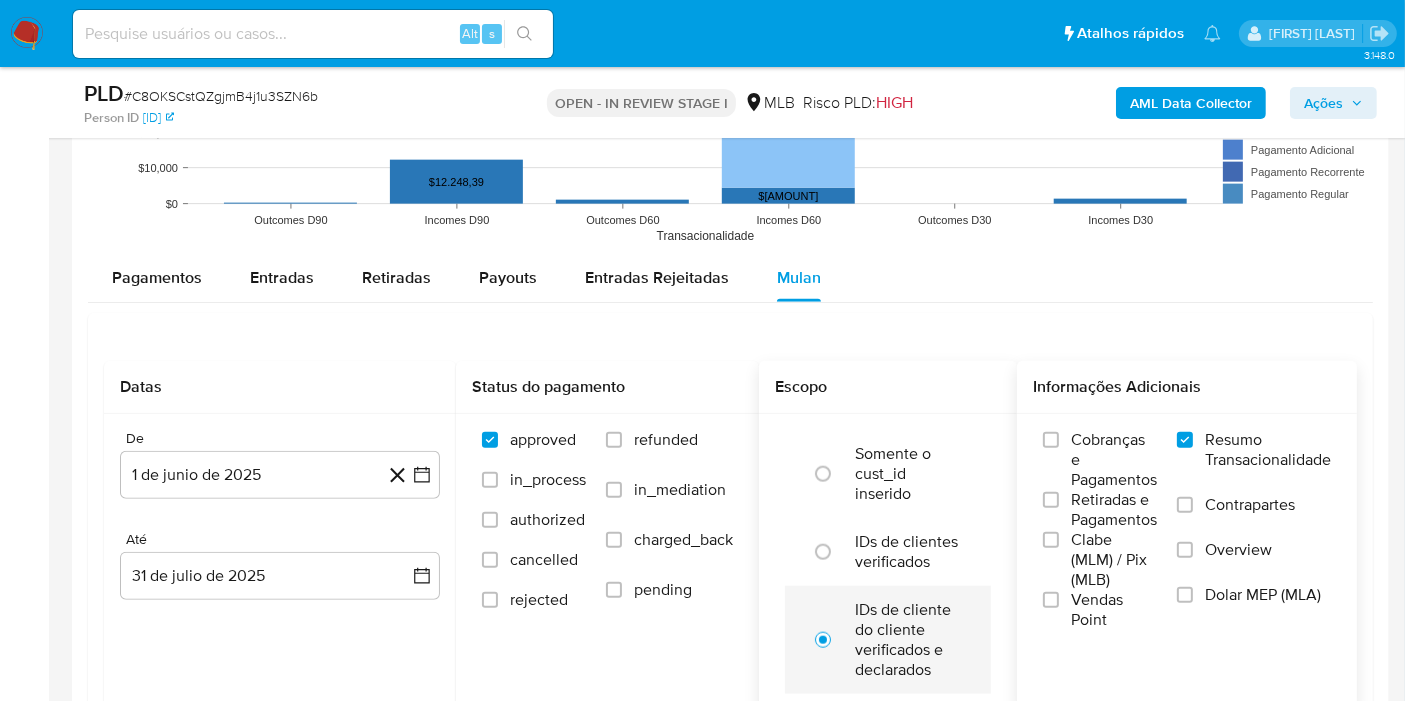scroll, scrollTop: 2222, scrollLeft: 0, axis: vertical 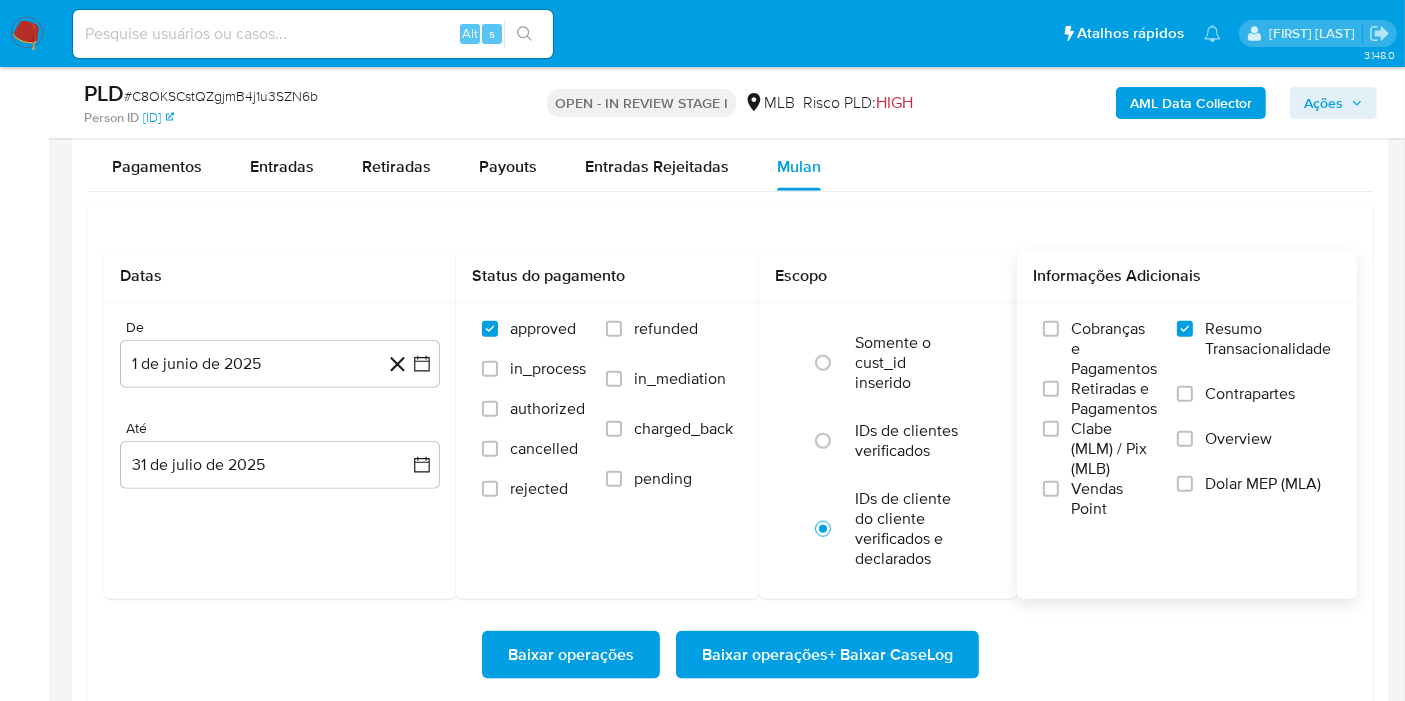 click on "Baixar operações  +   Baixar CaseLog" at bounding box center [827, 655] 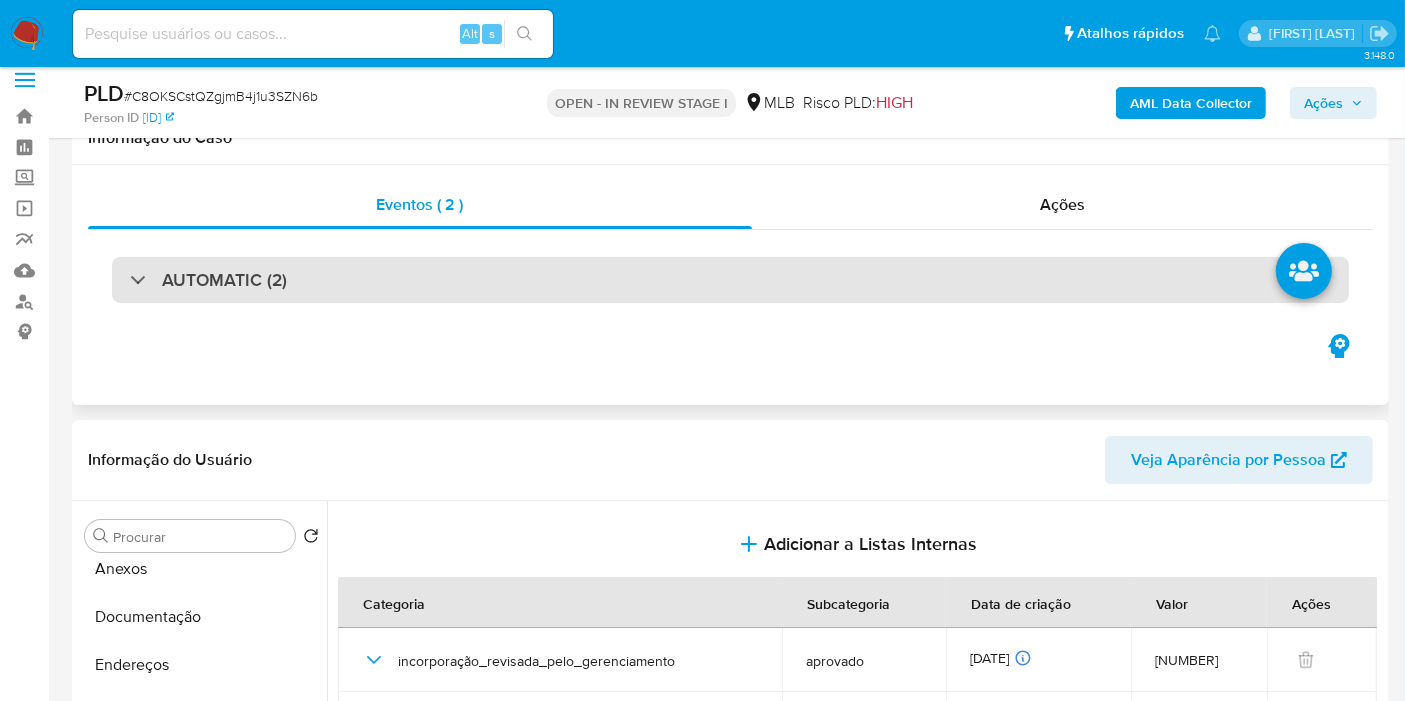 scroll, scrollTop: 0, scrollLeft: 0, axis: both 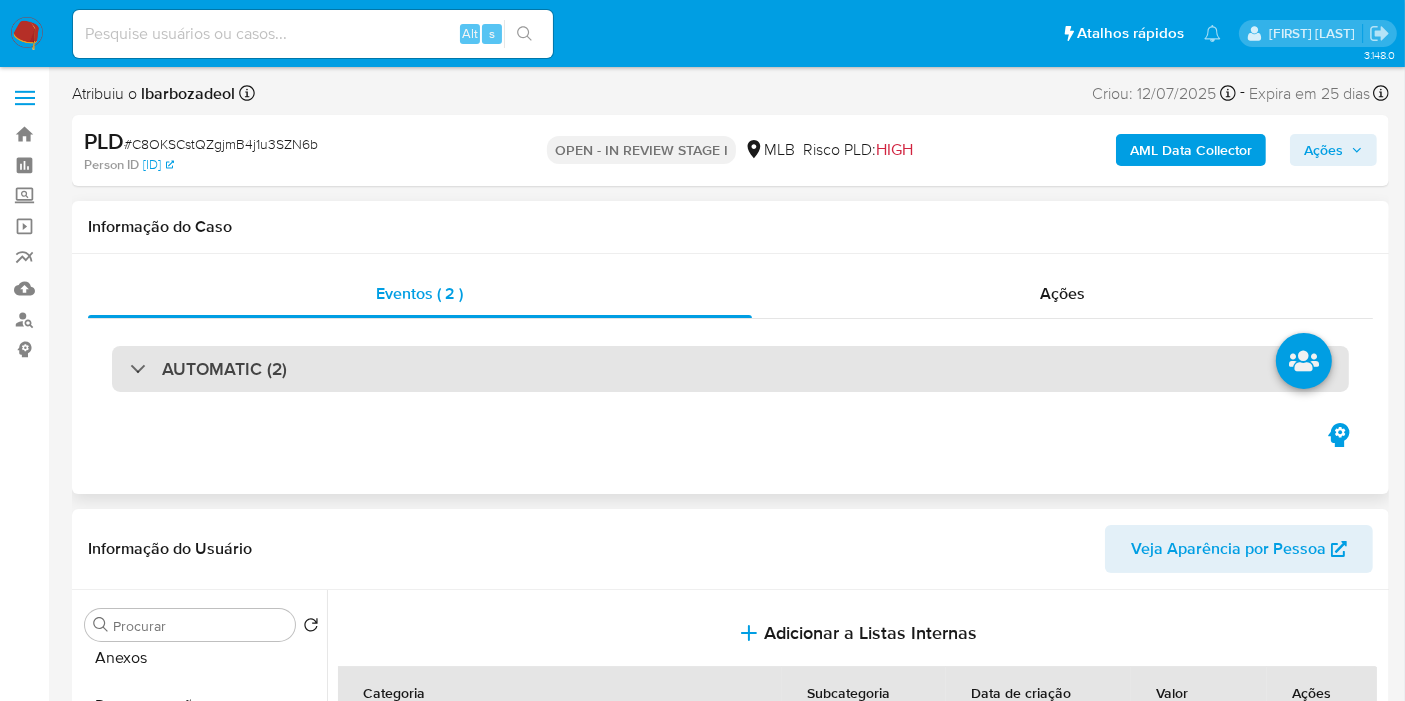 click on "AUTOMATIC (2)" at bounding box center (730, 369) 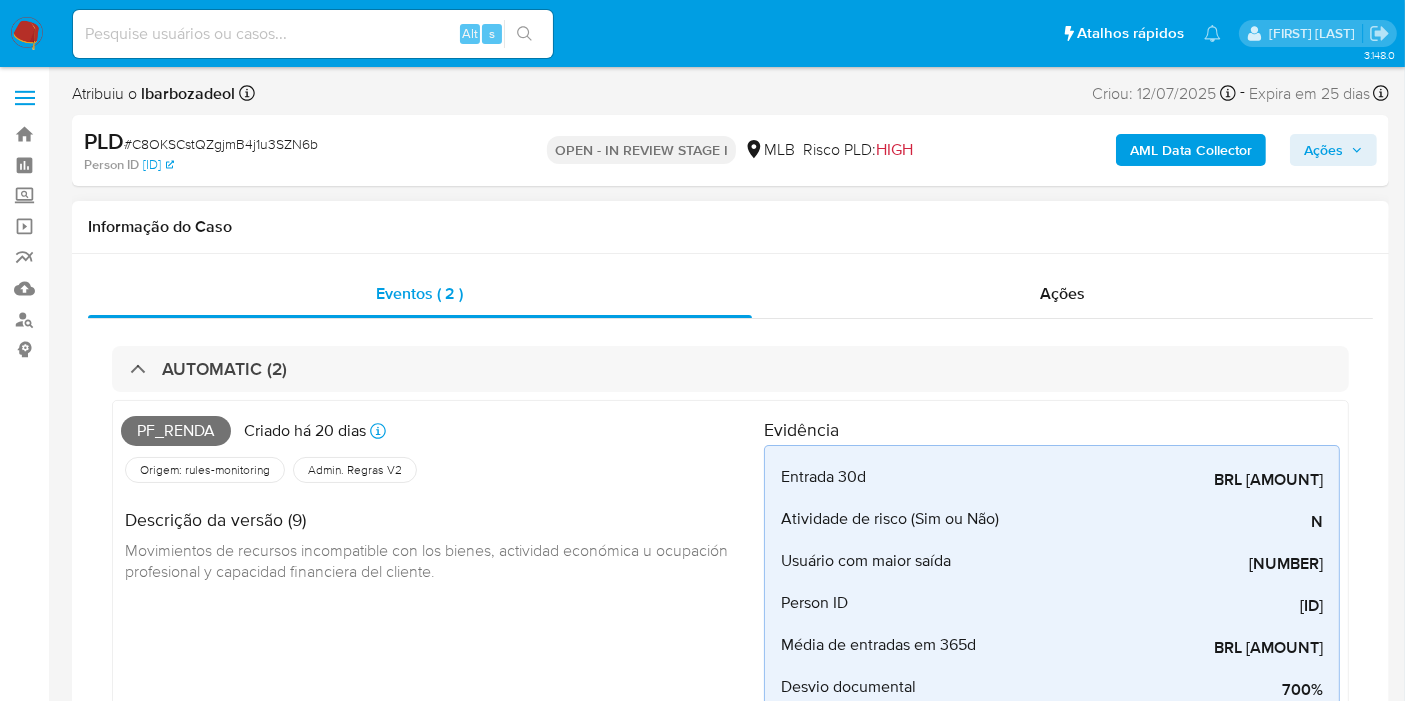 click on "Pf_renda" at bounding box center (176, 431) 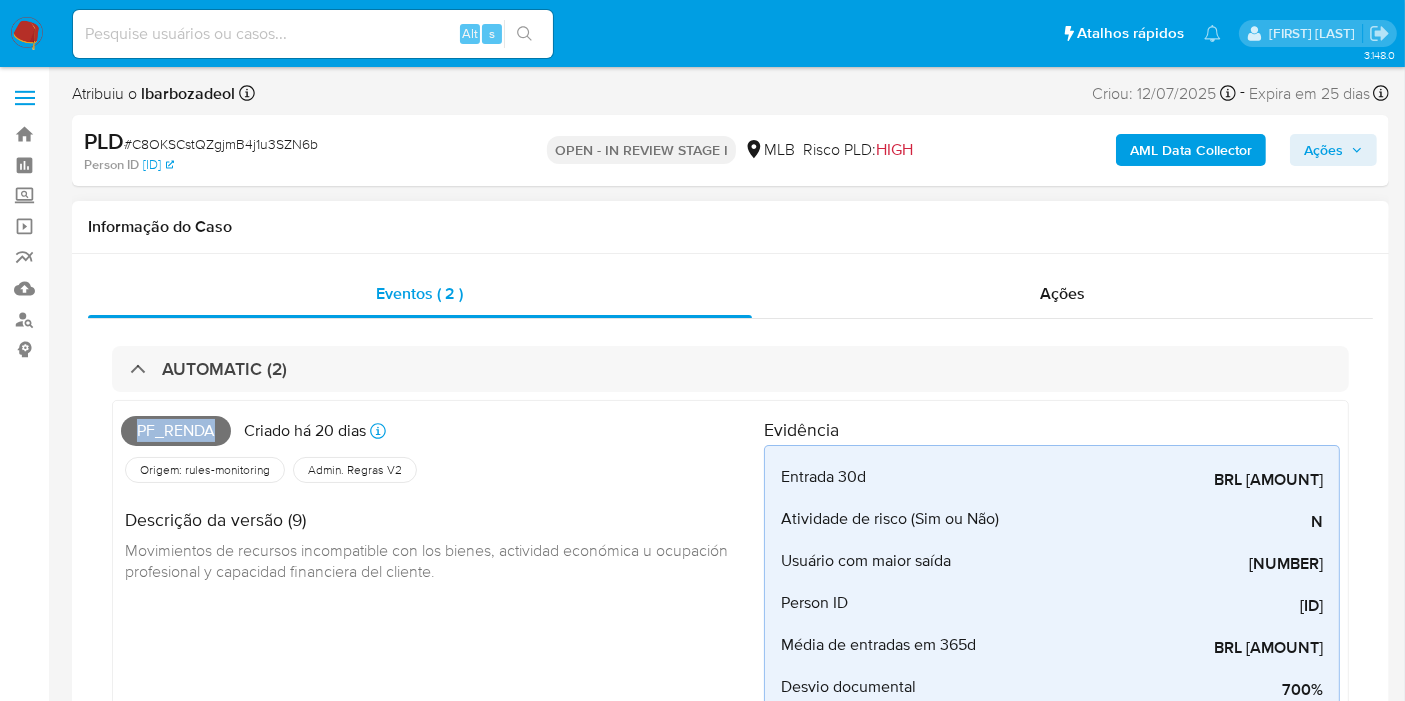 click on "Pf_renda" at bounding box center [176, 431] 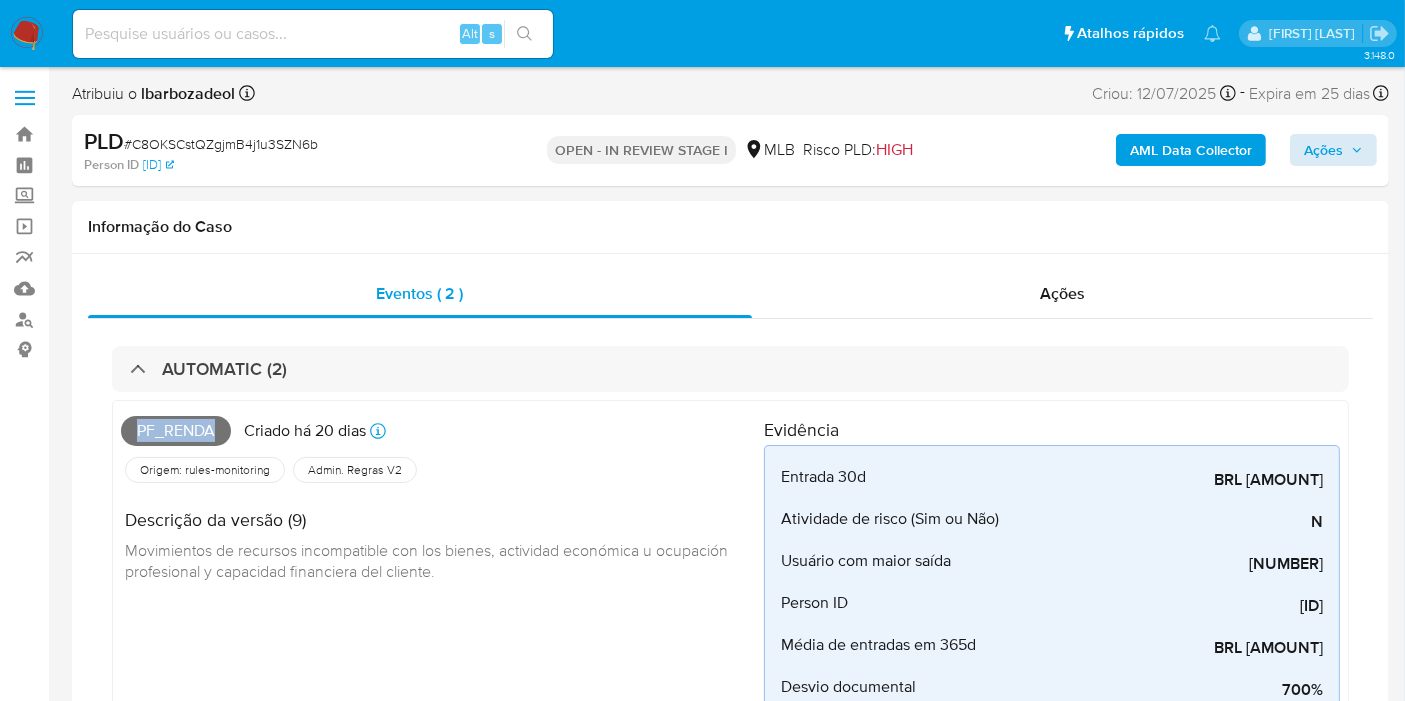 copy on "Pf_renda" 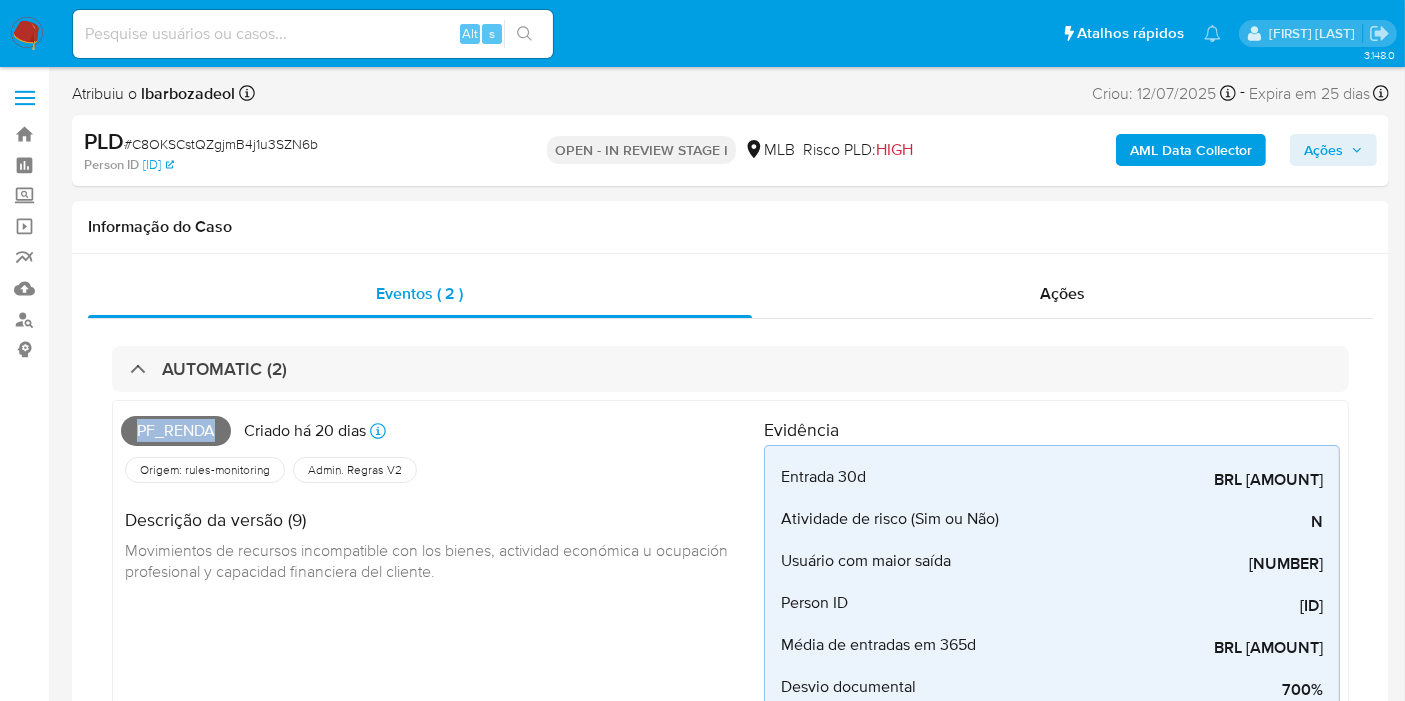 type 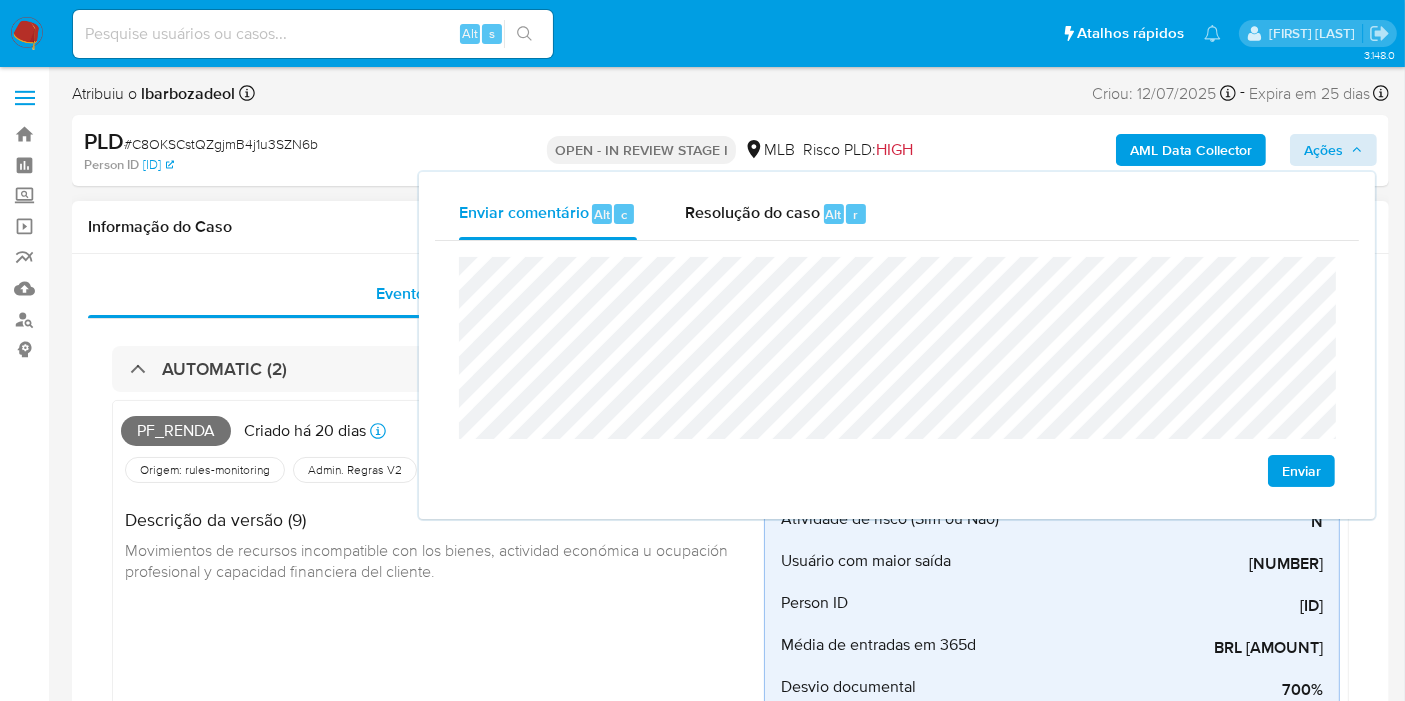 click on "Informação do Caso" at bounding box center [730, 227] 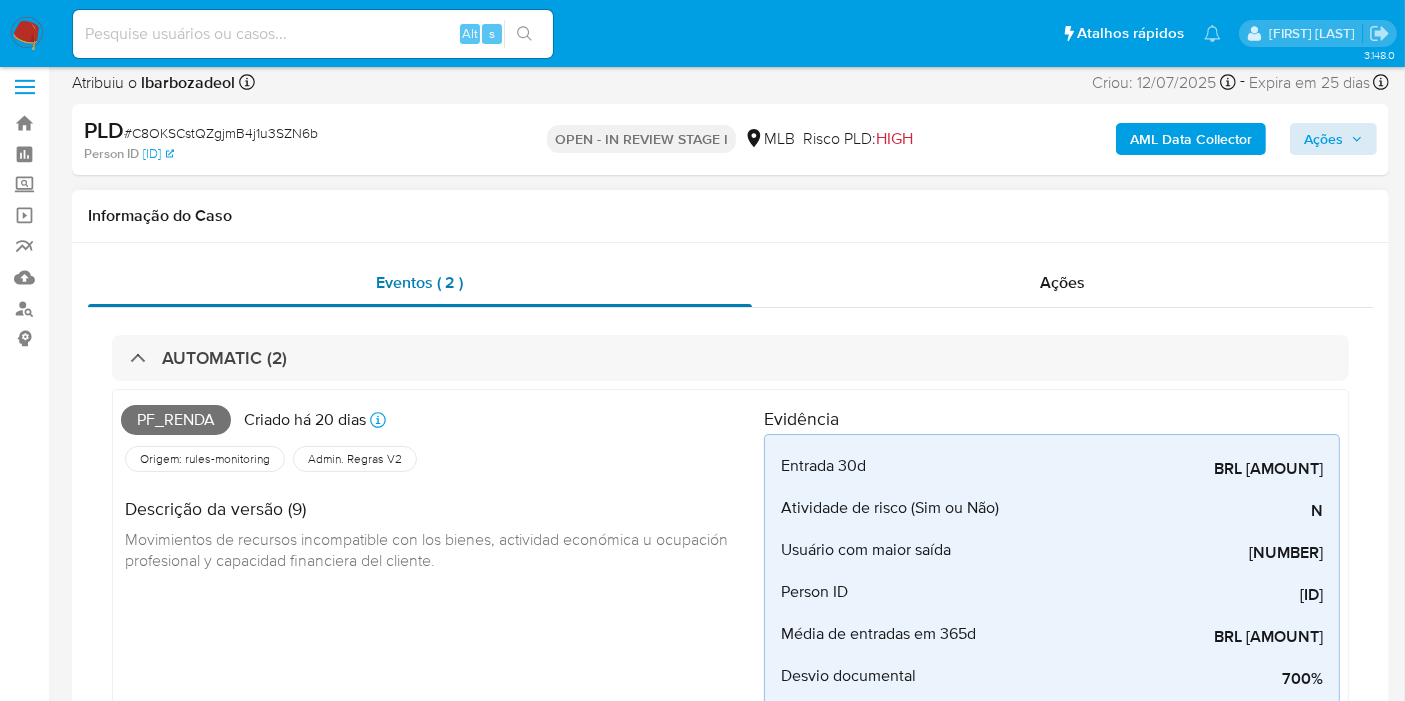 scroll, scrollTop: 0, scrollLeft: 0, axis: both 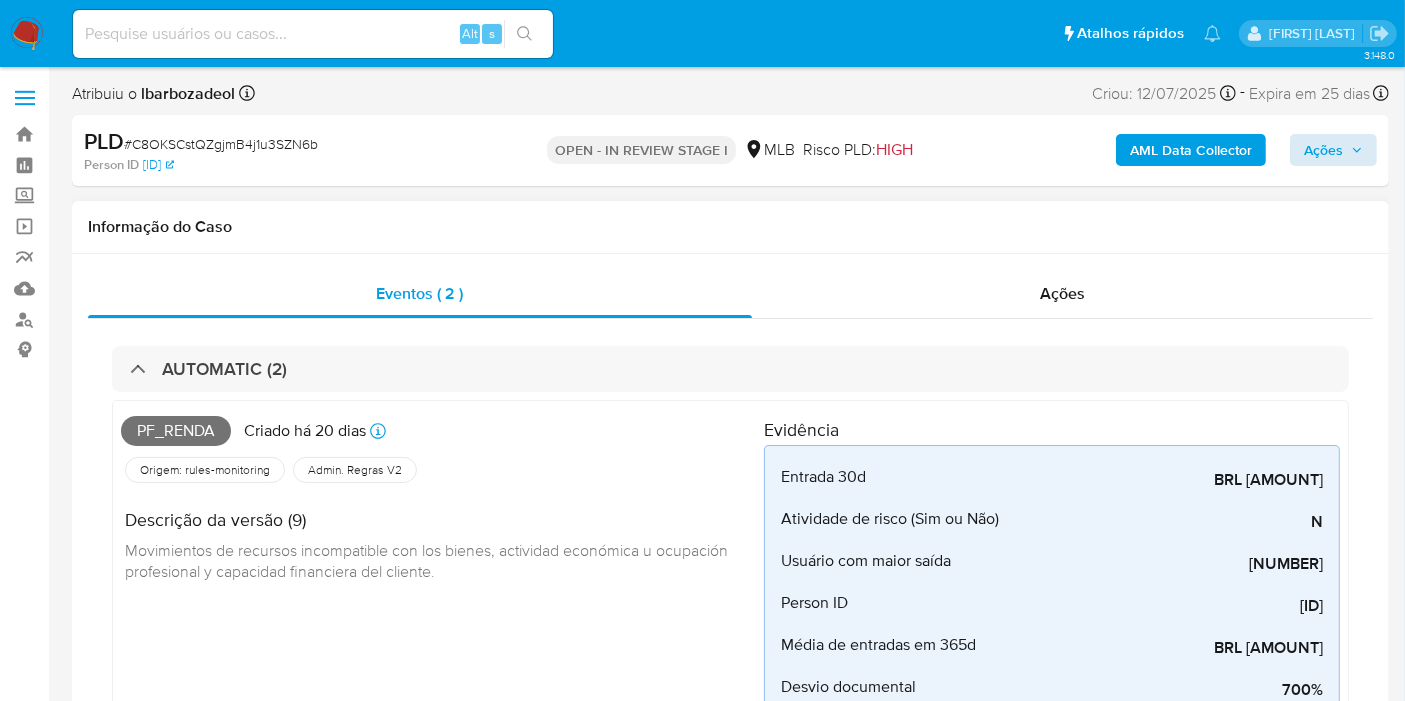 click on "Pf_renda" at bounding box center (176, 431) 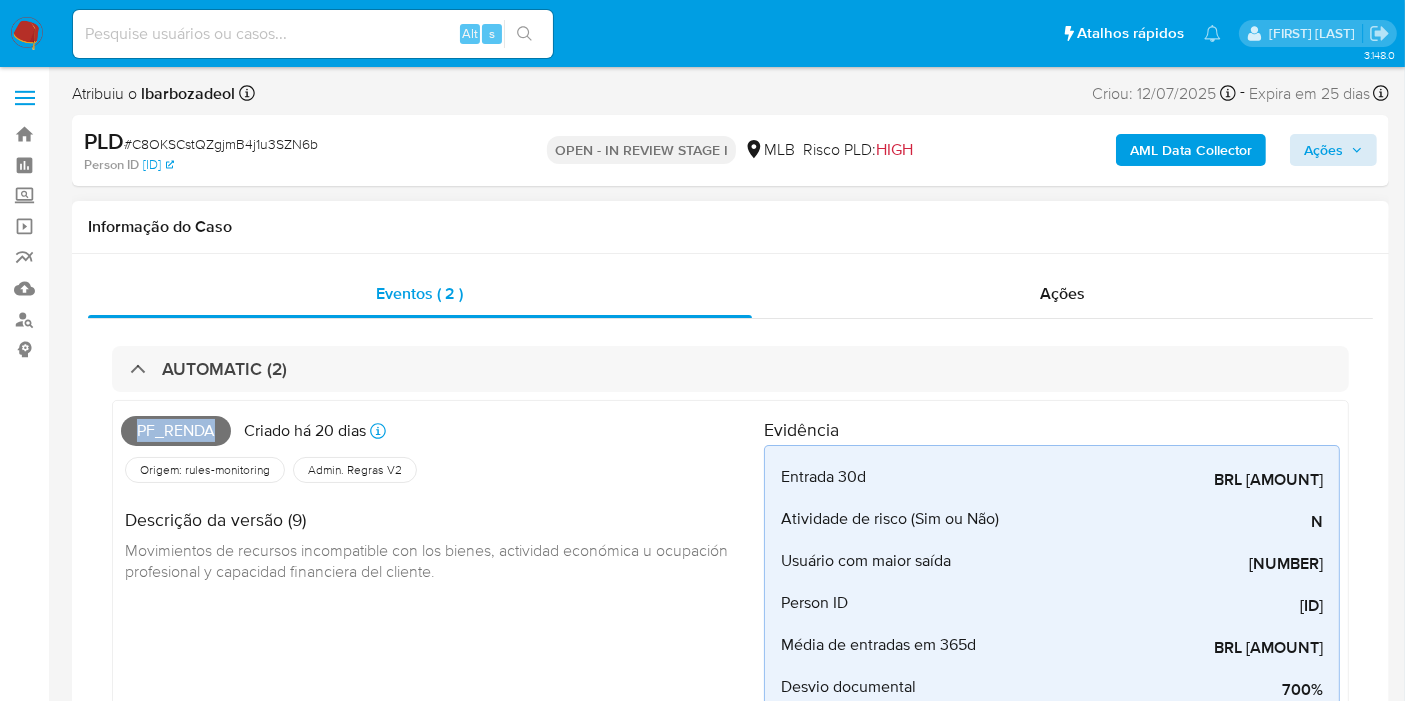 click on "Pf_renda" at bounding box center (176, 431) 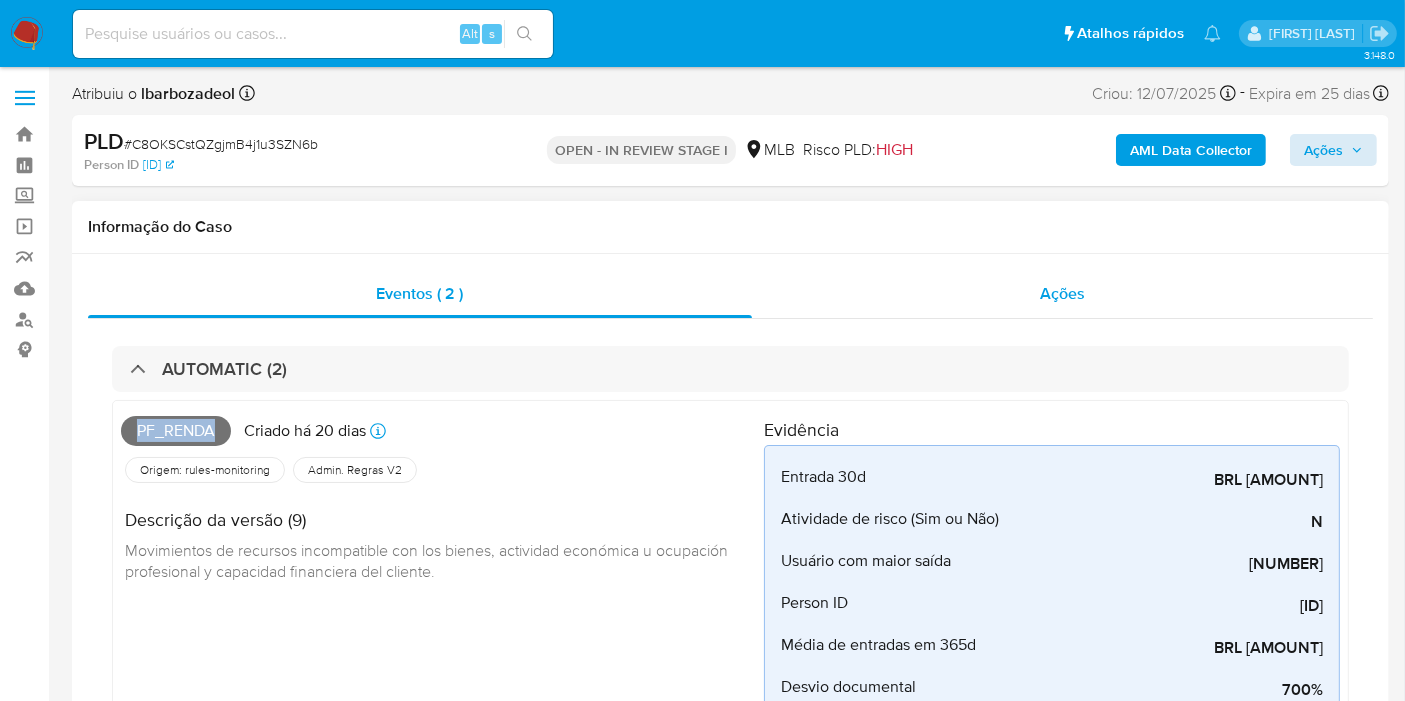 copy on "Pf_renda" 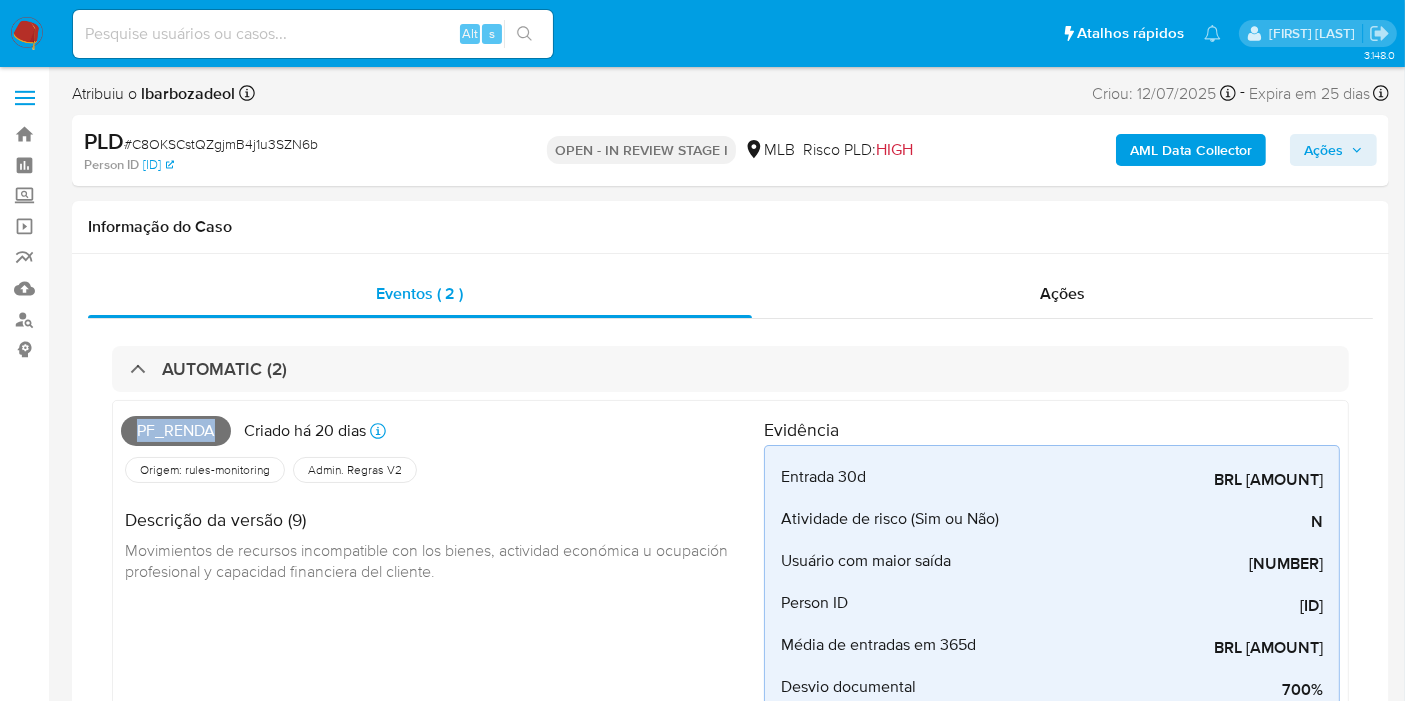 click on "Ações" at bounding box center (1323, 150) 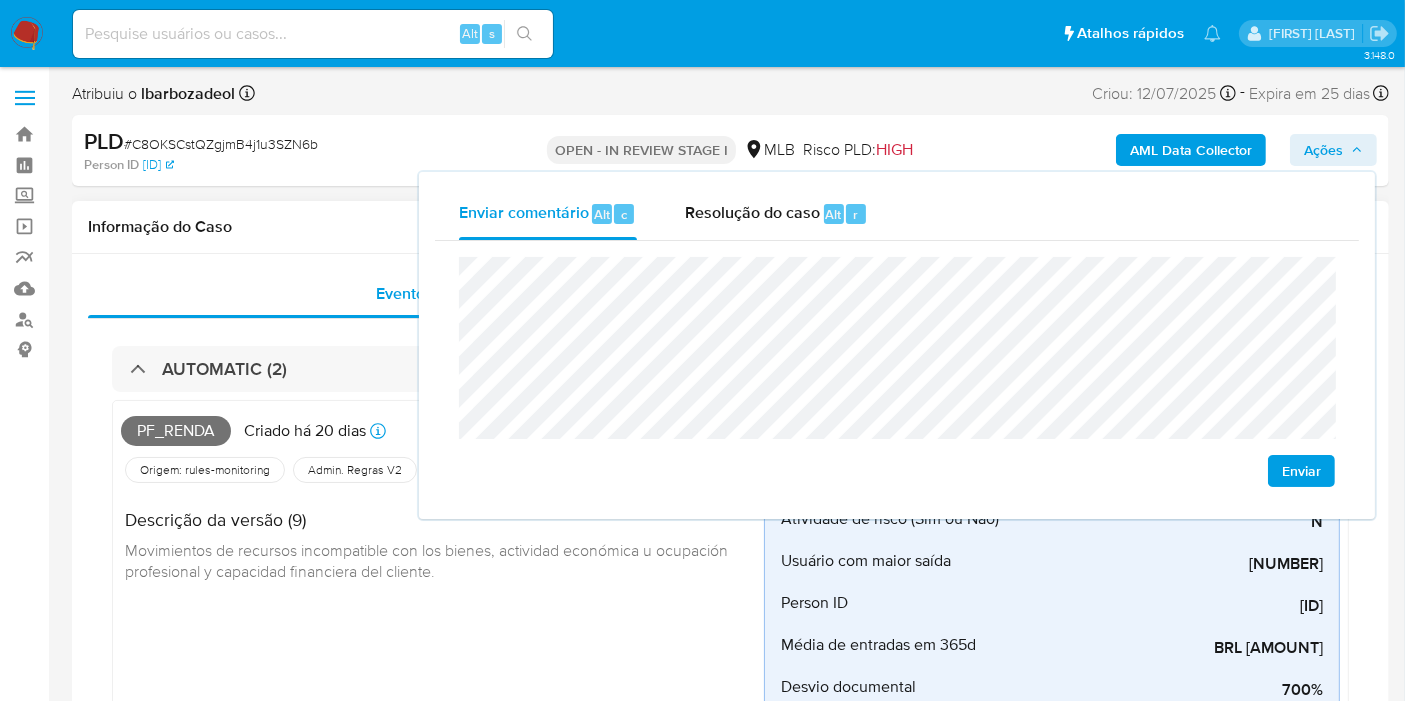 click on "Descrição da versão (9) Movimientos de recursos incompatible con los bienes, actividad económica u ocupación profesional y capacidad financiera del cliente." at bounding box center (442, 543) 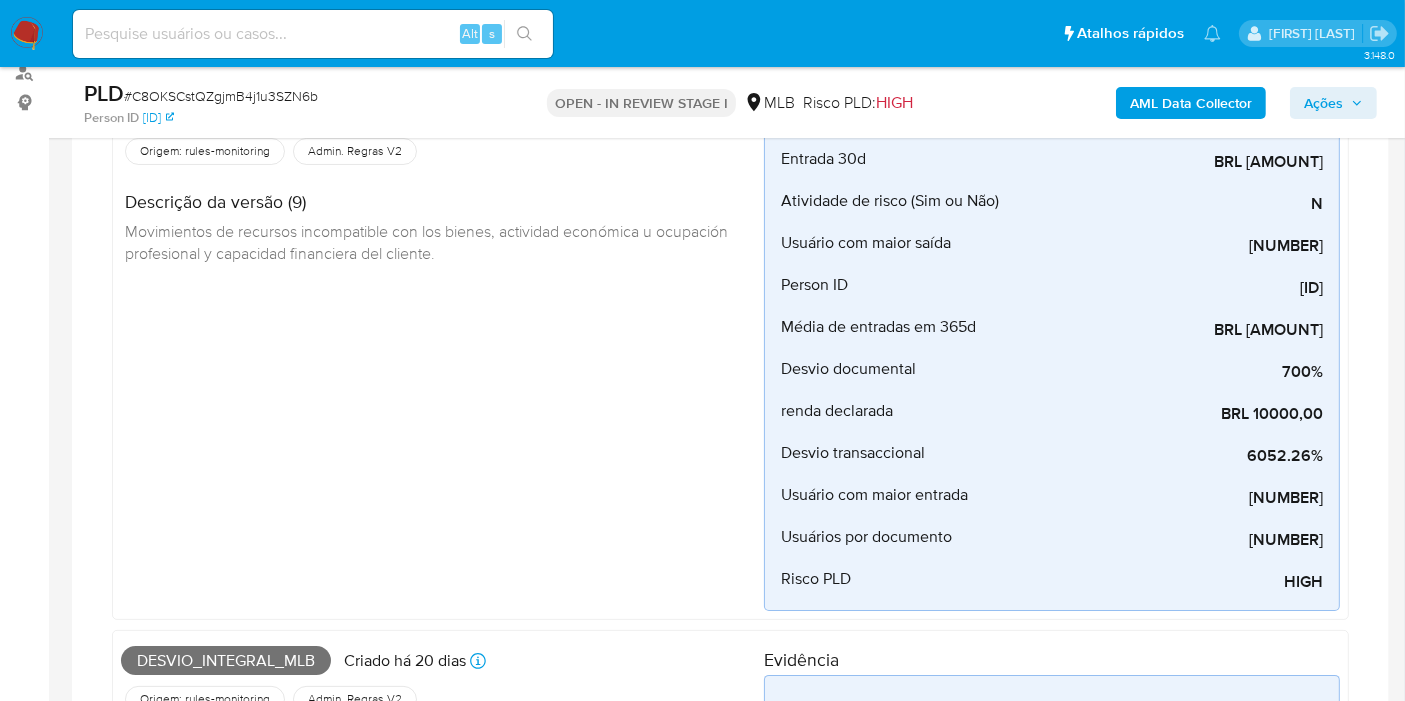 scroll, scrollTop: 555, scrollLeft: 0, axis: vertical 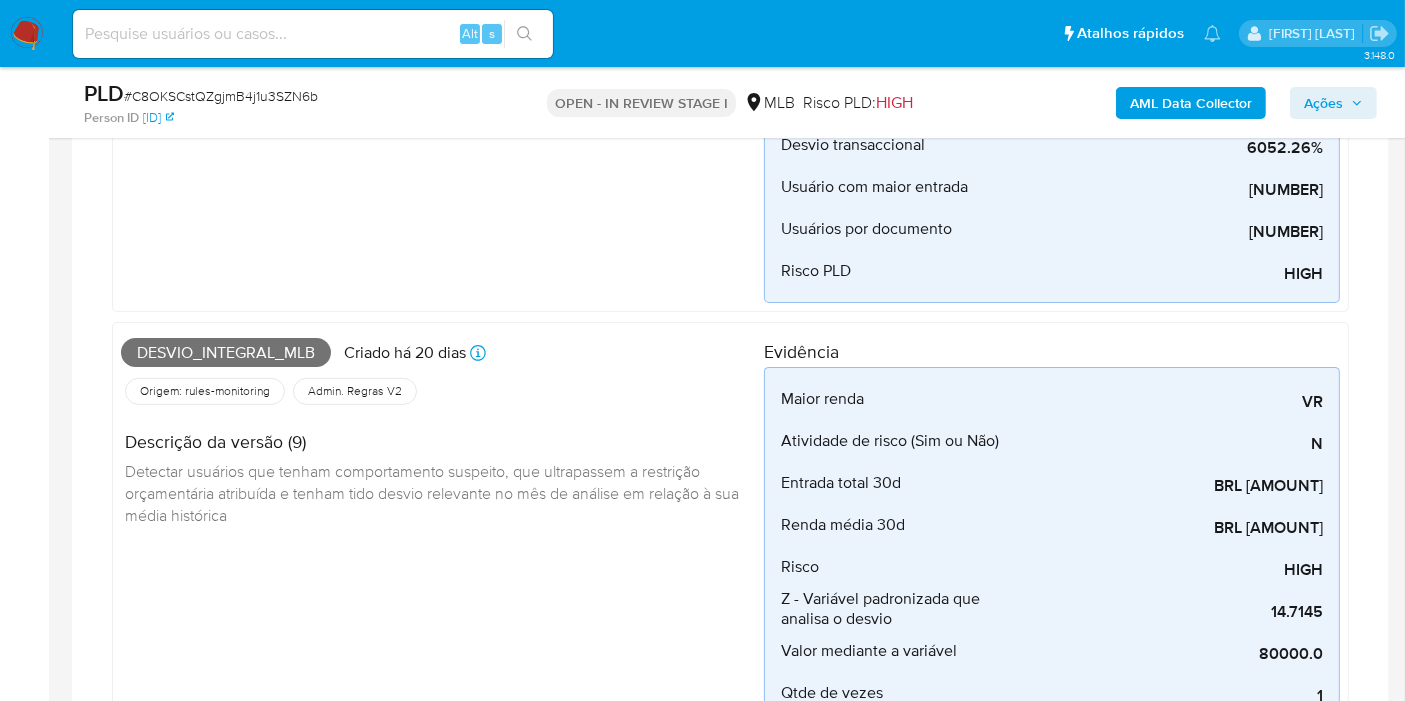 click on "Desvio_integral_mlb" at bounding box center [226, 353] 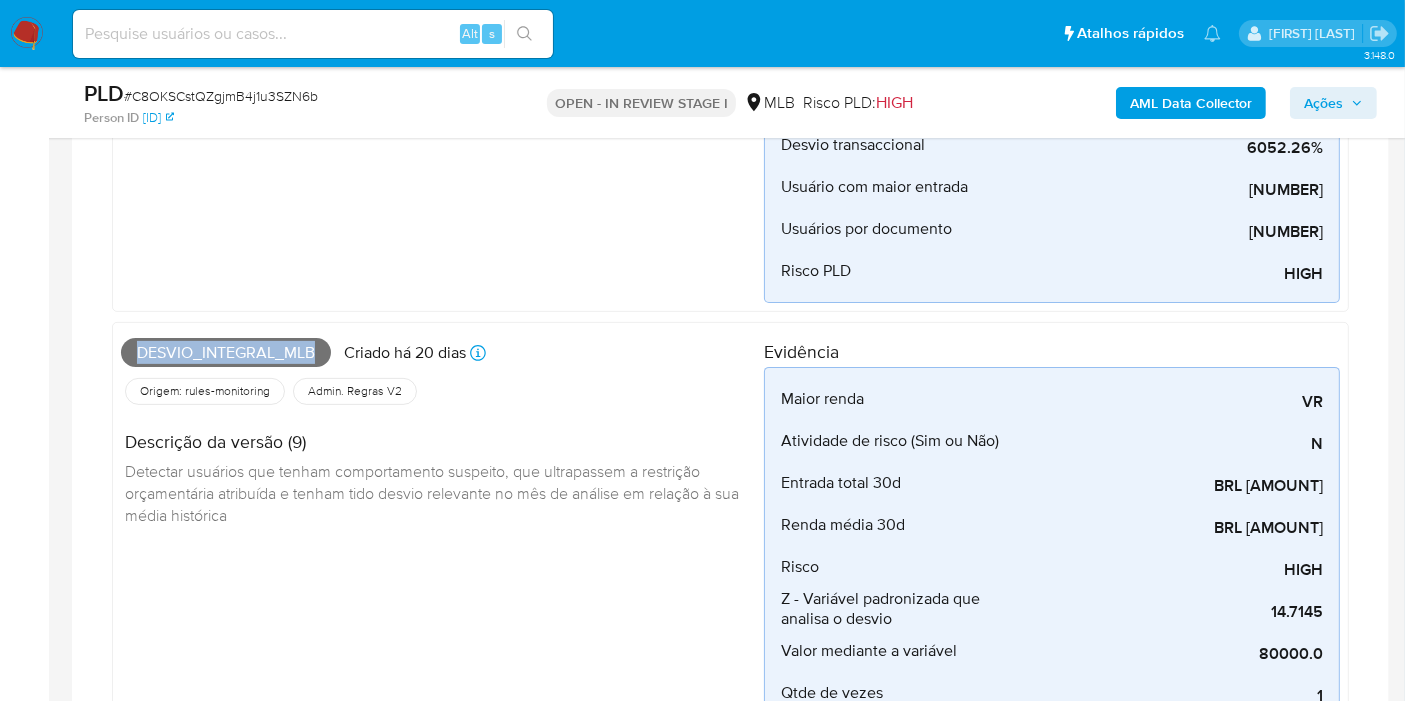 click on "Desvio_integral_mlb" at bounding box center [226, 353] 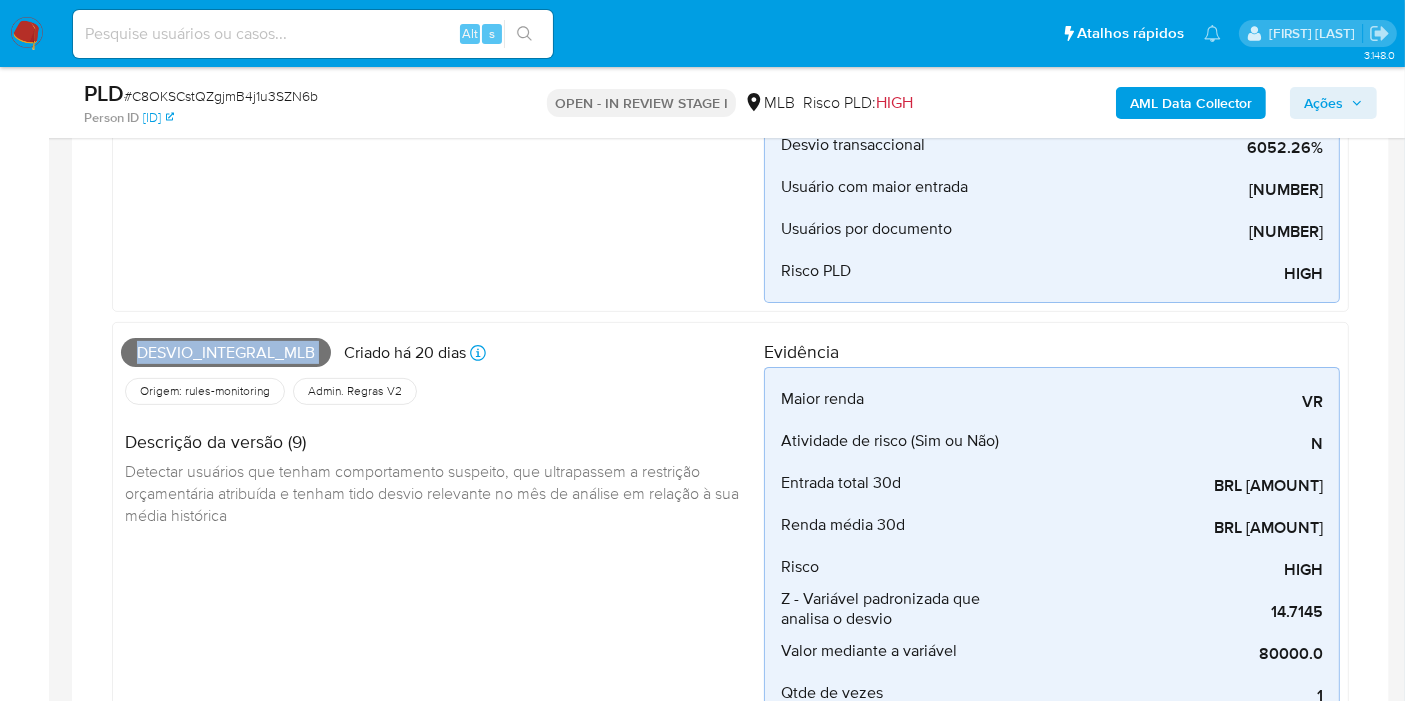 click on "Desvio_integral_mlb" at bounding box center [226, 353] 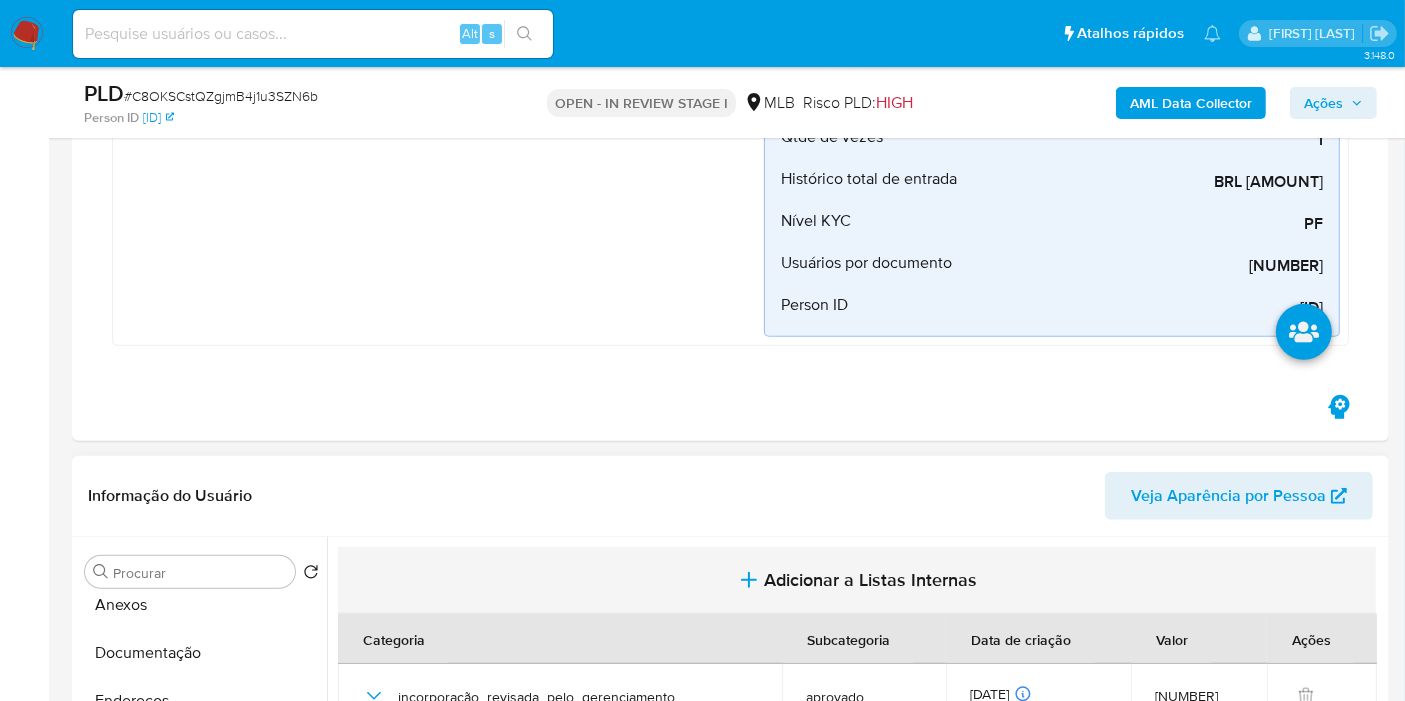scroll, scrollTop: 1333, scrollLeft: 0, axis: vertical 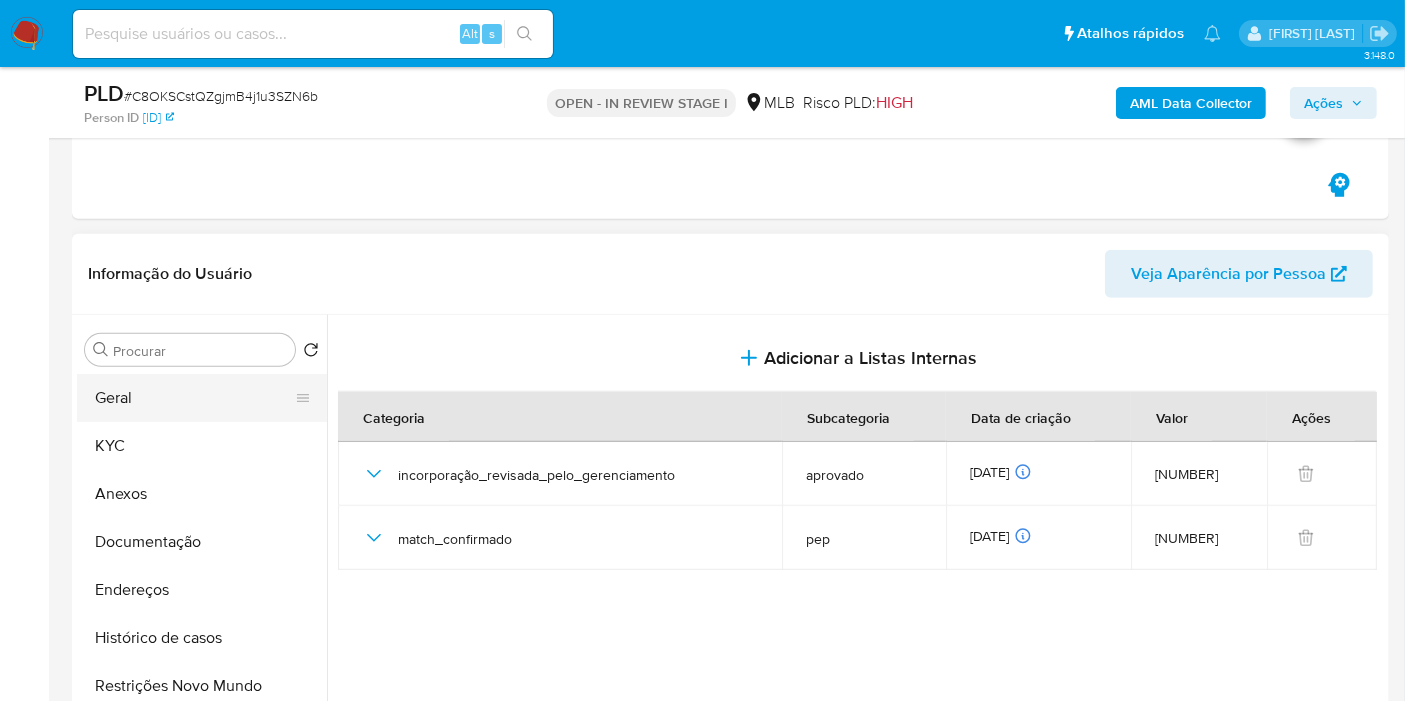 click on "Geral" at bounding box center (194, 398) 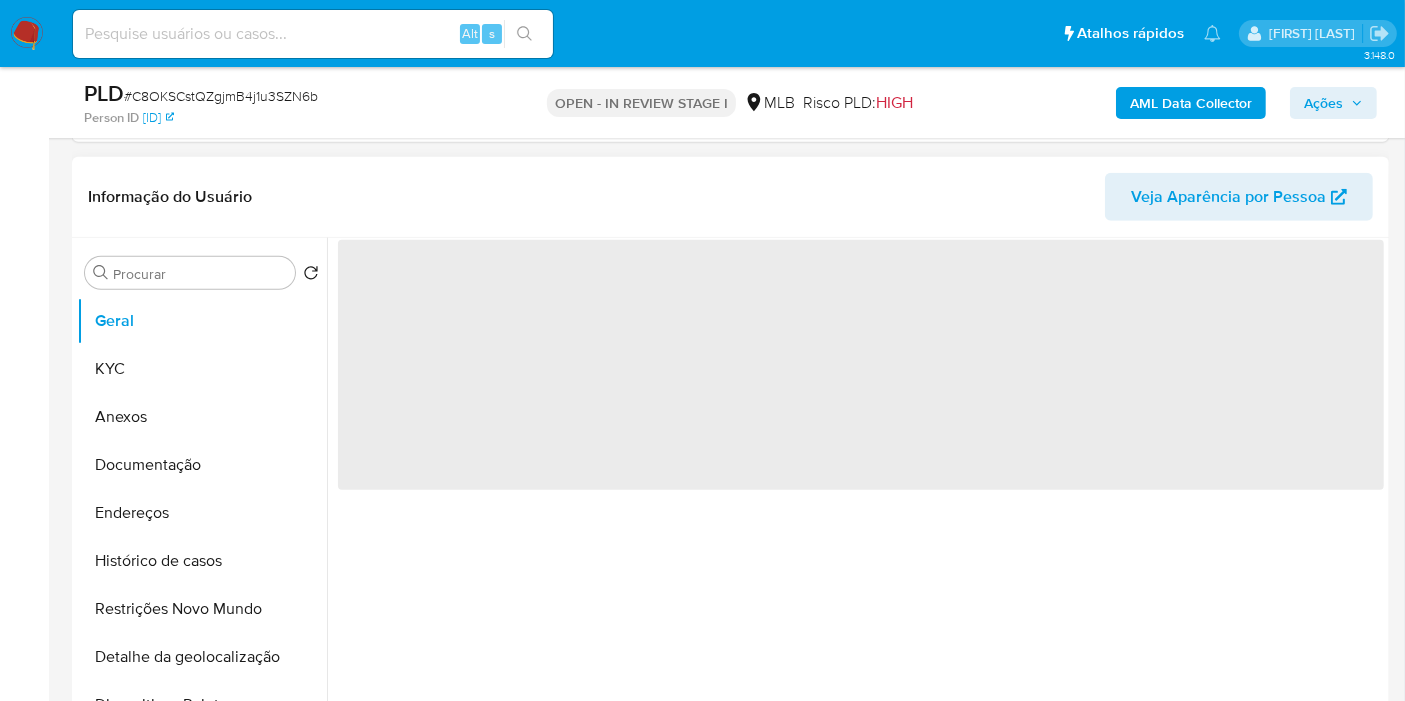 scroll, scrollTop: 1444, scrollLeft: 0, axis: vertical 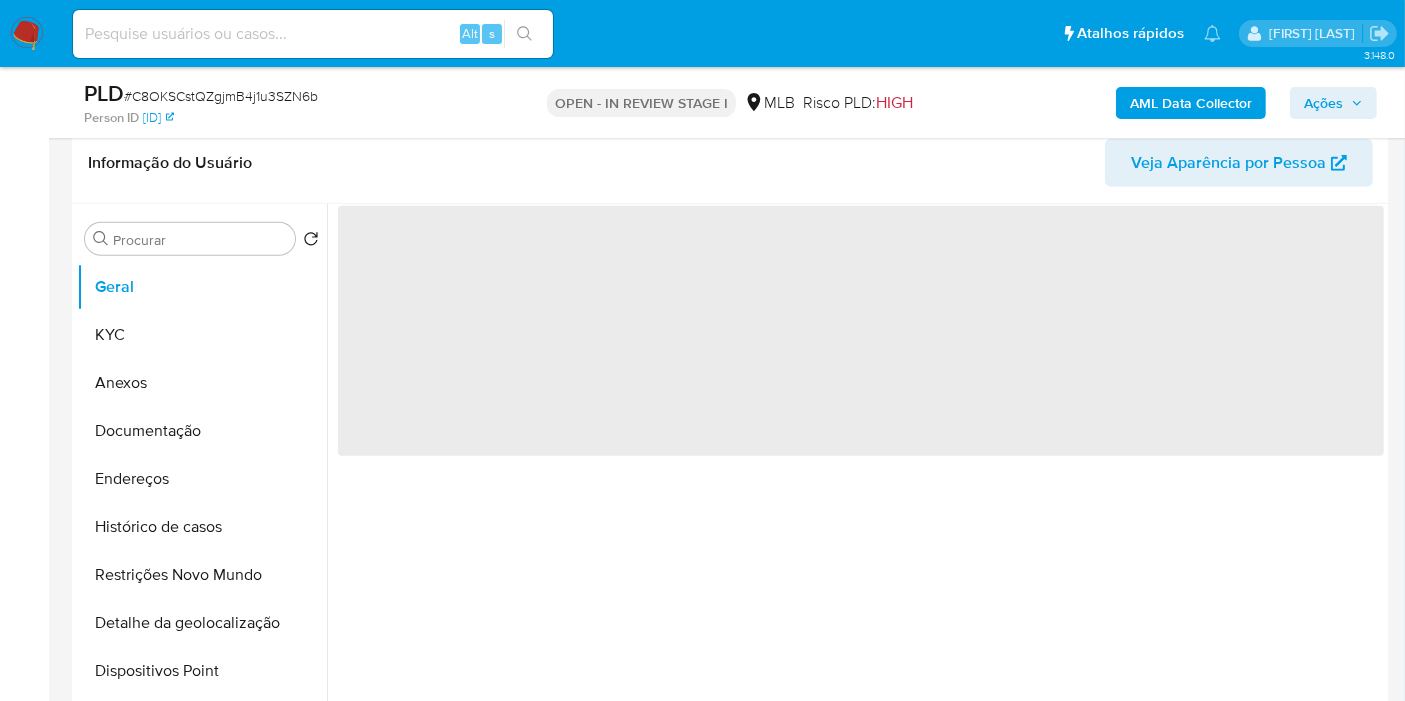 click on "Ações" at bounding box center (1323, 103) 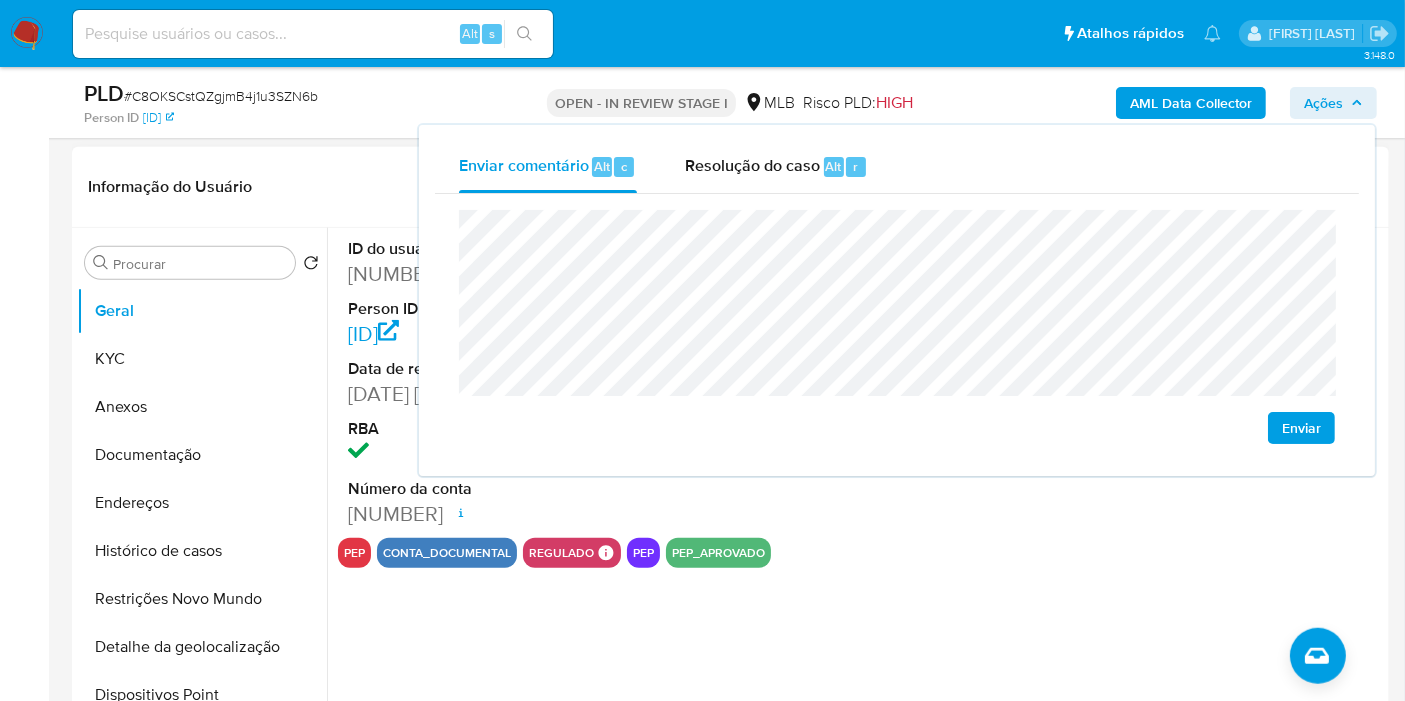 click on "ID do usuário 135274599 Person ID ec821a3d428a7018d8e0cc8a63a9e410 Data de registro 20/03/2013 16:11:44 RBA Número da conta 000111225237424   Data de abertura 05/06/2021 16:50 Status ACTIVE Pontos 4 Apelido Risco PLD HIGH Estado da conta Ativa pep conta_documental regulado   Regulado MLB BACEN COMPLIES Mark Id MLB_BACEN Compliant is_compliant Created At 2025-04-21T14:45:08.541669724Z pep pep_aprovado" at bounding box center (855, 484) 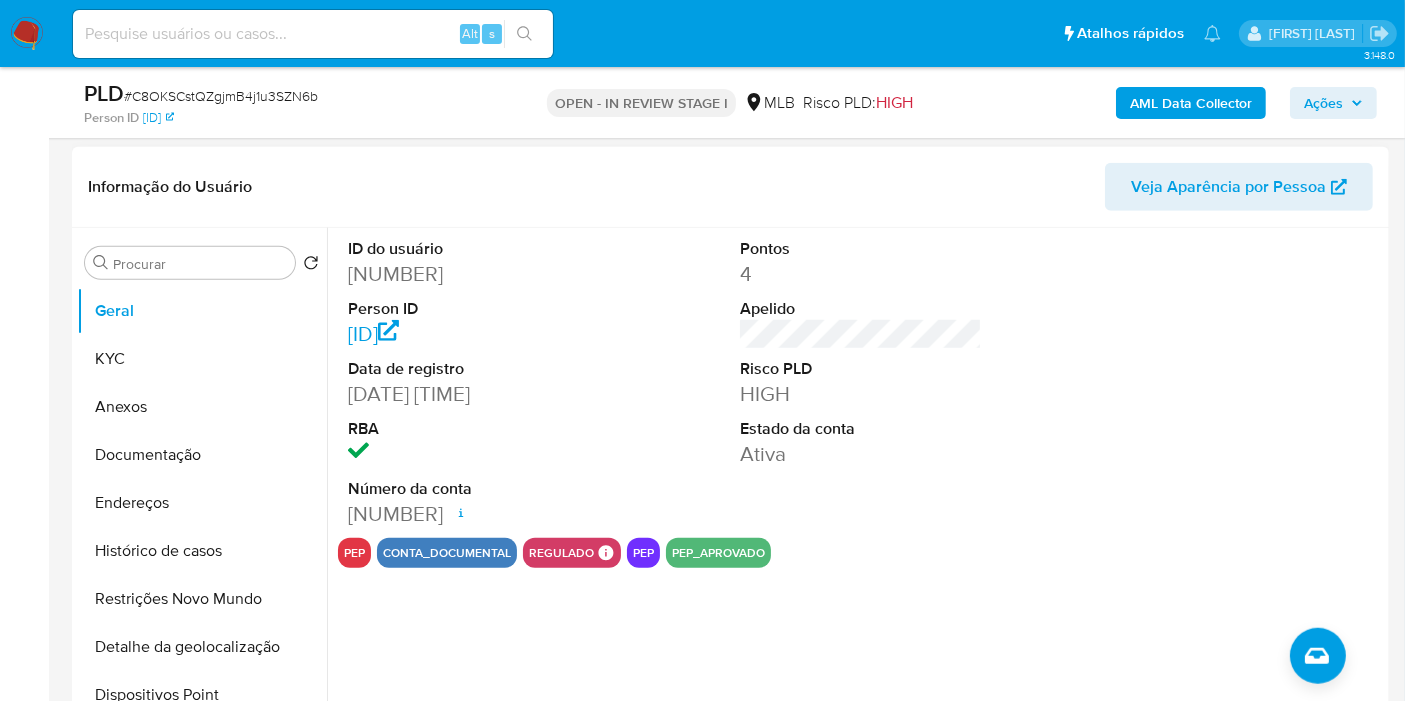 click at bounding box center (1254, 383) 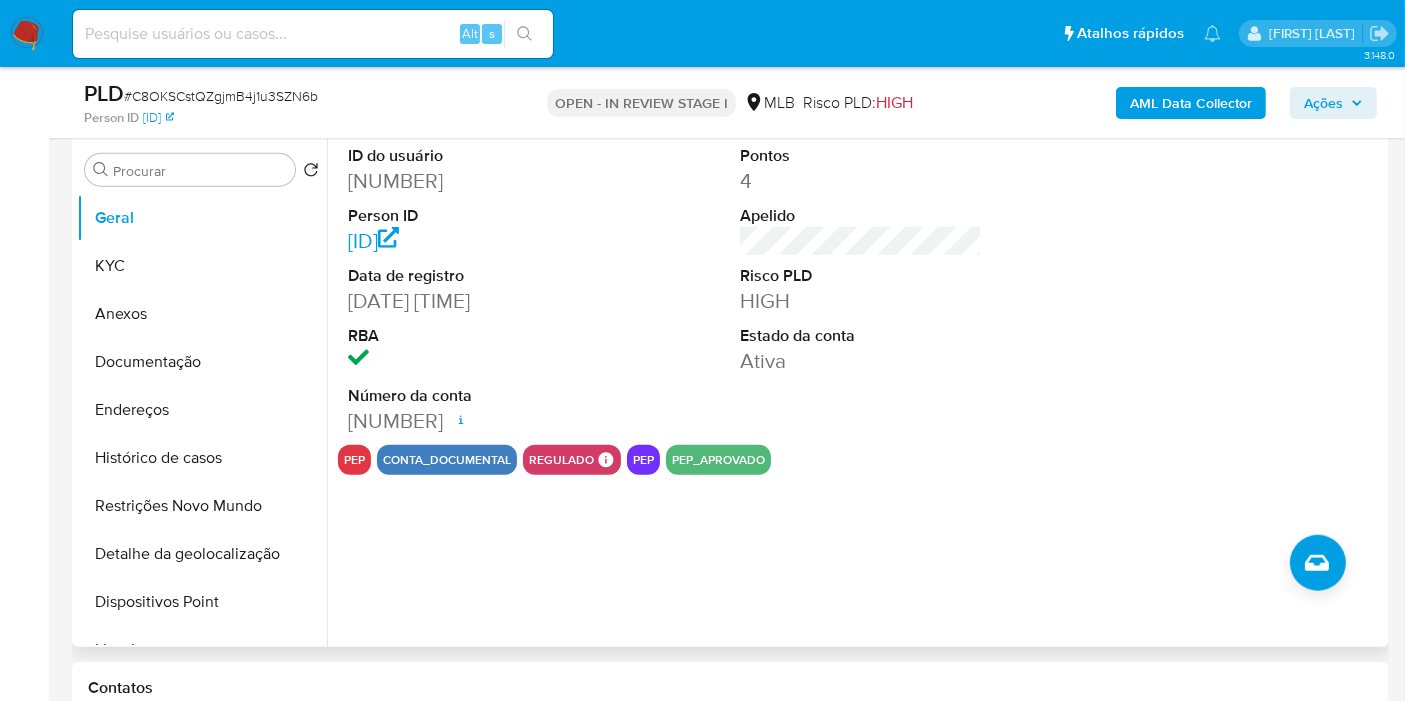 scroll, scrollTop: 1555, scrollLeft: 0, axis: vertical 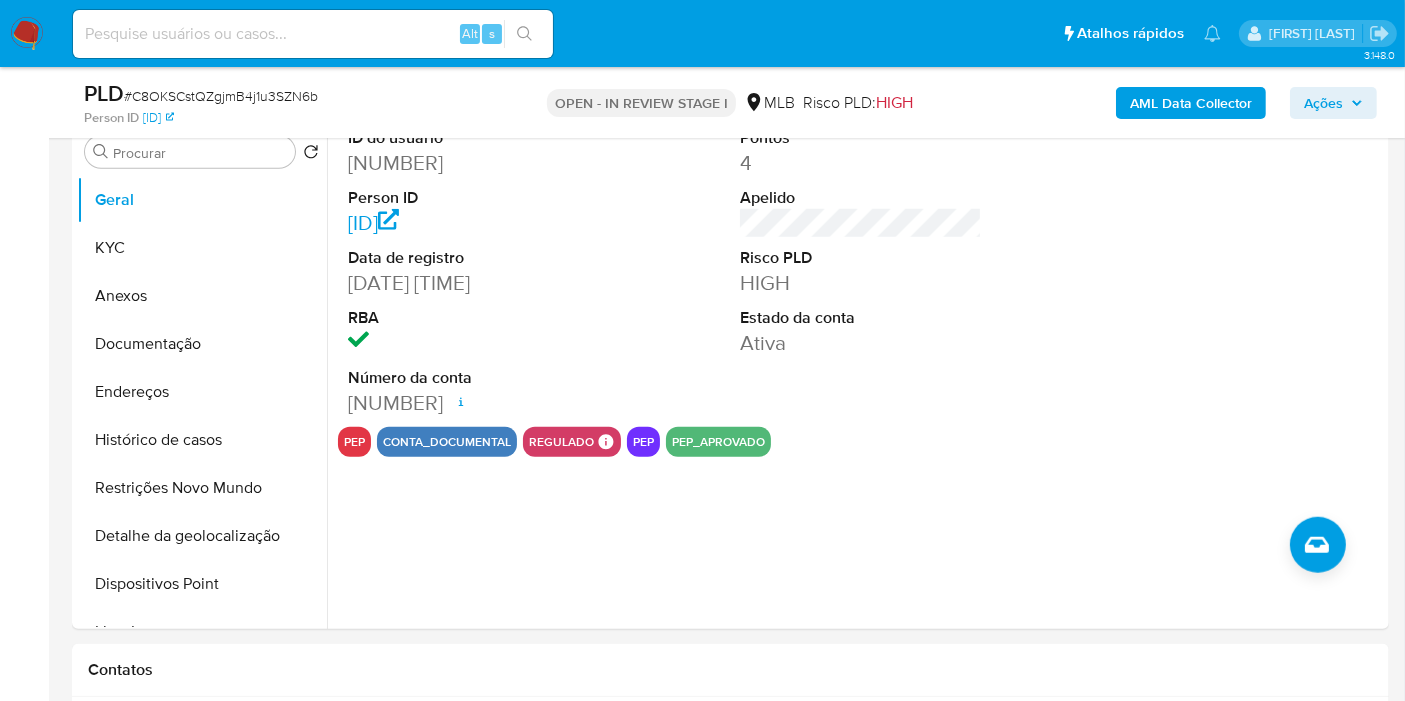 click on "Ações" at bounding box center (1323, 103) 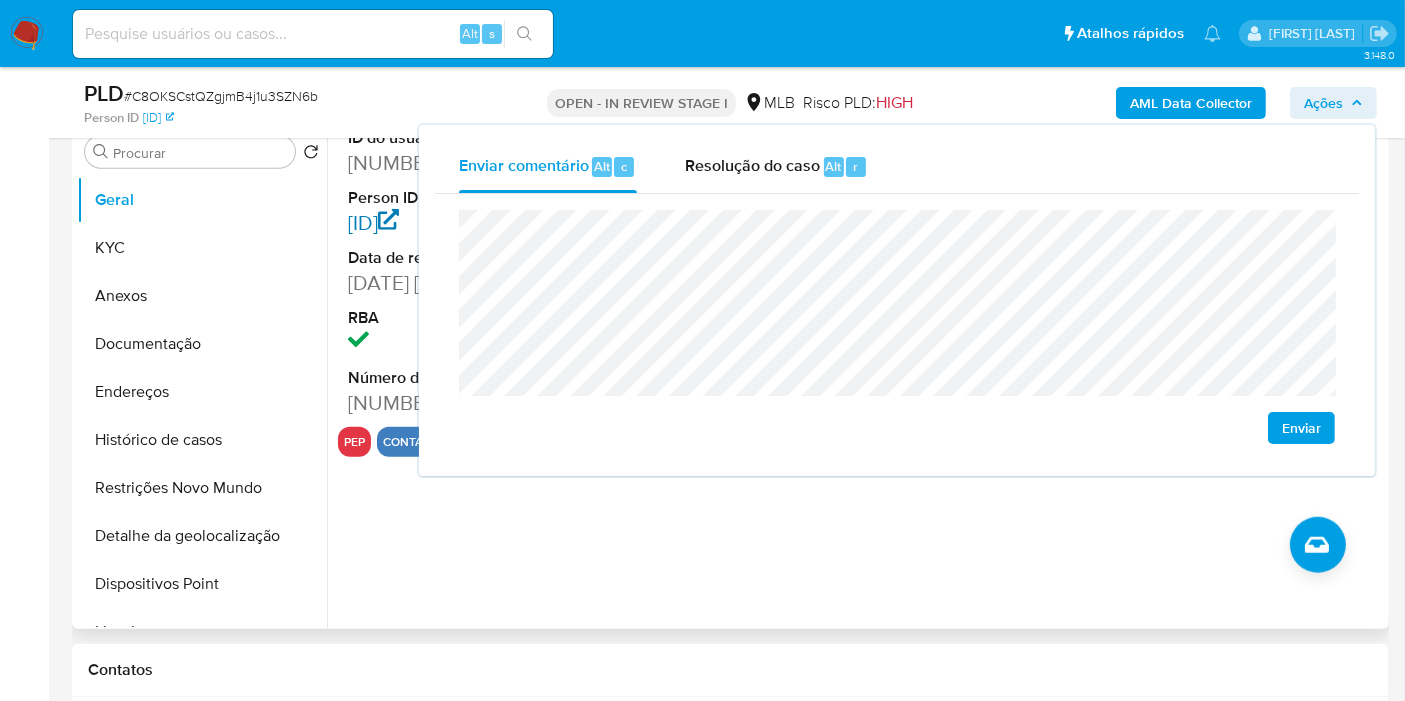drag, startPoint x: 349, startPoint y: 165, endPoint x: 396, endPoint y: 207, distance: 63.03174 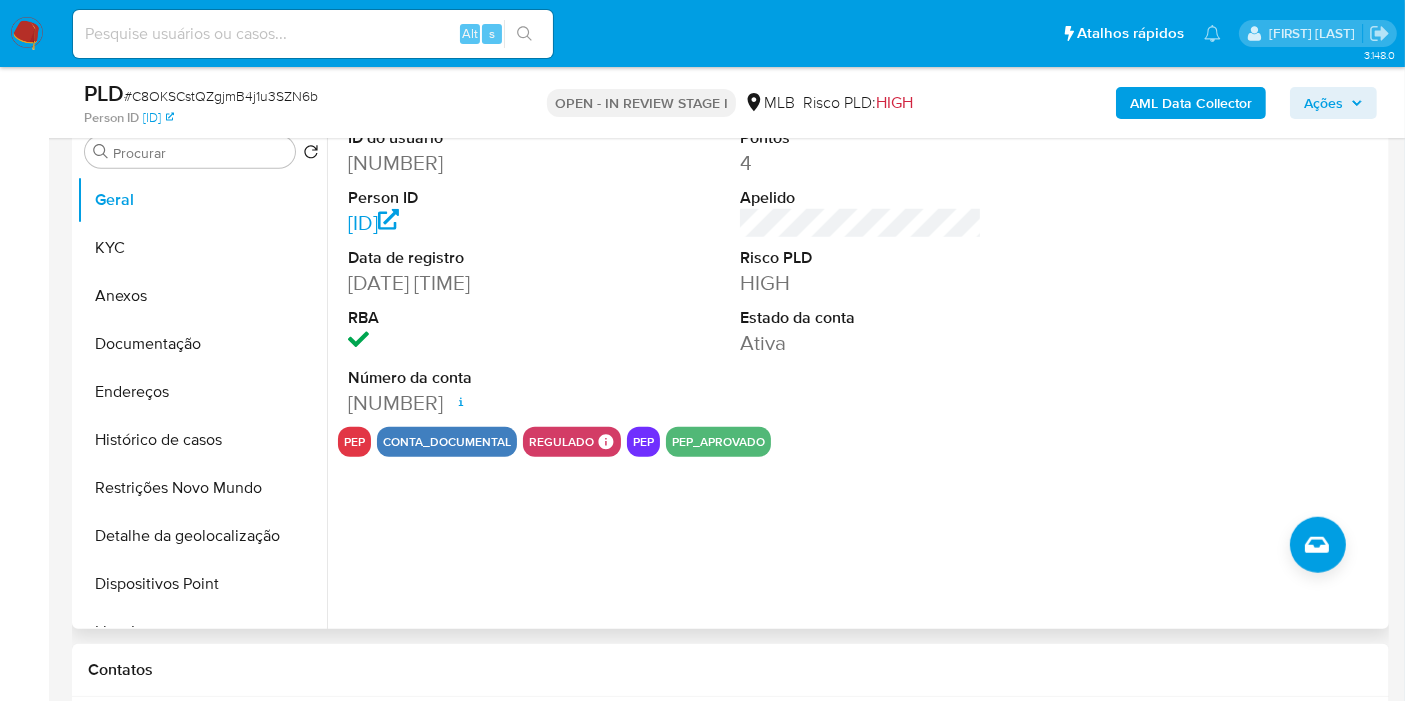 click on "20/03/2013 16:11:44" at bounding box center [469, 283] 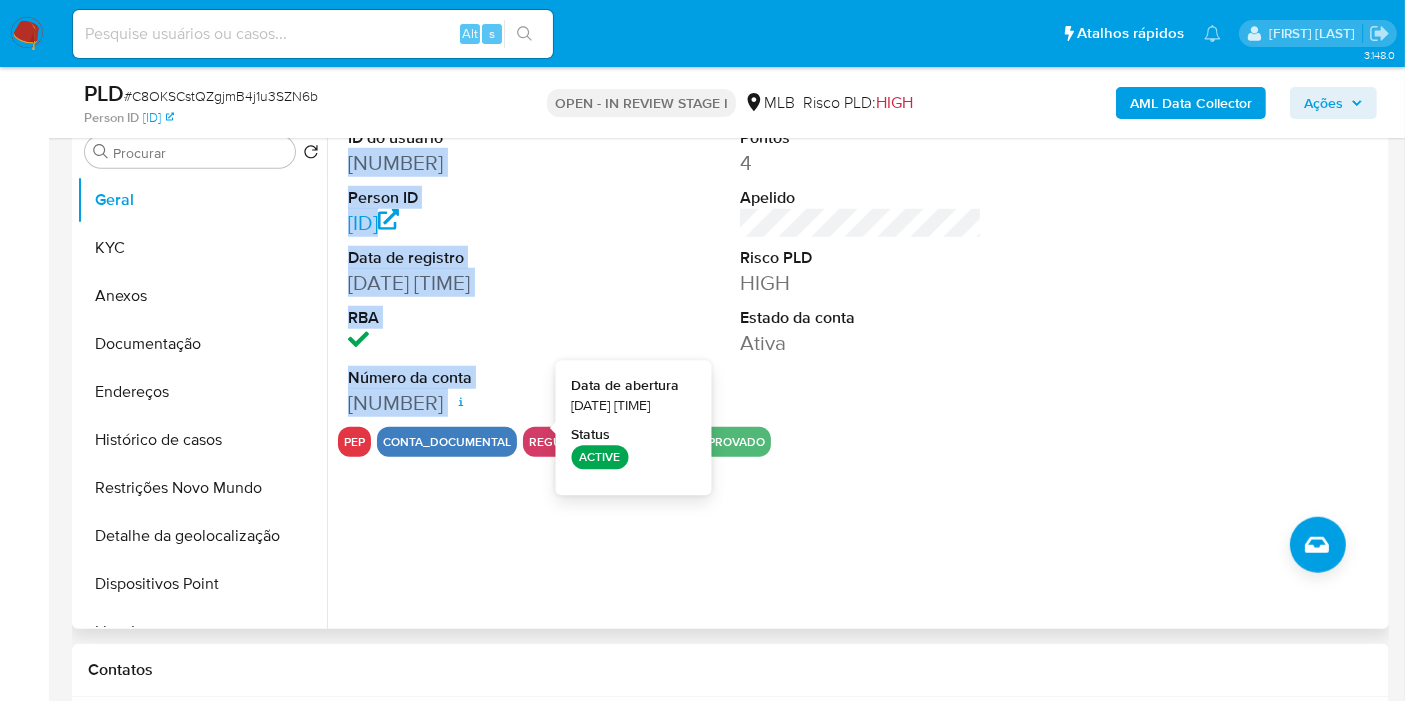 drag, startPoint x: 347, startPoint y: 161, endPoint x: 537, endPoint y: 407, distance: 310.83115 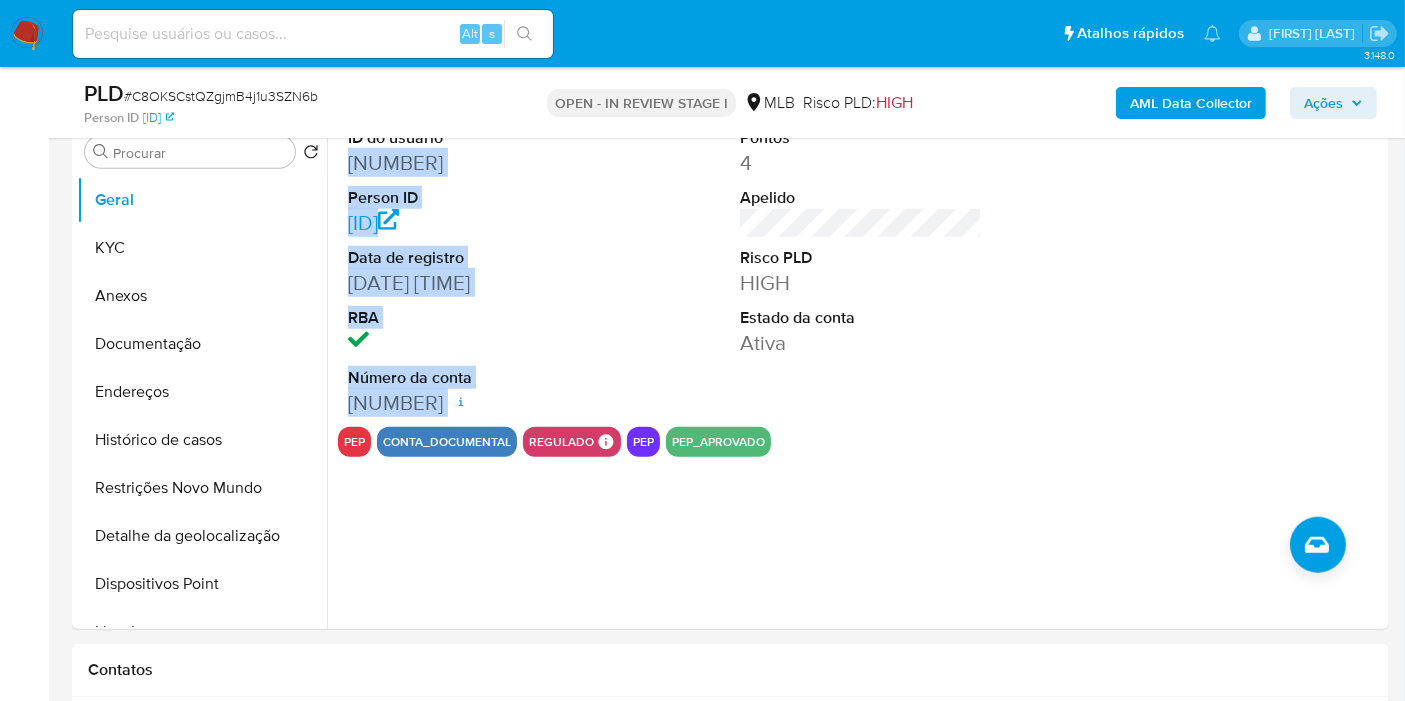 click on "Ações" at bounding box center (1323, 103) 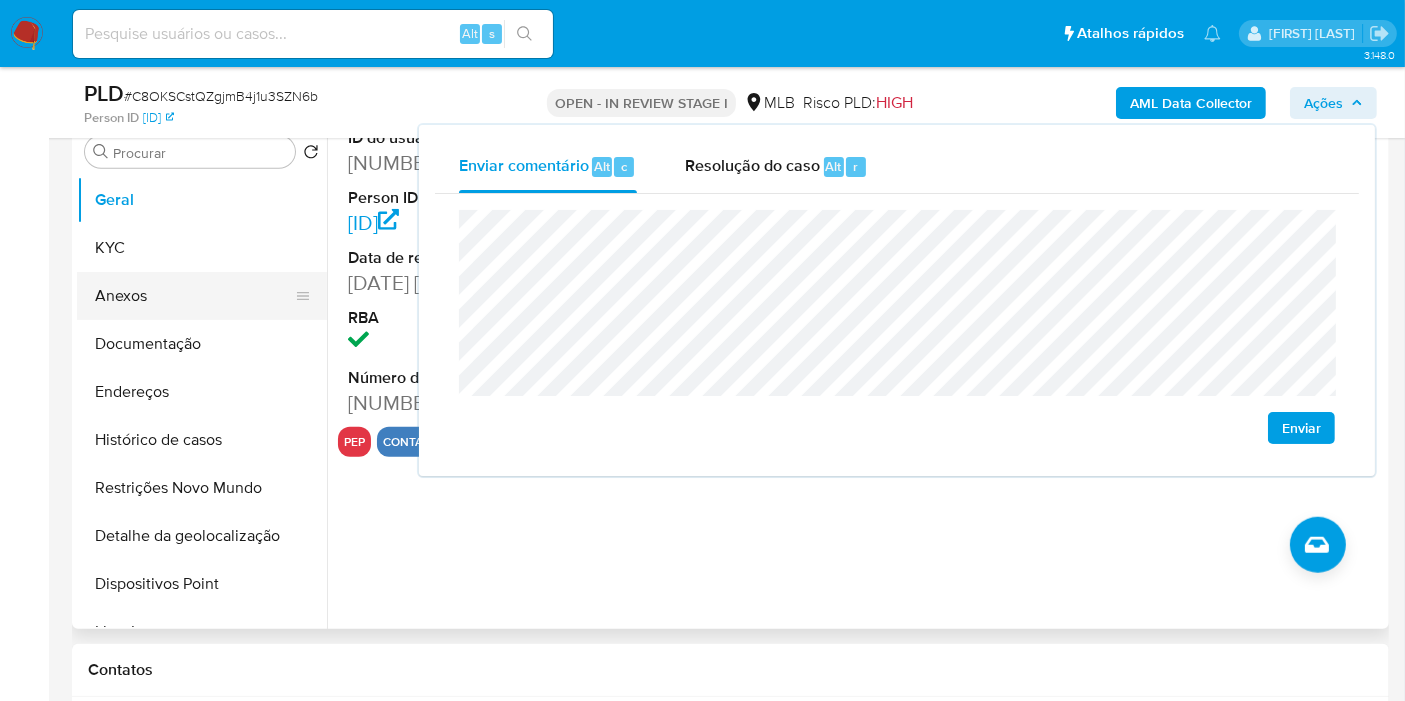 click on "KYC" at bounding box center (202, 248) 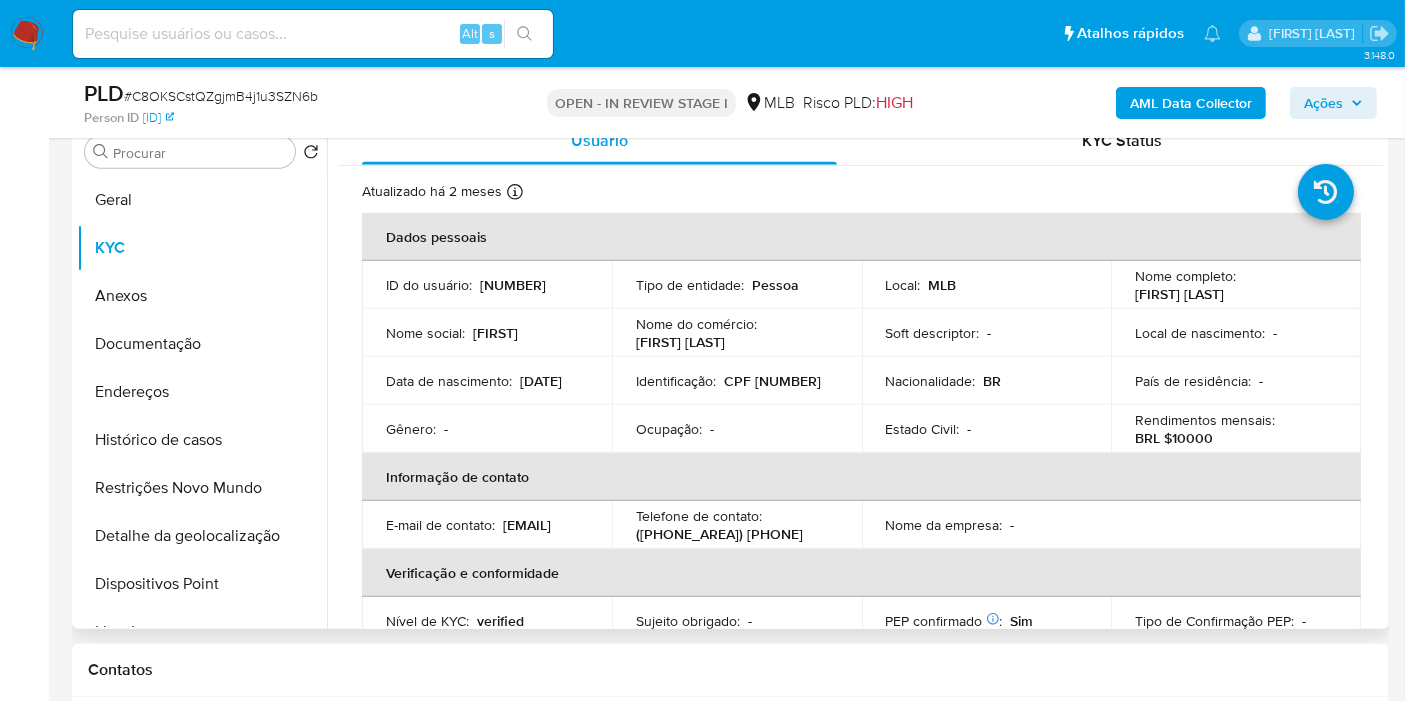 click on "CPF 11855370662" at bounding box center (772, 381) 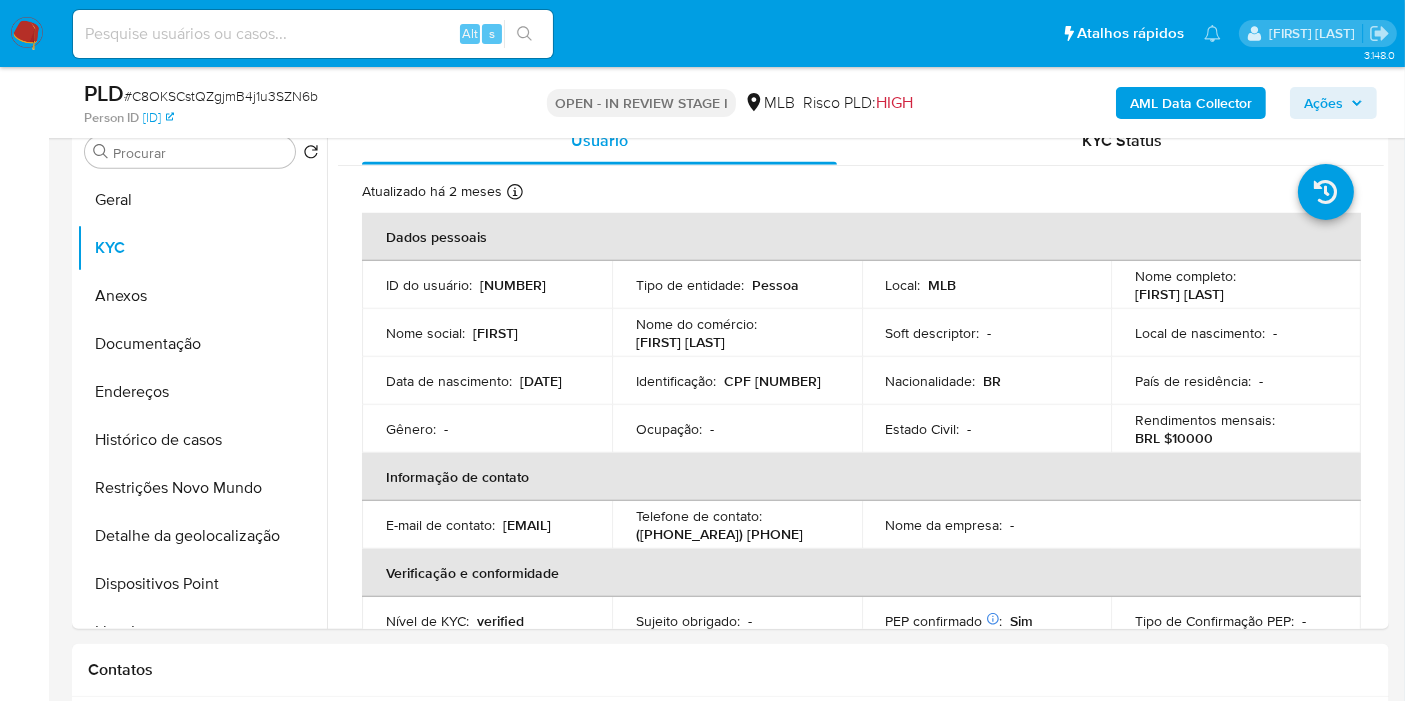 click on "Ações" at bounding box center (1323, 103) 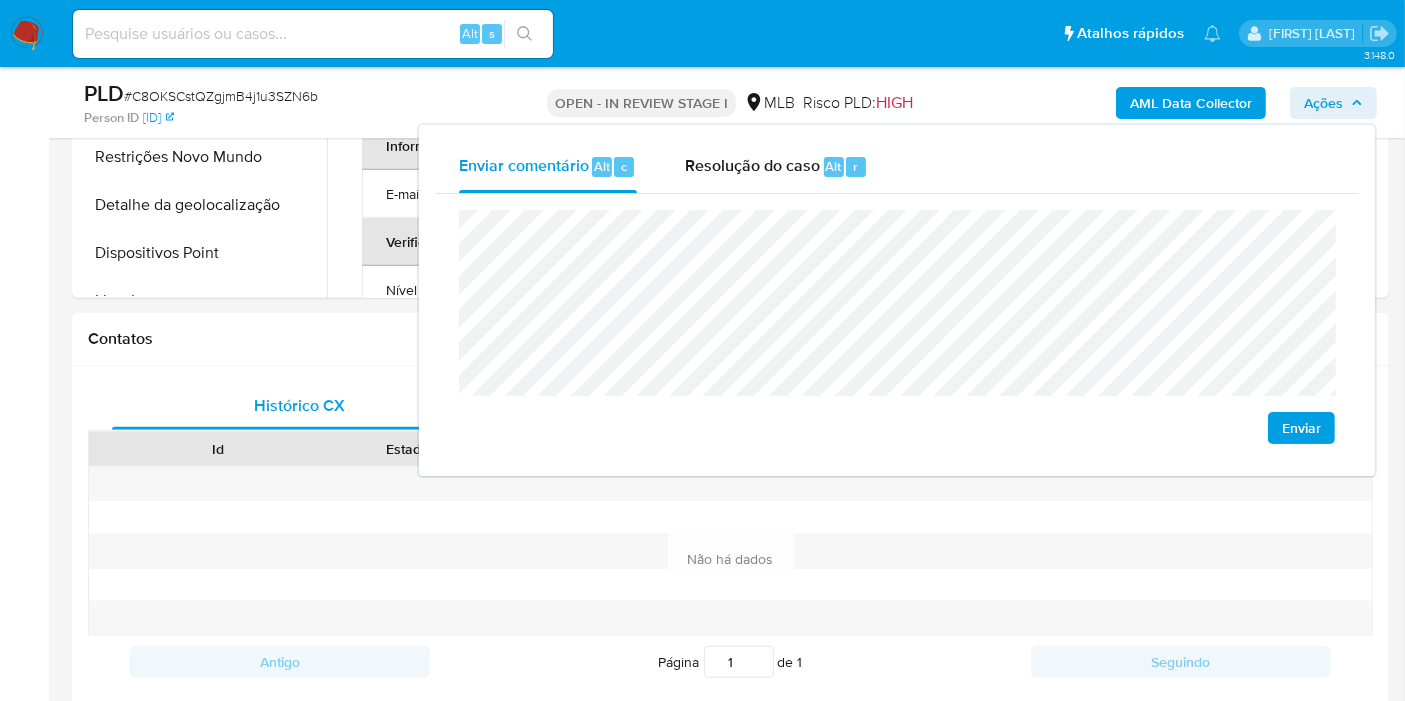 scroll, scrollTop: 2000, scrollLeft: 0, axis: vertical 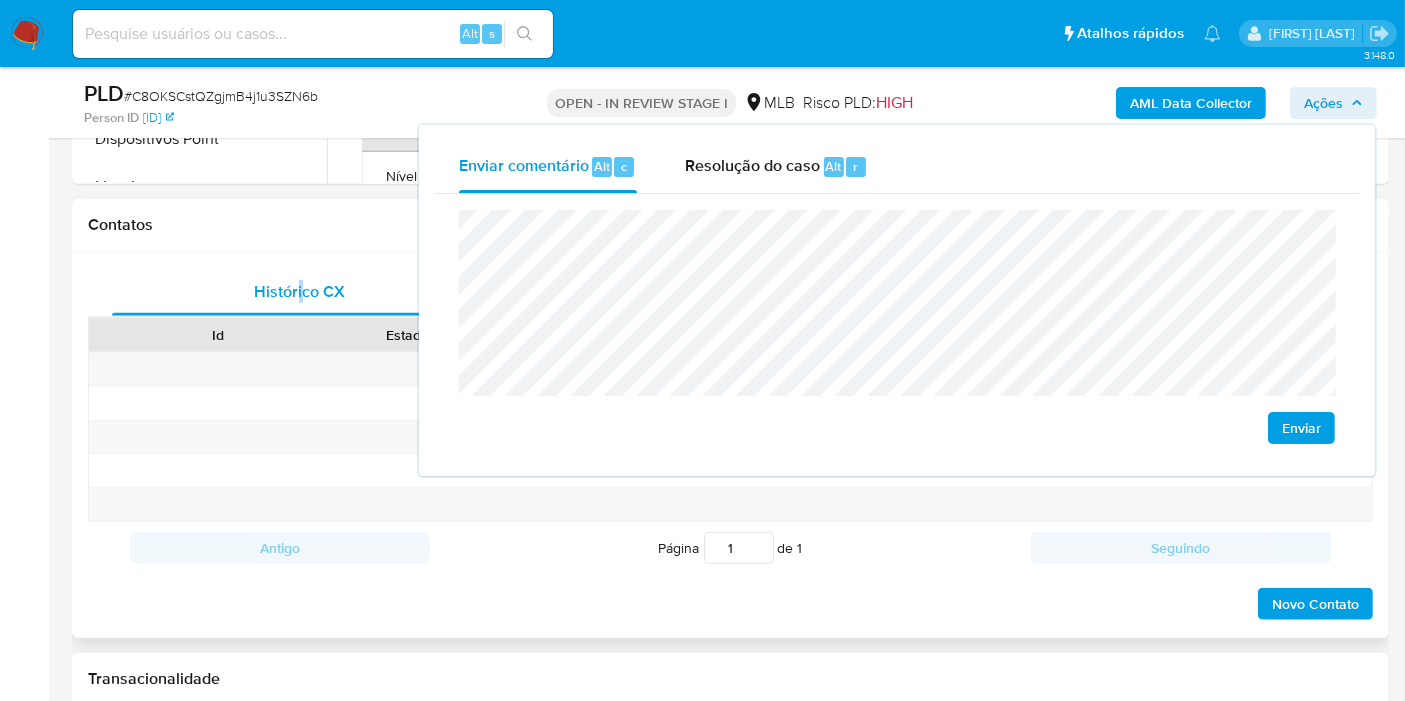 click on "Histórico CX Soluções Bate-papo Id Estado Data de criação Origem Processo                                                             Antigo Página   1   de   1 Seguindo Não há dados Carregando... Novo Contato" at bounding box center (730, 445) 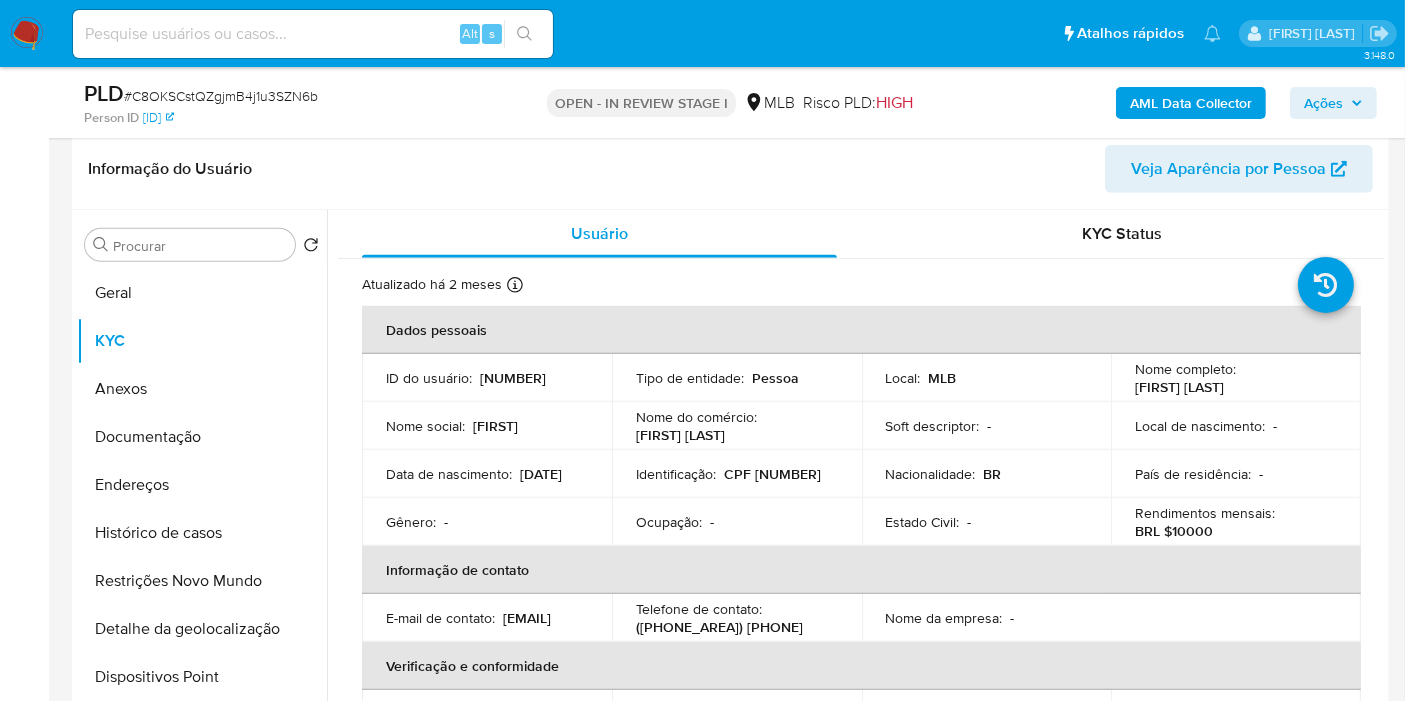 scroll, scrollTop: 1444, scrollLeft: 0, axis: vertical 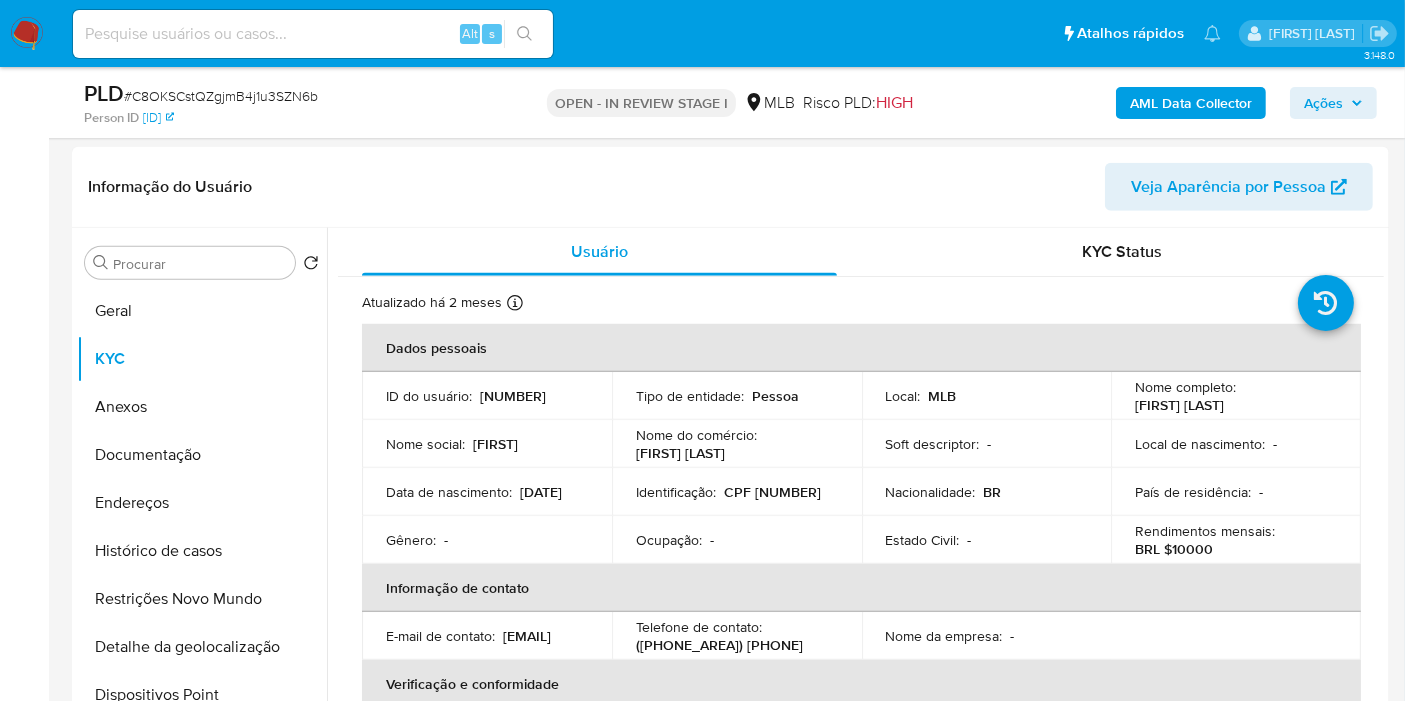 click on "Ações" at bounding box center [1323, 103] 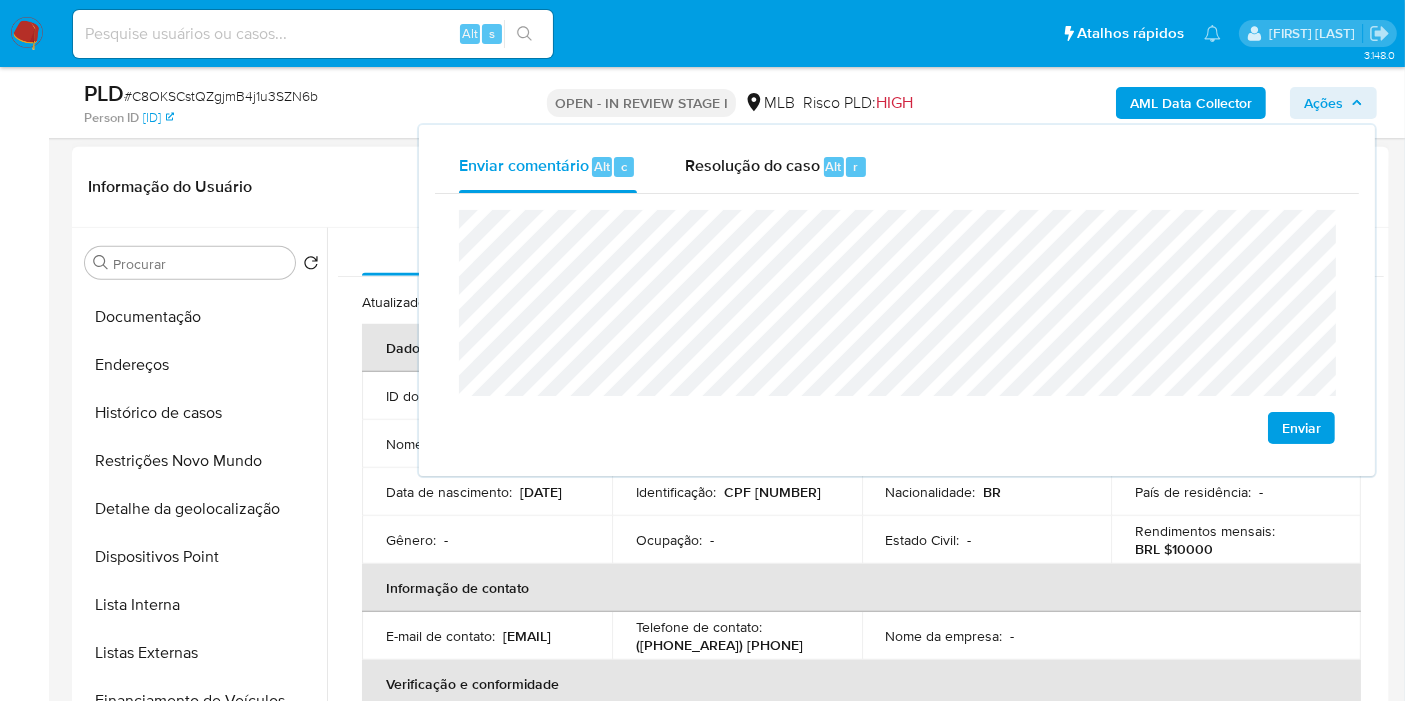 scroll, scrollTop: 0, scrollLeft: 0, axis: both 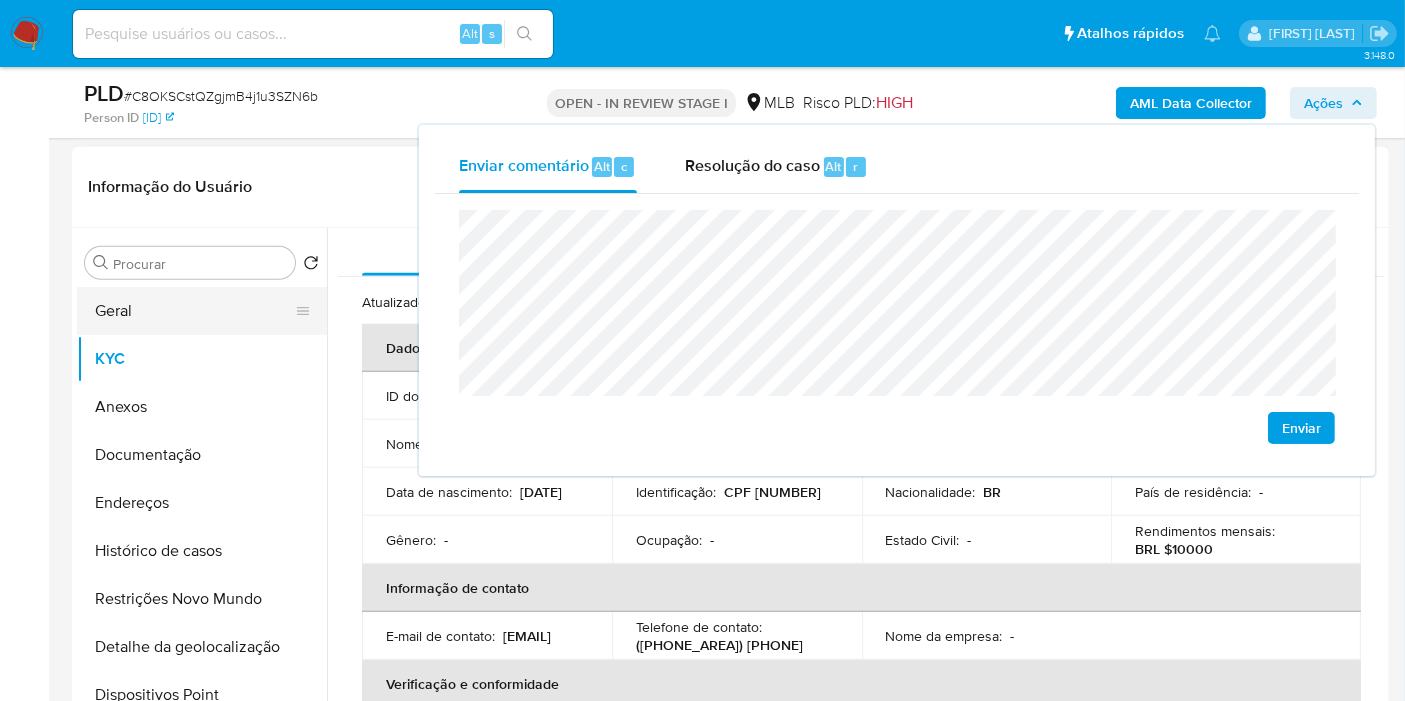 click on "Geral" at bounding box center [194, 311] 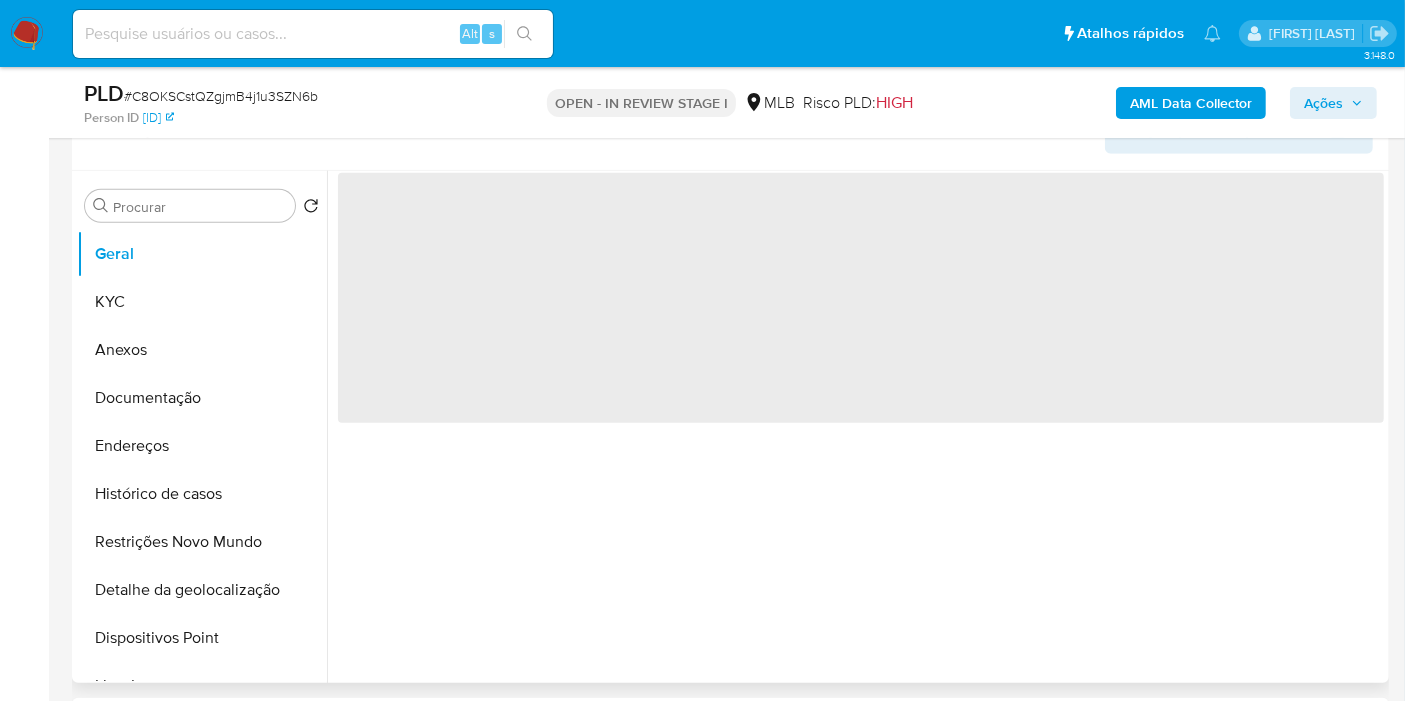 scroll, scrollTop: 1444, scrollLeft: 0, axis: vertical 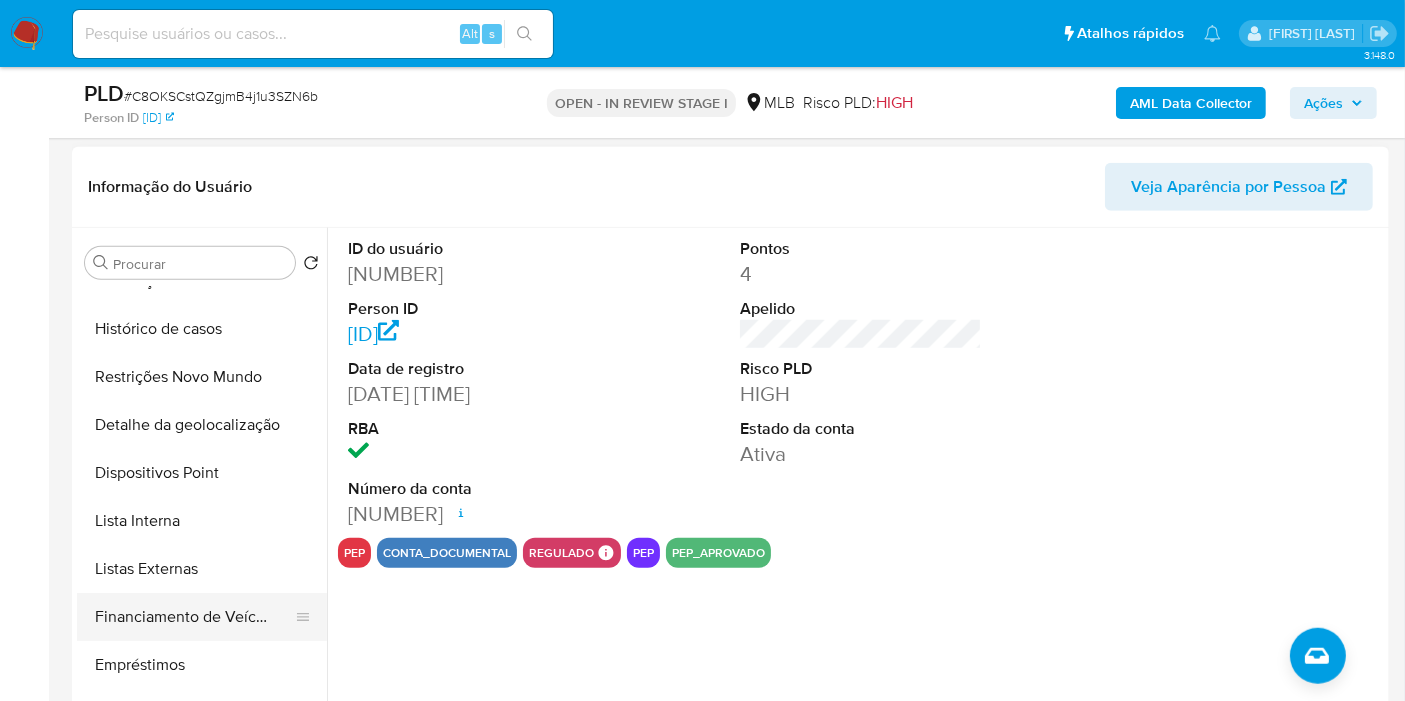 click on "Listas Externas" at bounding box center (202, 569) 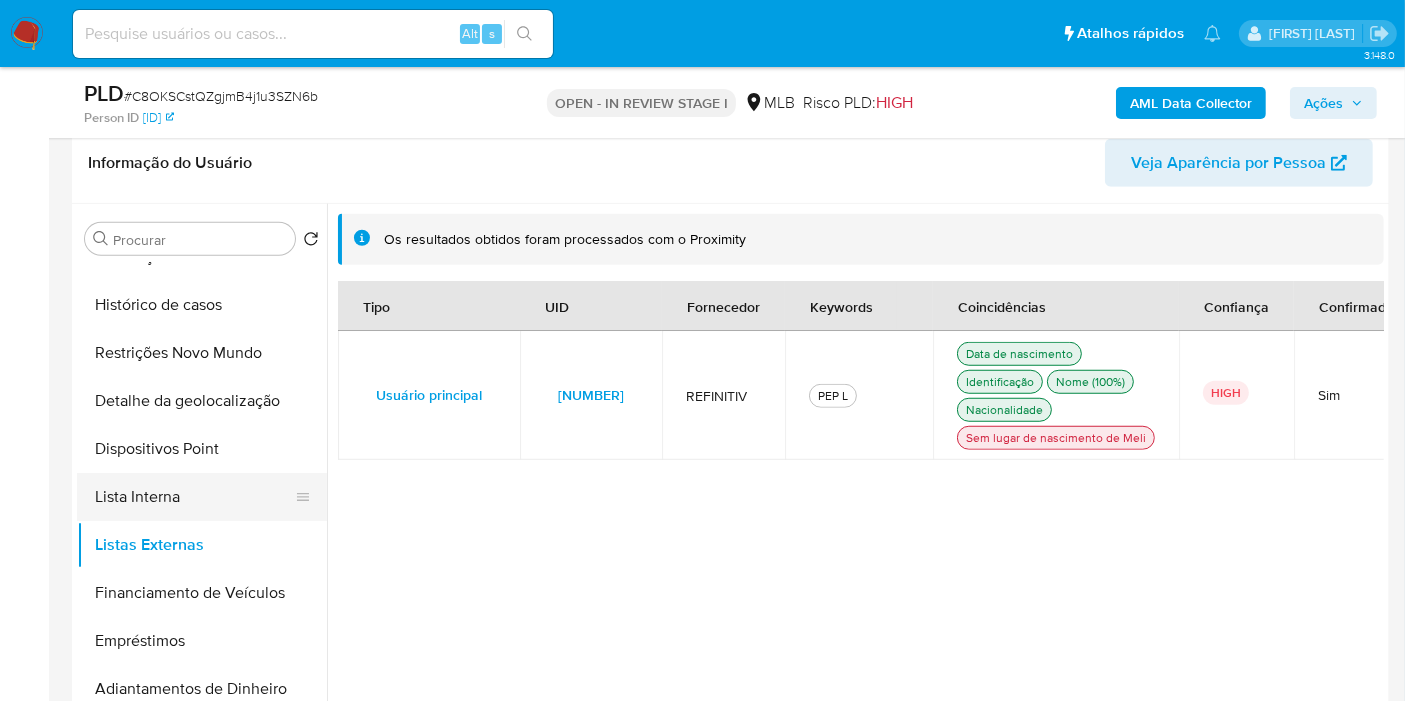 click on "Lista Interna" at bounding box center [194, 497] 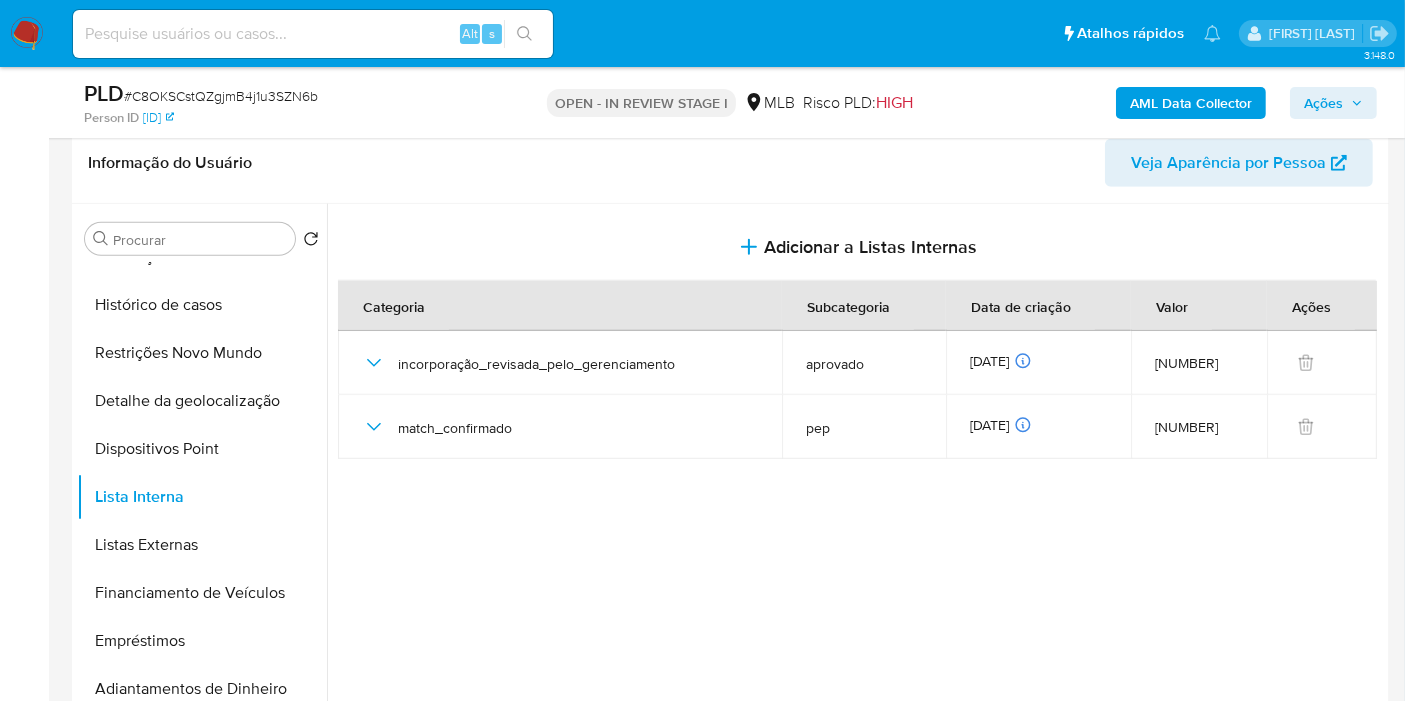 click on "Ações" at bounding box center (1323, 103) 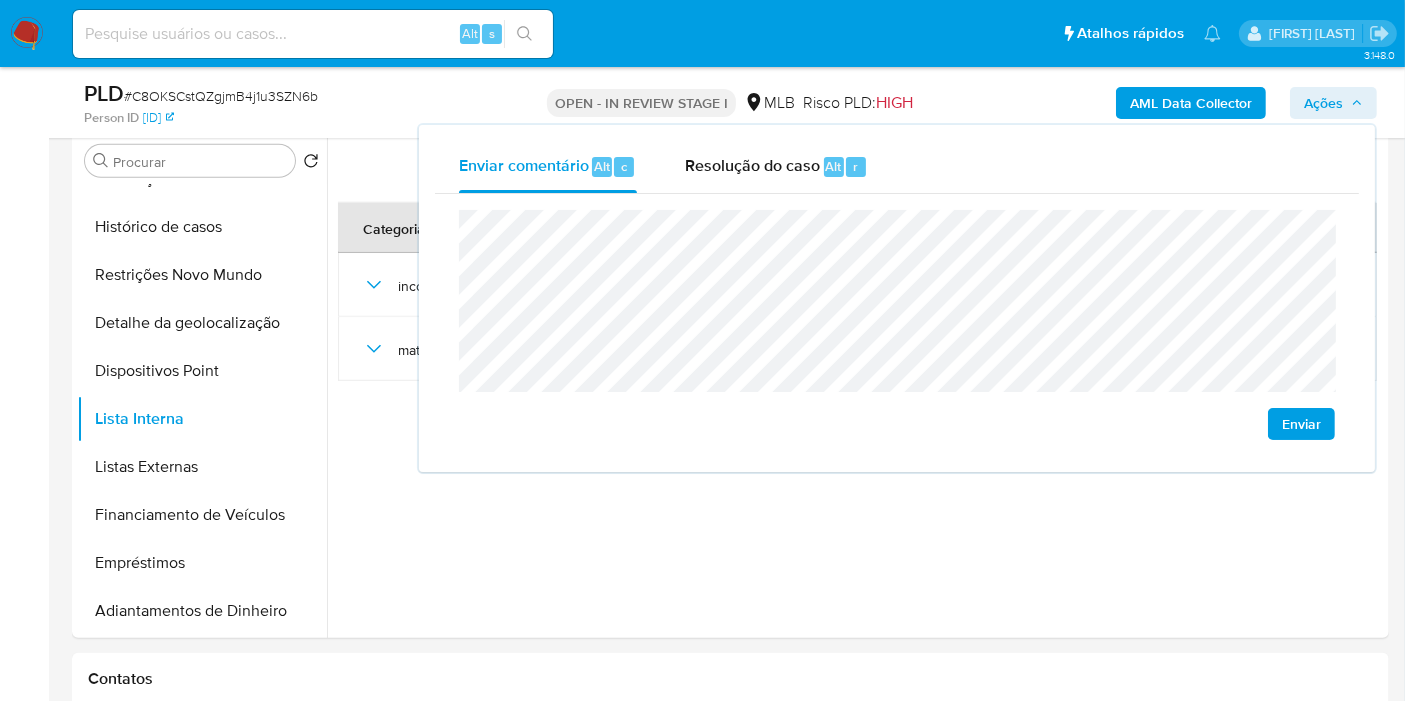 scroll, scrollTop: 1555, scrollLeft: 0, axis: vertical 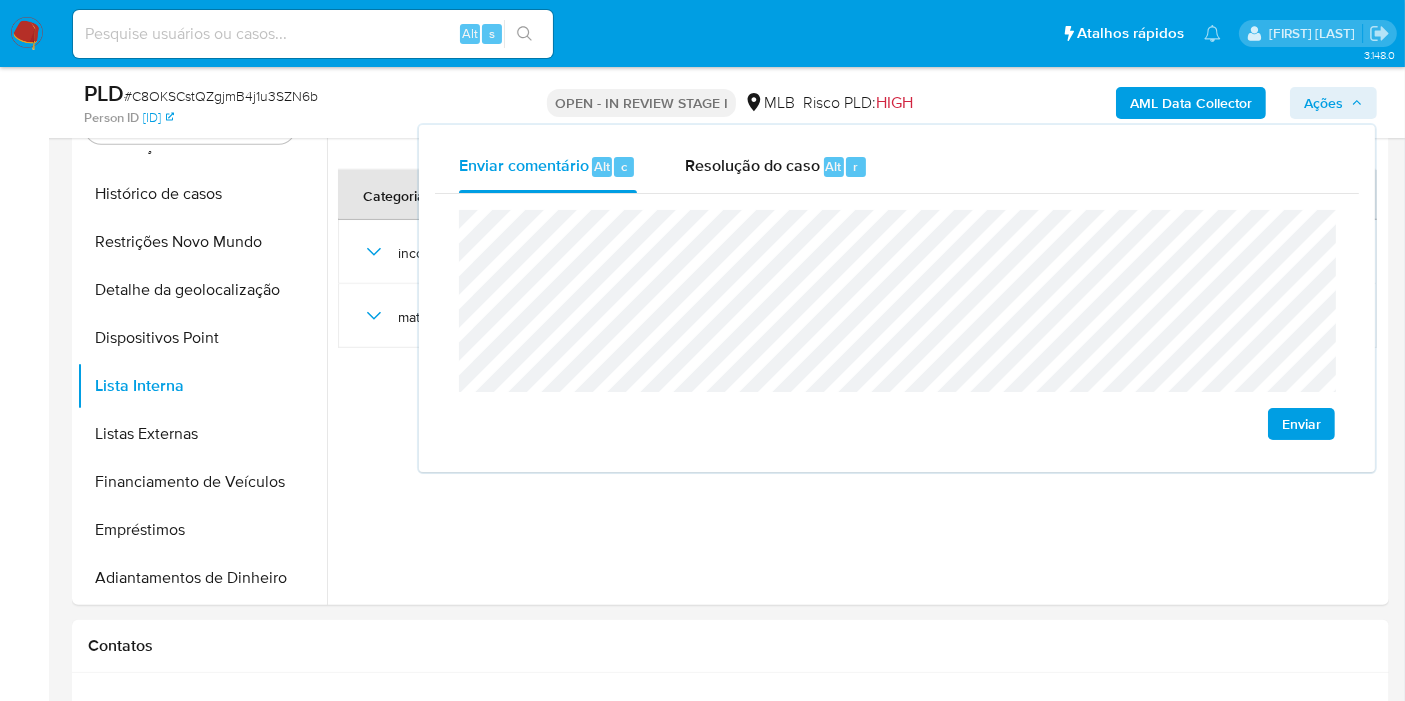 click on "Araporã" 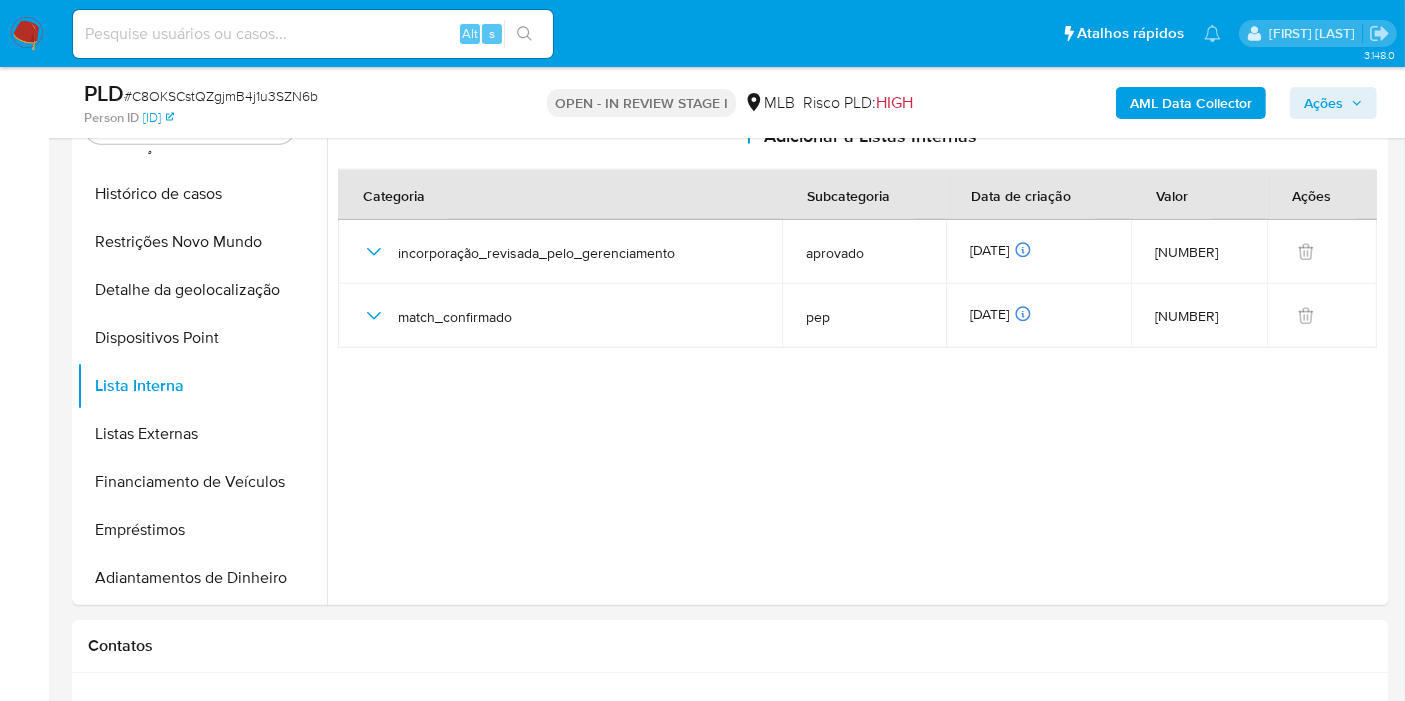 click at bounding box center [855, 349] 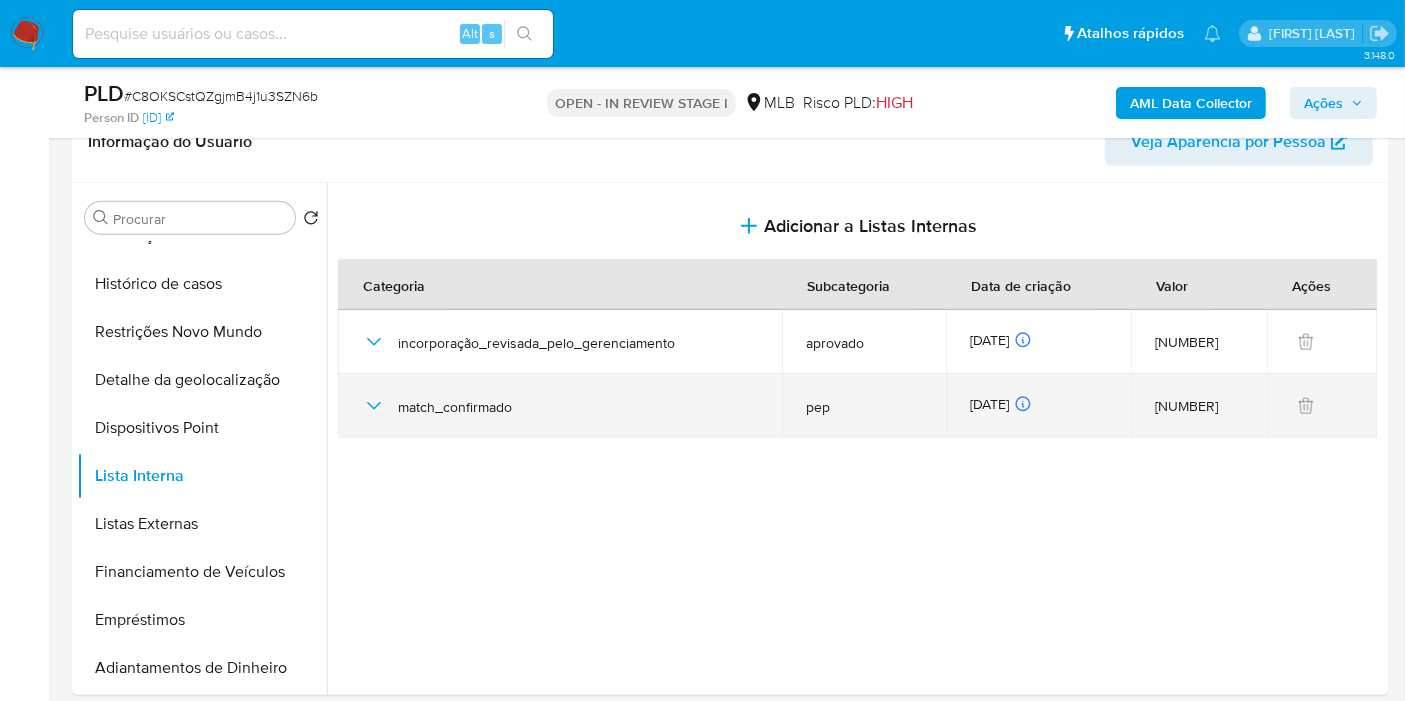 scroll, scrollTop: 1444, scrollLeft: 0, axis: vertical 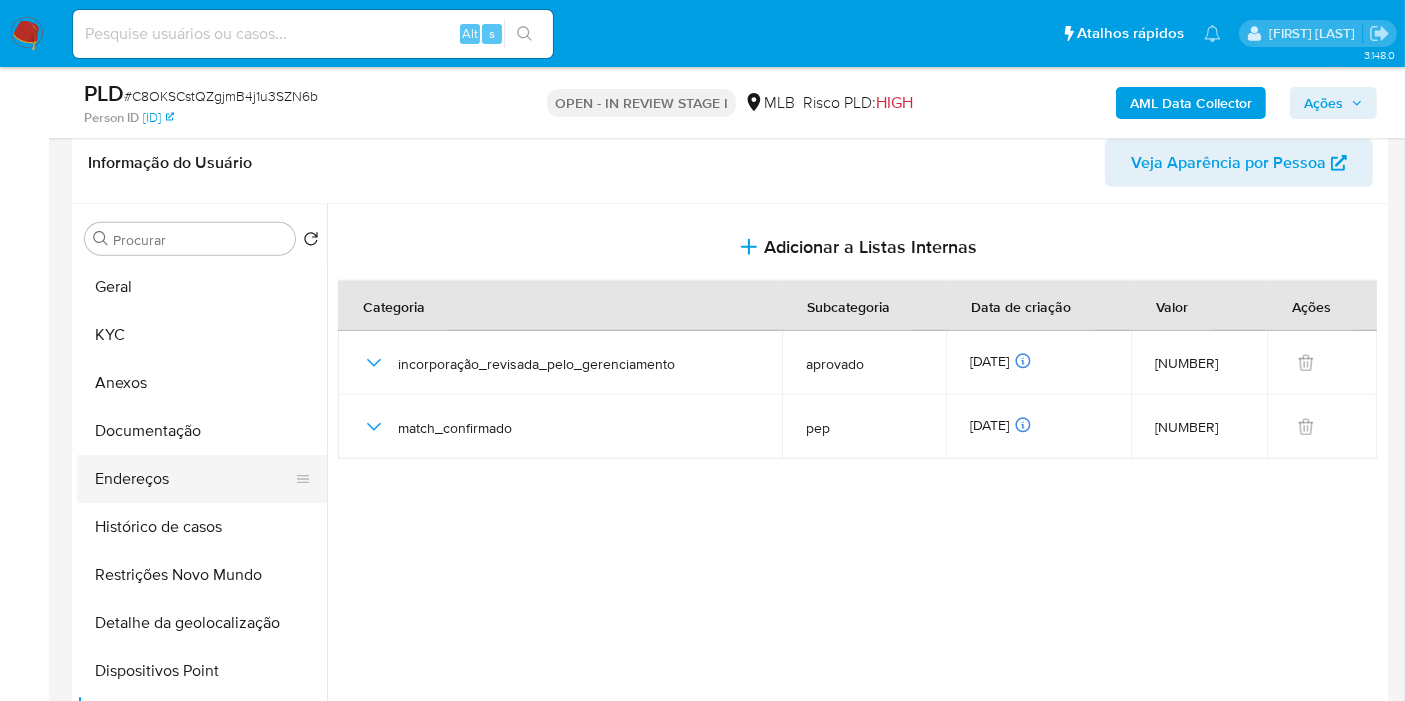 click on "Endereços" at bounding box center (194, 479) 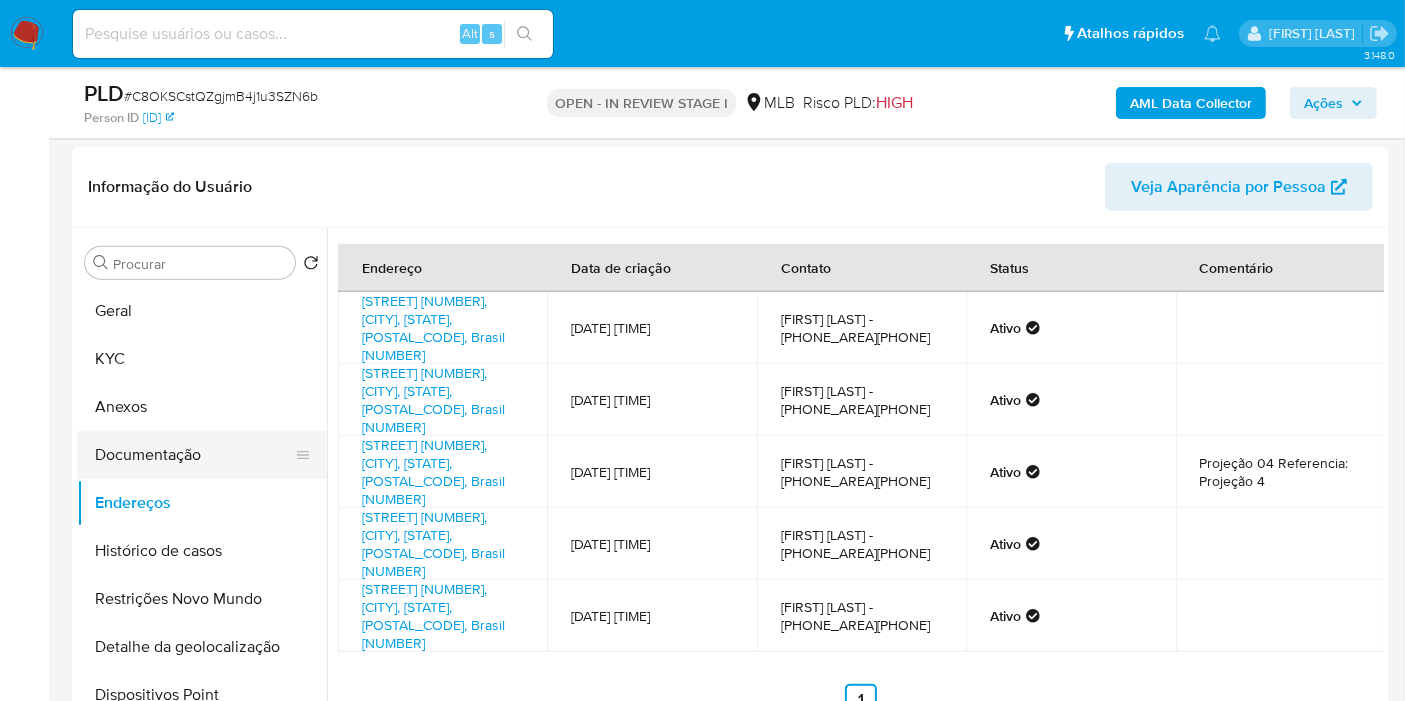click on "Documentação" at bounding box center (194, 455) 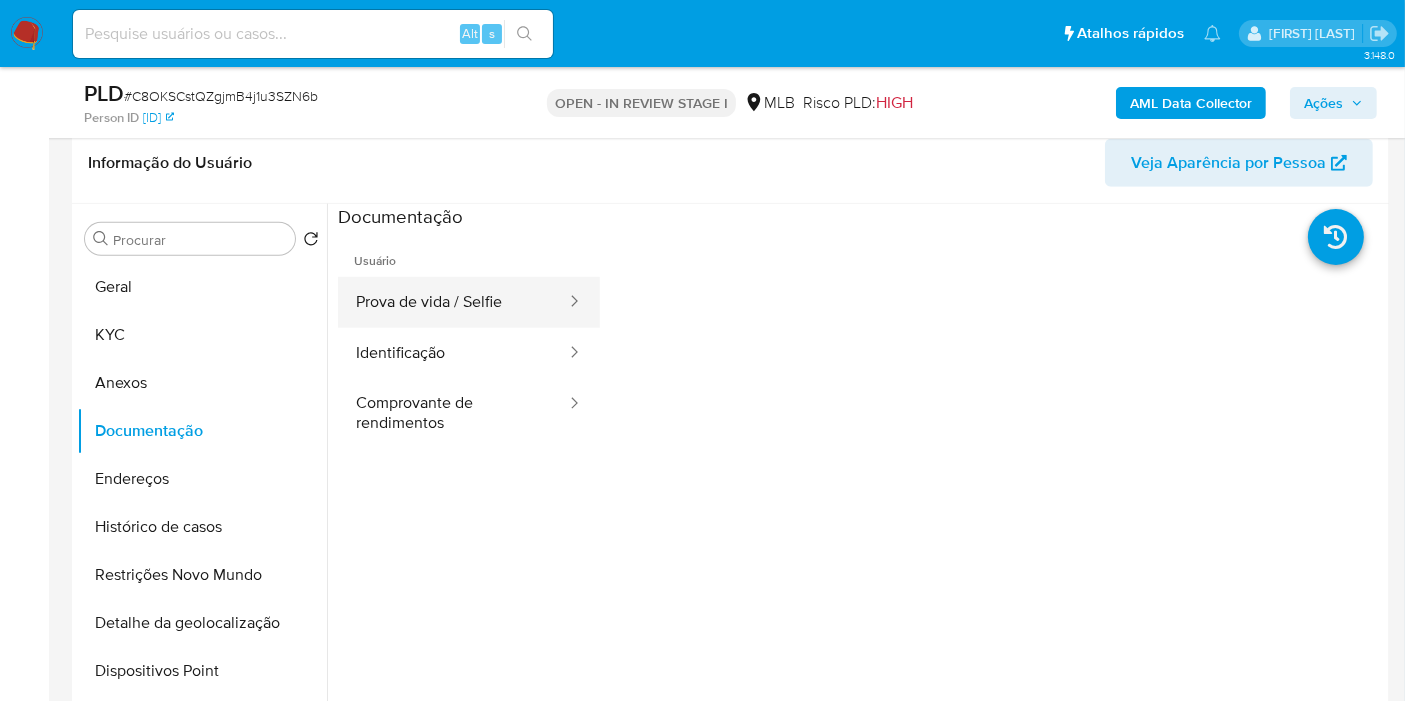 click on "Prova de vida / Selfie" at bounding box center [453, 302] 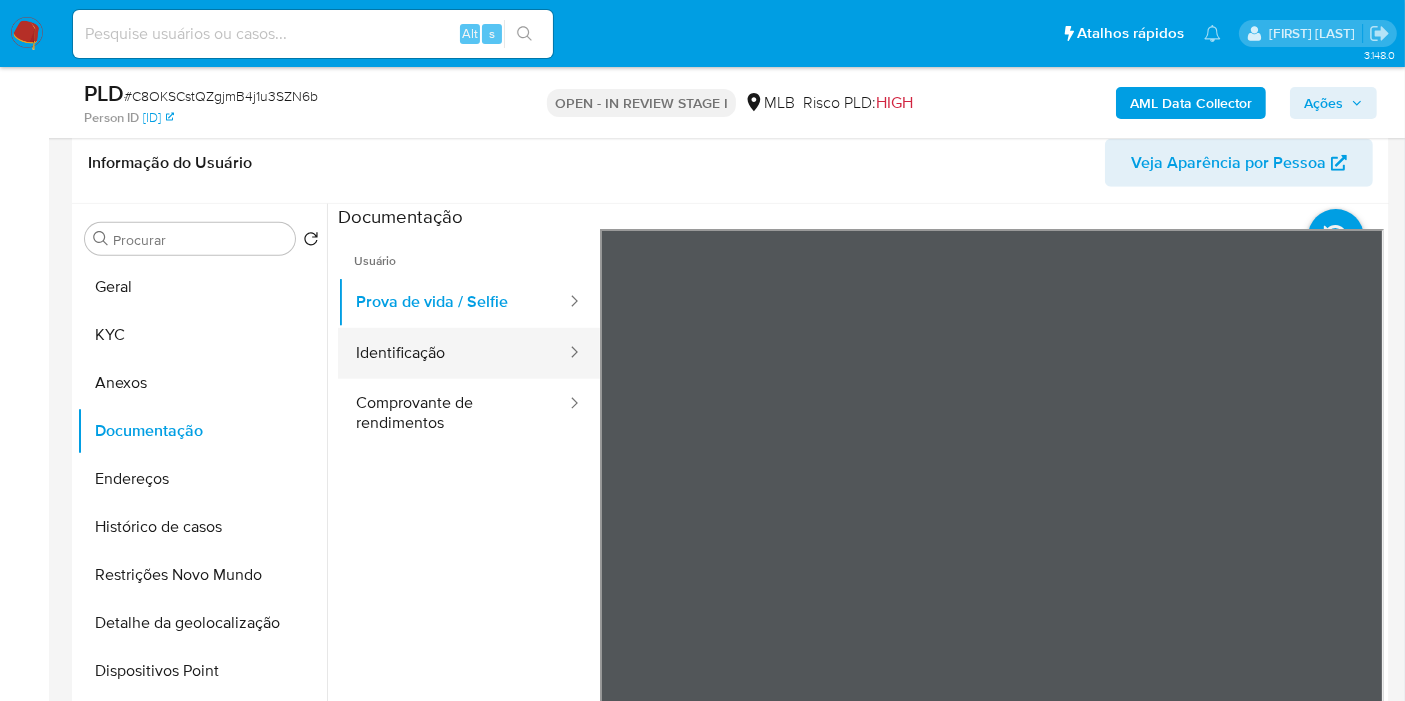 click on "Identificação" at bounding box center (453, 353) 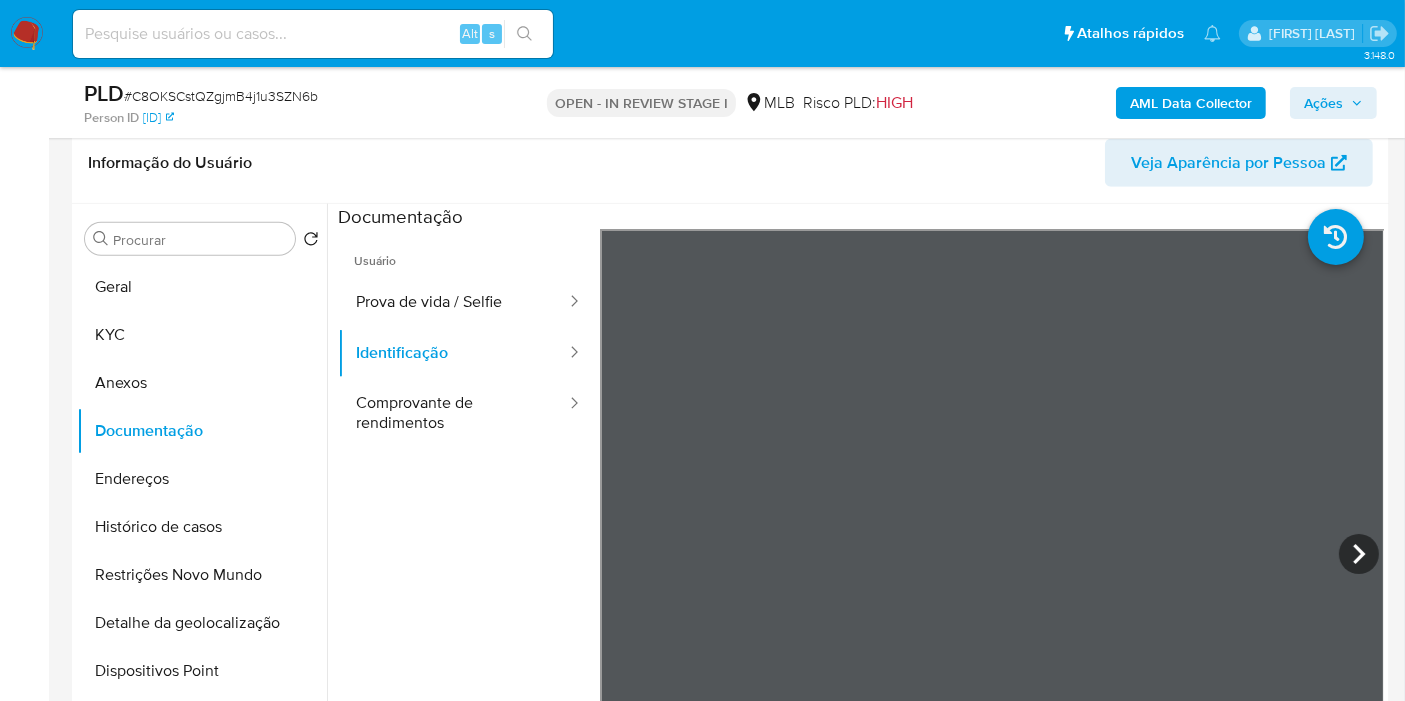 click on "3.148.0 Atribuiu o   lbarbozadeol   Asignado el: 24/07/2025 16:23:34 Criou: 12/07/2025   Criou: 12/07/2025 01:09:09 - Expira em 25 dias   Expira em 26/08/2025 01:09:10 PLD # C8OKSCstQZgjmB4j1u3SZN6b Person ID ec821a3d428a7018d8e0cc8a63a9e410 OPEN - IN REVIEW STAGE I  MLB Risco PLD:  HIGH AML Data Collector Ações Informação do Caso Eventos ( 2 ) Ações AUTOMATIC (2) Pf_renda Criado há 20 dias   Criado: 12/07/2025 01:10:21 Origem: rules-monitoring    Referência ao id da tabela de resultados da regra em rules-monitoring Admin. Regras V2 Descrição da versão (9) Movimientos de recursos incompatible con los bienes, actividad económica u ocupación profesional y capacidad financiera del cliente. Evidência Entrada 30d BRL 80000,05   Receita total em reais no último mês Atividade de risco (Sim ou Não) N   Usuário com atividade de risco (Sim ou Não) Usuário com maior saída 135274599   evidence_description.user_max_egresos Person ID ec821a3d428a7018d8e0cc8a63a9e410   Média de entradas em 365d   700%" at bounding box center (702, 1092) 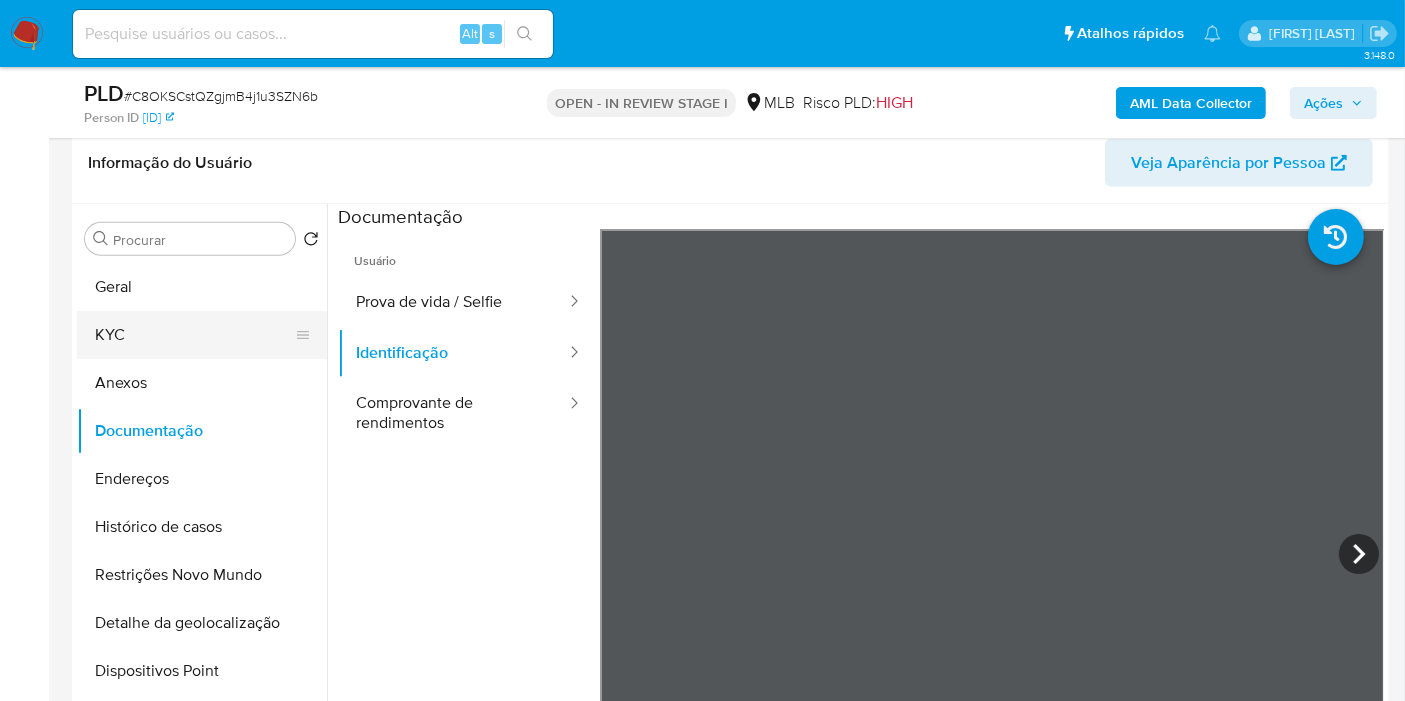 click on "KYC" at bounding box center [194, 335] 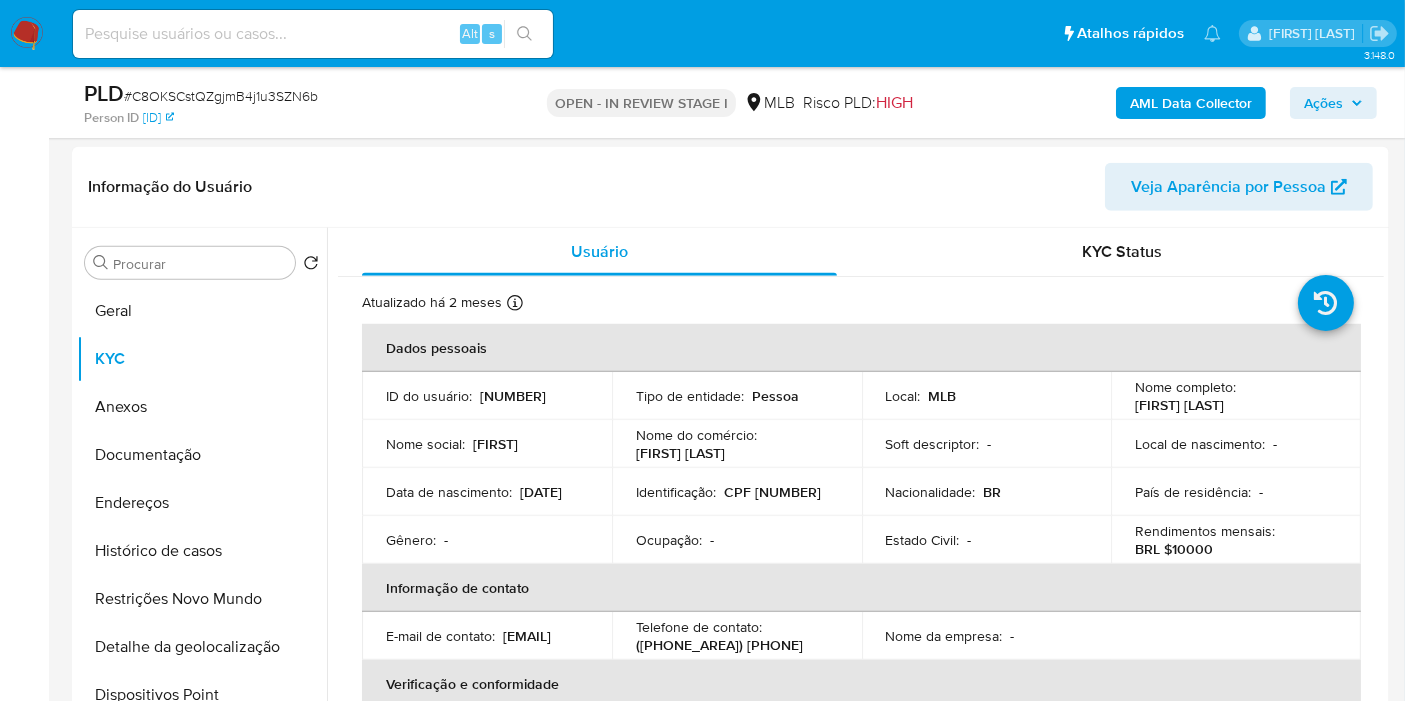 click on "Ações" at bounding box center (1323, 103) 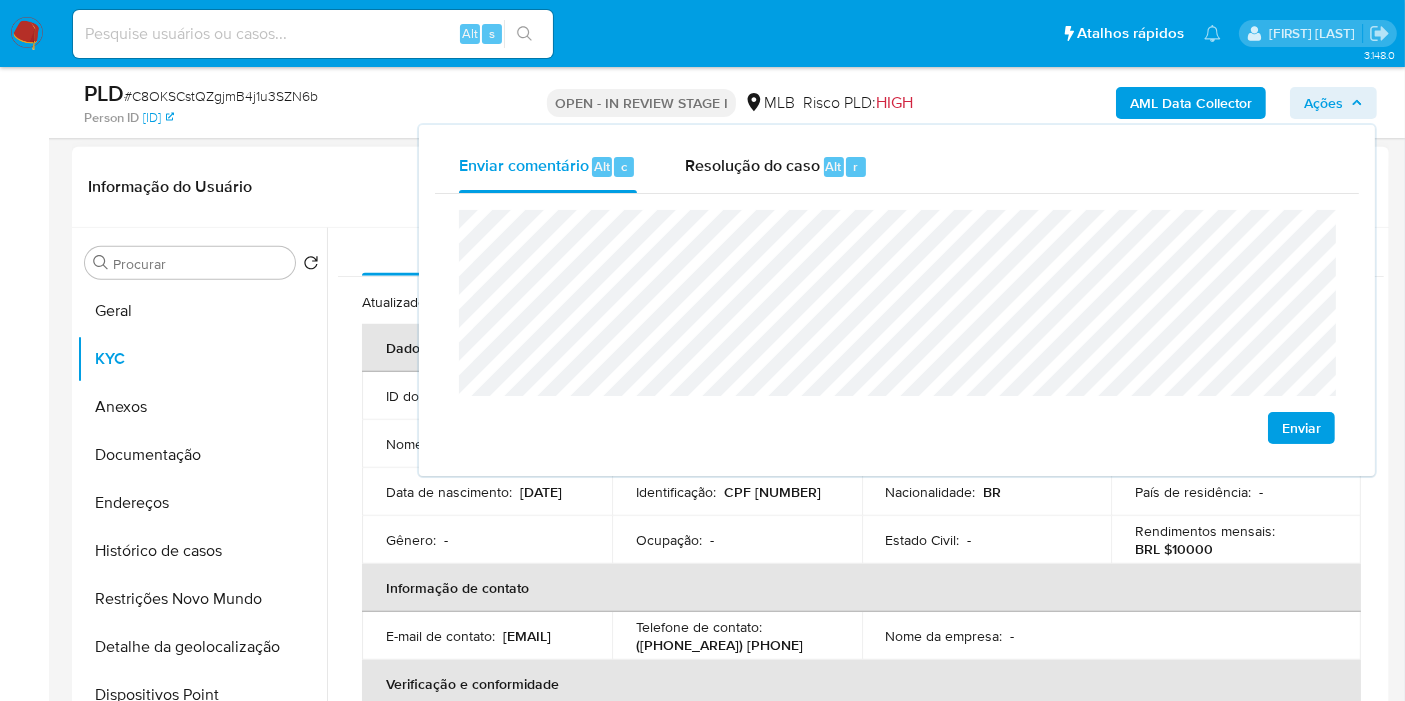 click on "Informação de contato" at bounding box center [861, 588] 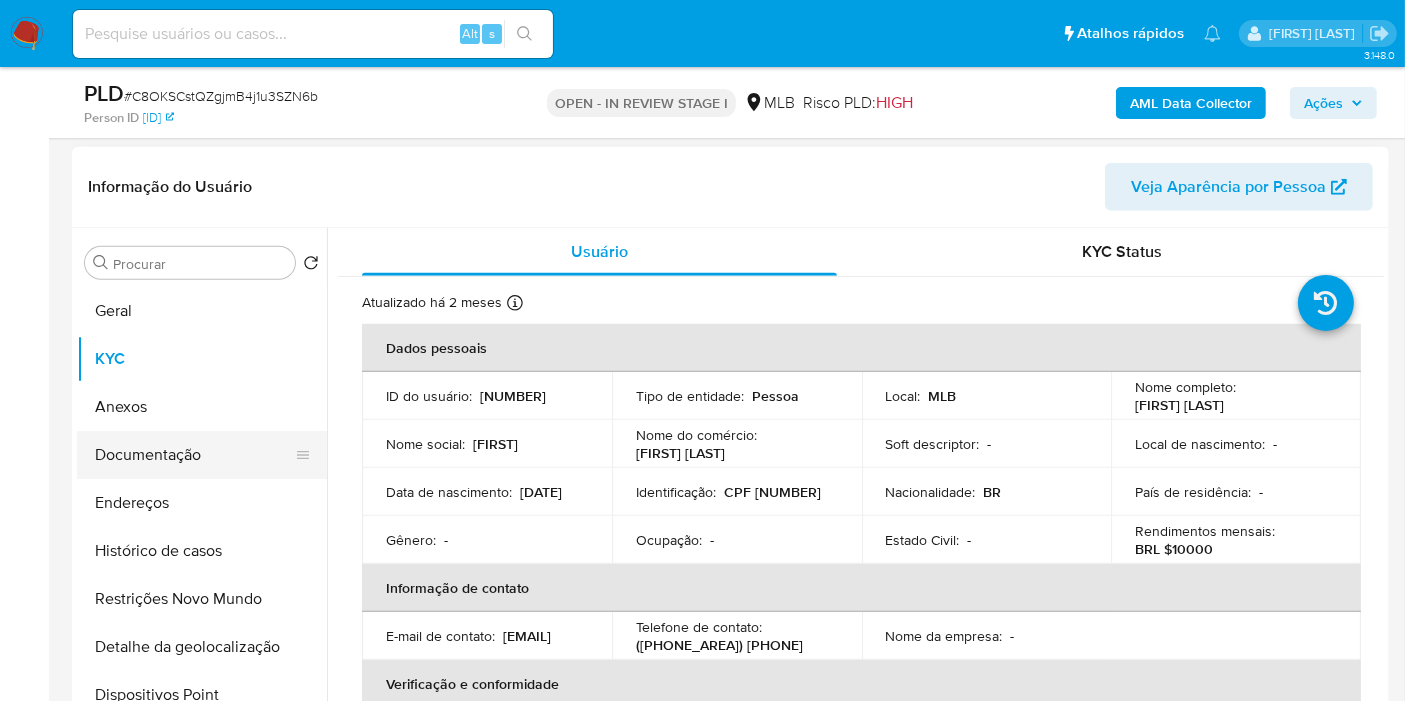 click on "Documentação" at bounding box center (194, 455) 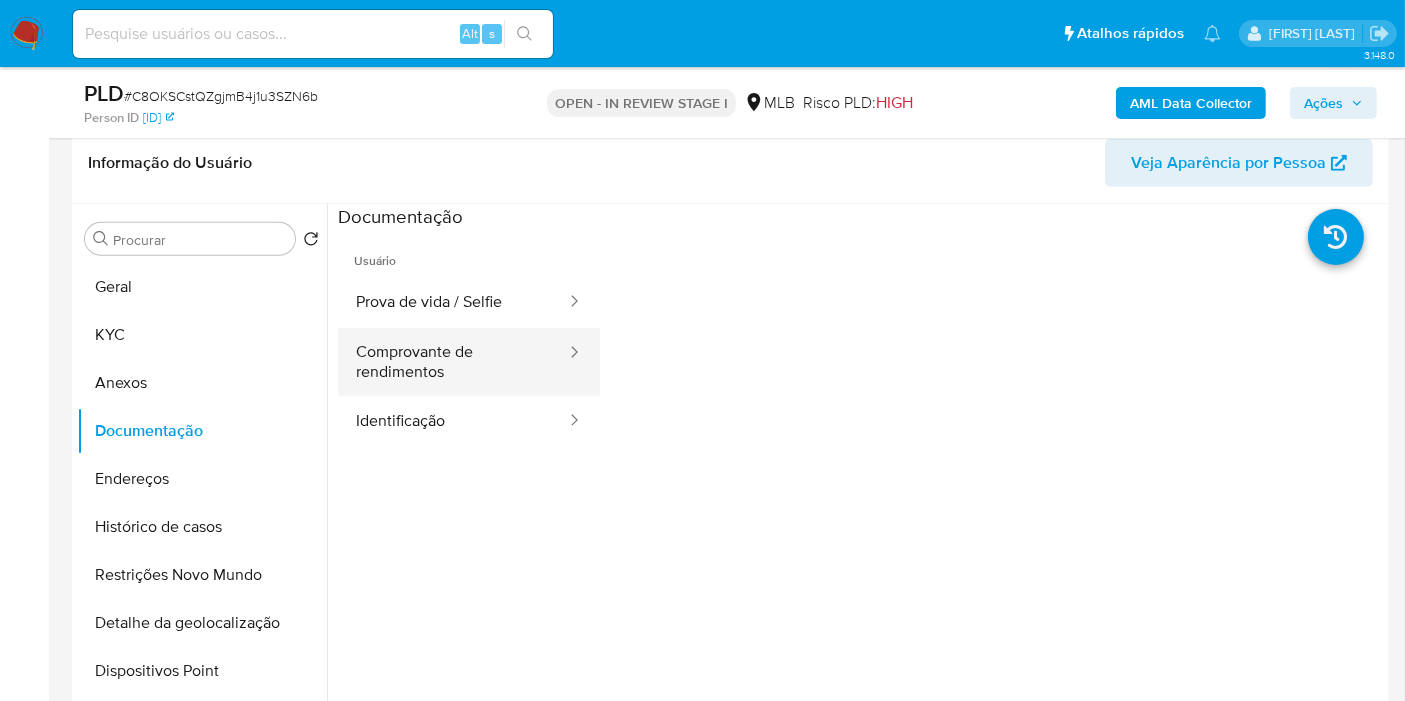 click on "Comprovante de rendimentos" at bounding box center (453, 362) 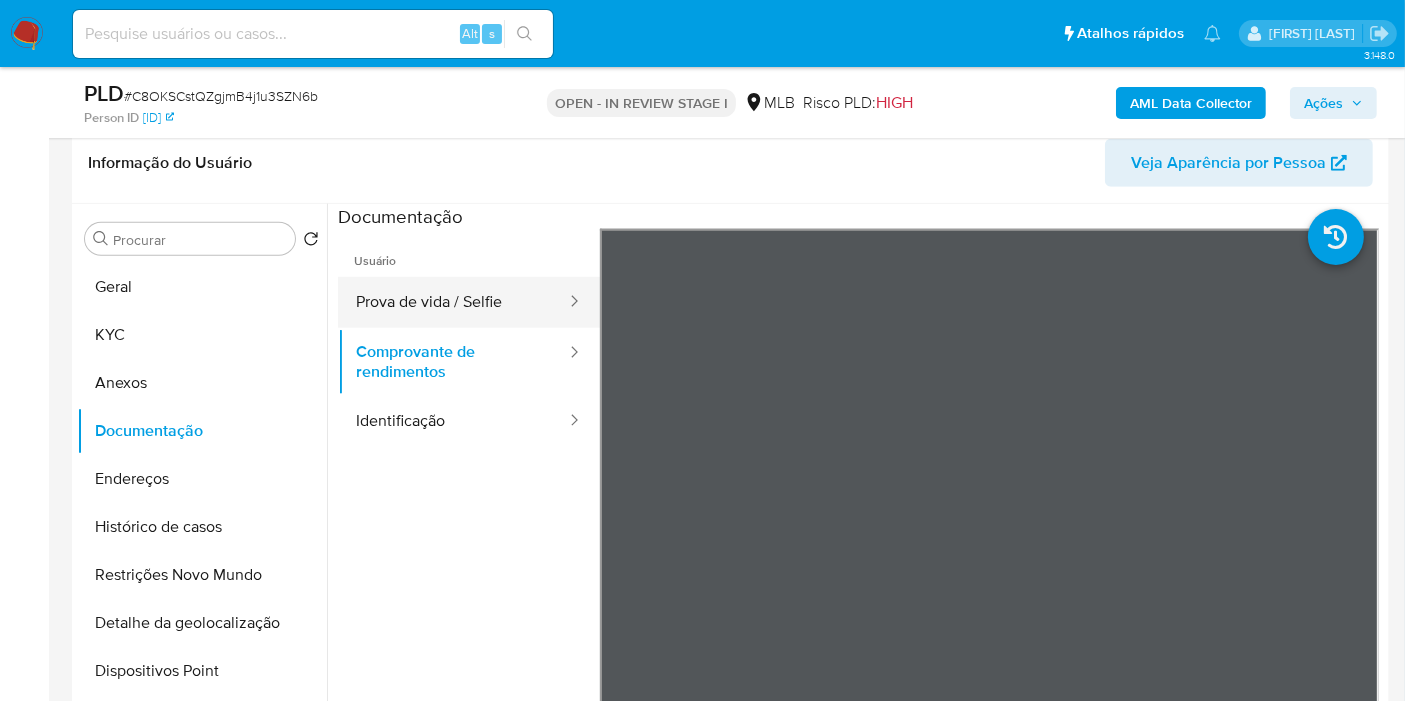 click on "Prova de vida / Selfie" at bounding box center (453, 302) 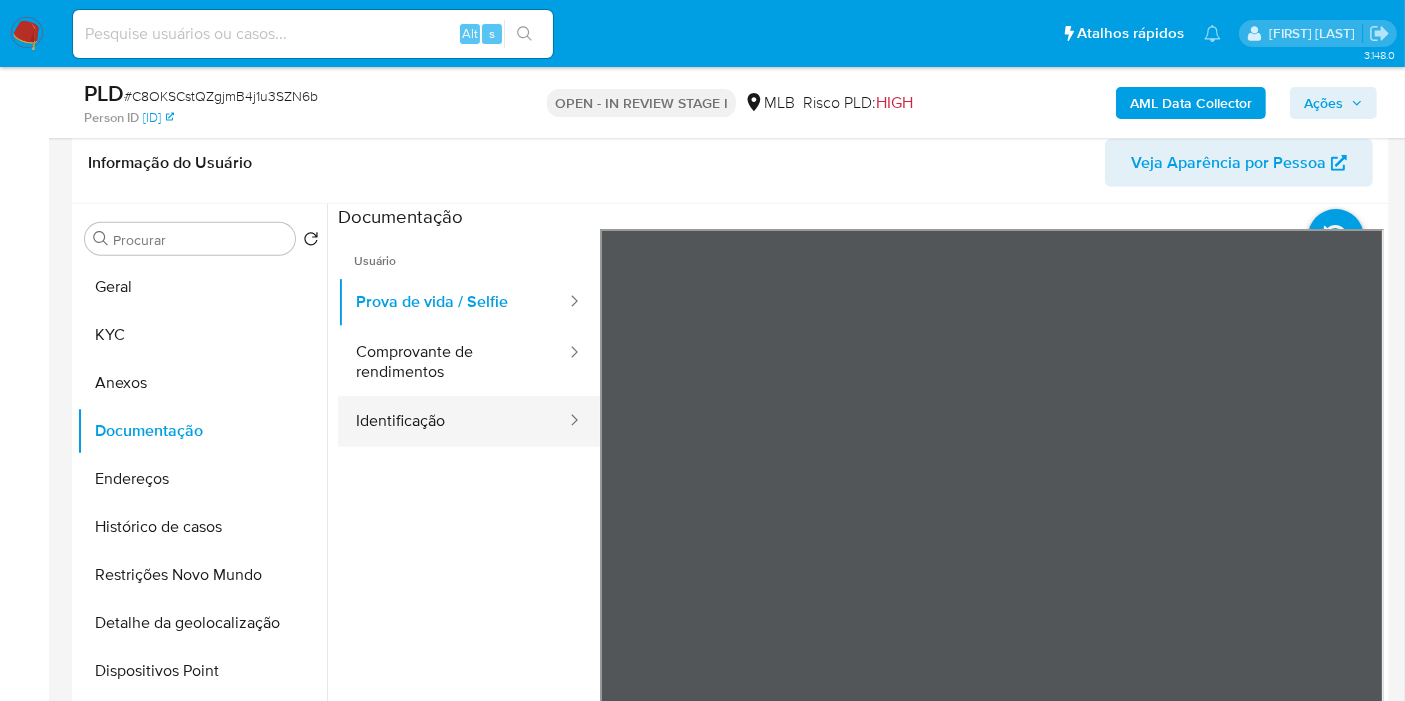 click on "Identificação" at bounding box center (453, 421) 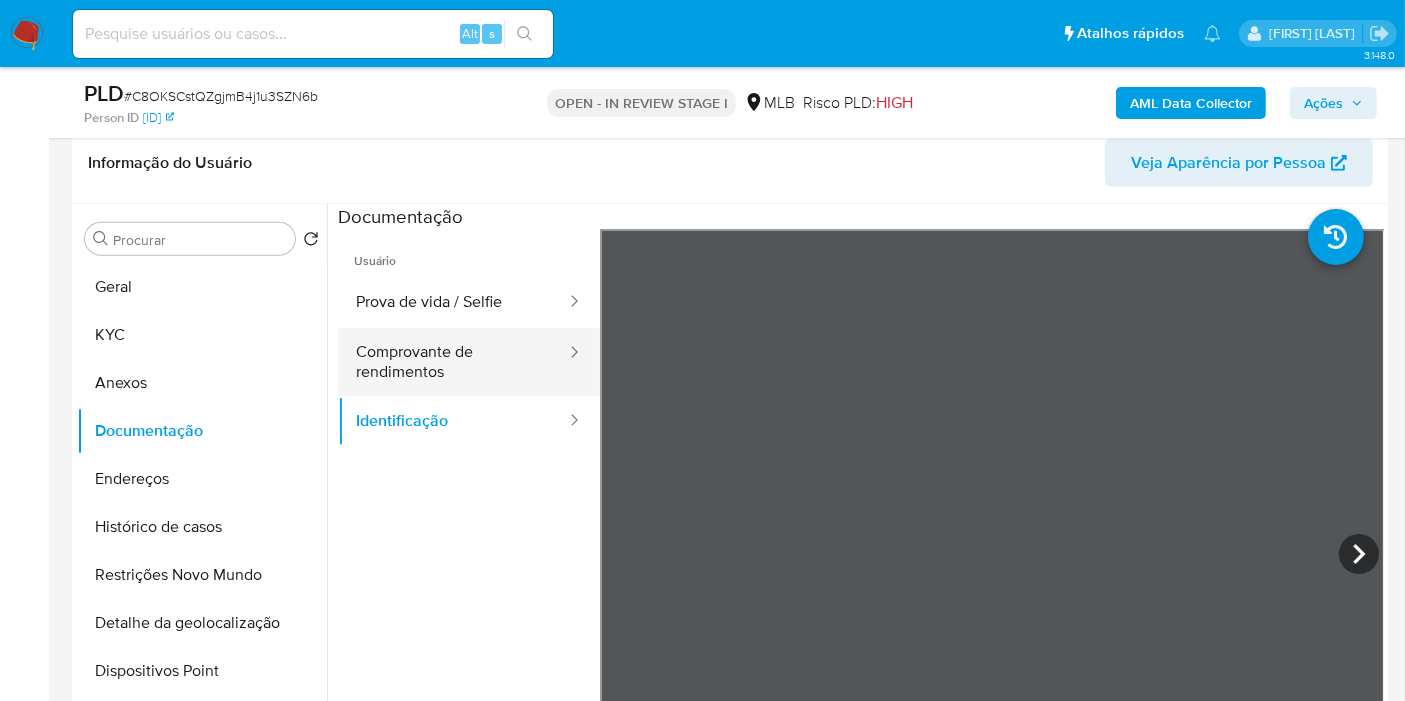 drag, startPoint x: 498, startPoint y: 361, endPoint x: 502, endPoint y: 325, distance: 36.221542 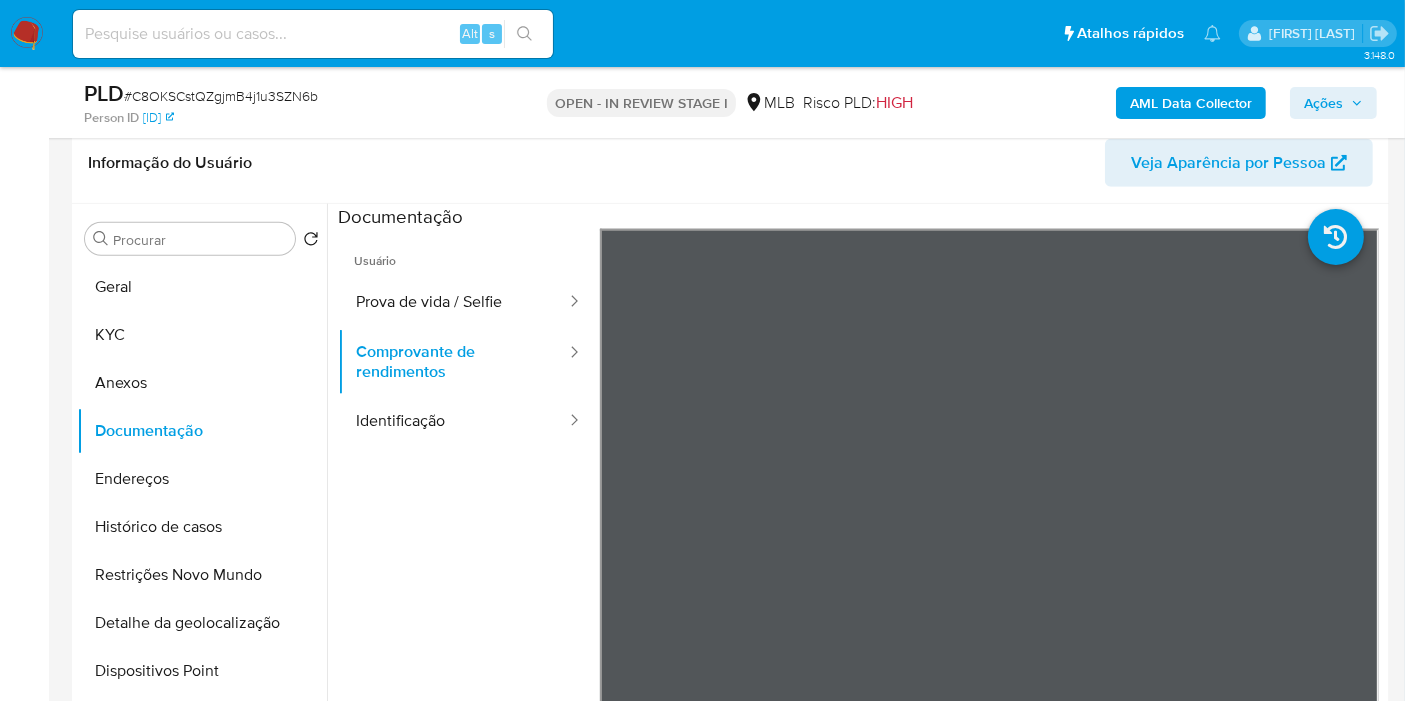 type 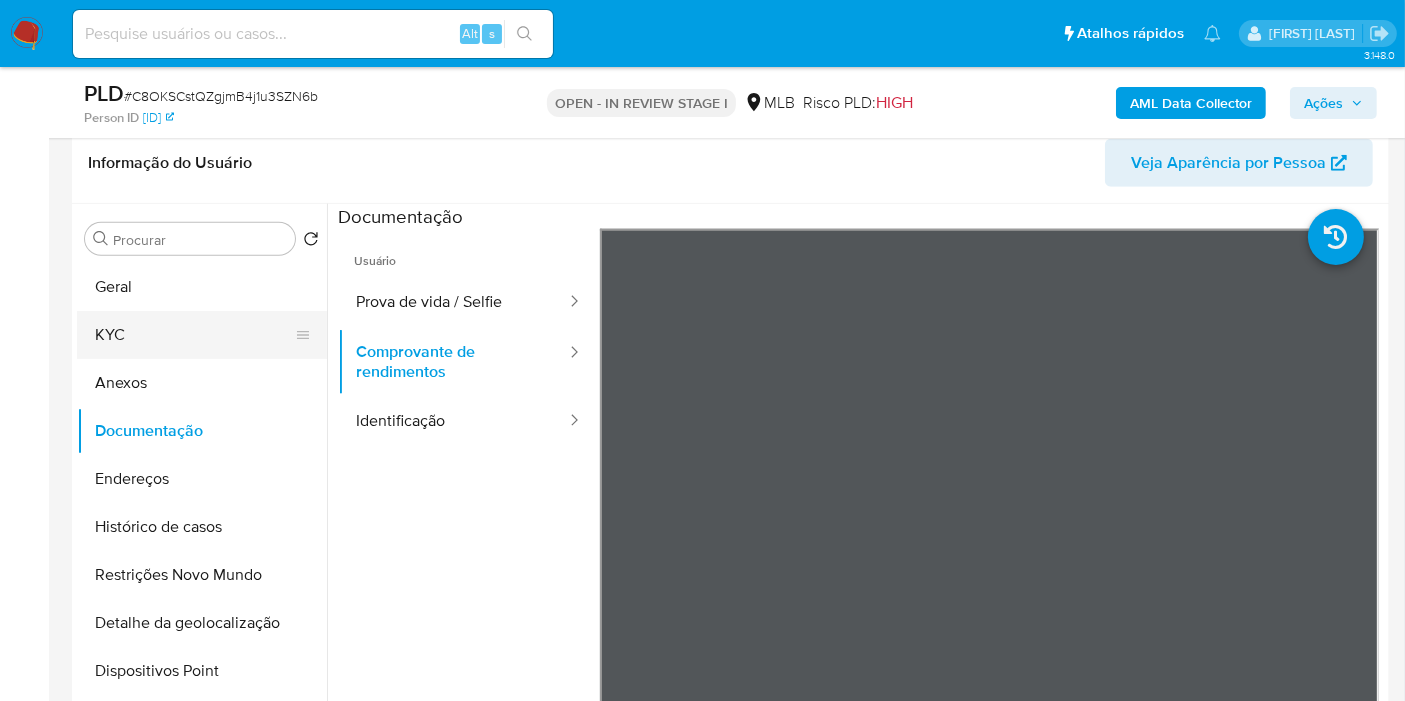 click on "KYC" at bounding box center [194, 335] 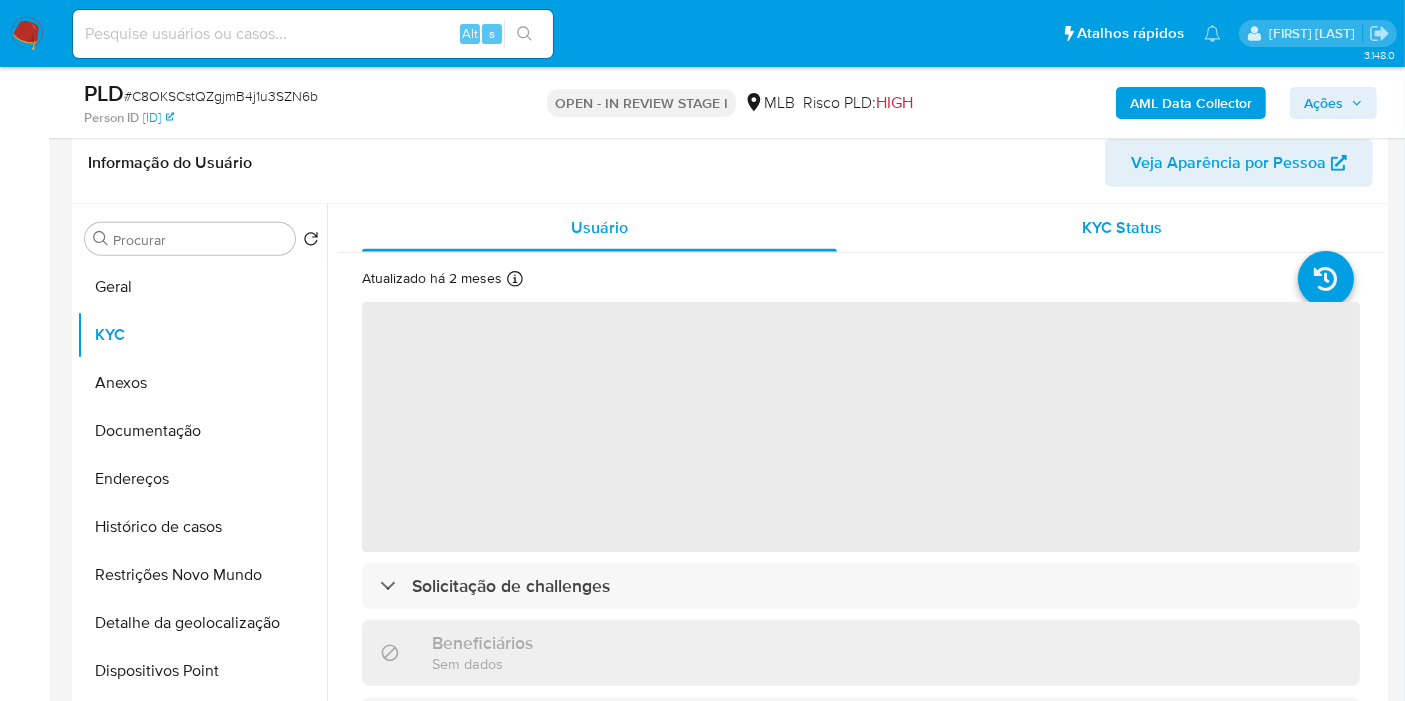 click on "KYC Status" at bounding box center (1123, 227) 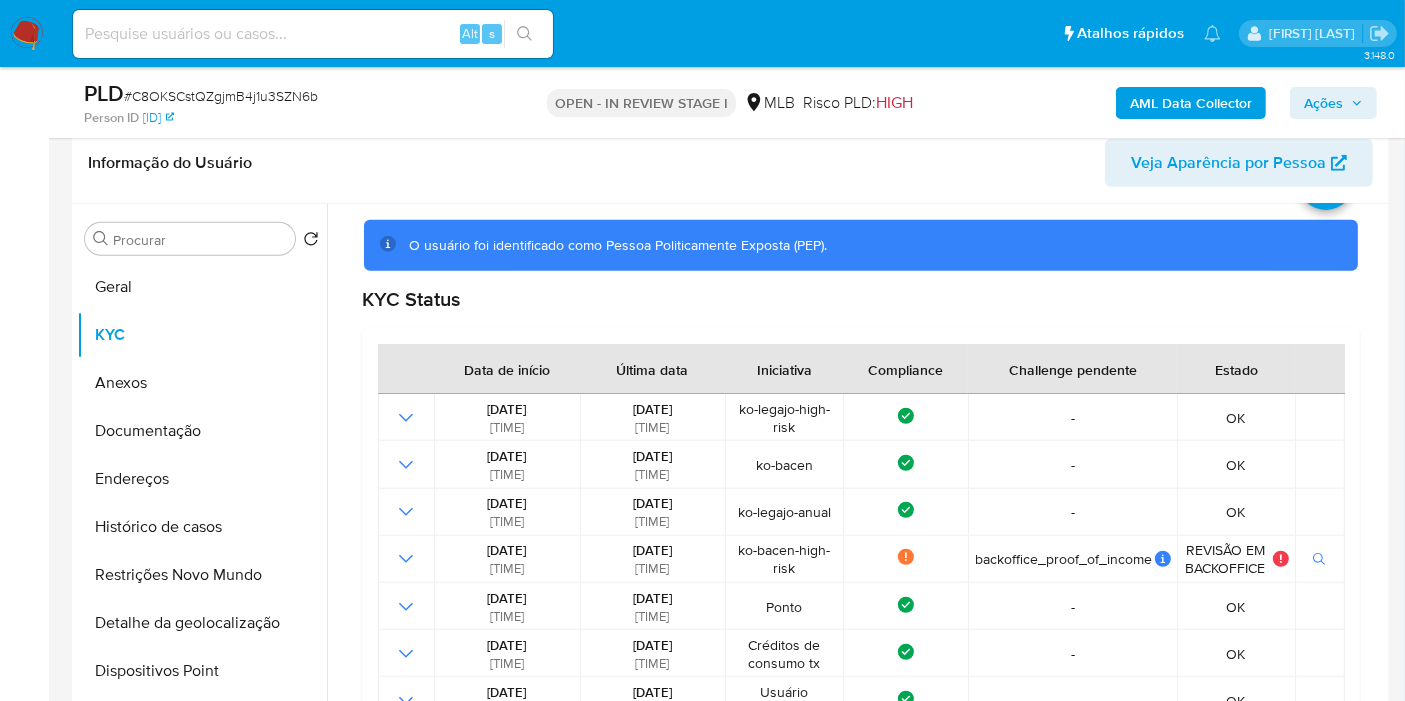scroll, scrollTop: 0, scrollLeft: 0, axis: both 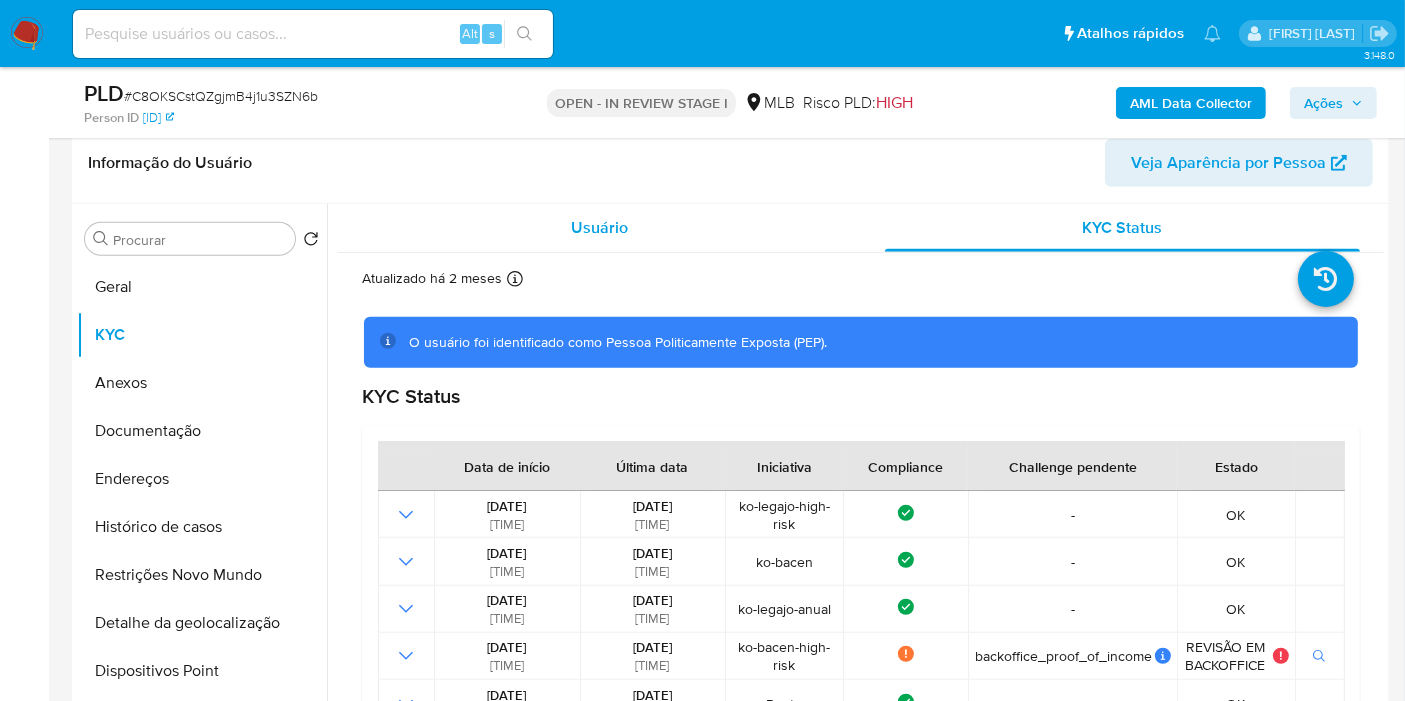 click on "Usuário" at bounding box center (599, 228) 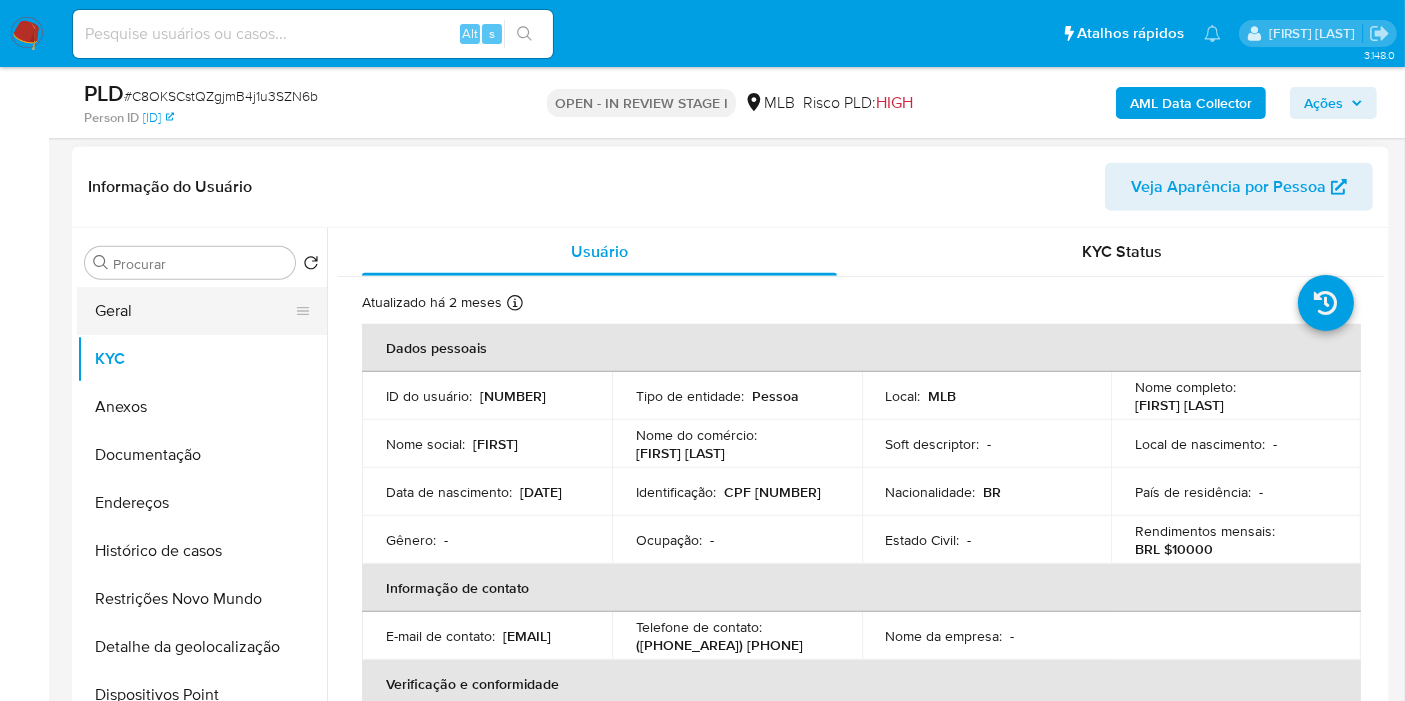 click on "Geral" at bounding box center (194, 311) 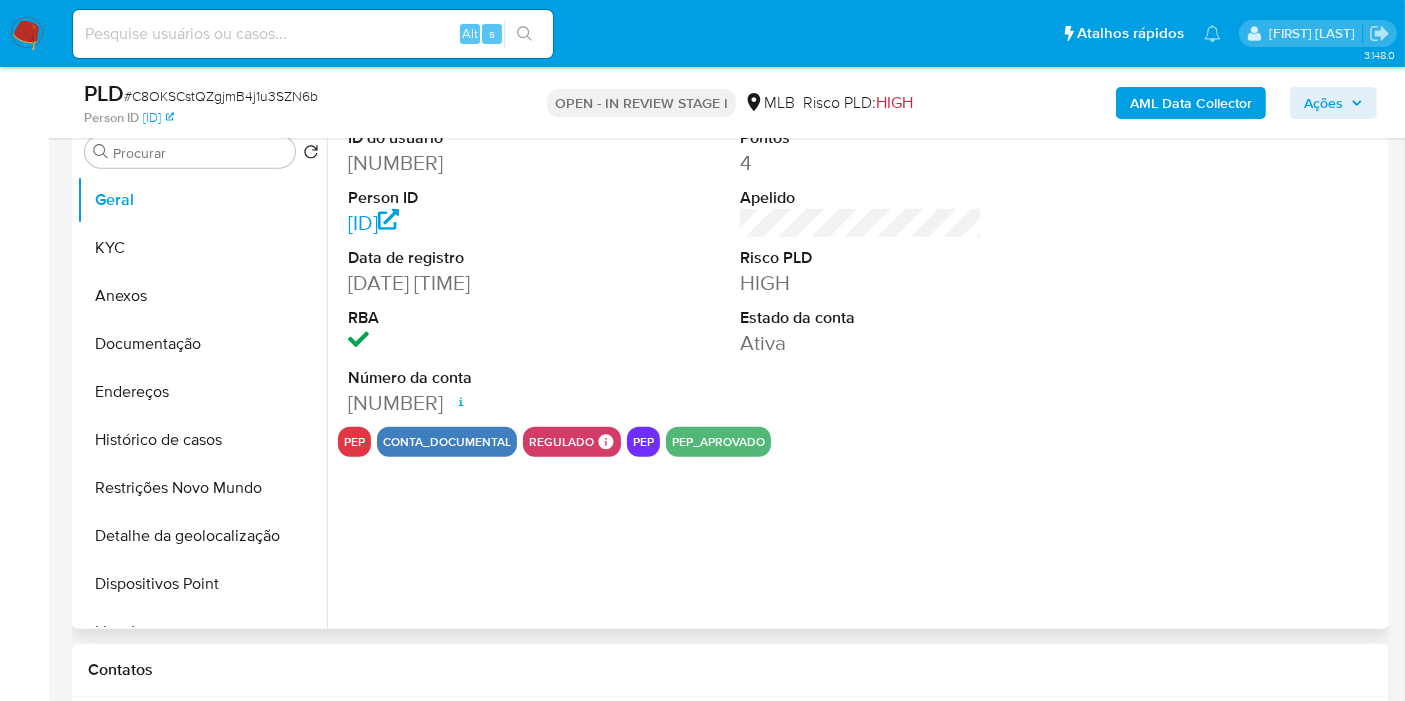 scroll, scrollTop: 1444, scrollLeft: 0, axis: vertical 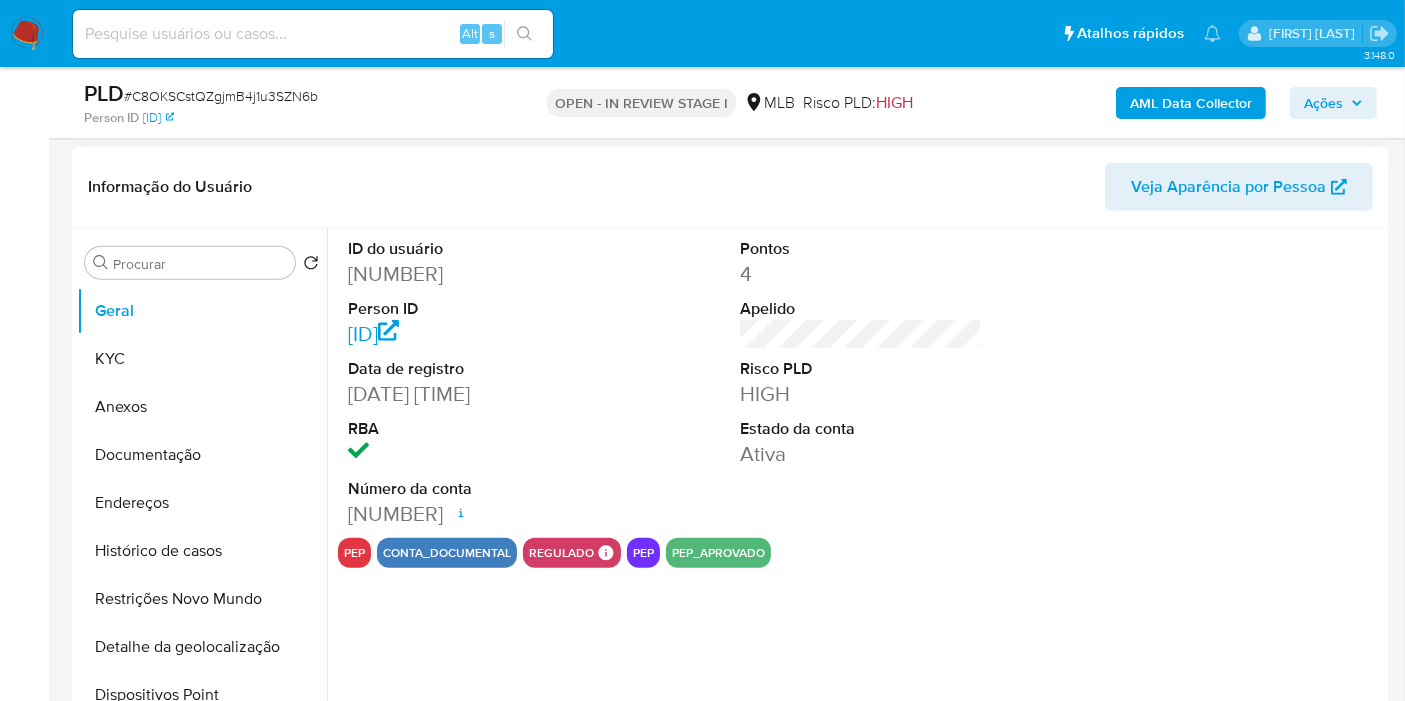 type 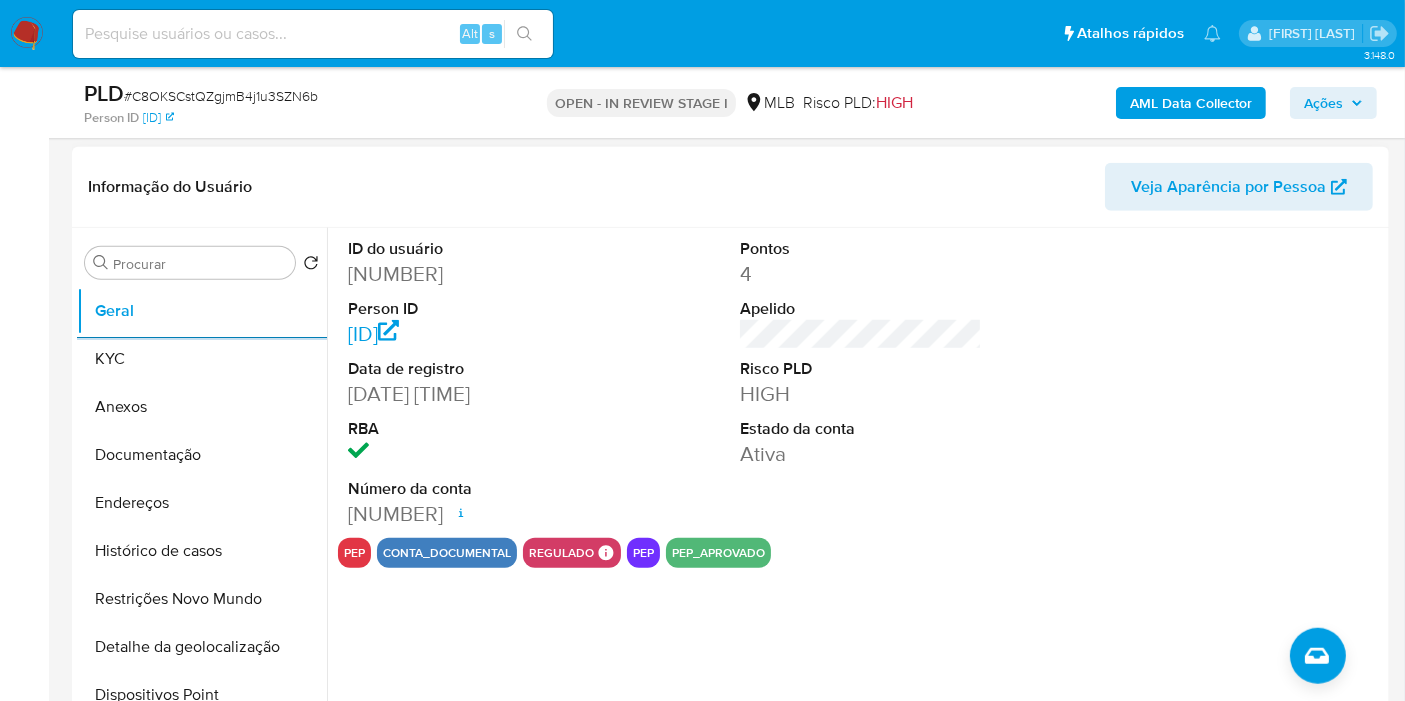 scroll, scrollTop: 1555, scrollLeft: 0, axis: vertical 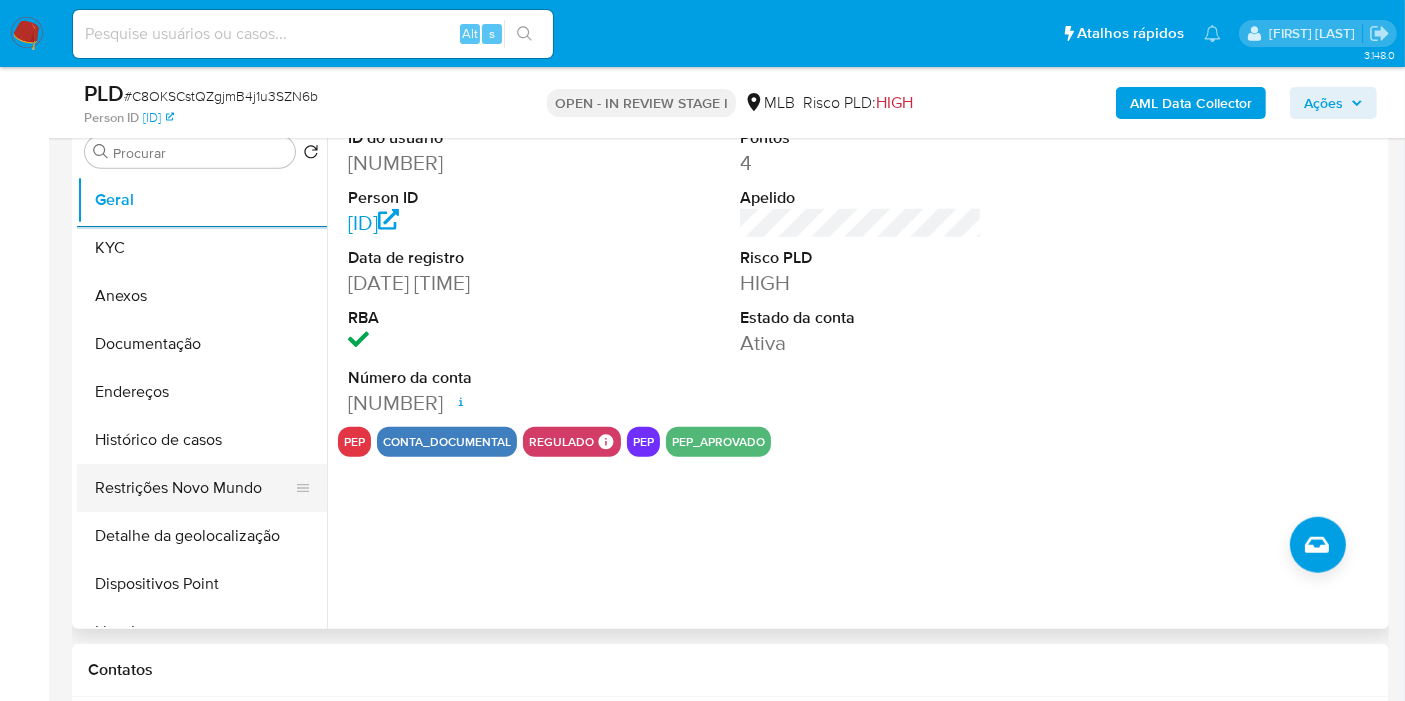 click on "Histórico de casos" at bounding box center [202, 440] 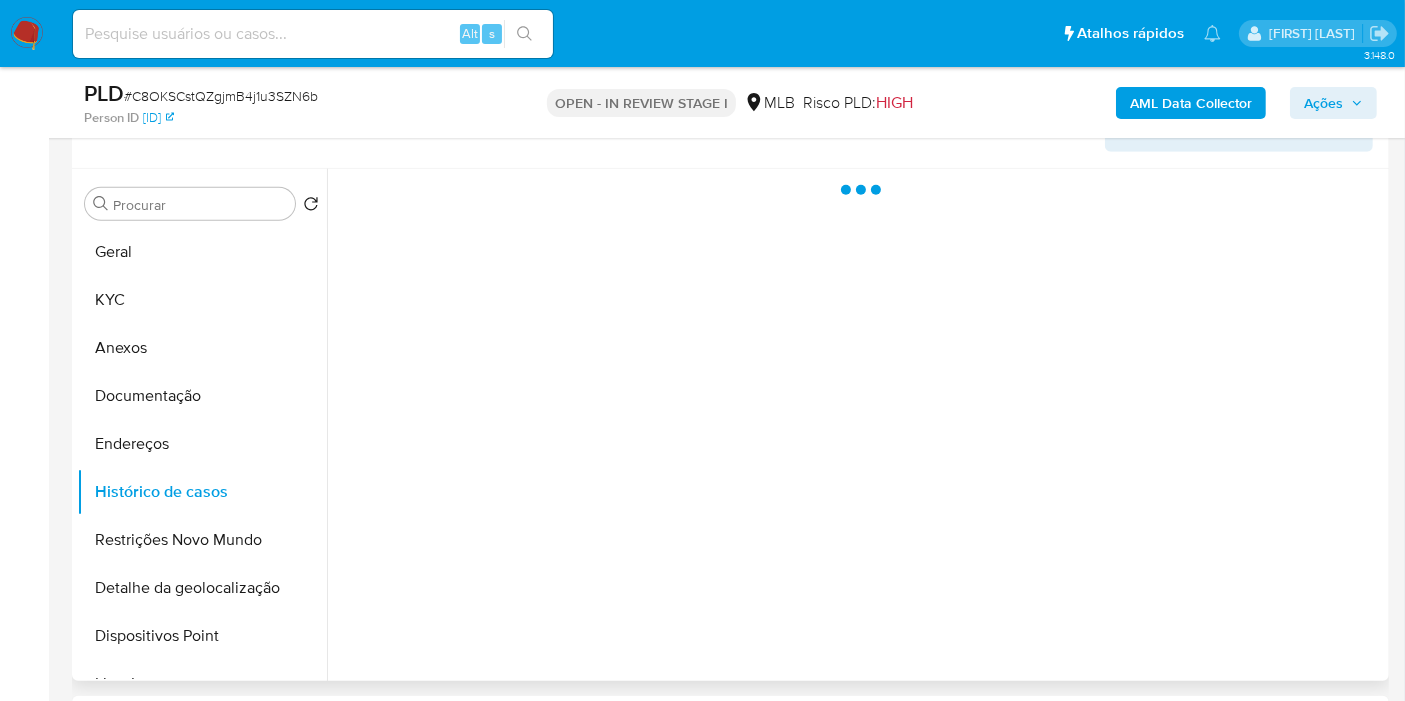 scroll, scrollTop: 1444, scrollLeft: 0, axis: vertical 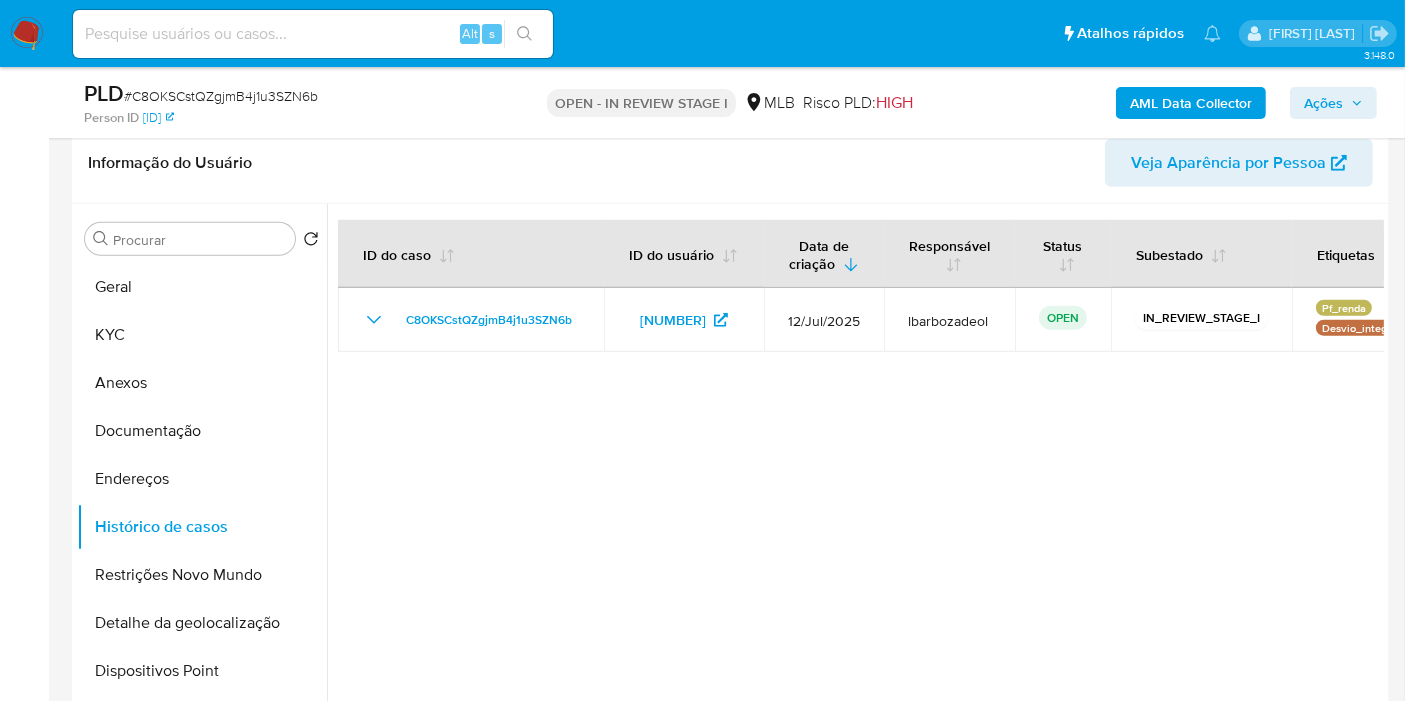 type 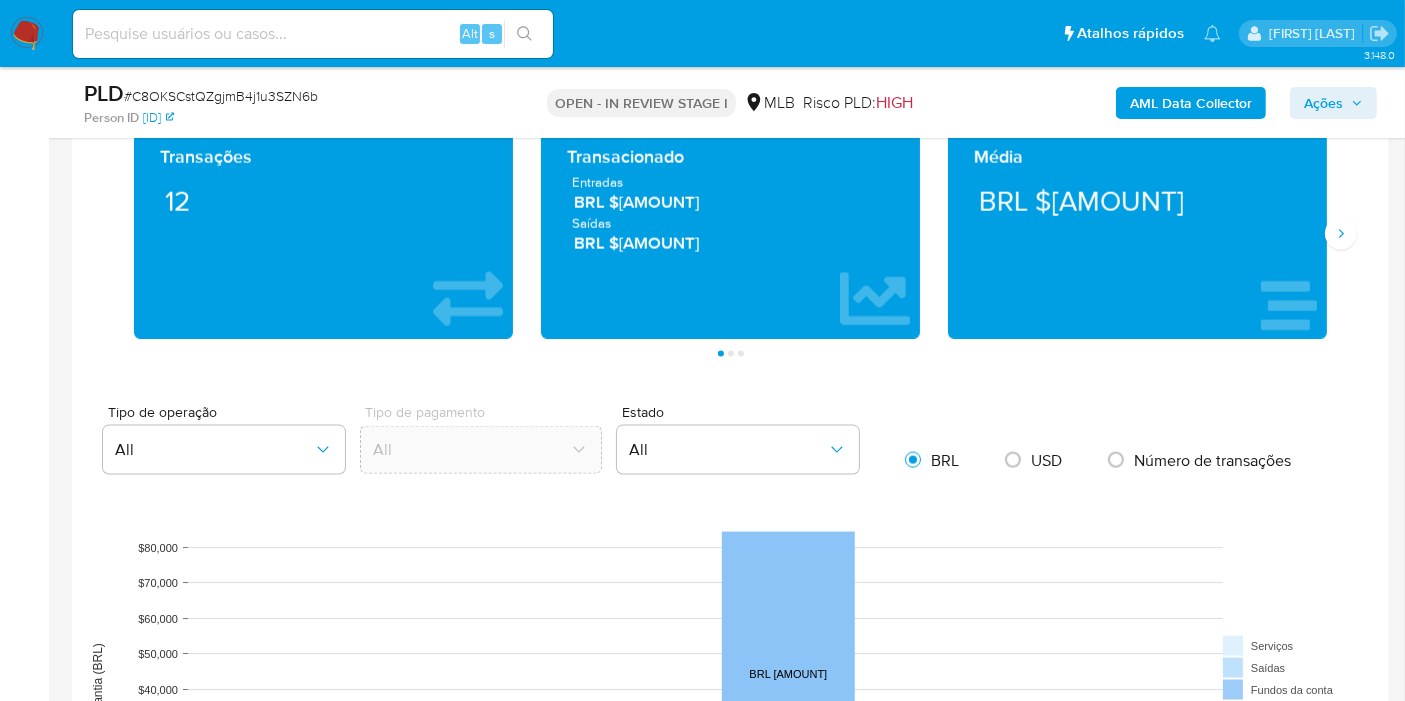 scroll, scrollTop: 2555, scrollLeft: 0, axis: vertical 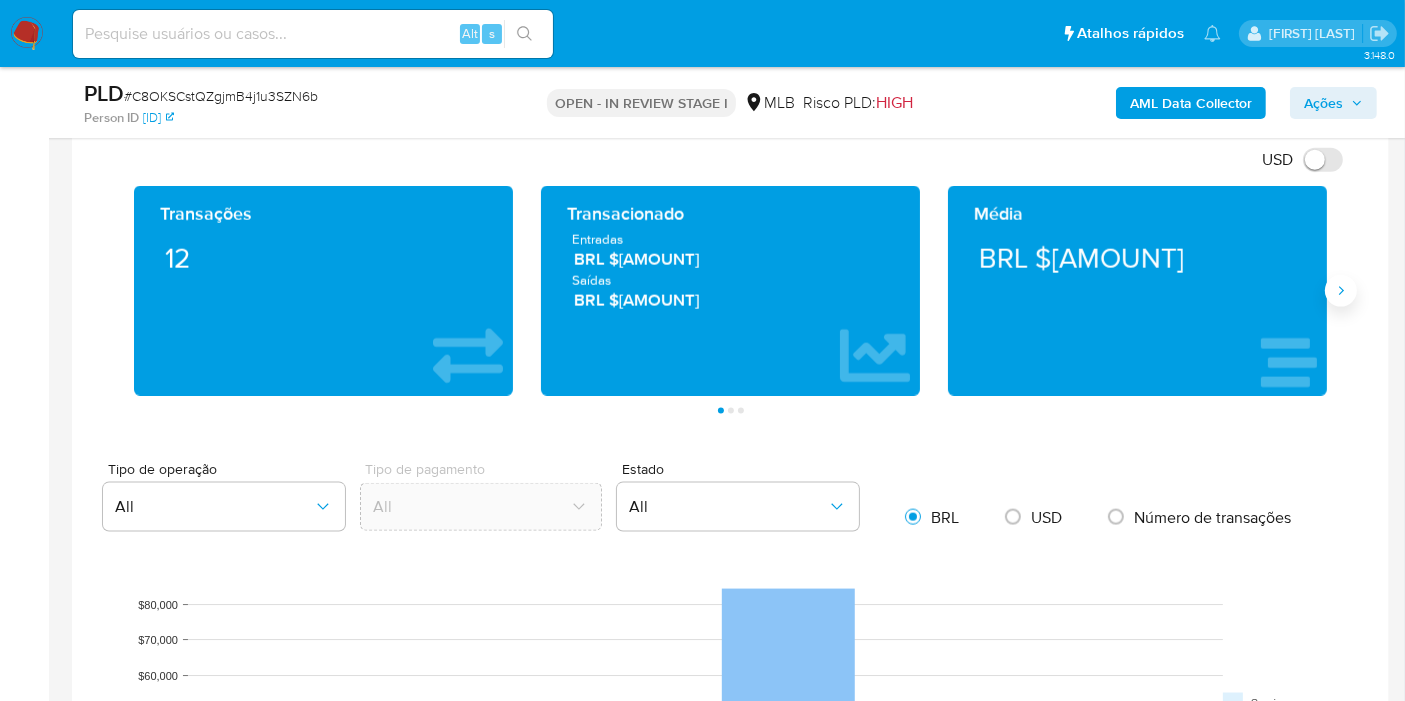 click at bounding box center (1341, 291) 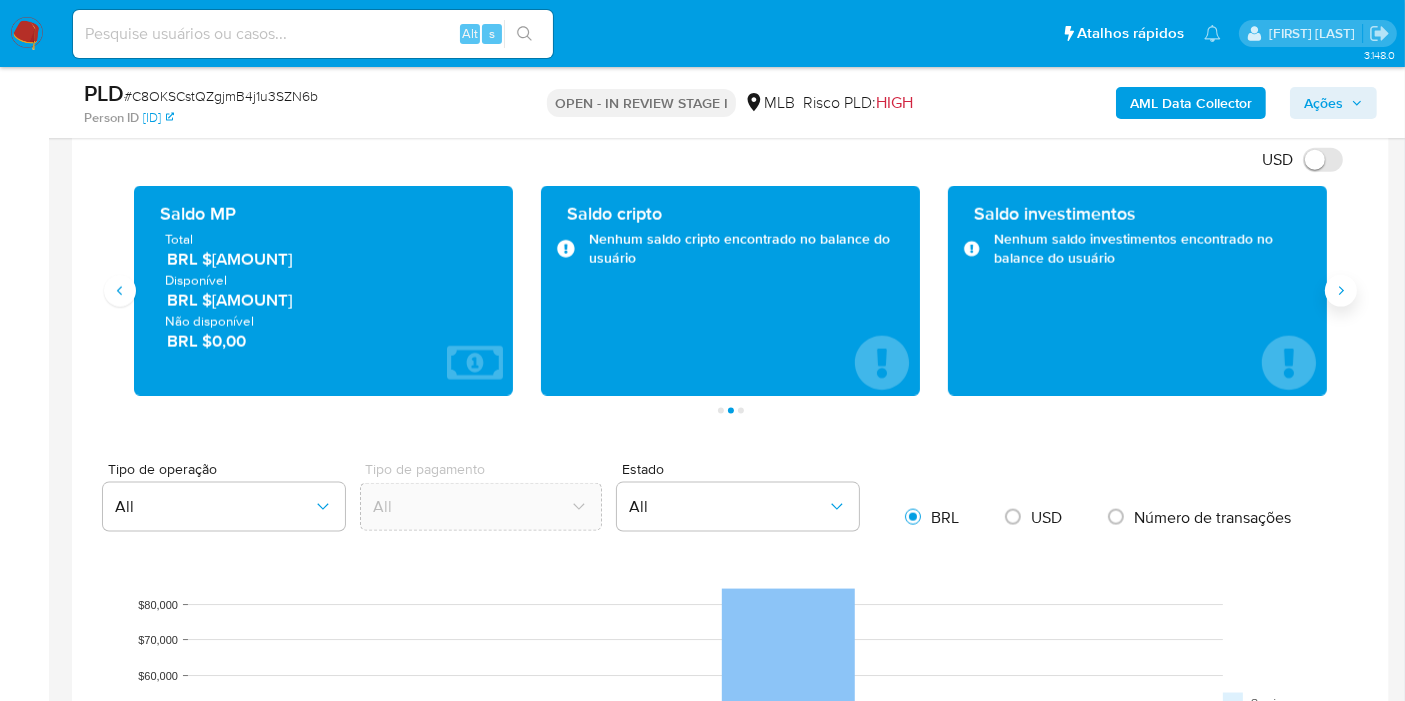 click 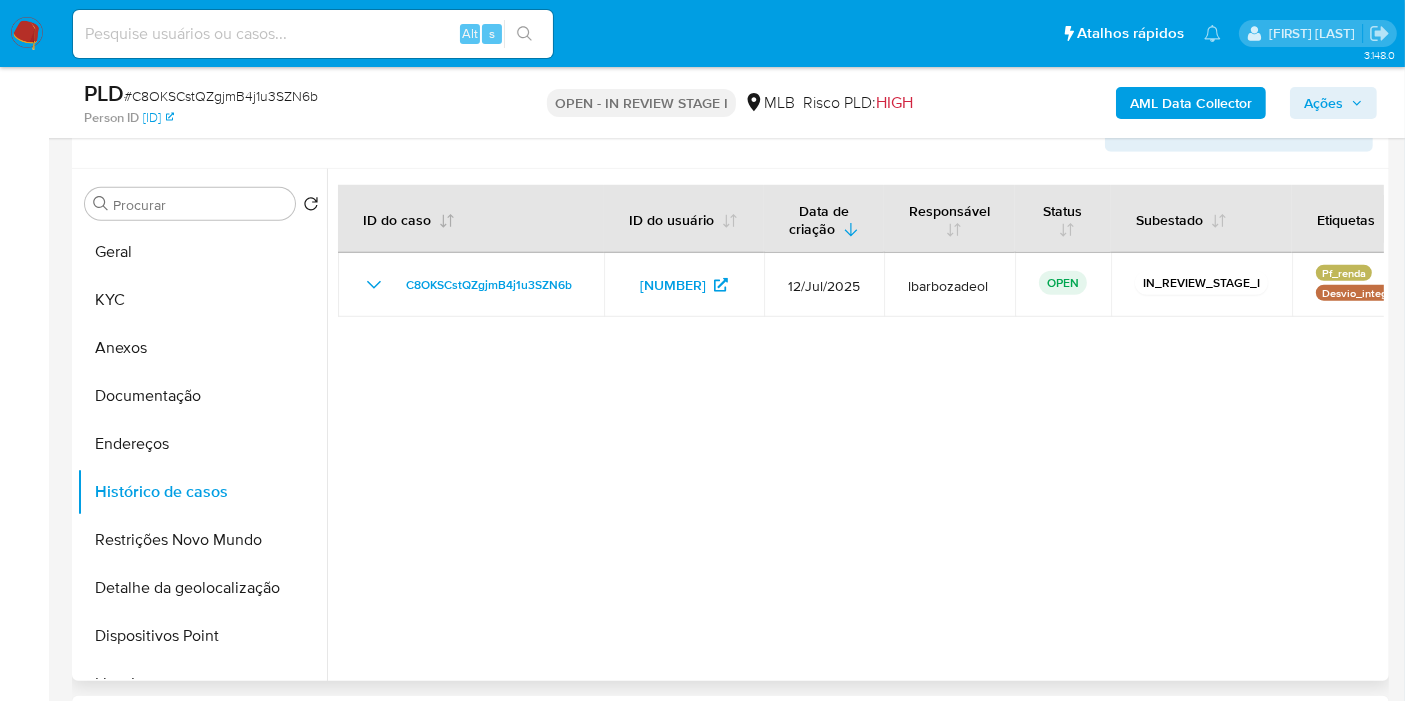 scroll, scrollTop: 1333, scrollLeft: 0, axis: vertical 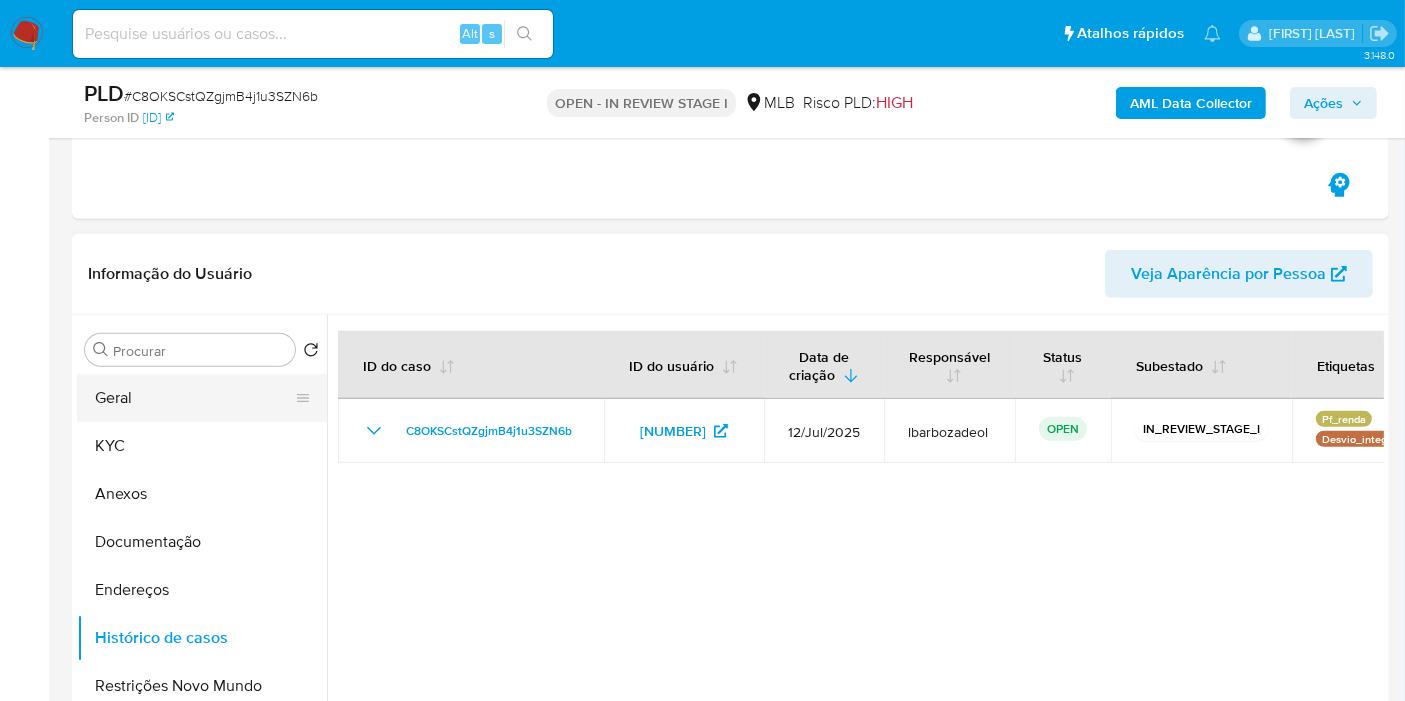 click on "Geral" at bounding box center (194, 398) 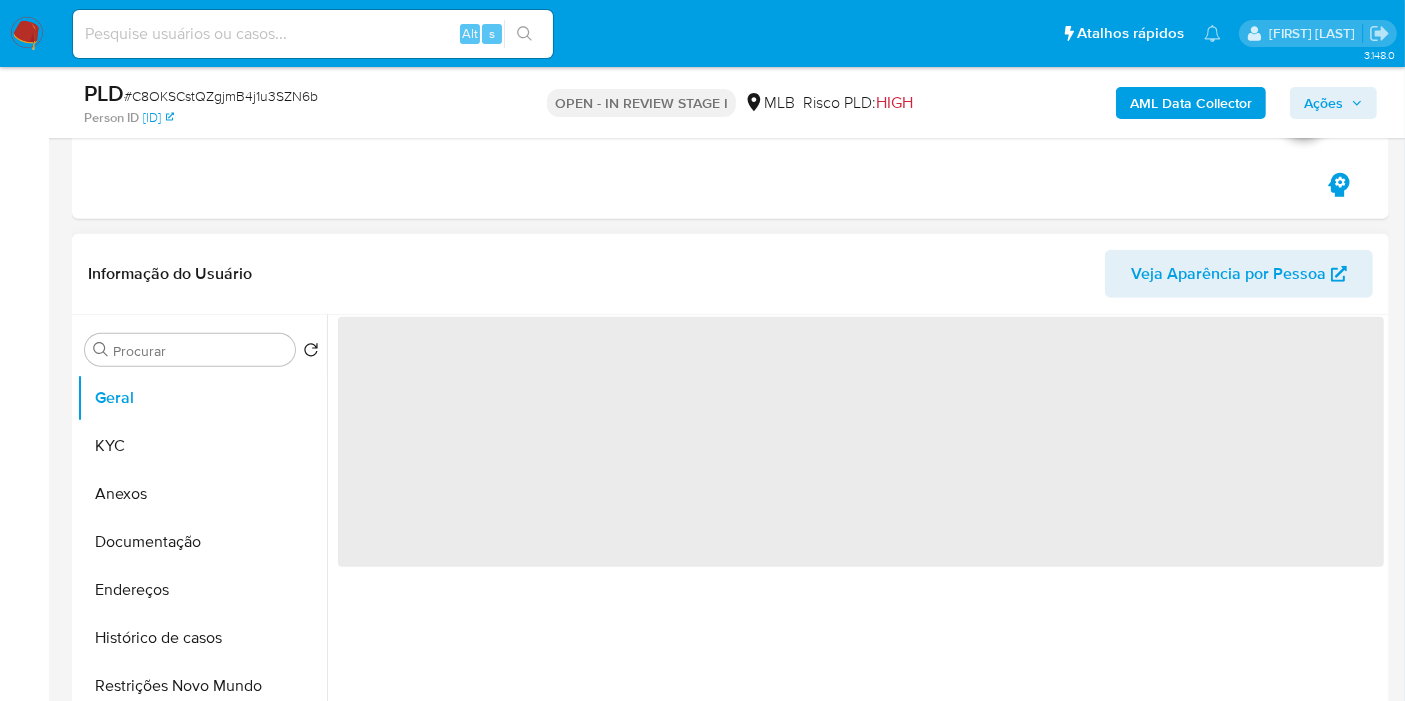 scroll, scrollTop: 1444, scrollLeft: 0, axis: vertical 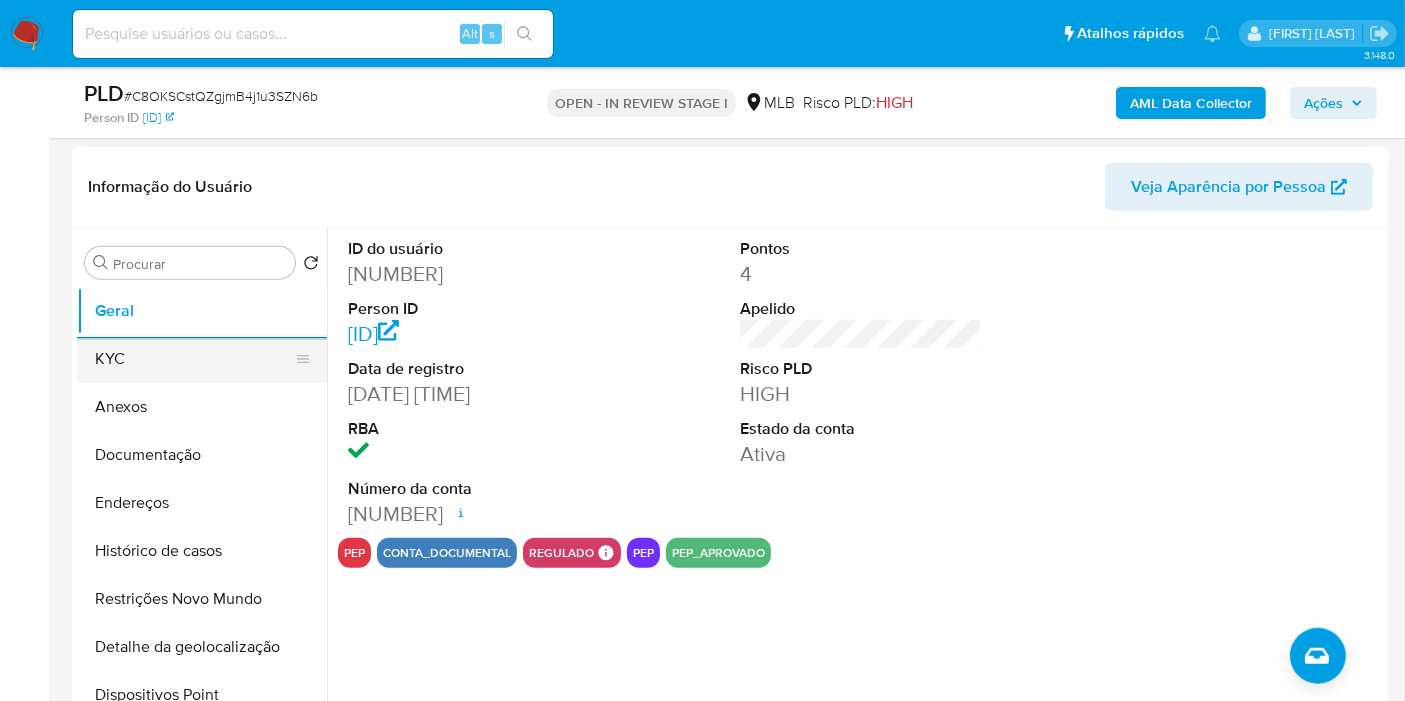 click on "KYC" at bounding box center [194, 359] 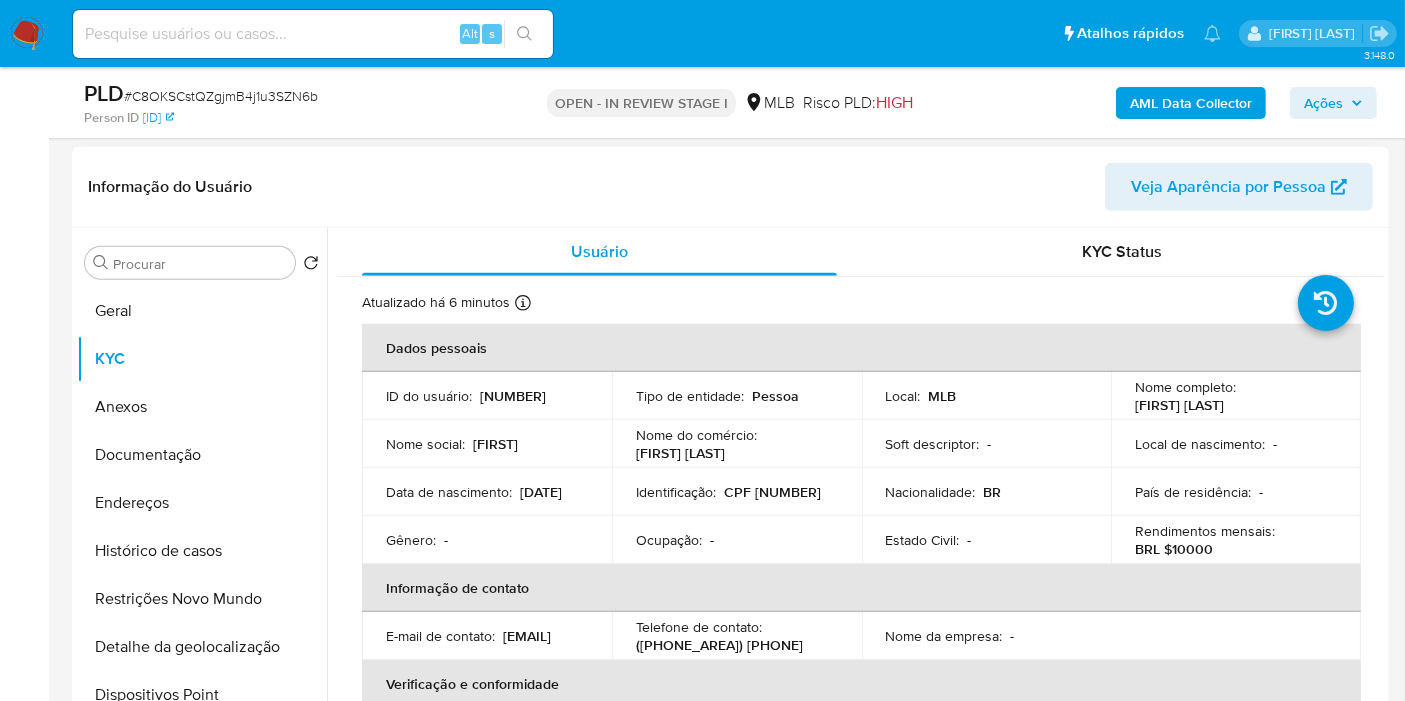 type 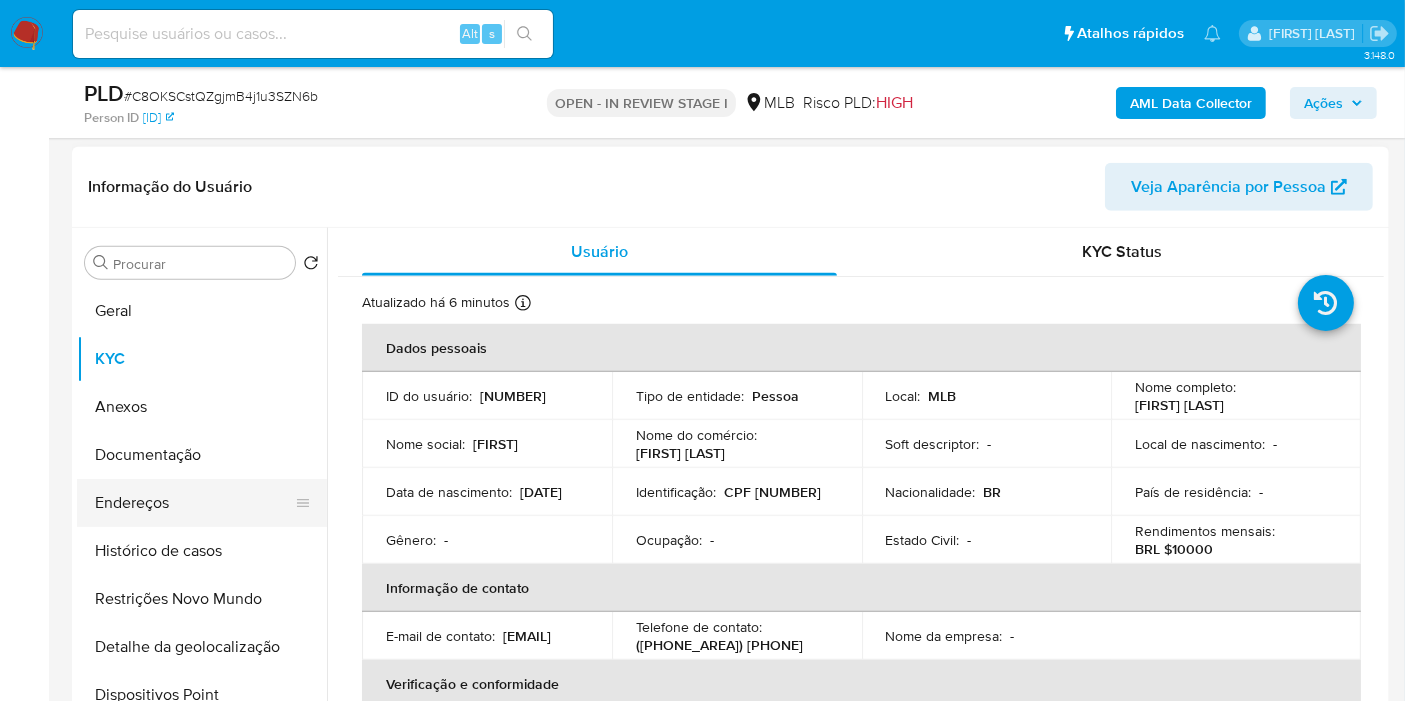 click on "Endereços" at bounding box center (194, 503) 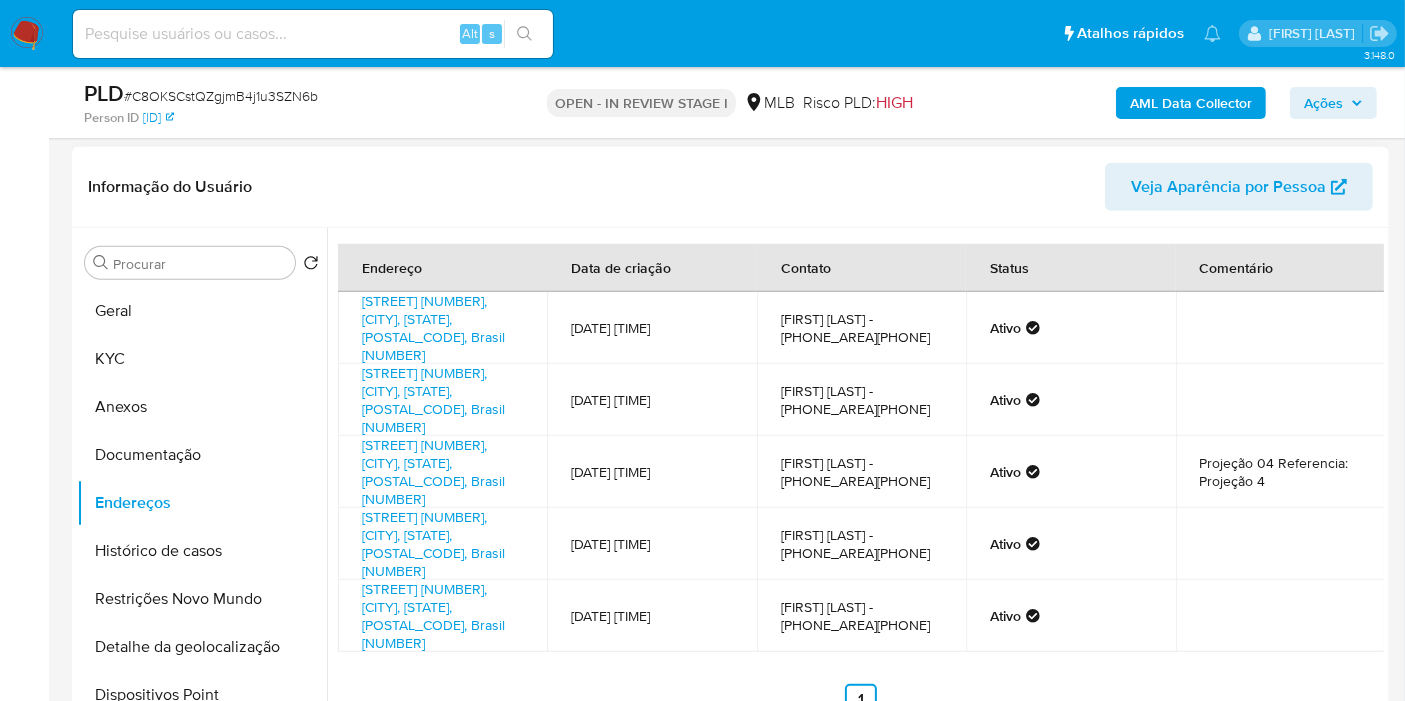type 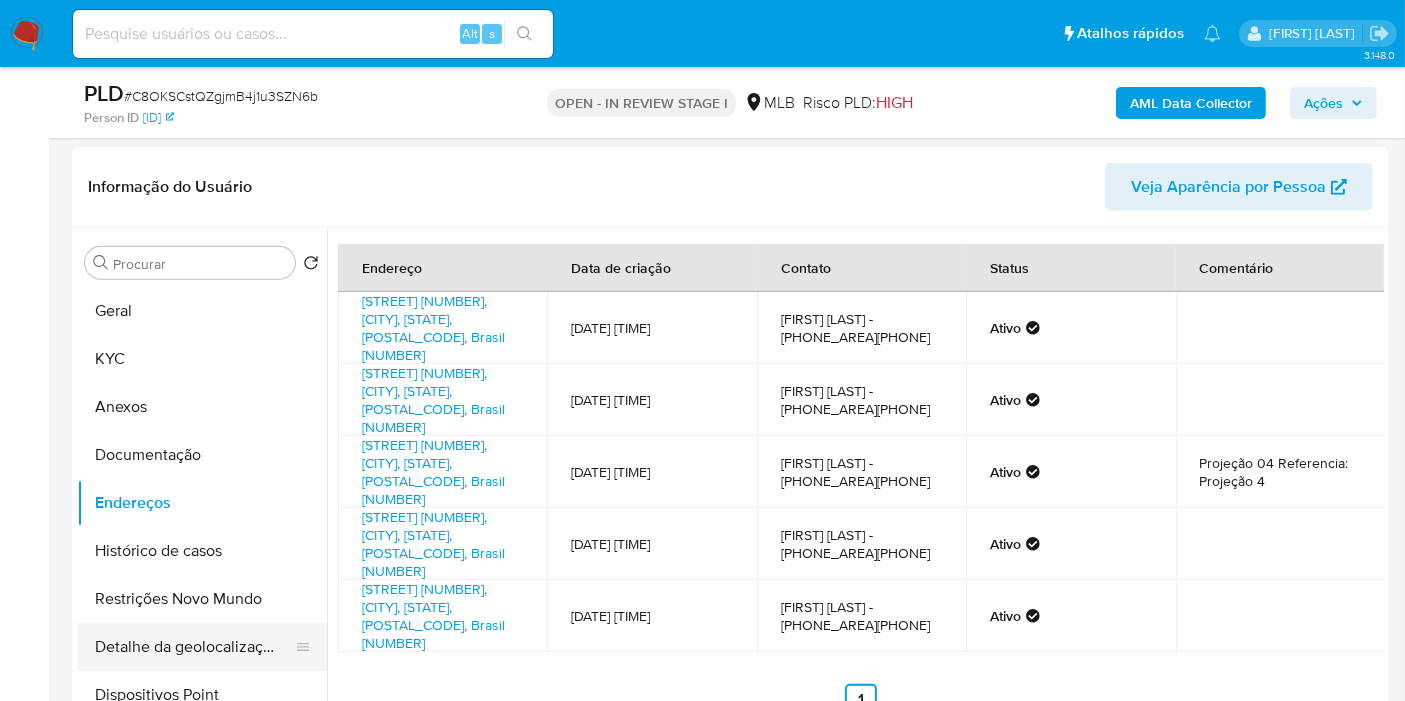 click on "Detalhe da geolocalização" at bounding box center [194, 647] 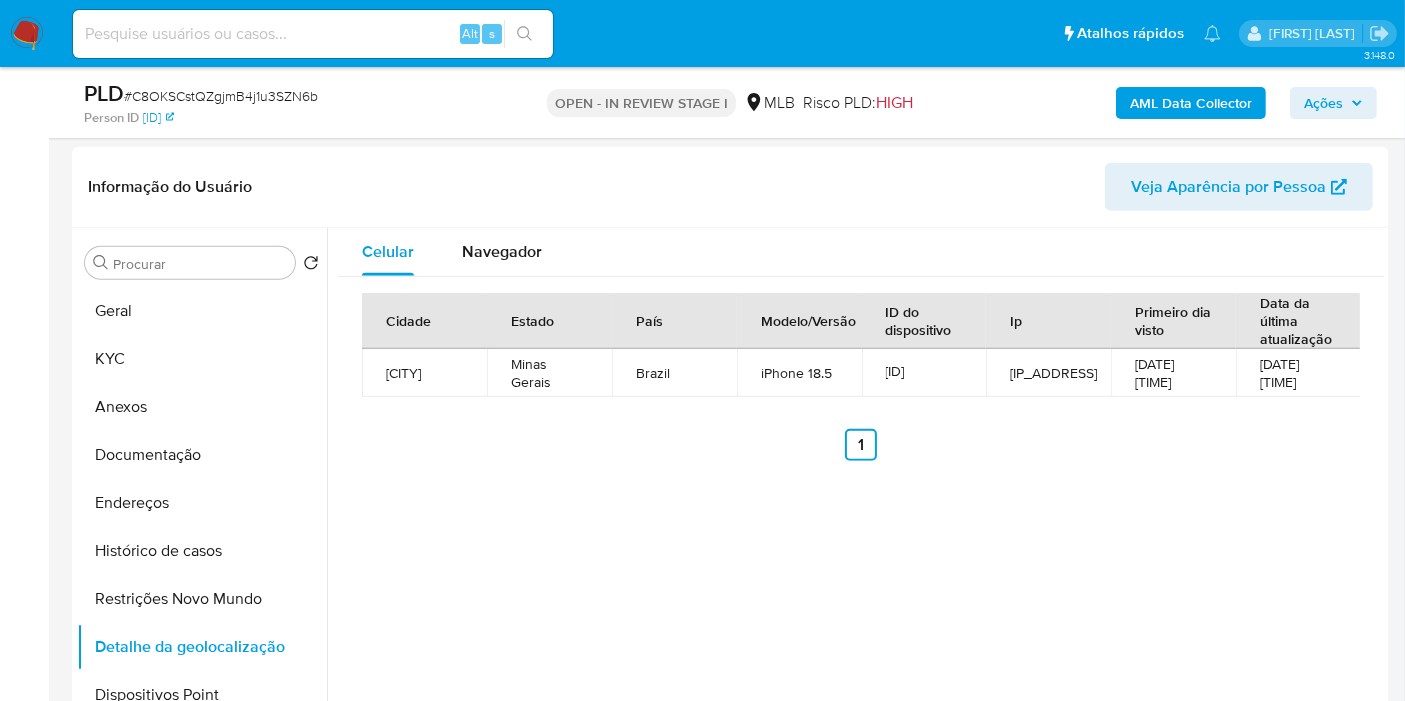 type 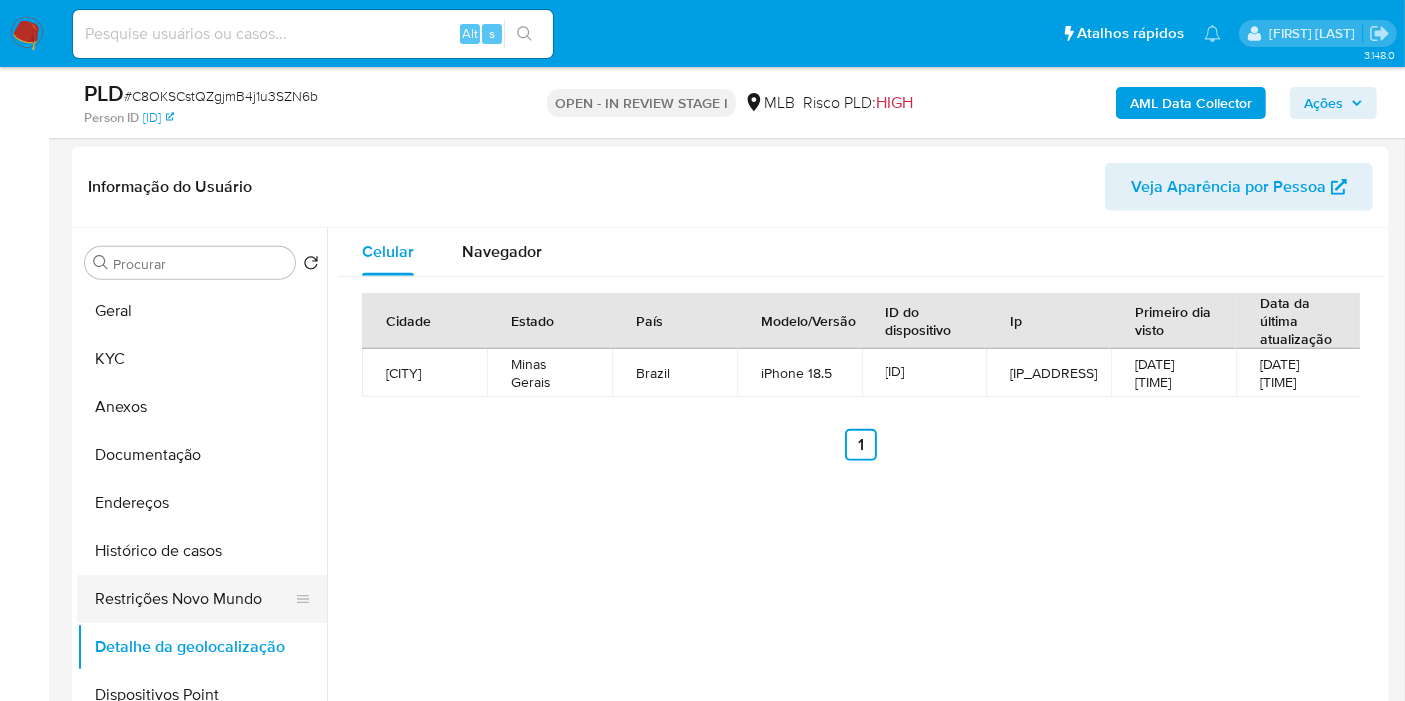 click on "Restrições Novo Mundo" at bounding box center (194, 599) 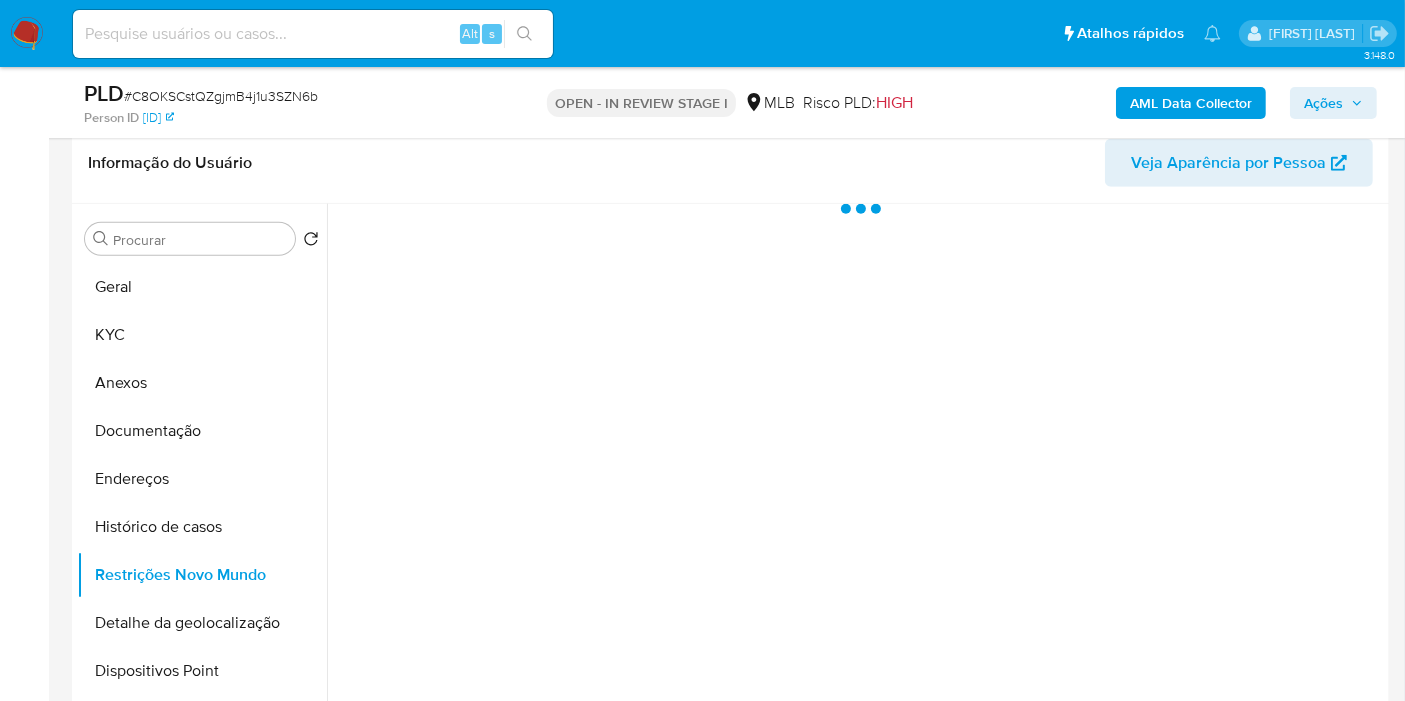 type 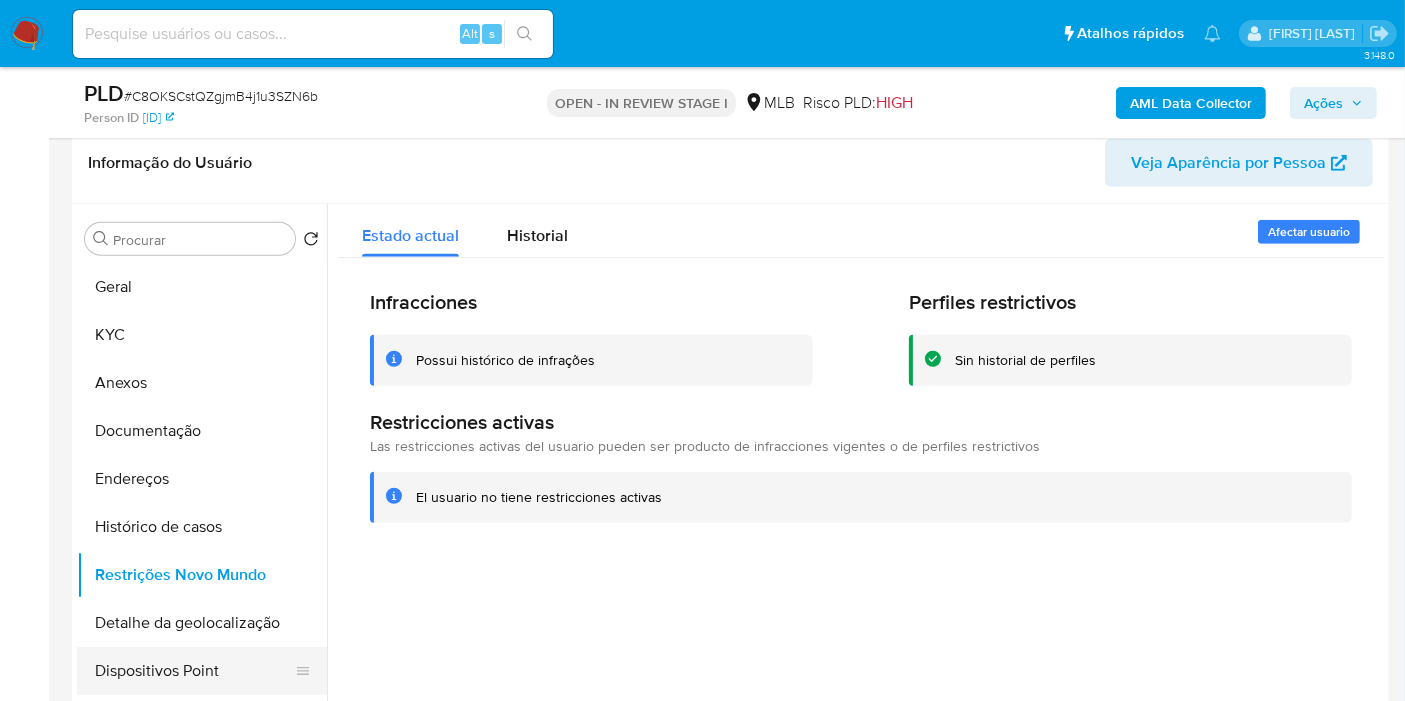 click on "Dispositivos Point" at bounding box center (194, 671) 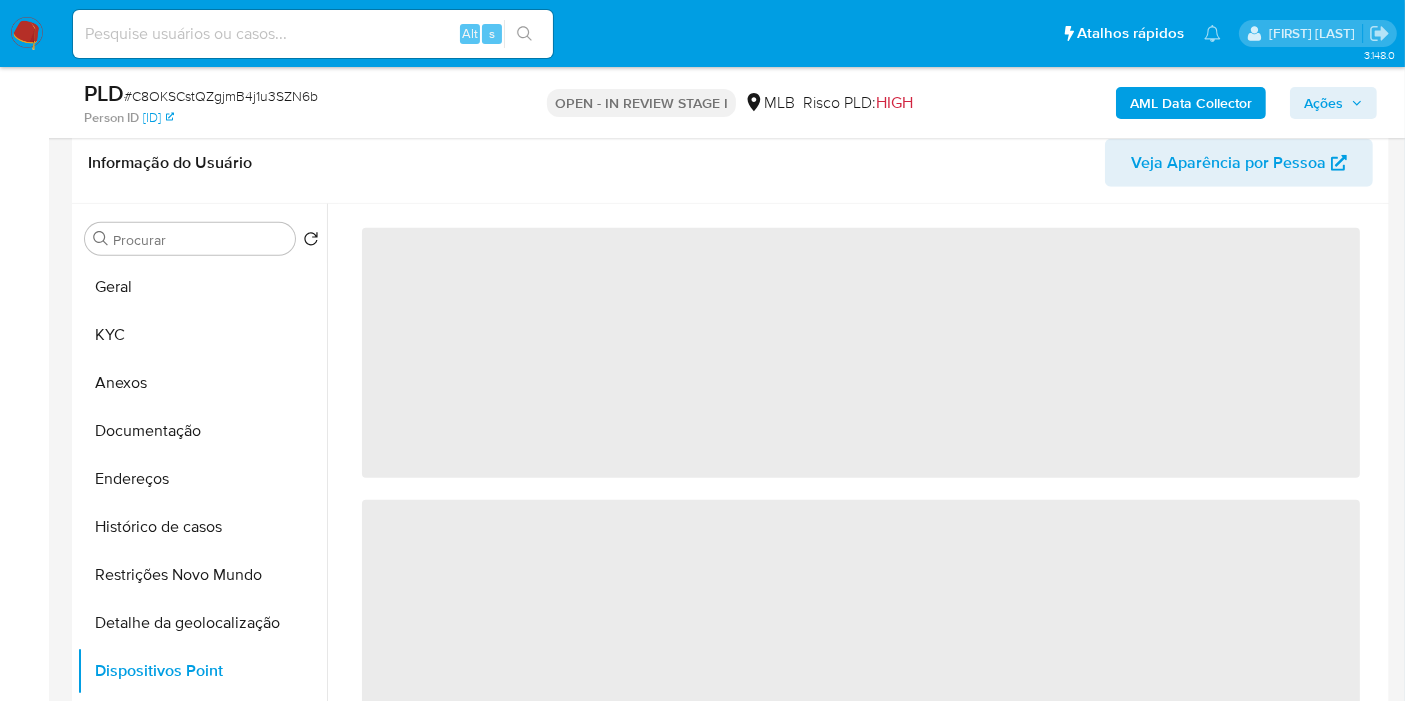 type 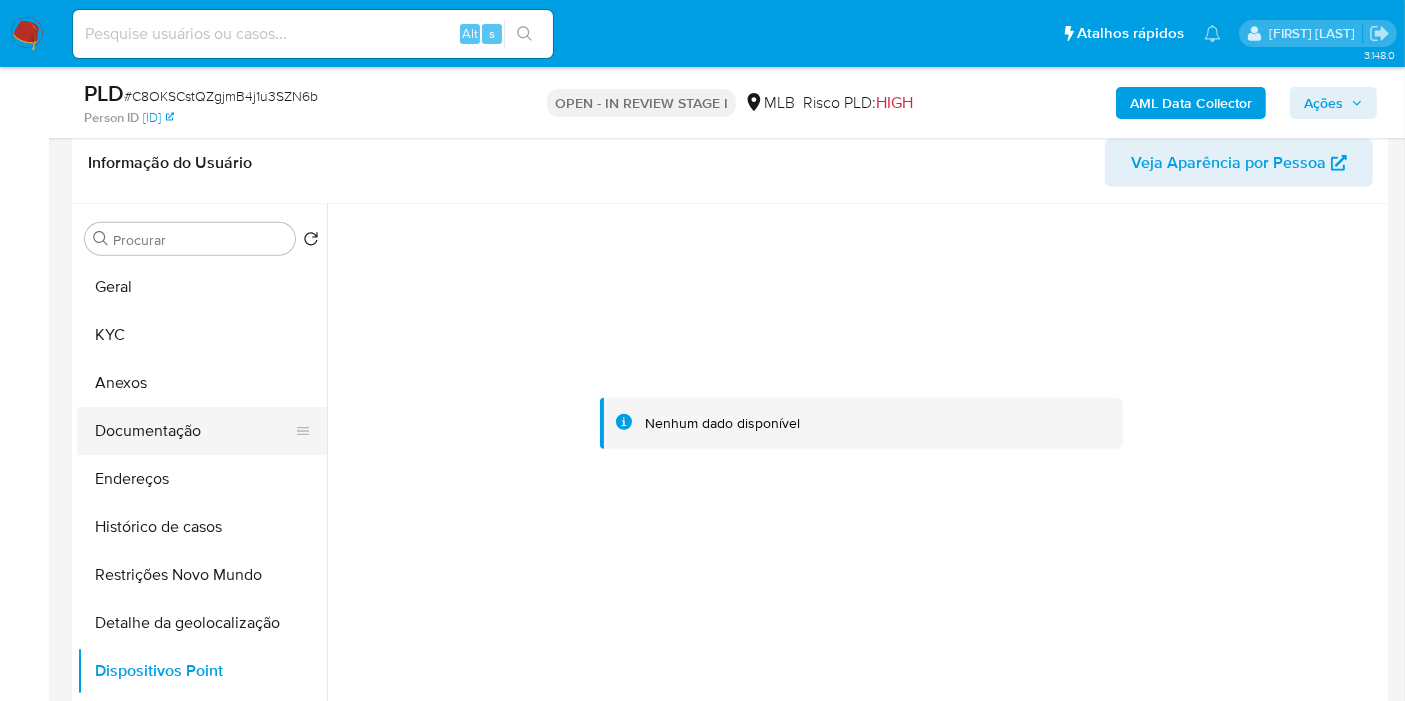 click on "Documentação" at bounding box center [194, 431] 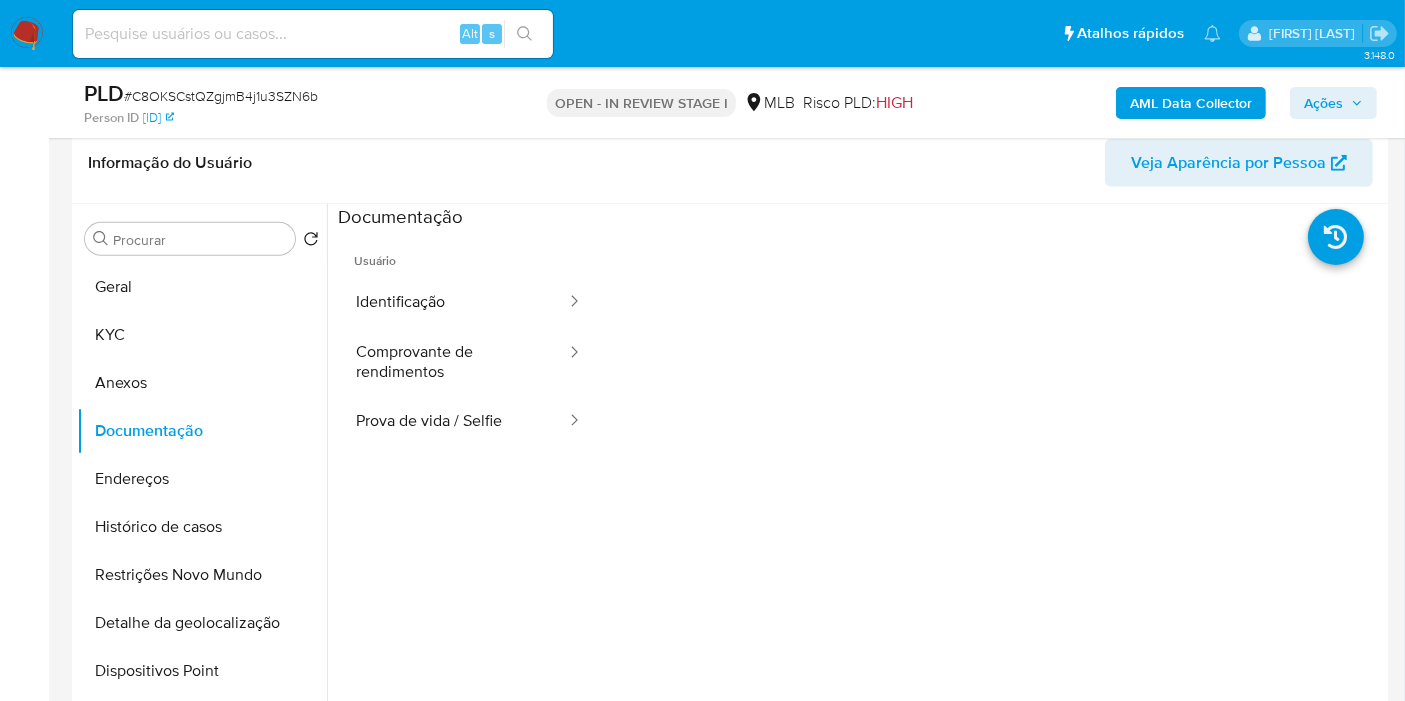 click on "Ações" at bounding box center (1323, 103) 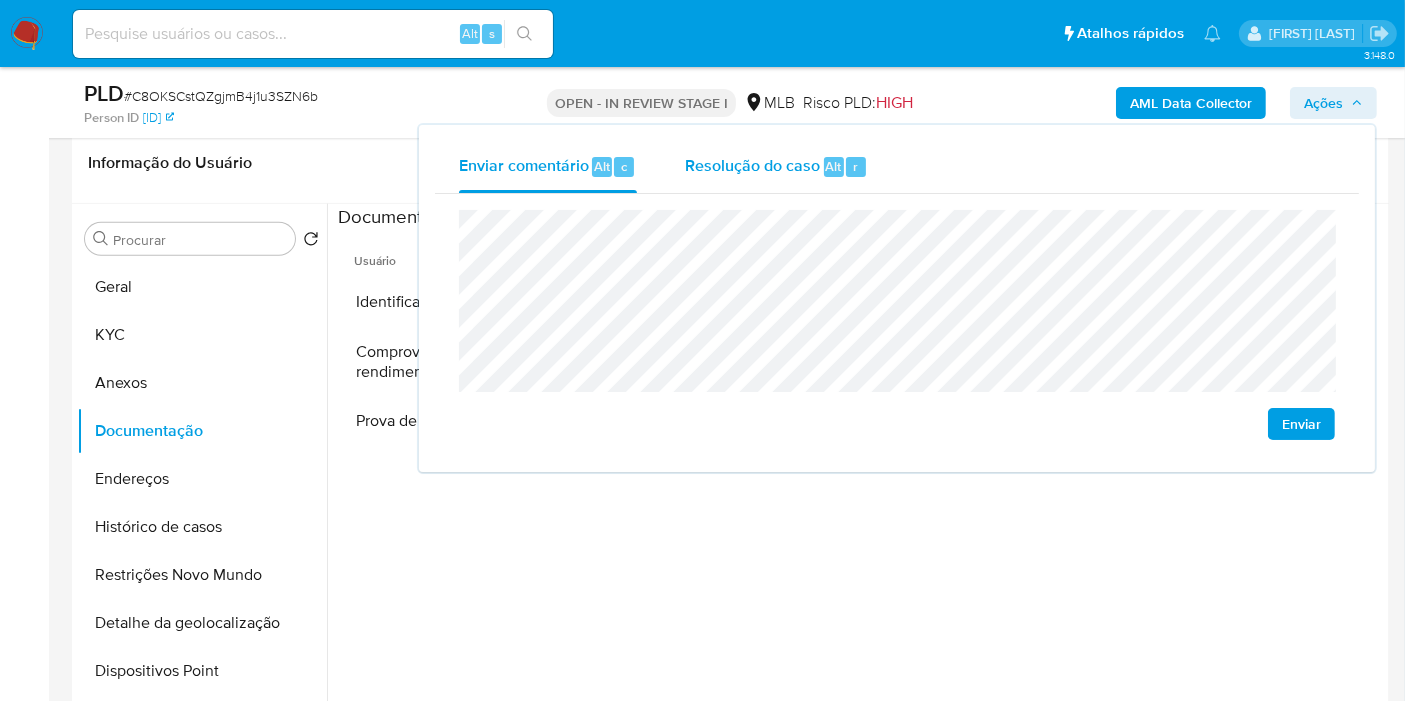 click on "Resolução do caso" at bounding box center [752, 165] 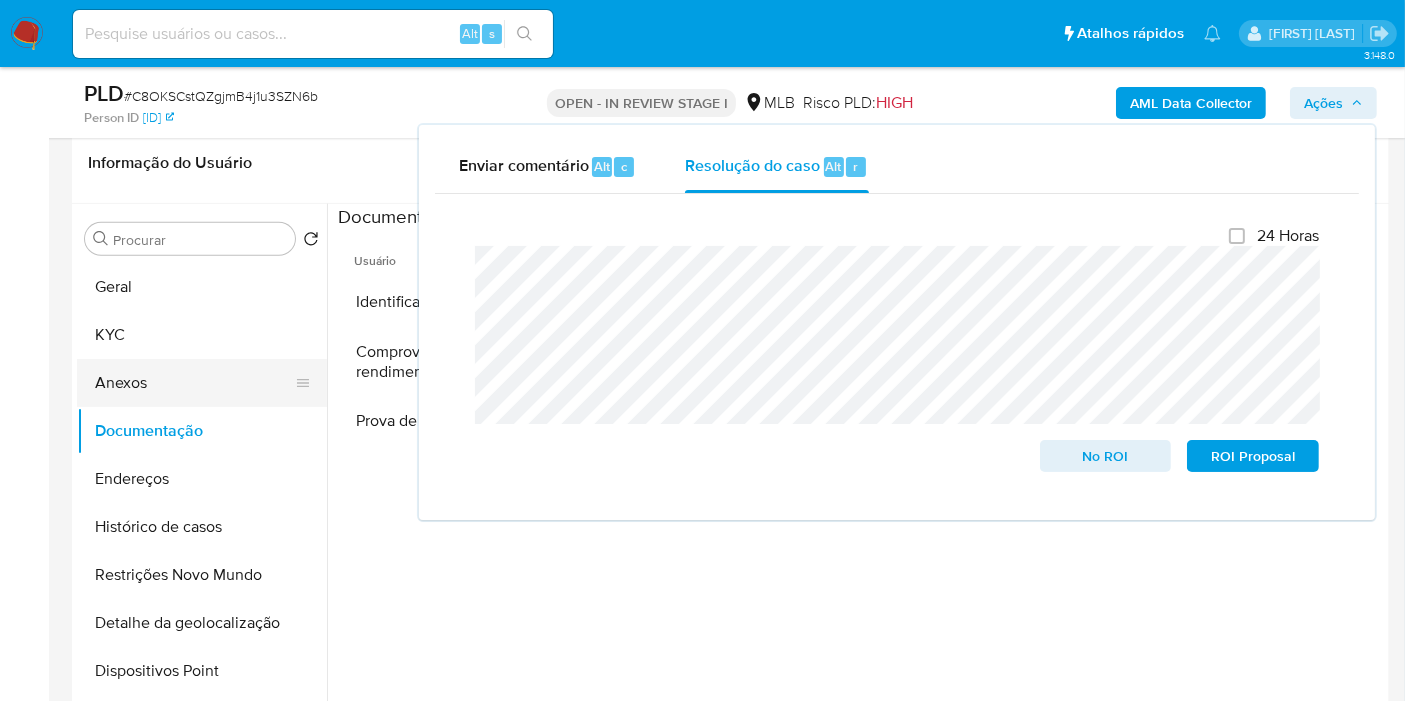 click on "Anexos" at bounding box center (194, 383) 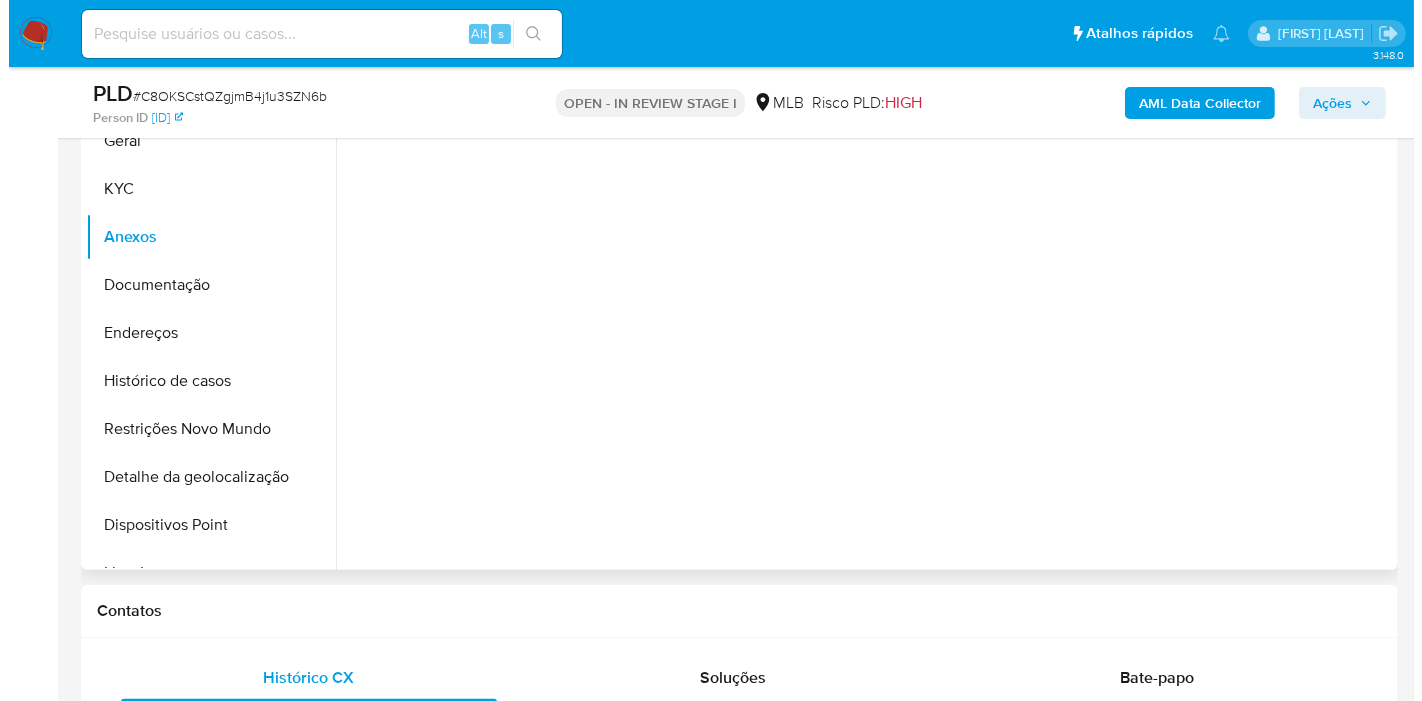 scroll, scrollTop: 1555, scrollLeft: 0, axis: vertical 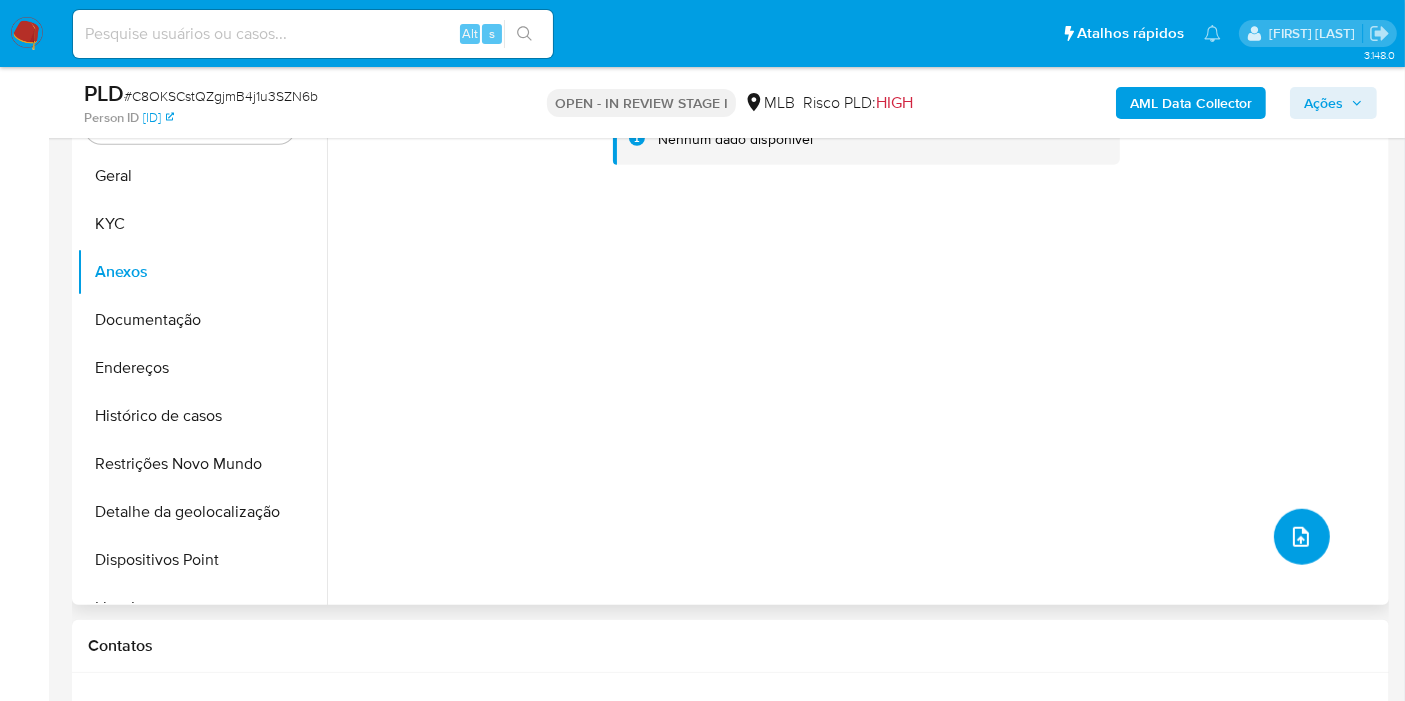 click 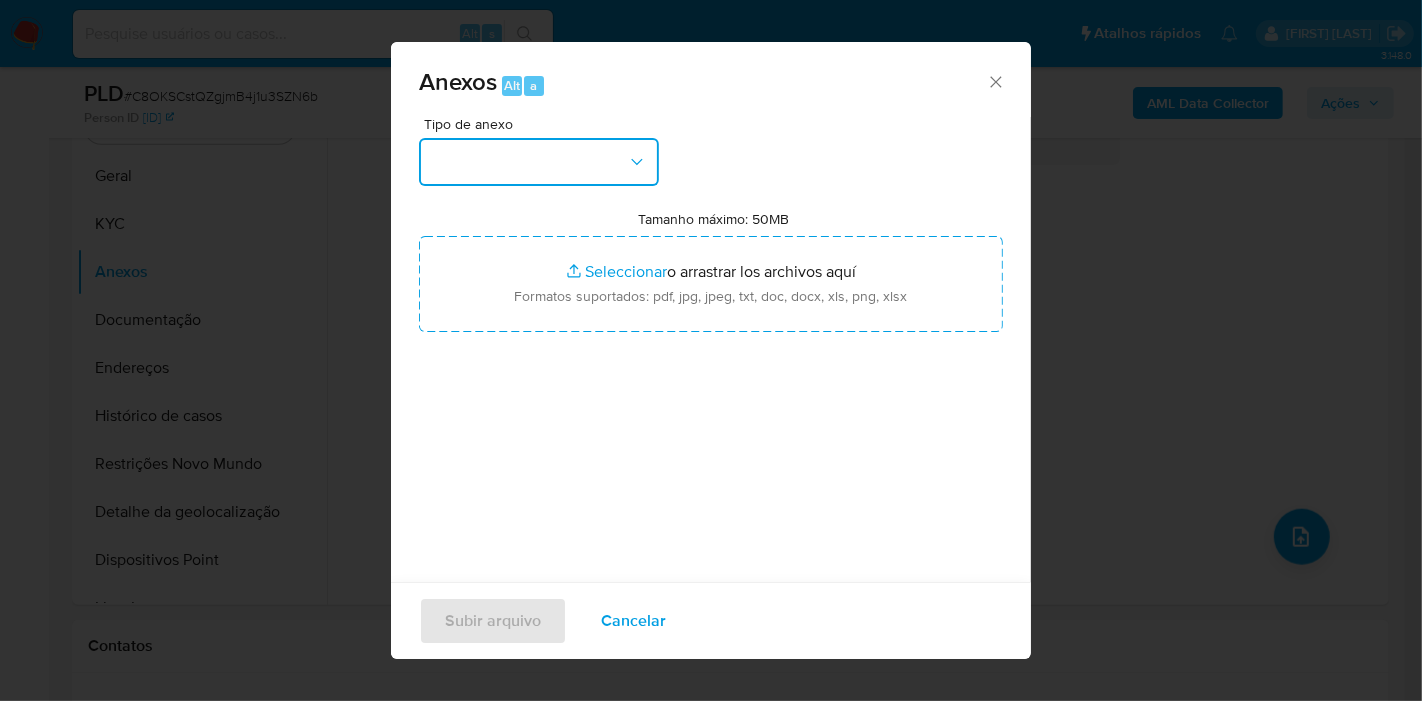 click at bounding box center (539, 162) 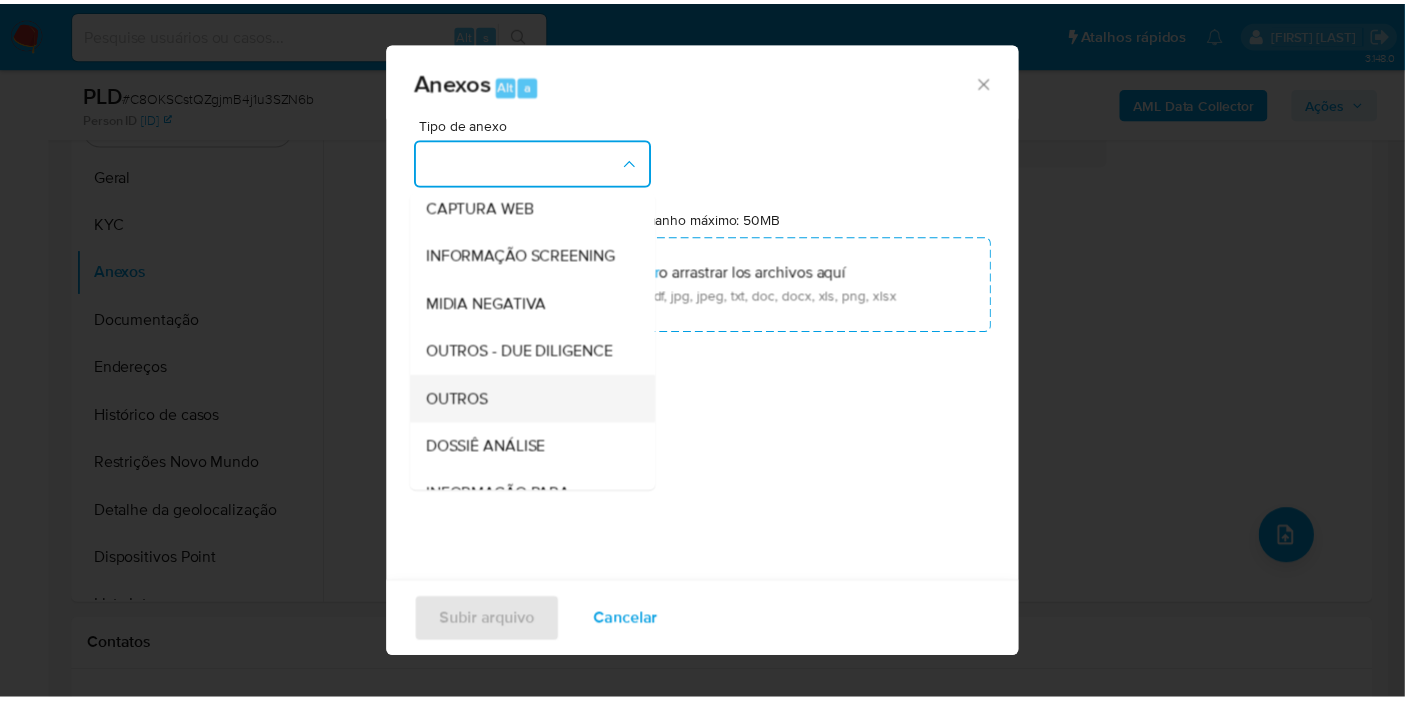 scroll, scrollTop: 307, scrollLeft: 0, axis: vertical 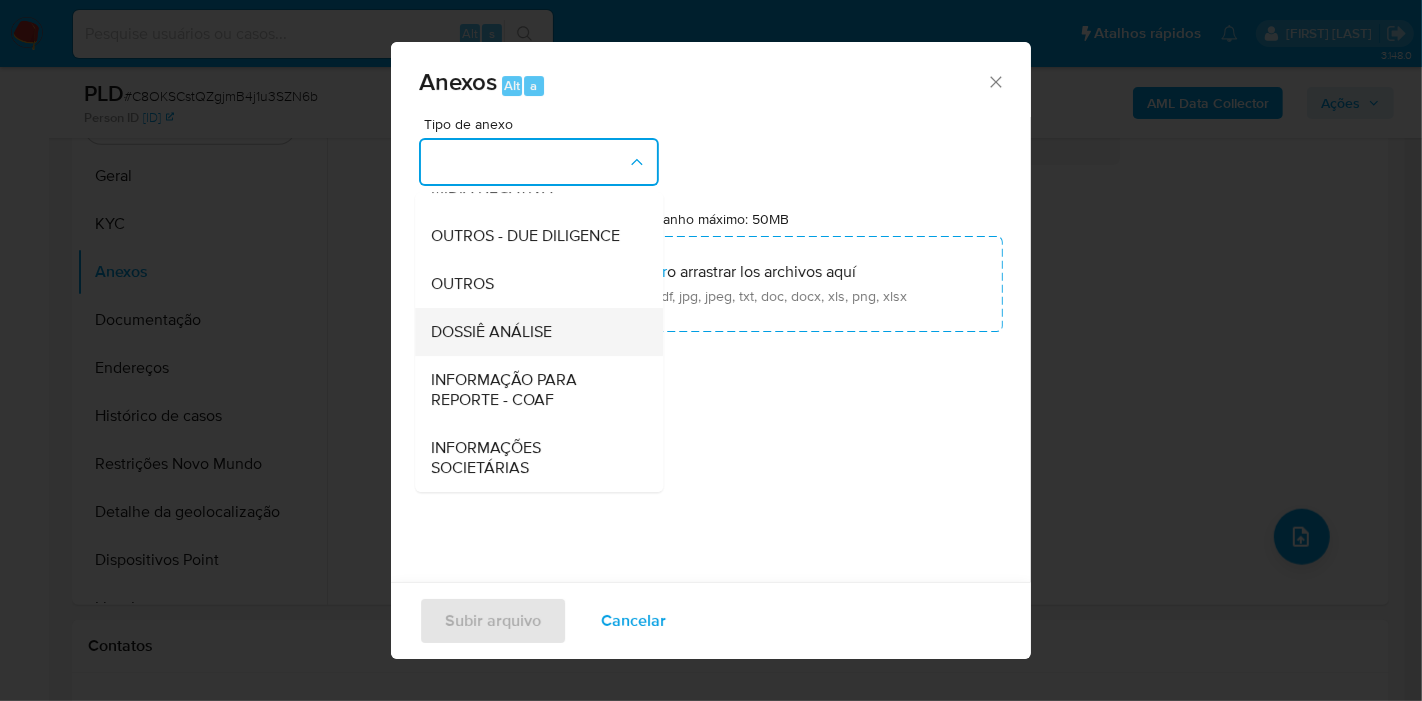 click on "DOSSIÊ ANÁLISE" at bounding box center (533, 332) 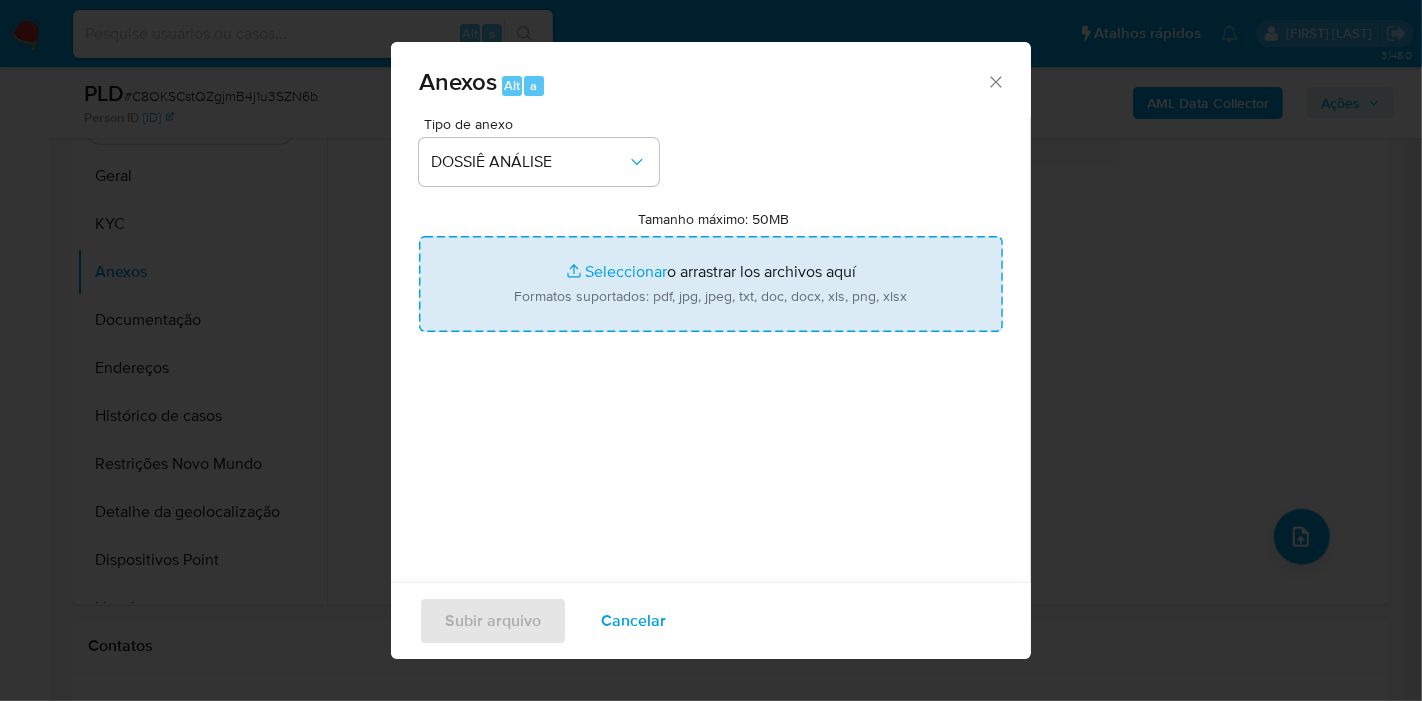 click on "Tamanho máximo: 50MB Seleccionar archivos" at bounding box center (711, 284) 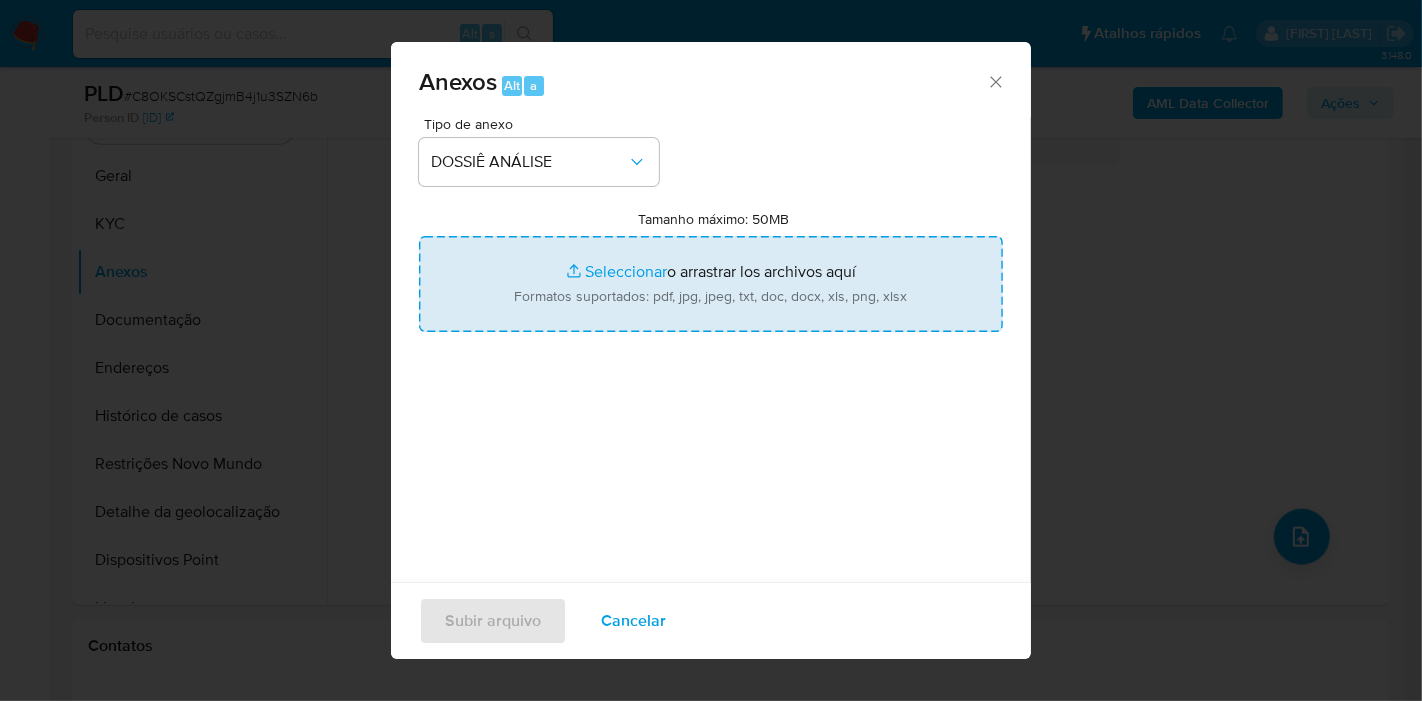 type on "C:\fakepath\XXX - CPF 11855370662 - REULER CARDOSO PEREIRA.pdf" 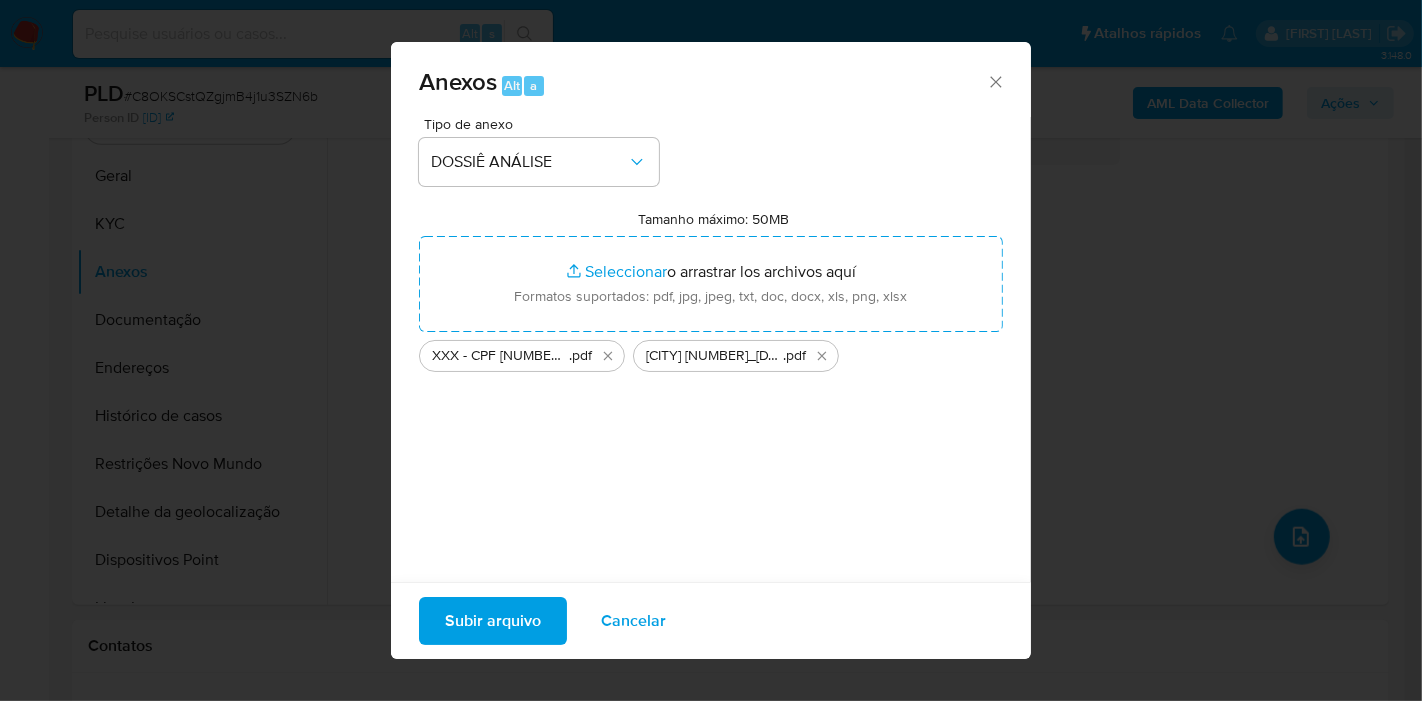click on "Subir arquivo" at bounding box center [493, 621] 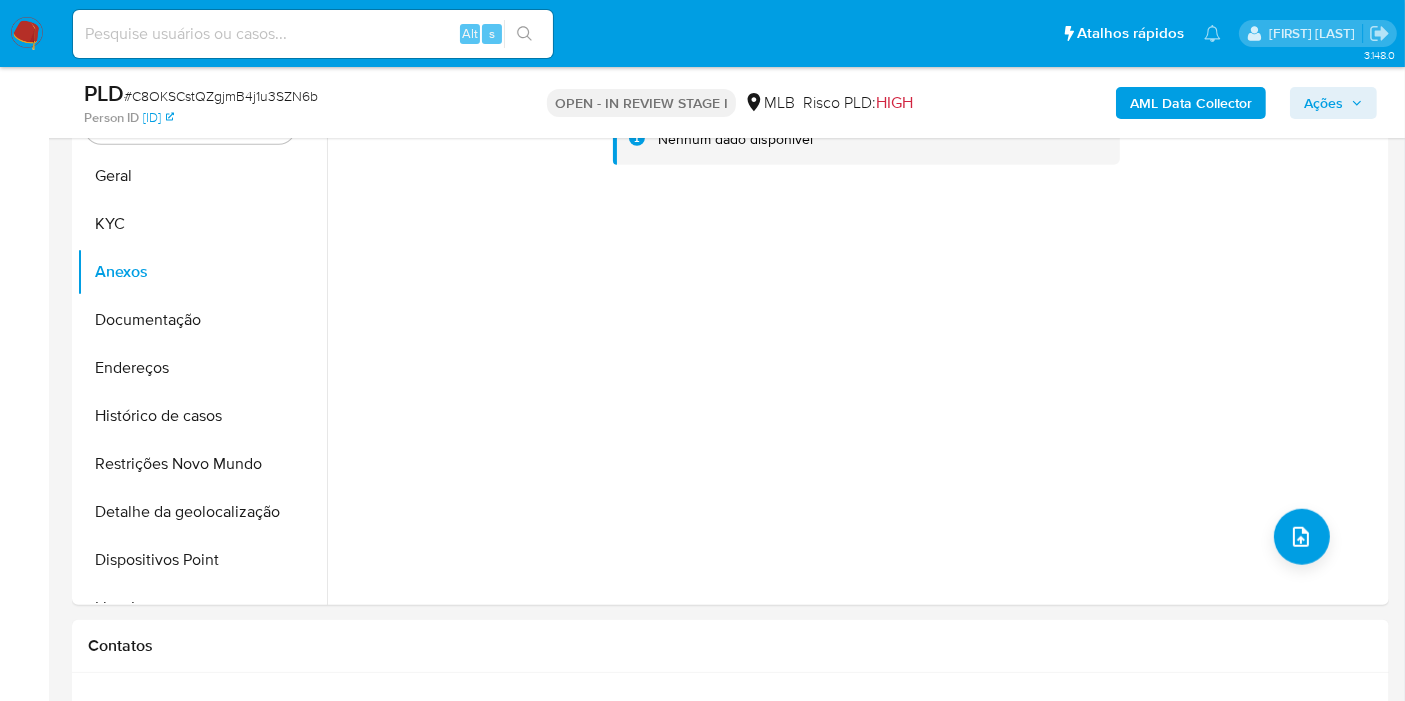 click on "Ações" at bounding box center [1323, 103] 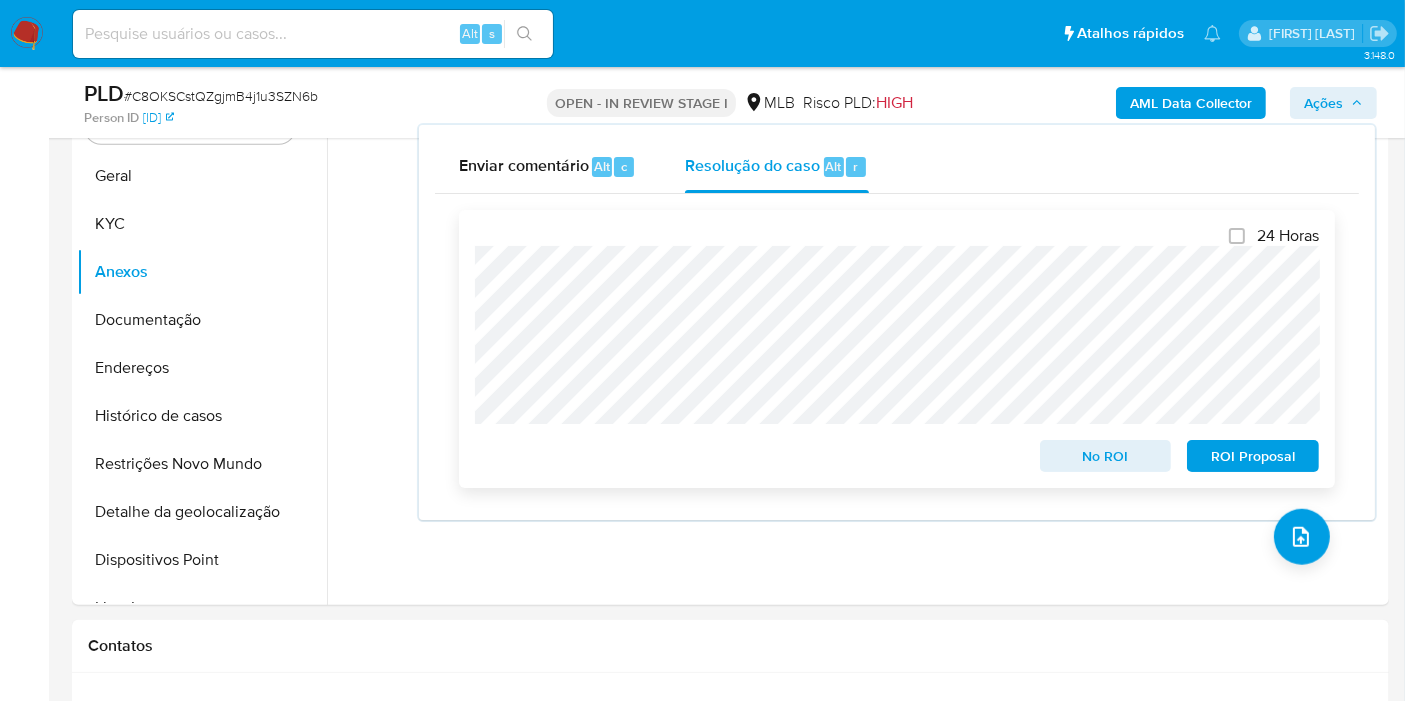 click on "No ROI" at bounding box center [1106, 456] 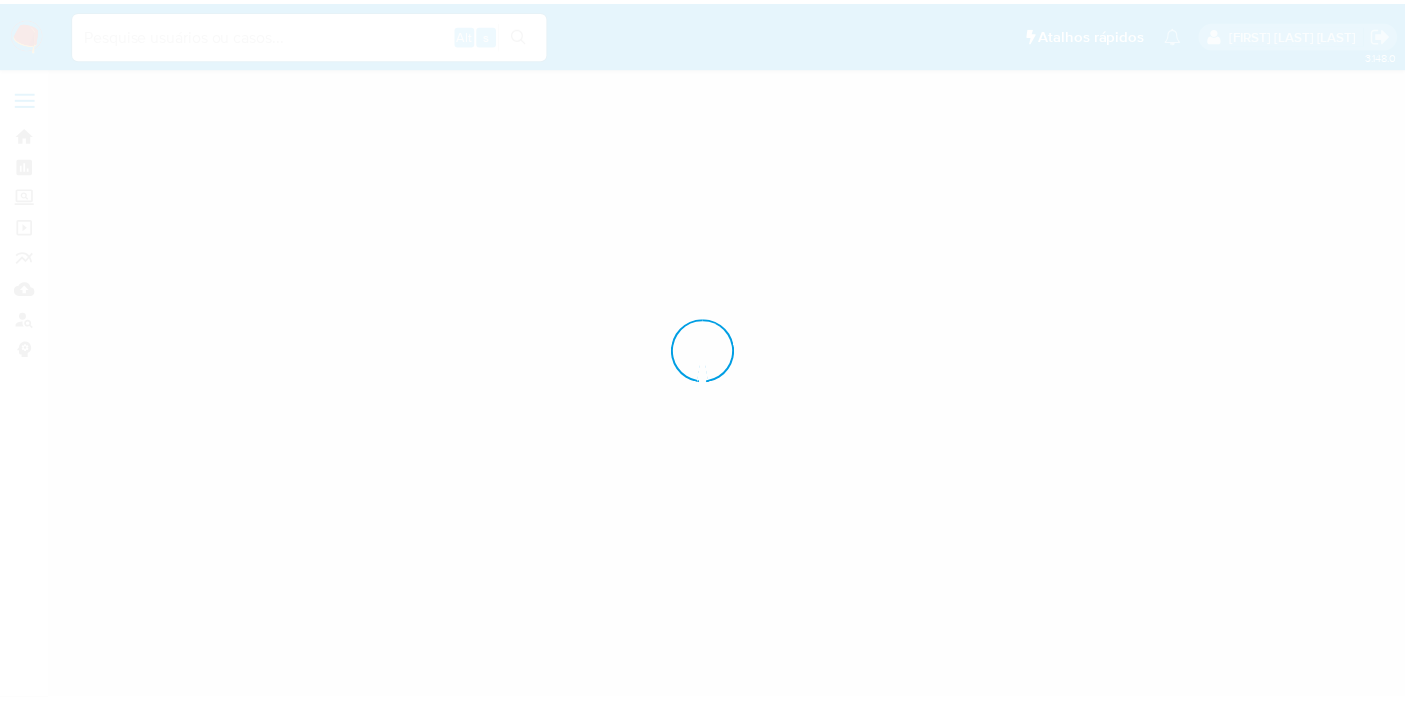 scroll, scrollTop: 0, scrollLeft: 0, axis: both 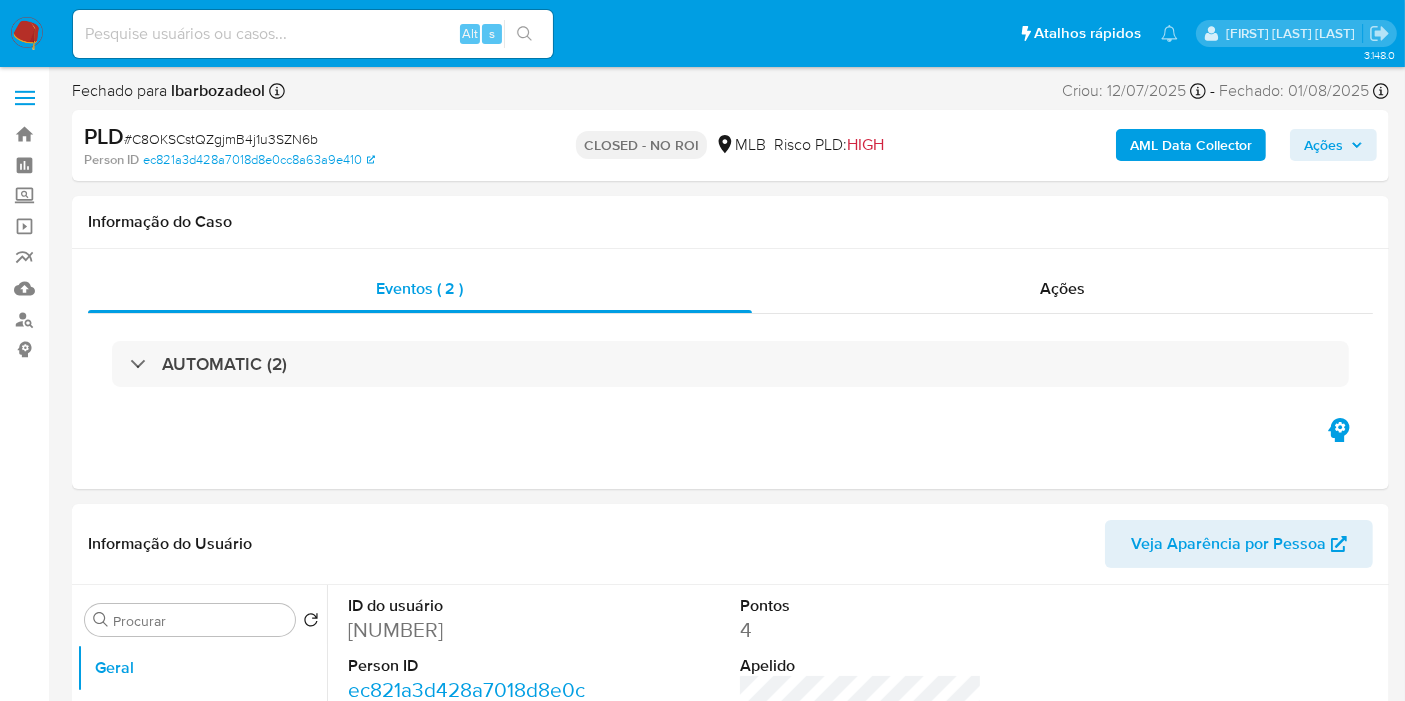 select on "10" 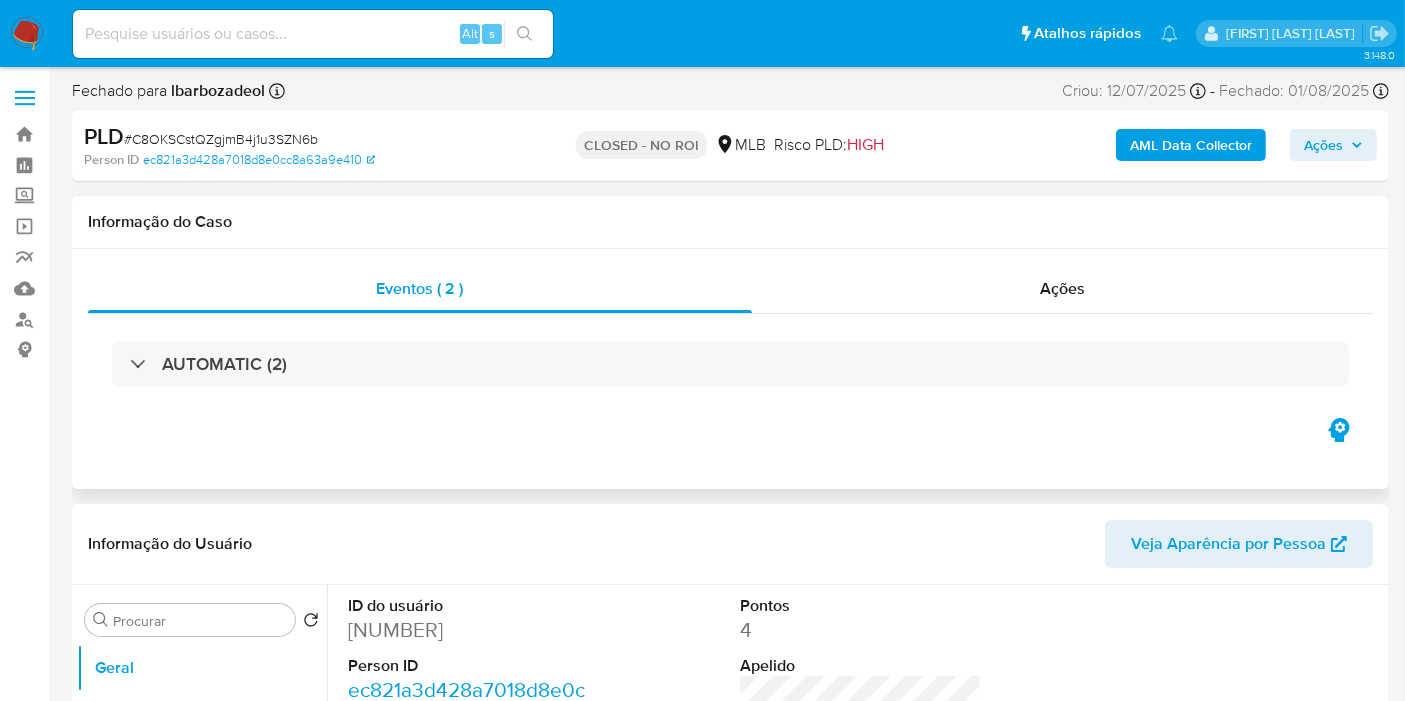 click on "Informação do Caso" at bounding box center [730, 222] 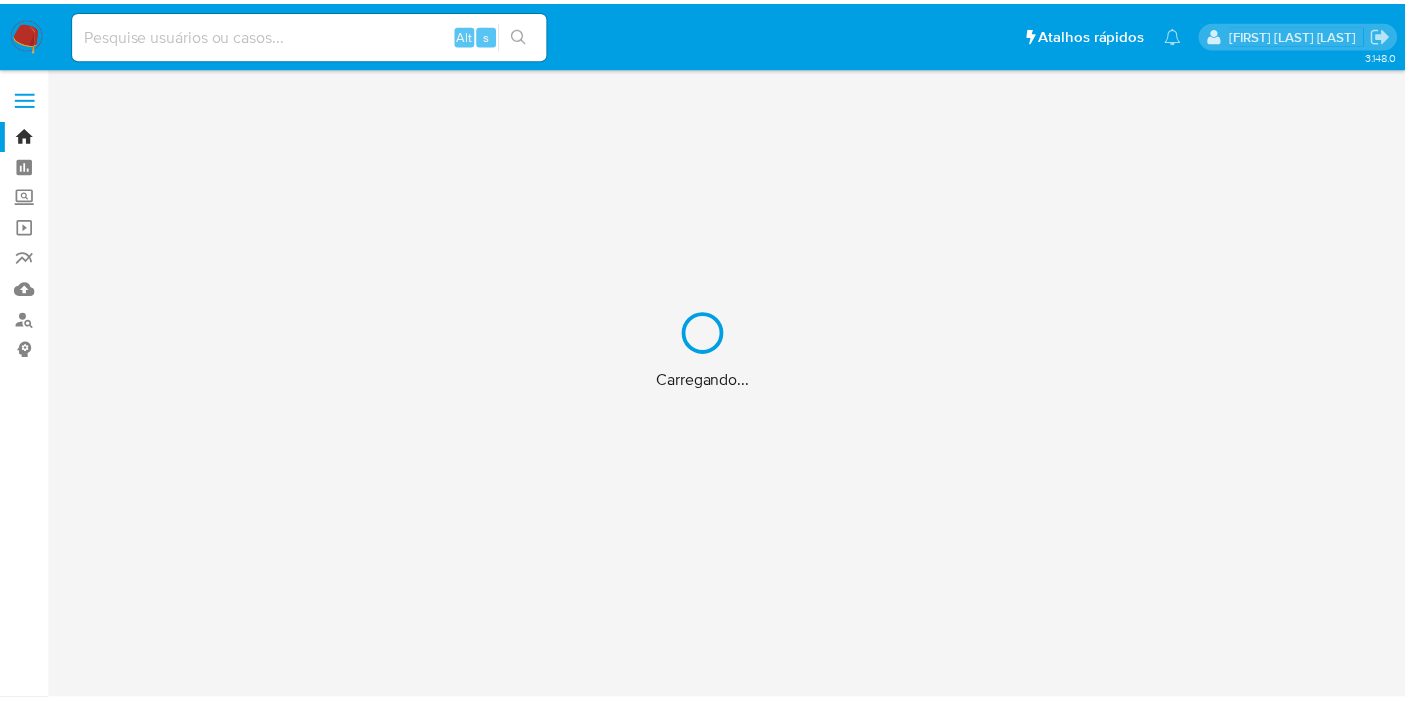 scroll, scrollTop: 0, scrollLeft: 0, axis: both 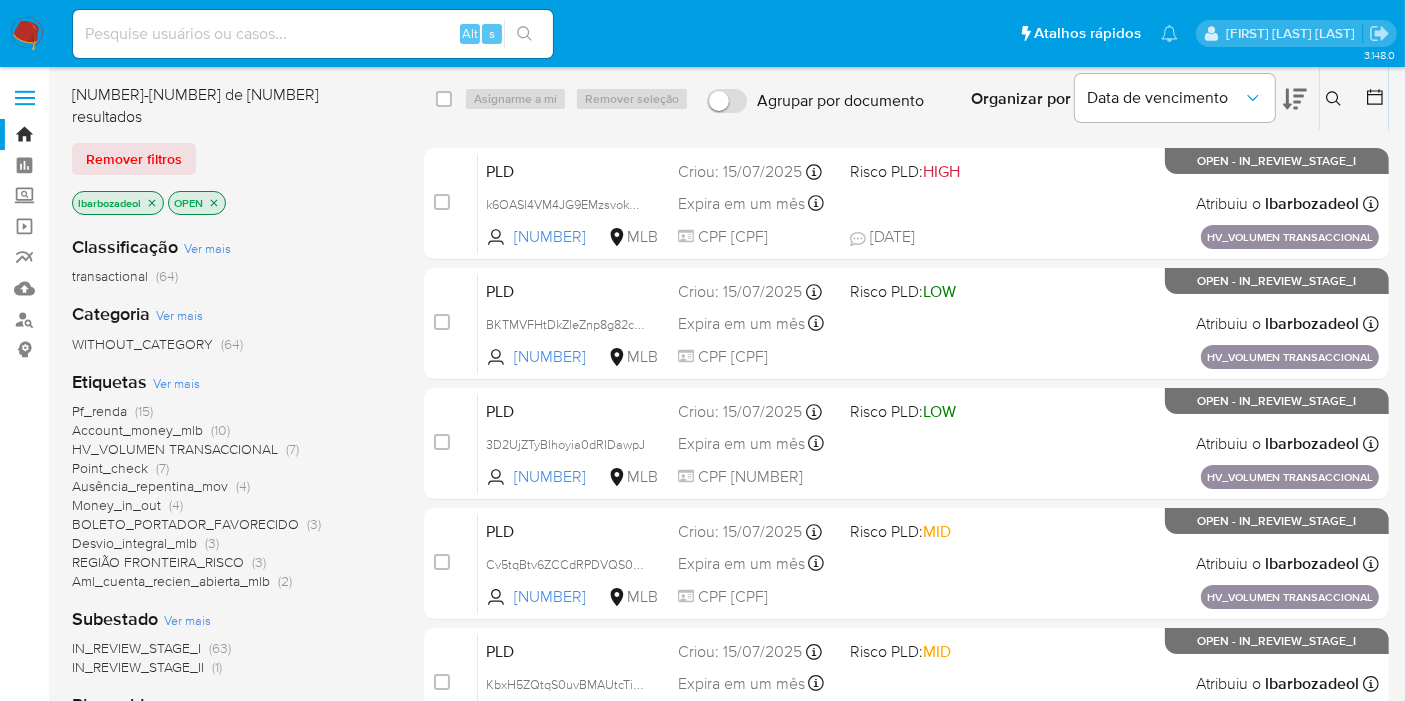 click on "Bandeja Painel Screening Pesquisa em Listas Watchlist Ferramentas Operações em massa relatórios Mulan Localizador de pessoas Consolidado" at bounding box center (24, 712) 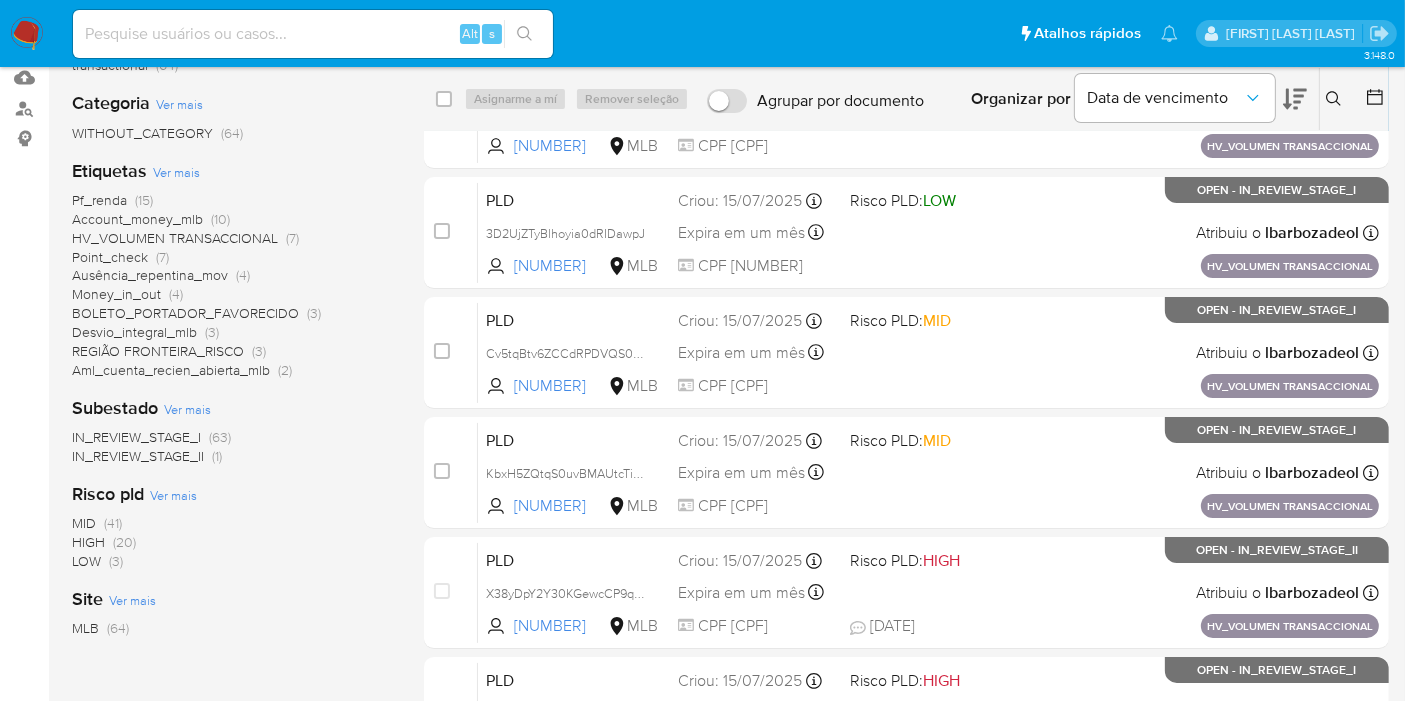 scroll, scrollTop: 222, scrollLeft: 0, axis: vertical 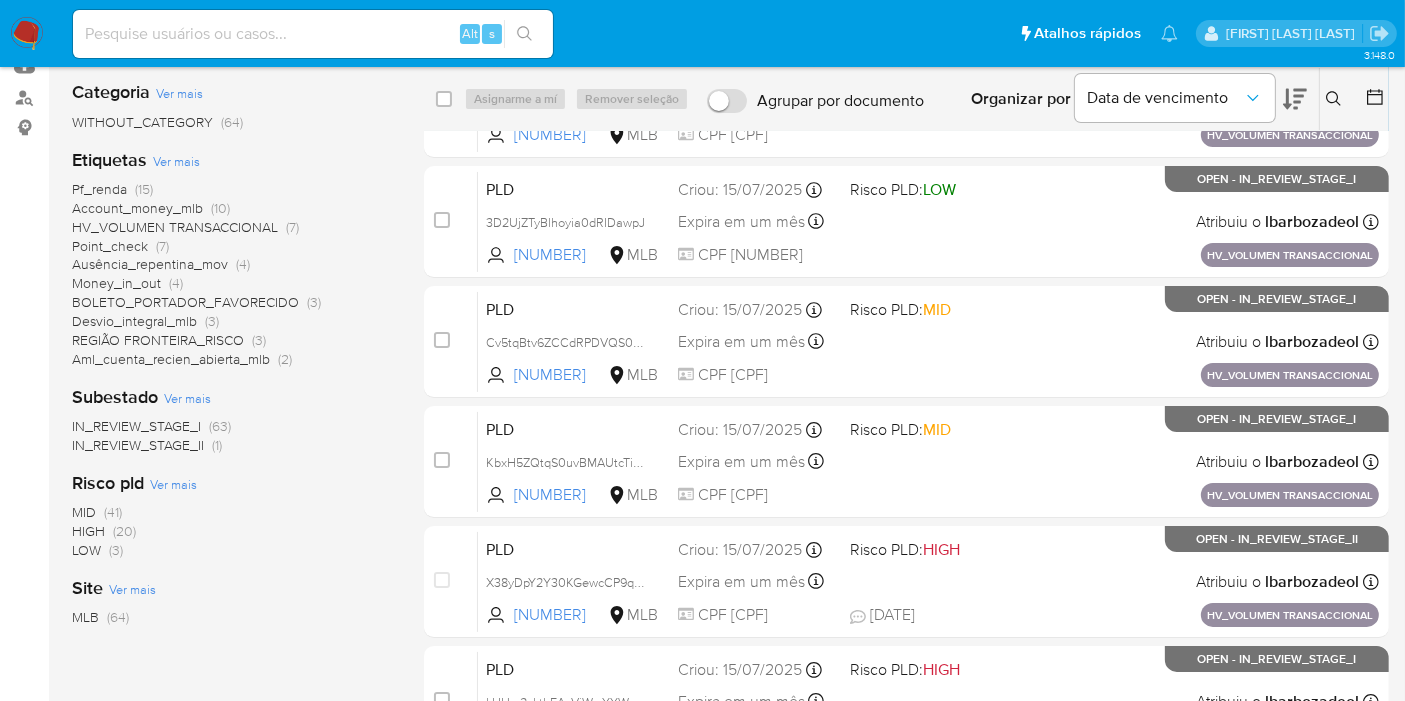 click on "(20)" at bounding box center (124, 531) 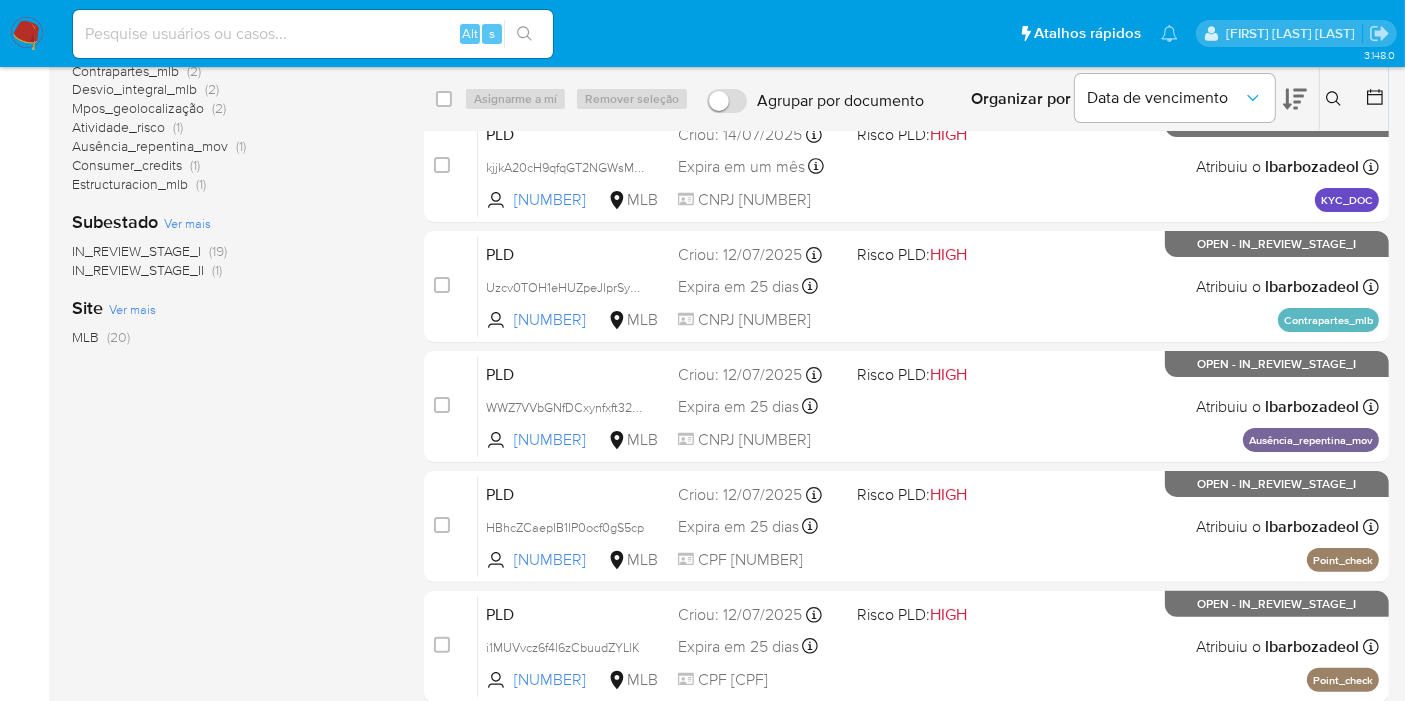 scroll, scrollTop: 722, scrollLeft: 0, axis: vertical 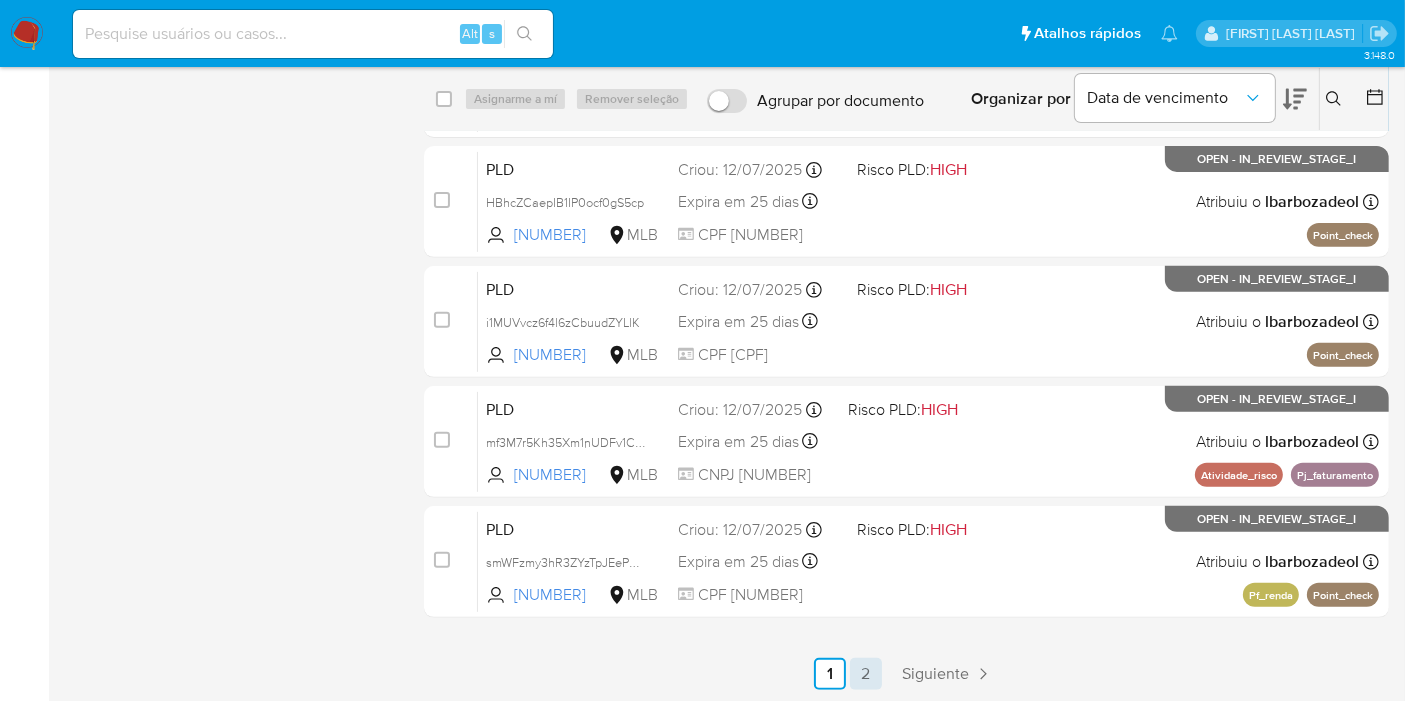 click on "2" at bounding box center [866, 674] 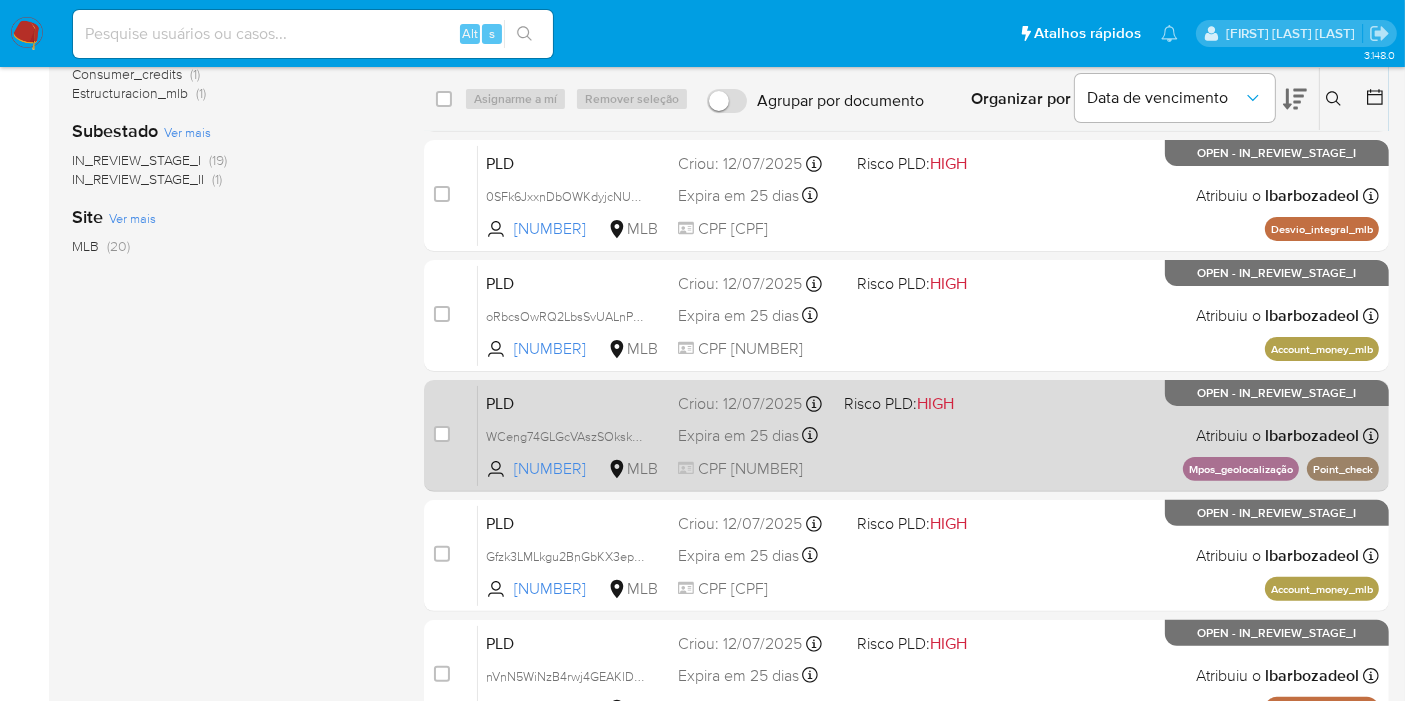 scroll, scrollTop: 444, scrollLeft: 0, axis: vertical 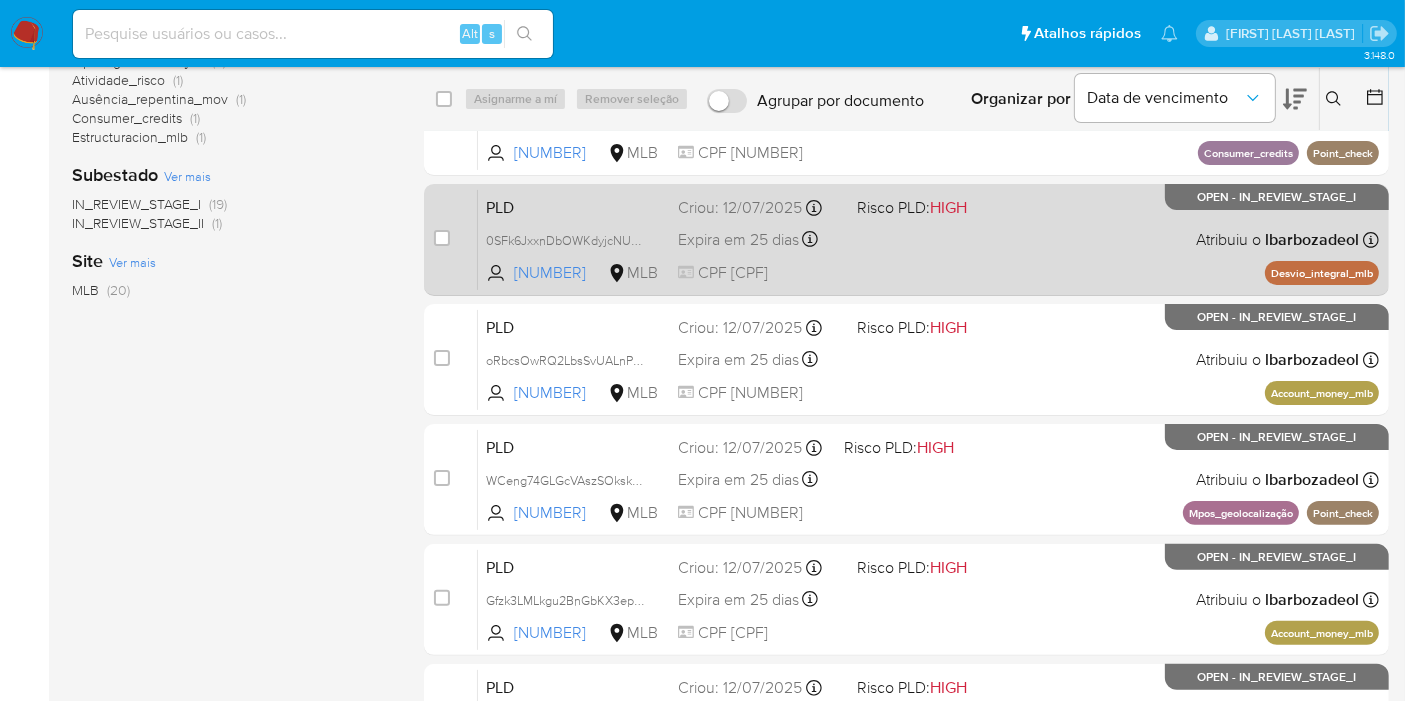 click on "PLD 0SFk6JxxnDbOWKdyjcNUOegA [NUMBER] MLB Risco PLD: HIGH Criou: [DATE] Criou: [DATE] [TIME] Expira em [NUMBER] dias Expira em [DATE] [TIME] CPF [CPF] Atribuiu o [USERNAME] Asignado el: [DATE] [TIME] Desvio_integral_mlb OPEN - IN_REVIEW_STAGE_I" at bounding box center (928, 239) 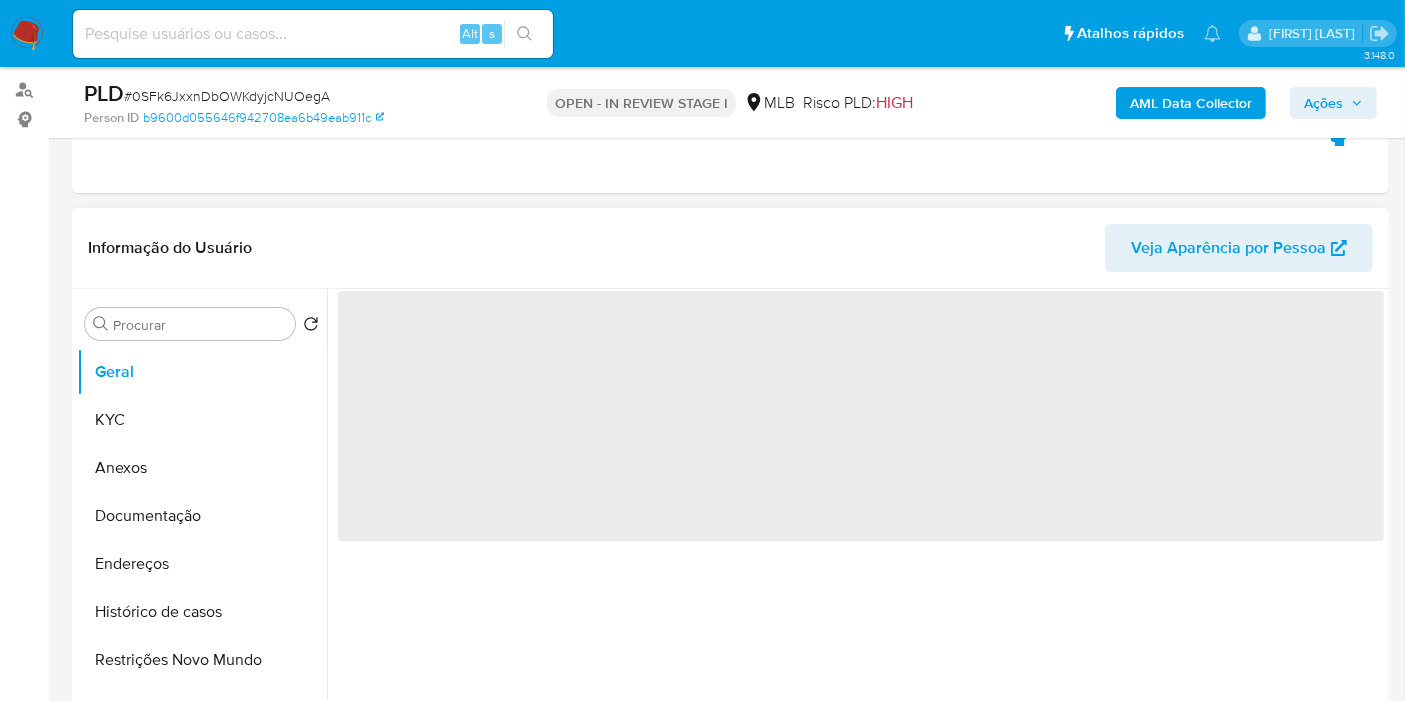 scroll, scrollTop: 333, scrollLeft: 0, axis: vertical 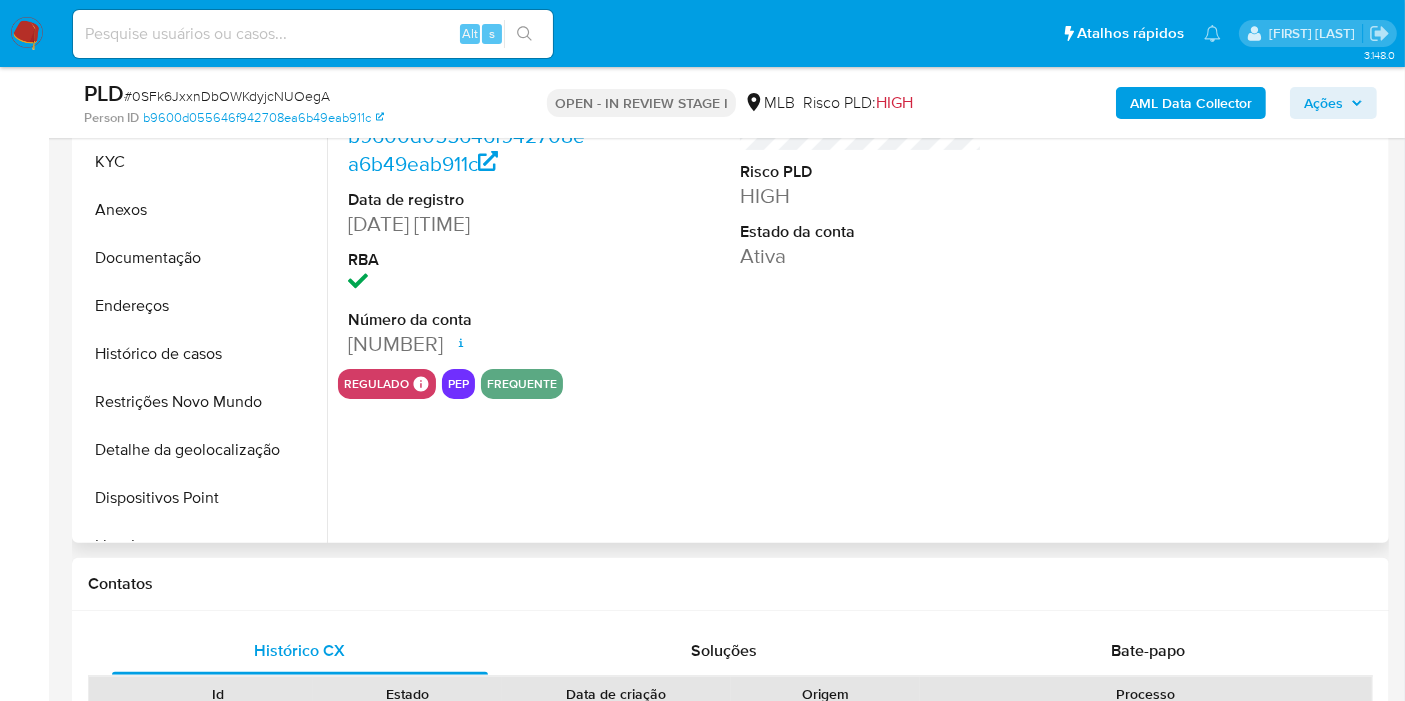select on "10" 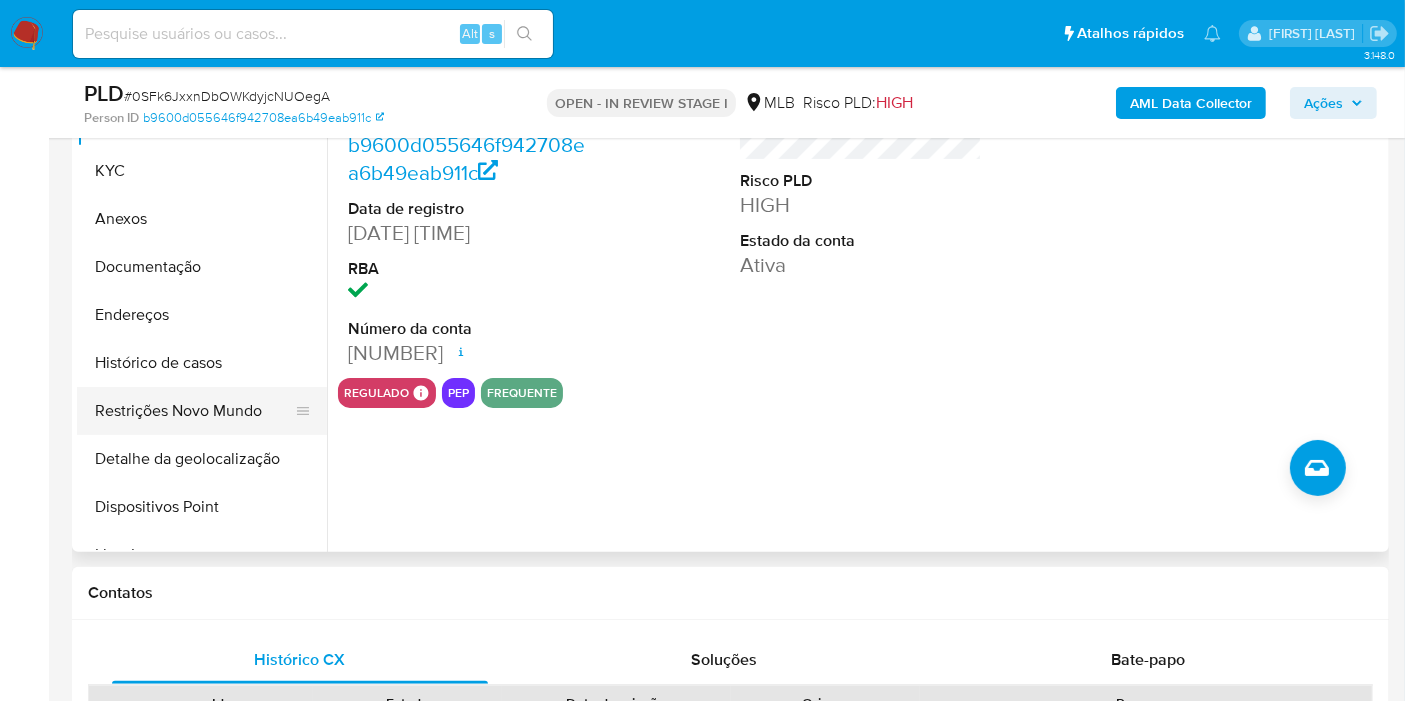 scroll, scrollTop: 444, scrollLeft: 0, axis: vertical 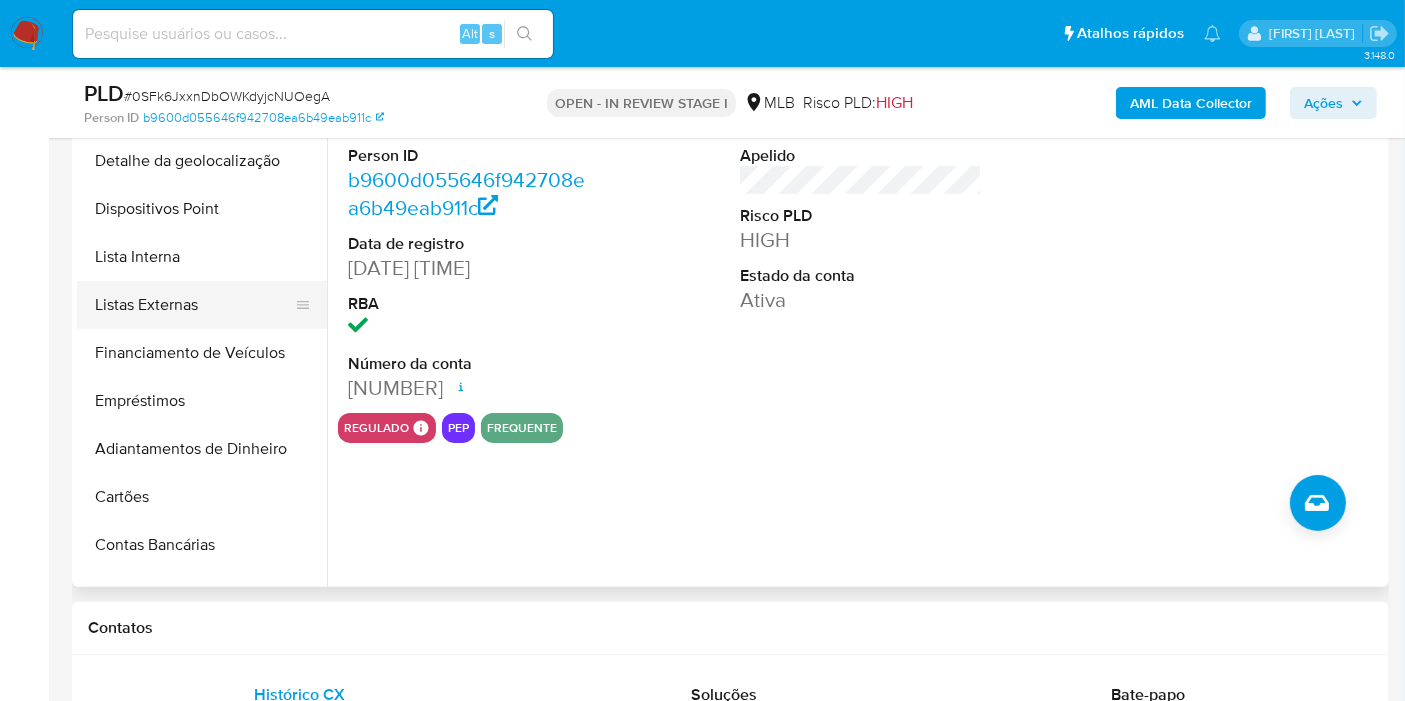 click on "Listas Externas" at bounding box center [194, 305] 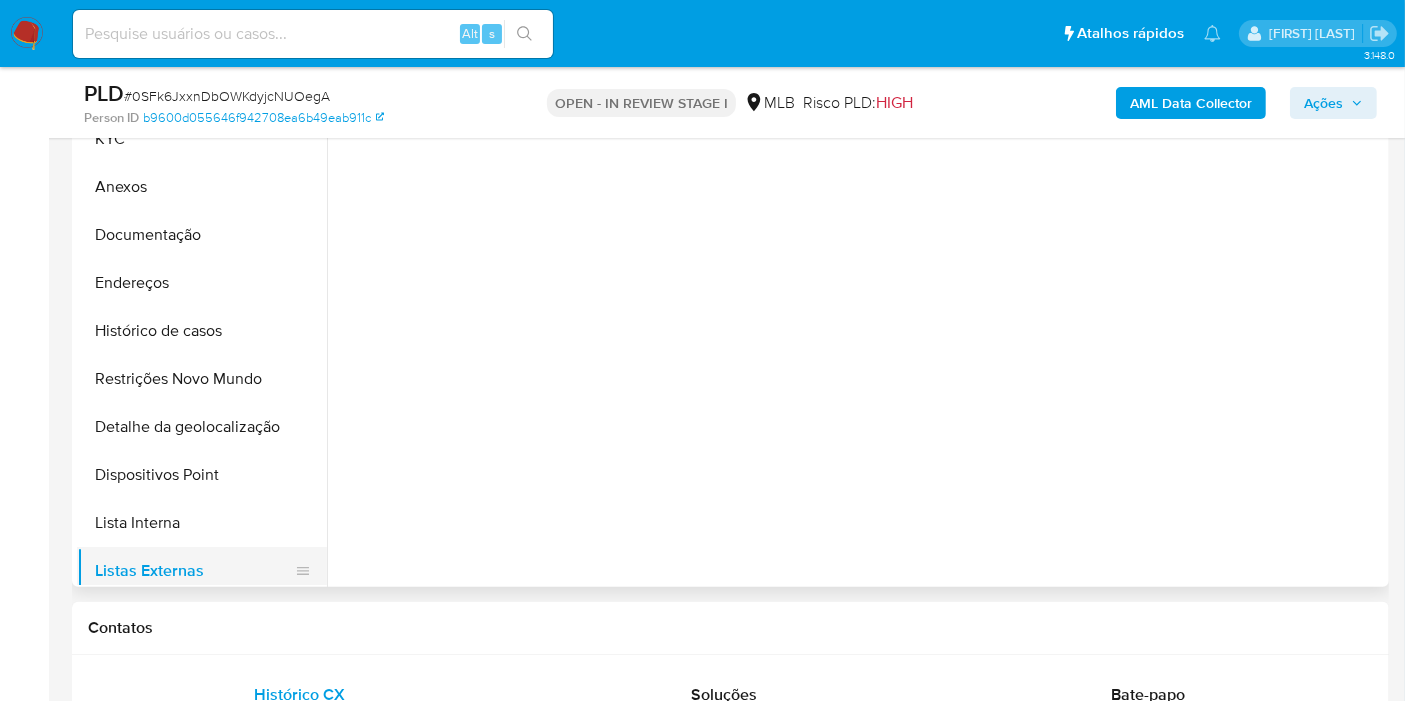 scroll, scrollTop: 0, scrollLeft: 0, axis: both 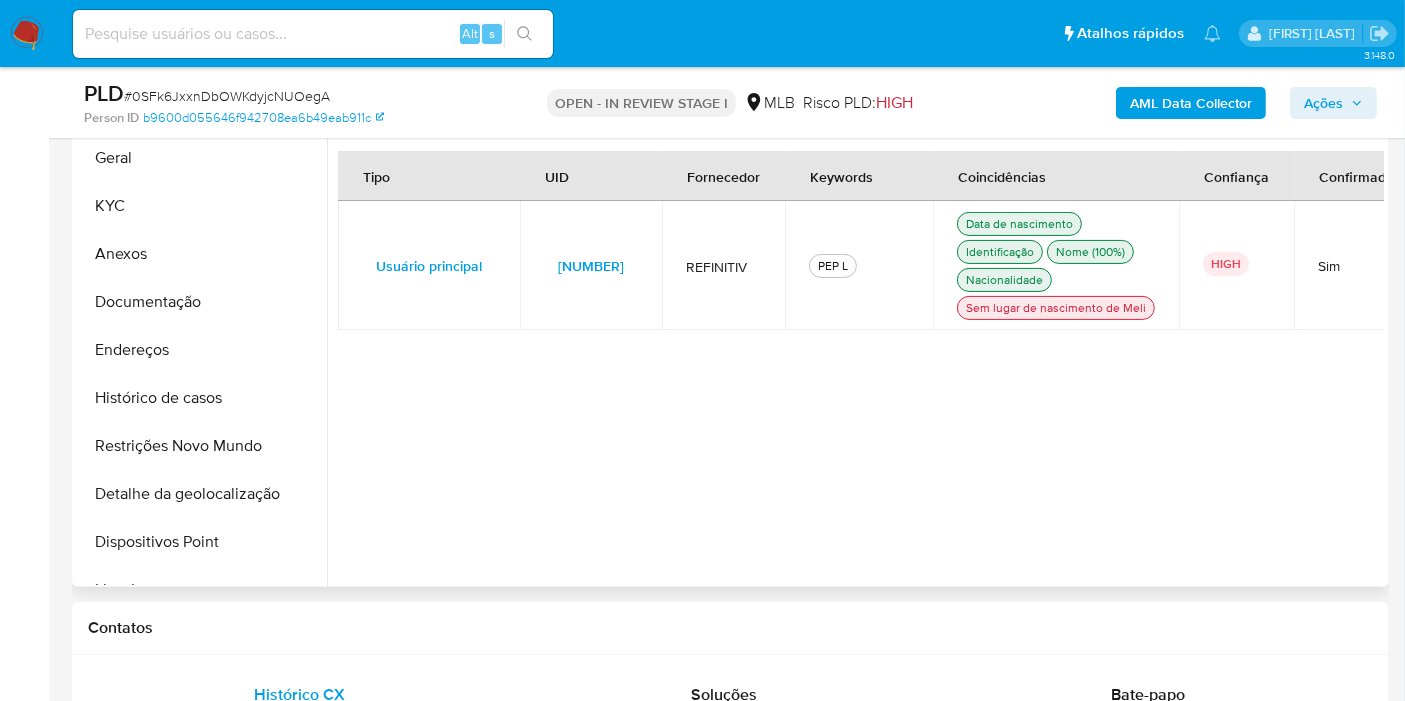 drag, startPoint x: 1106, startPoint y: 468, endPoint x: 360, endPoint y: 467, distance: 746.0007 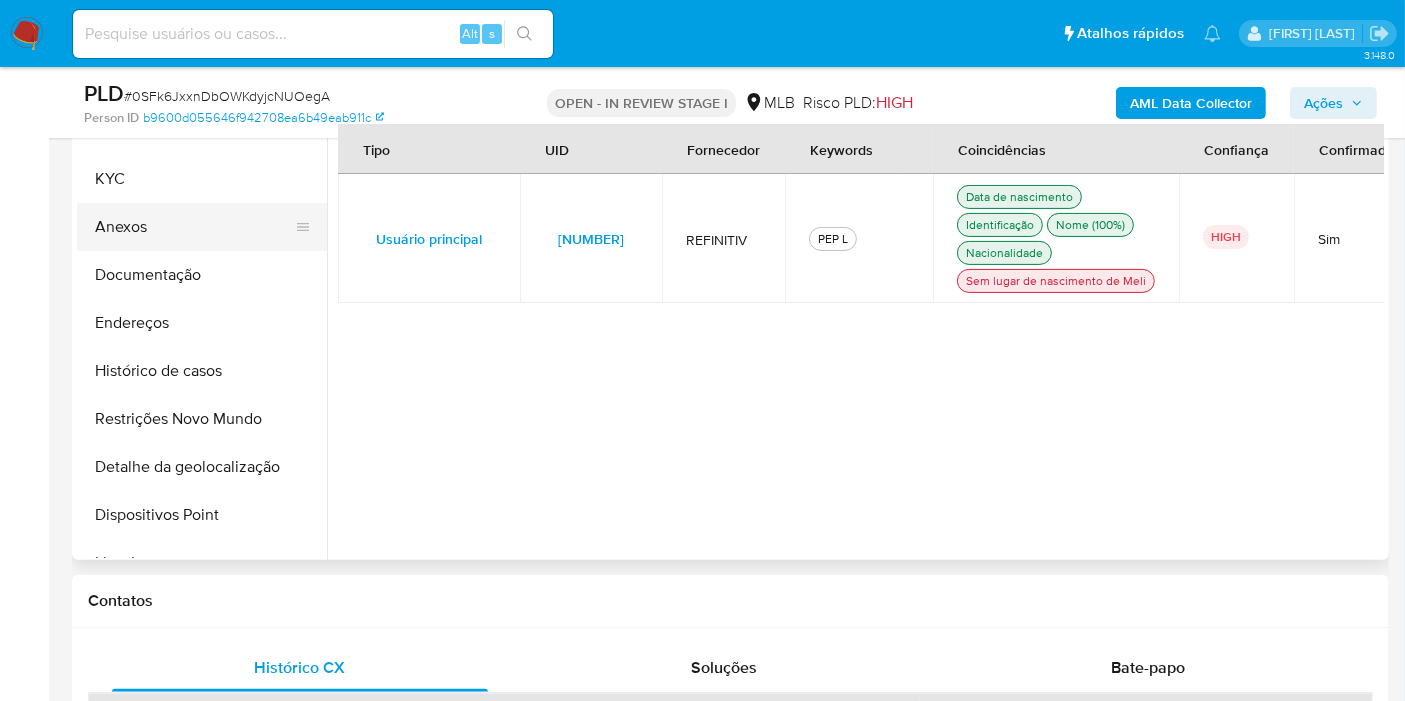 scroll, scrollTop: 555, scrollLeft: 0, axis: vertical 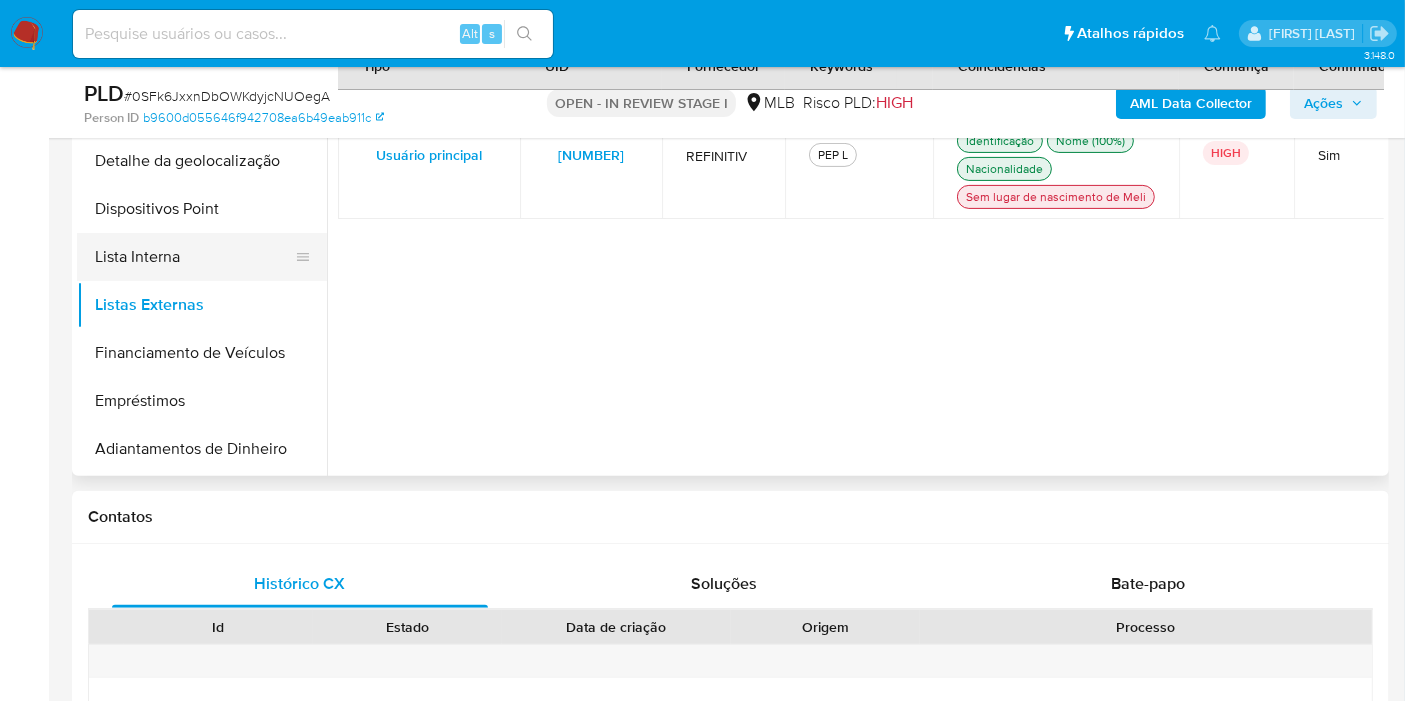 click on "Lista Interna" at bounding box center [194, 257] 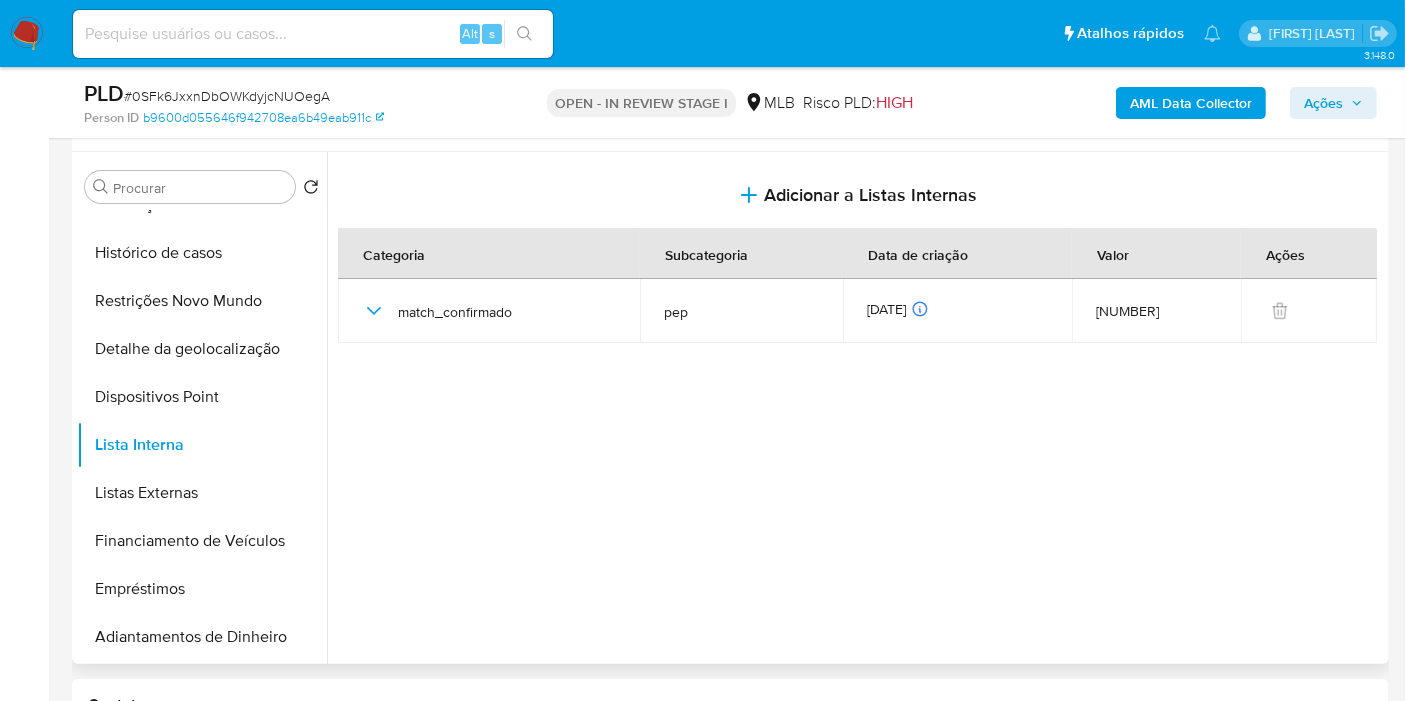 scroll, scrollTop: 333, scrollLeft: 0, axis: vertical 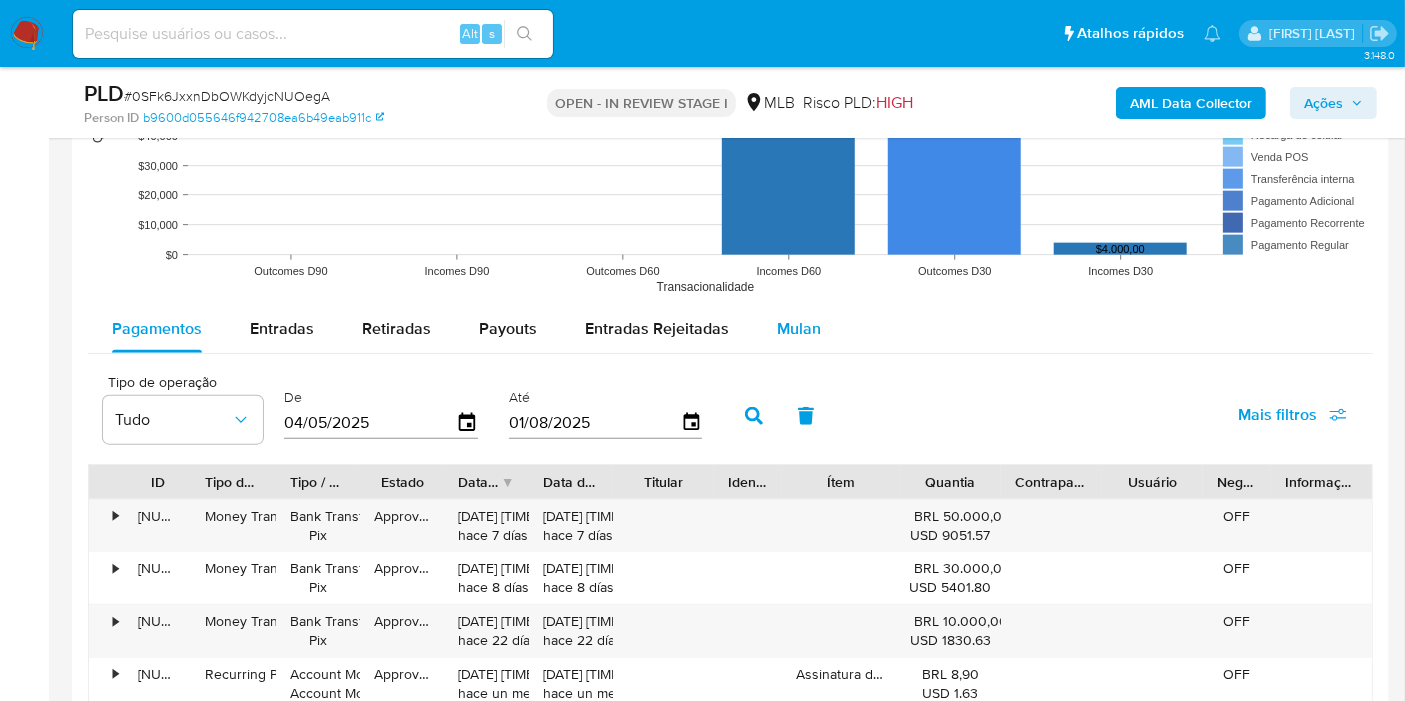 click on "Mulan" at bounding box center [799, 328] 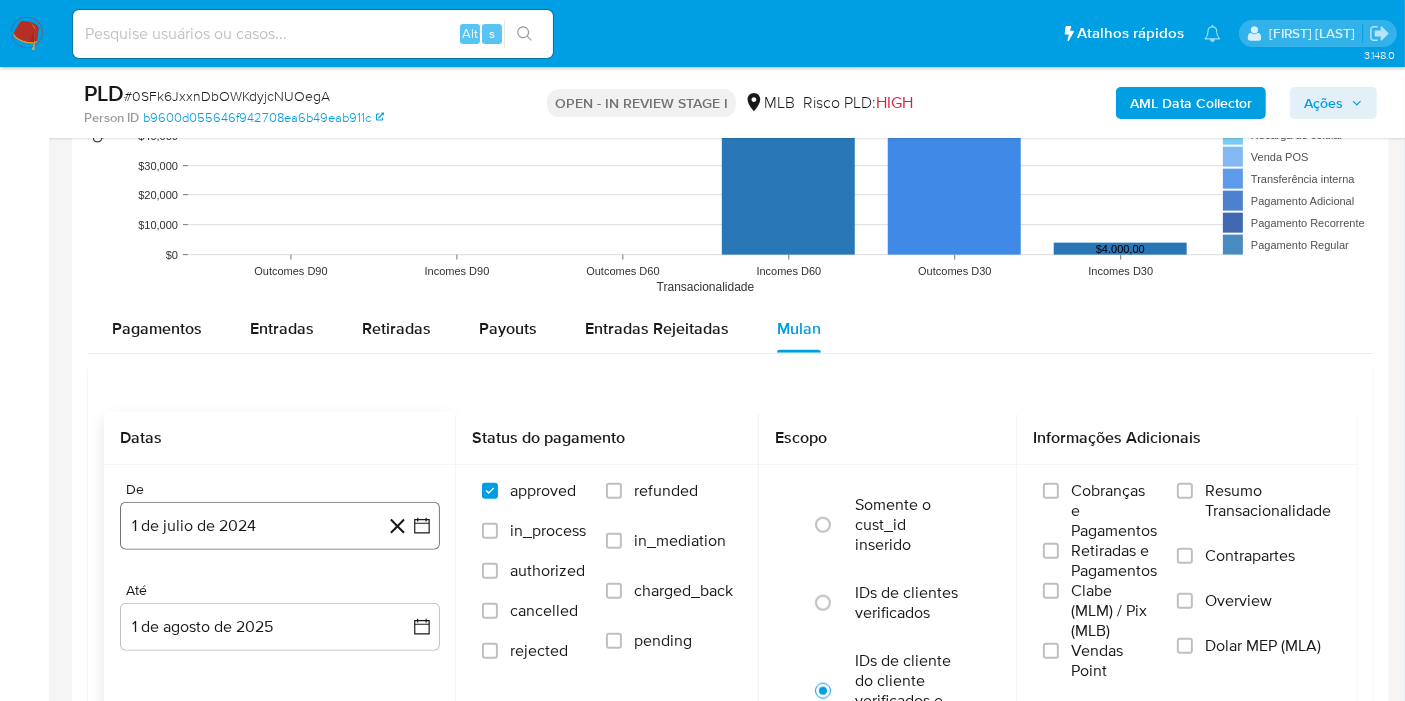 click on "1 de julio de 2024" at bounding box center [280, 526] 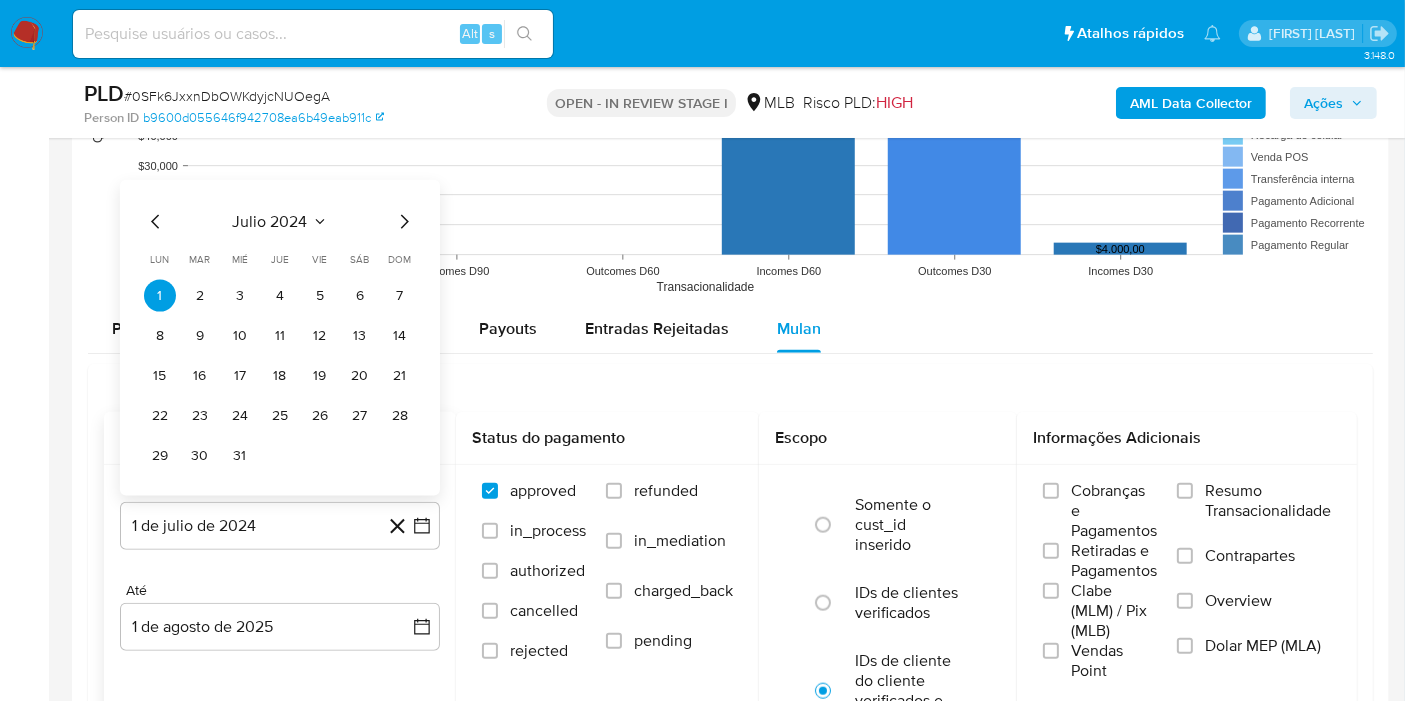 click on "julio 2024" at bounding box center (270, 222) 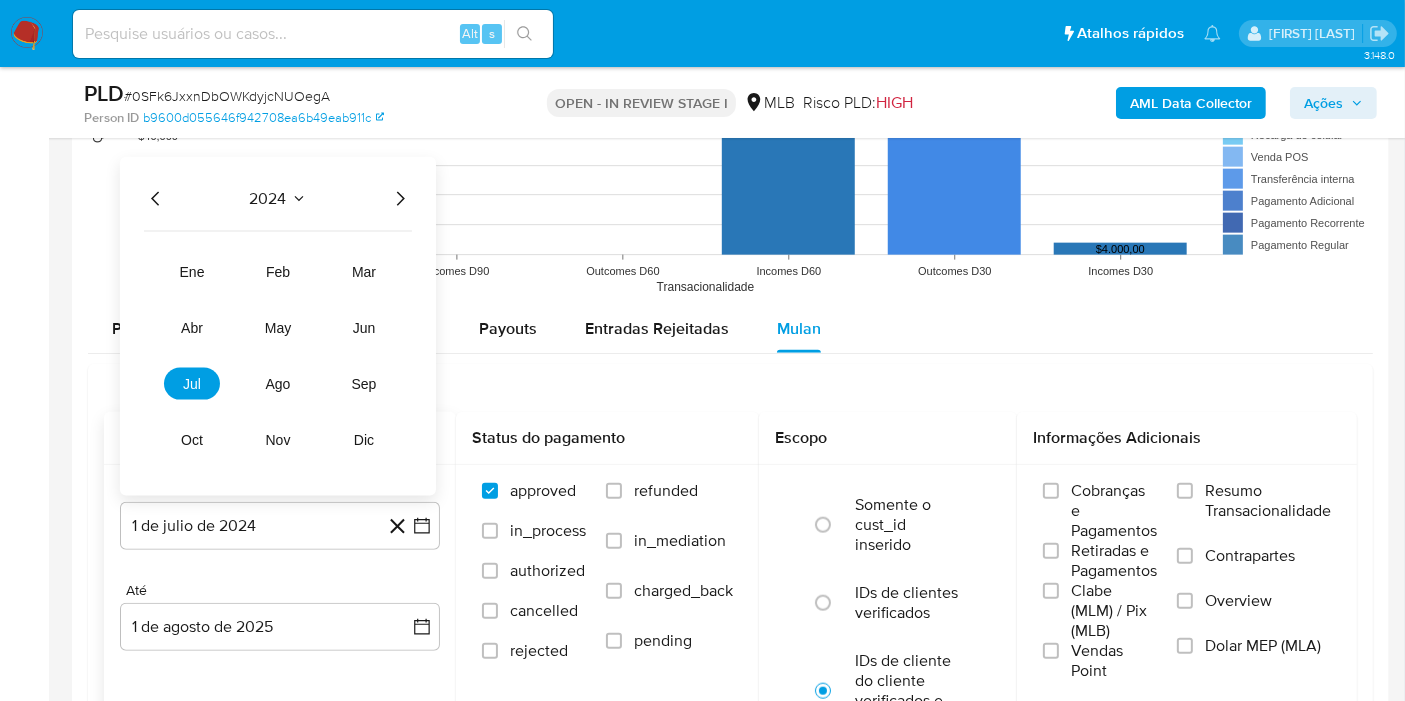 click 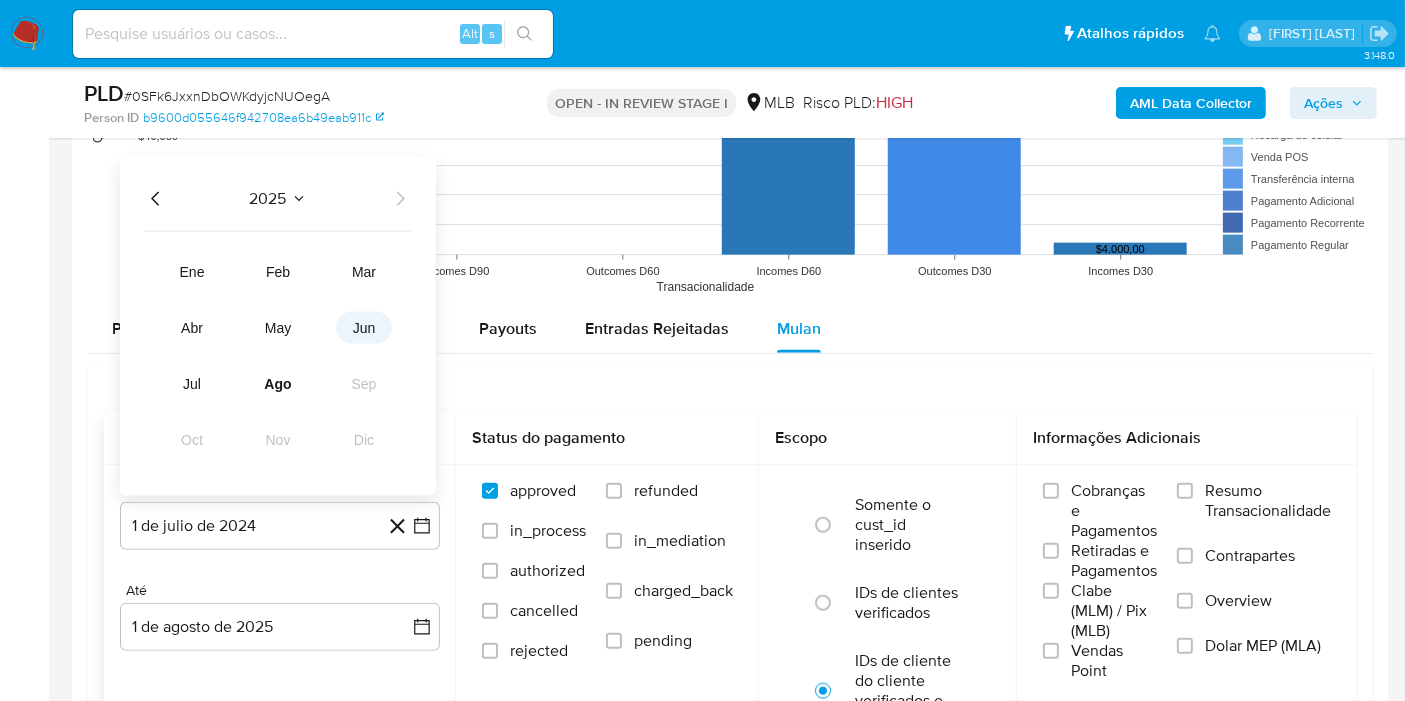 click on "jun" at bounding box center [364, 328] 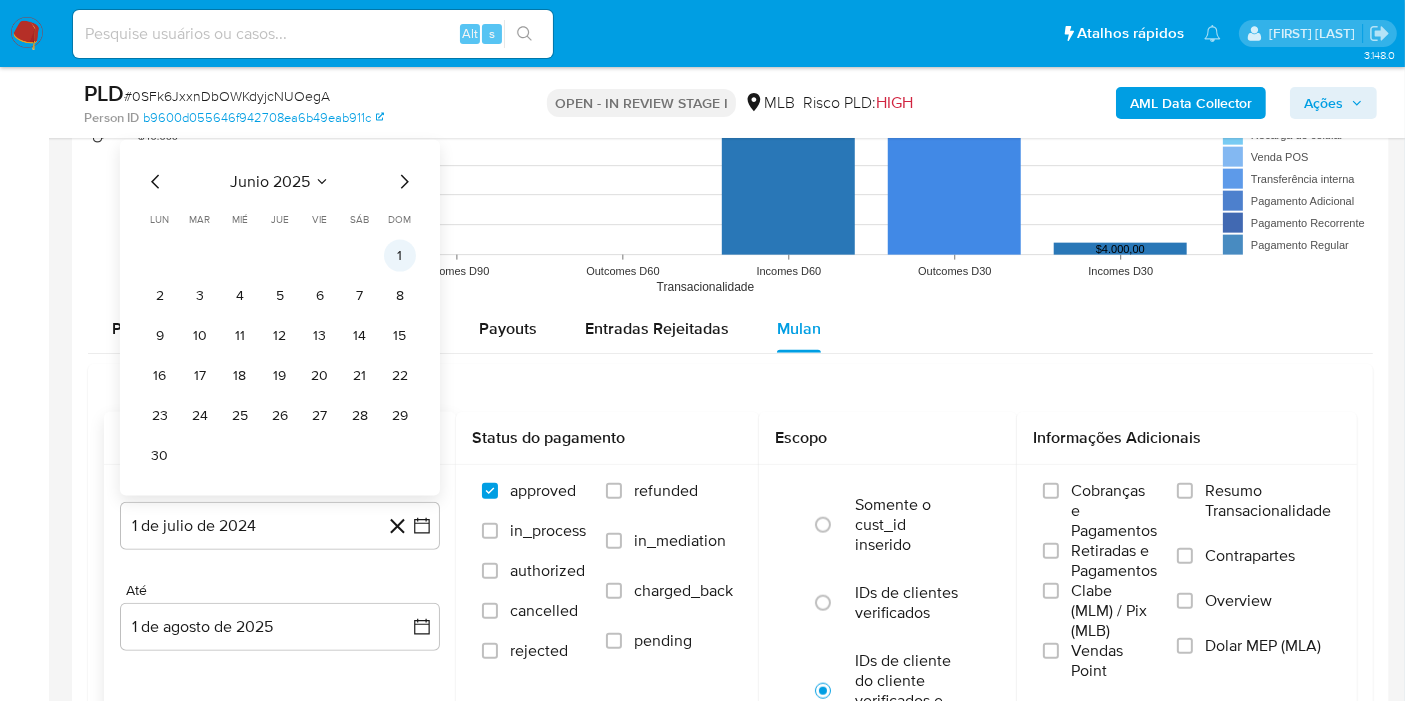 click on "1" at bounding box center (400, 256) 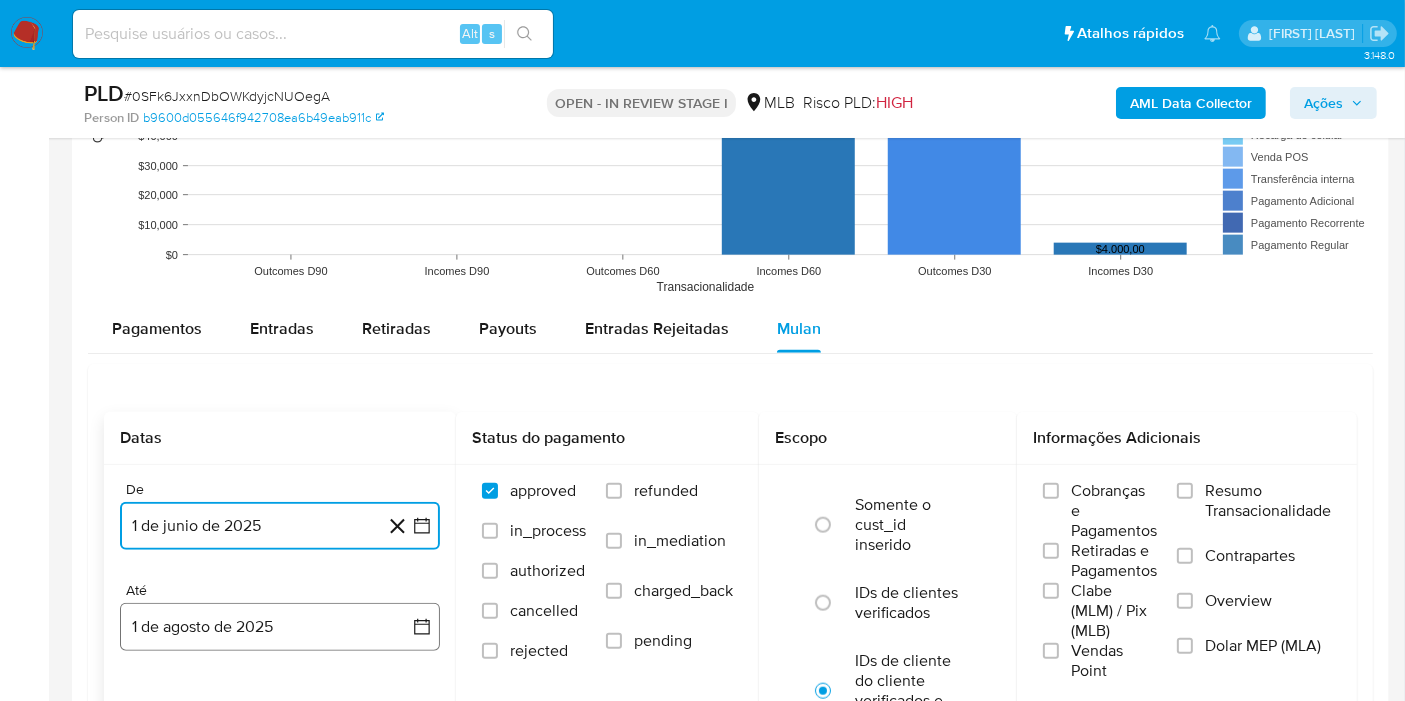 click on "1 de agosto de 2025" at bounding box center (280, 627) 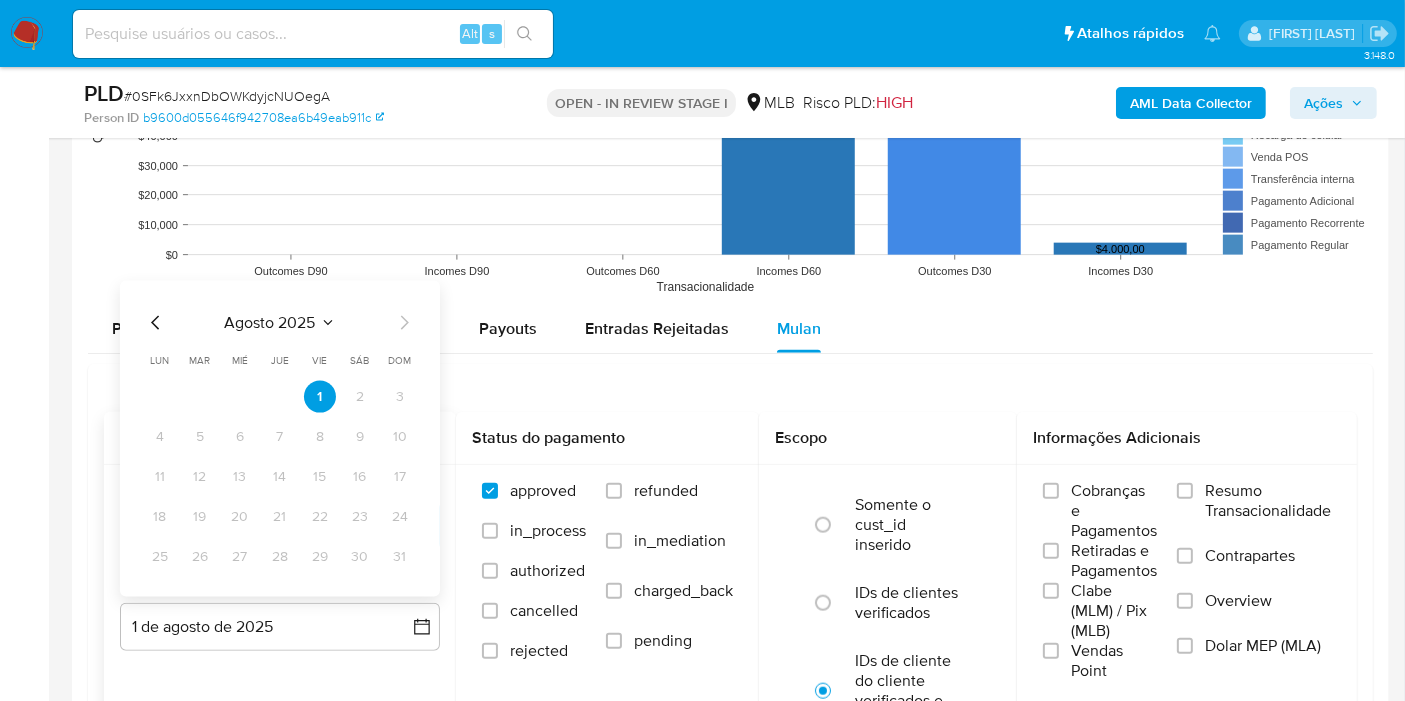 click 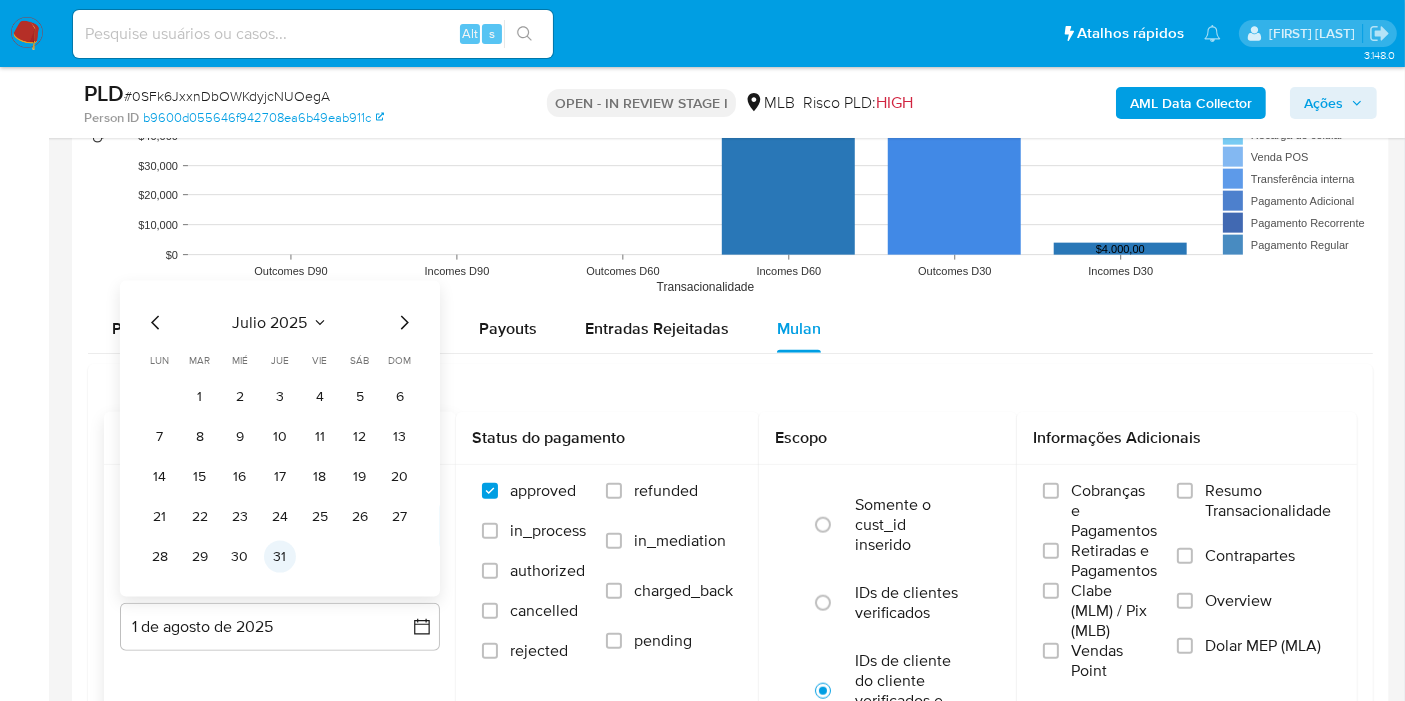 click on "31" at bounding box center (280, 557) 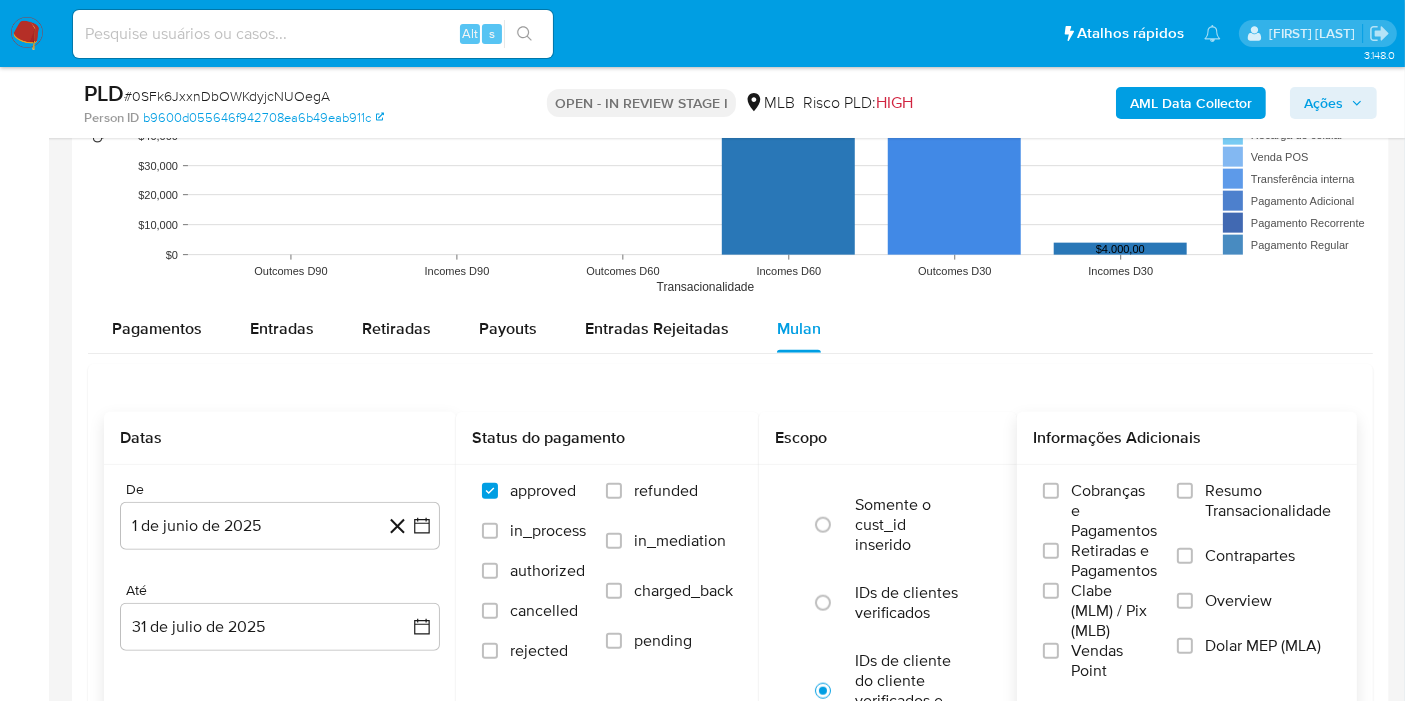 click on "Resumo Transacionalidade" at bounding box center (1268, 501) 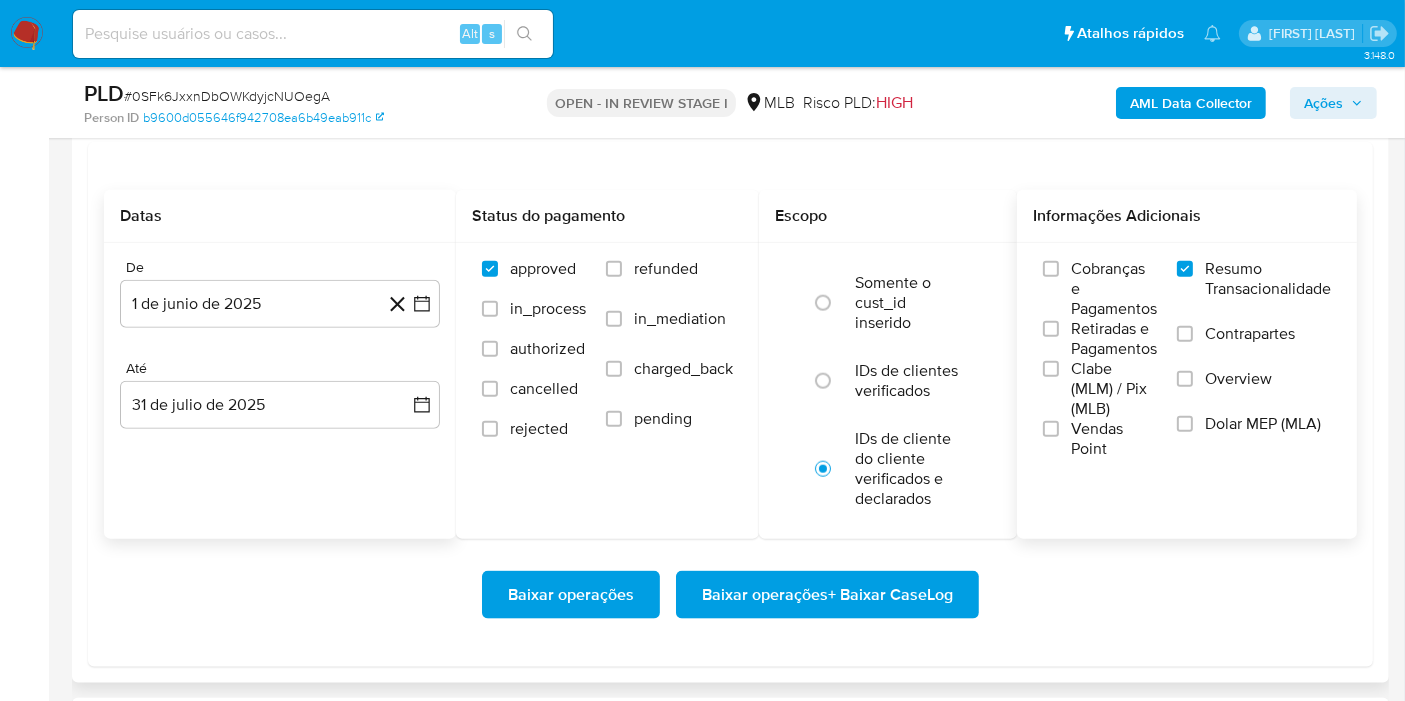 click on "Baixar operações  +   Baixar CaseLog" at bounding box center [827, 595] 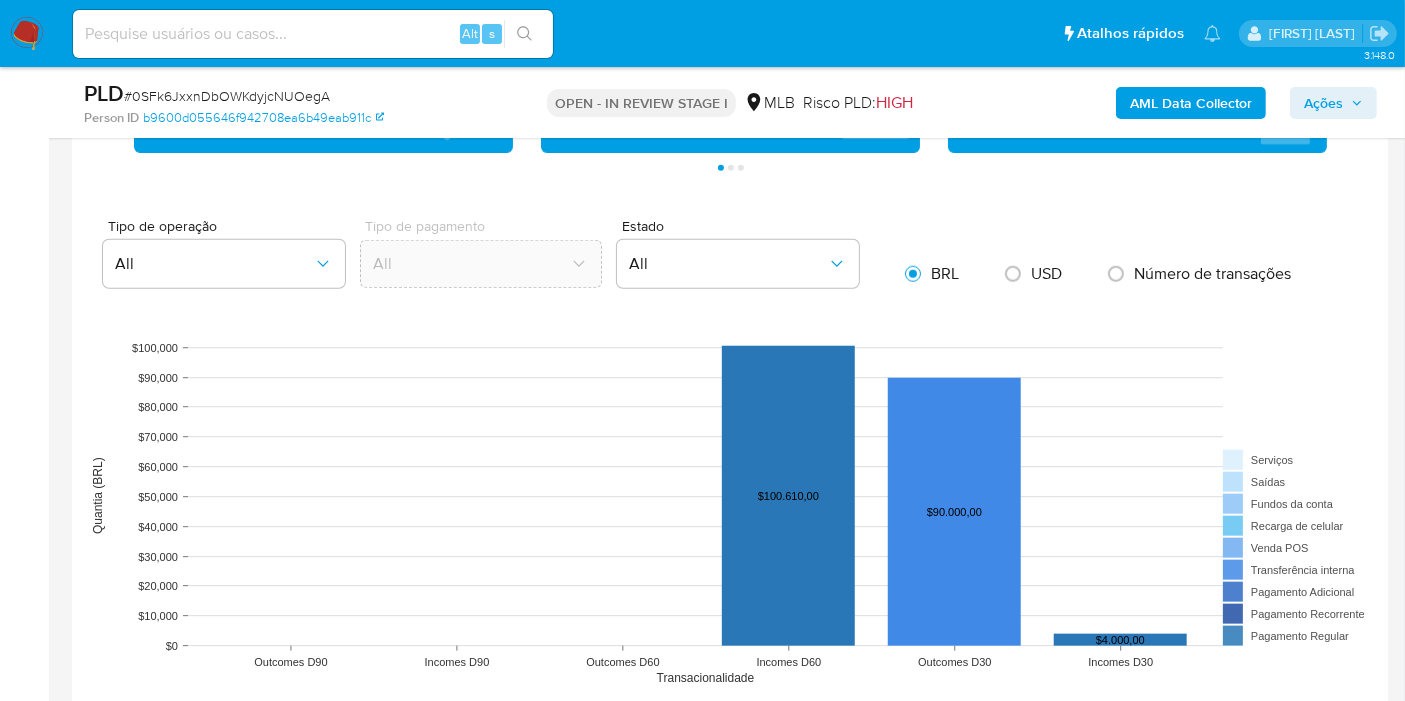 scroll, scrollTop: 32, scrollLeft: 0, axis: vertical 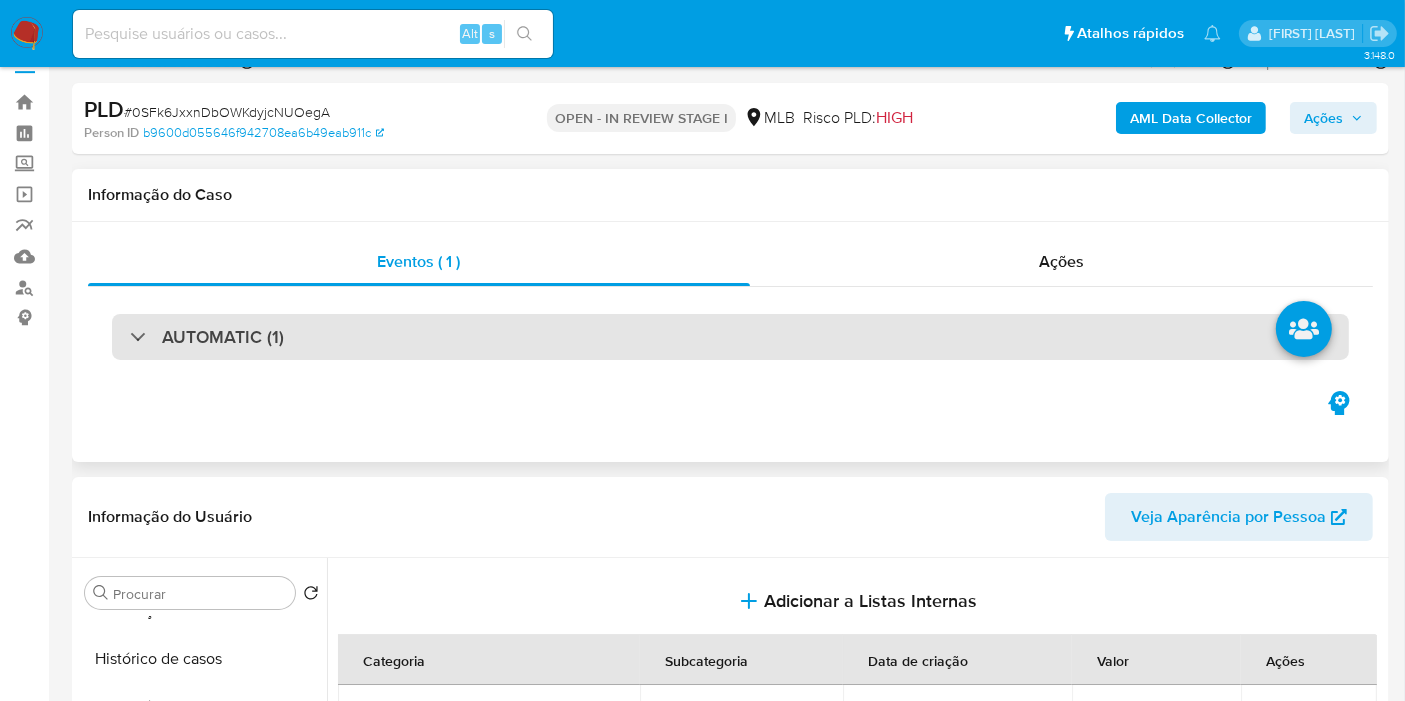 click on "AUTOMATIC (1)" at bounding box center (730, 337) 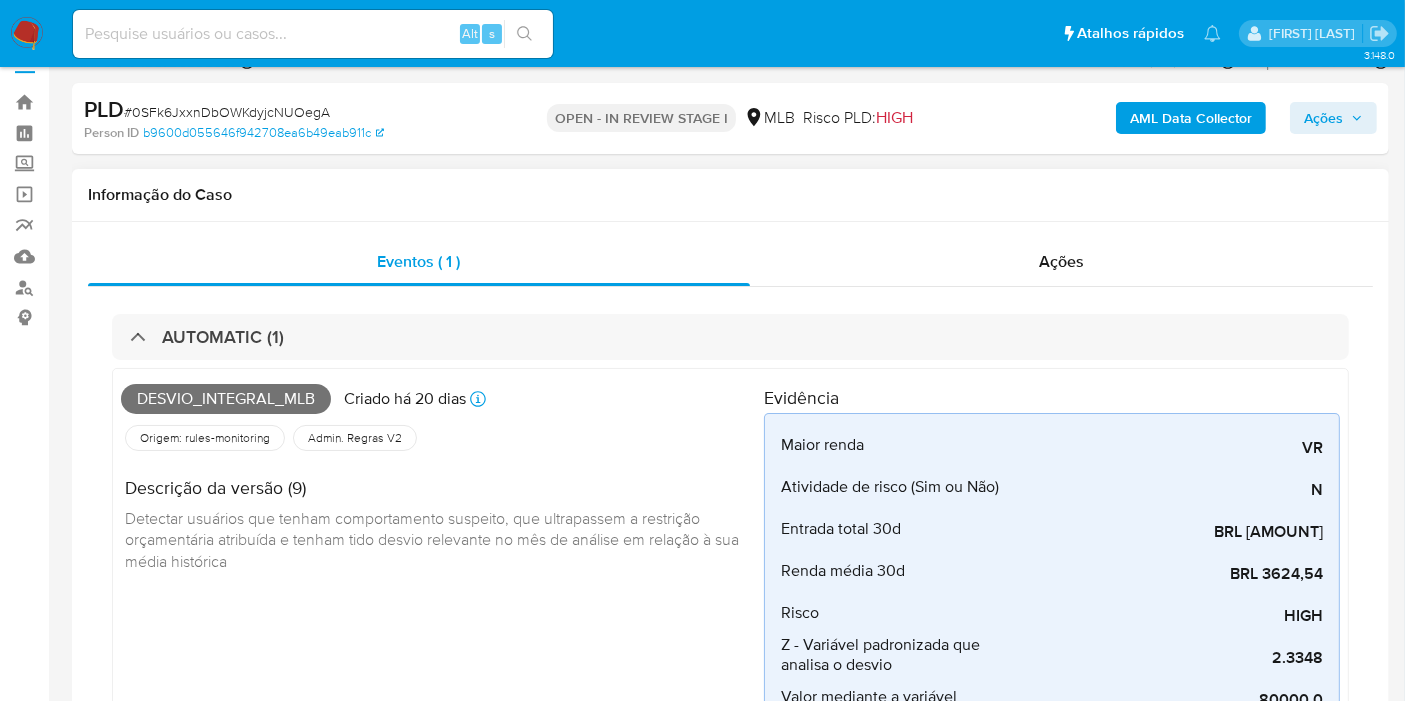 click on "Desvio_integral_mlb" at bounding box center (226, 399) 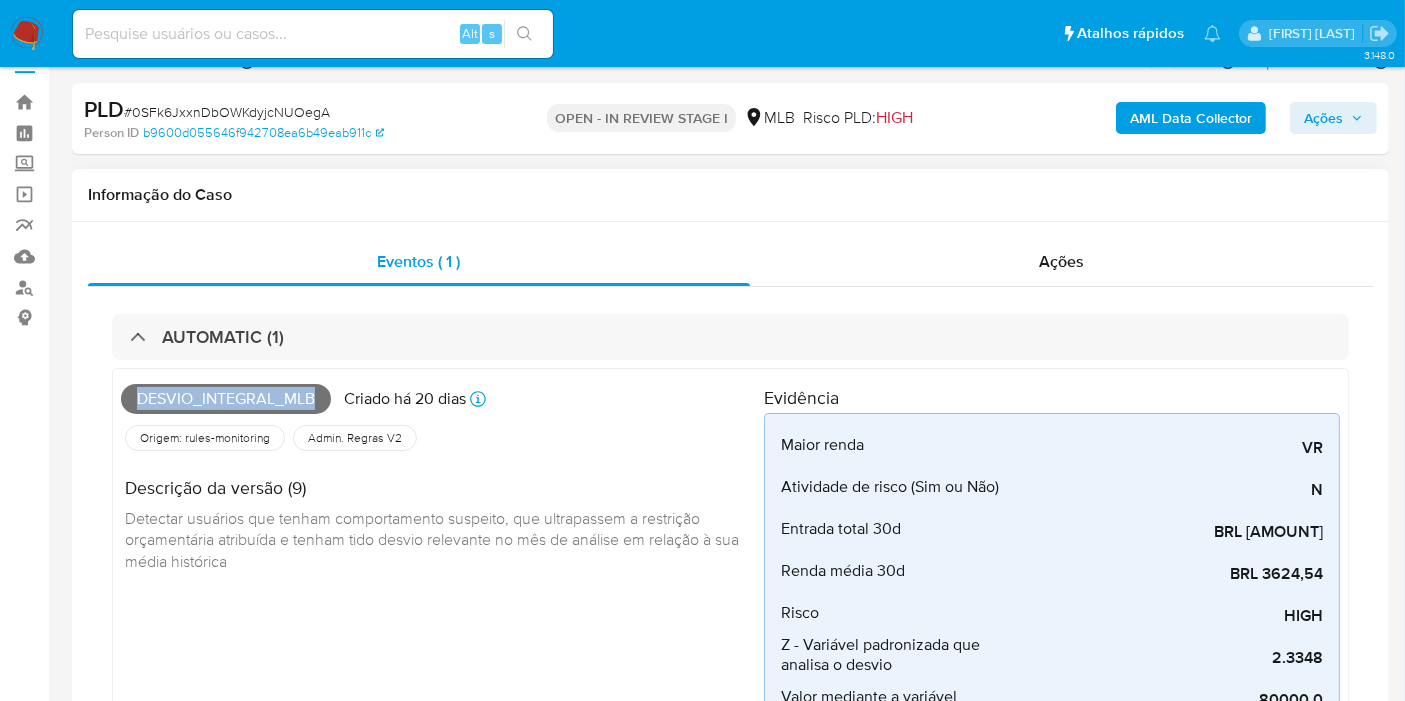 click on "Desvio_integral_mlb" at bounding box center (226, 399) 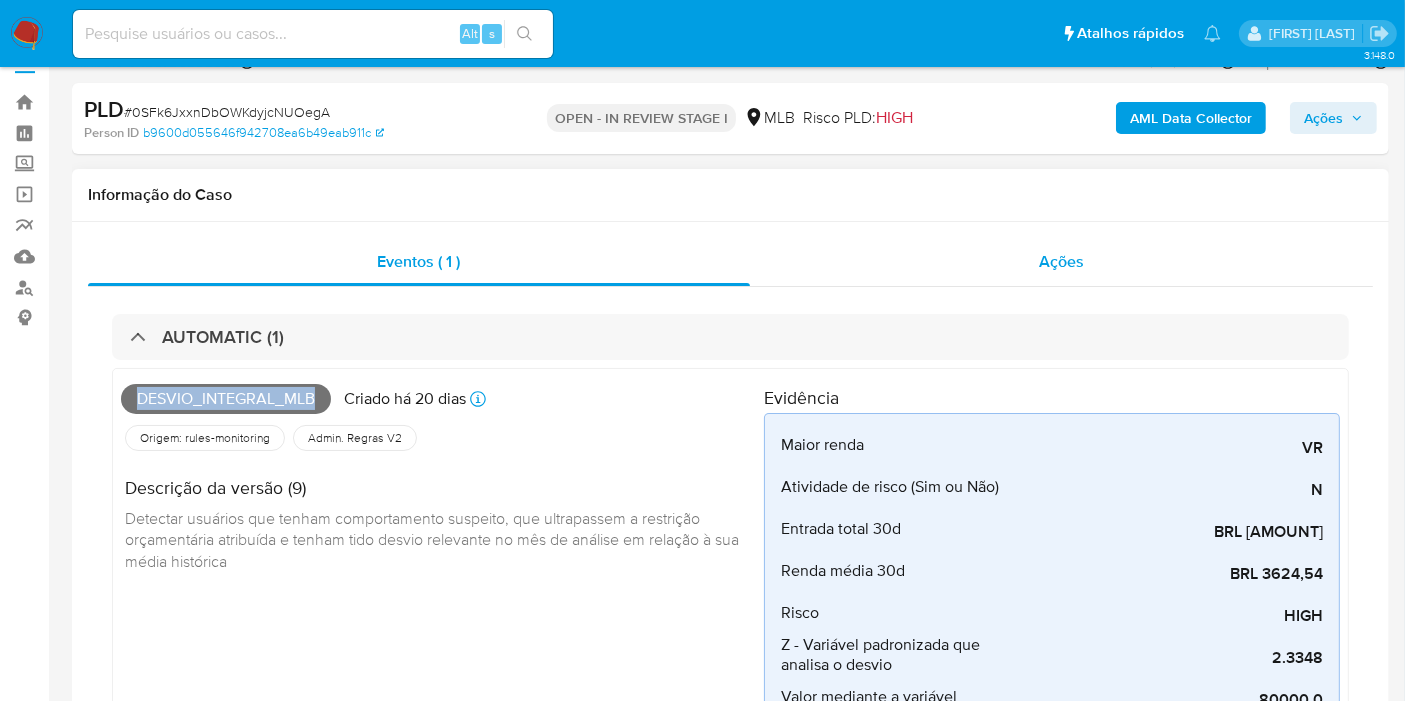 copy on "Desvio_integral_mlb" 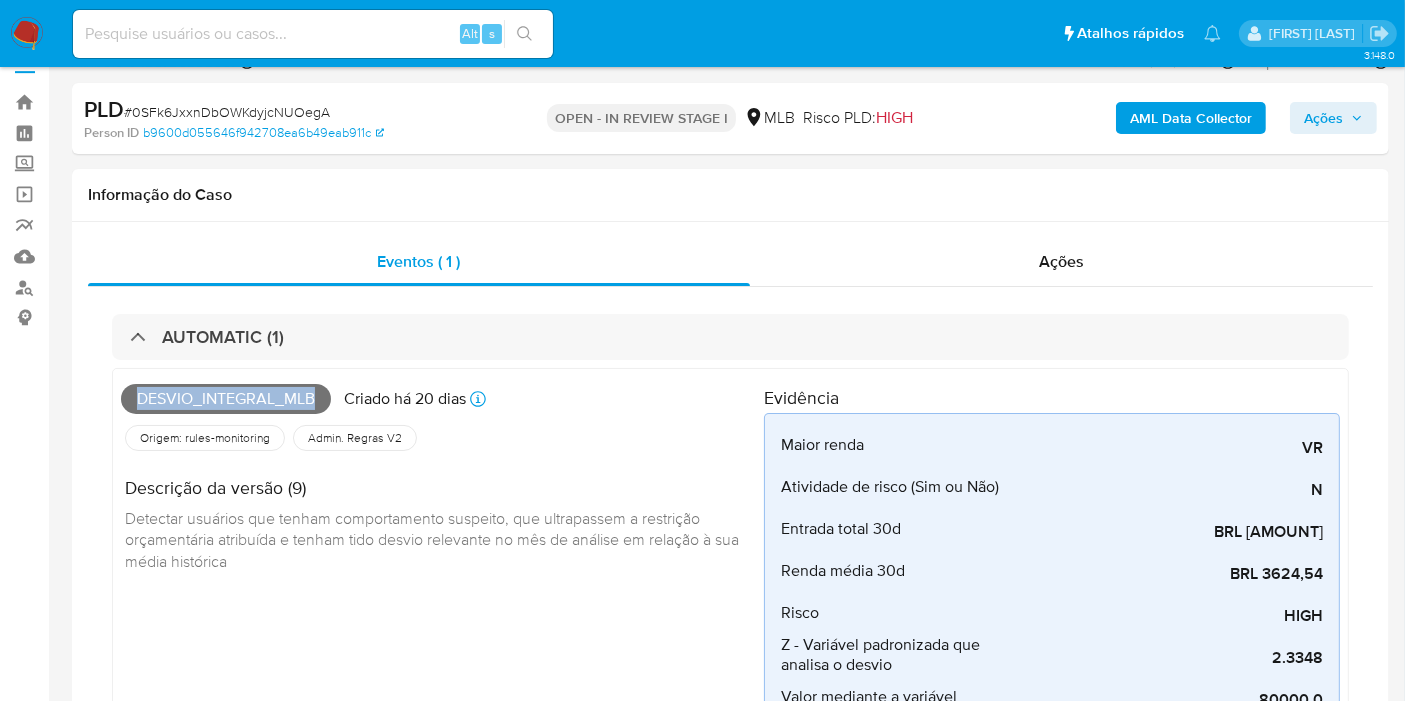 click on "Ações" at bounding box center [1323, 118] 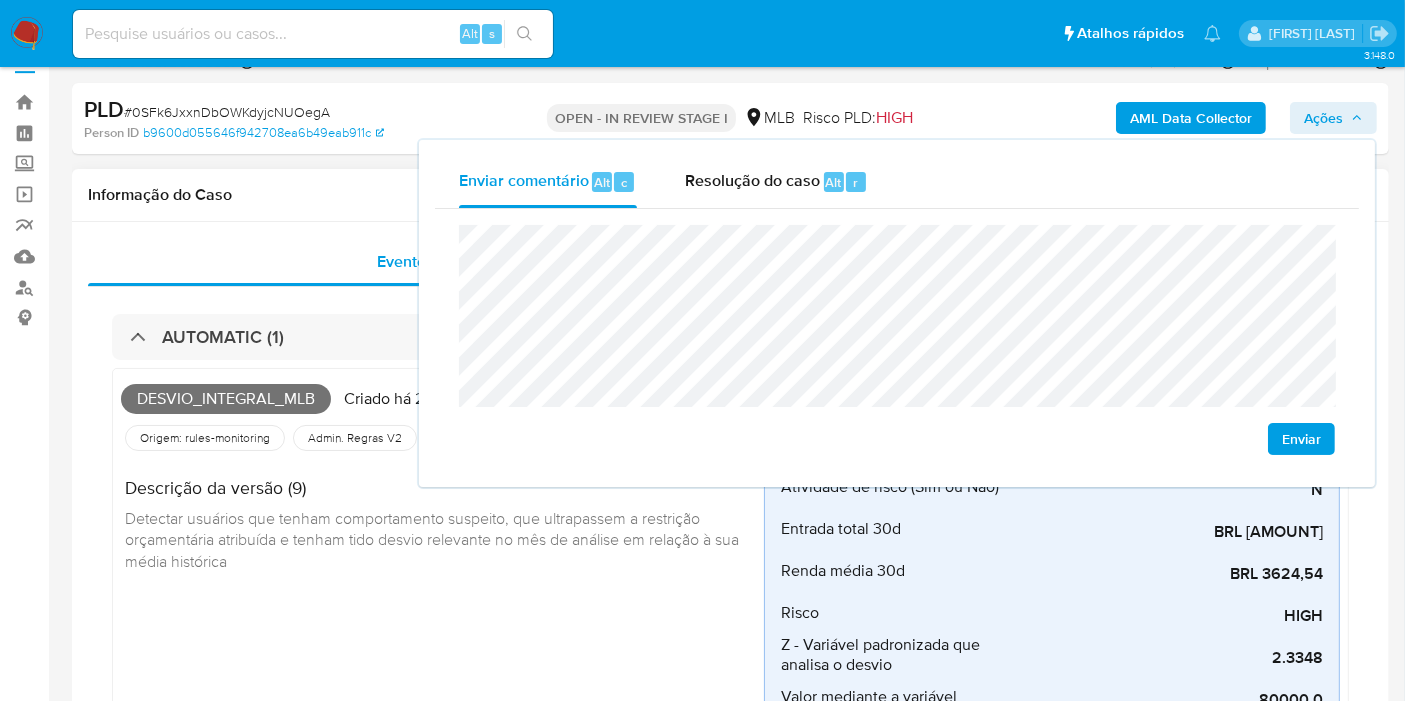 click on "Detectar usuários que tenham comportamento suspeito, que ultrapassem a restrição orçamentária atribuída e tenham tido desvio relevante no mês de análise em relação à sua média histórica" at bounding box center (434, 539) 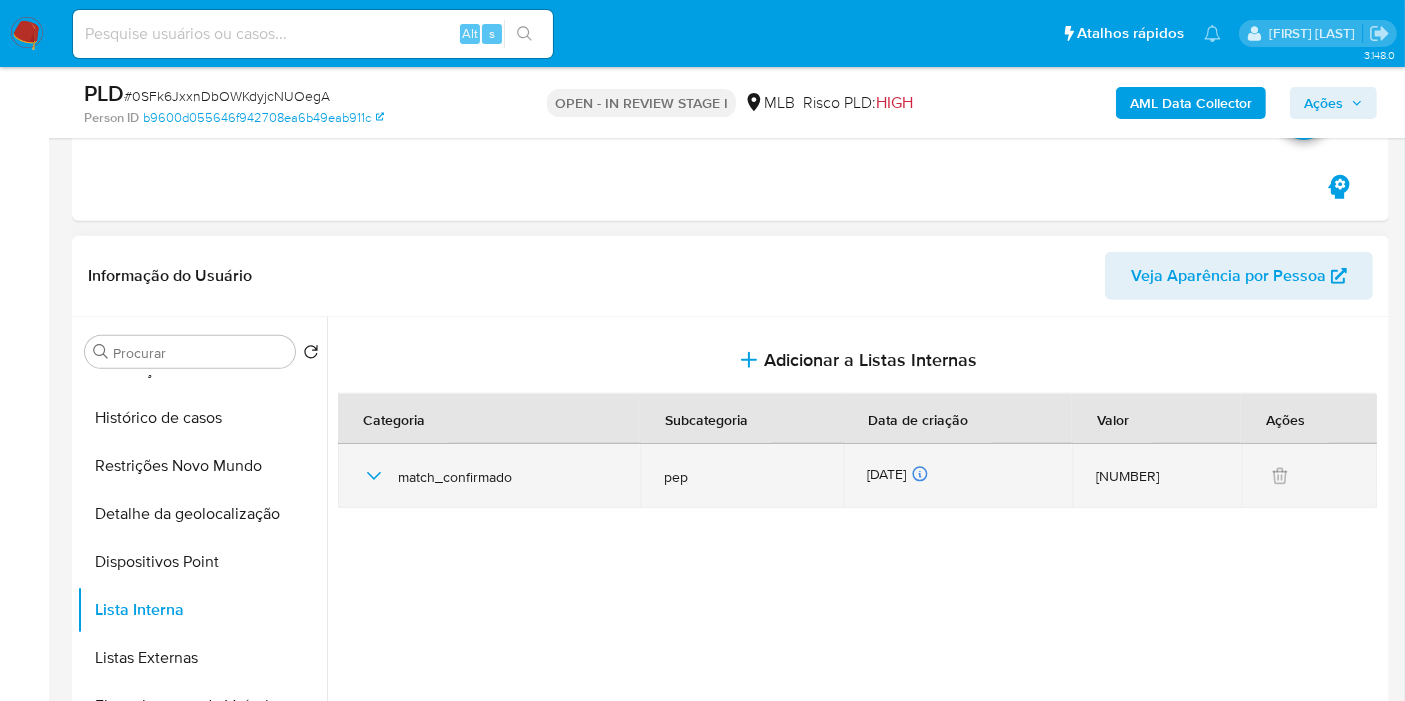 scroll, scrollTop: 921, scrollLeft: 0, axis: vertical 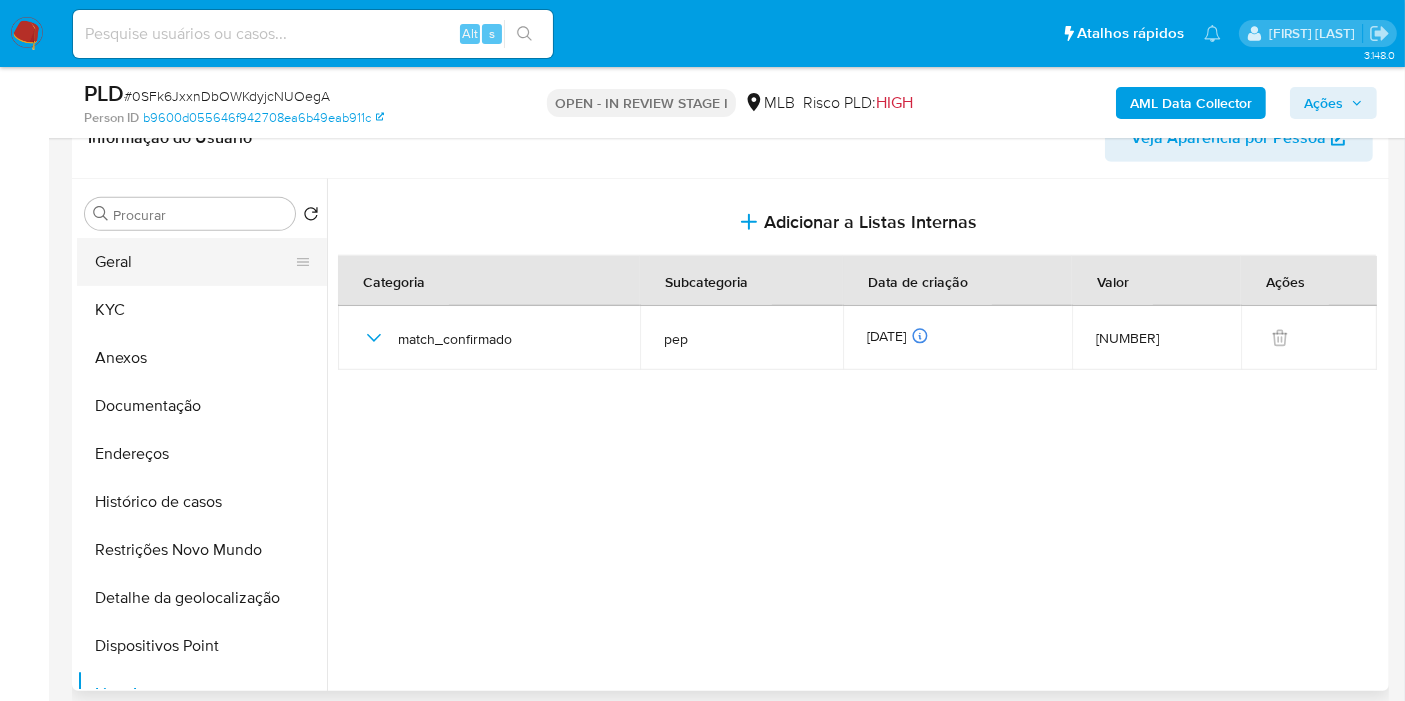 click on "Geral" at bounding box center [194, 262] 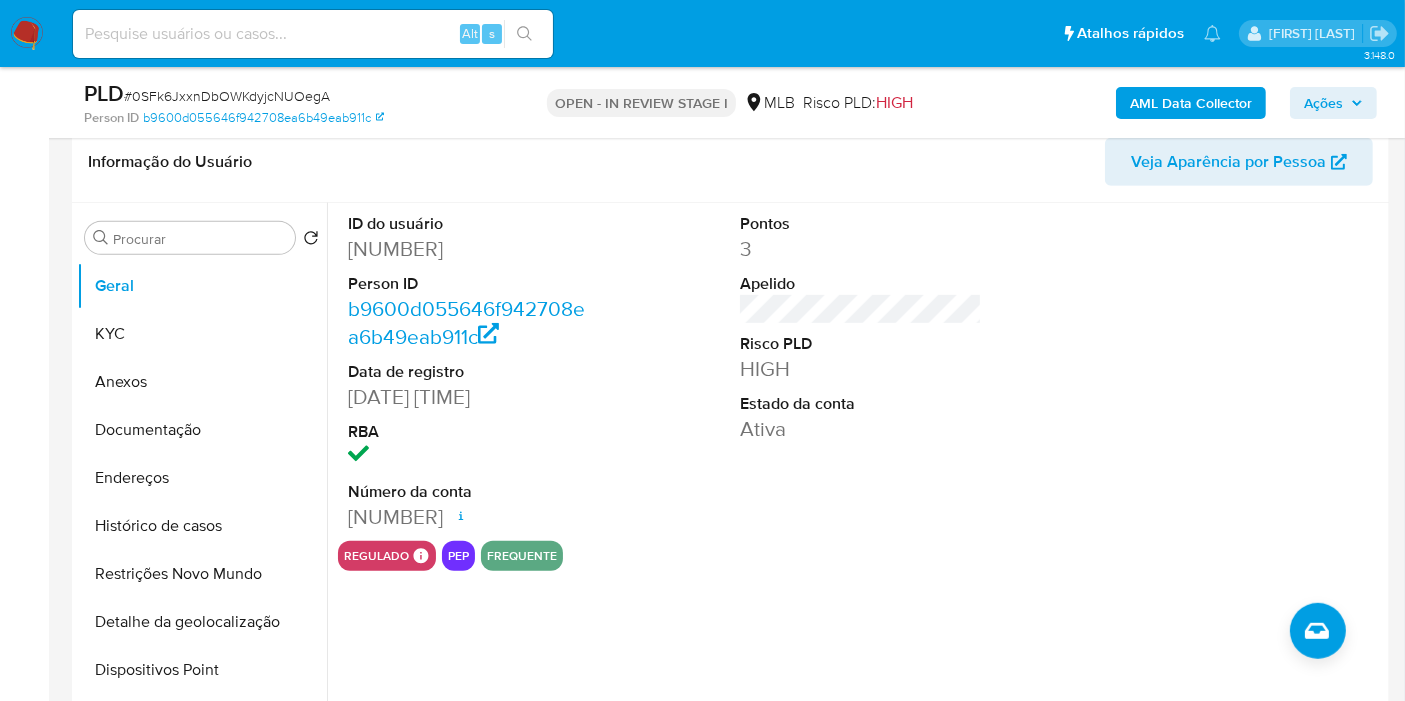 drag, startPoint x: 349, startPoint y: 248, endPoint x: 528, endPoint y: 513, distance: 319.79056 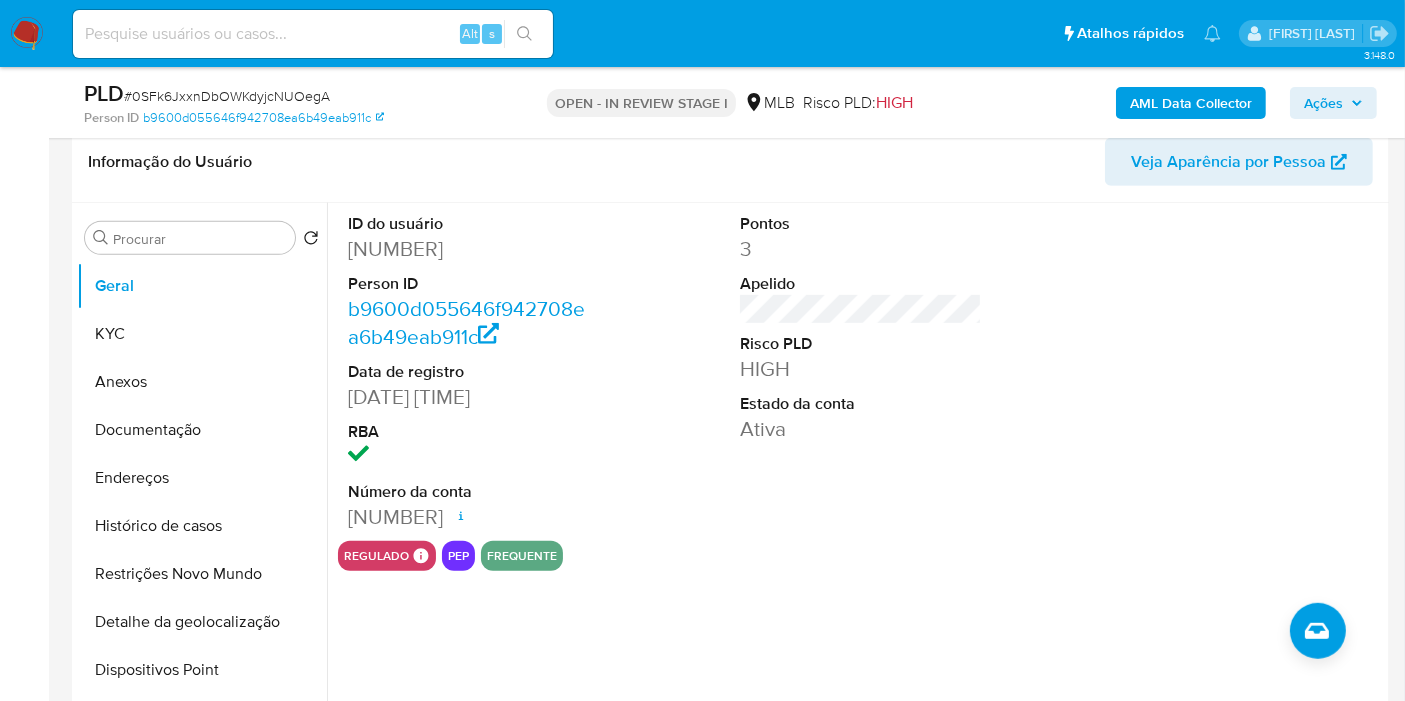 click on "Ações" at bounding box center [1323, 103] 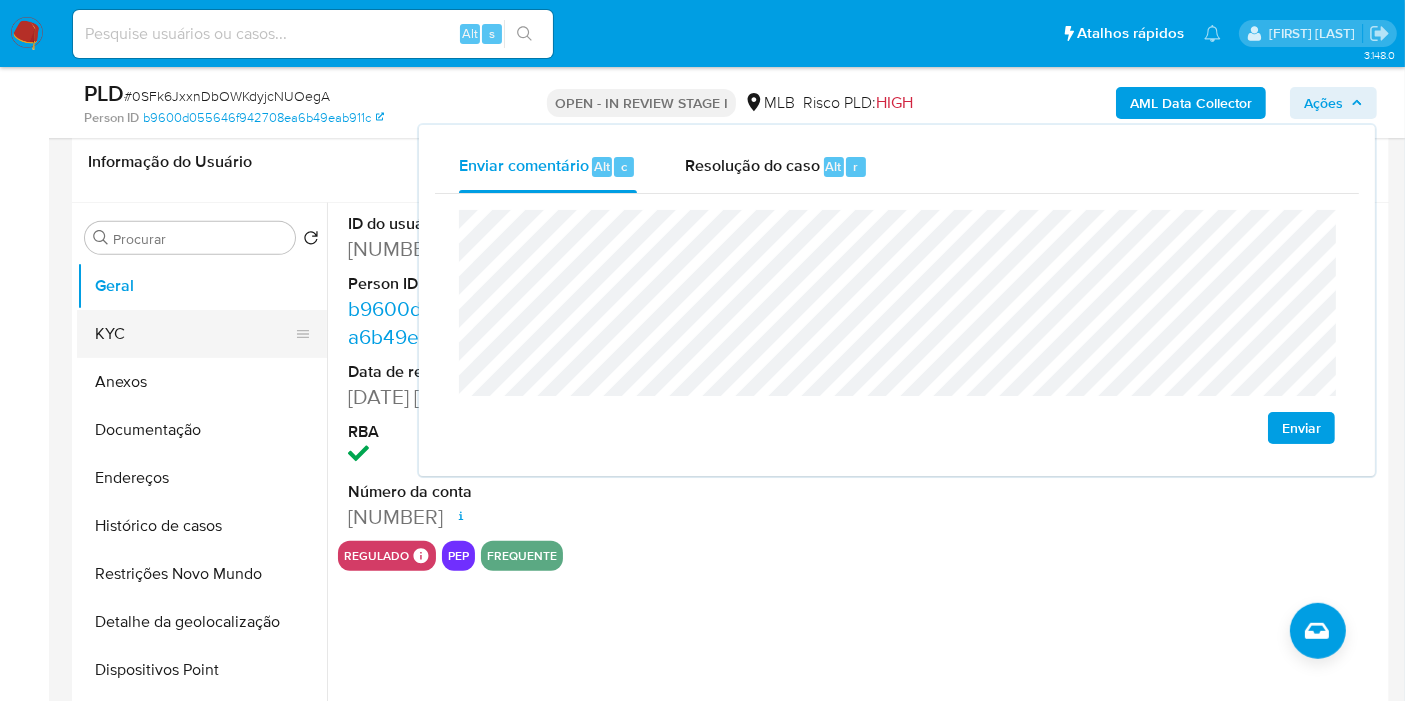 click on "KYC" at bounding box center [194, 334] 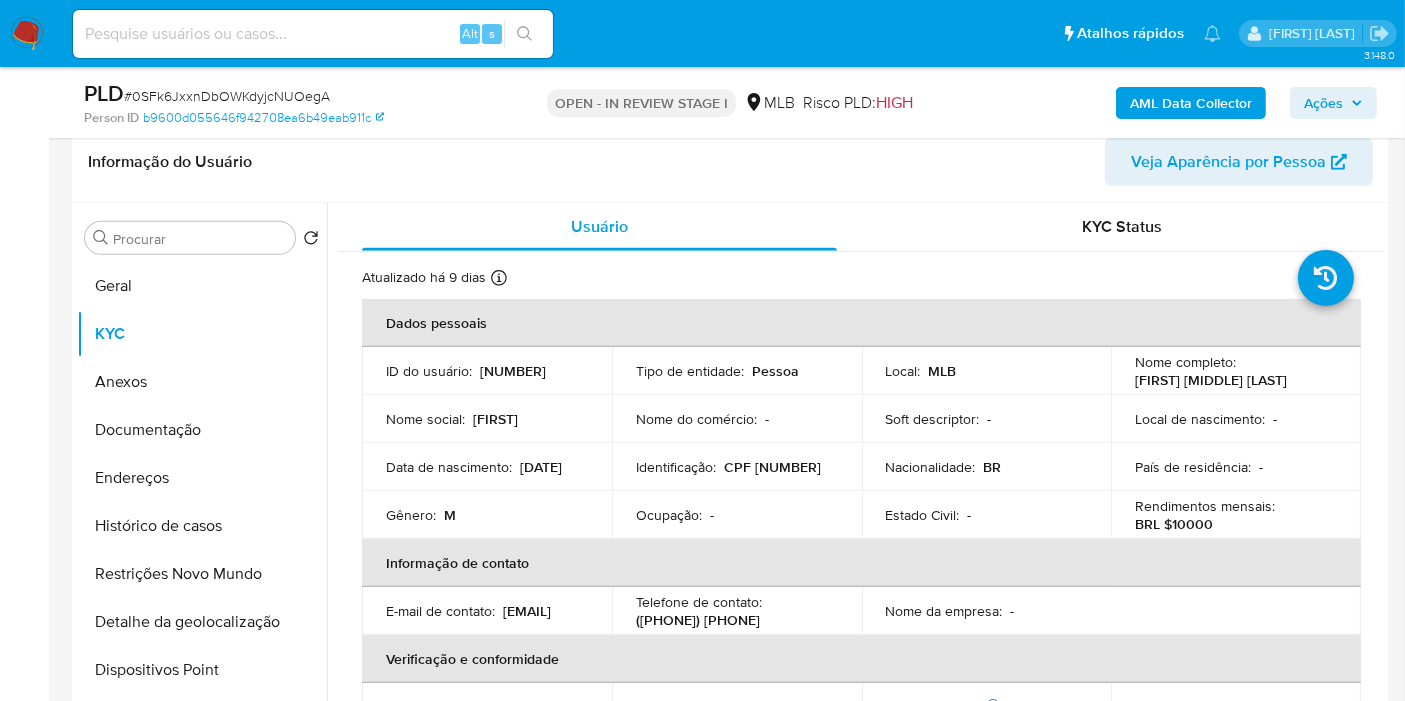 click on "CPF [NUMBER]" at bounding box center [772, 467] 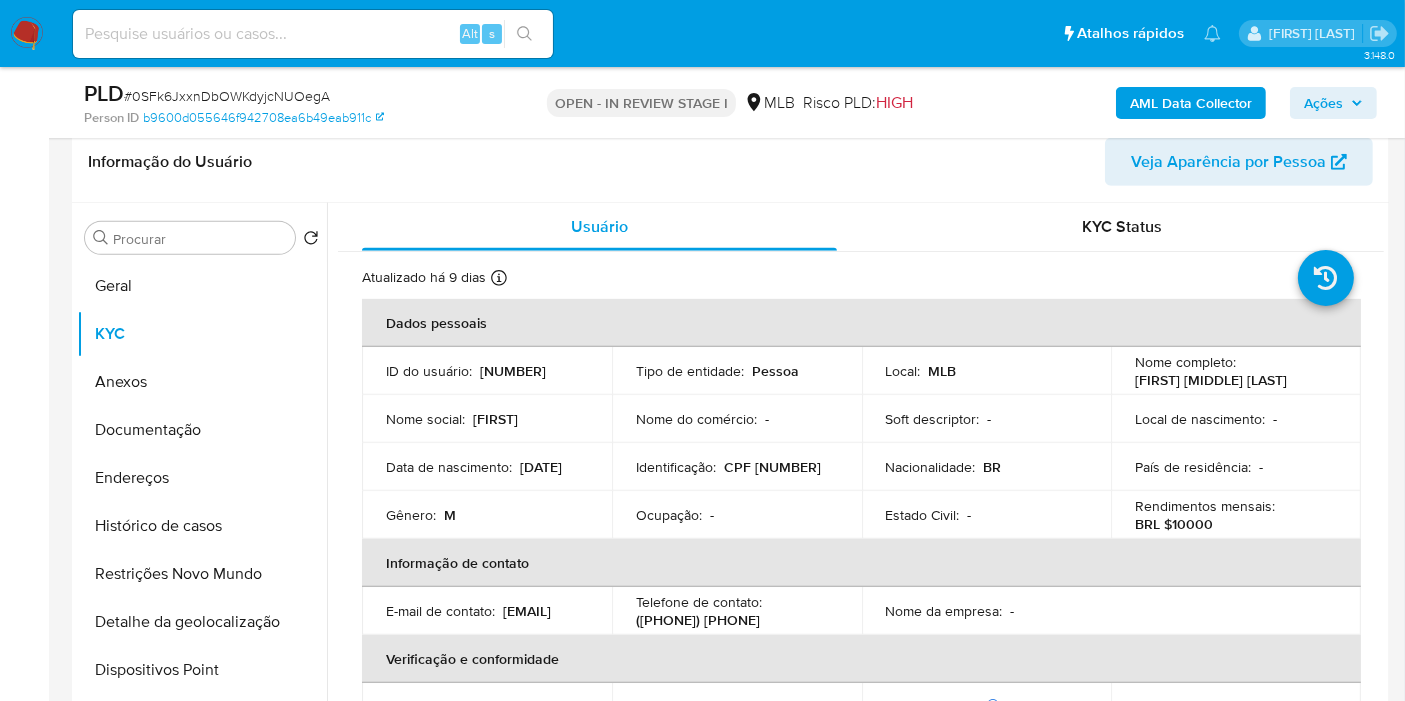 drag, startPoint x: 1309, startPoint y: 95, endPoint x: 1285, endPoint y: 118, distance: 33.24154 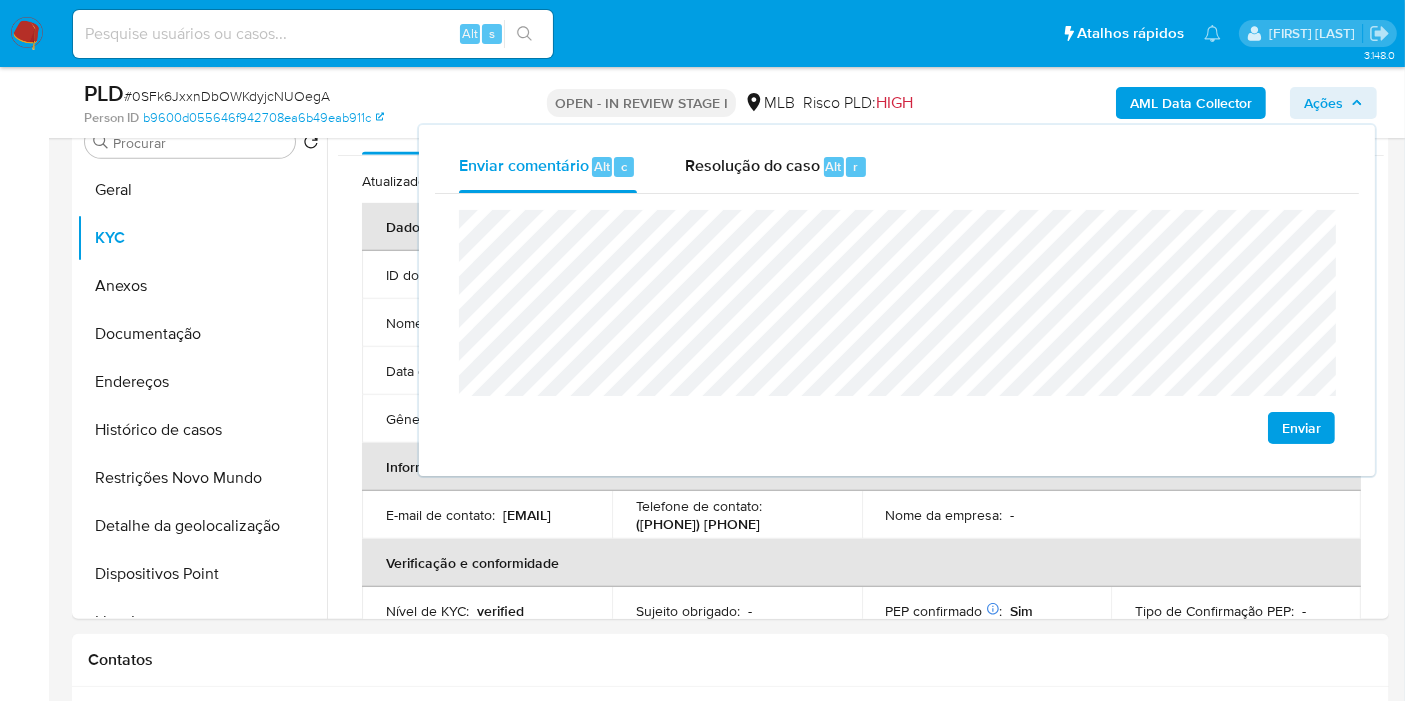 scroll, scrollTop: 1254, scrollLeft: 0, axis: vertical 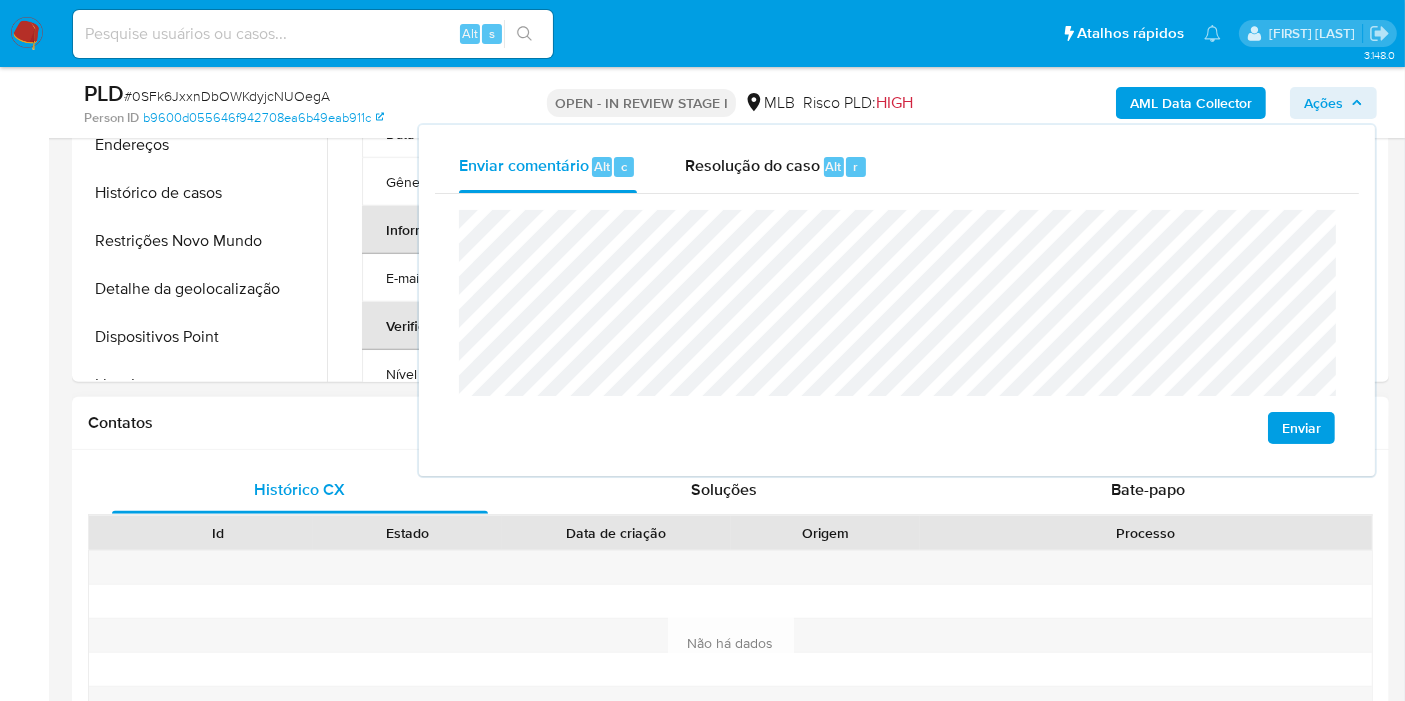 click on "Contatos" at bounding box center (730, 423) 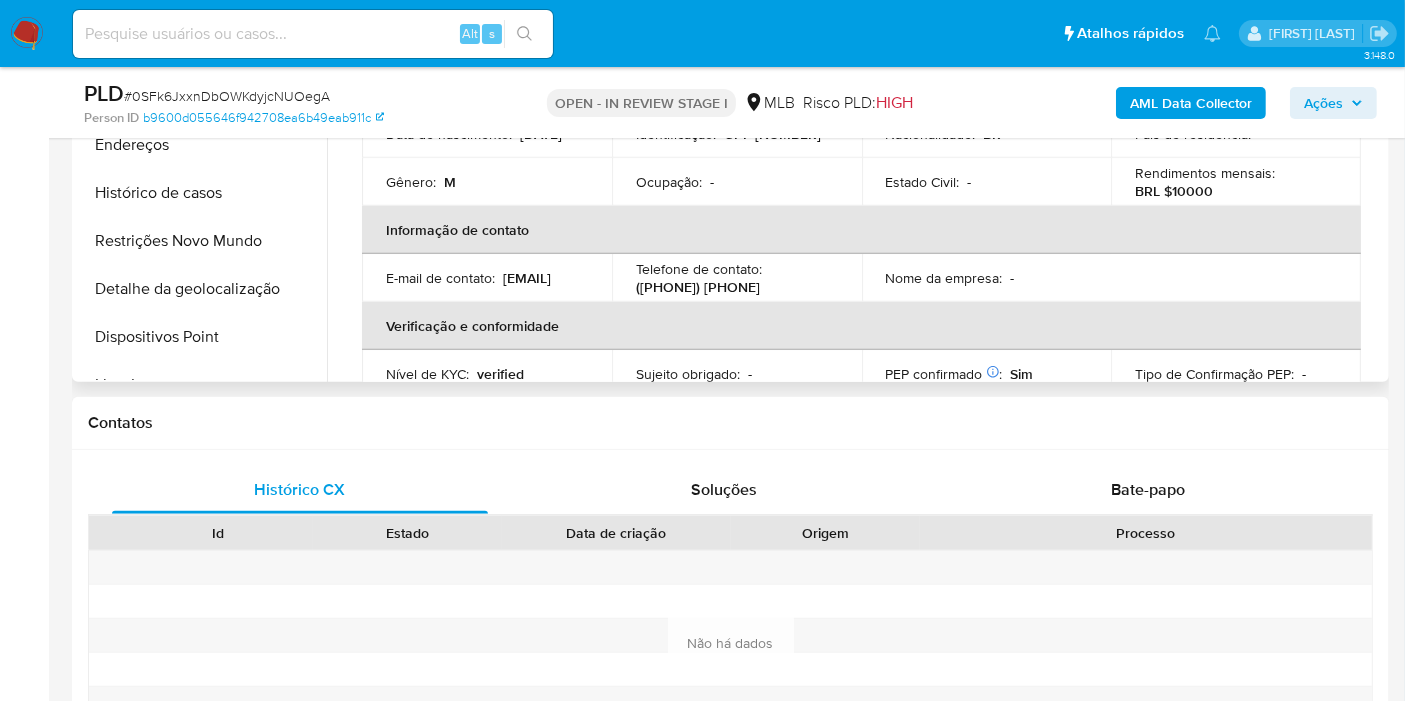 scroll, scrollTop: 1032, scrollLeft: 0, axis: vertical 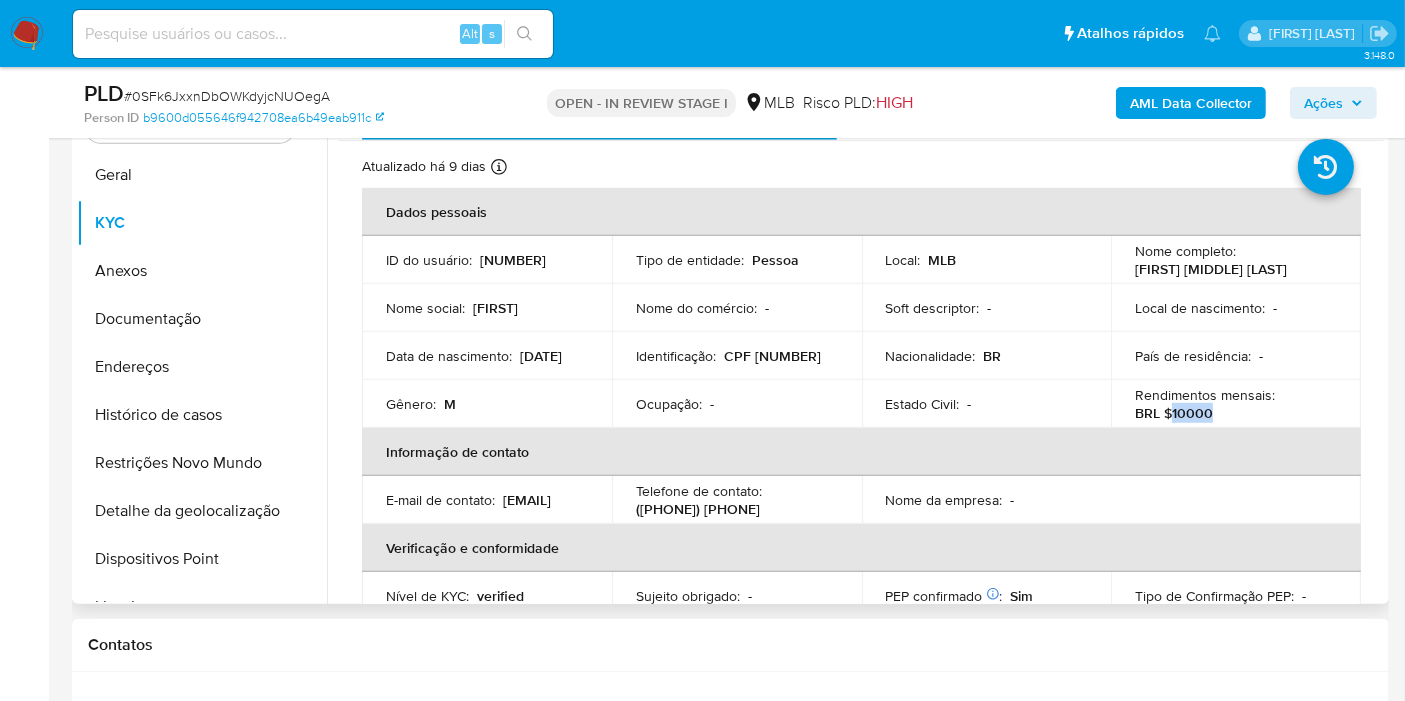 drag, startPoint x: 1165, startPoint y: 407, endPoint x: 1212, endPoint y: 408, distance: 47.010635 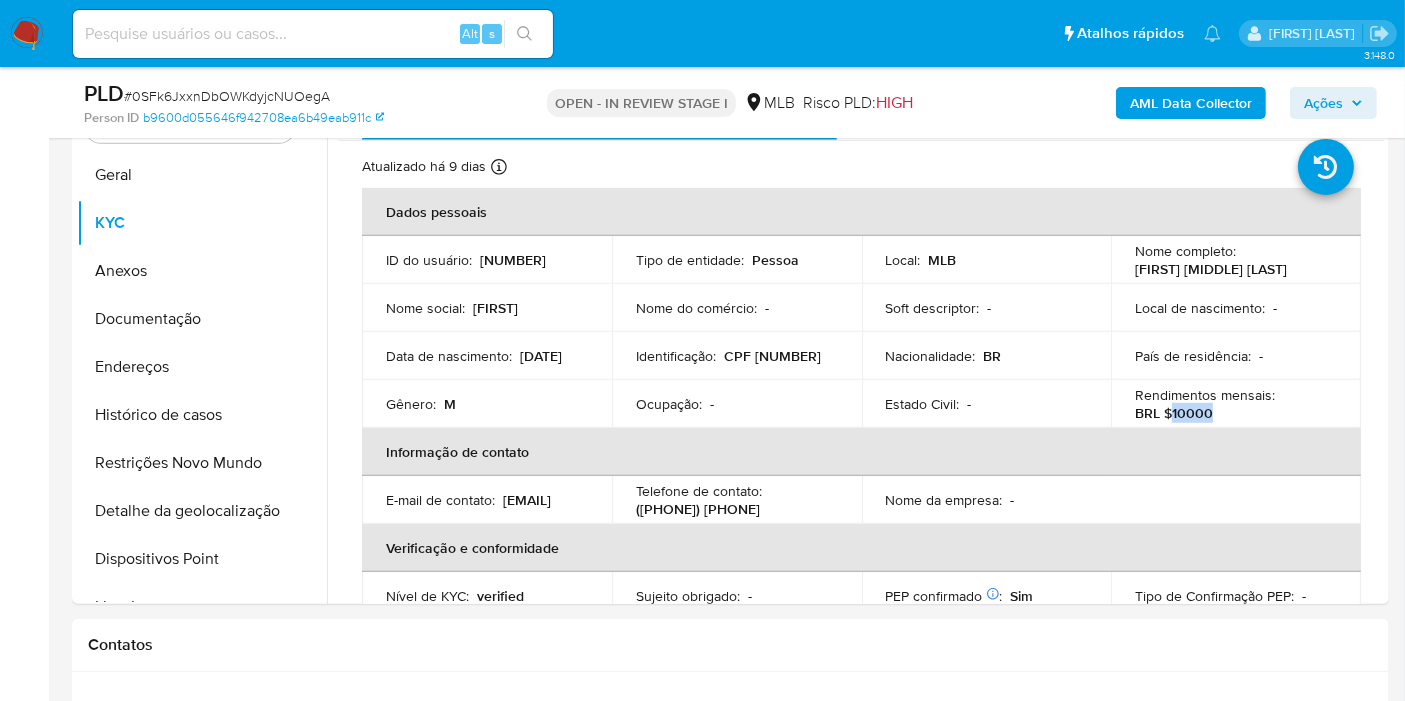 click on "Ações" at bounding box center [1333, 103] 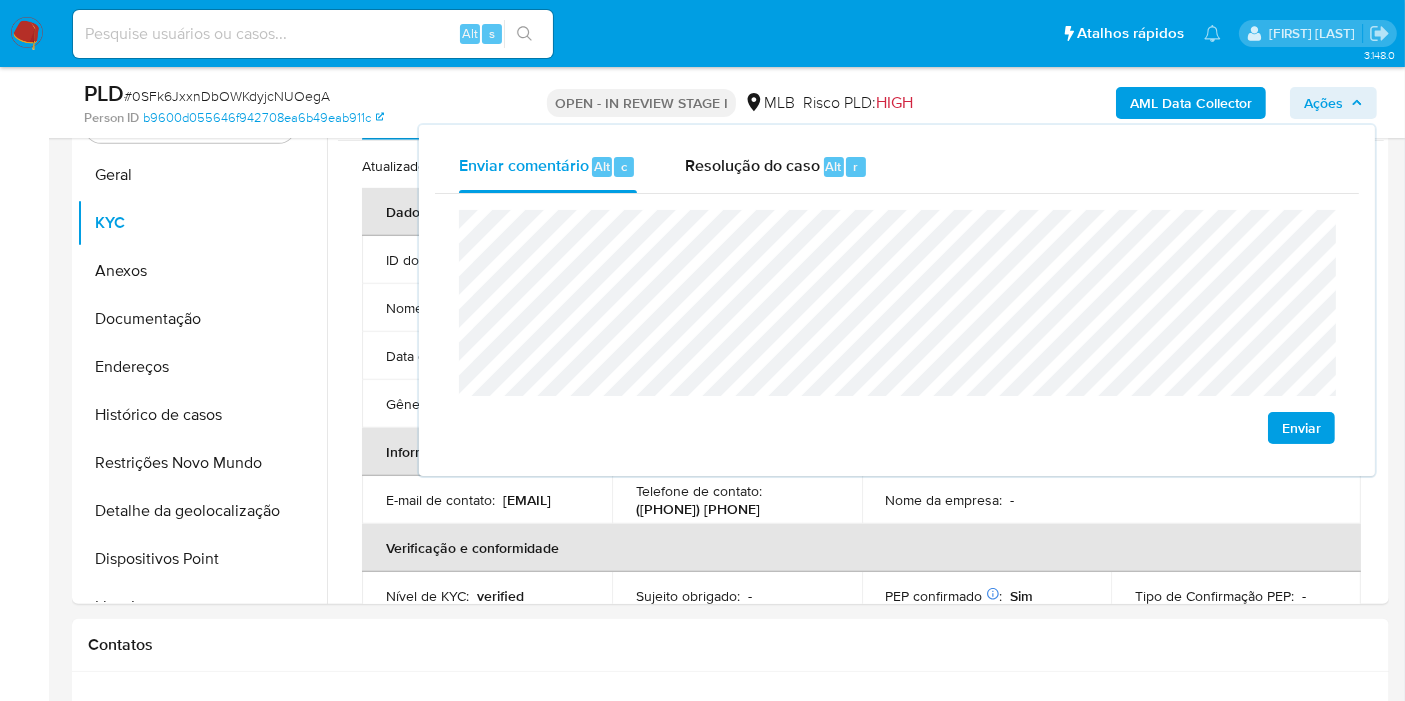 click on "PLD # [ID] Person ID [ID] OPEN - IN REVIEW STAGE I  MLB Risco PLD:  HIGH AML Data Collector Ações Enviar comentário Alt c Resolução do caso Alt r Enviar" at bounding box center (730, 102) 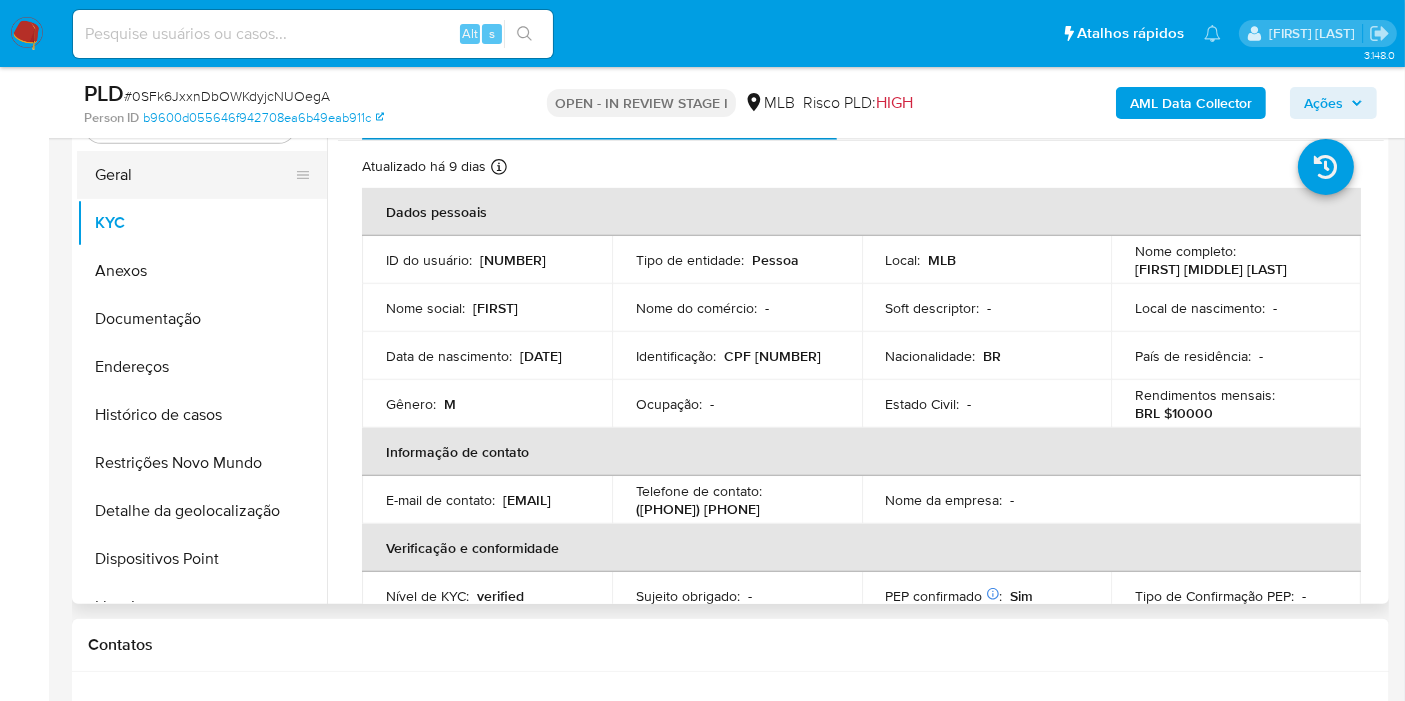 drag, startPoint x: 205, startPoint y: 155, endPoint x: 220, endPoint y: 167, distance: 19.209373 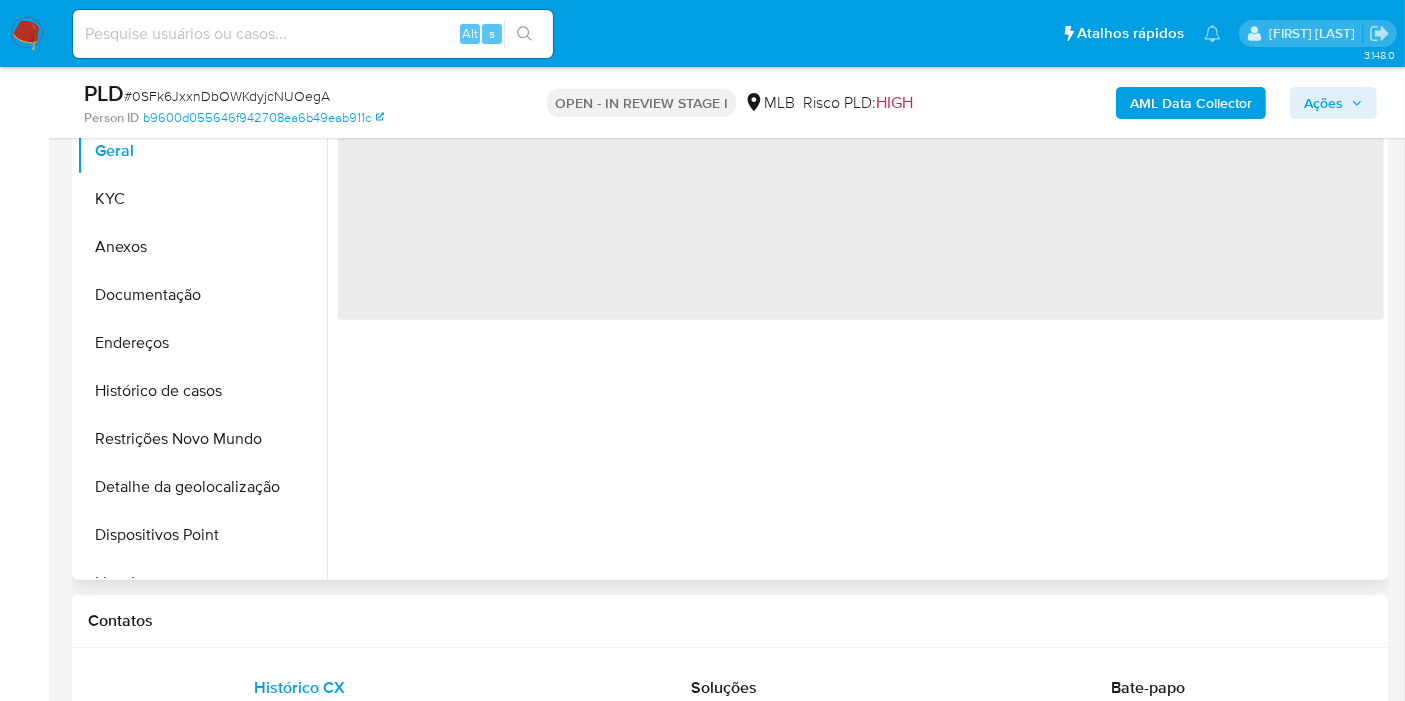 scroll, scrollTop: 921, scrollLeft: 0, axis: vertical 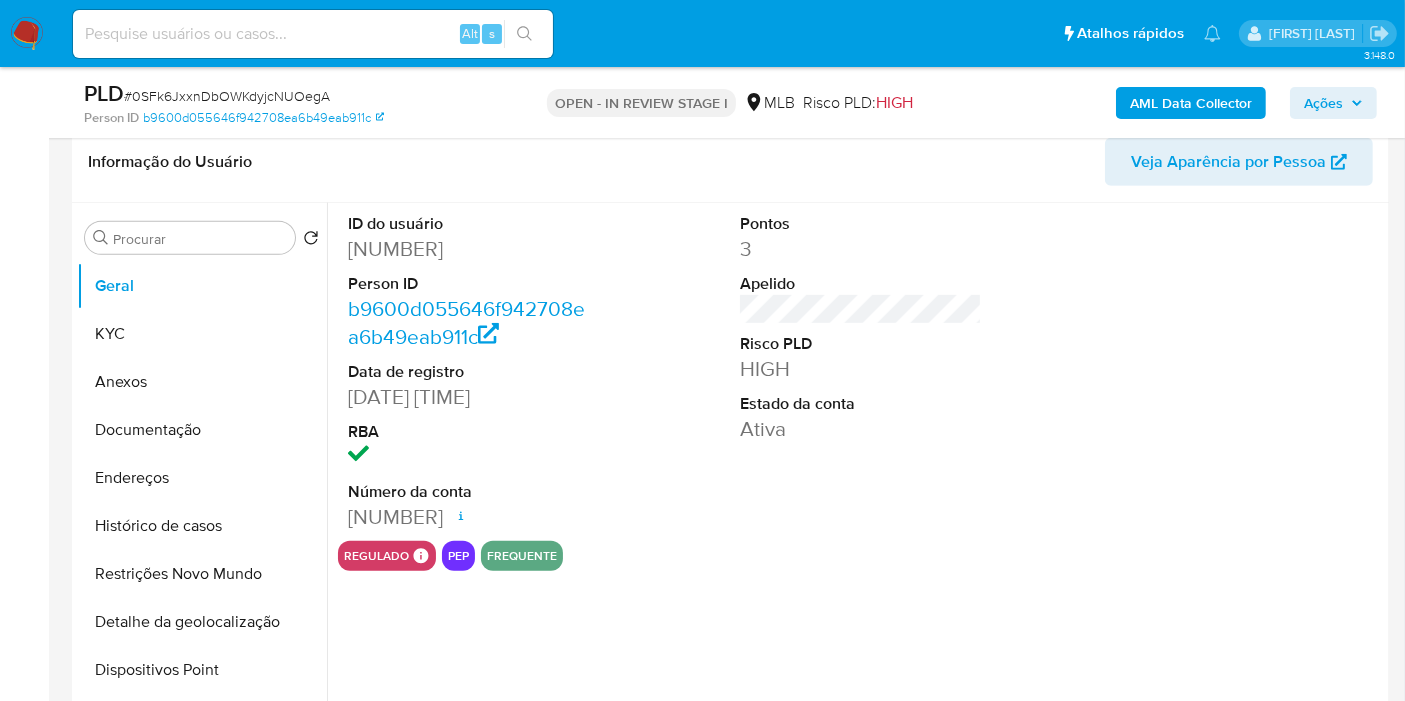 click on "Ações" at bounding box center [1323, 103] 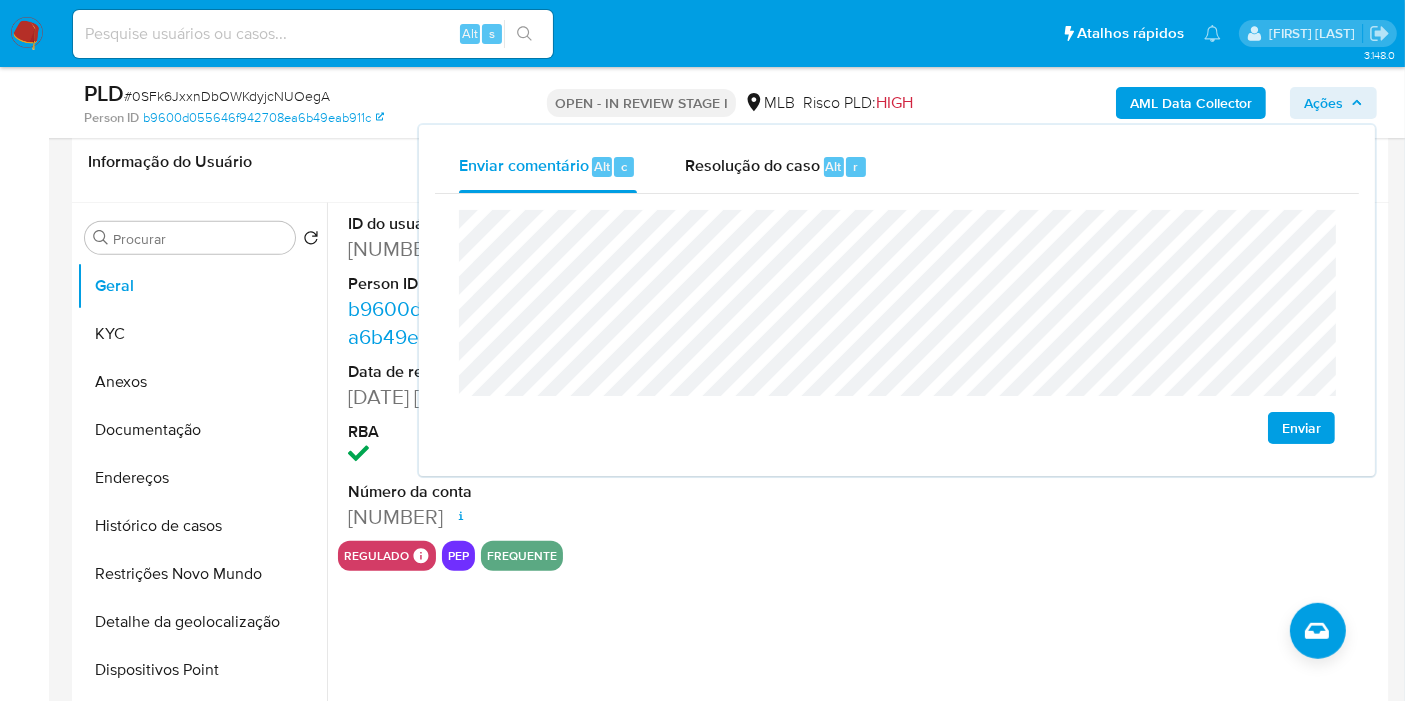 click on "Enviar" at bounding box center [897, 327] 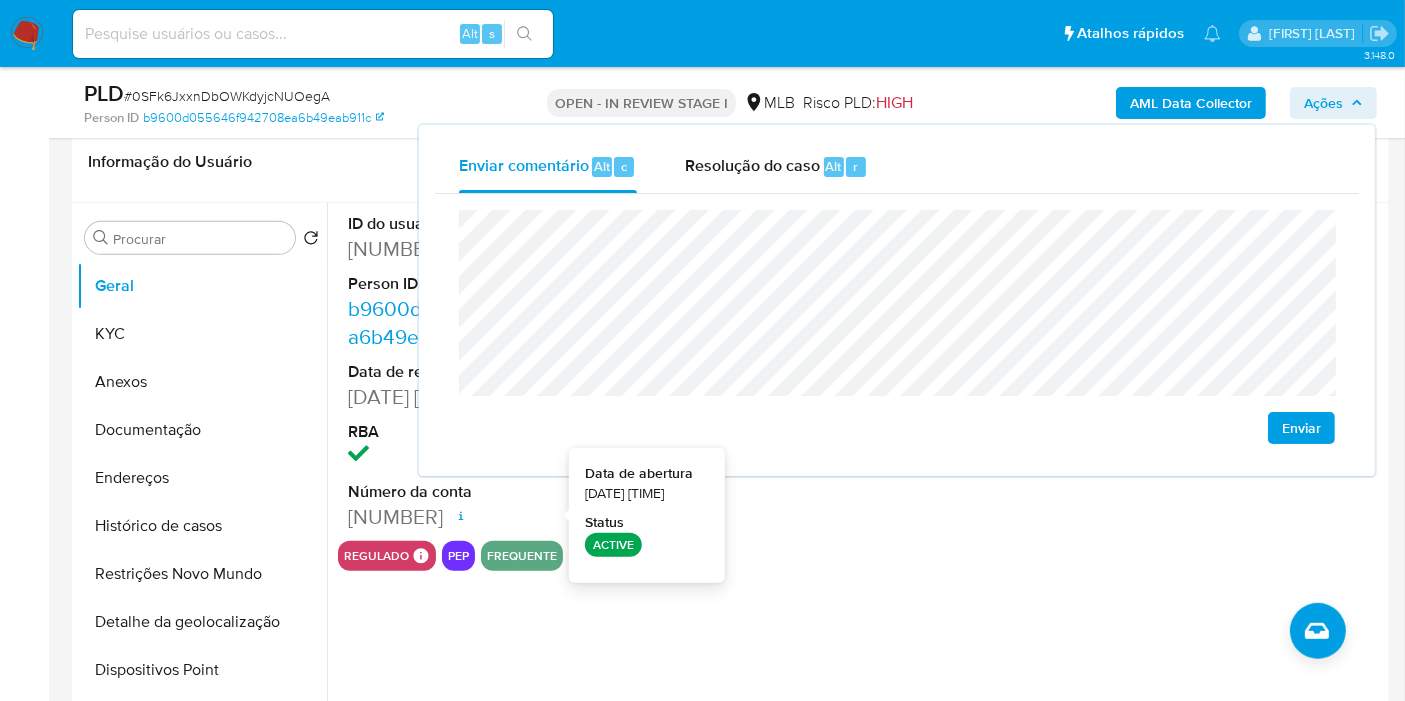 click on "ACTIVE" at bounding box center [613, 545] 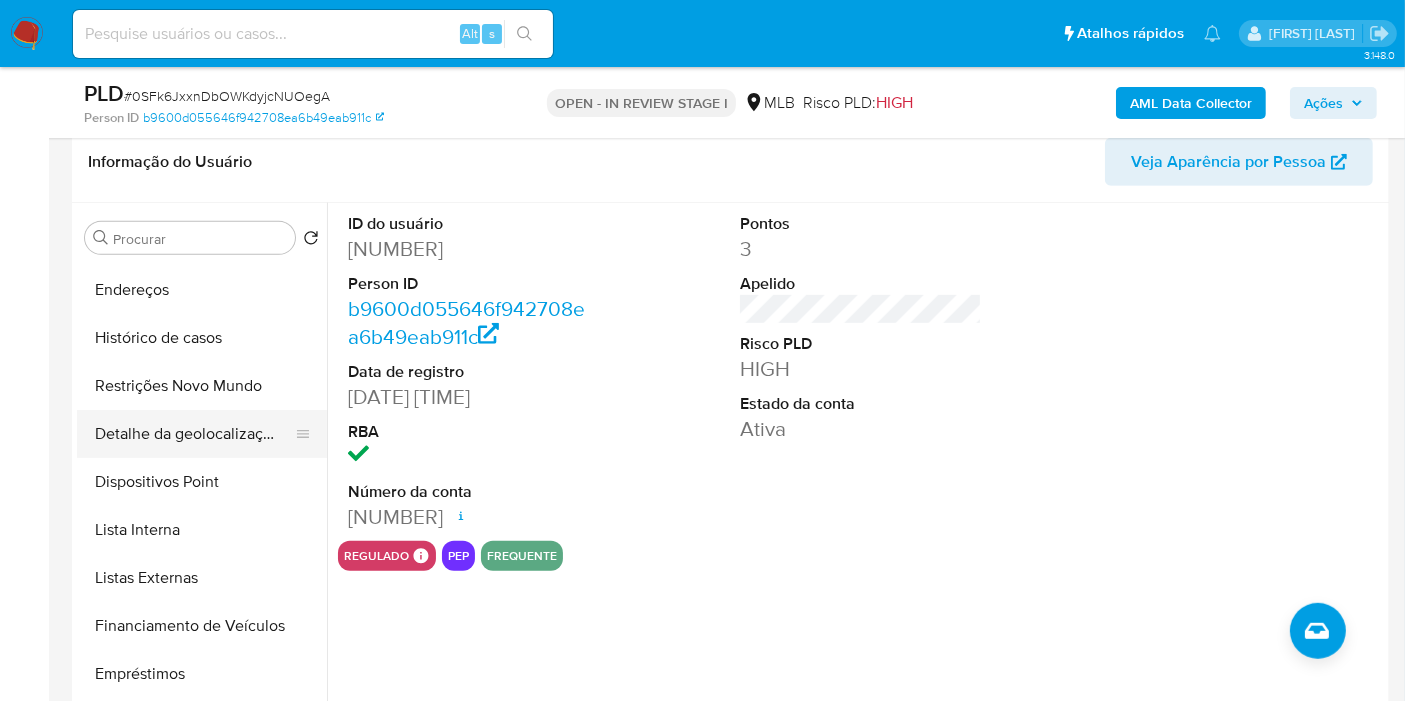 scroll, scrollTop: 222, scrollLeft: 0, axis: vertical 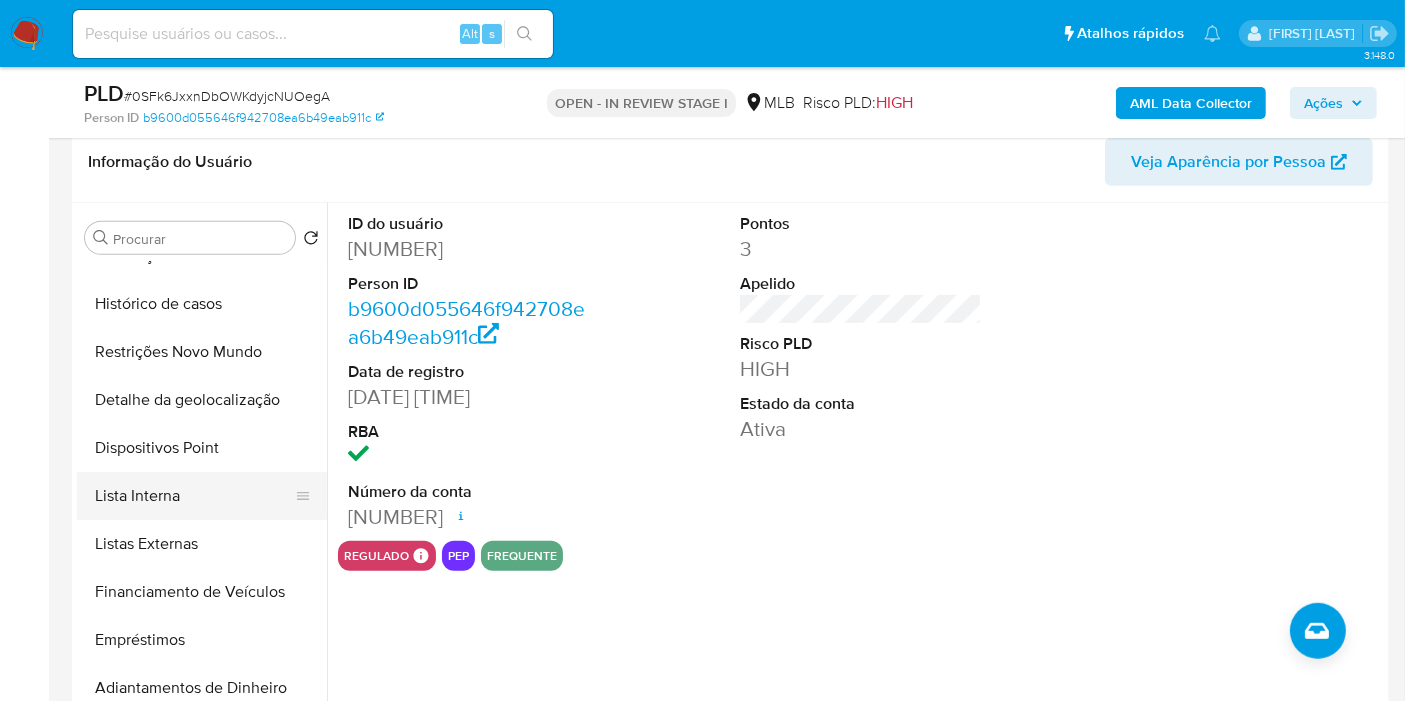 click on "Lista Interna" at bounding box center (194, 496) 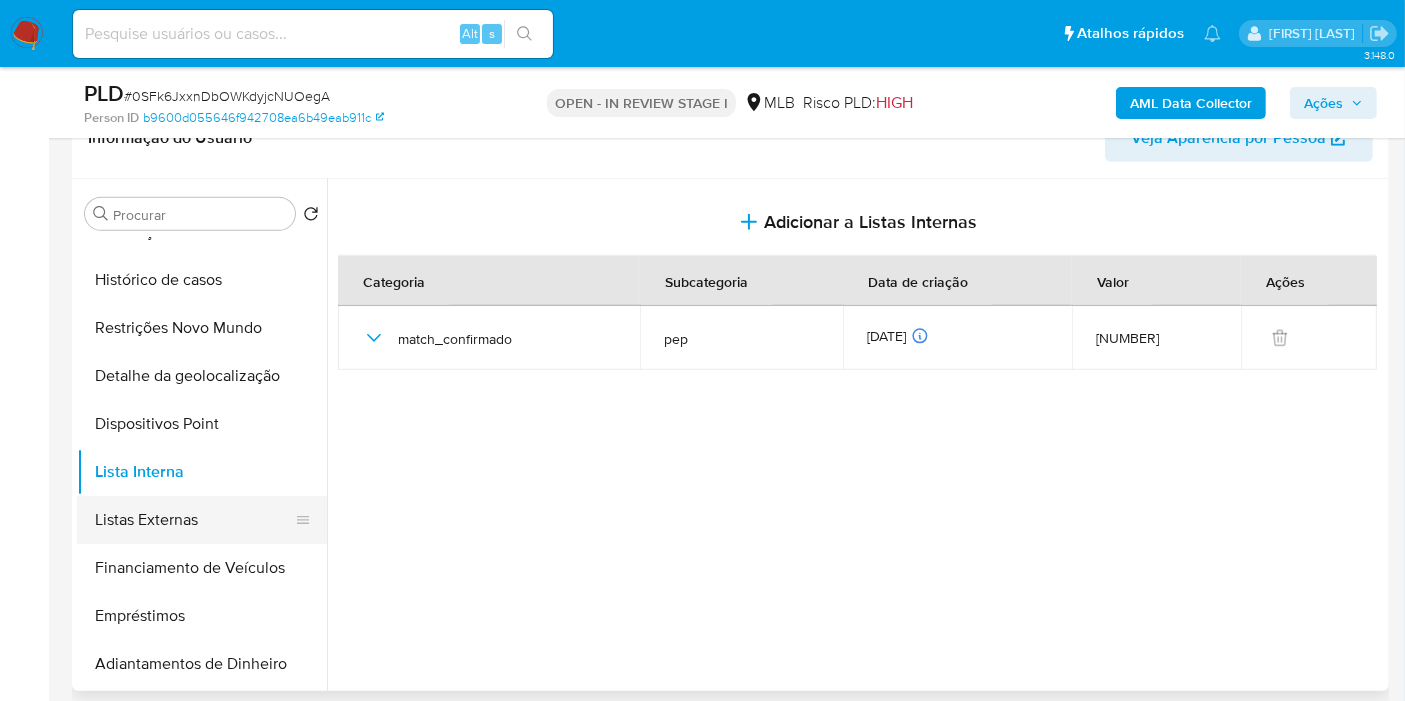 click on "Listas Externas" at bounding box center (194, 520) 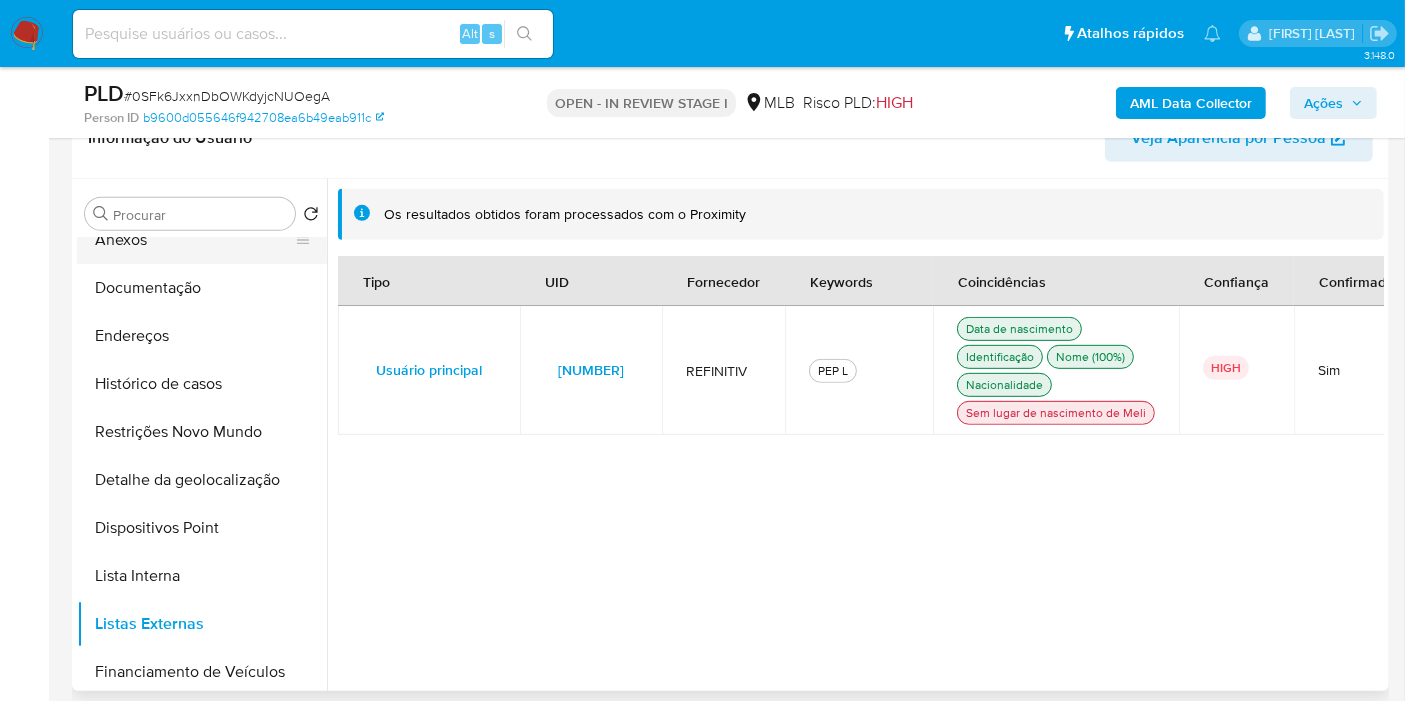 scroll, scrollTop: 0, scrollLeft: 0, axis: both 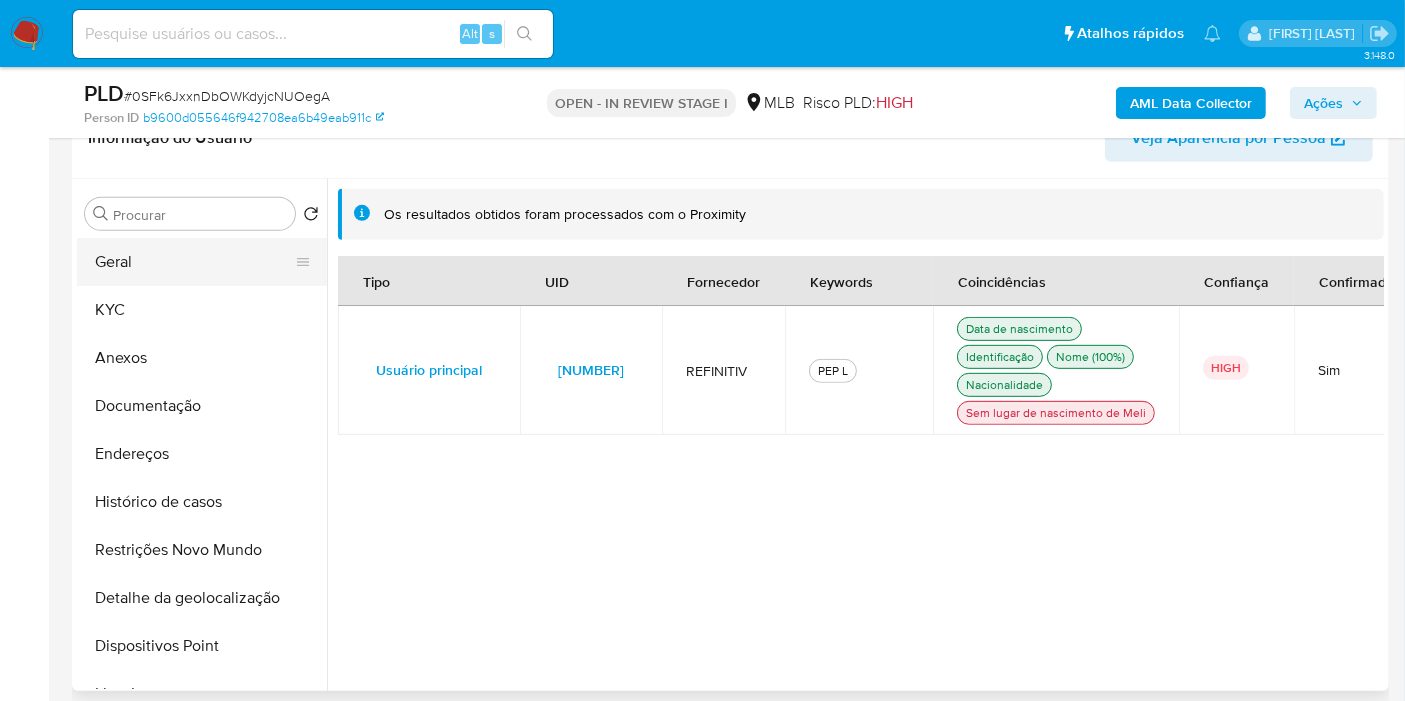click on "Geral" at bounding box center [194, 262] 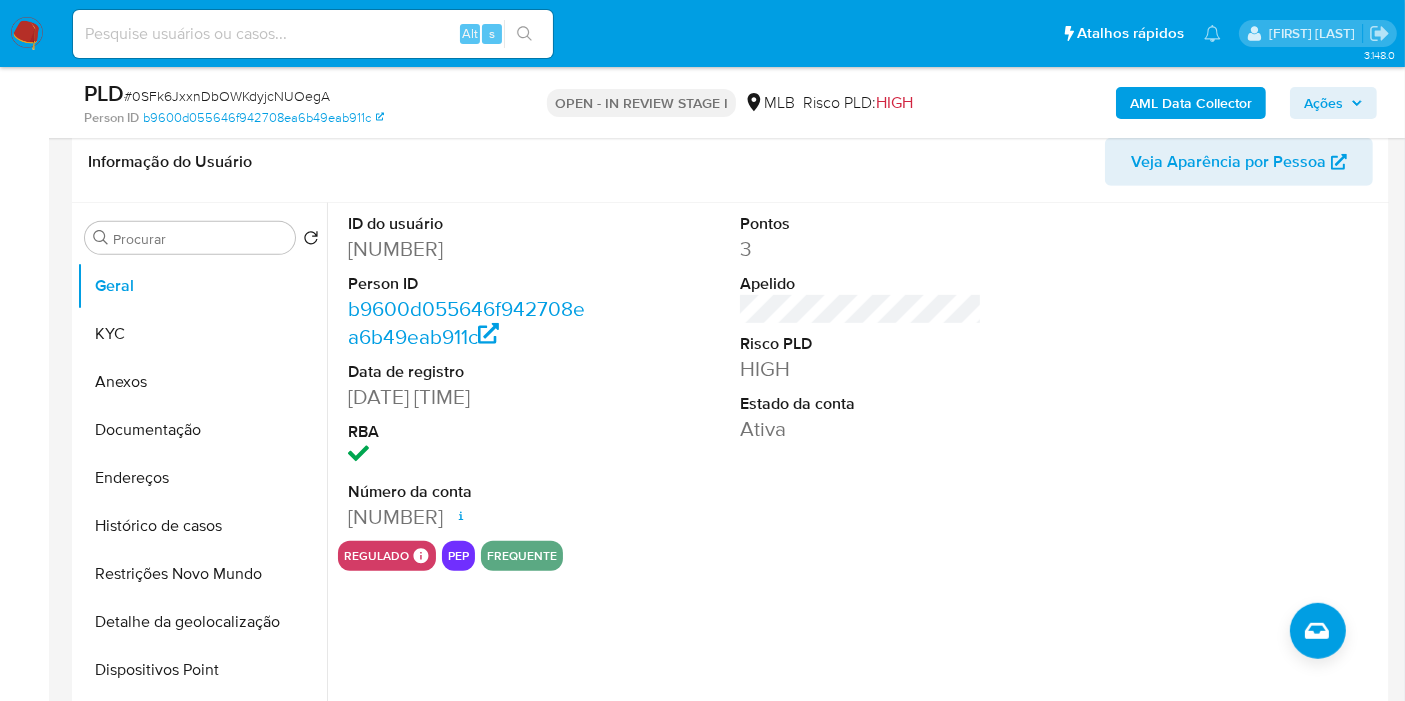 click on "Ações" at bounding box center [1333, 103] 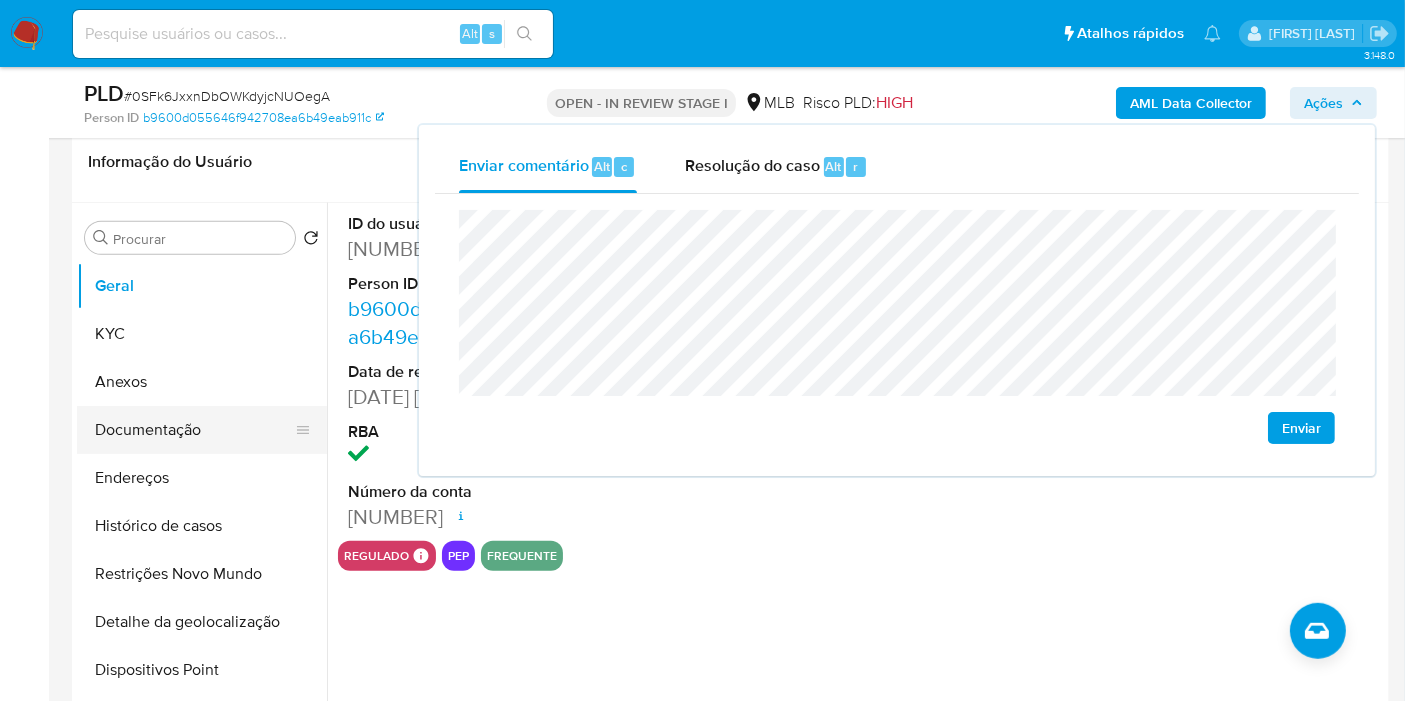 click on "Documentação" at bounding box center [194, 430] 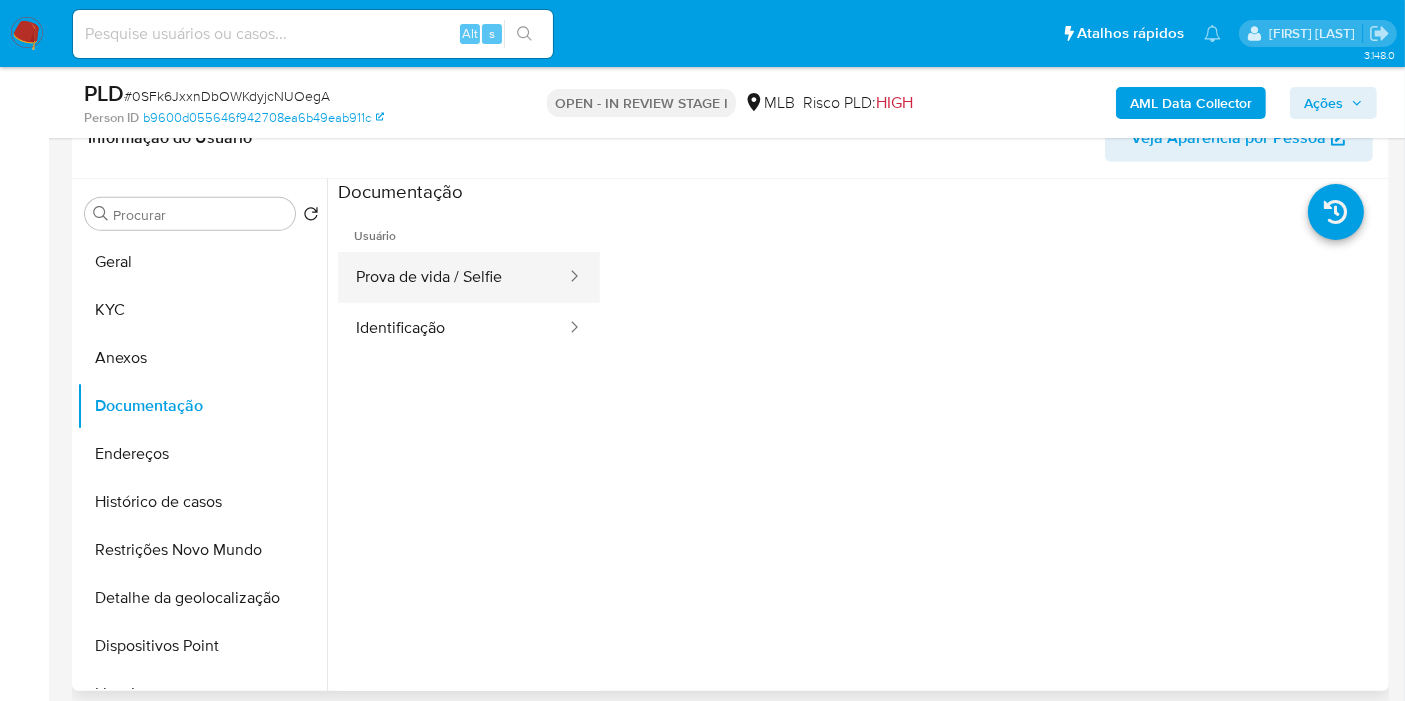 click on "Prova de vida / Selfie" at bounding box center (453, 277) 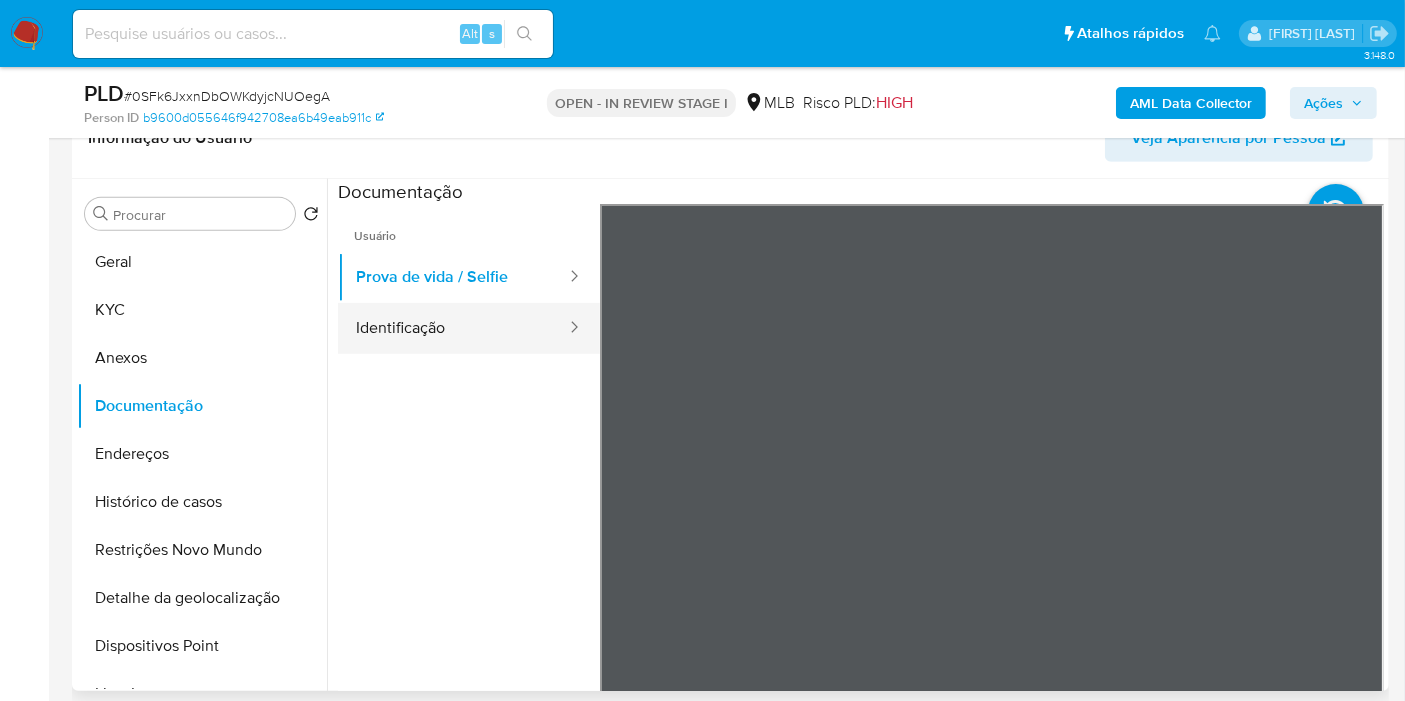 click on "Identificação" at bounding box center (453, 328) 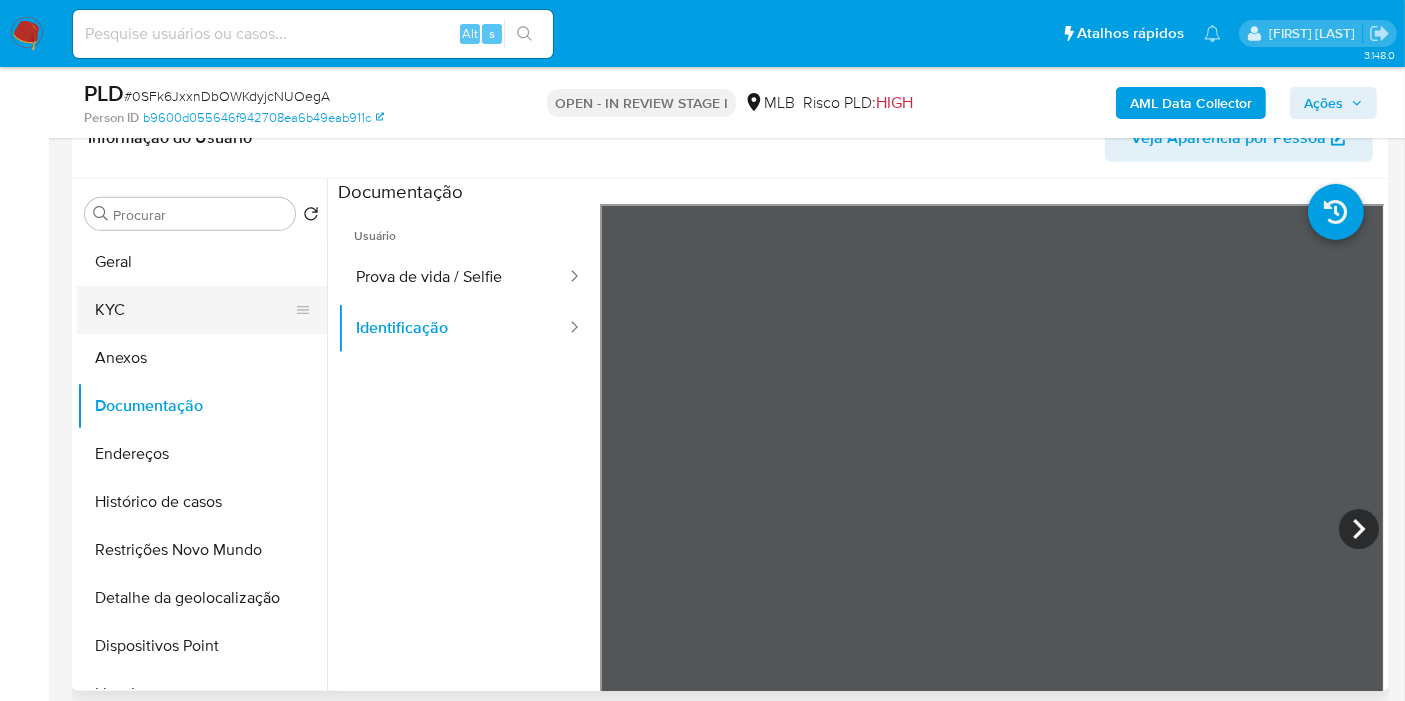 click on "KYC" at bounding box center [194, 310] 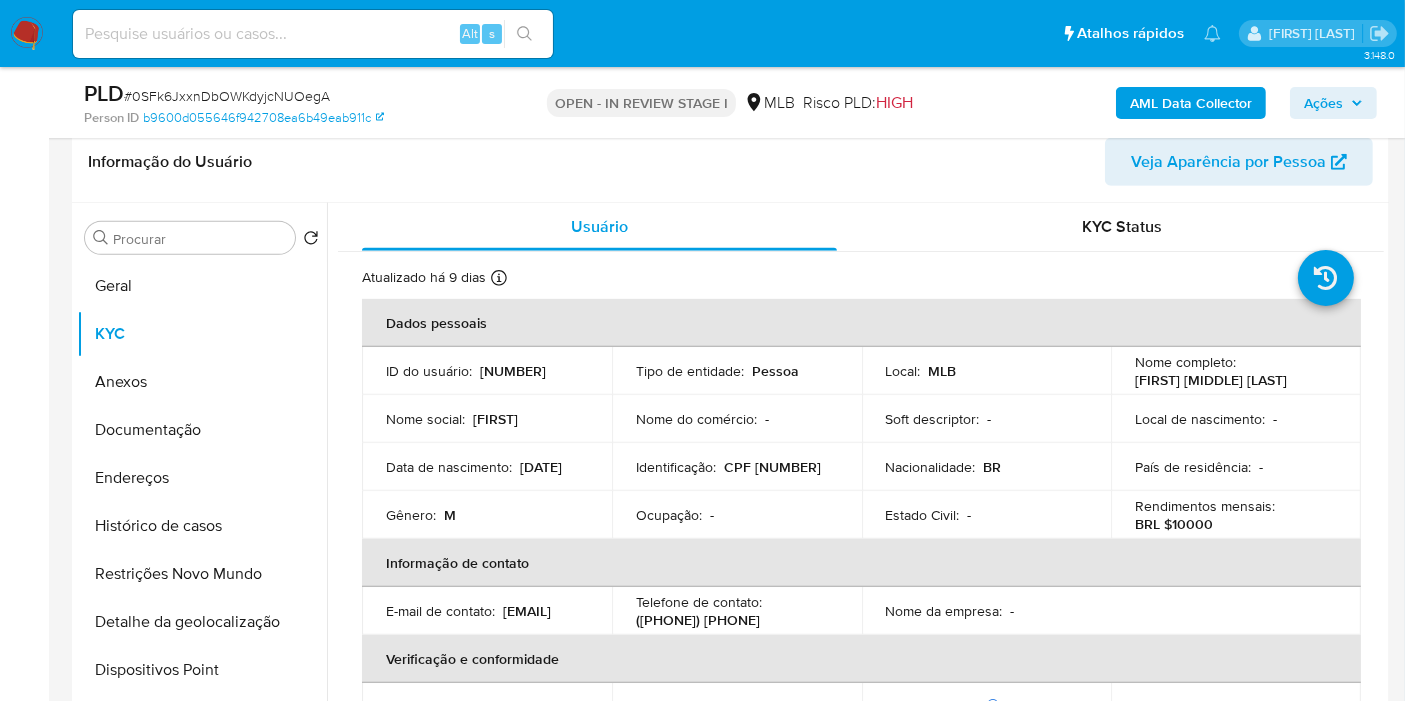 click on "Ações" at bounding box center [1323, 103] 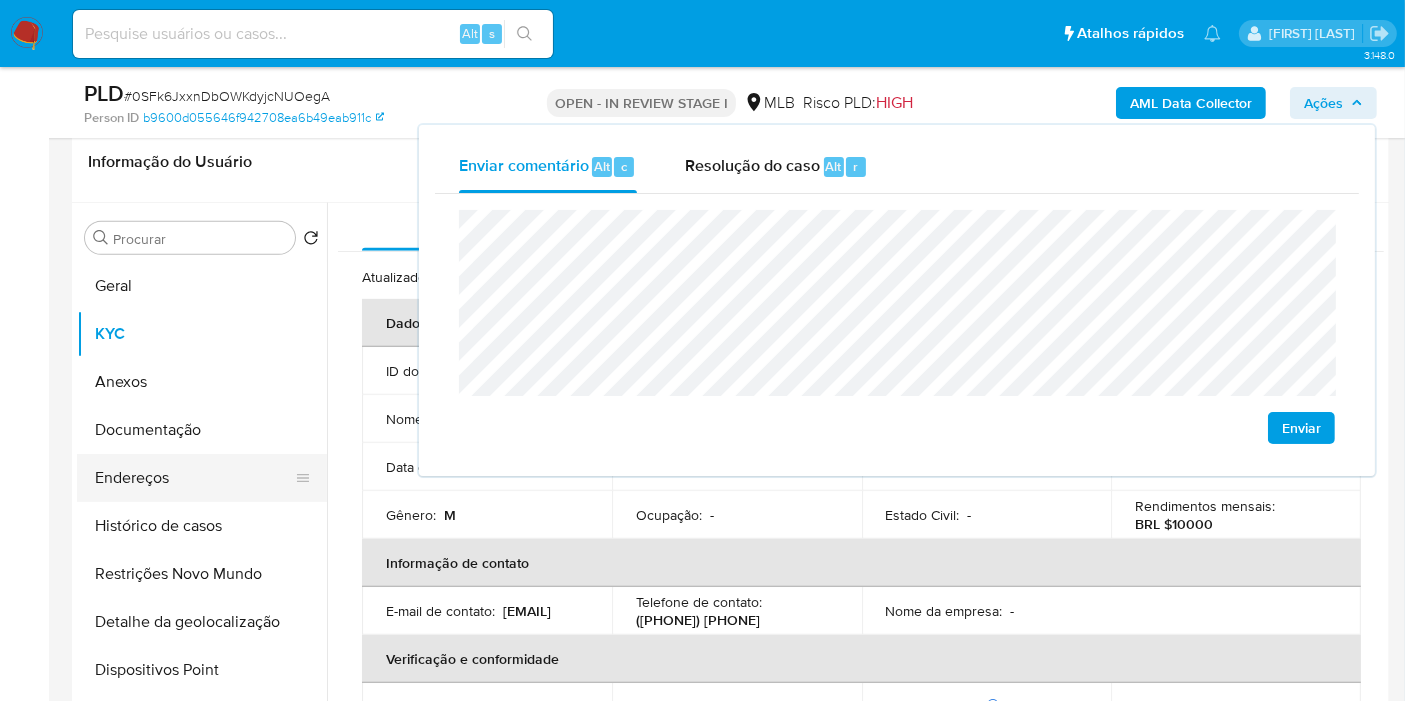 click on "Endereços" at bounding box center [194, 478] 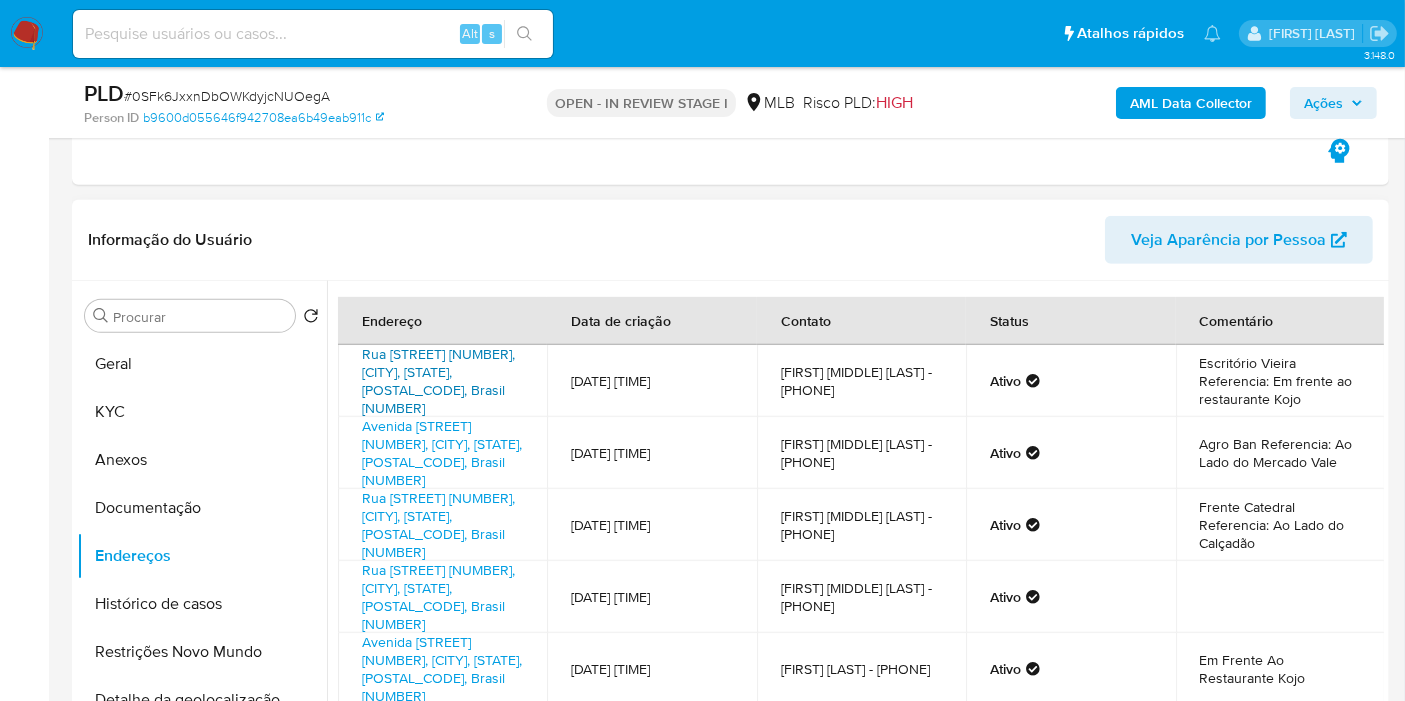 scroll, scrollTop: 810, scrollLeft: 0, axis: vertical 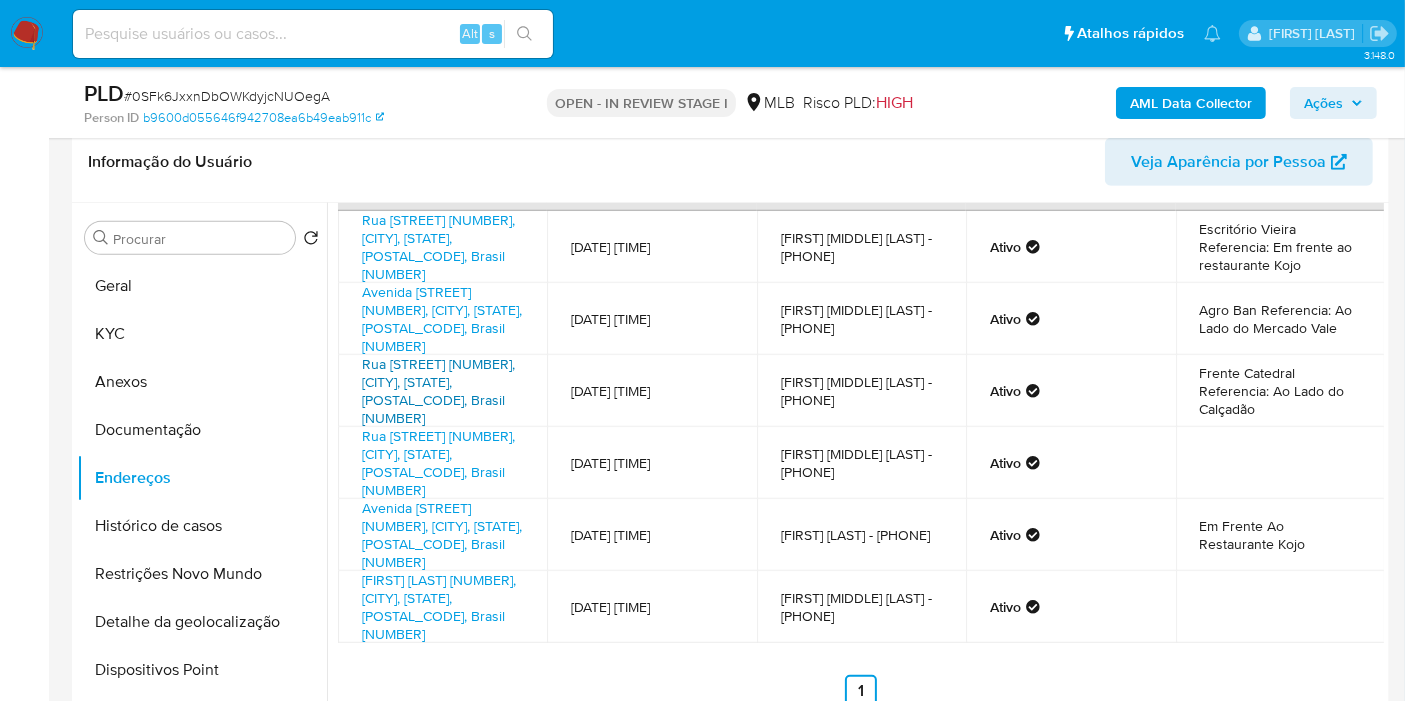drag, startPoint x: 423, startPoint y: 364, endPoint x: 439, endPoint y: 388, distance: 28.84441 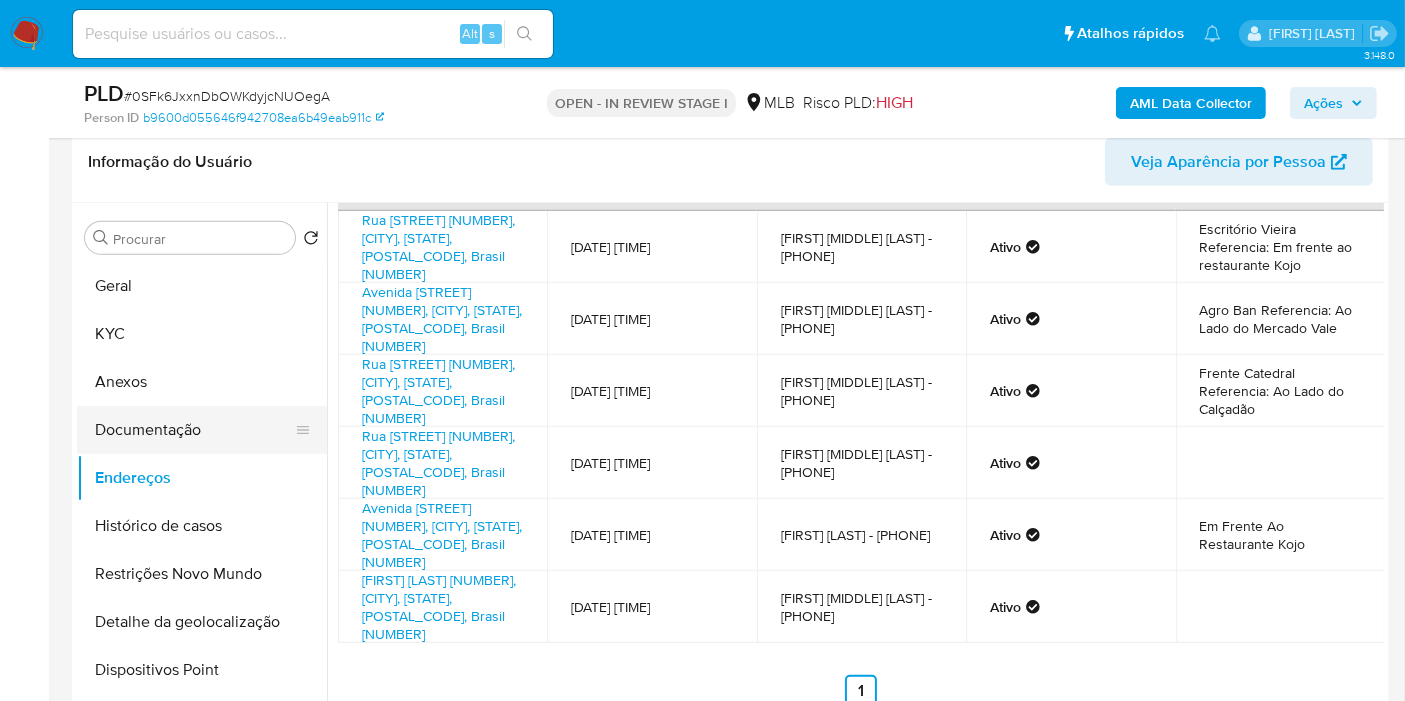 click on "Documentação" at bounding box center [194, 430] 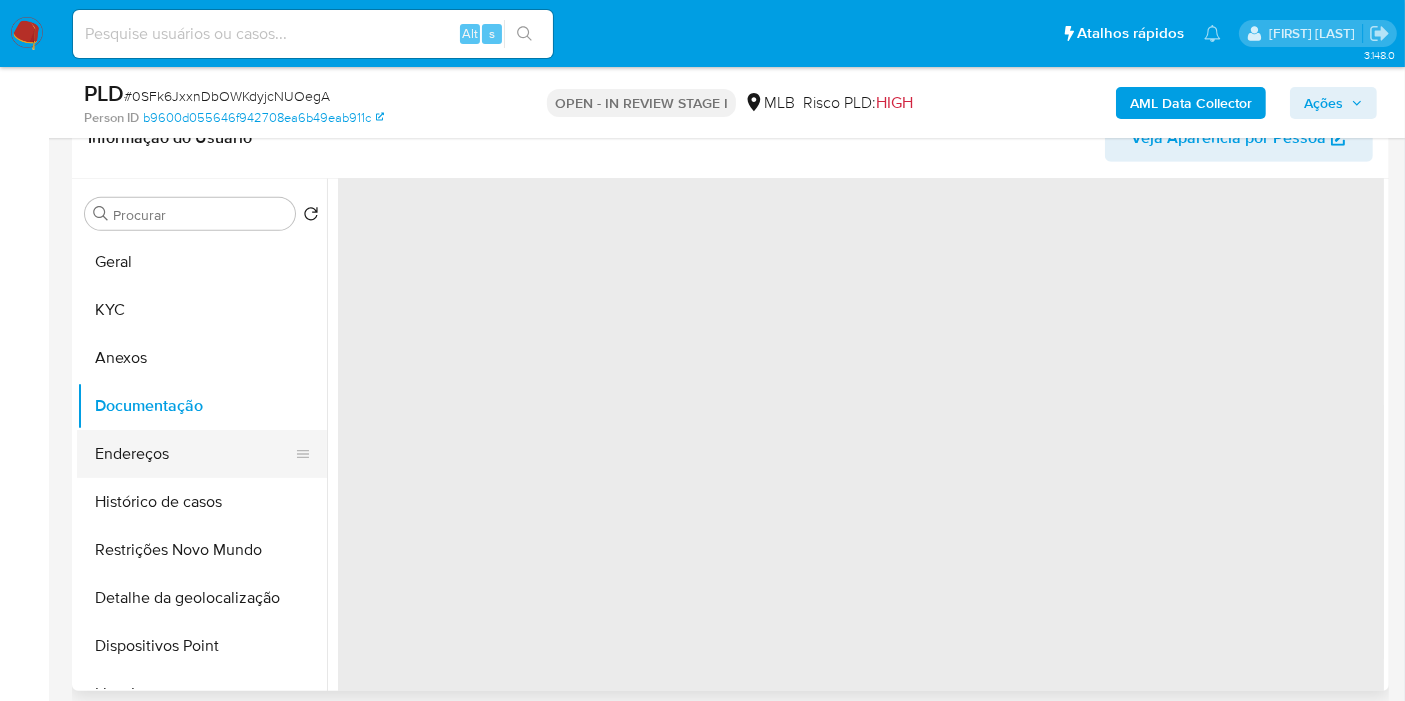scroll, scrollTop: 0, scrollLeft: 0, axis: both 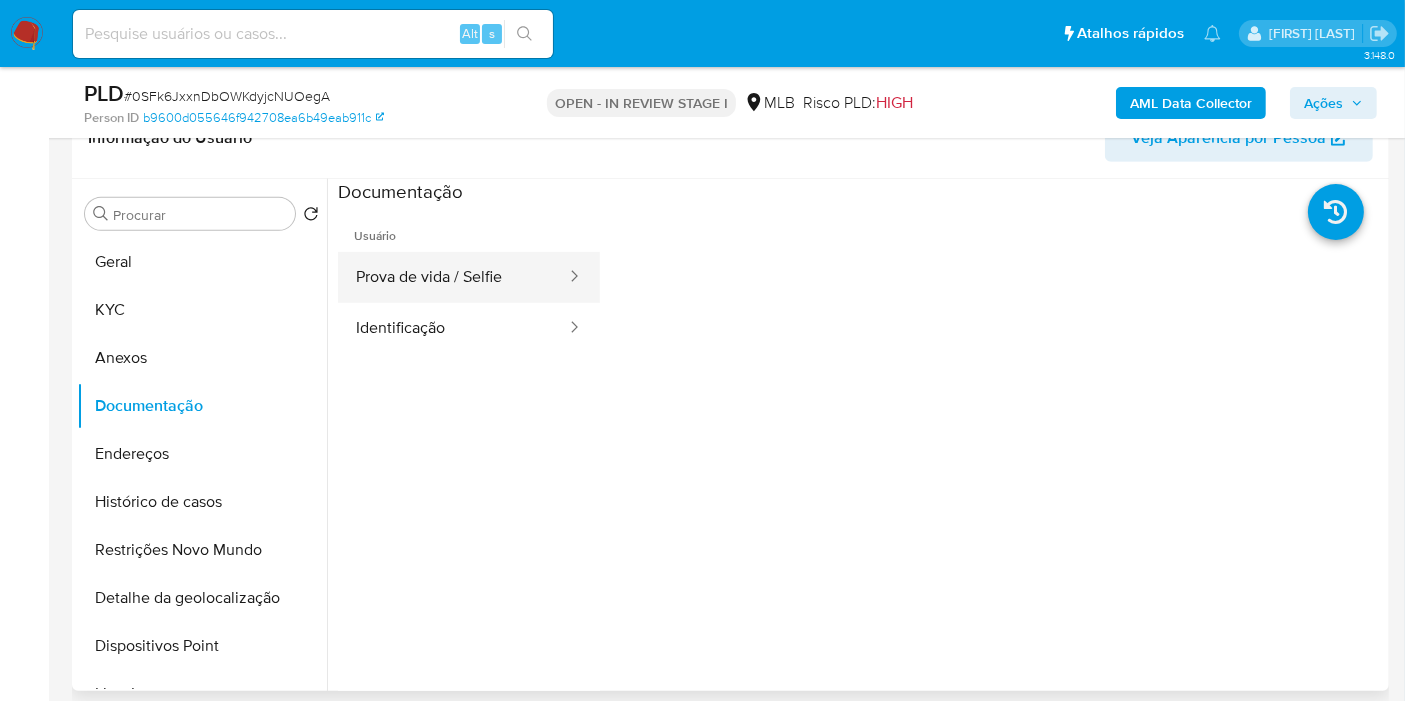 click on "Prova de vida / Selfie" at bounding box center (453, 277) 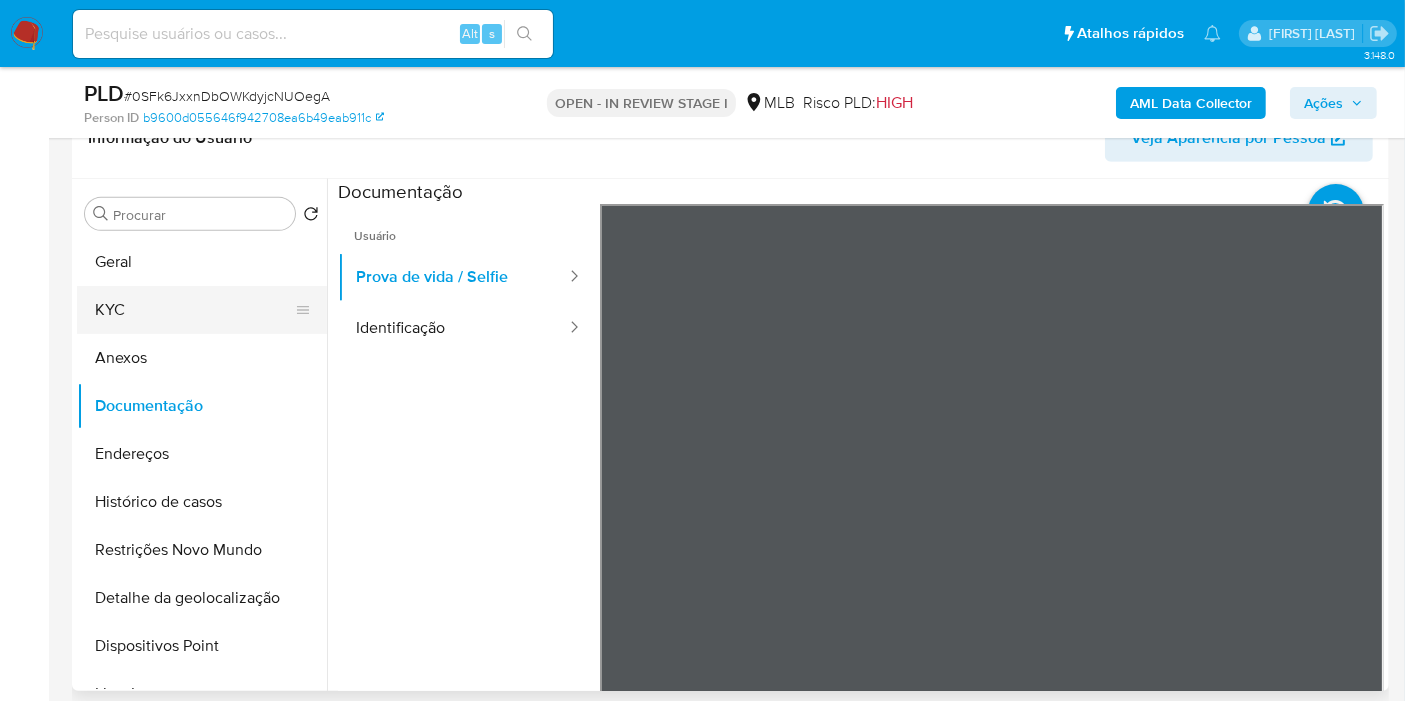 click on "KYC" at bounding box center (194, 310) 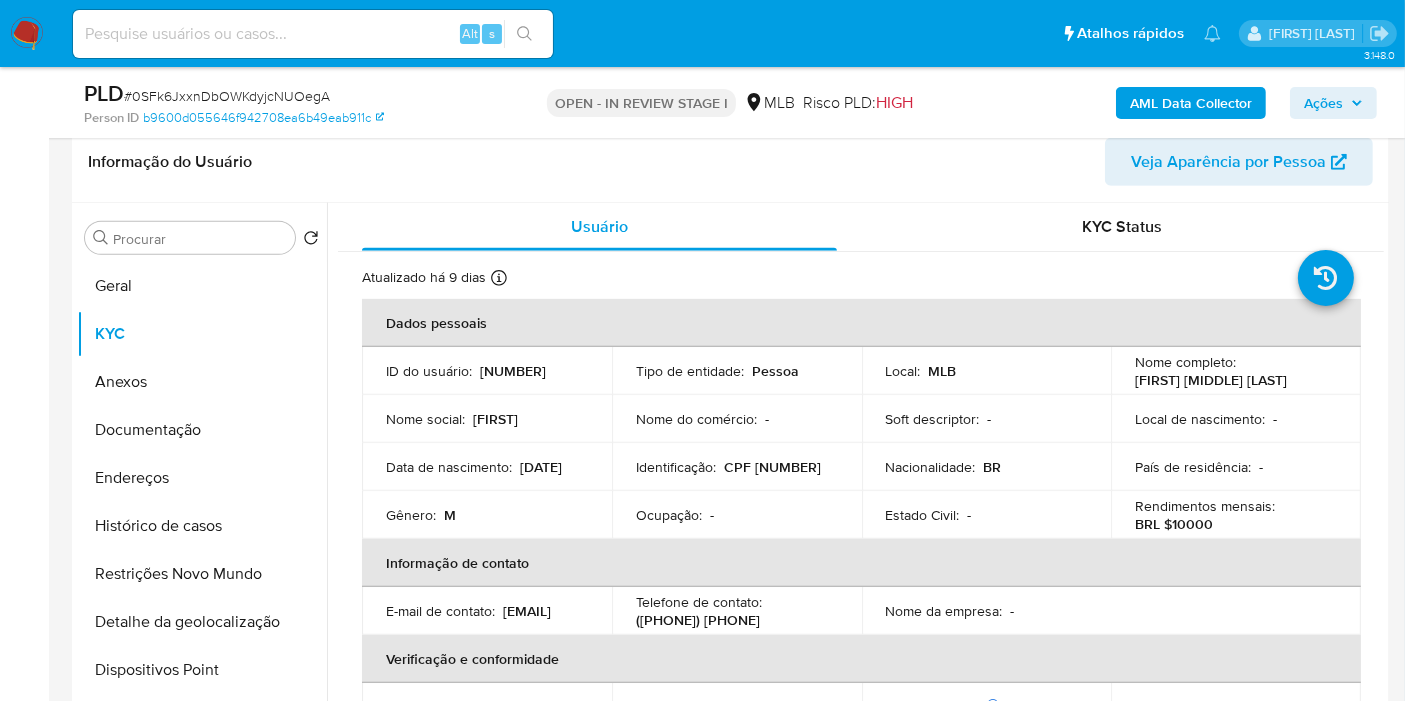 type 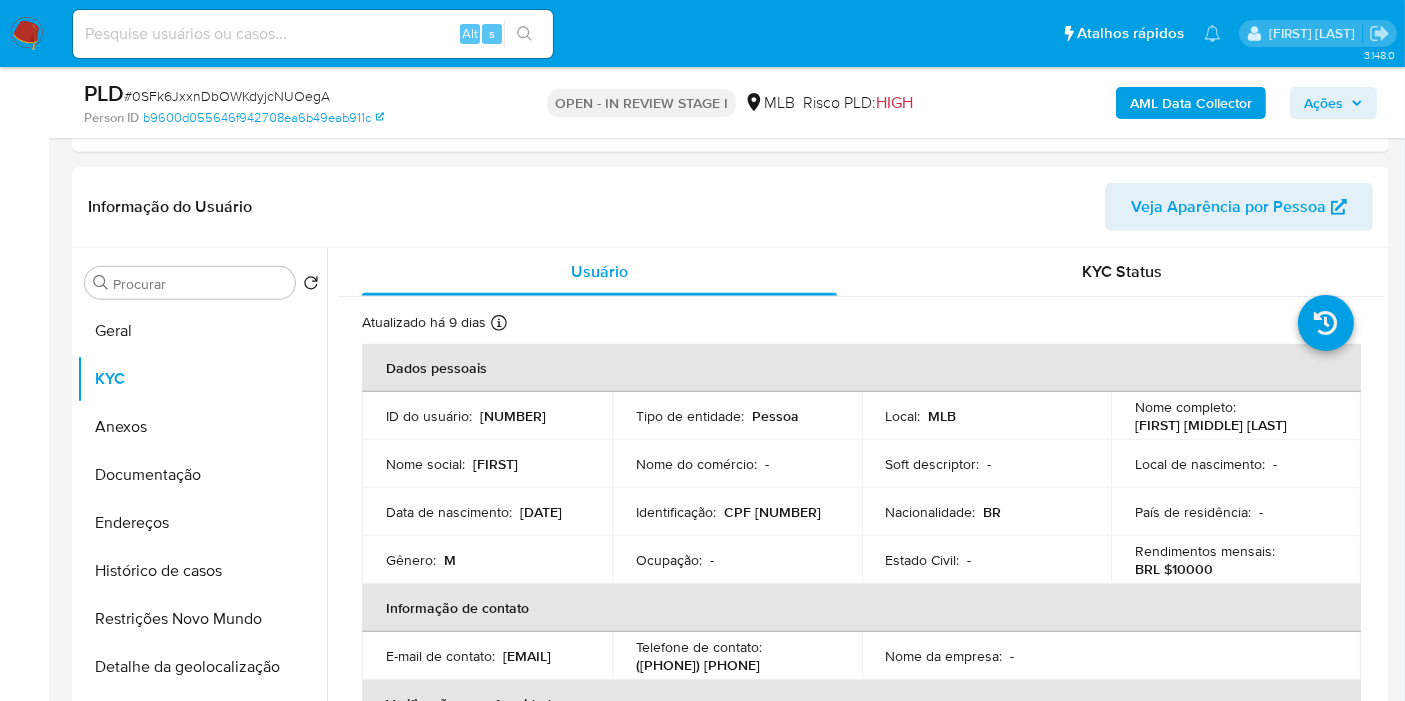 scroll, scrollTop: 265, scrollLeft: 0, axis: vertical 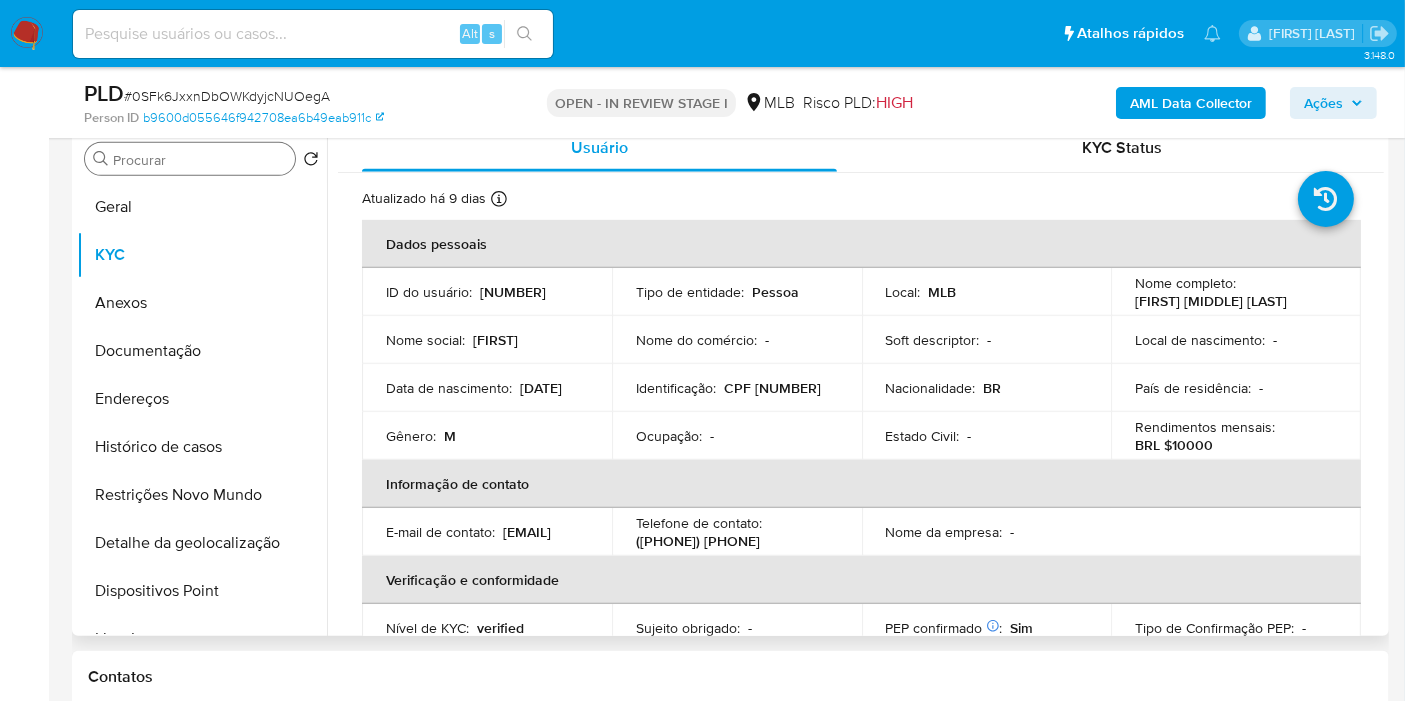 click on "Procurar" at bounding box center (190, 159) 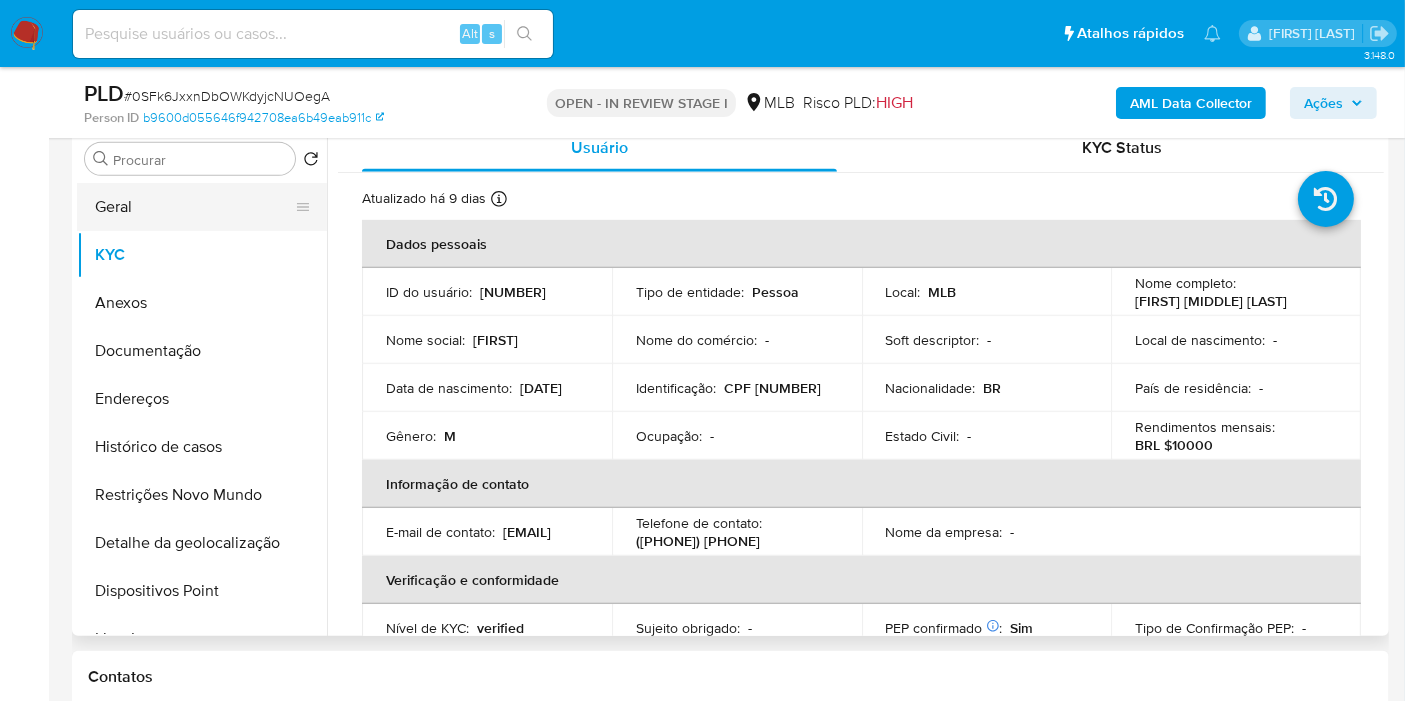 click on "Geral" at bounding box center [194, 207] 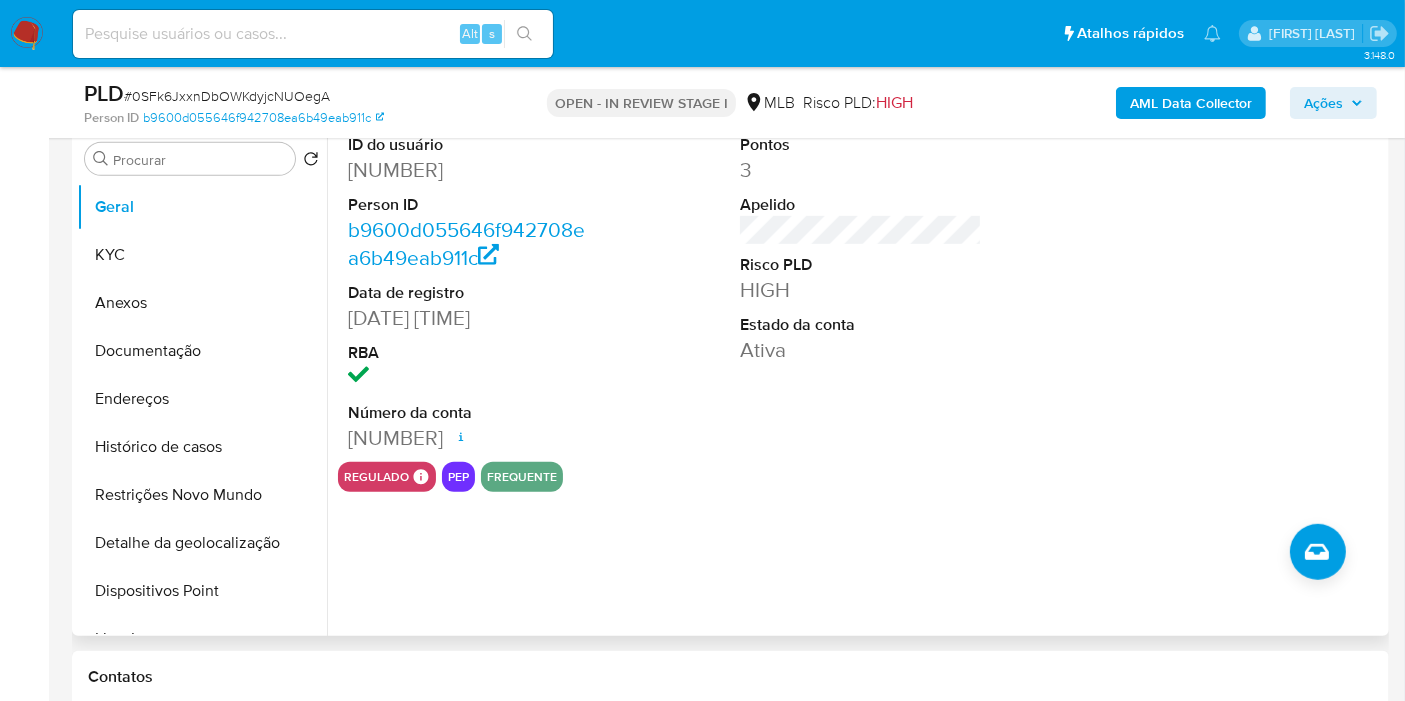 click at bounding box center [1254, 293] 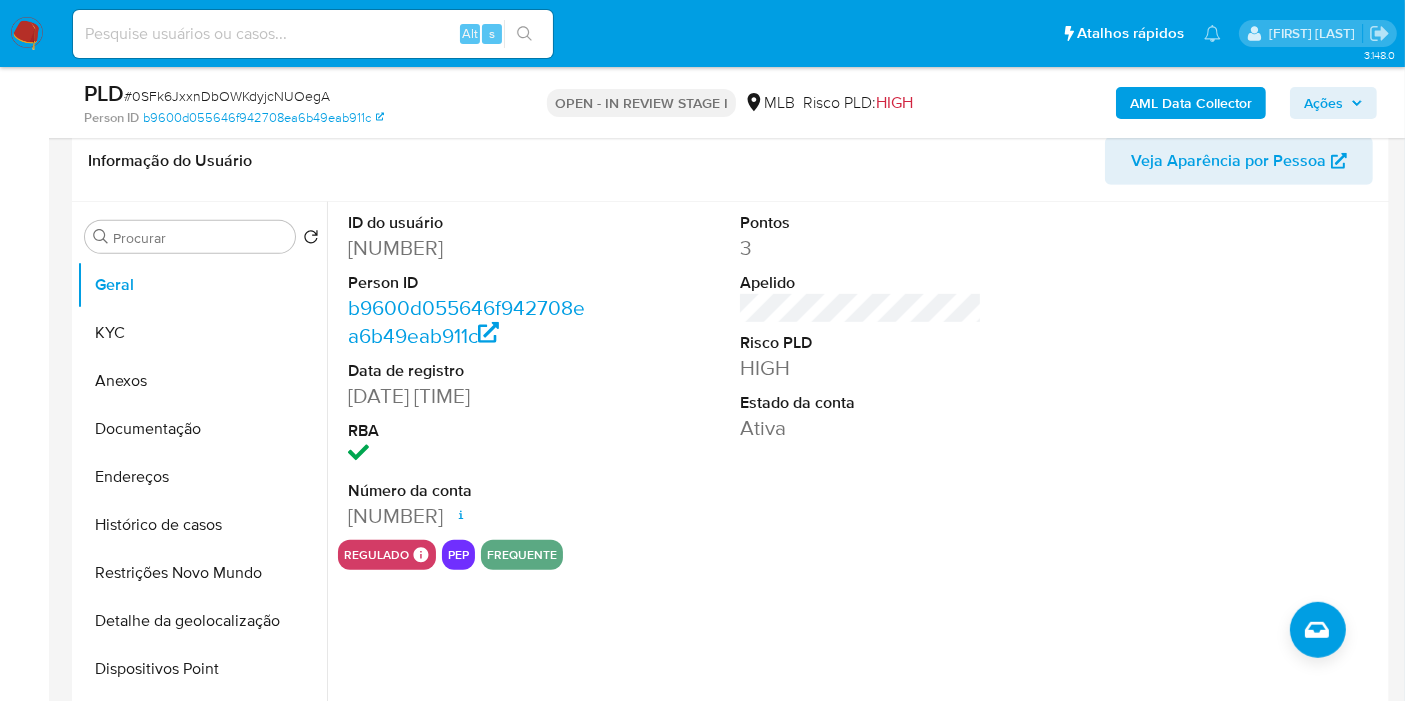 scroll, scrollTop: 888, scrollLeft: 0, axis: vertical 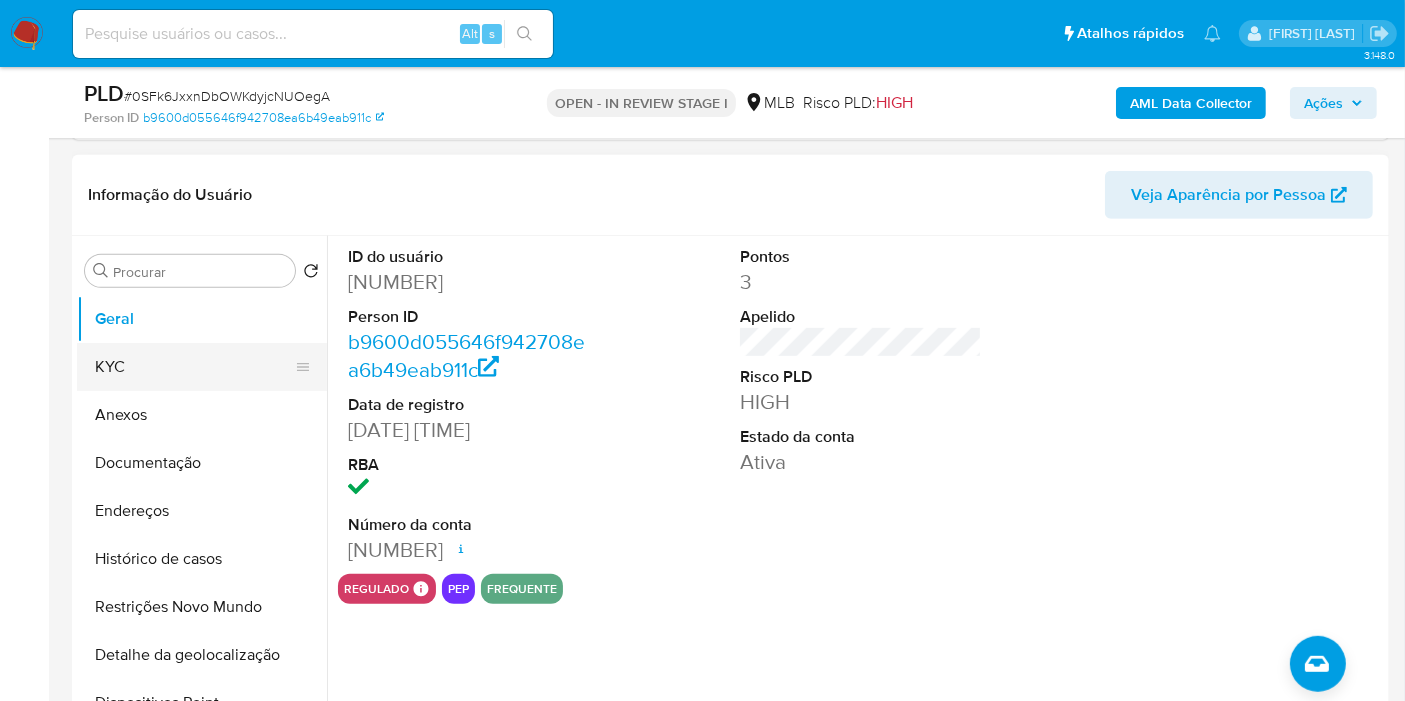 click on "KYC" at bounding box center [194, 367] 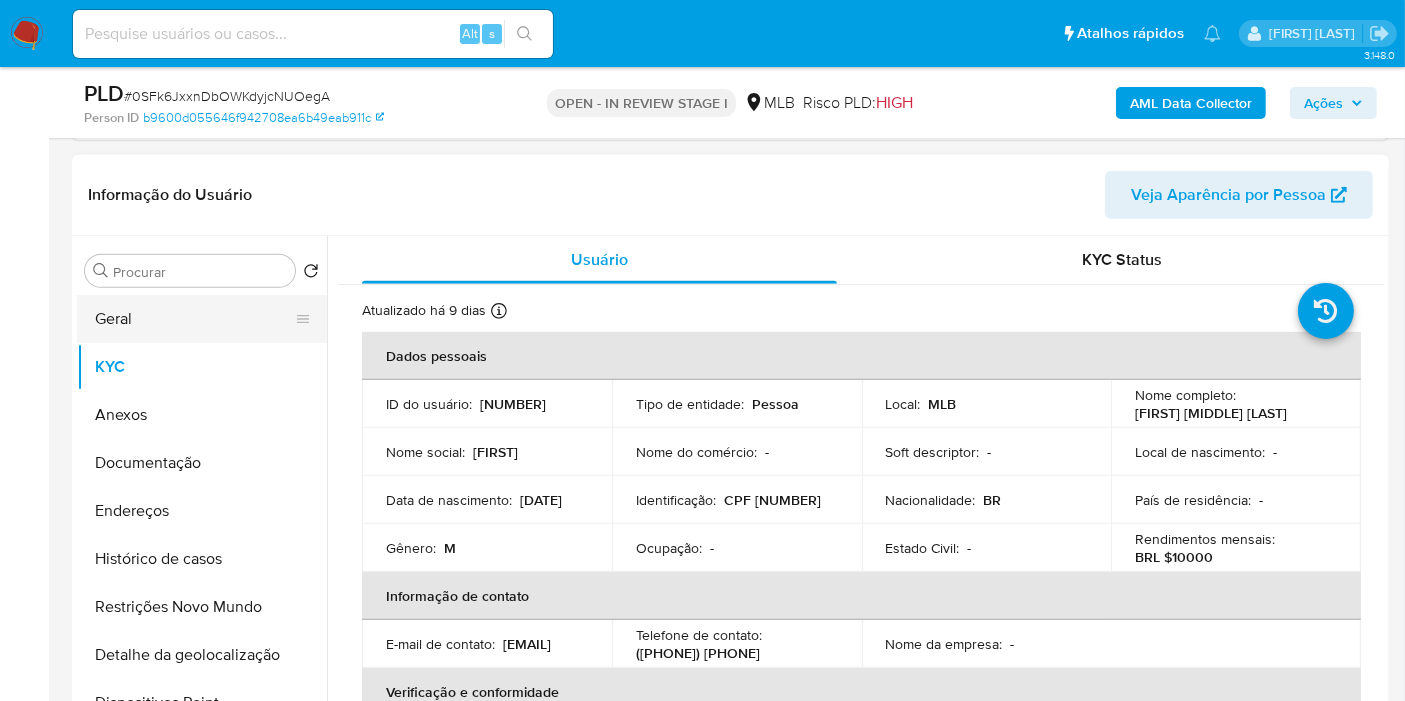 click on "Geral" at bounding box center (194, 319) 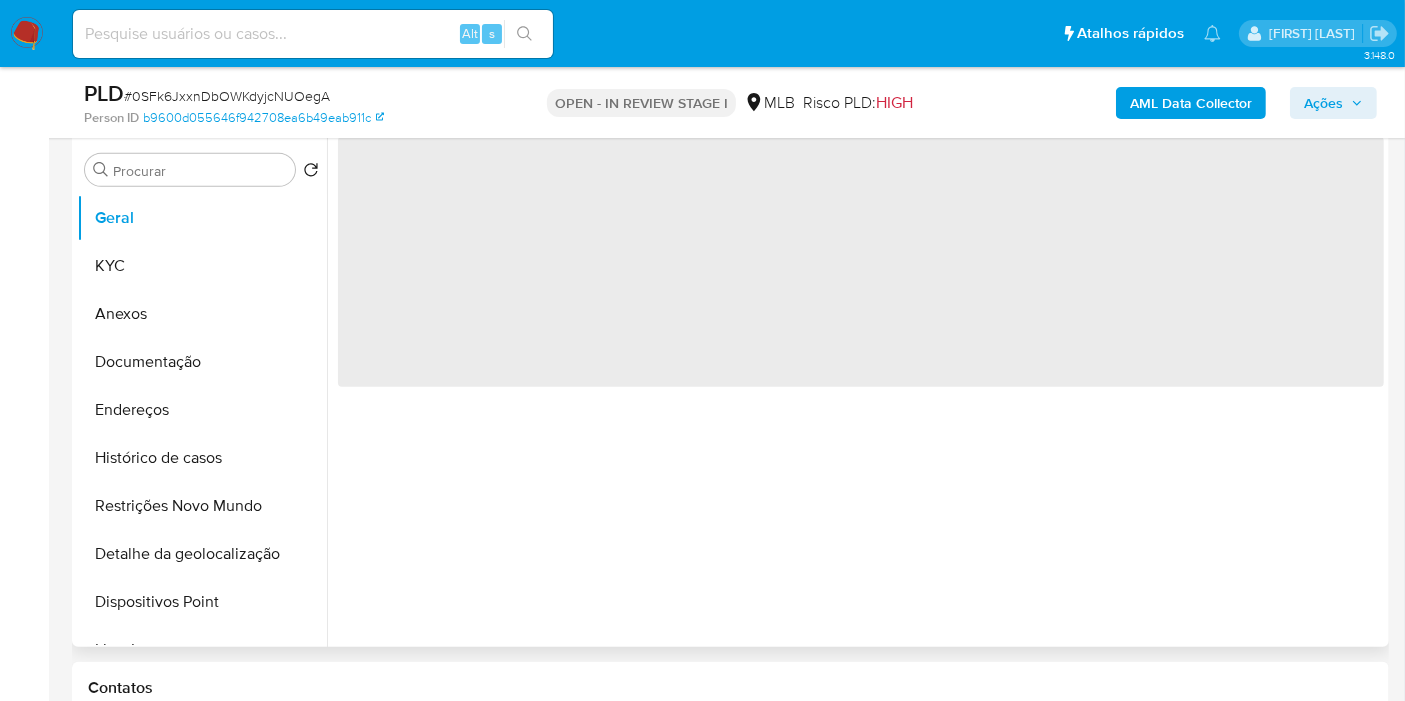 scroll, scrollTop: 1000, scrollLeft: 0, axis: vertical 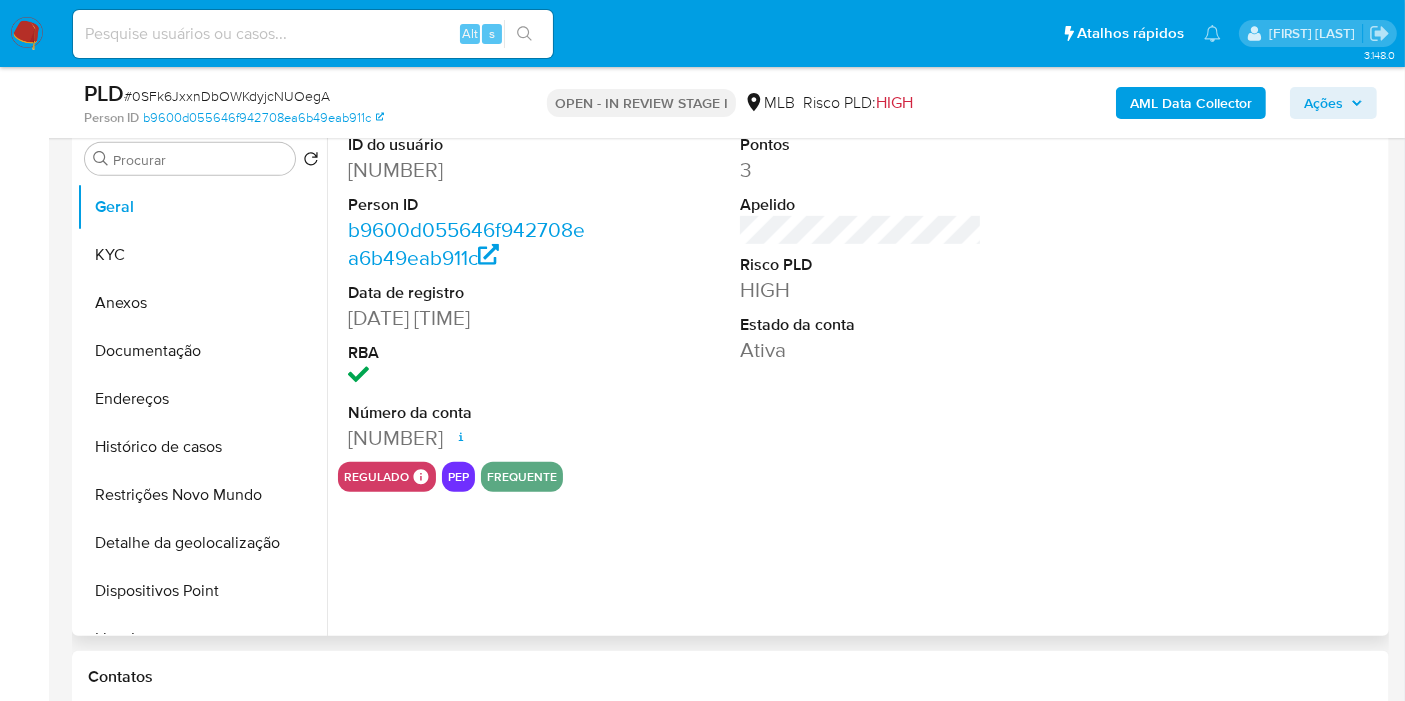 type 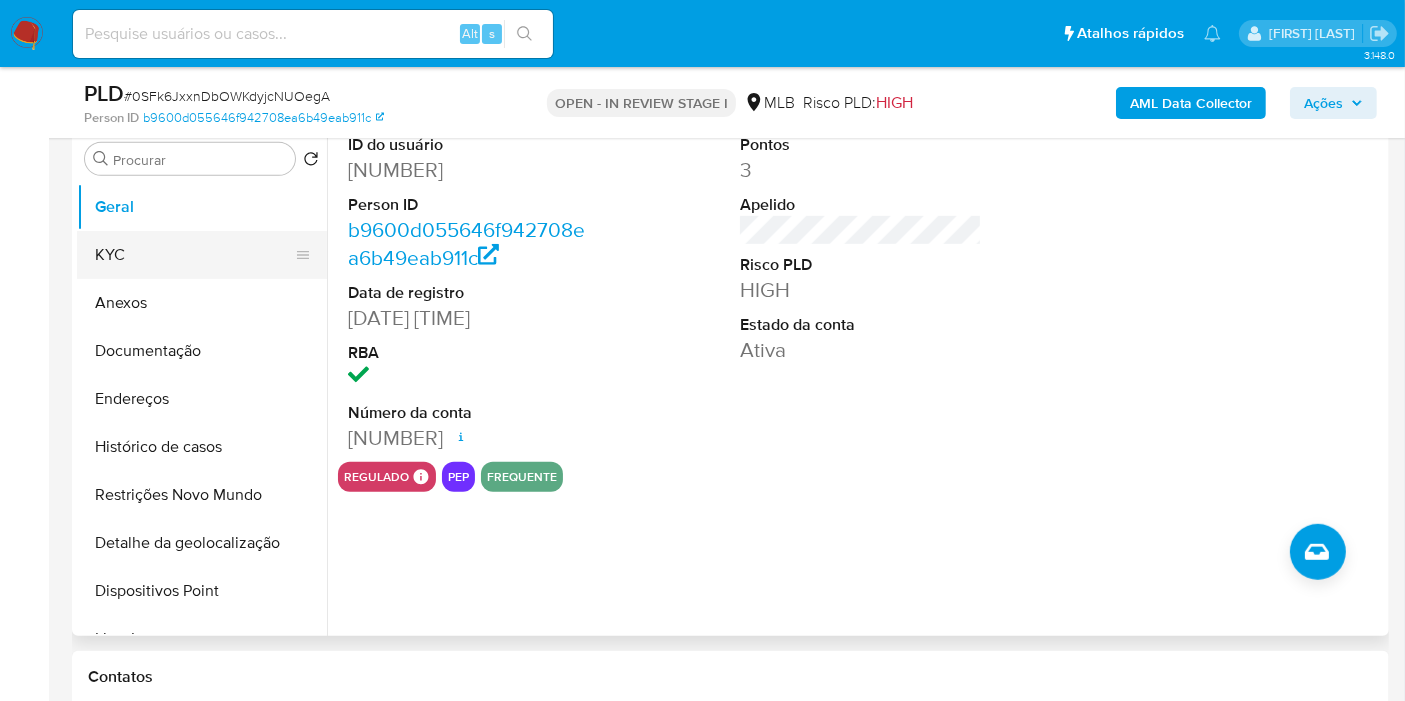 click on "KYC" at bounding box center [194, 255] 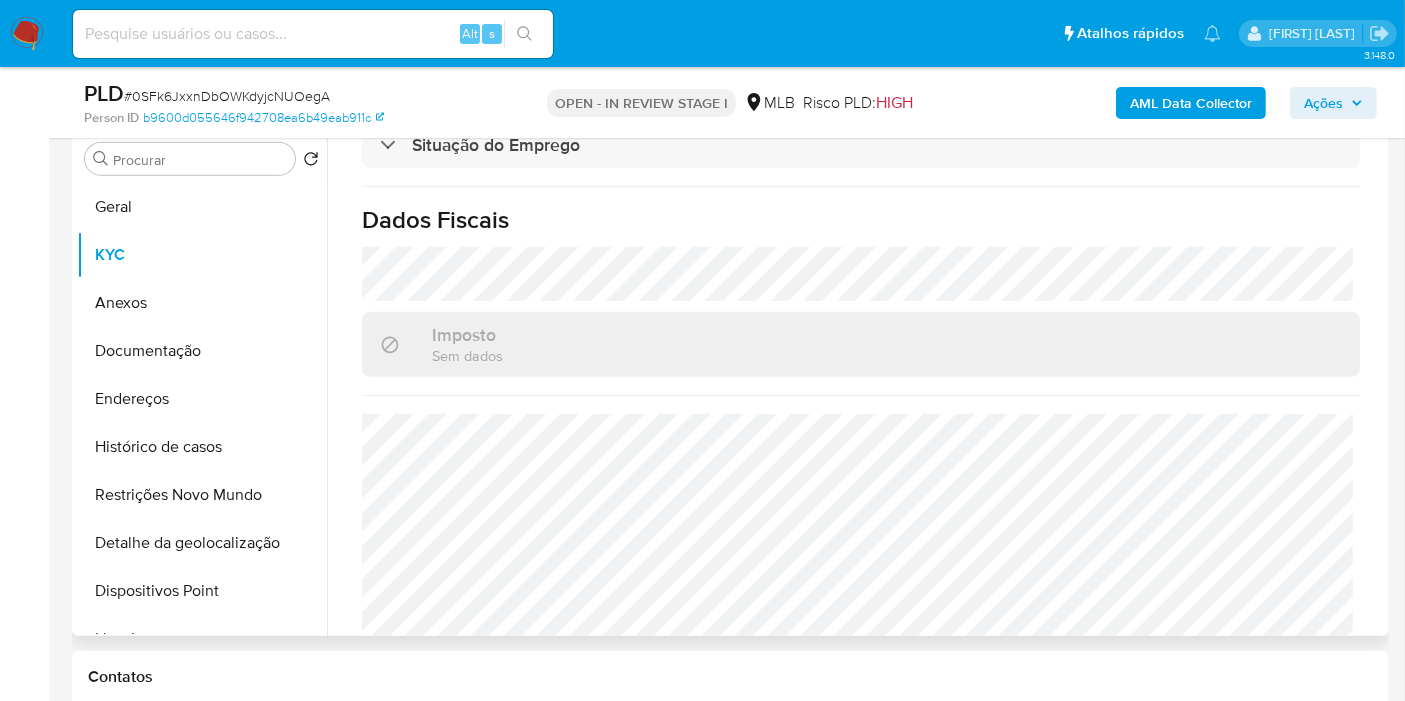 scroll, scrollTop: 888, scrollLeft: 0, axis: vertical 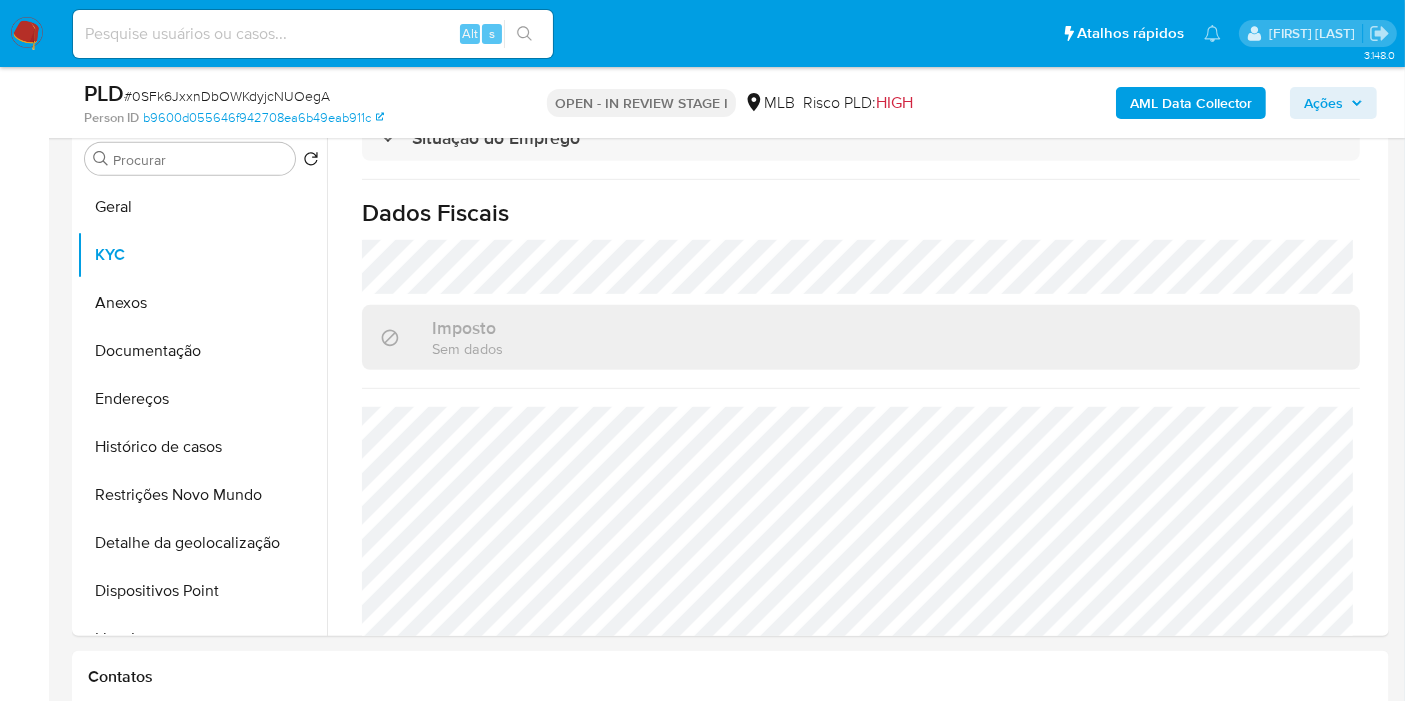 click on "Asignado el: [DATE] [TIME] Criou: [DATE]   Criou: [DATE] [TIME] - Expira em 25 dias   Expira em [DATE] [TIME] PLD # [ID] Person ID [ID] OPEN - IN REVIEW STAGE I  MLB Risco PLD:  HIGH AML Data Collector Ações Informação do Caso Eventos ( 1 ) Ações AUTOMATIC (1) Desvio_integral_mlb Criado há 20 dias   Criado: [DATE] [TIME] Origem: rules-monitoring    Referência ao id da tabela de resultados da regra em rules-monitoring Admin. Regras V2 Descrição da versão (9) Detectar usuários que tenham comportamento suspeito, que ultrapassem a restrição orçamentária atribuída e tenham tido desvio relevante no mês de análise em relação à sua média histórica Evidência Maior renda VR   Referência da restrição orçamentária N   Entrada total 30d     HIGH" at bounding box center (702, 1308) 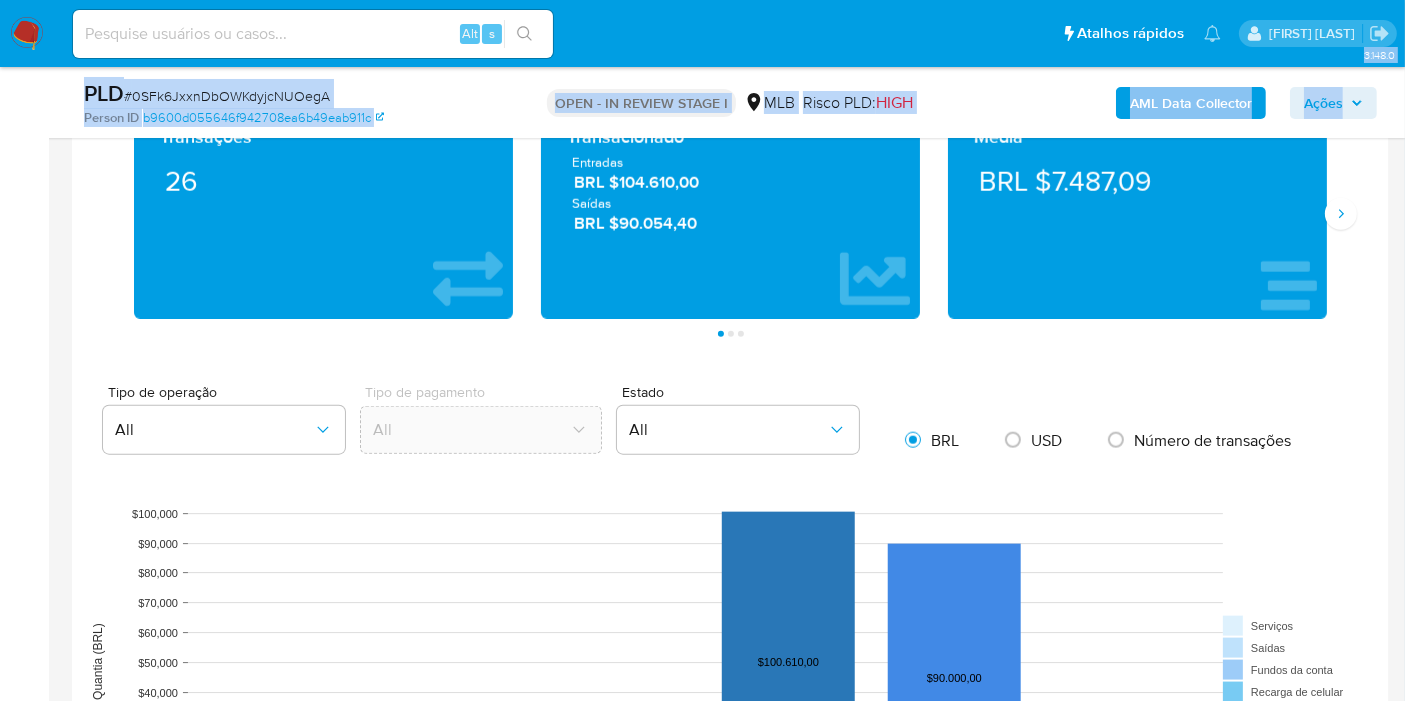 scroll, scrollTop: 2000, scrollLeft: 0, axis: vertical 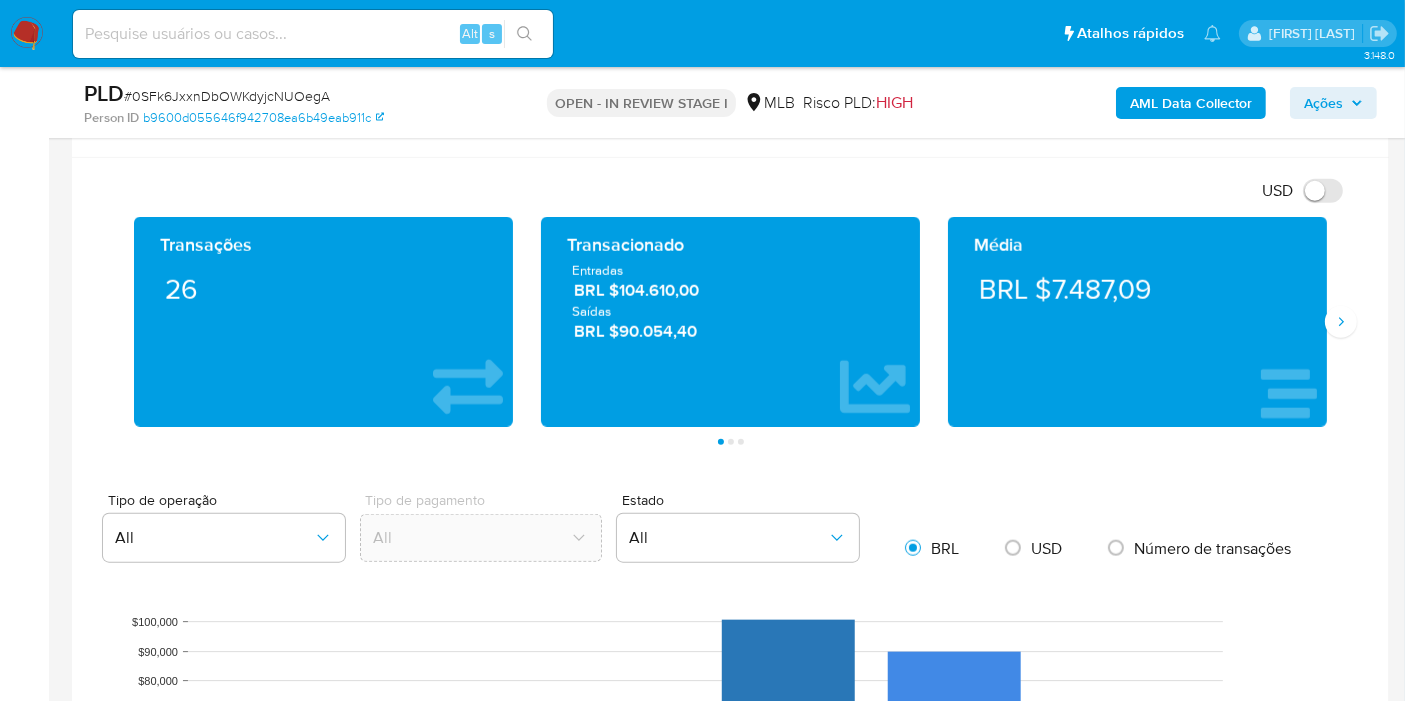 click on "3.148.0 Atribuiu o [USERNAME] Asignado el: [DATE] [TIME] Criou: [DATE] Criou: [DATE] [TIME] - Expira em 25 dias Expira em [DATE] [TIME] PLD # [ID] Person ID [ID] OPEN - IN REVIEW STAGE I MLB Risco PLD: HIGH AML Data Collector Ações Informação do Caso Eventos ( 1 ) Ações AUTOMATIC (1) Desvio_integral_mlb Criado há 20 dias Criado: [DATE] [TIME] Origem: rules-monitoring Referência ao id da tabela de resultados da regra em rules-monitoring Admin. Regras V2 Descrição da versão (9) Detectar usuários que tenham comportamento suspeito, que ultrapassem a restrição orçamentária atribuída e tenham tido desvio relevante no mês de análise em relação à sua média histórica Evidência Maior renda VR Referência da restrição orçamentária Atividade de risco (Sim ou Não) N Usuário com atividade de risco (Sim ou Não) Entrada total 30d BRL [AMOUNT] Valor expresso da receita total no mês de análise" at bounding box center (702, 308) 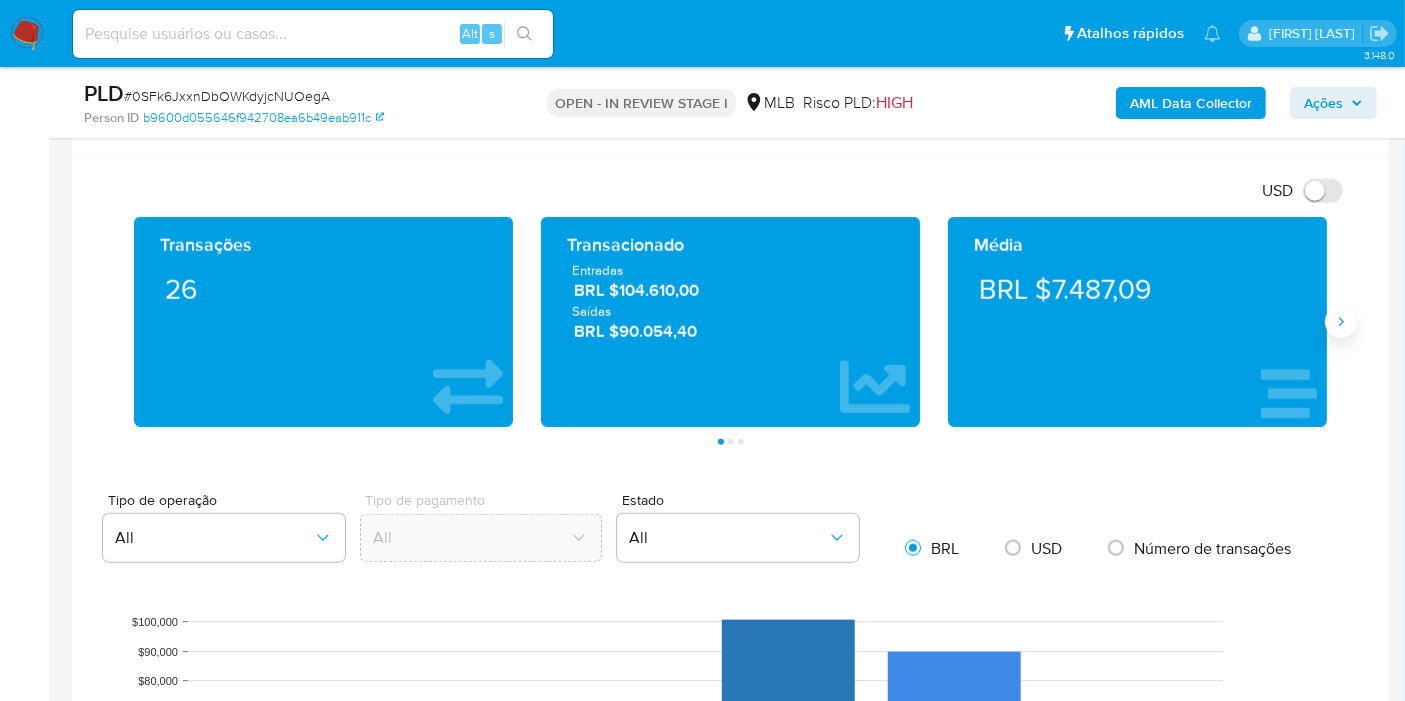 click 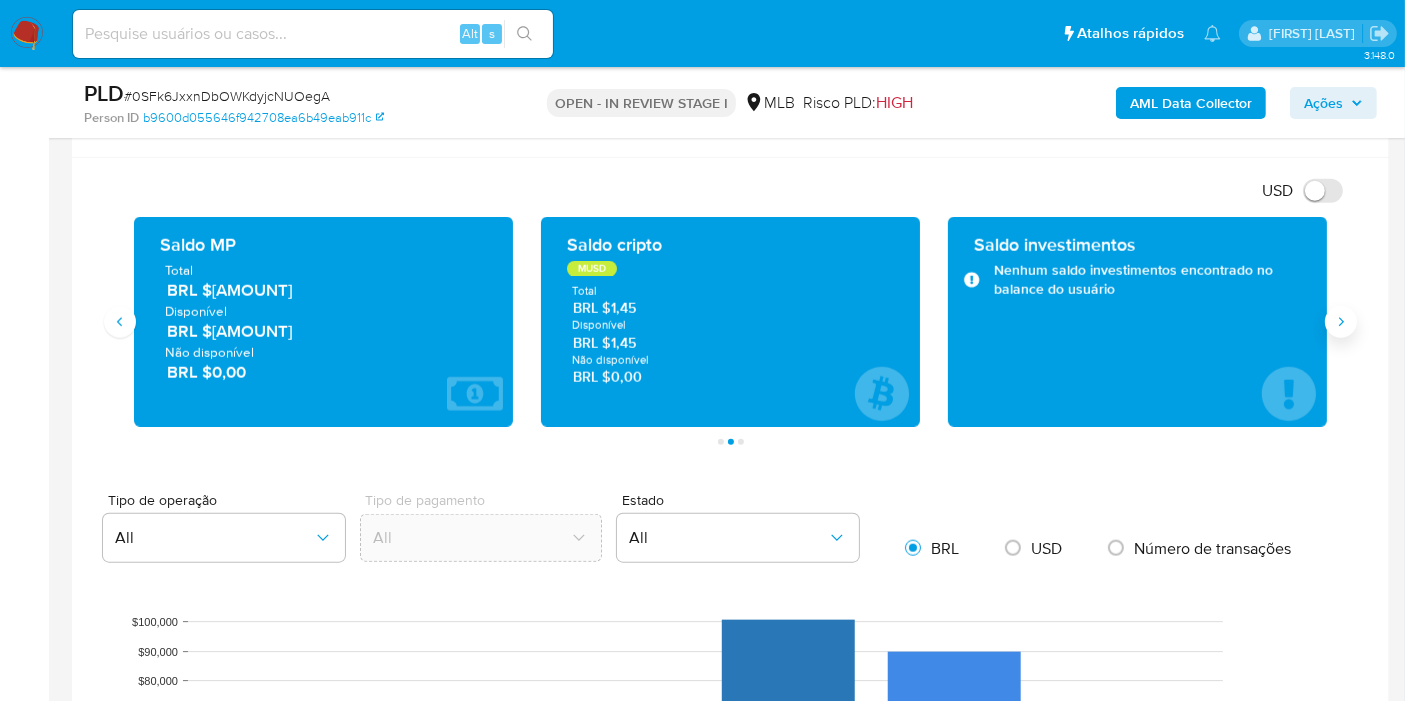 click at bounding box center [1341, 322] 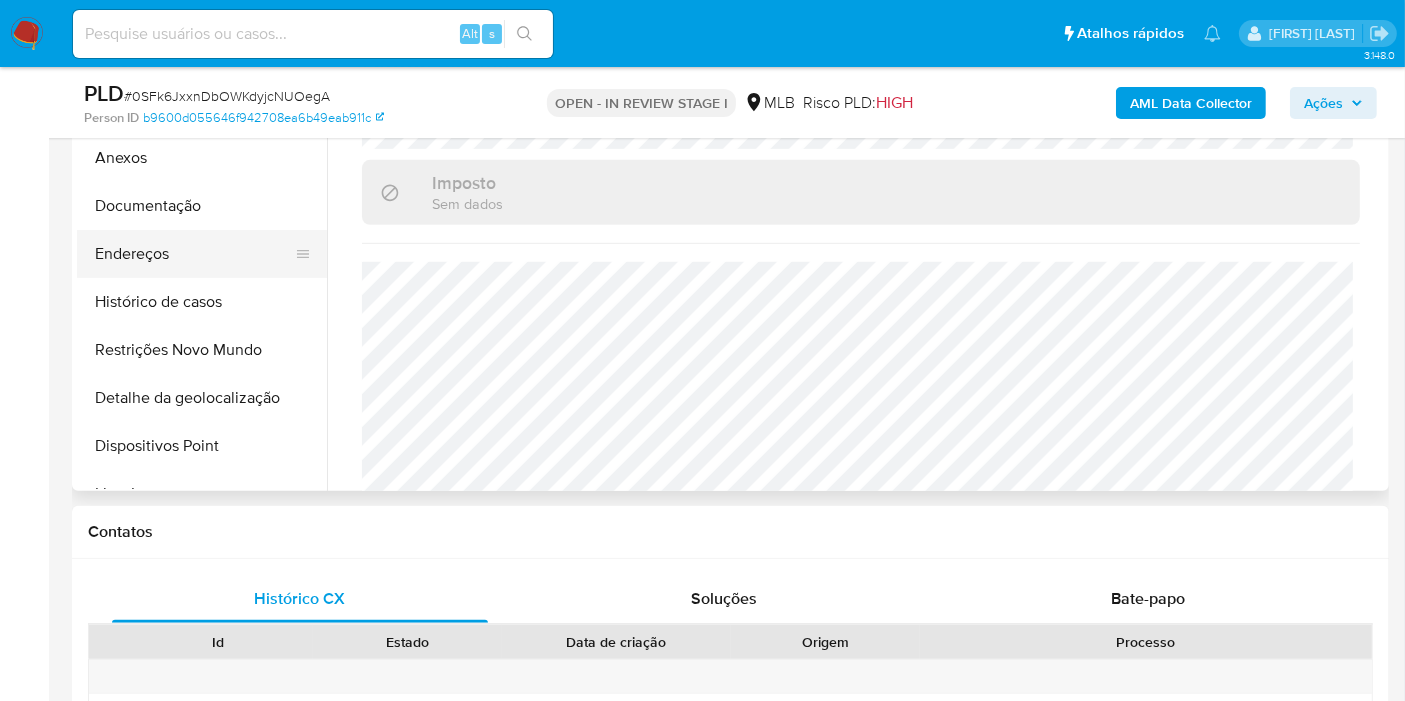 scroll, scrollTop: 1111, scrollLeft: 0, axis: vertical 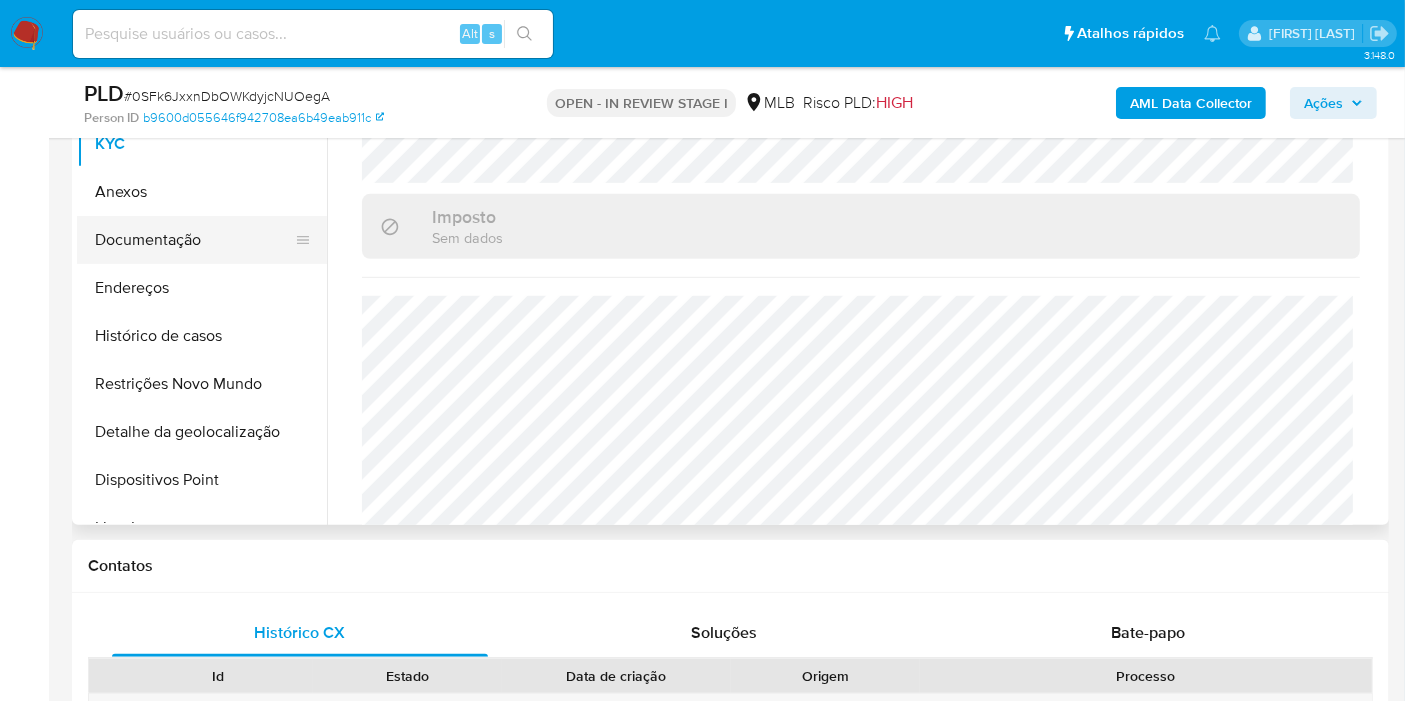 click on "Documentação" at bounding box center (194, 240) 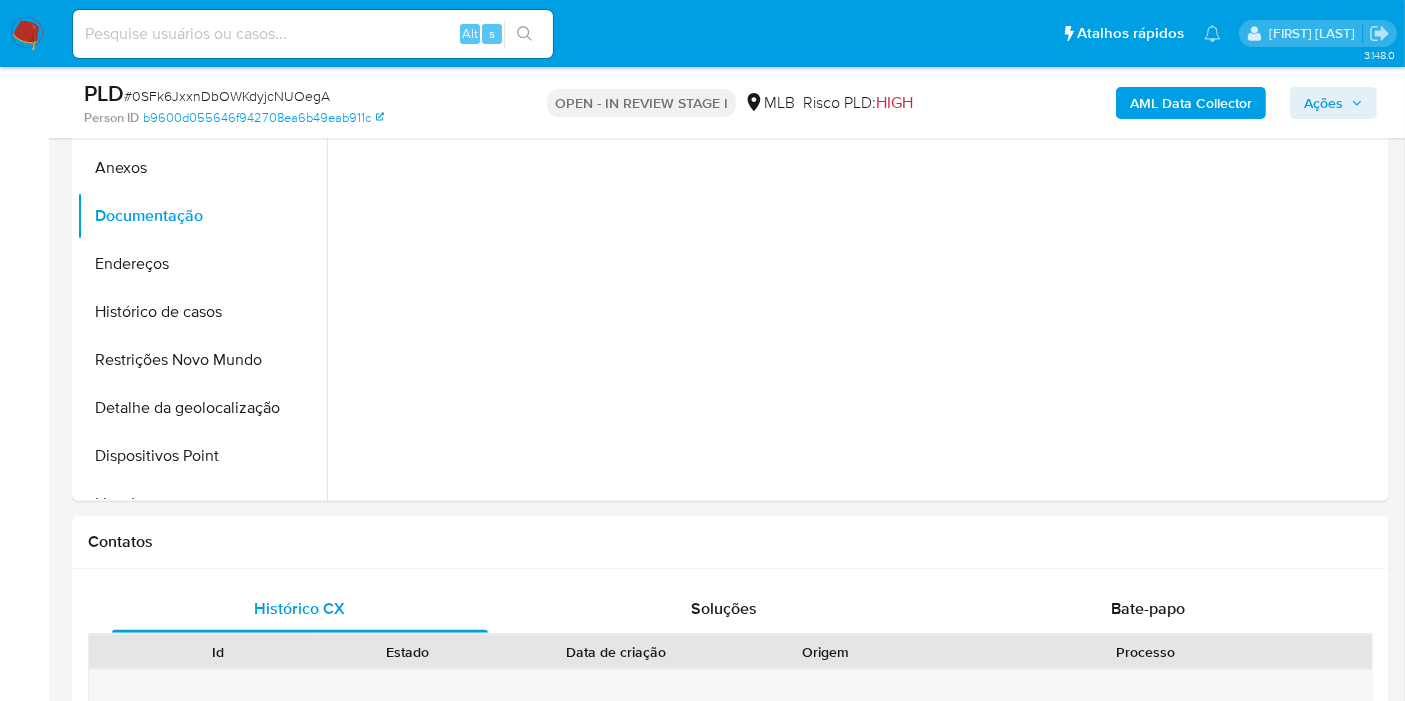 scroll, scrollTop: 0, scrollLeft: 0, axis: both 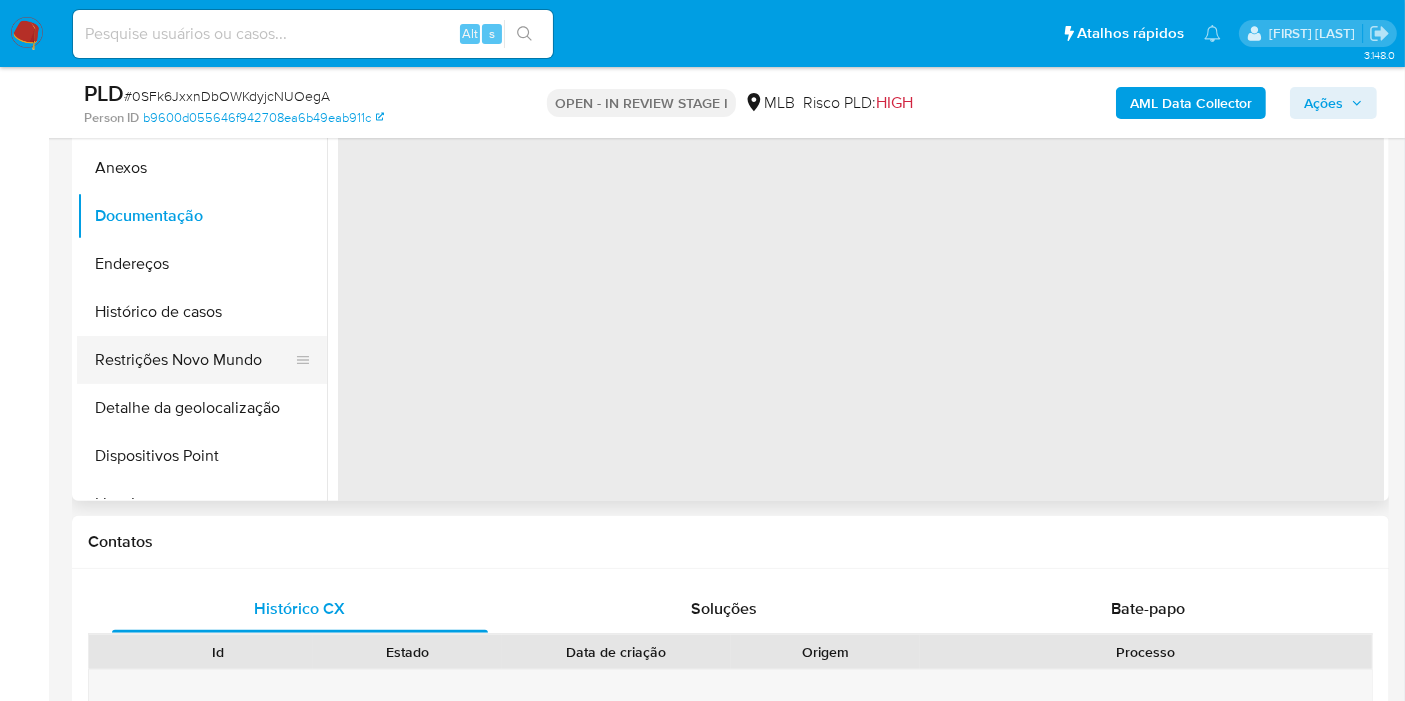 click on "Restrições Novo Mundo" at bounding box center (194, 360) 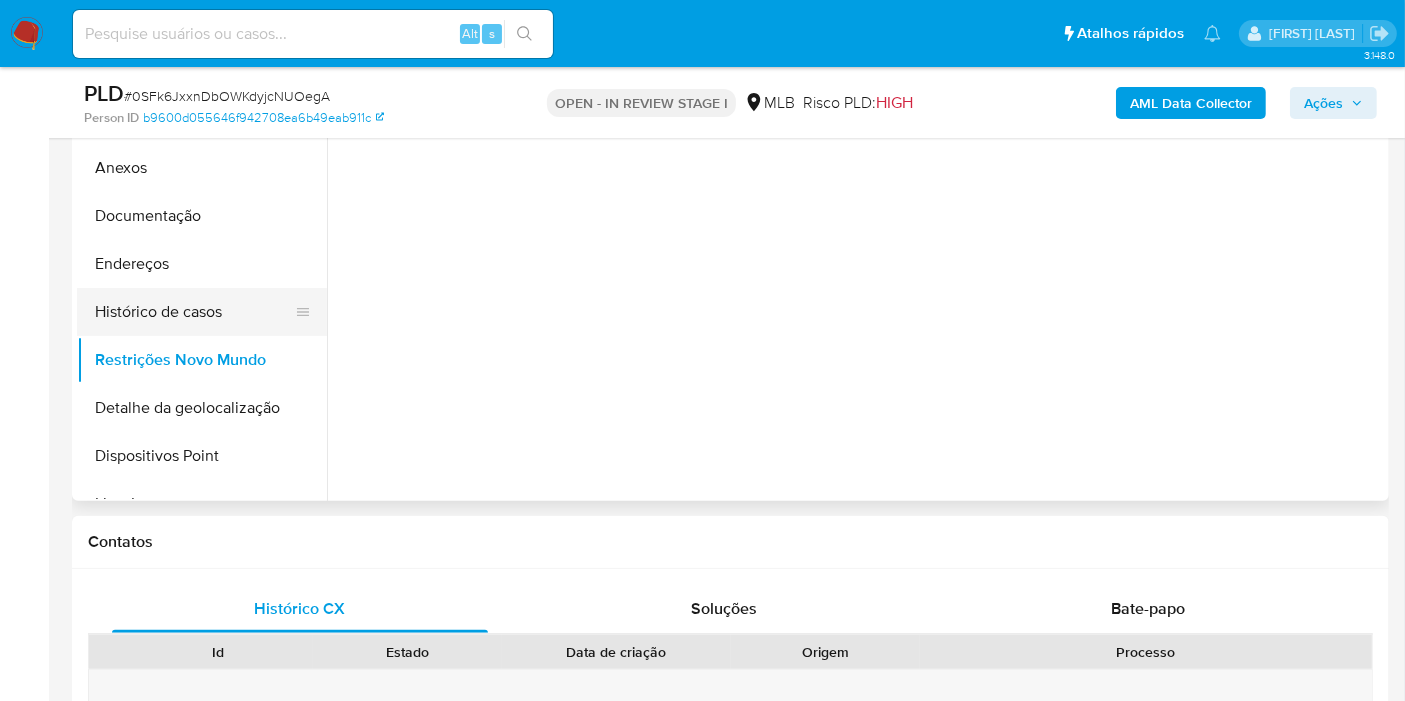 click on "Histórico de casos" at bounding box center [194, 312] 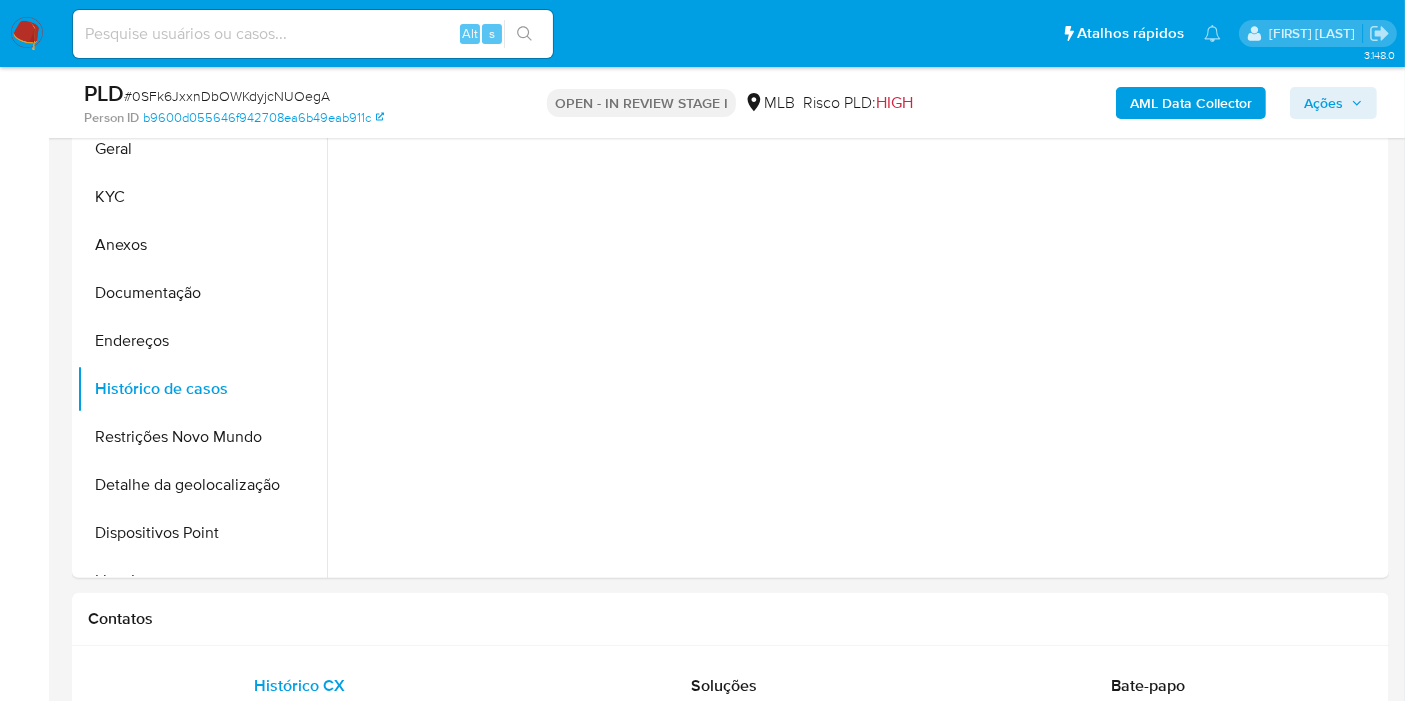 scroll, scrollTop: 1000, scrollLeft: 0, axis: vertical 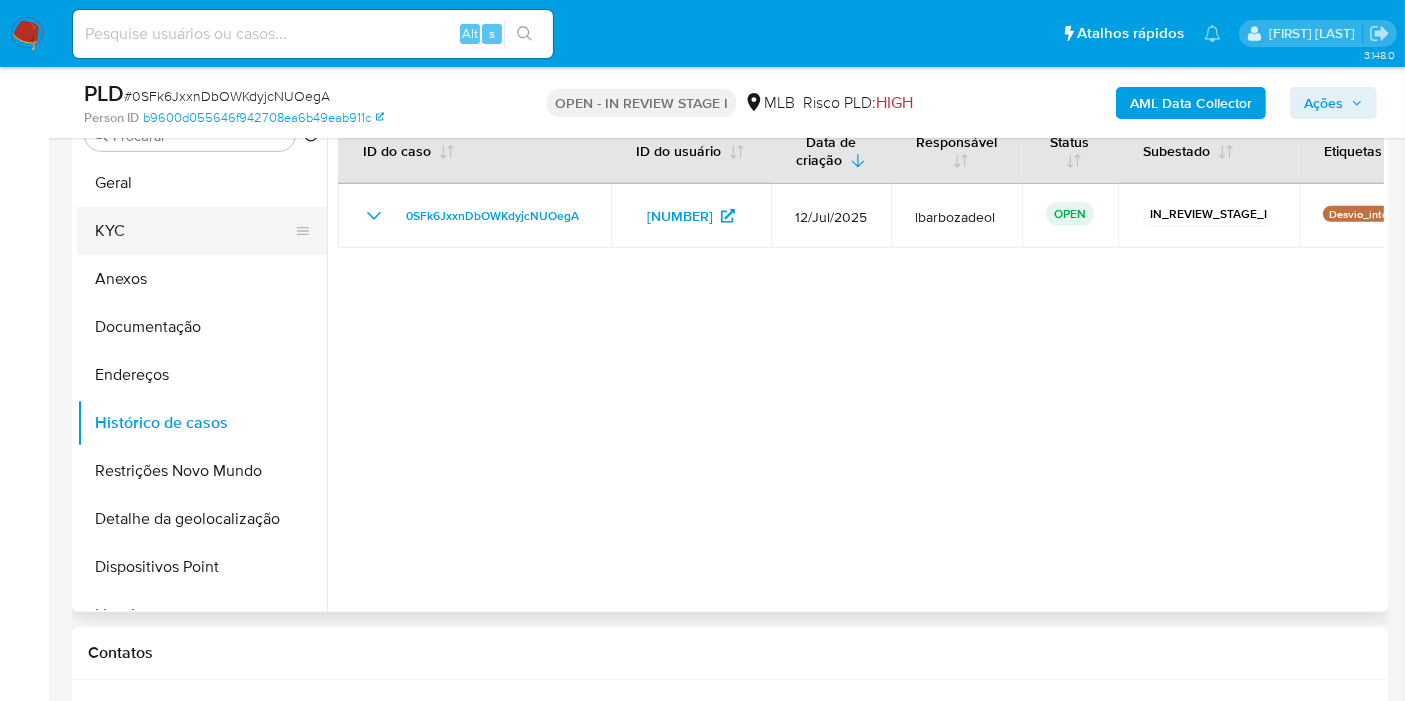 click on "KYC" at bounding box center (194, 231) 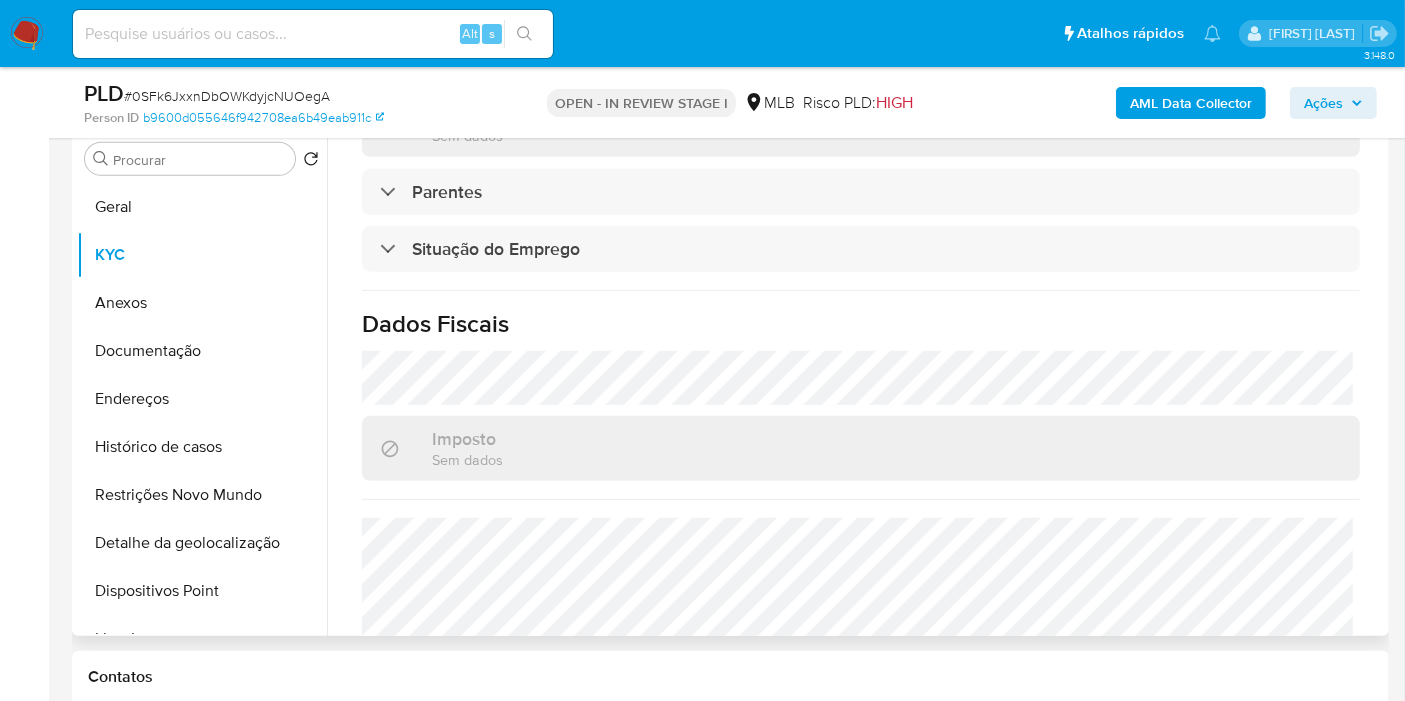 scroll, scrollTop: 908, scrollLeft: 0, axis: vertical 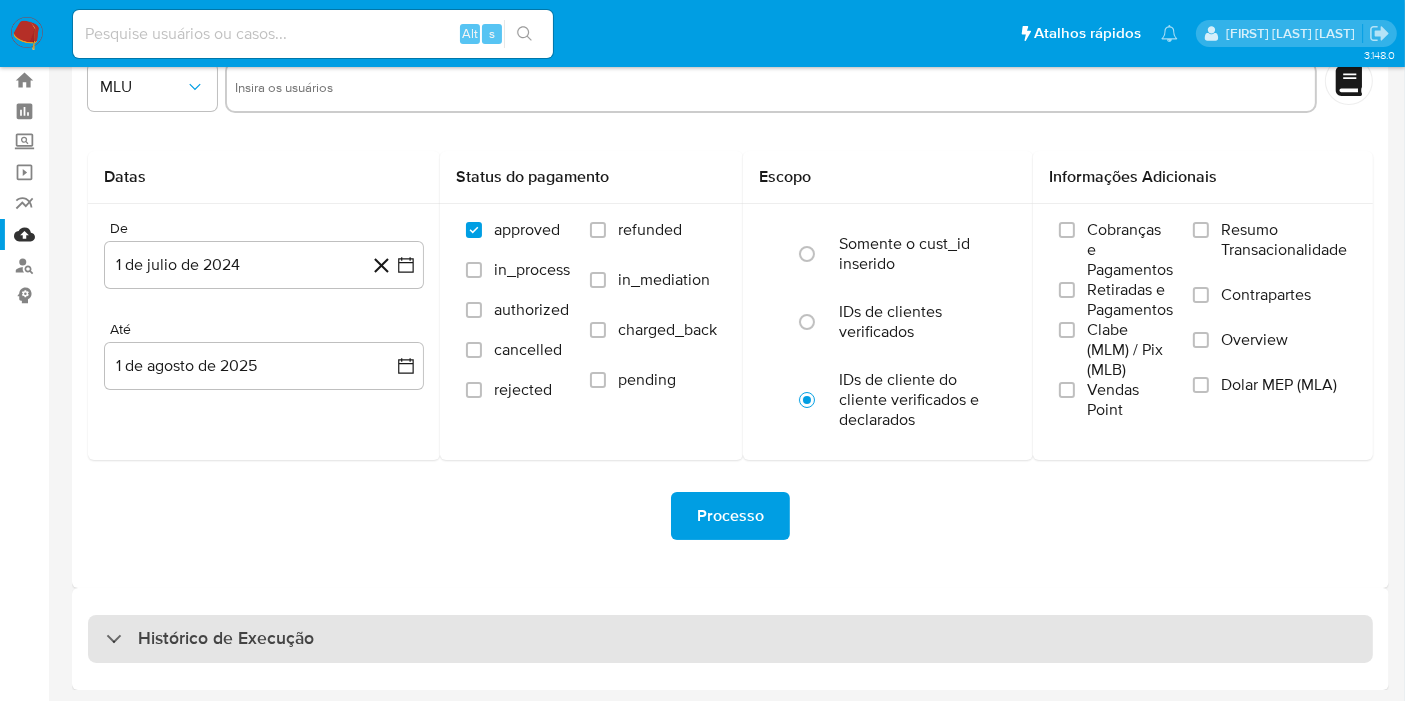 click on "Histórico de Execução" at bounding box center (730, 639) 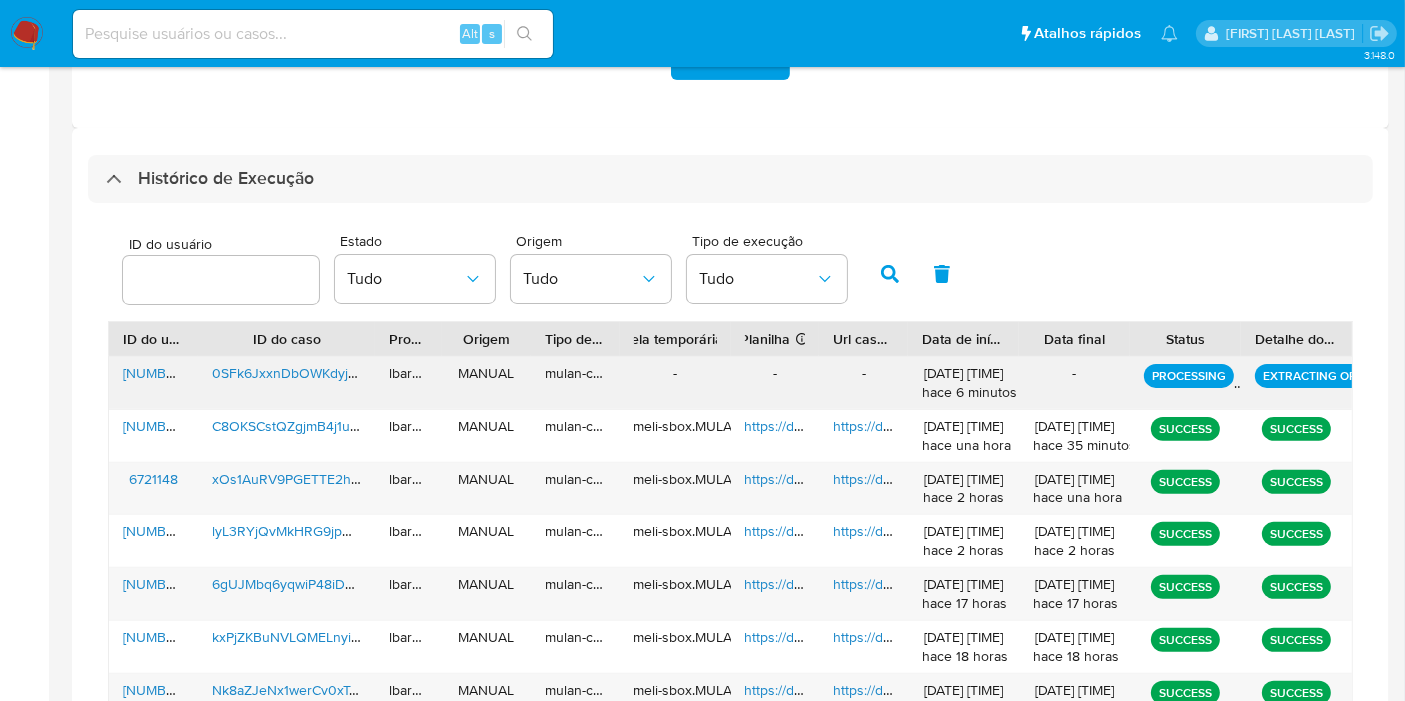 scroll, scrollTop: 610, scrollLeft: 0, axis: vertical 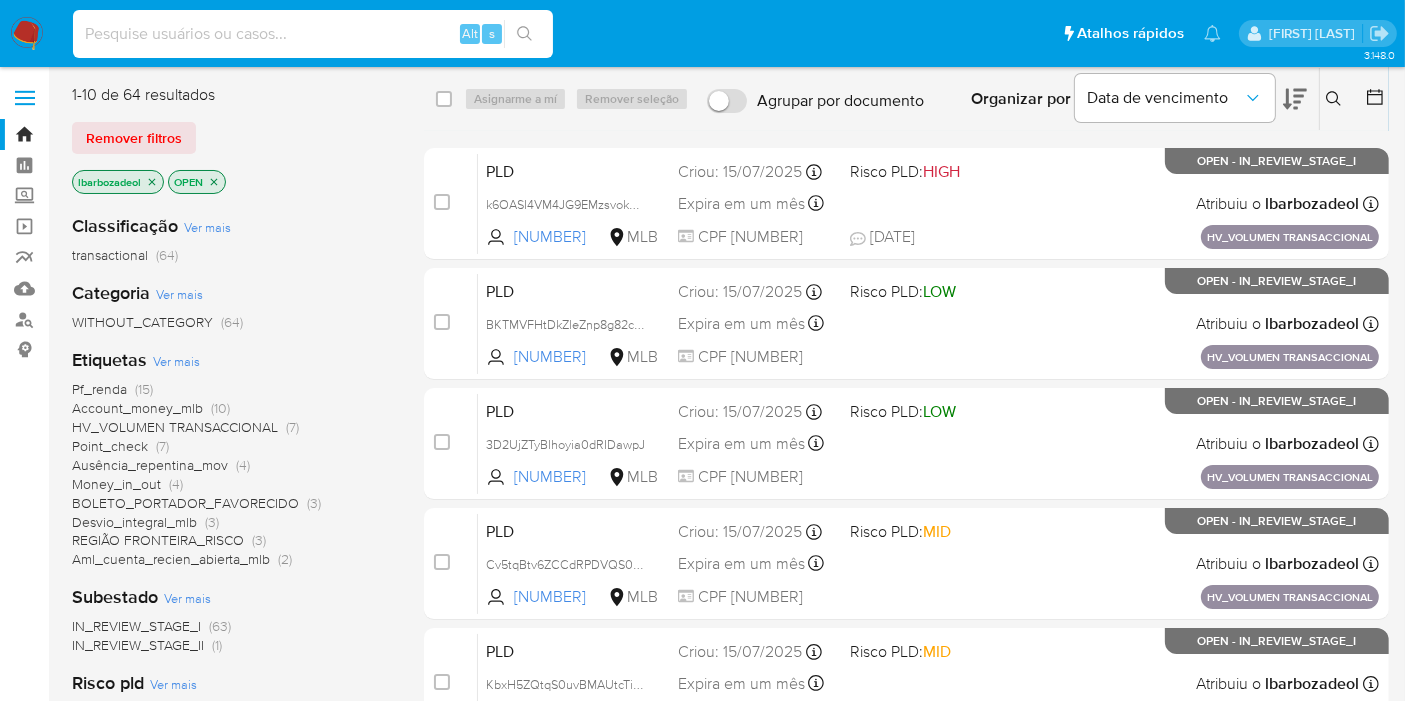 click at bounding box center [313, 34] 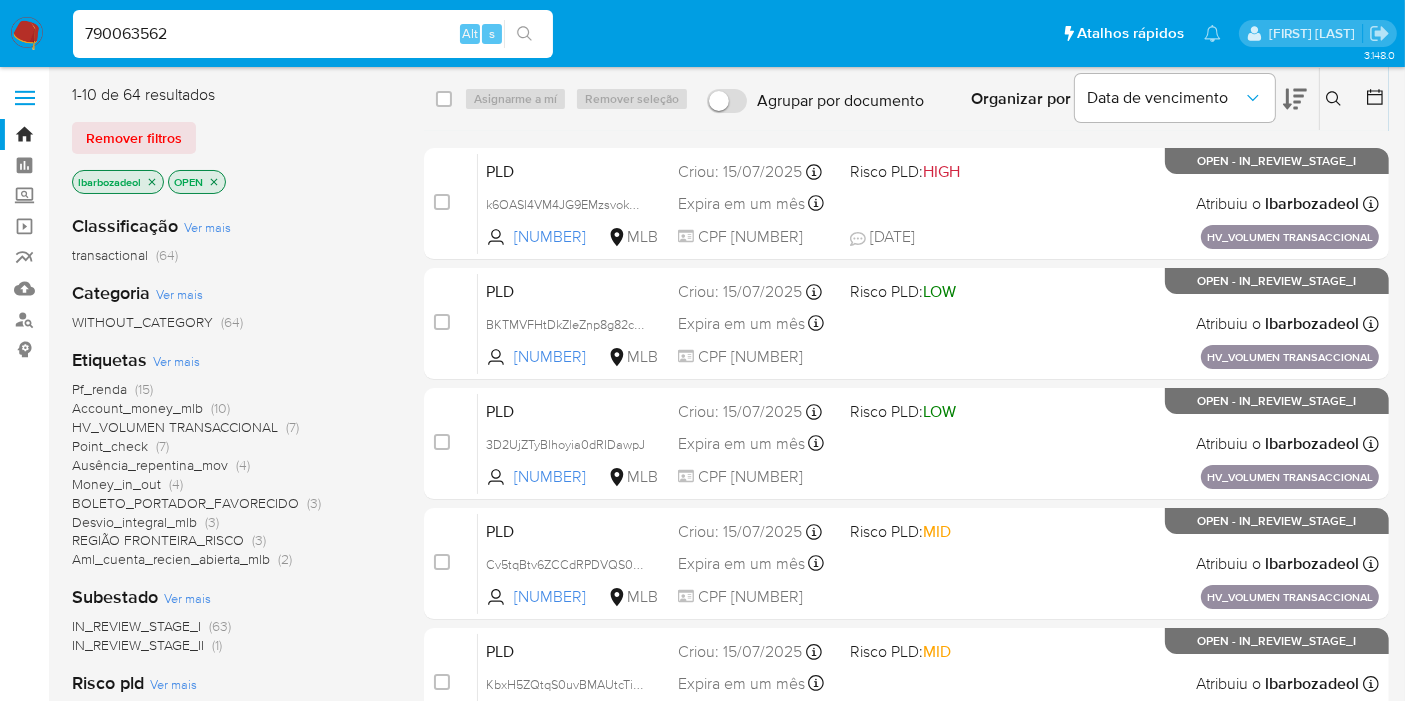 type on "790063562" 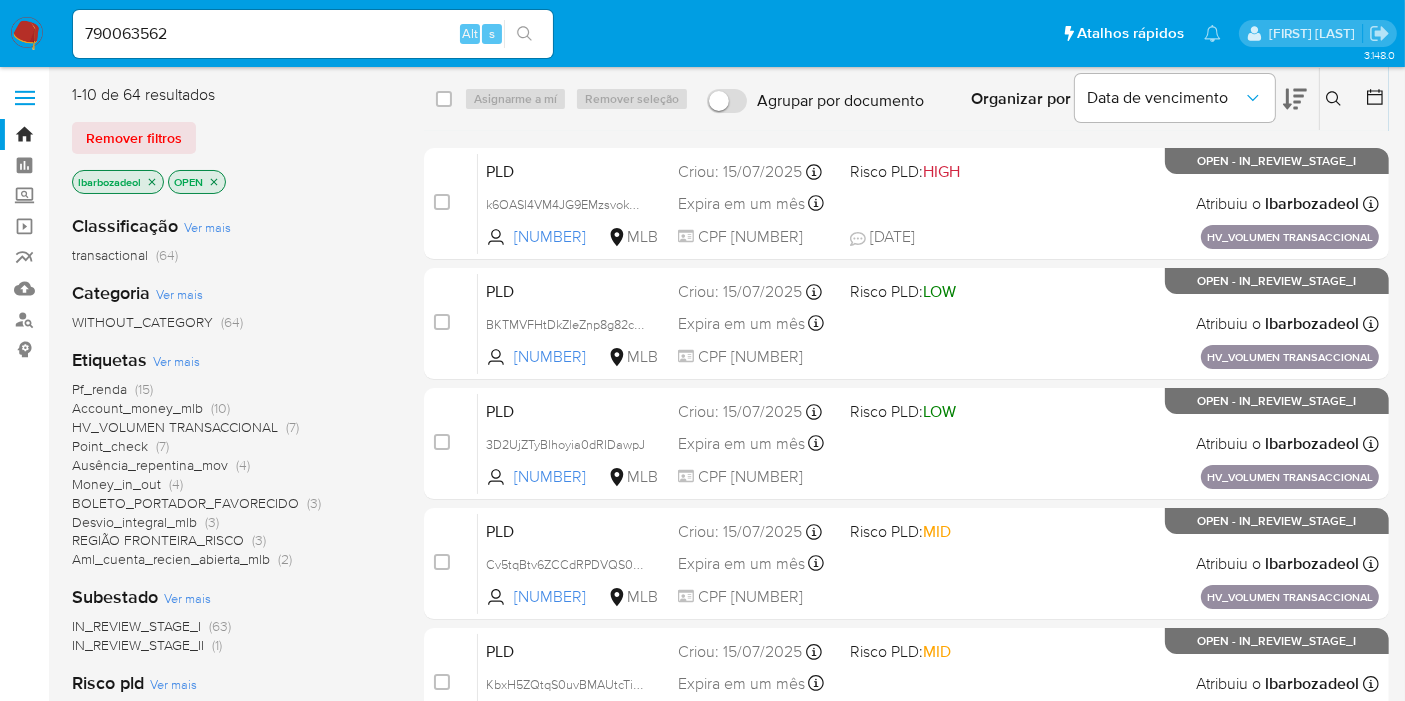 click at bounding box center (524, 34) 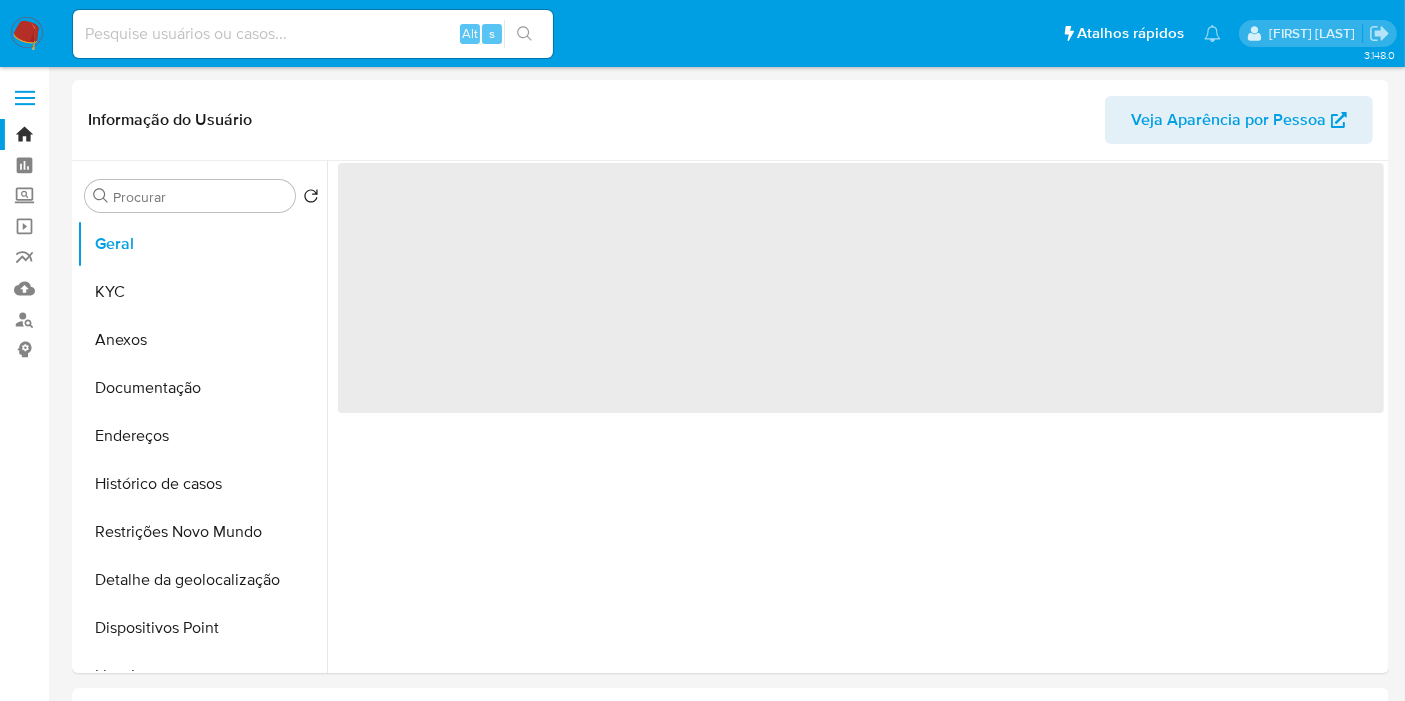 select on "10" 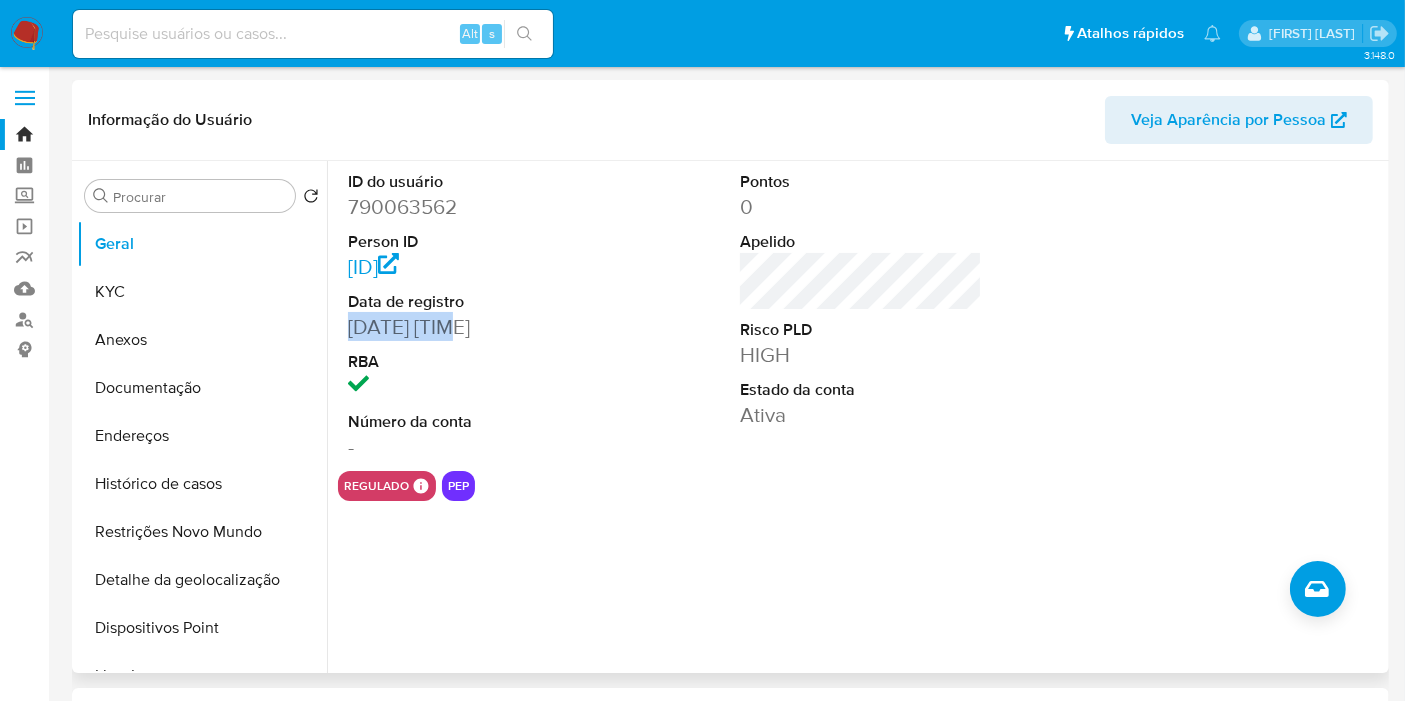 drag, startPoint x: 449, startPoint y: 354, endPoint x: 348, endPoint y: 352, distance: 101.0198 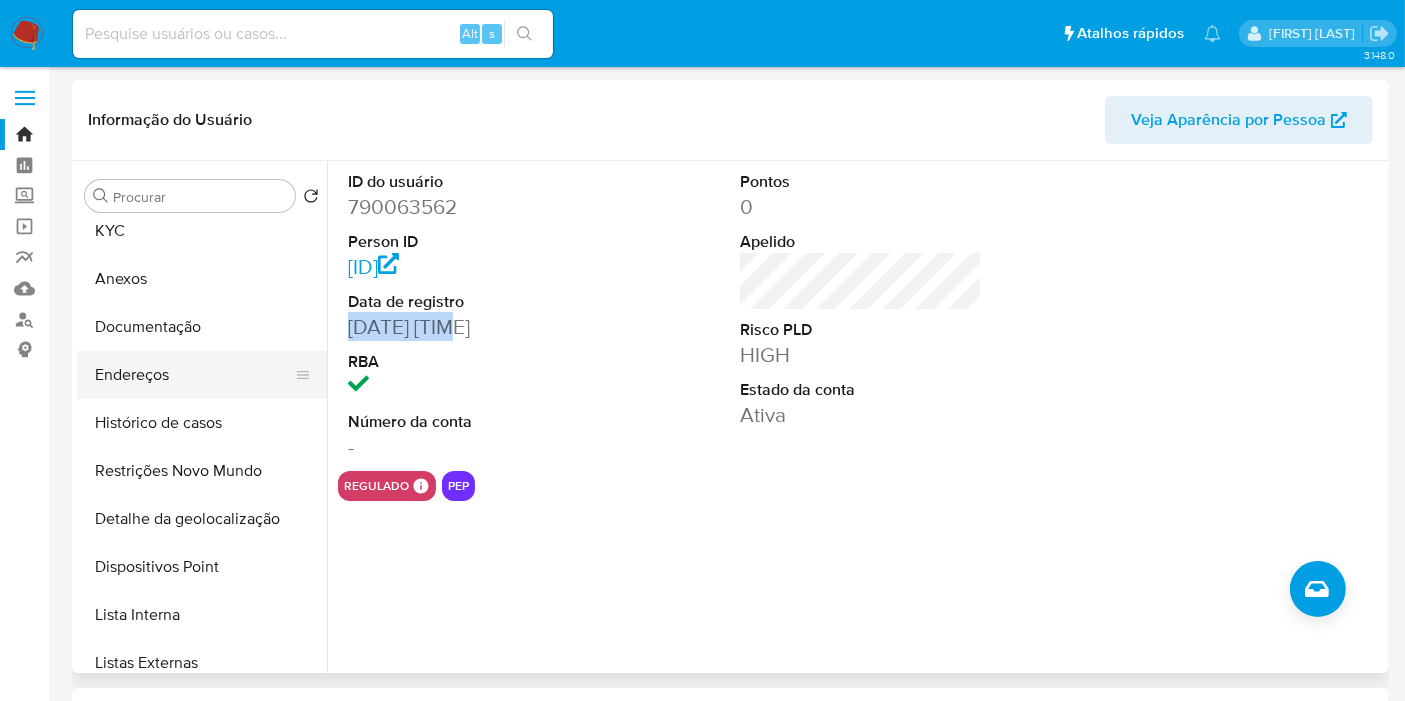 scroll, scrollTop: 111, scrollLeft: 0, axis: vertical 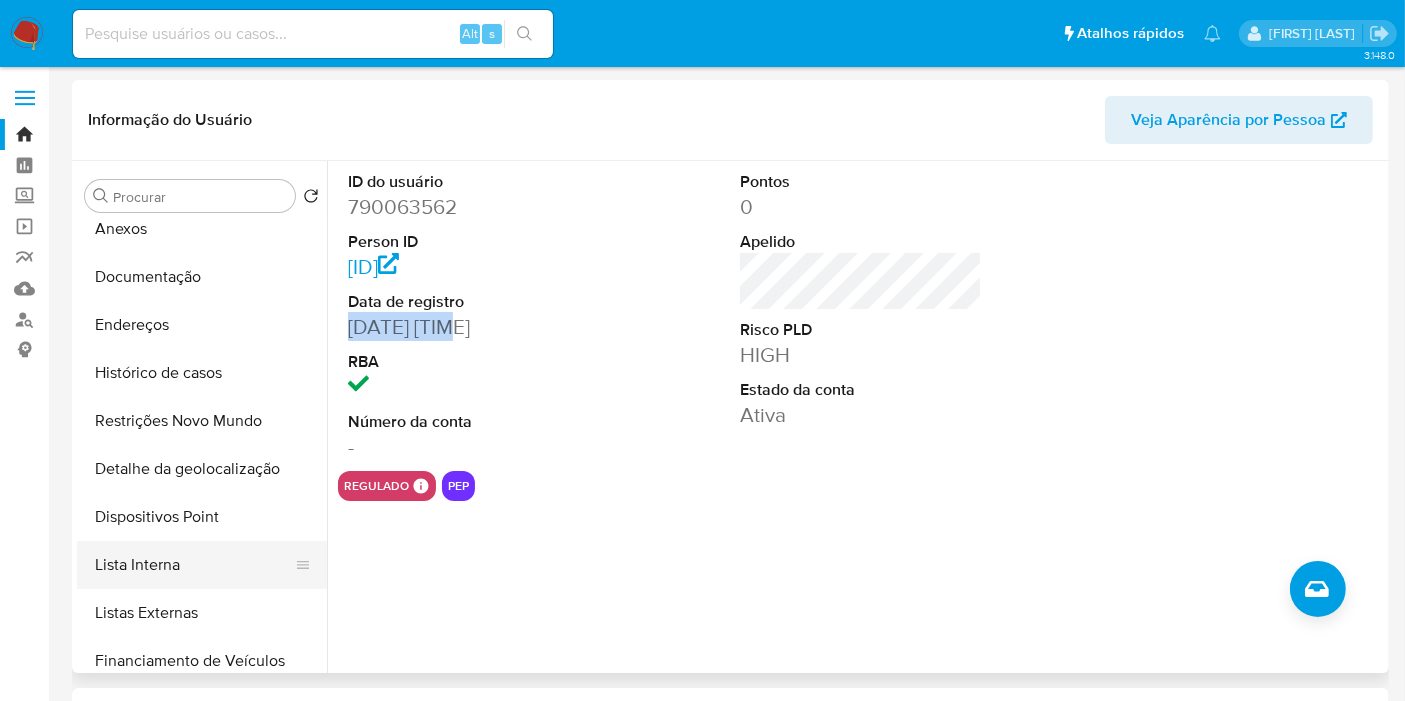 click on "Lista Interna" at bounding box center [194, 565] 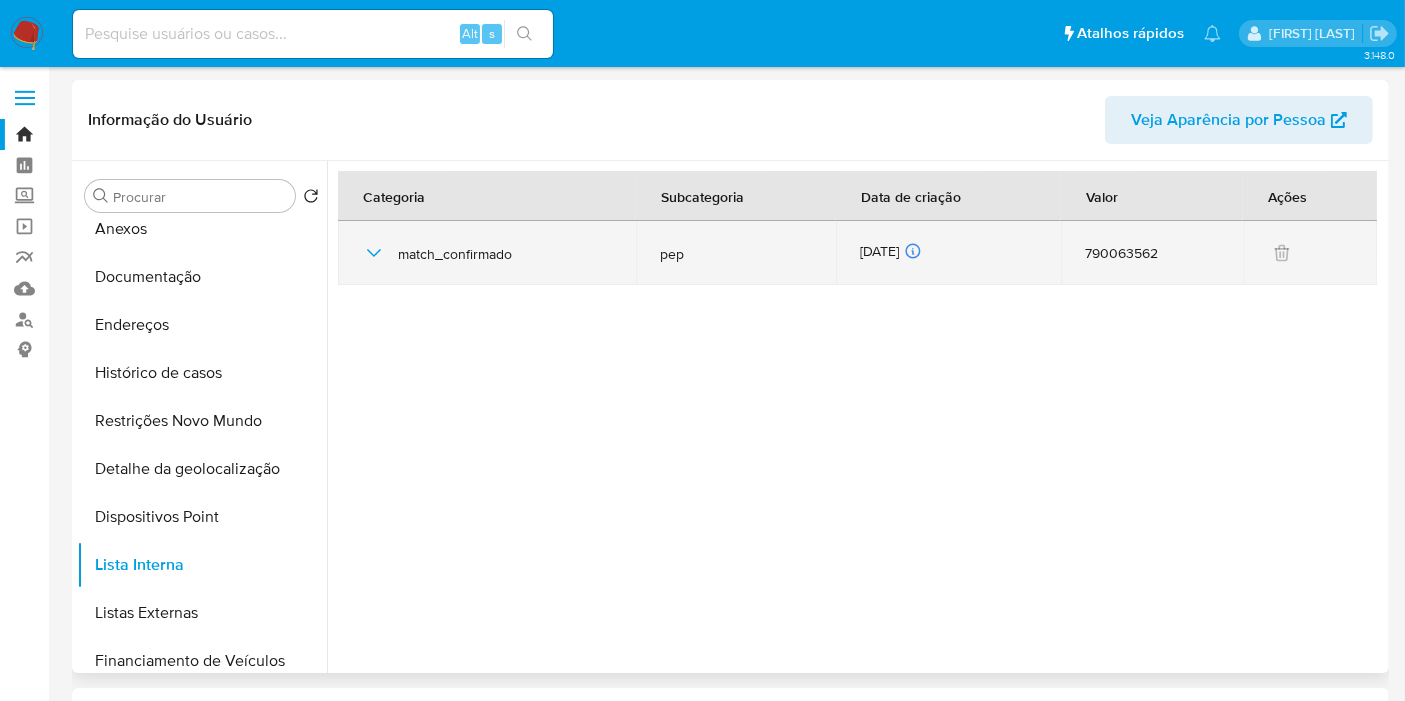 click on "25/07/2025   25/07/2025 04:41:32" at bounding box center [949, 253] 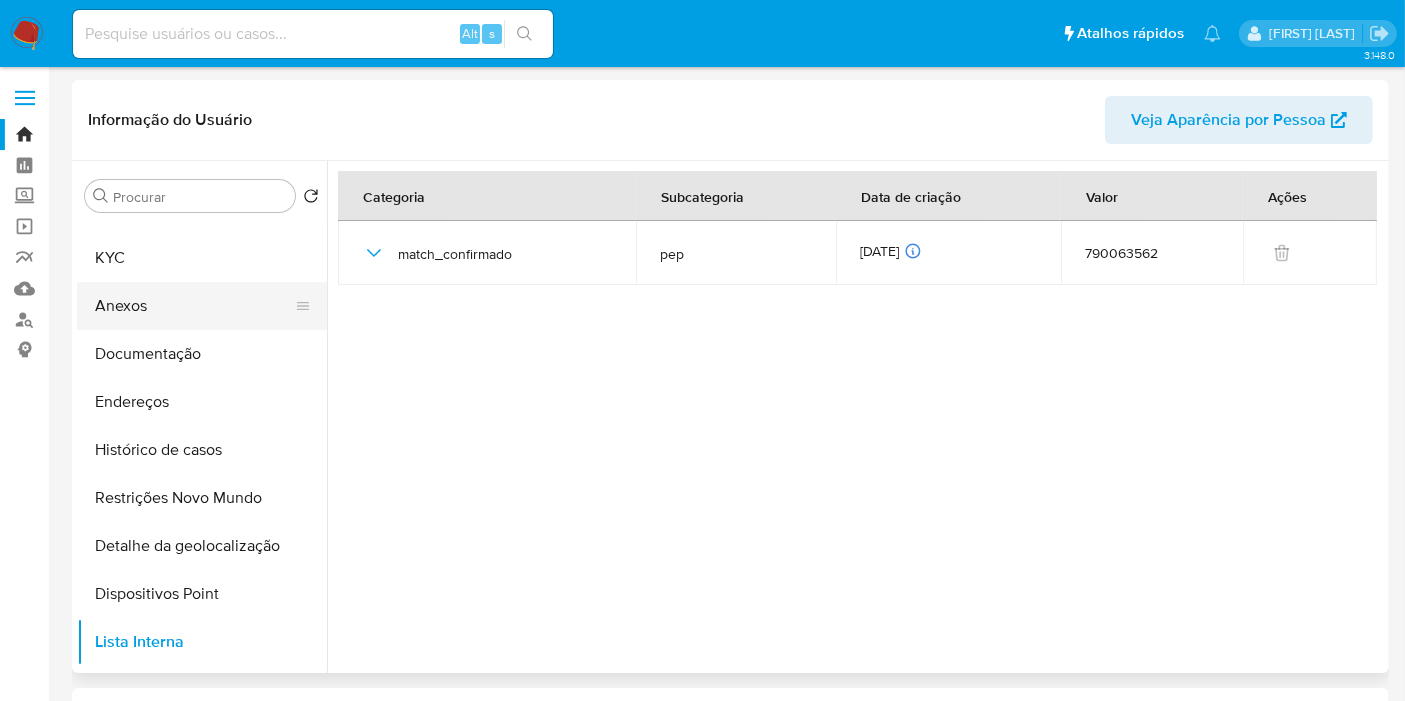scroll, scrollTop: 0, scrollLeft: 0, axis: both 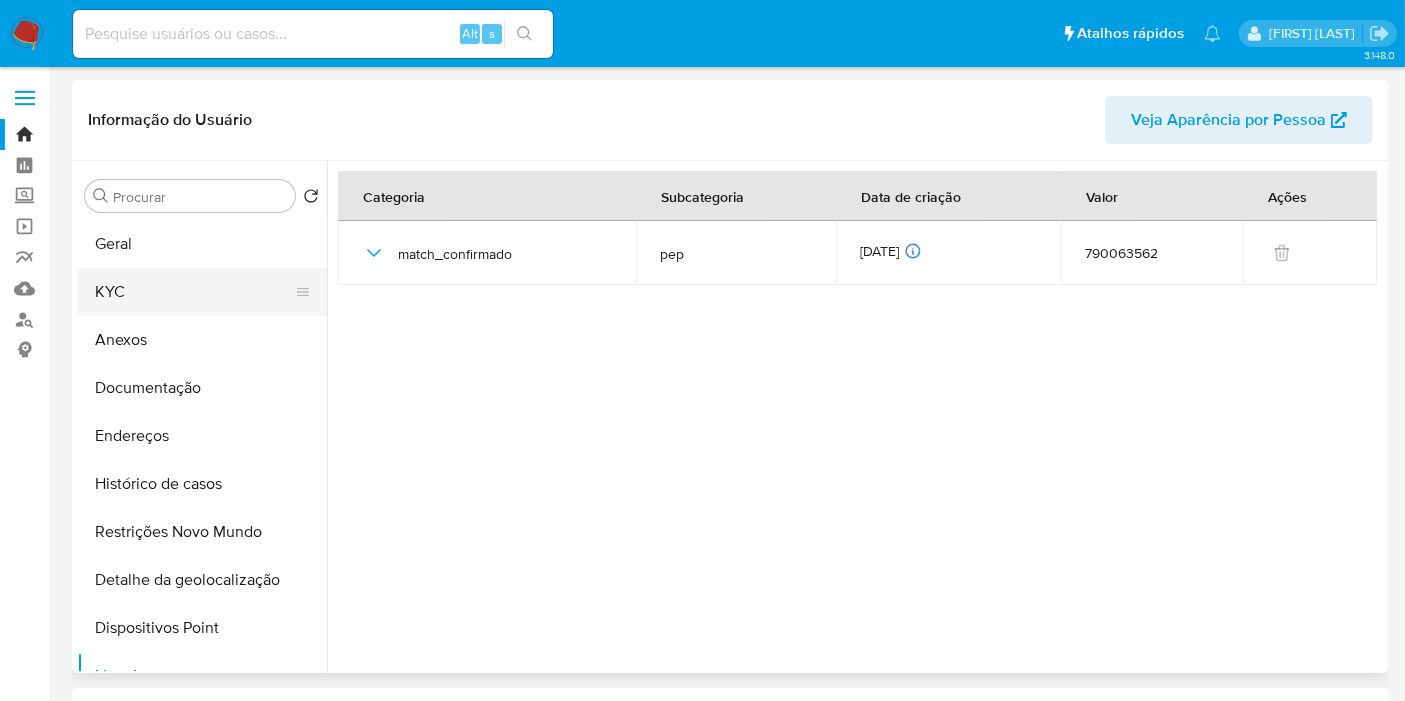 click on "KYC" at bounding box center [194, 292] 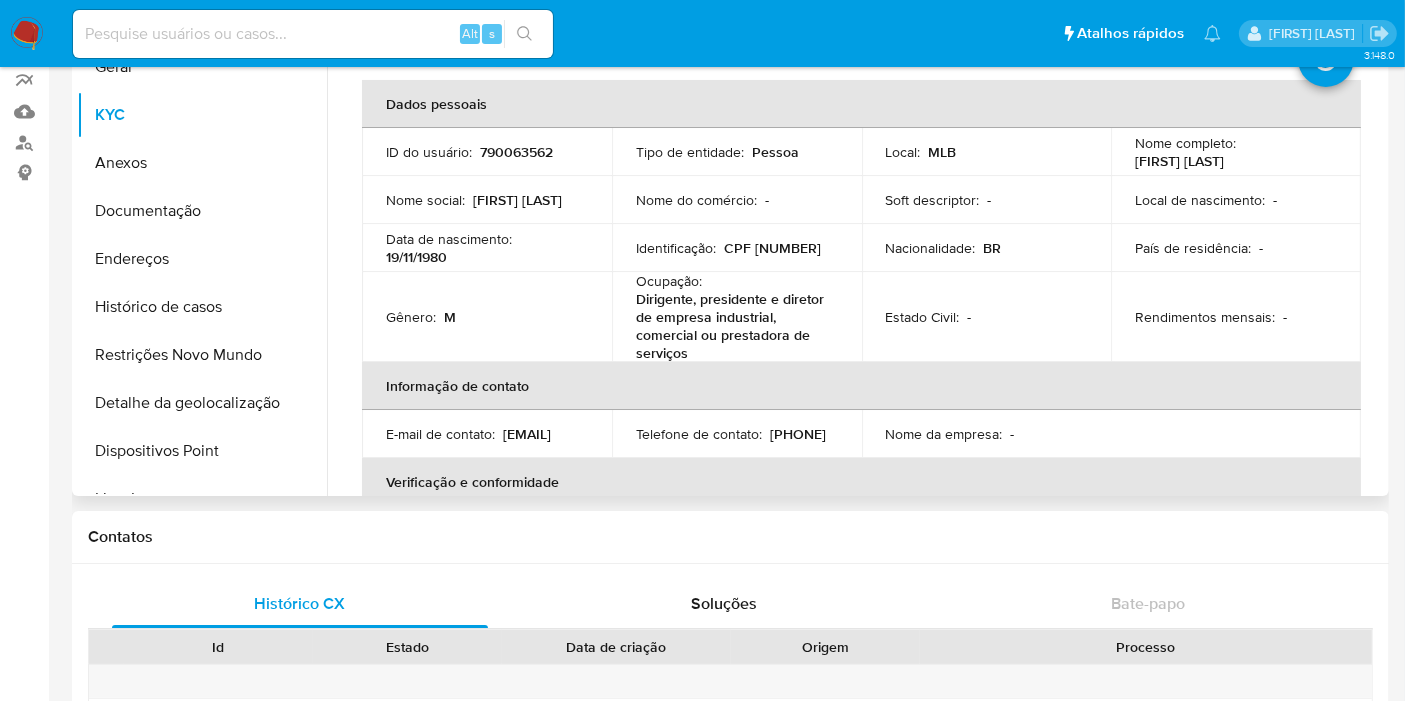 scroll, scrollTop: 111, scrollLeft: 0, axis: vertical 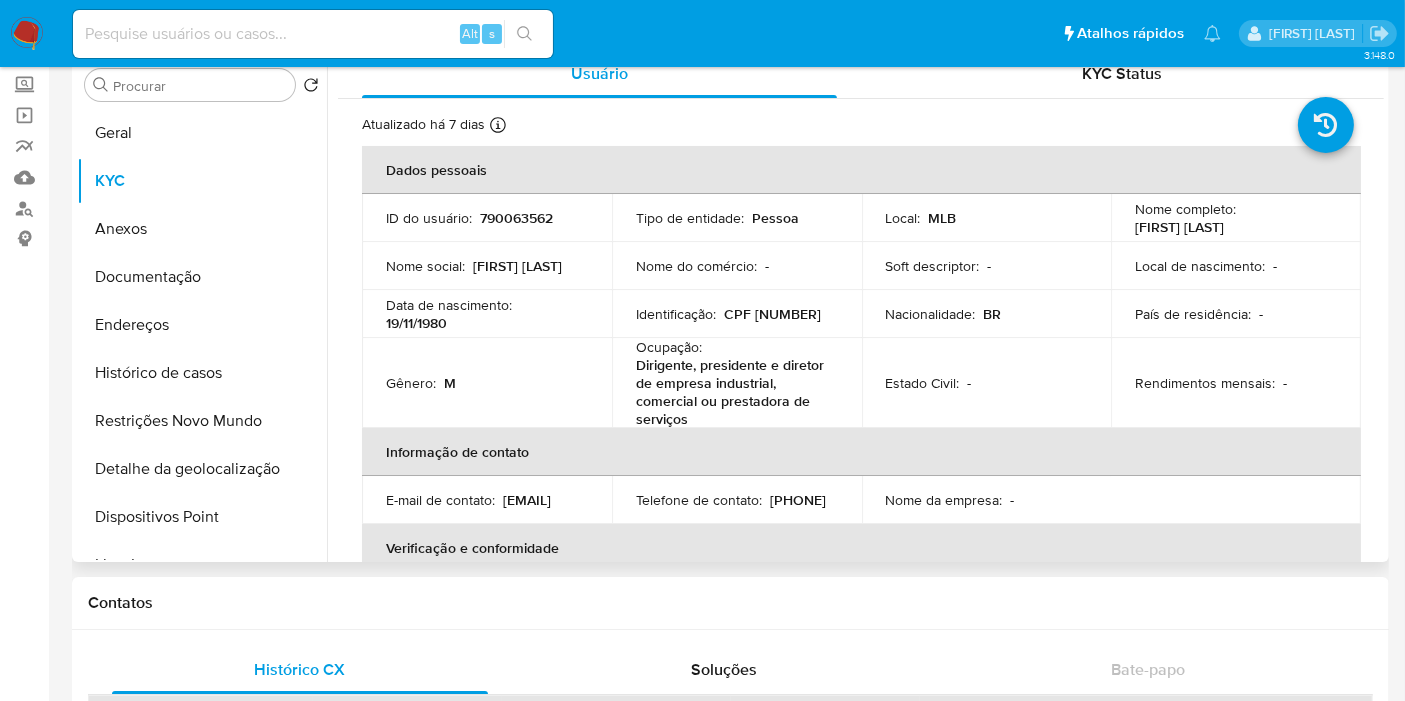 click on "790063562" at bounding box center [516, 218] 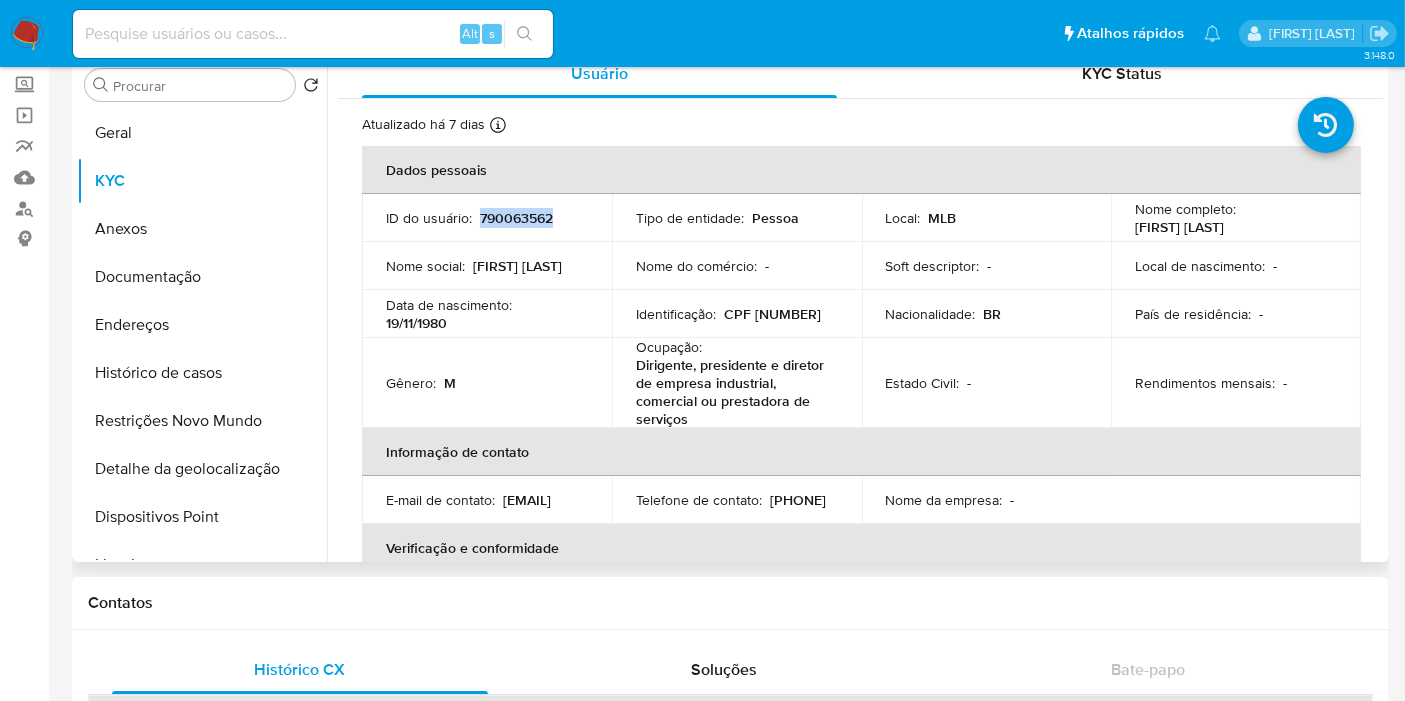 click on "790063562" at bounding box center [516, 218] 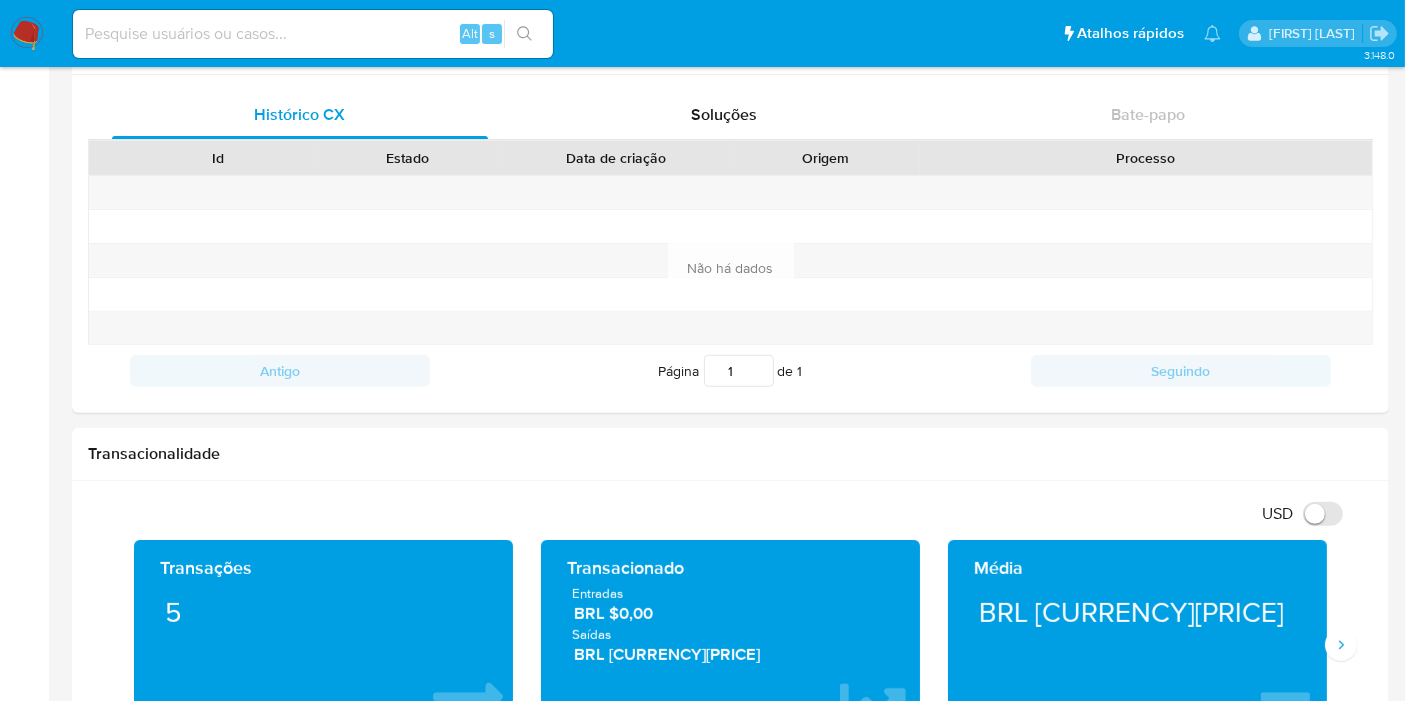 scroll, scrollTop: 1111, scrollLeft: 0, axis: vertical 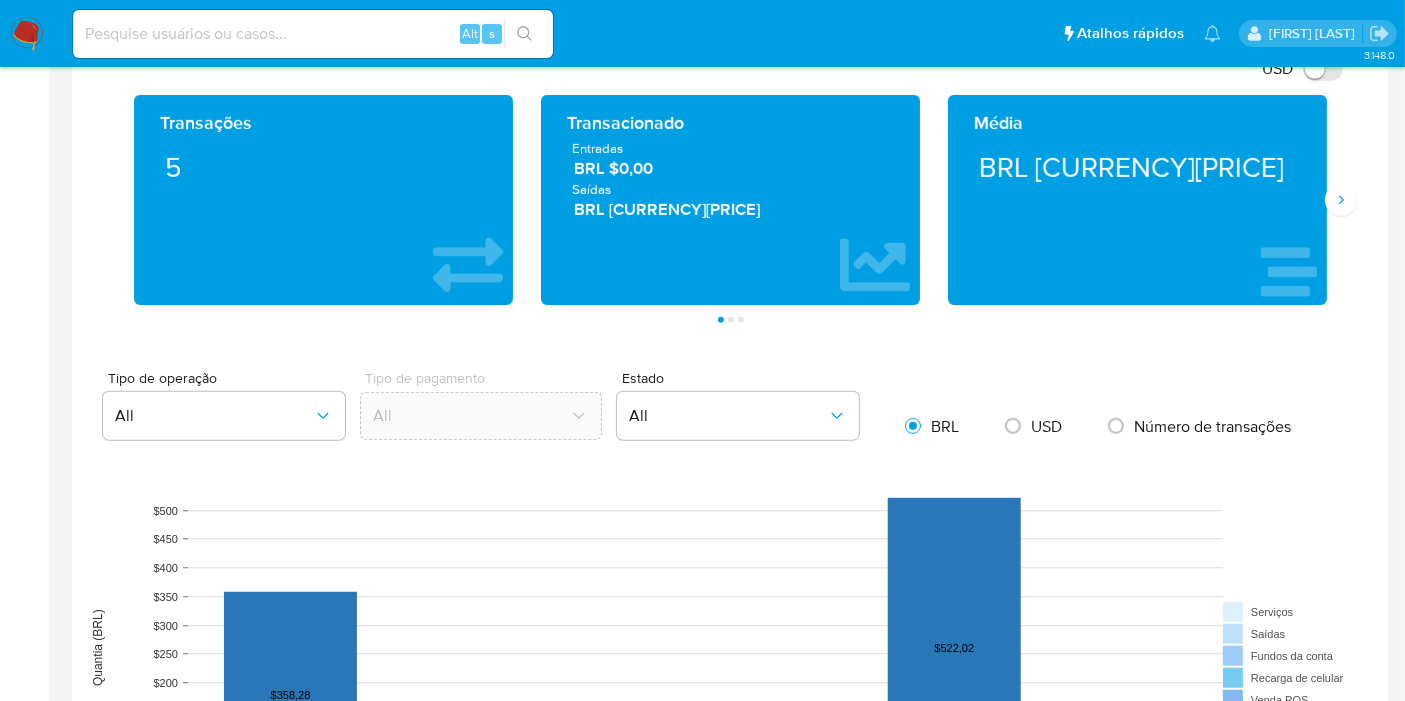 click at bounding box center (730, 706) 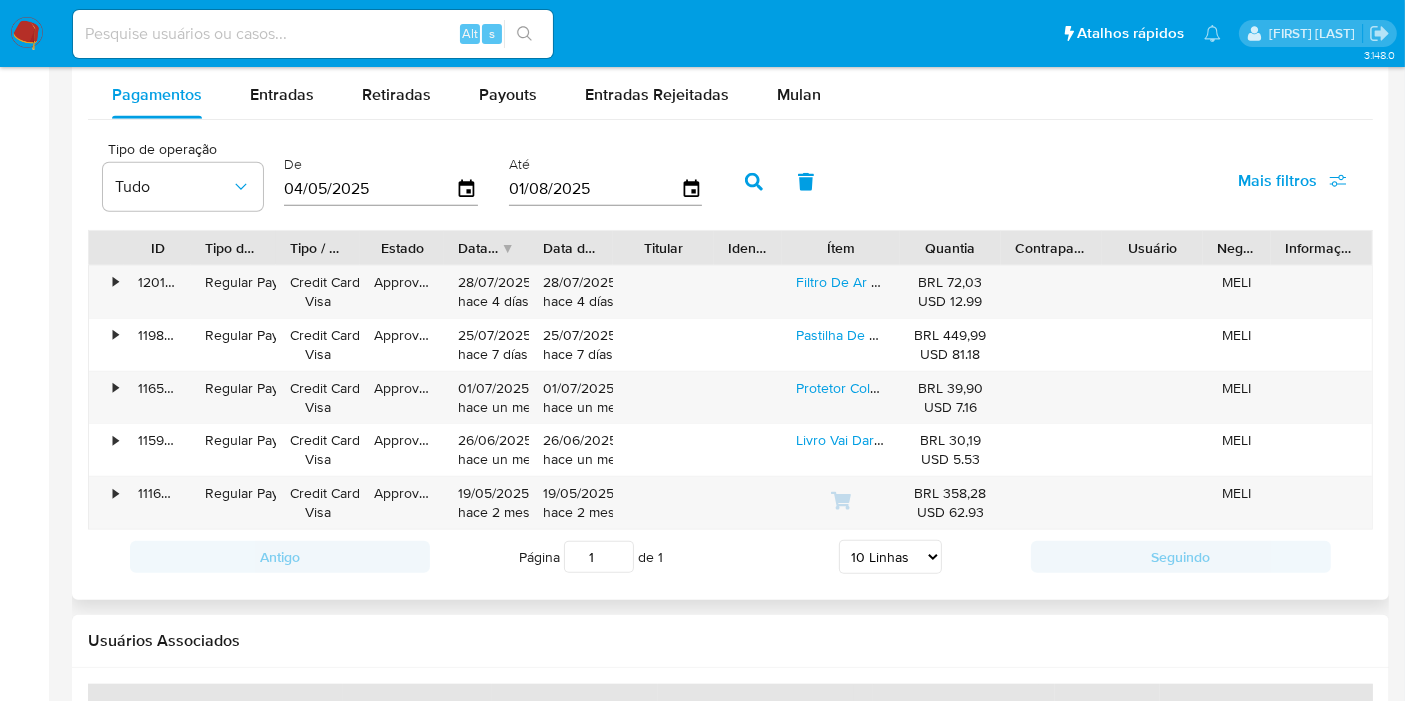 scroll, scrollTop: 1777, scrollLeft: 0, axis: vertical 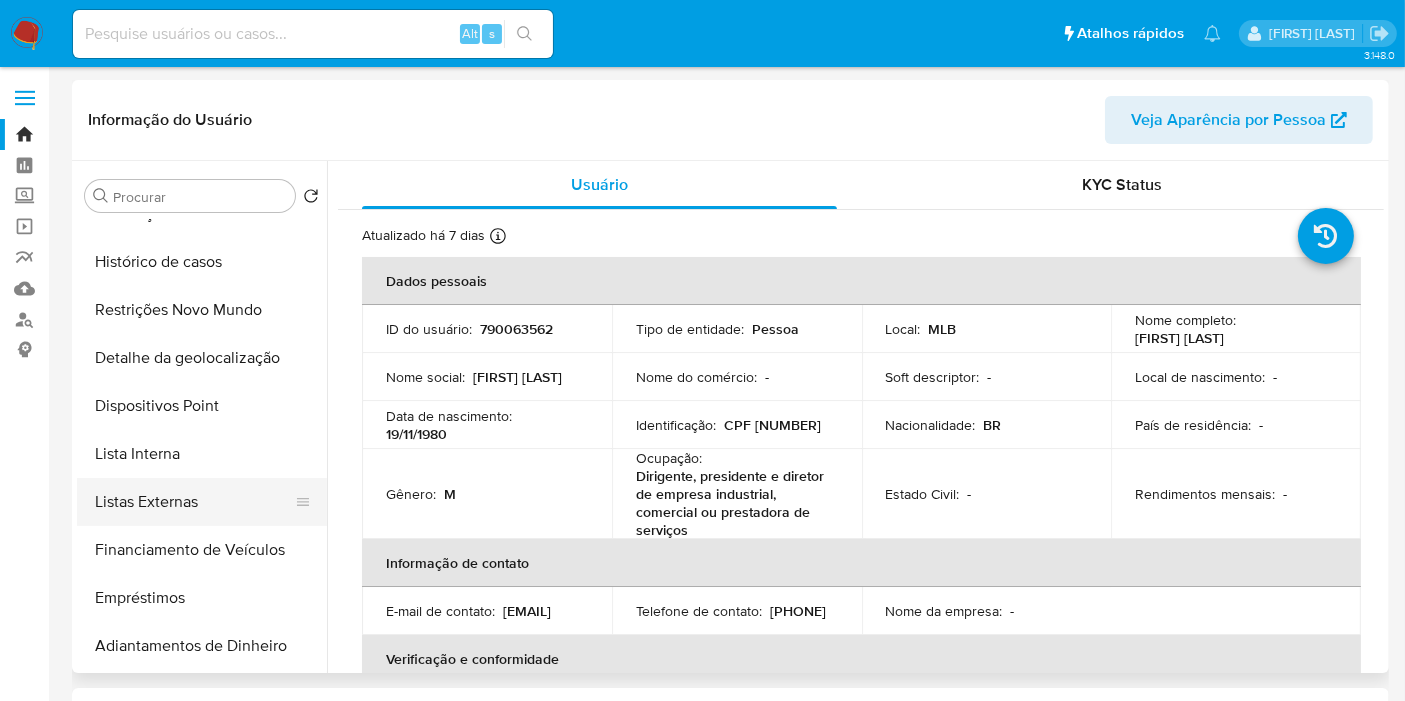 click on "Listas Externas" at bounding box center (194, 502) 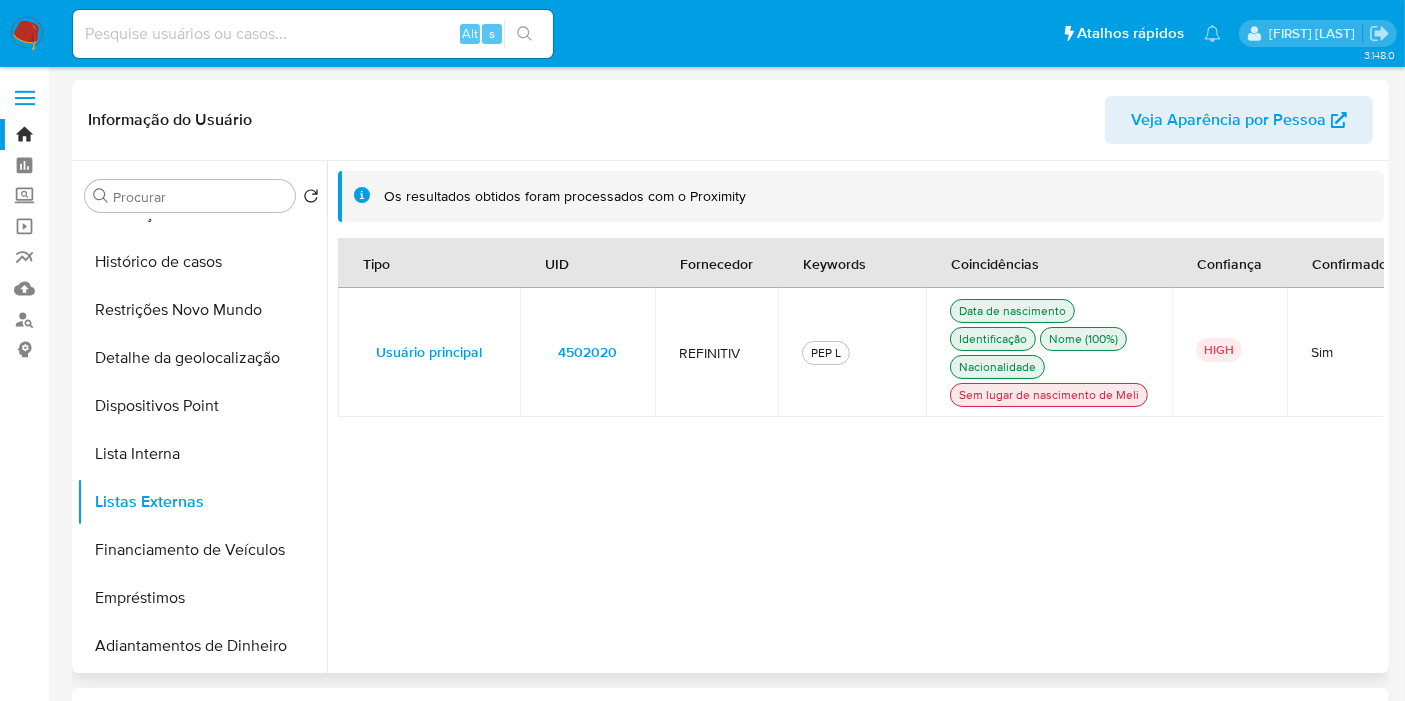 click on "4502020" at bounding box center [587, 352] 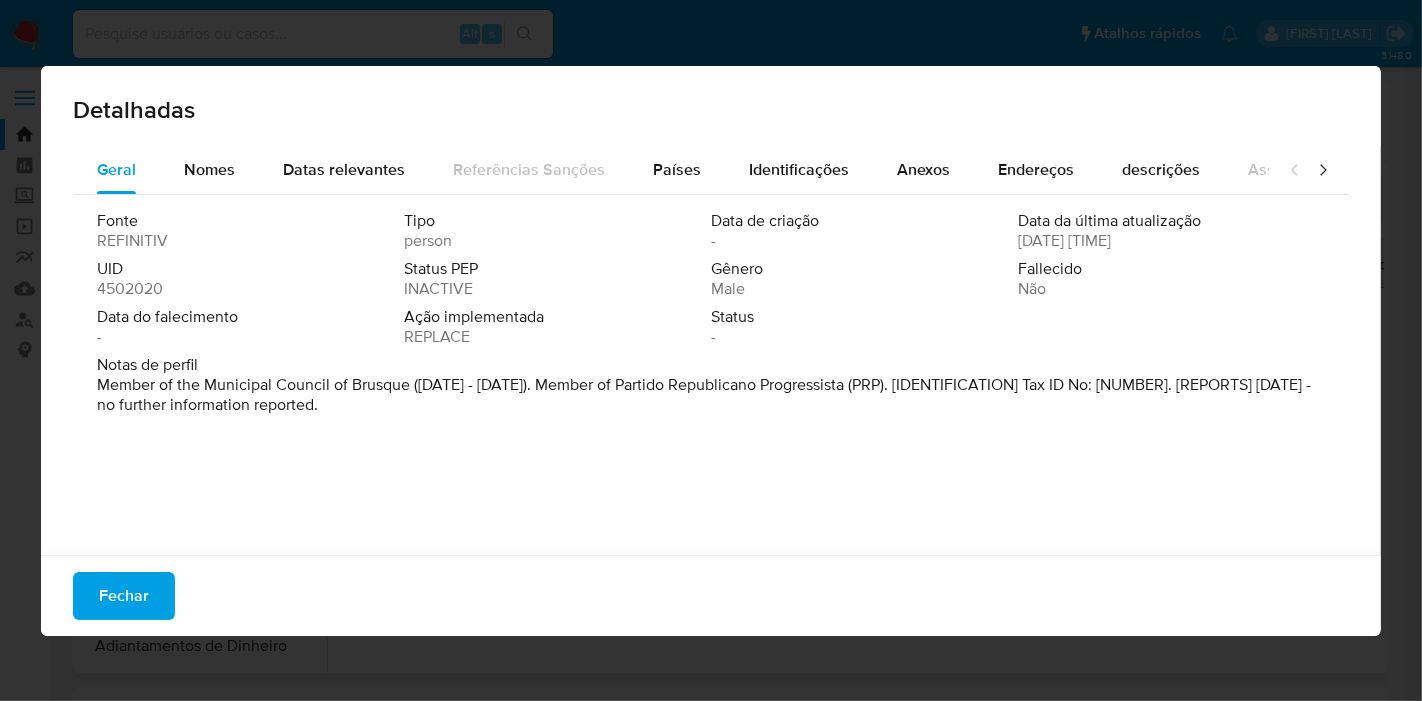 click on "4502020" at bounding box center [130, 289] 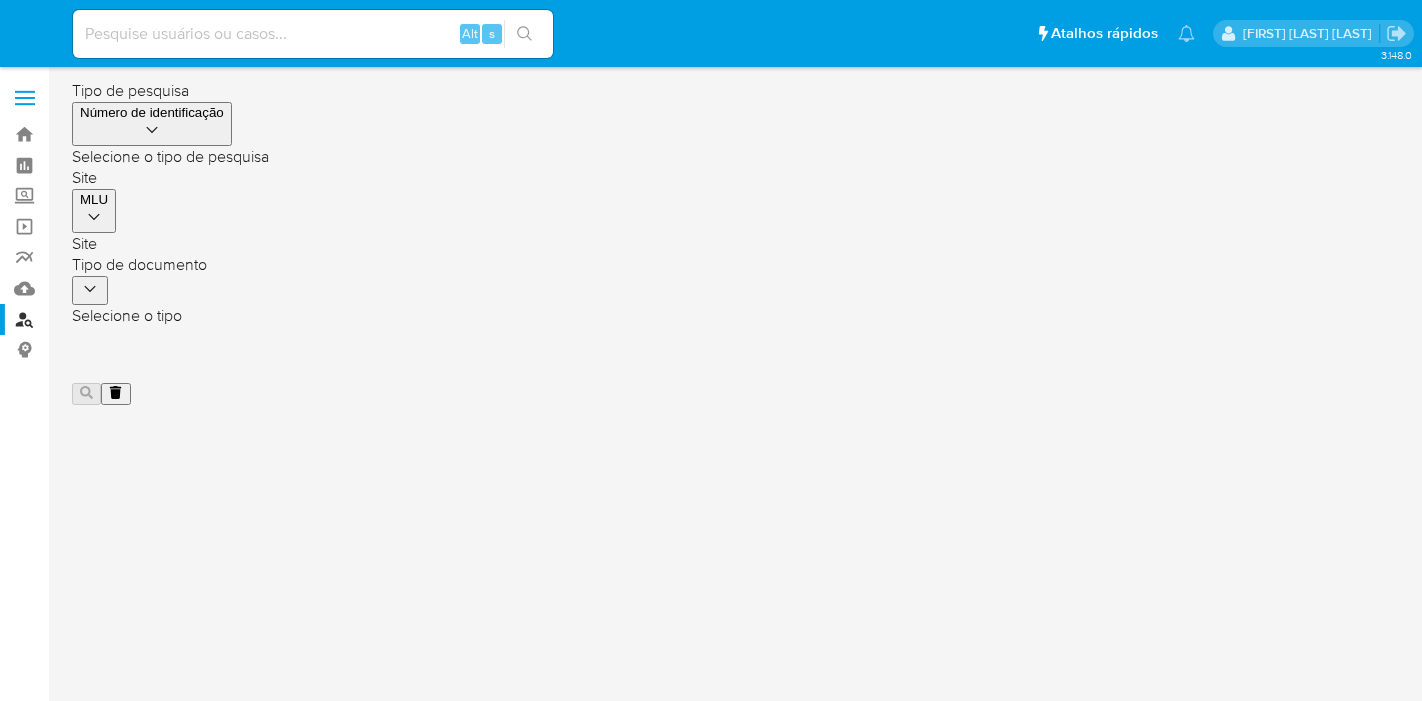scroll, scrollTop: 0, scrollLeft: 0, axis: both 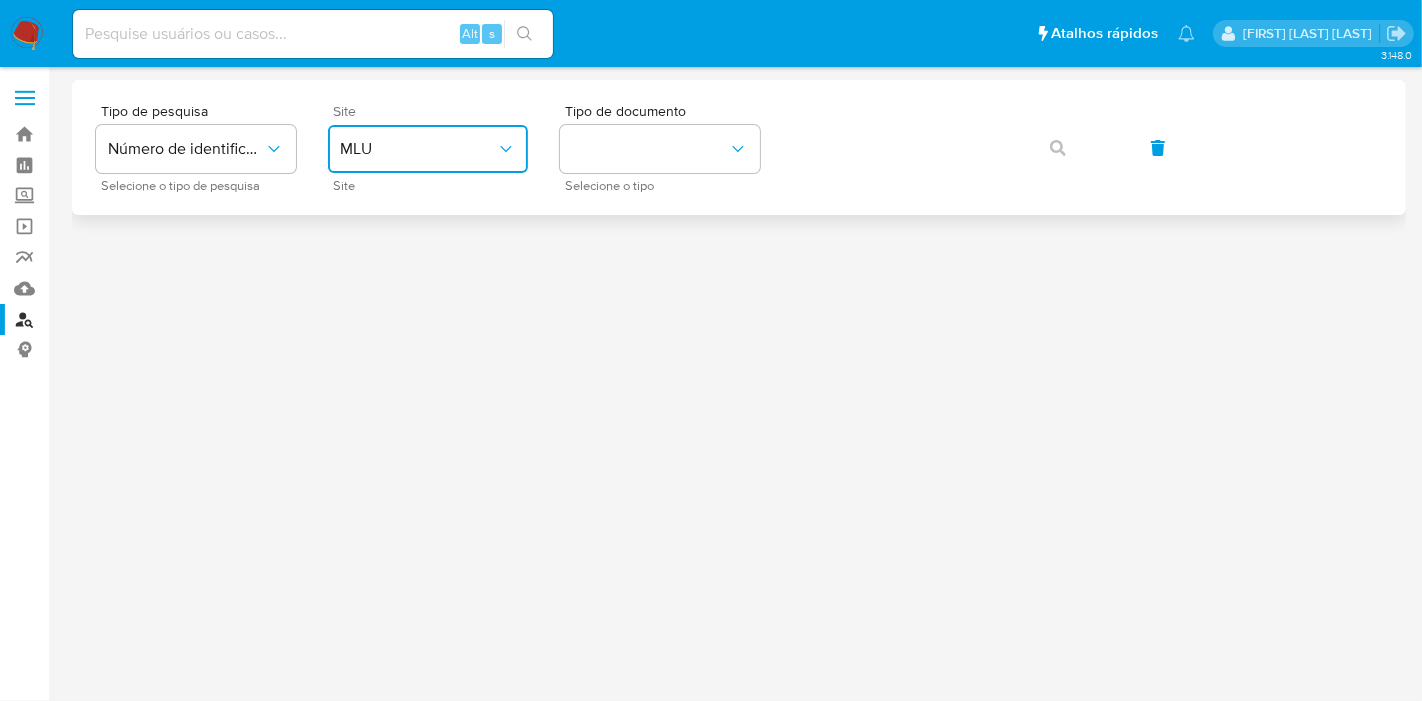 click on "MLU" at bounding box center [418, 149] 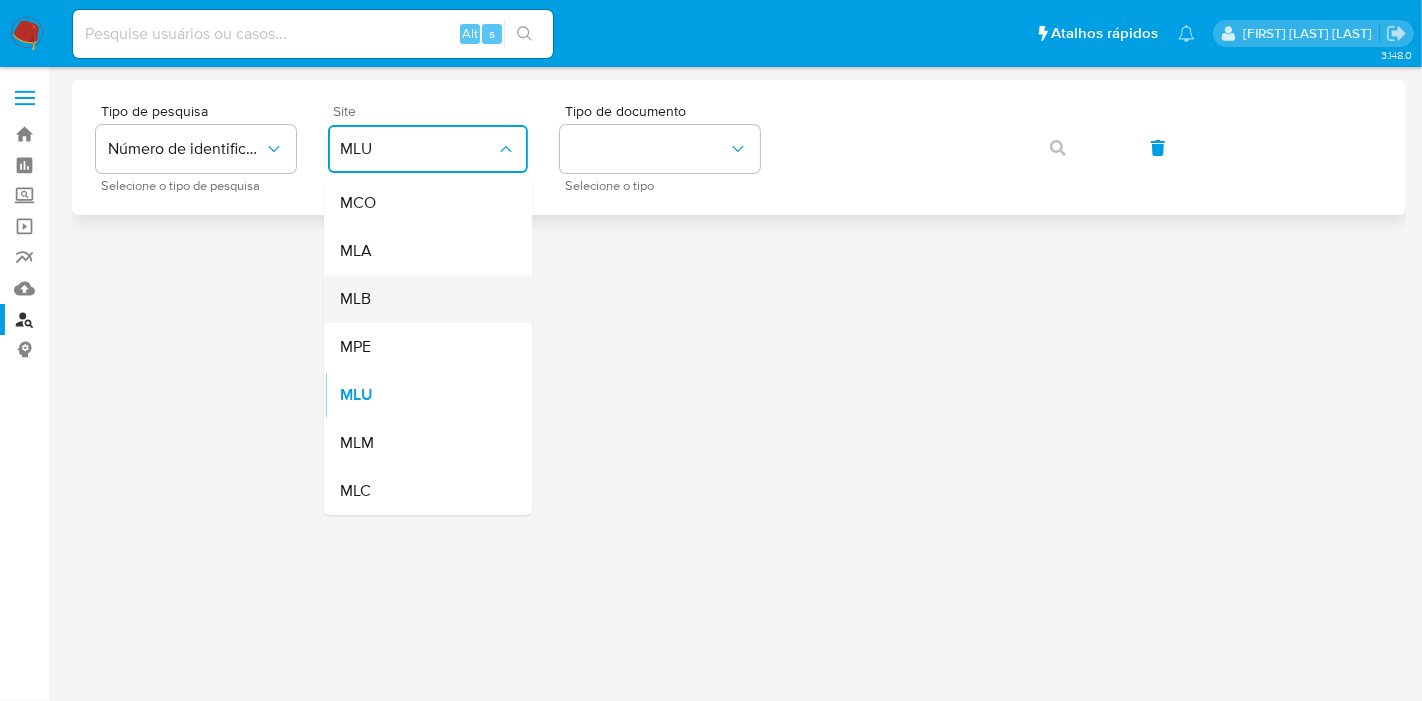 click on "MLB" at bounding box center [422, 299] 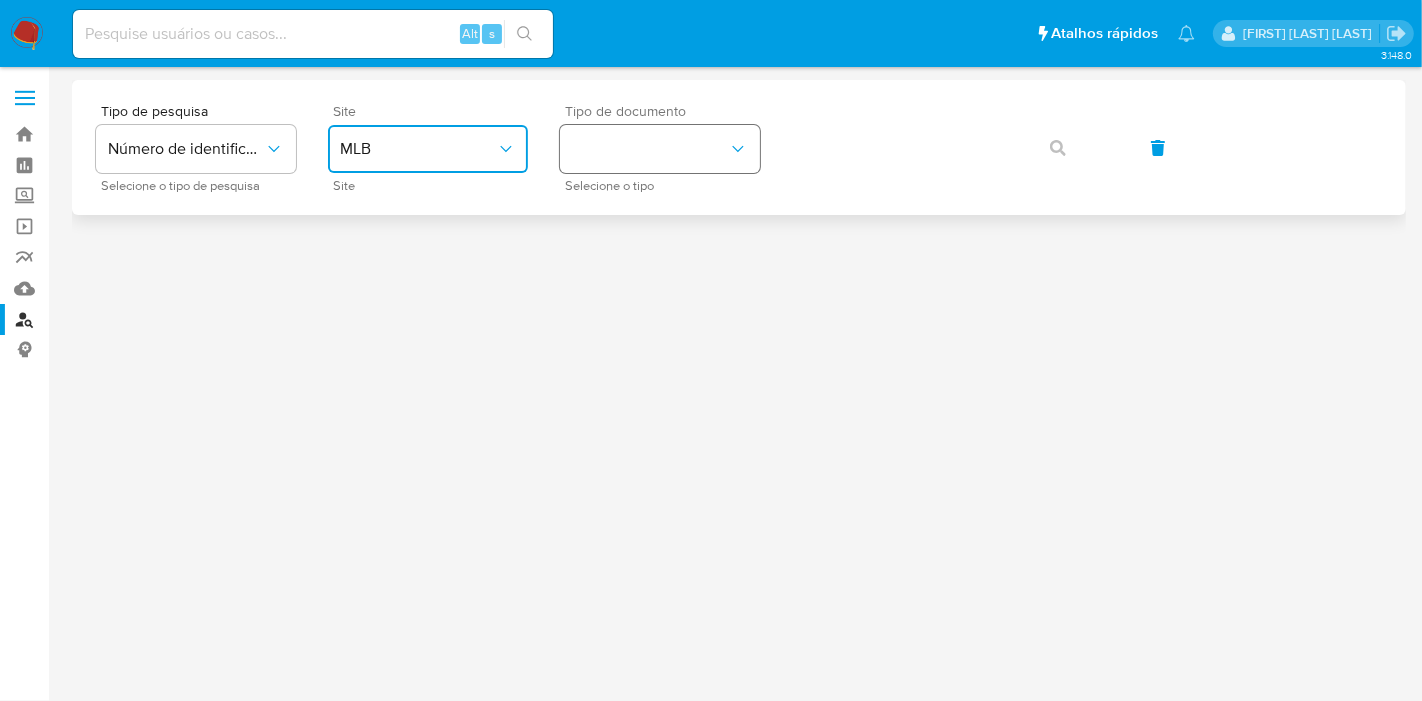 click at bounding box center [660, 149] 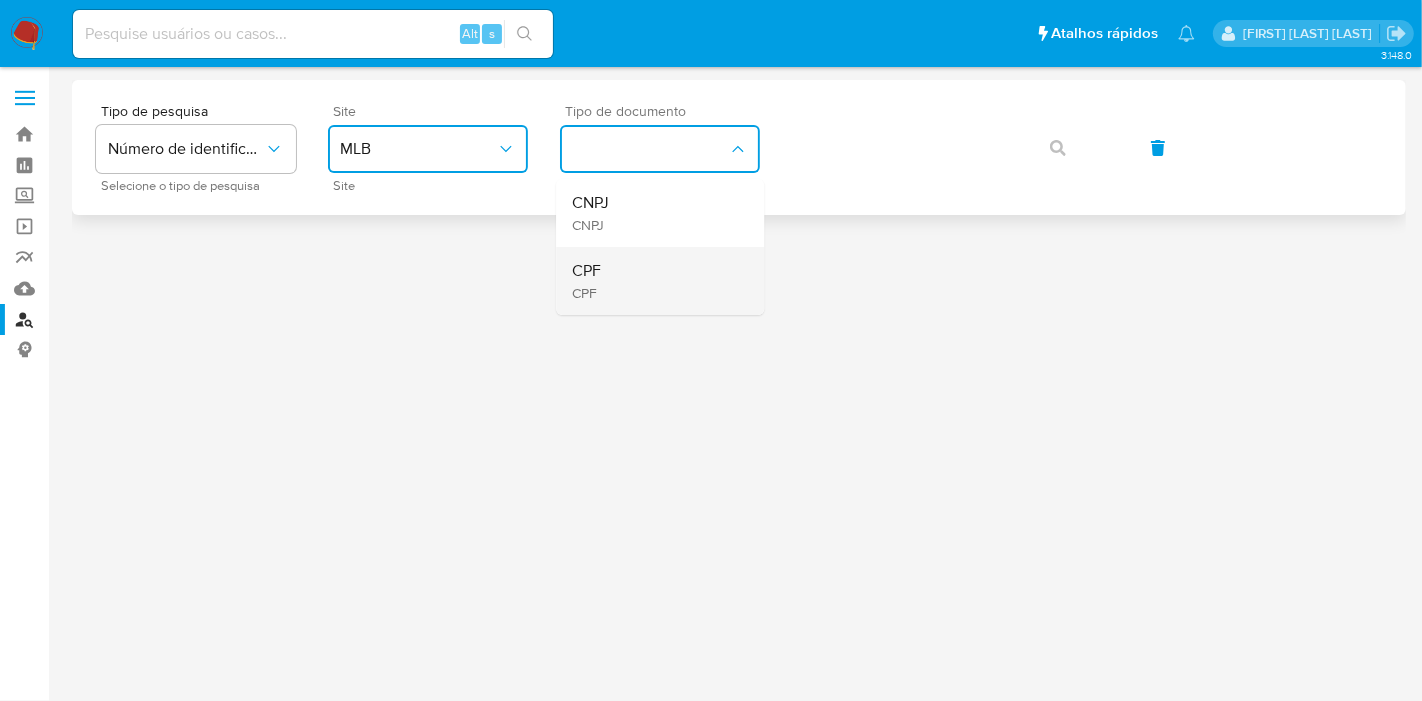 click on "CPF" at bounding box center (586, 293) 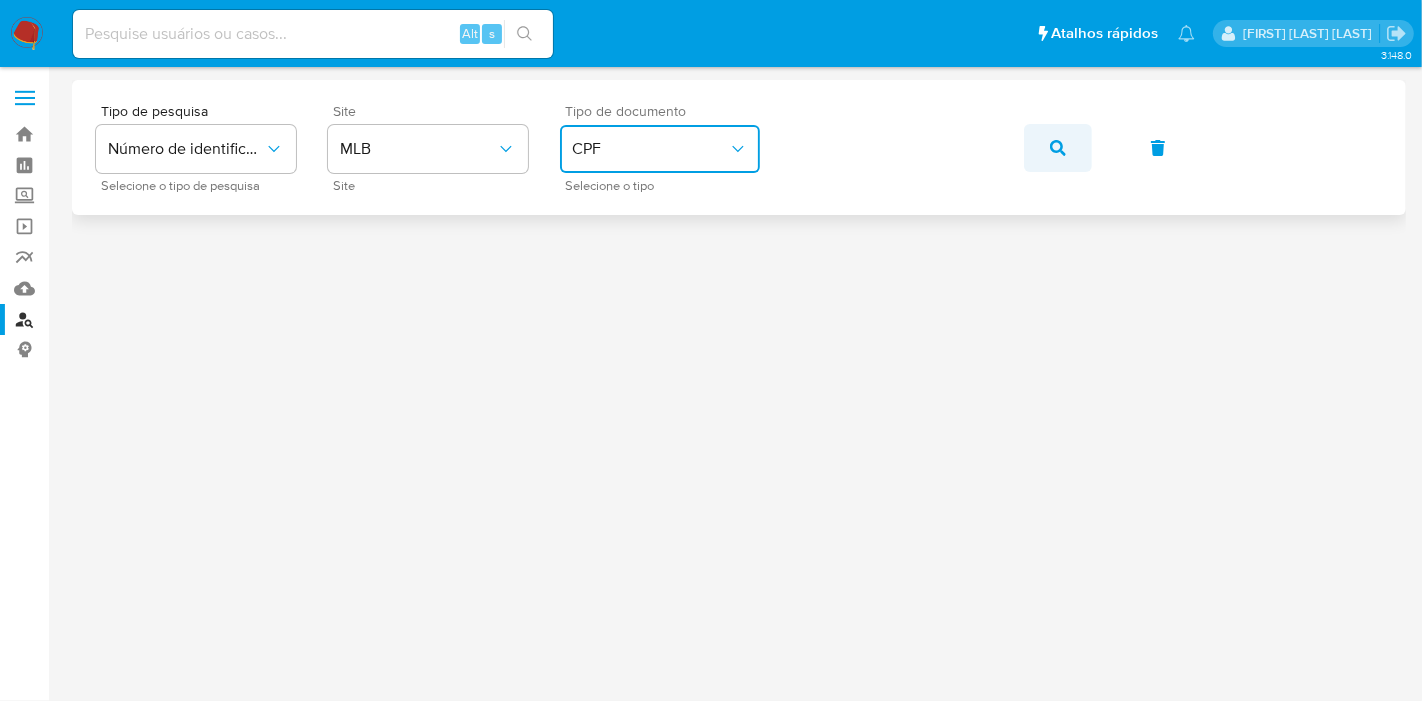 click at bounding box center [1058, 148] 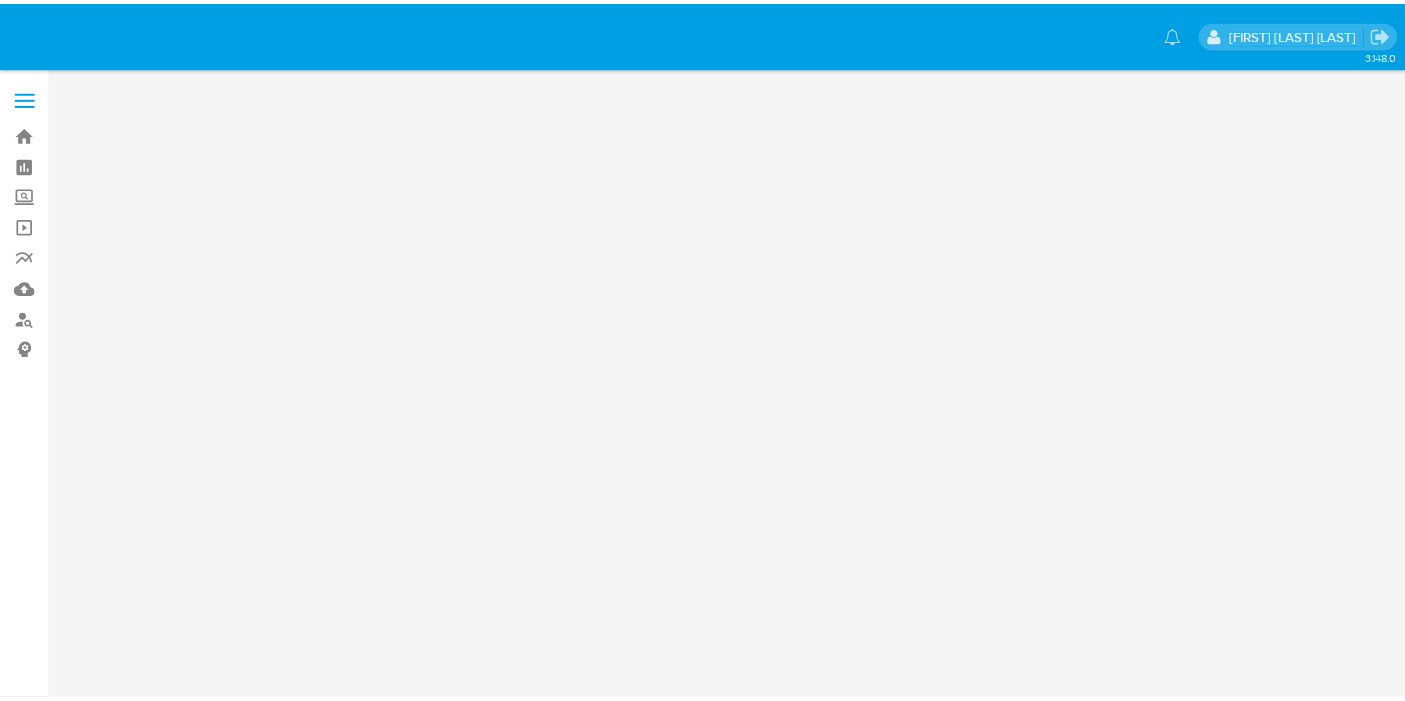 scroll, scrollTop: 0, scrollLeft: 0, axis: both 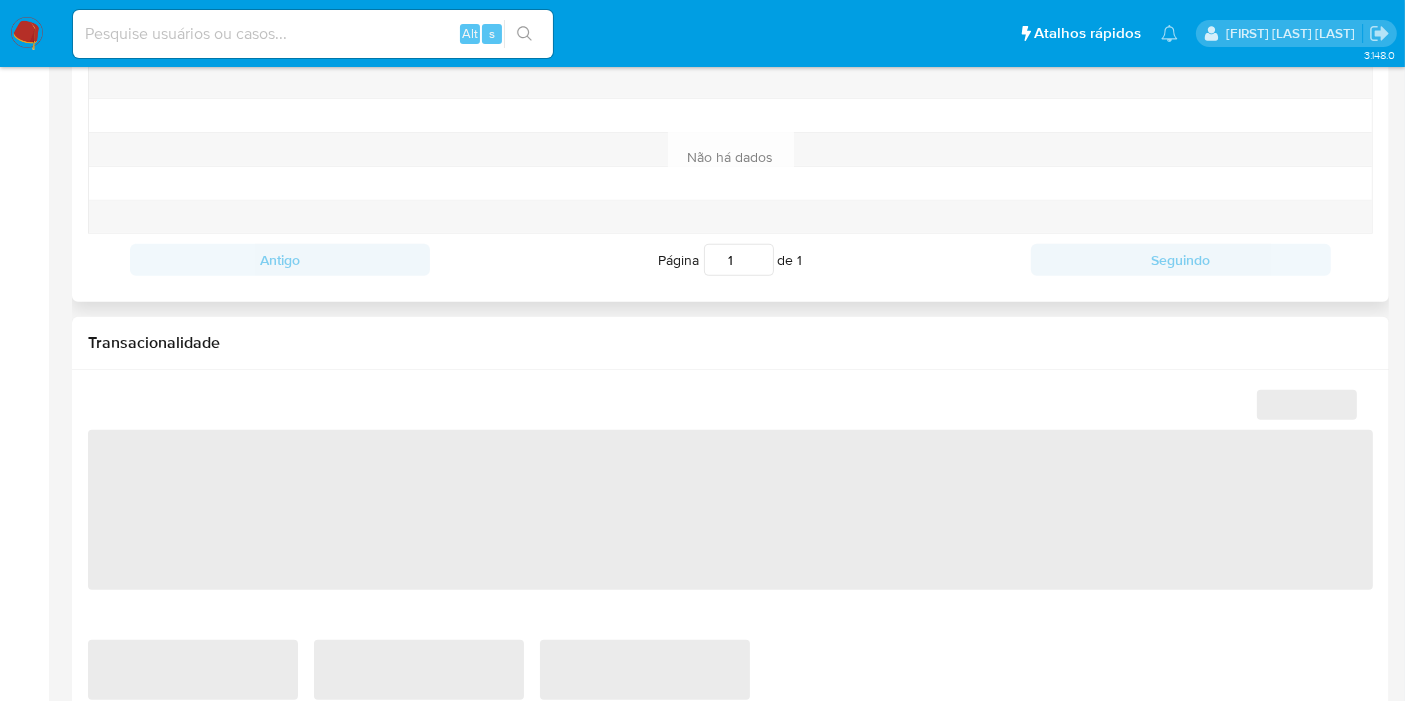 select on "10" 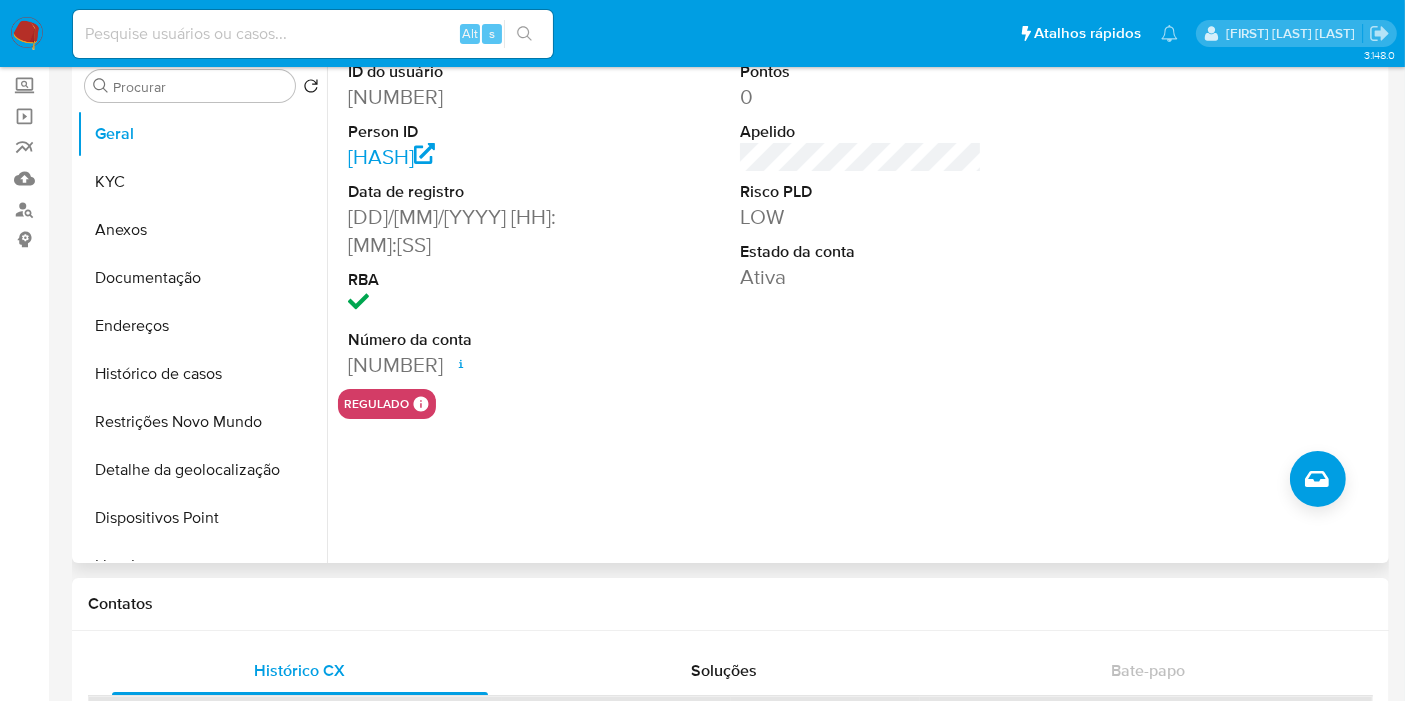 scroll, scrollTop: 111, scrollLeft: 0, axis: vertical 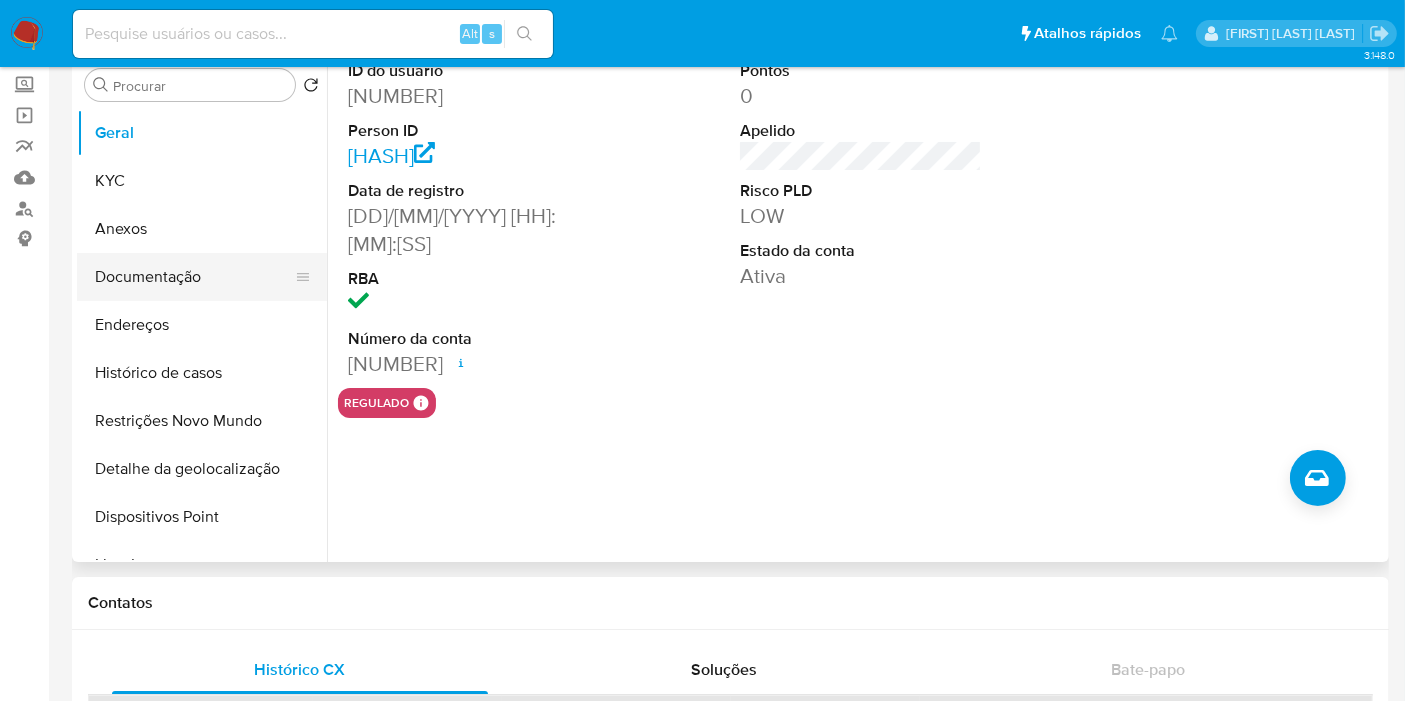 click on "Documentação" at bounding box center [194, 277] 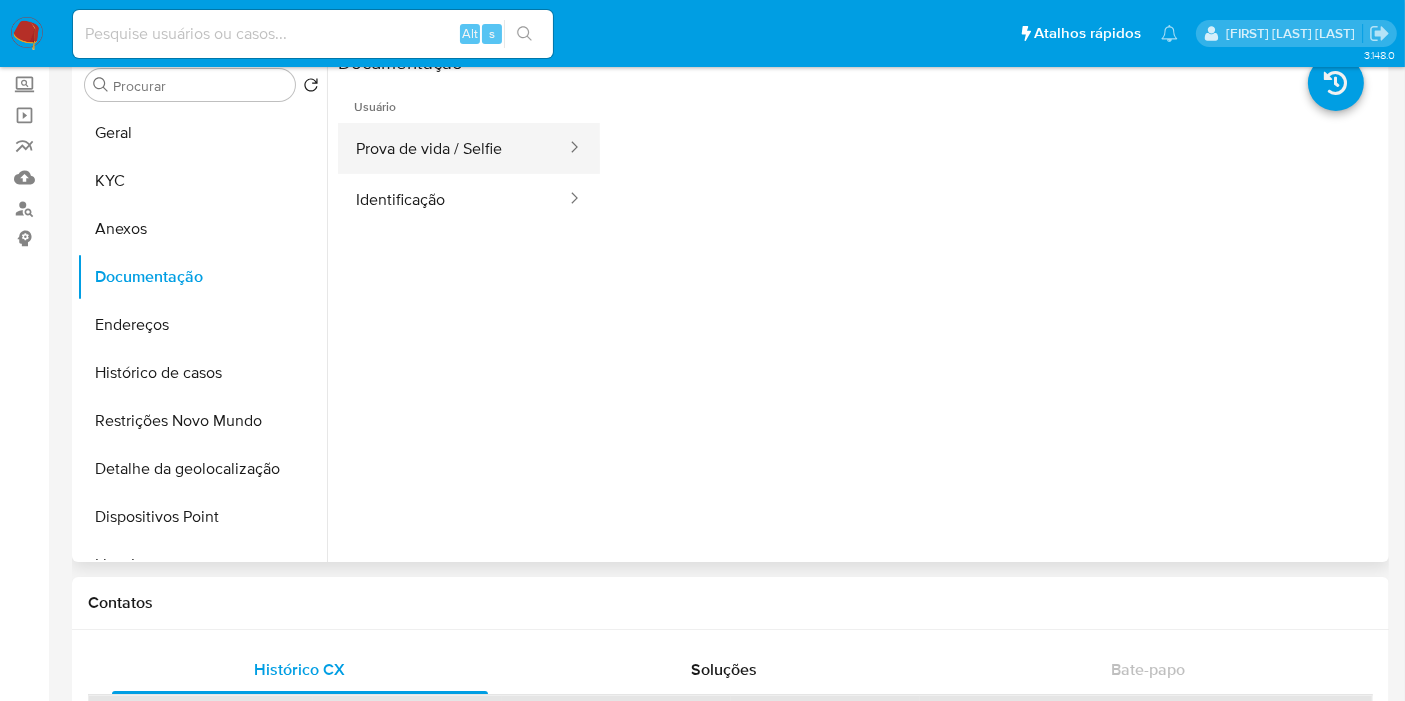click on "Prova de vida / Selfie" at bounding box center (453, 148) 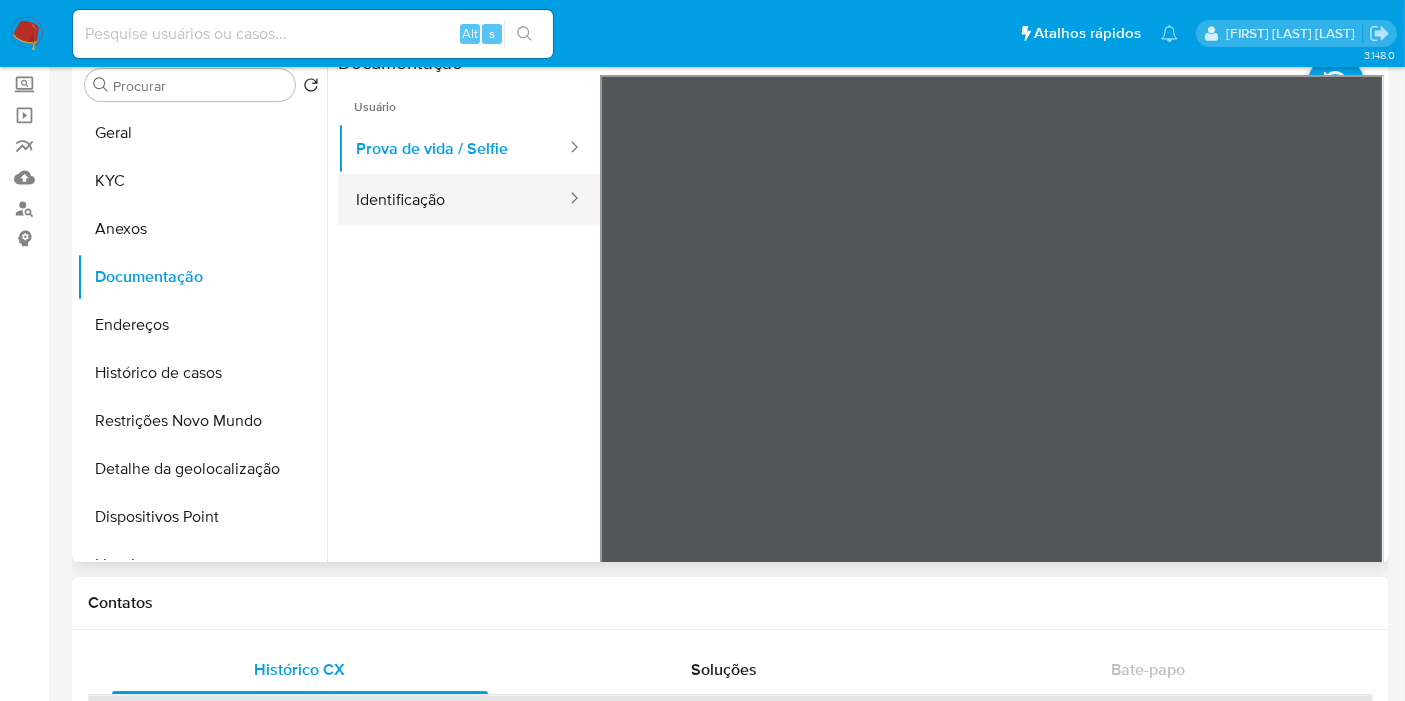 click on "Identificação" at bounding box center (453, 199) 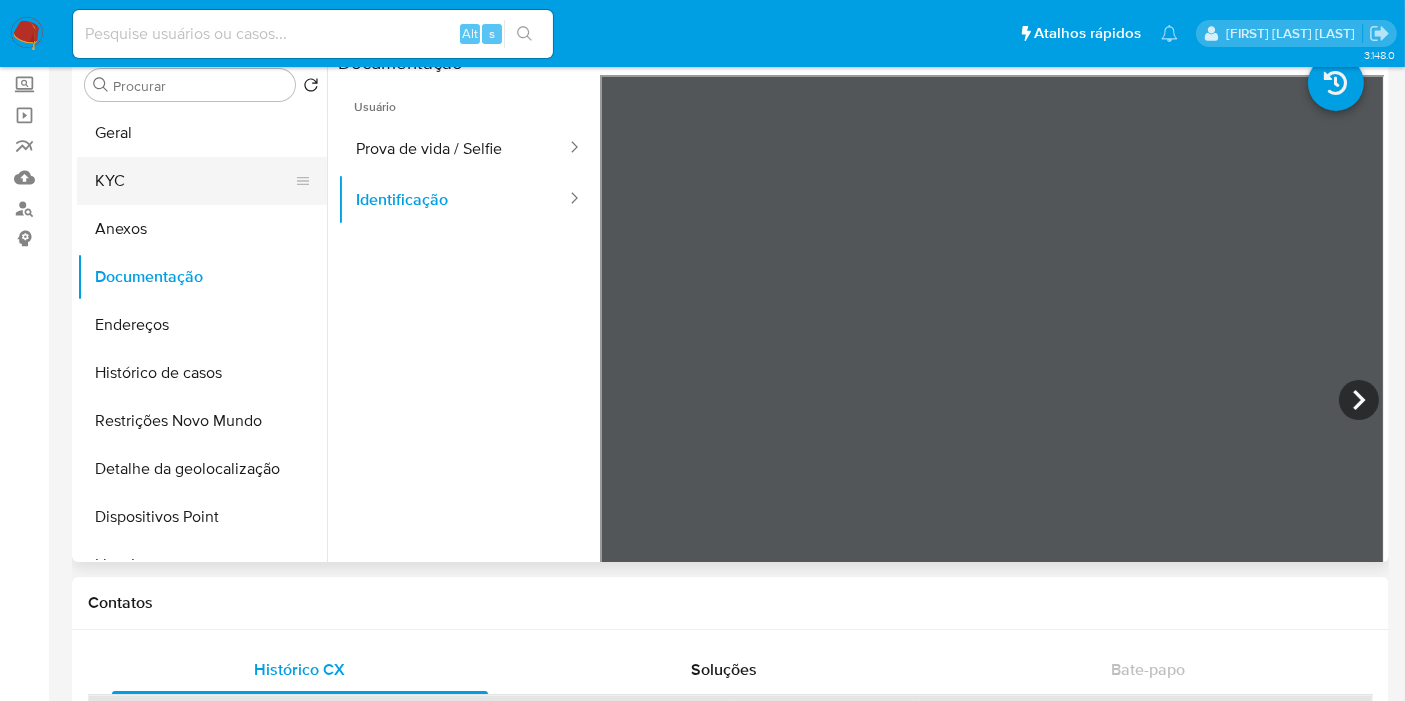 click on "KYC" at bounding box center [194, 181] 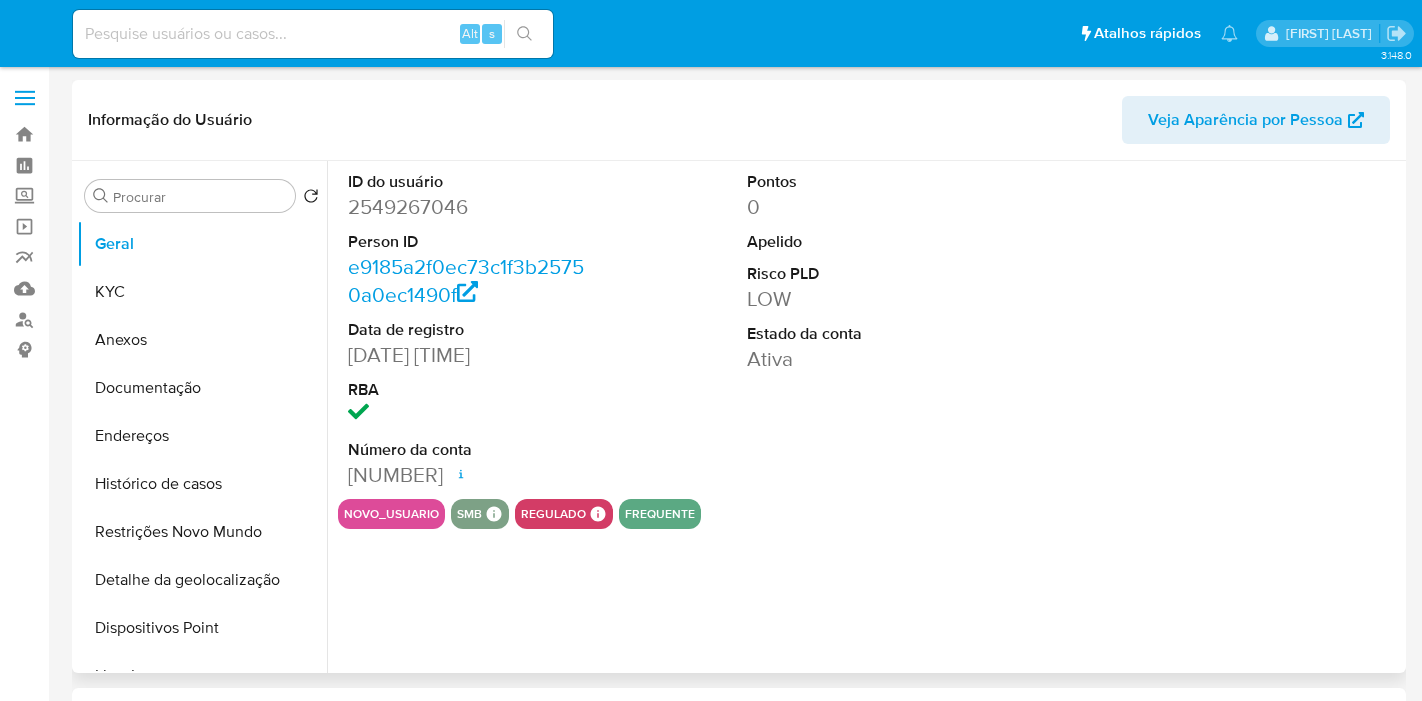 select on "10" 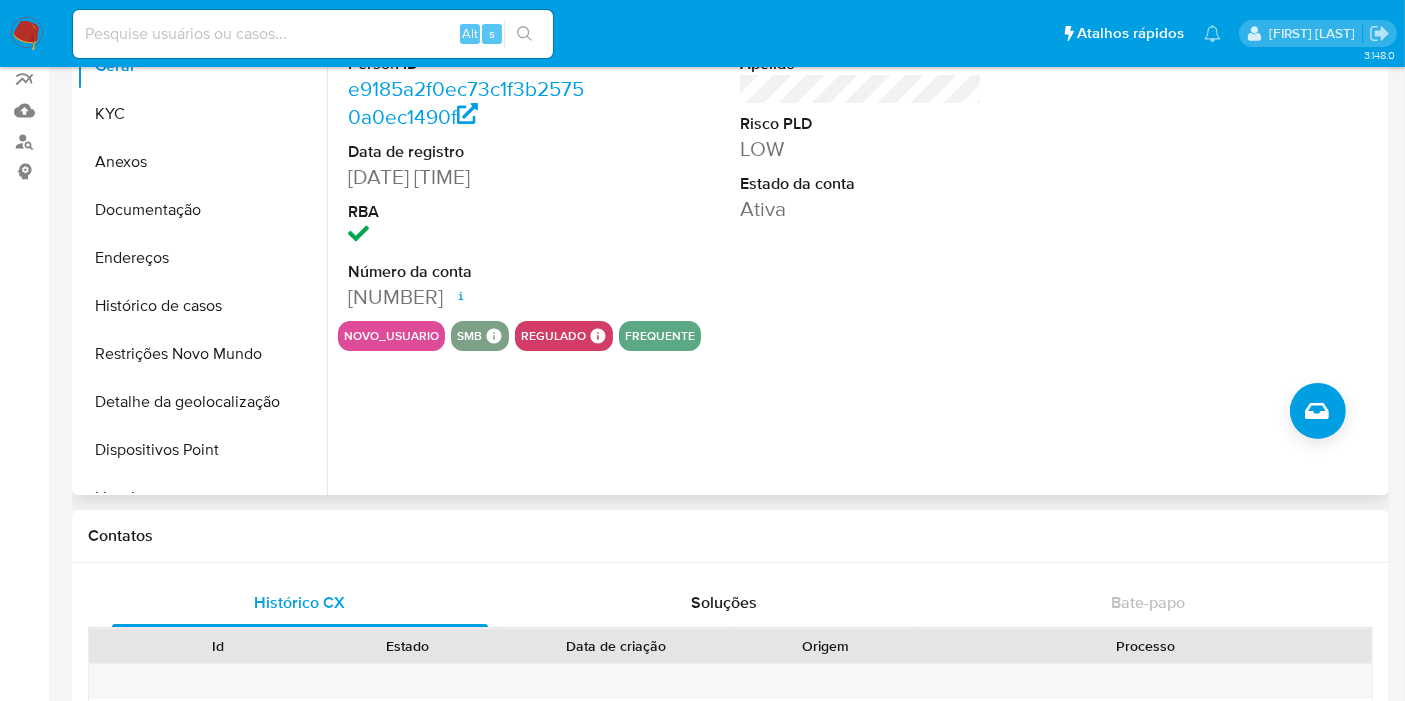 scroll, scrollTop: 111, scrollLeft: 0, axis: vertical 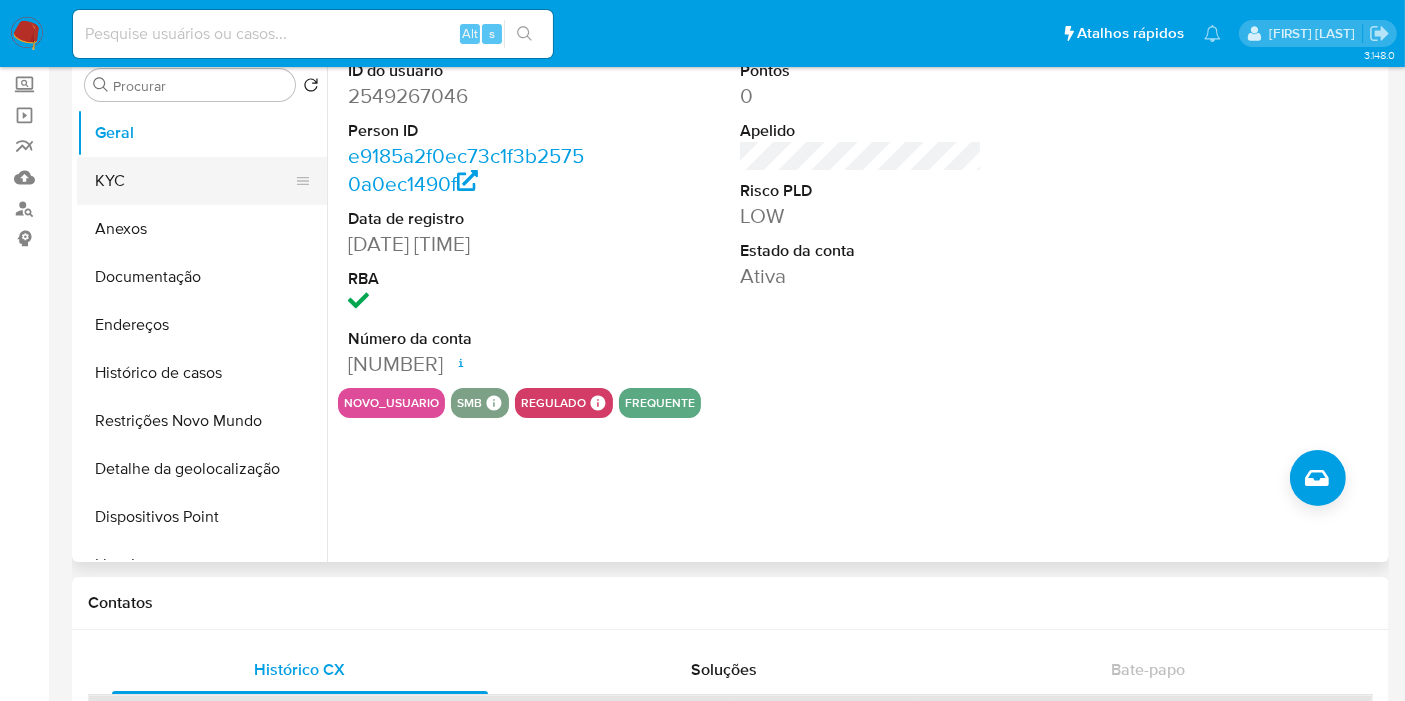 click on "KYC" at bounding box center (194, 181) 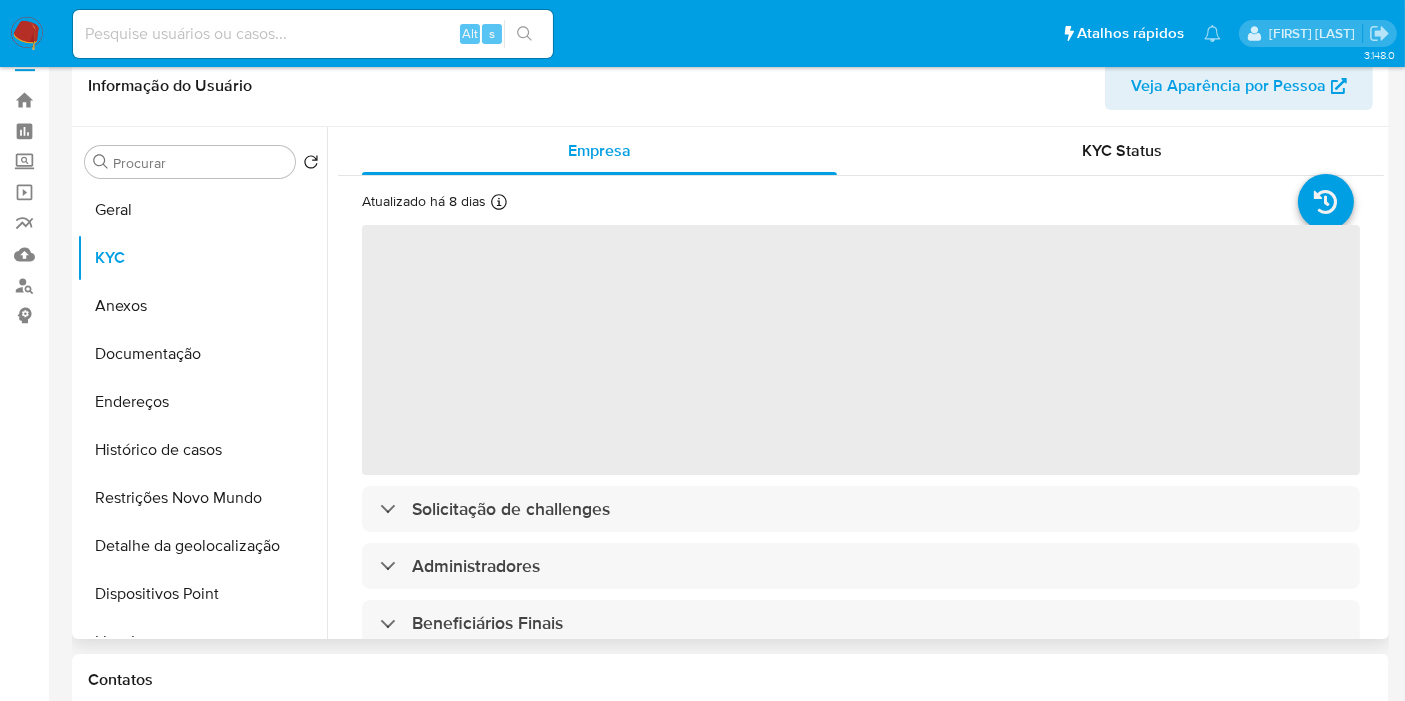 scroll, scrollTop: 0, scrollLeft: 0, axis: both 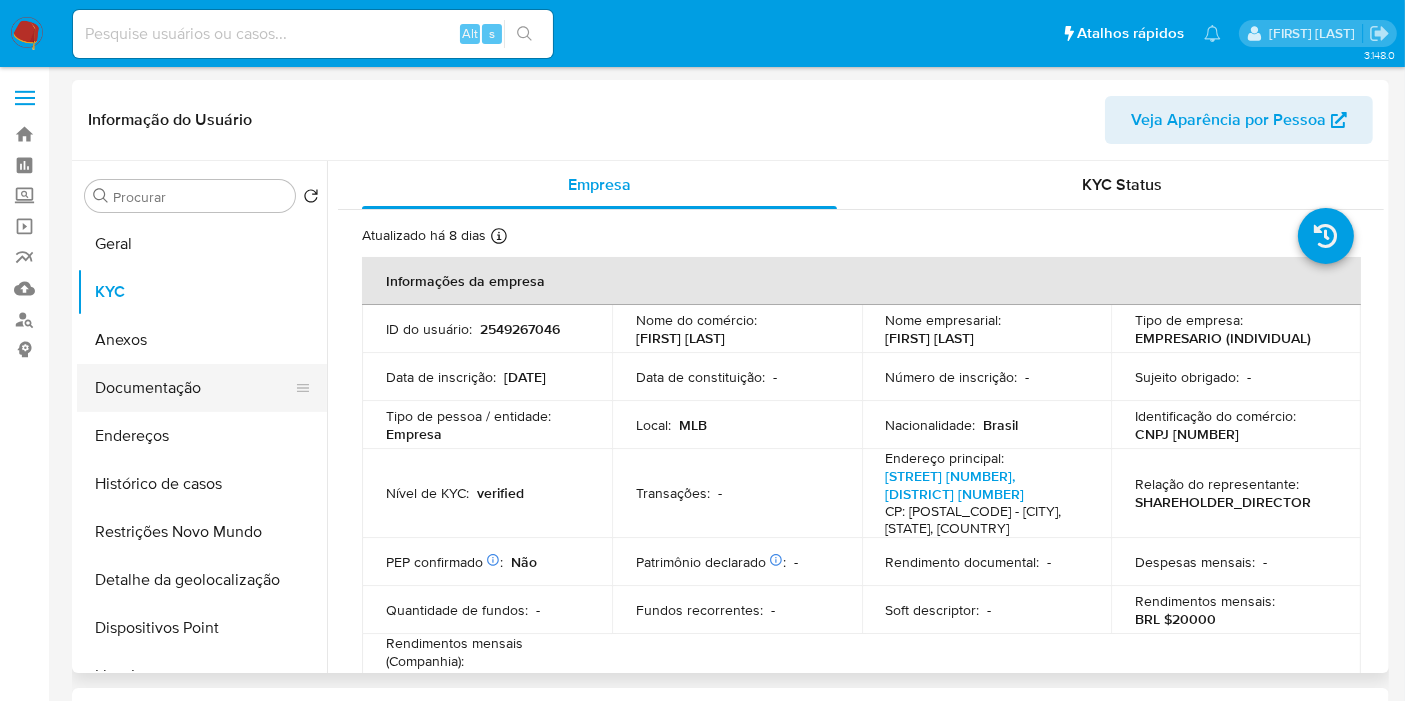 click on "Documentação" at bounding box center (194, 388) 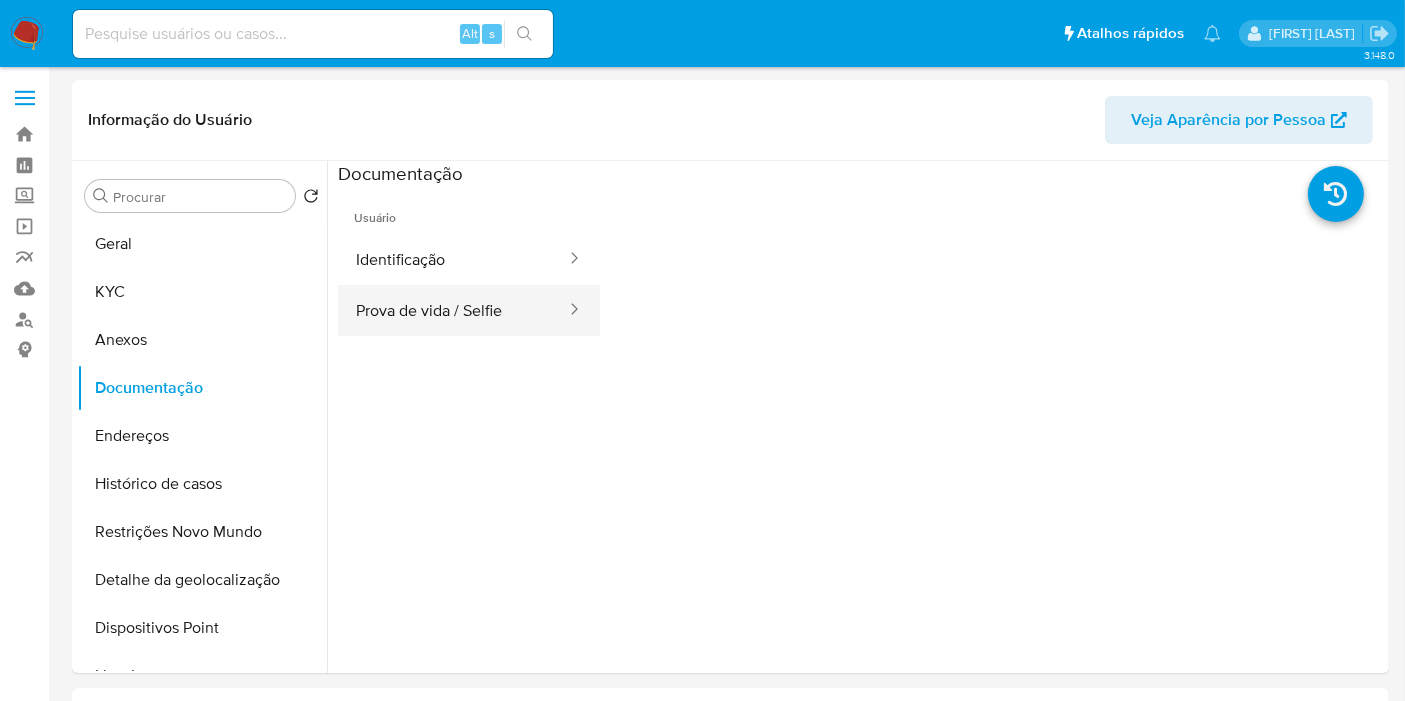 click on "Prova de vida / Selfie" at bounding box center [453, 310] 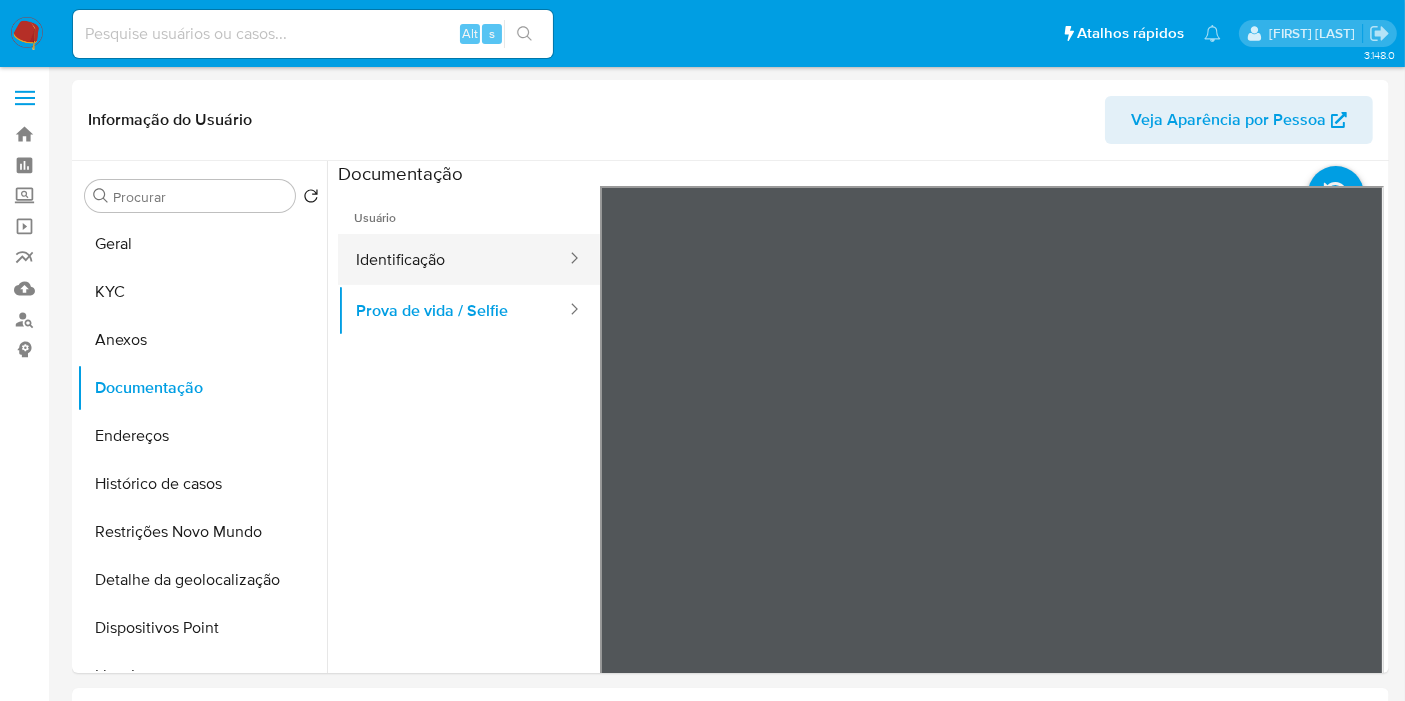 click on "Identificação" at bounding box center (453, 259) 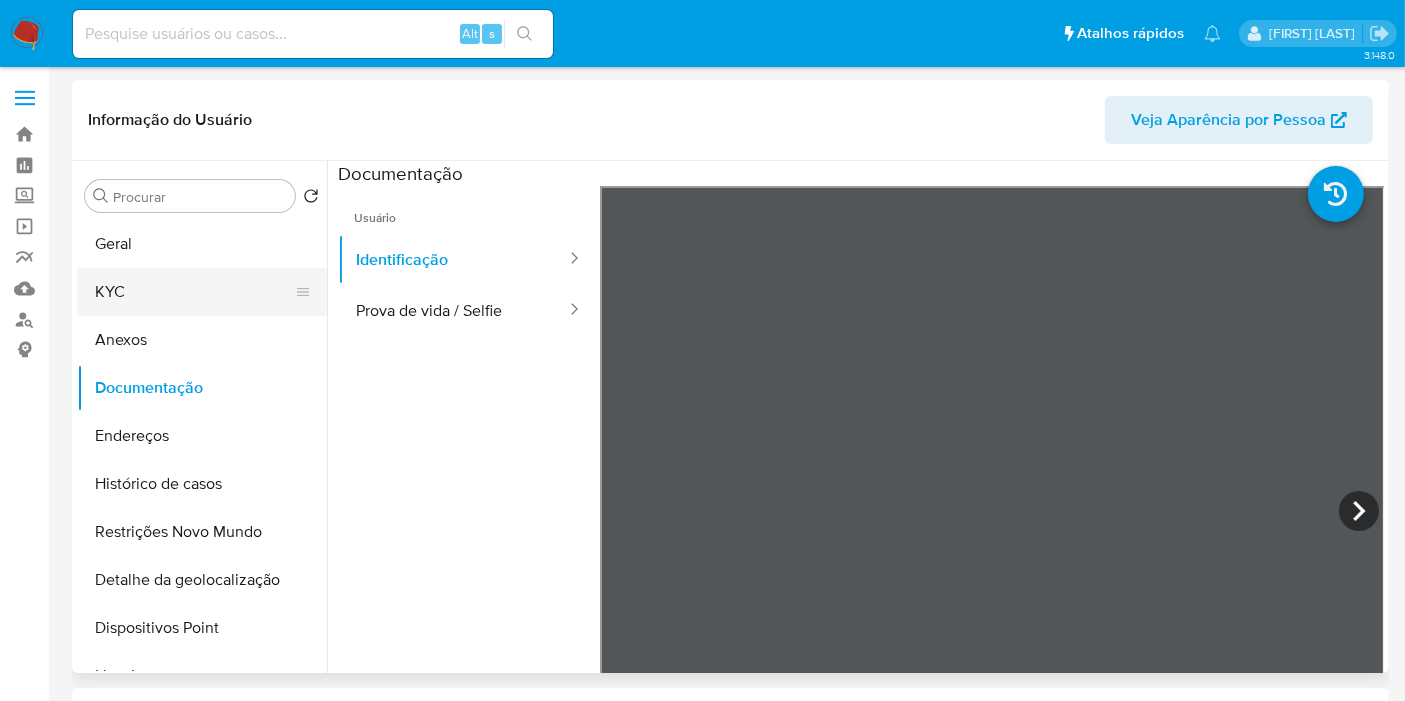 click on "KYC" at bounding box center [194, 292] 